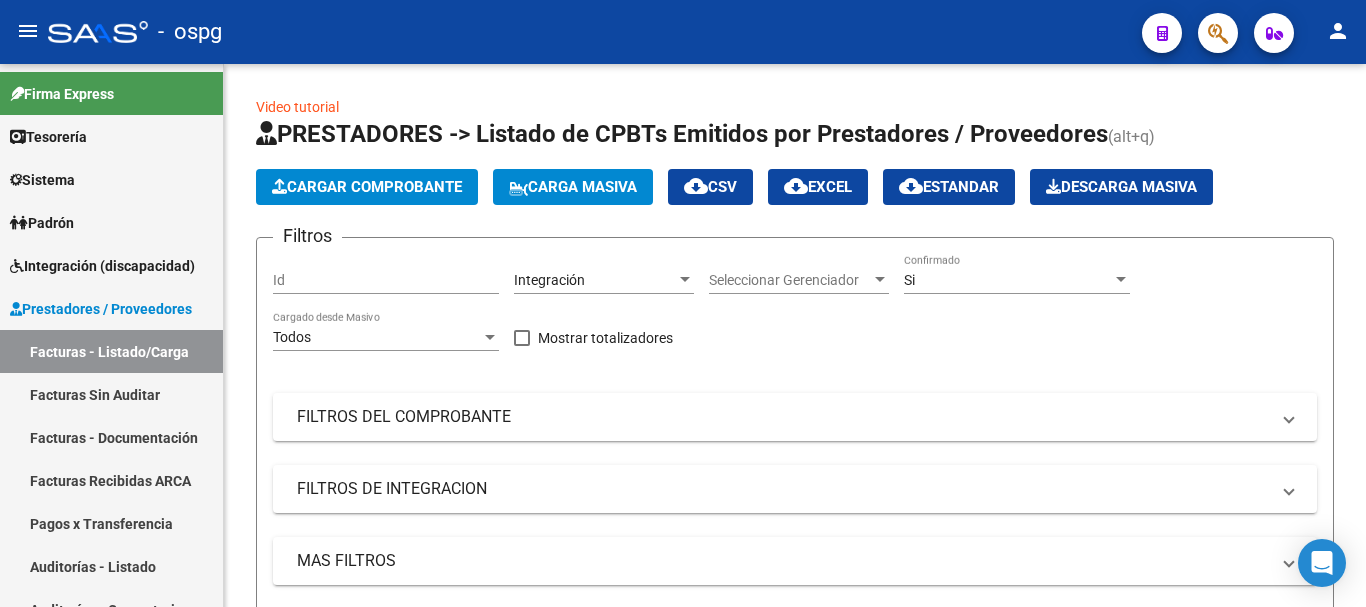 scroll, scrollTop: 0, scrollLeft: 0, axis: both 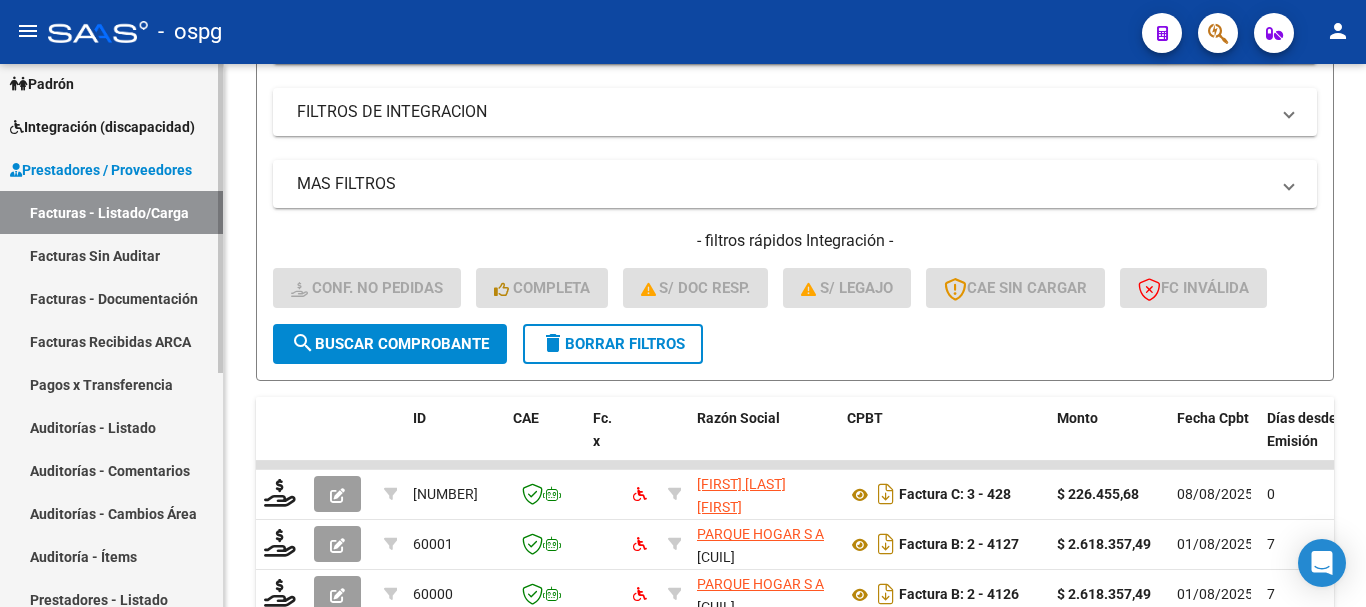 click on "Integración (discapacidad)" at bounding box center (111, 126) 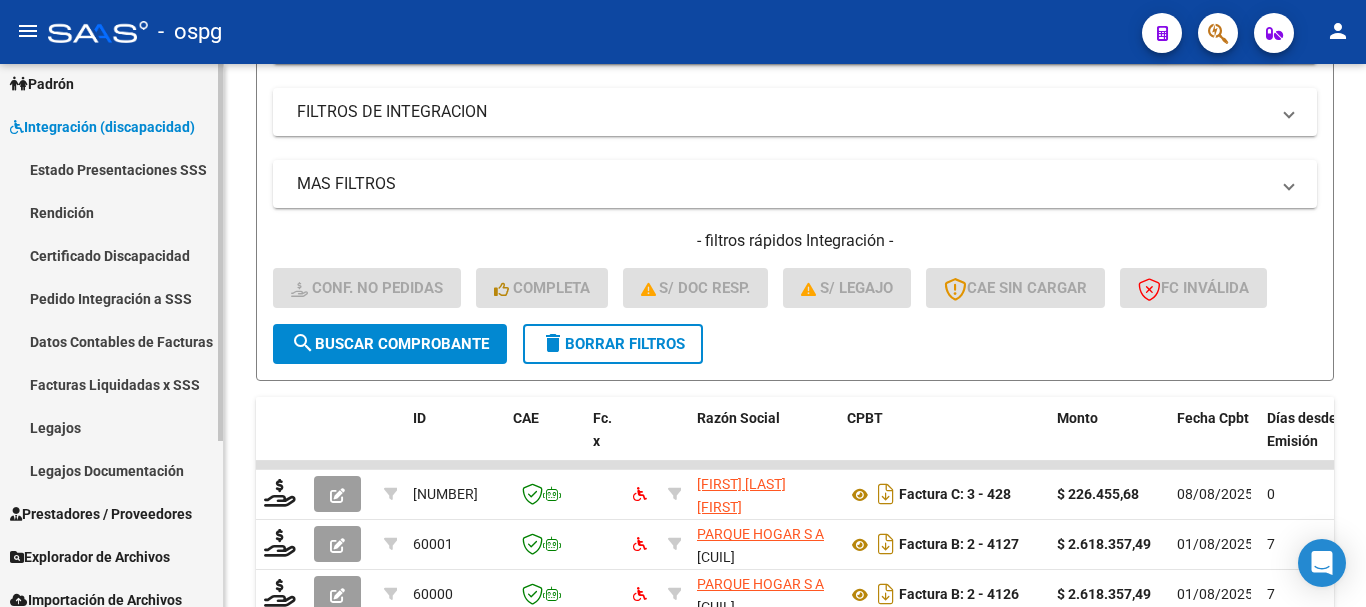 click on "Pedido Integración a SSS" at bounding box center (111, 298) 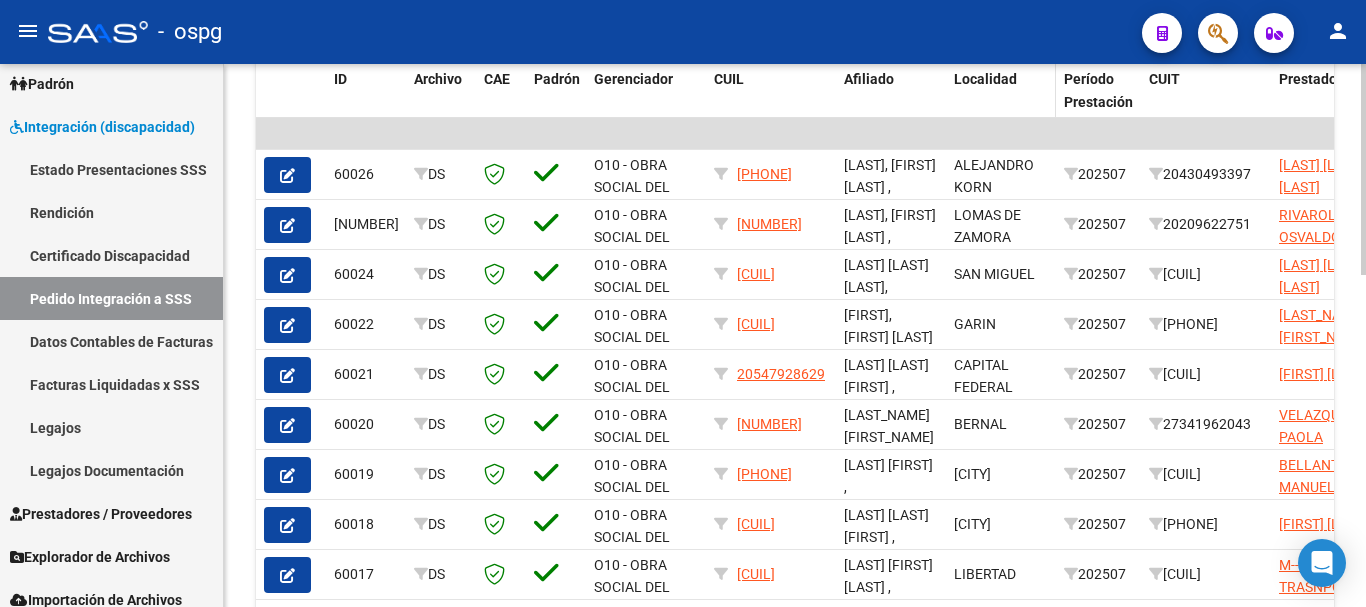 scroll, scrollTop: 777, scrollLeft: 0, axis: vertical 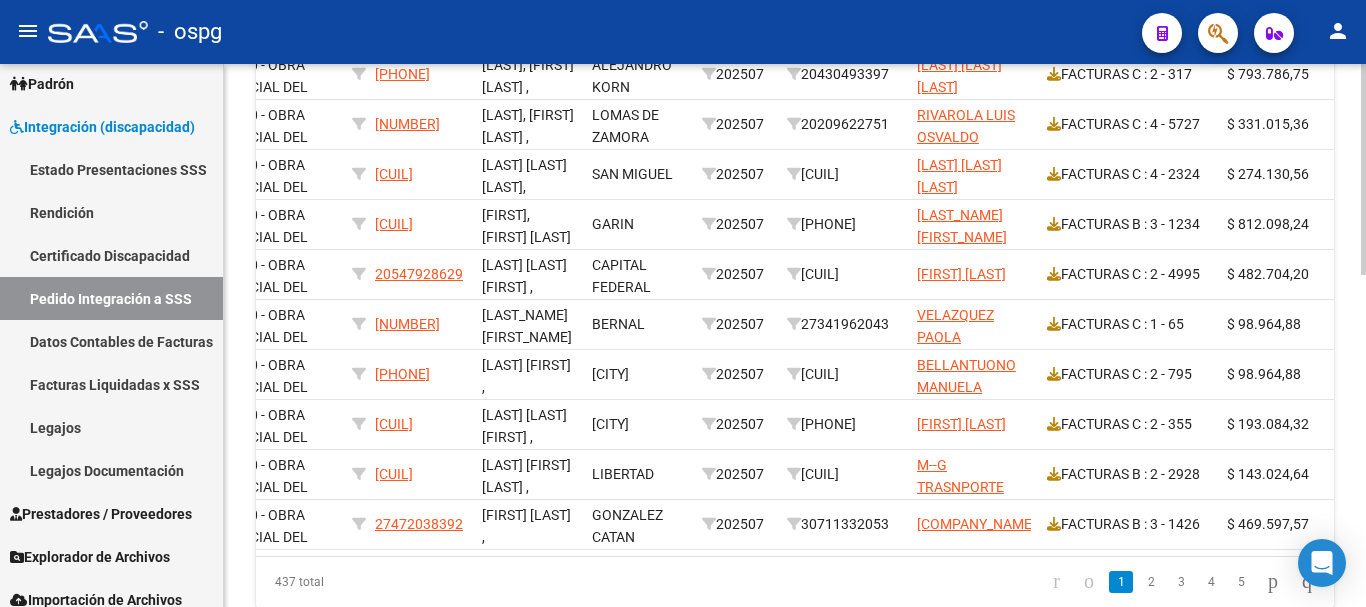 click on "| |  60026     DS   O10 - OBRA SOCIAL DEL PERSONAL GRAFICO     [PHONE] [LAST], [LAST] [LAST]     ,   [CITY]         202507     [PHONE]  [LAST] [LAST] [LAST]  FACTURAS C : 2 - 317  $ 793.786,75 $ 793.786,75     96 1.465 08/08/2025 0 | | [EMAIL] - [LAST] [LAST] 08/08/2025 12:34  60025     DS   O10 - OBRA SOCIAL DEL PERSONAL GRAFICO     [PHONE] [LAST], [LAST] [LAST]           ,   [CITY]        202507     [PHONE]  [LAST] [LAST] [LAST]  FACTURAS C : 4 - 5727  $ 331.015,36 $ 331.015,36     96 611 01/08/2025 7 | | [EMAIL] - [LAST] [LAST] 07/08/2025 14:59  60024     DS   O10 - OBRA SOCIAL DEL PERSONAL GRAFICO     [PHONE] [LAST] [LAST] [LAST]        ,   [CITY]             202507     [PHONE]  [LAST] [LAST] [LAST]  FACTURAS C : 4 - 2324  $ 274.130,56 $ 274.130,56     96 506 01/08/2025 7 | | [EMAIL] - [LAST] [LAST] 07/08/2025 14:59  60022     DS      [PHONE]" 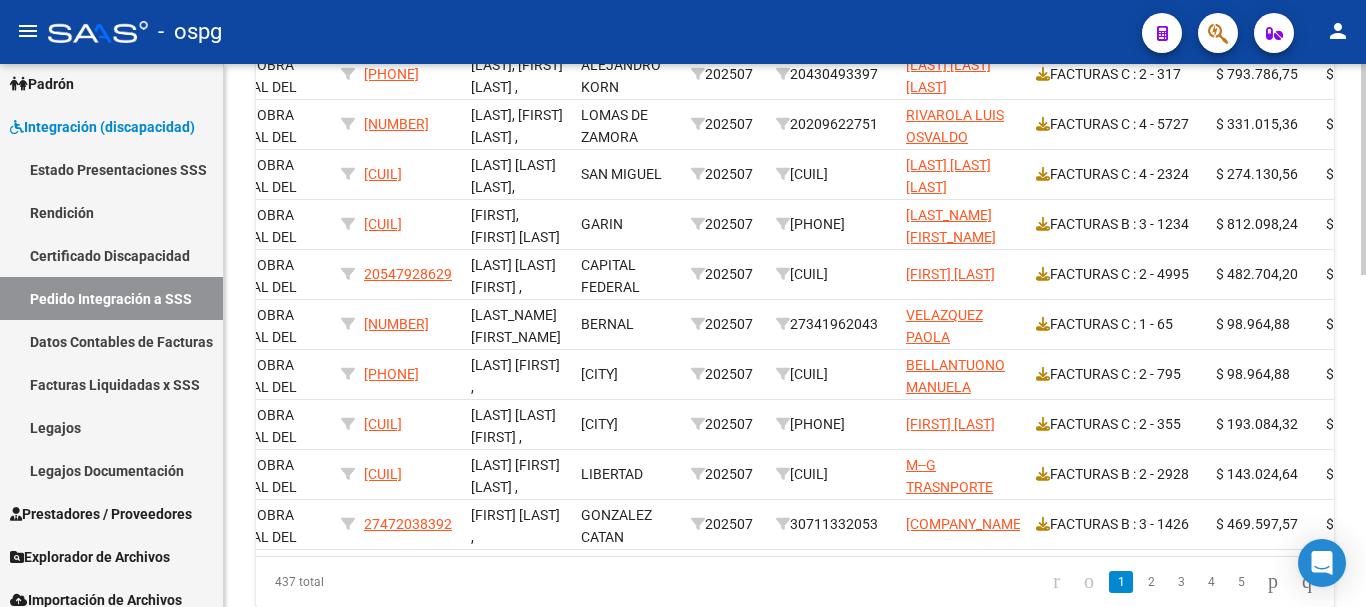 drag, startPoint x: 681, startPoint y: 570, endPoint x: 835, endPoint y: 568, distance: 154.01299 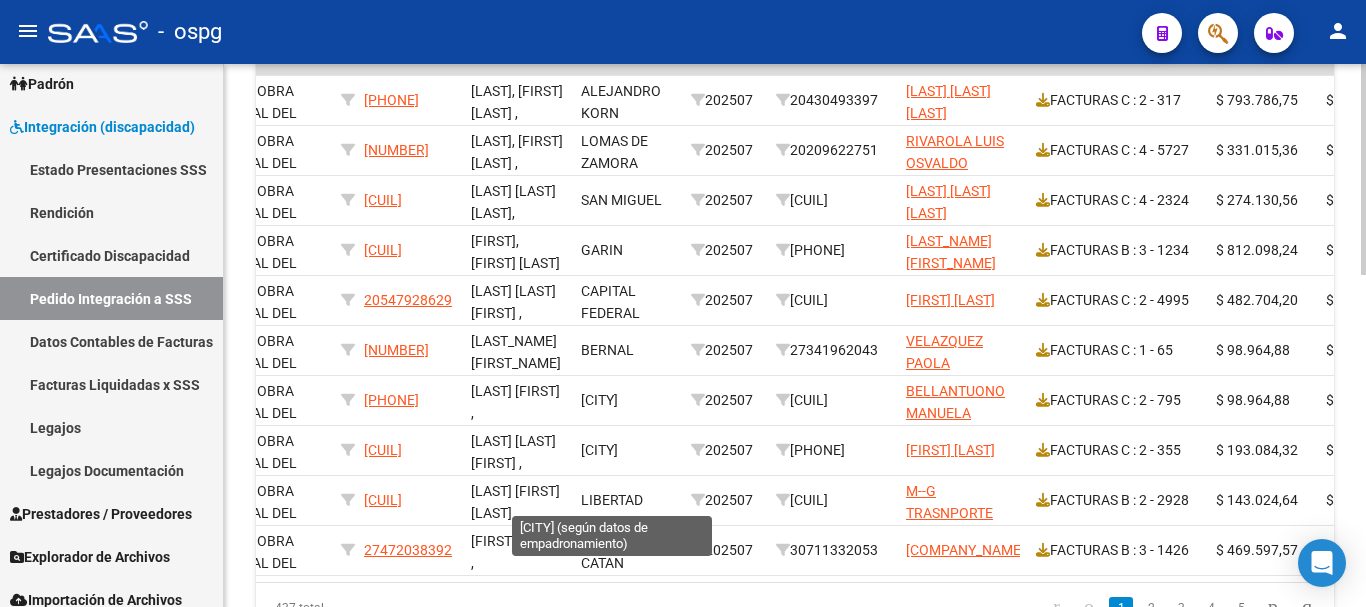 scroll, scrollTop: 856, scrollLeft: 0, axis: vertical 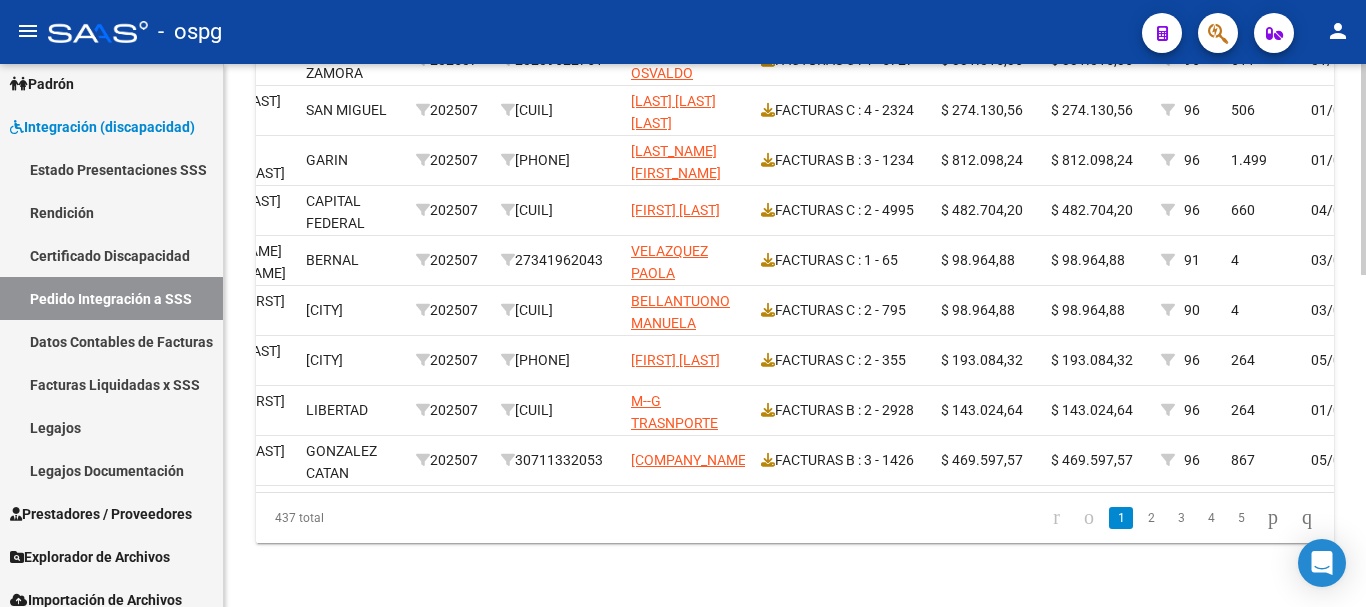 click on "[NUMBER] total   [NUMBER]   [NUMBER]   [NUMBER]   [NUMBER]   [NUMBER]" 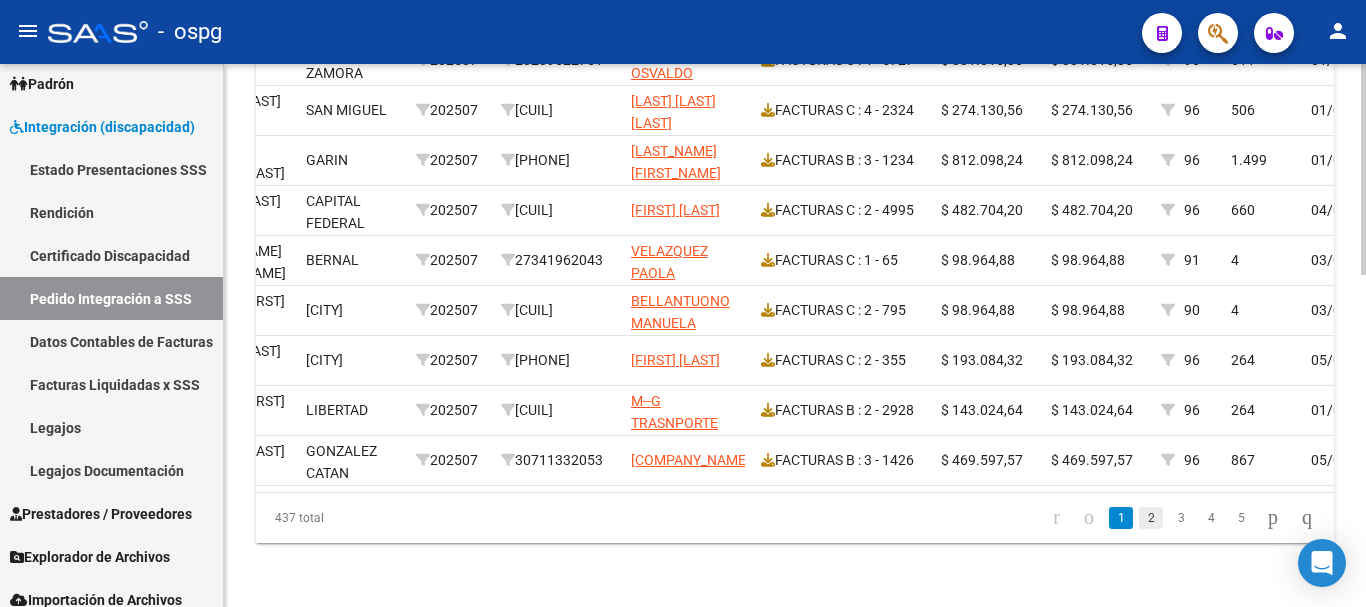 click on "2" 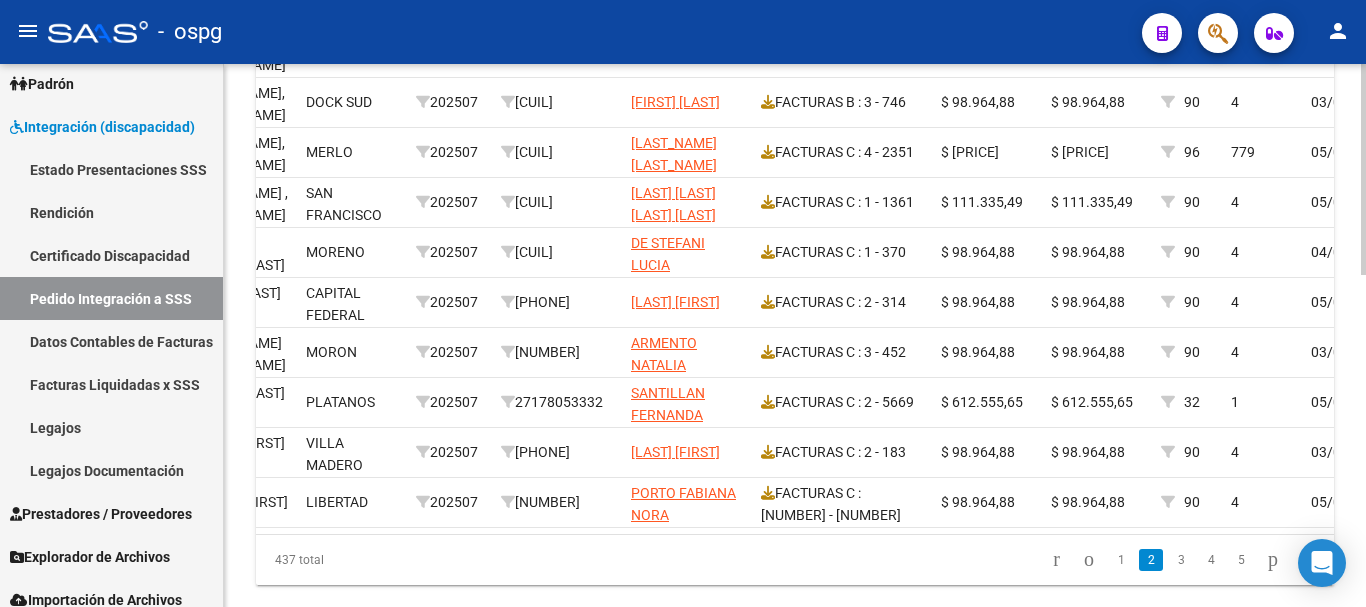 scroll, scrollTop: 856, scrollLeft: 0, axis: vertical 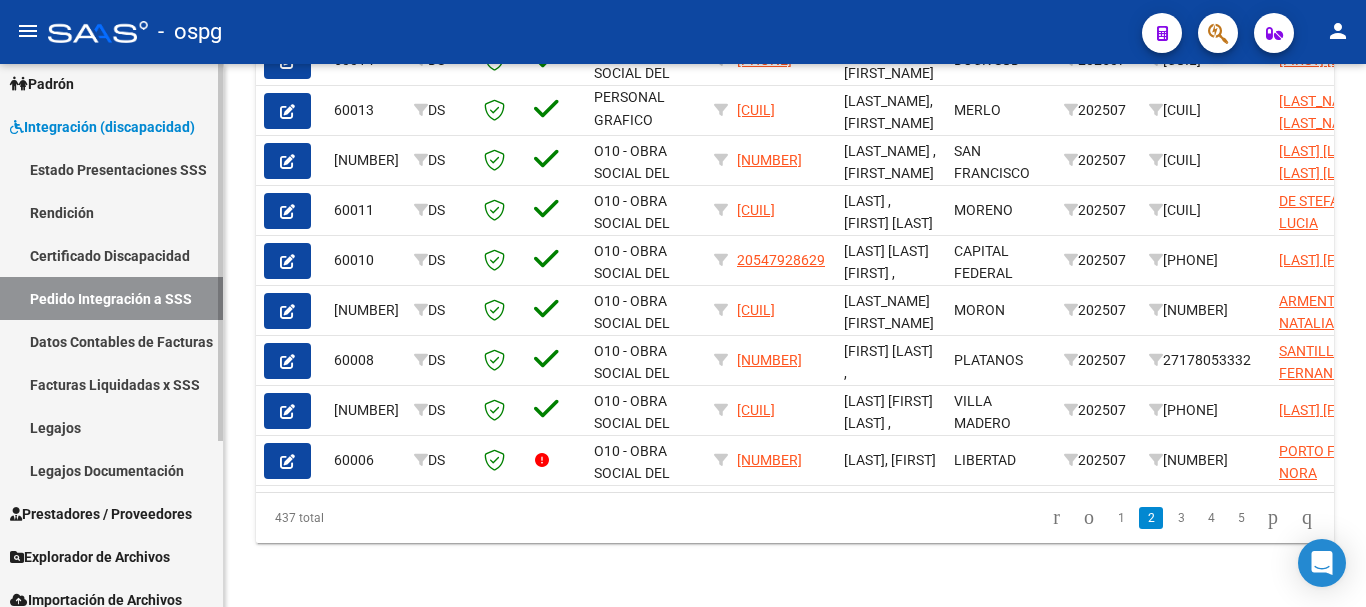 click on "Prestadores / Proveedores" at bounding box center [101, 514] 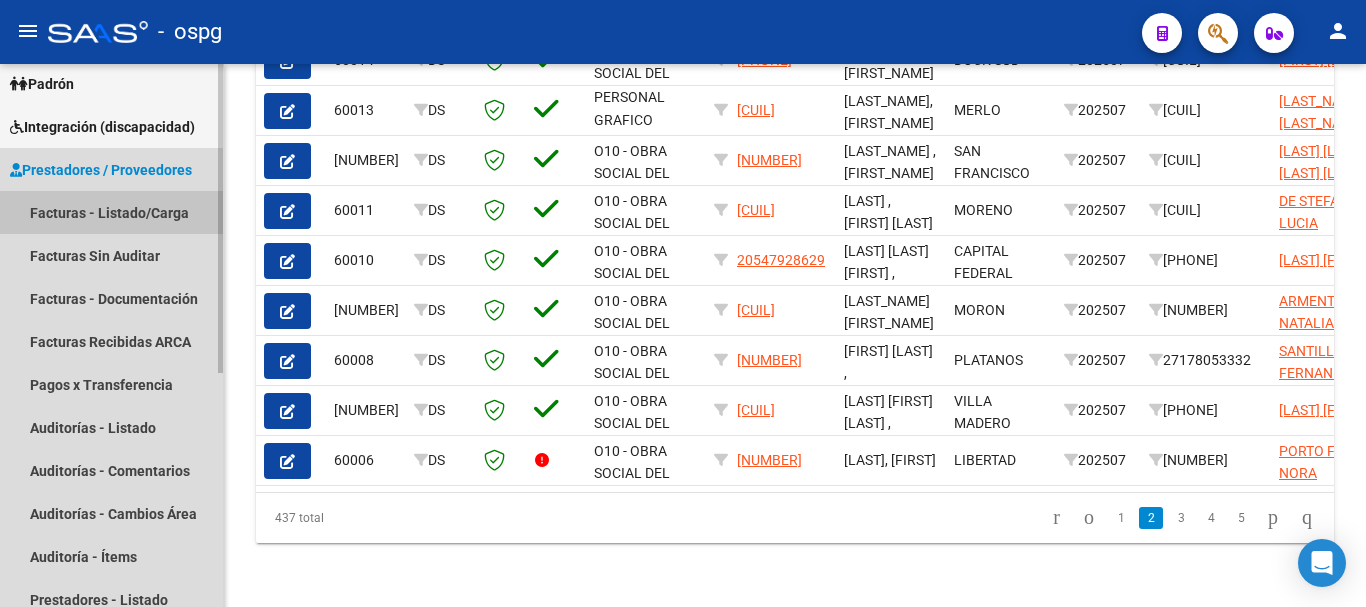 click on "Facturas - Listado/Carga" at bounding box center [111, 212] 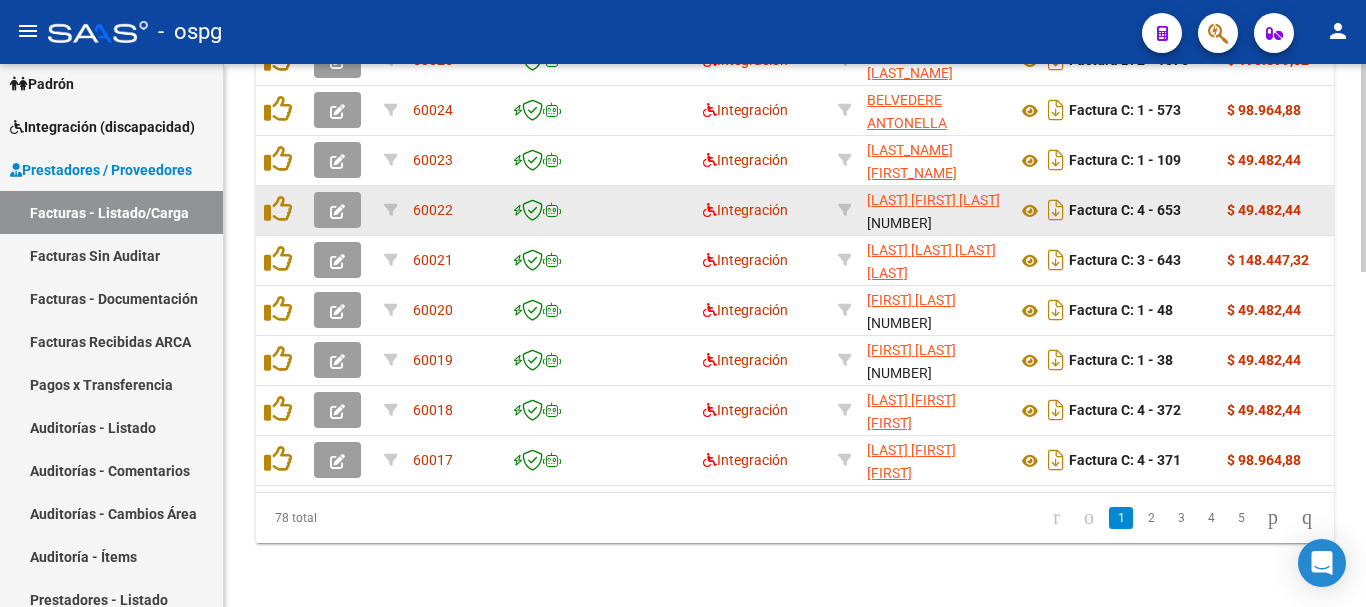 scroll, scrollTop: 877, scrollLeft: 0, axis: vertical 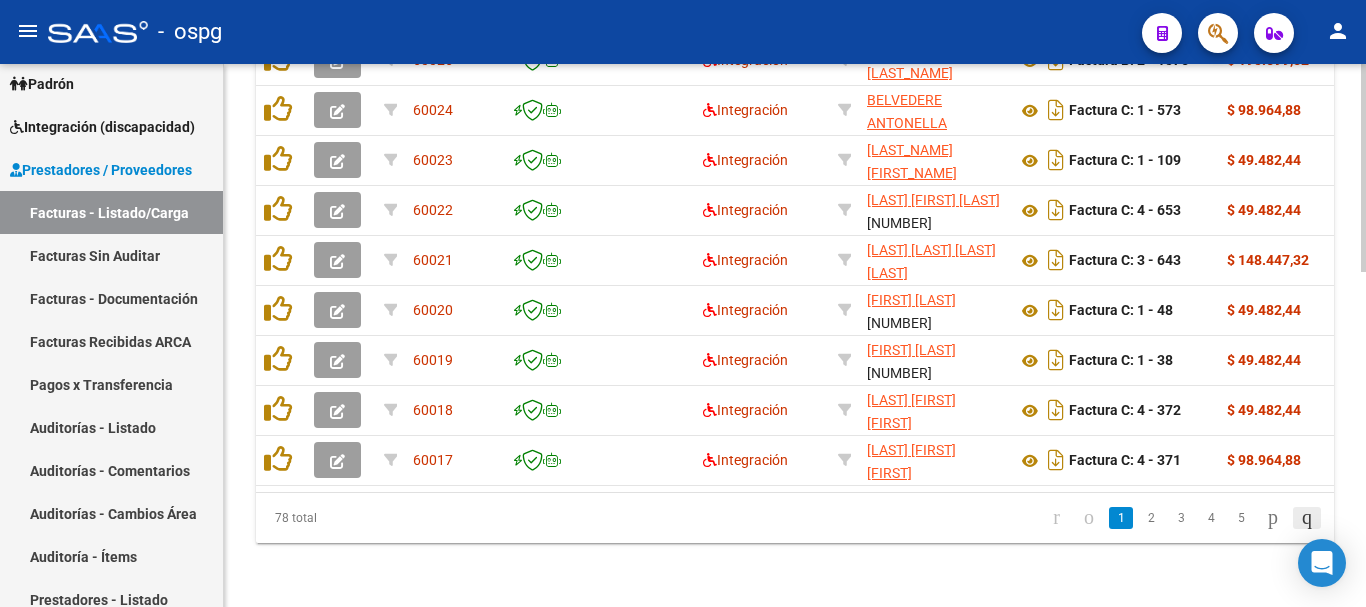 click 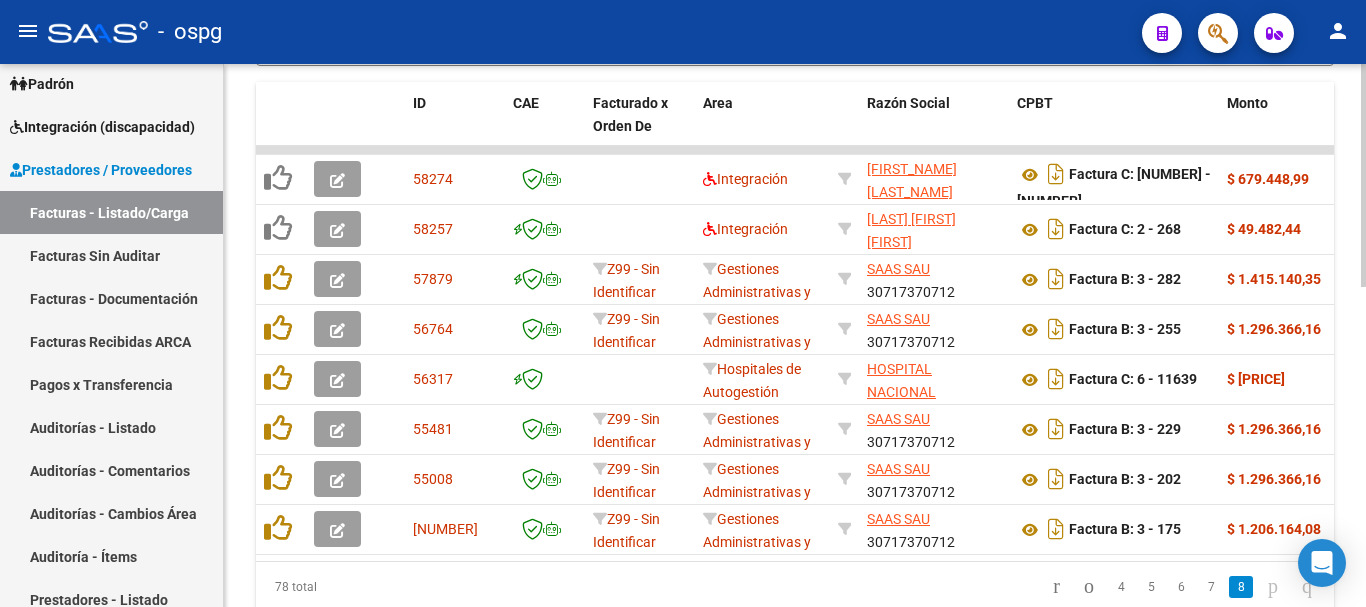 scroll, scrollTop: 777, scrollLeft: 0, axis: vertical 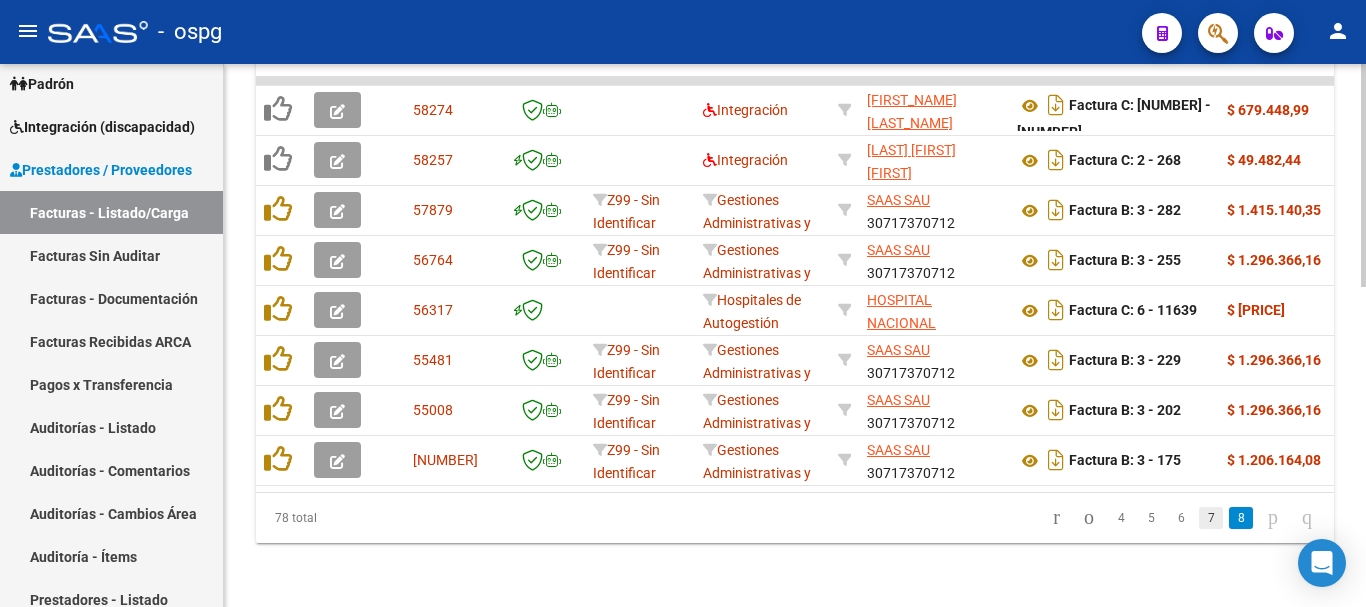 click on "7" 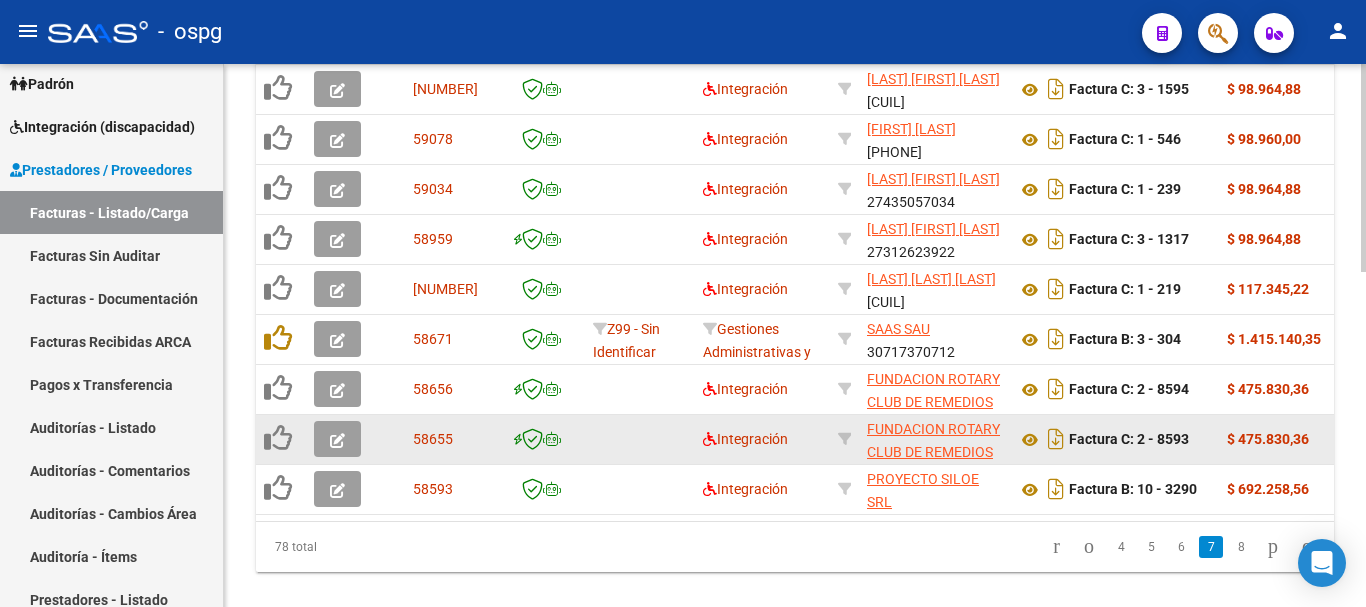 scroll, scrollTop: 877, scrollLeft: 0, axis: vertical 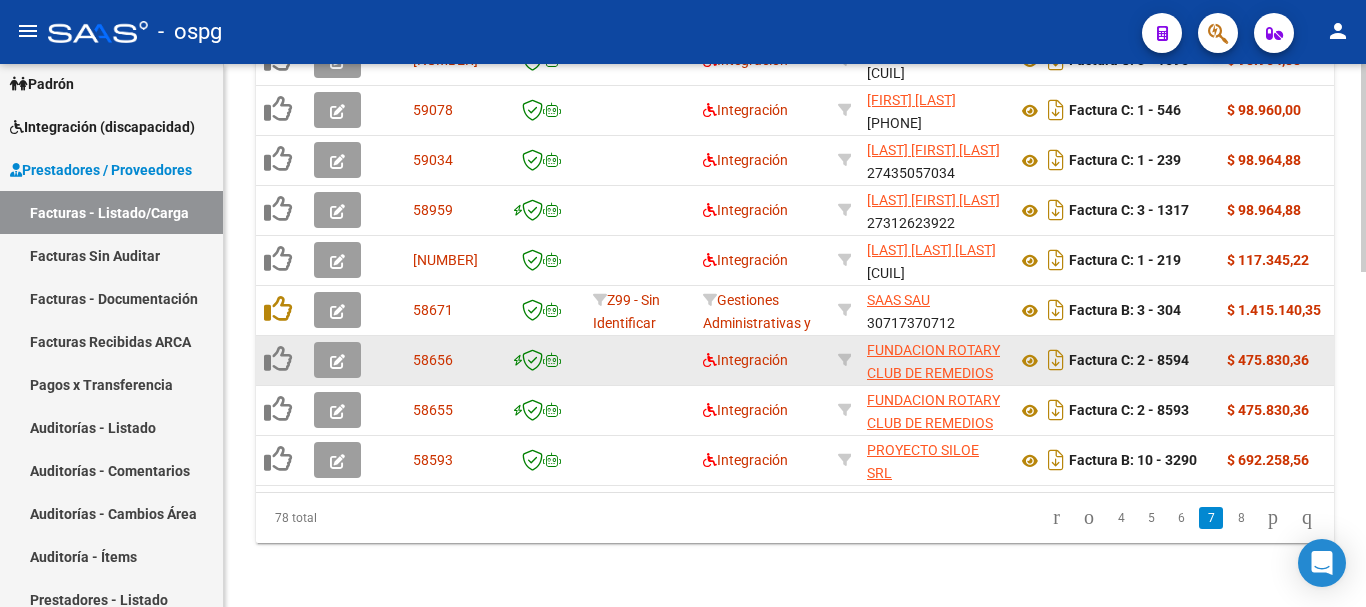 click 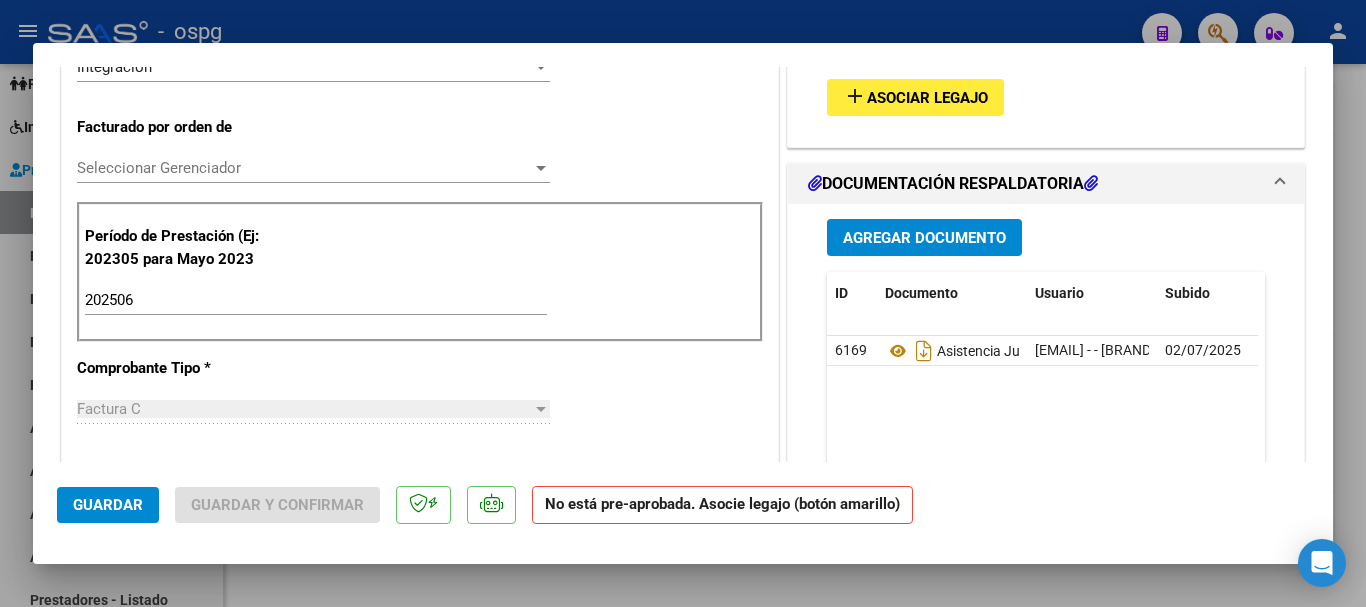 scroll, scrollTop: 500, scrollLeft: 0, axis: vertical 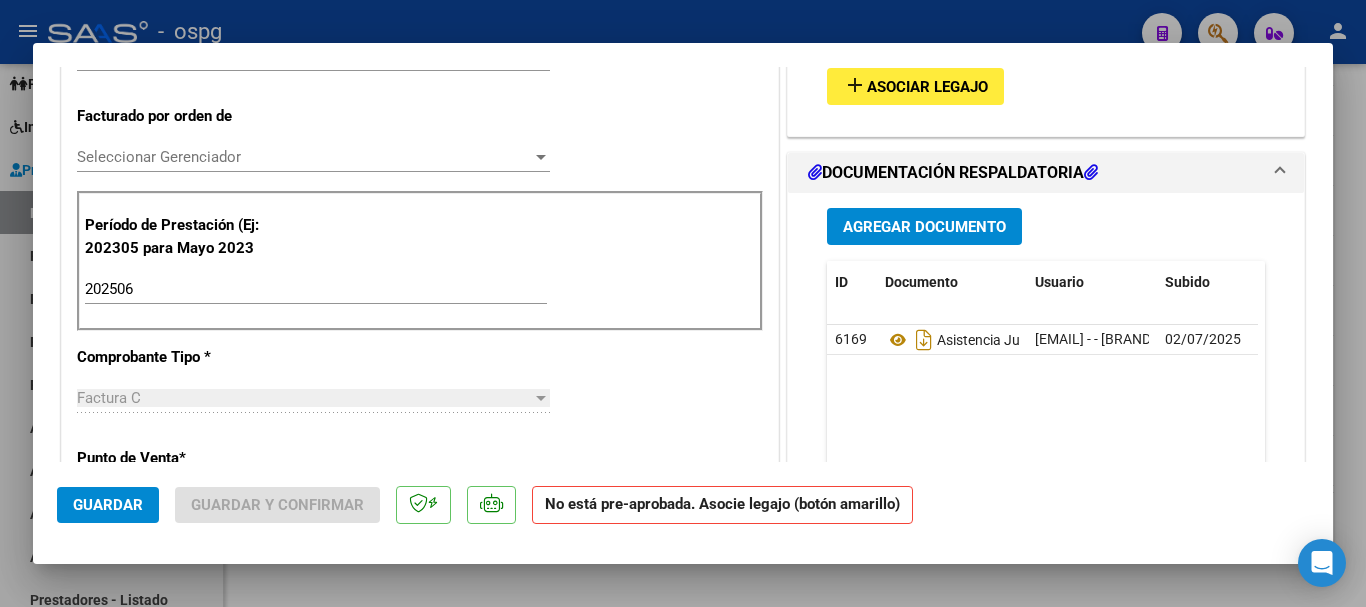 click at bounding box center (683, 303) 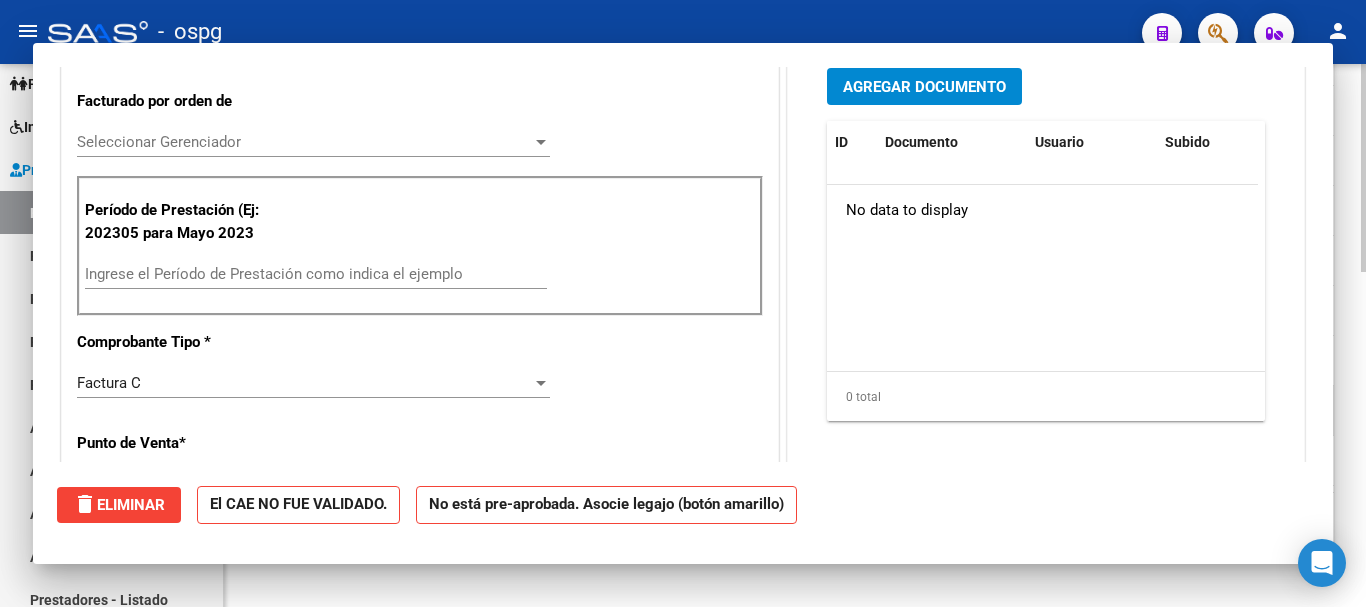 scroll, scrollTop: 0, scrollLeft: 0, axis: both 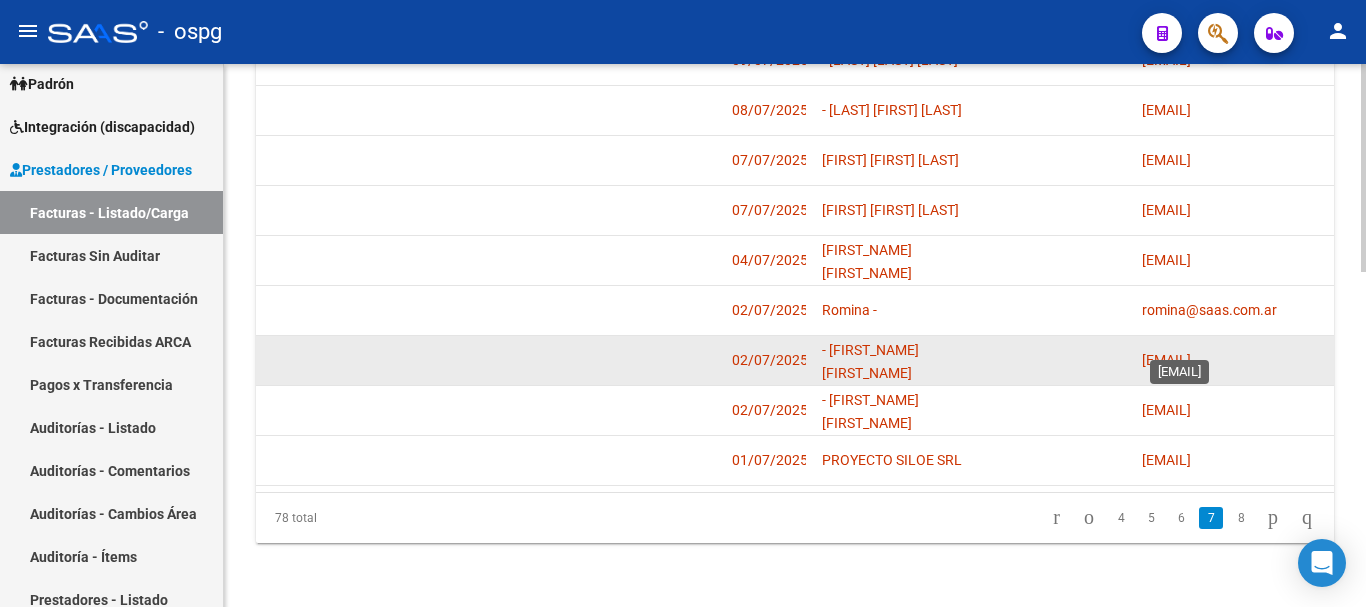 drag, startPoint x: 1307, startPoint y: 348, endPoint x: 1197, endPoint y: 330, distance: 111.463 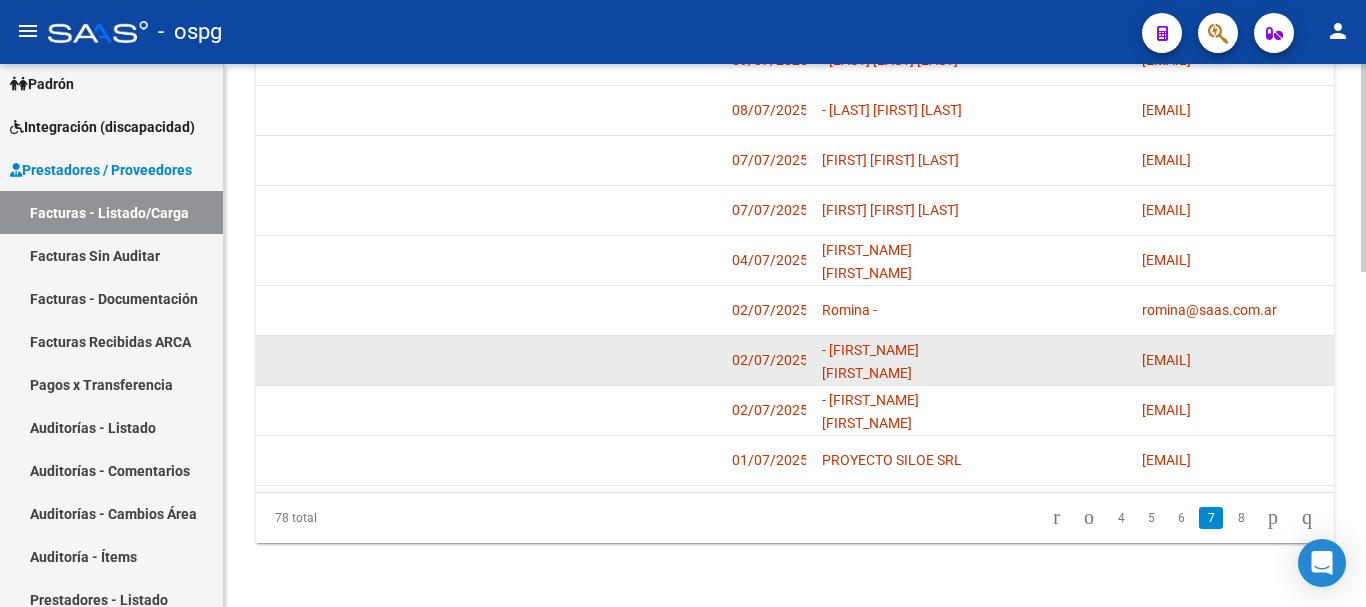 drag, startPoint x: 1320, startPoint y: 344, endPoint x: 1285, endPoint y: 348, distance: 35.22783 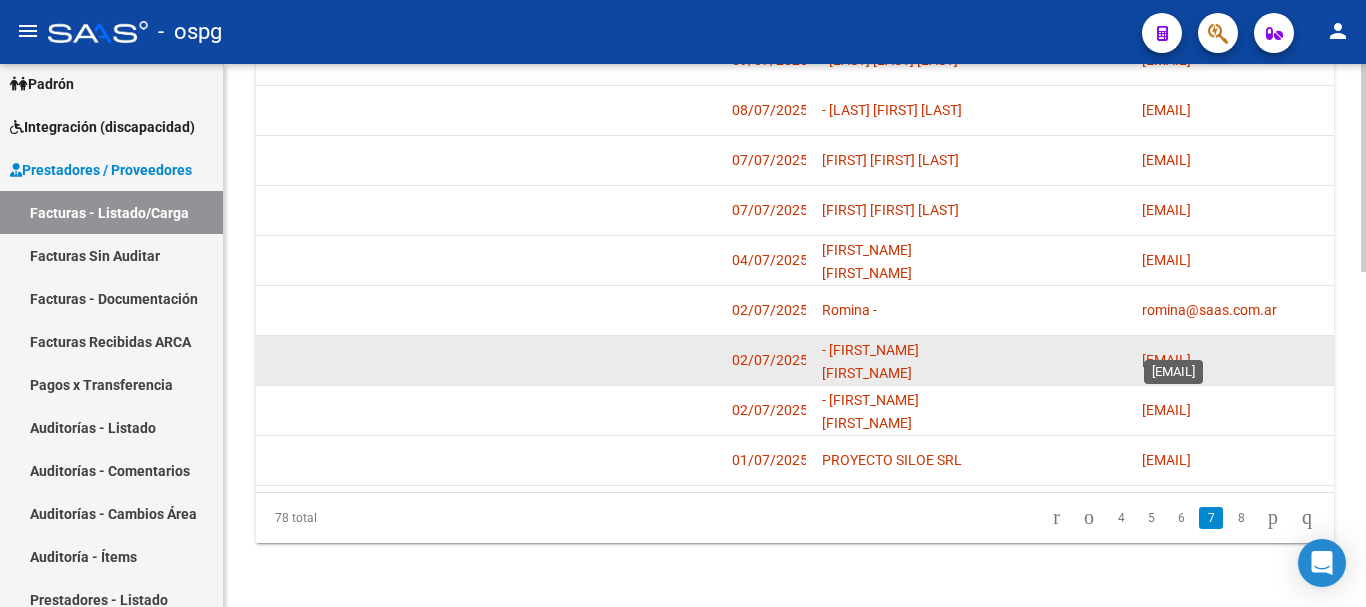 drag, startPoint x: 1322, startPoint y: 345, endPoint x: 1242, endPoint y: 354, distance: 80.50466 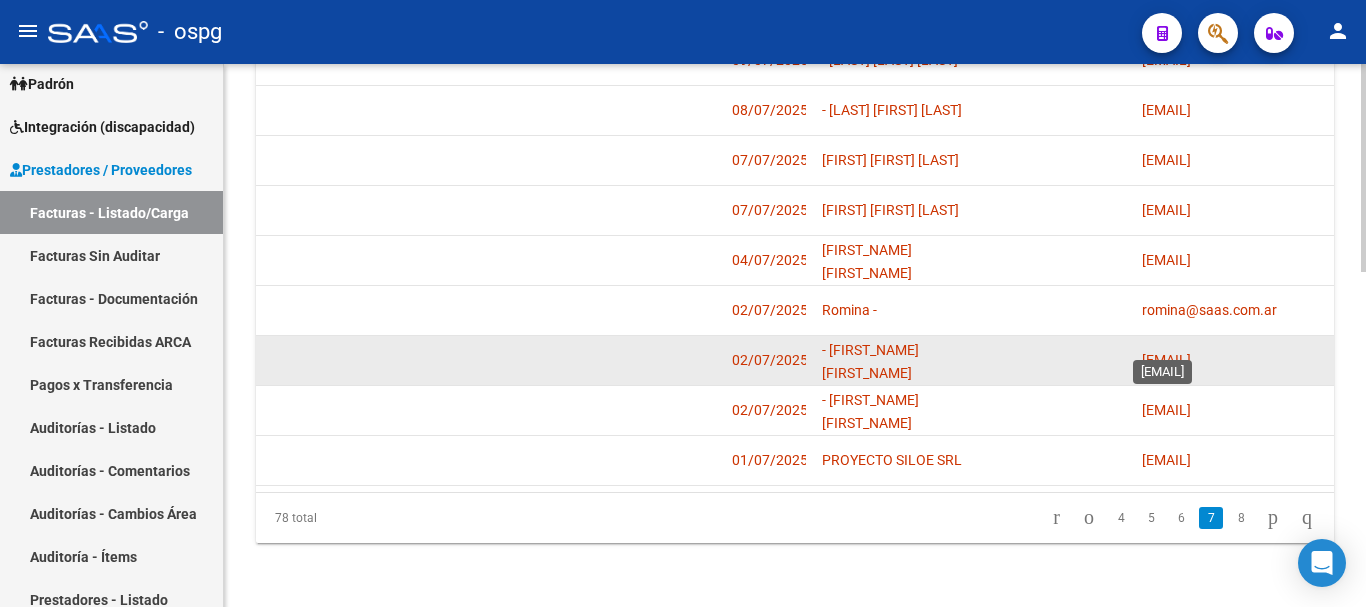scroll, scrollTop: 0, scrollLeft: 30, axis: horizontal 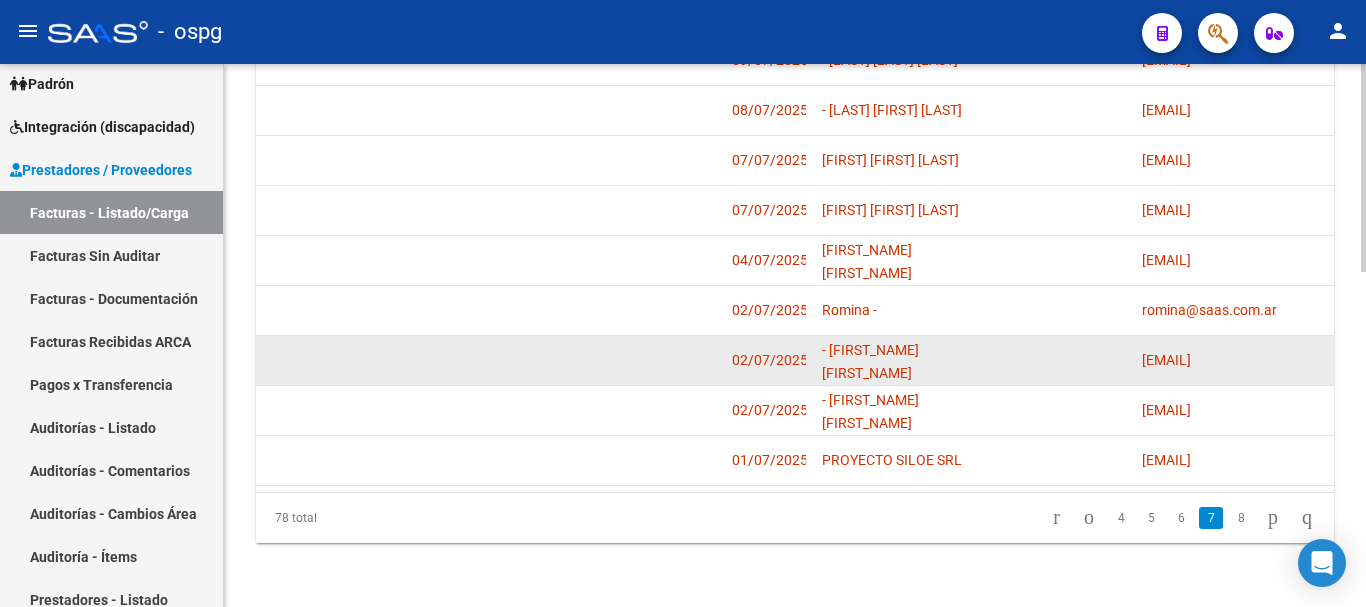 drag, startPoint x: 1326, startPoint y: 337, endPoint x: 1305, endPoint y: 342, distance: 21.587032 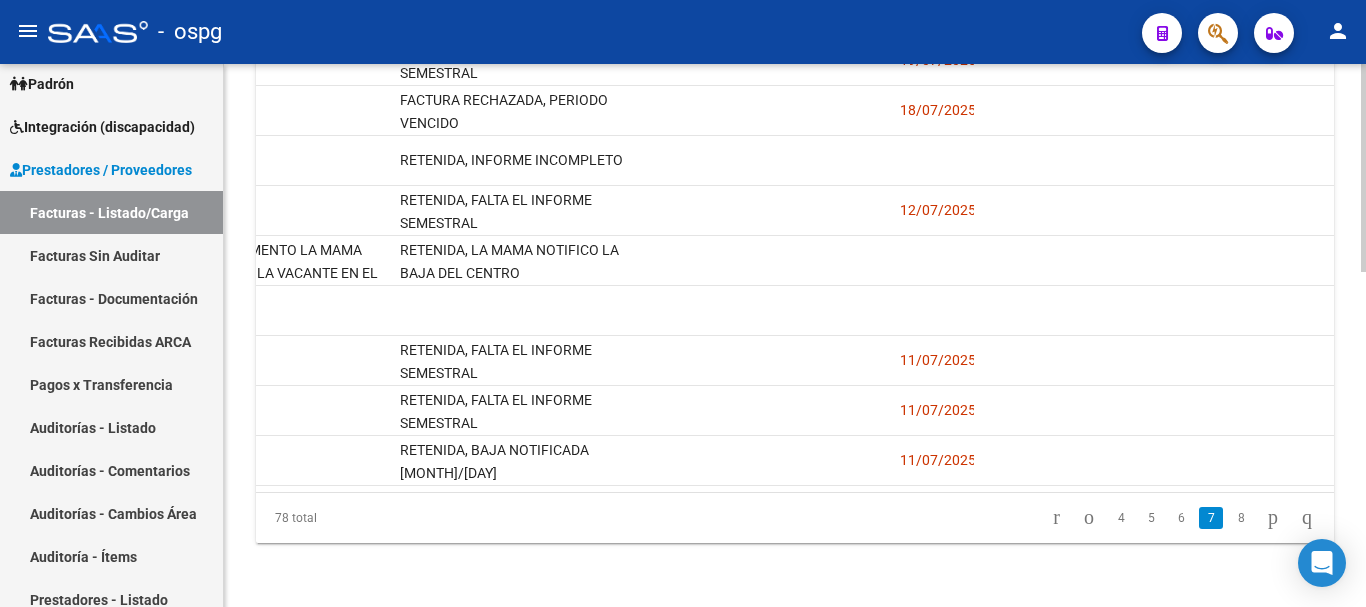 scroll, scrollTop: 0, scrollLeft: 3197, axis: horizontal 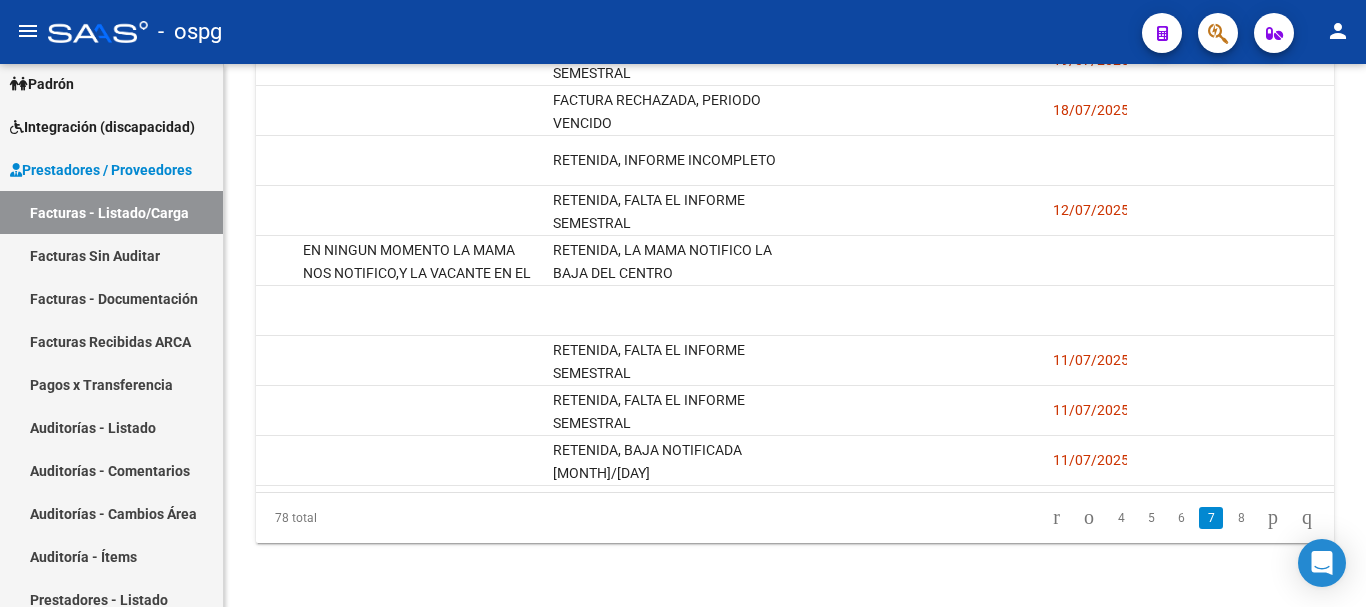 click on "78 total   4   5   6   7   8" 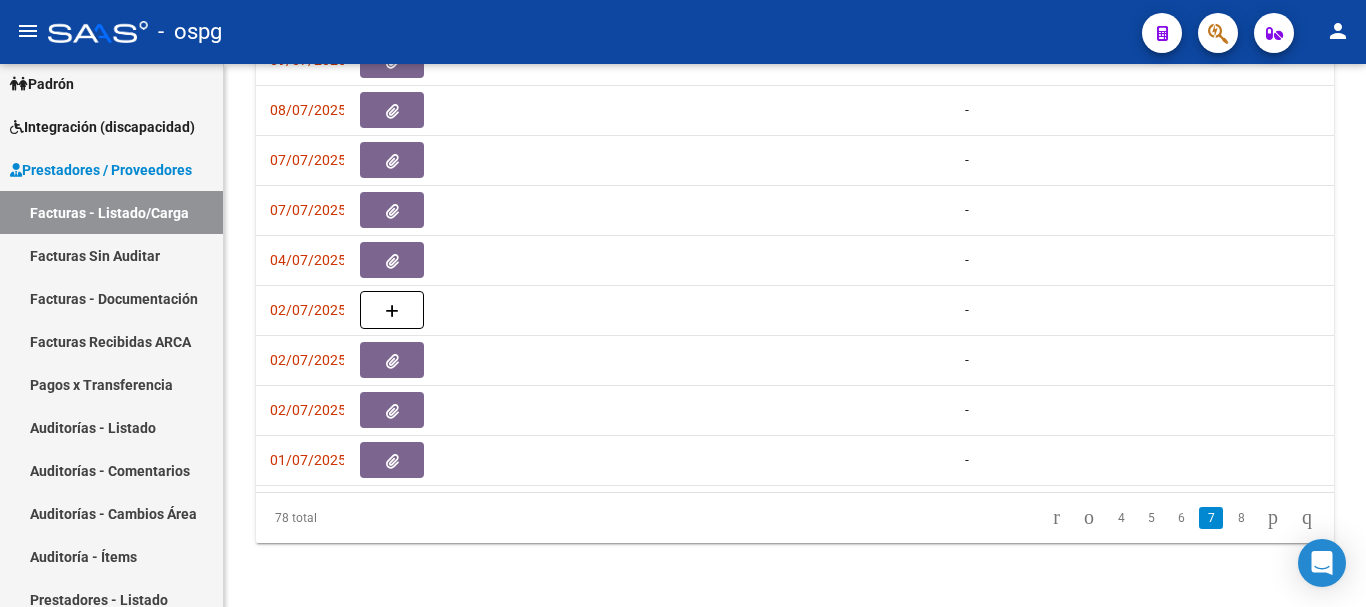 scroll, scrollTop: 0, scrollLeft: 0, axis: both 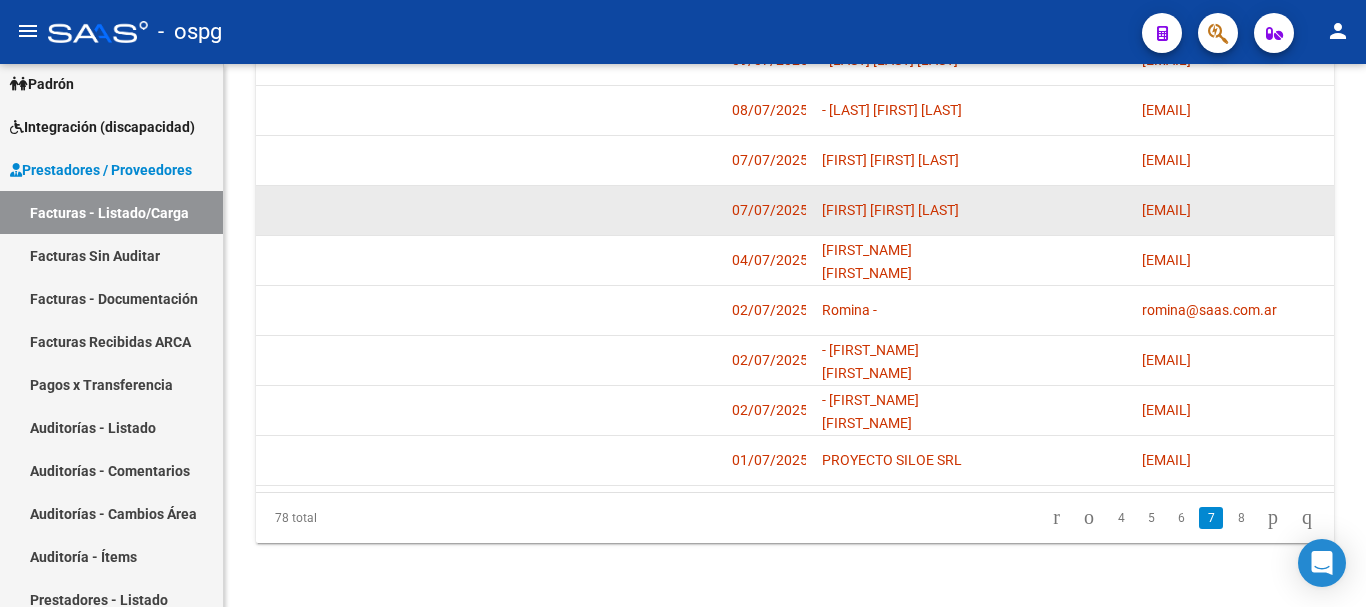 drag, startPoint x: 1285, startPoint y: 194, endPoint x: 1141, endPoint y: 205, distance: 144.41953 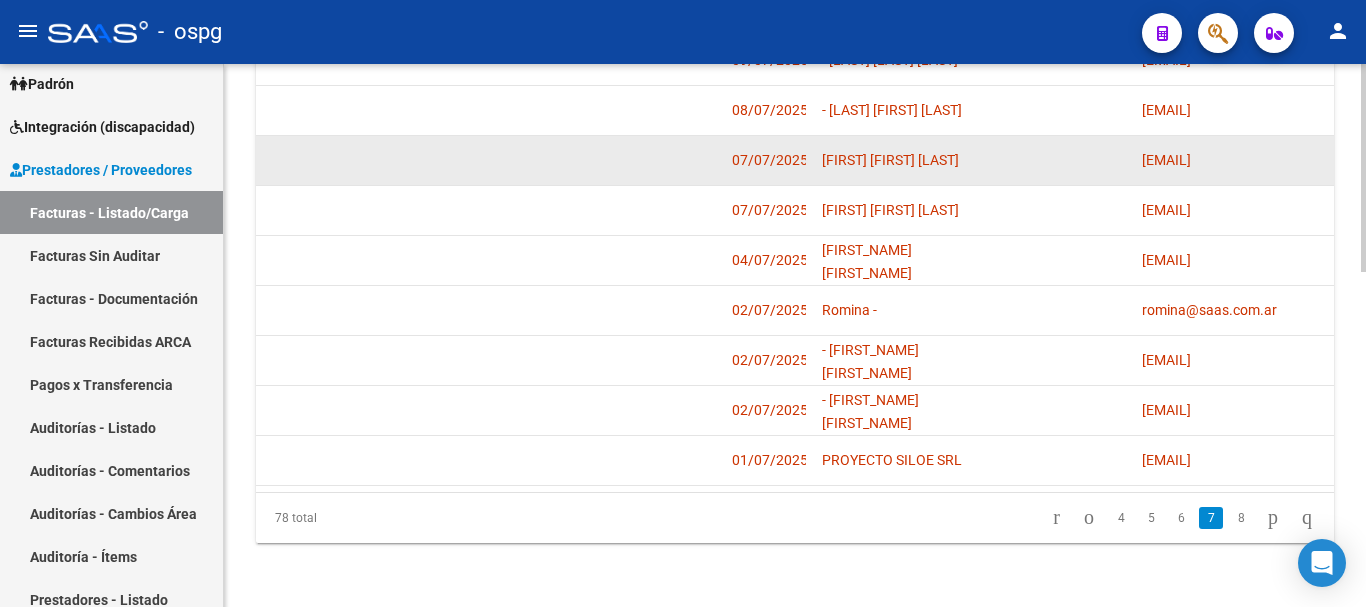 click on "[EMAIL]" 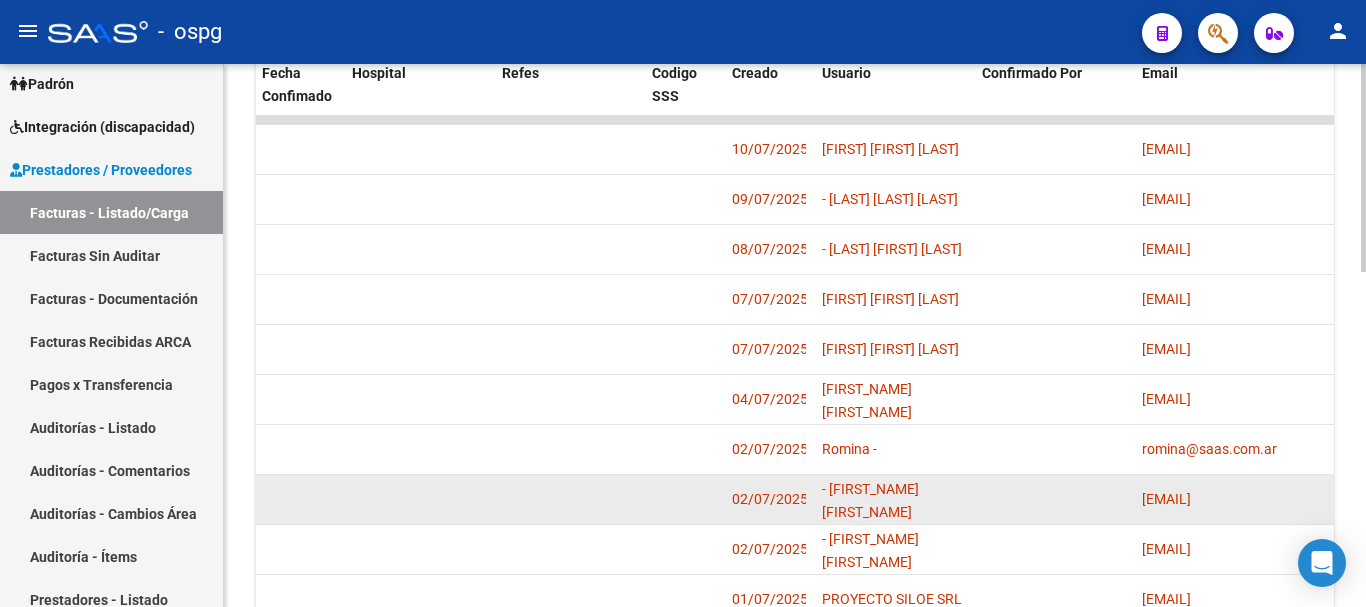scroll, scrollTop: 677, scrollLeft: 0, axis: vertical 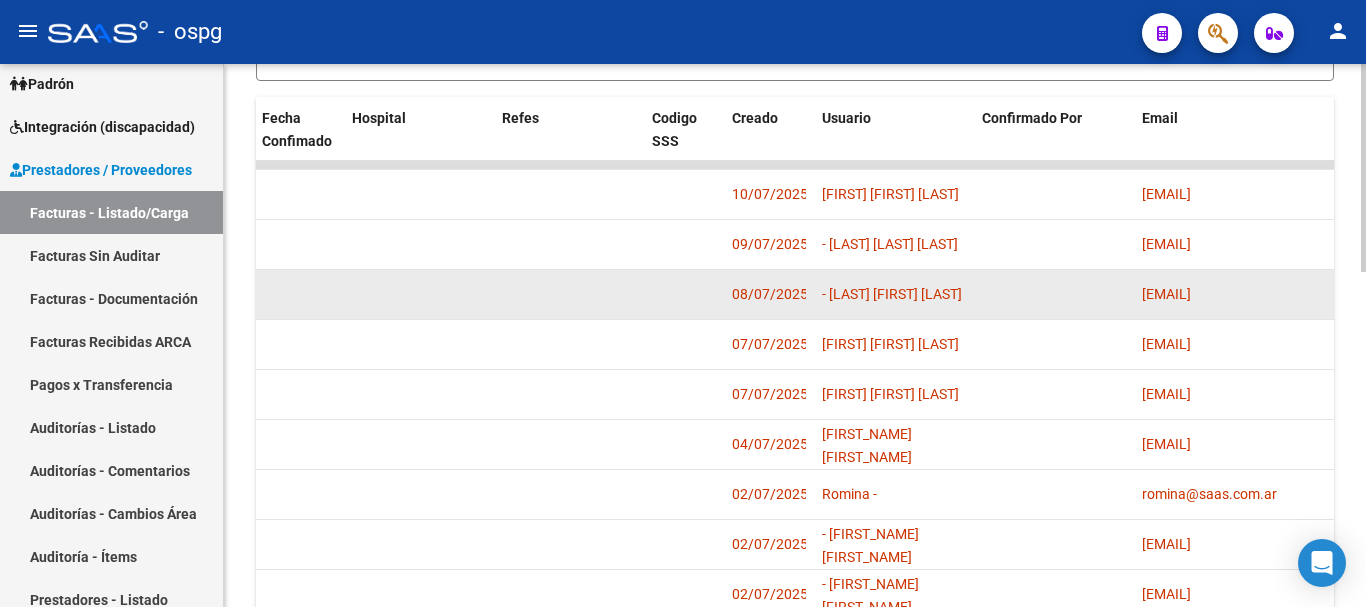 drag, startPoint x: 1305, startPoint y: 290, endPoint x: 1127, endPoint y: 304, distance: 178.54971 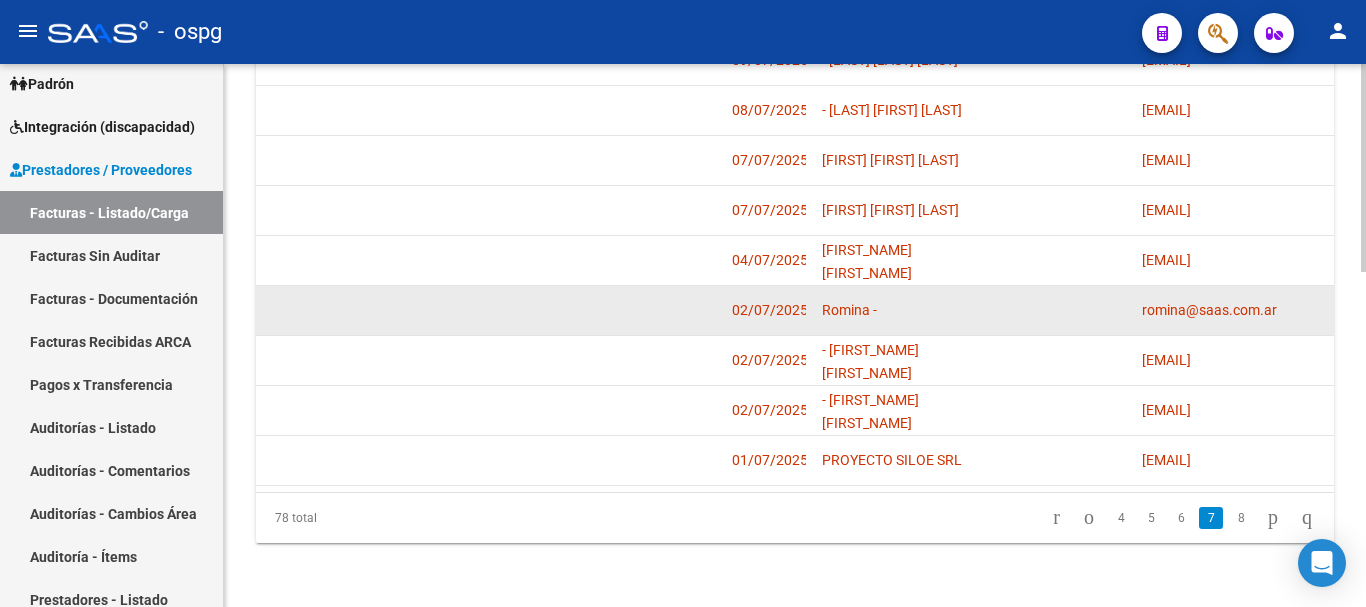 scroll, scrollTop: 877, scrollLeft: 0, axis: vertical 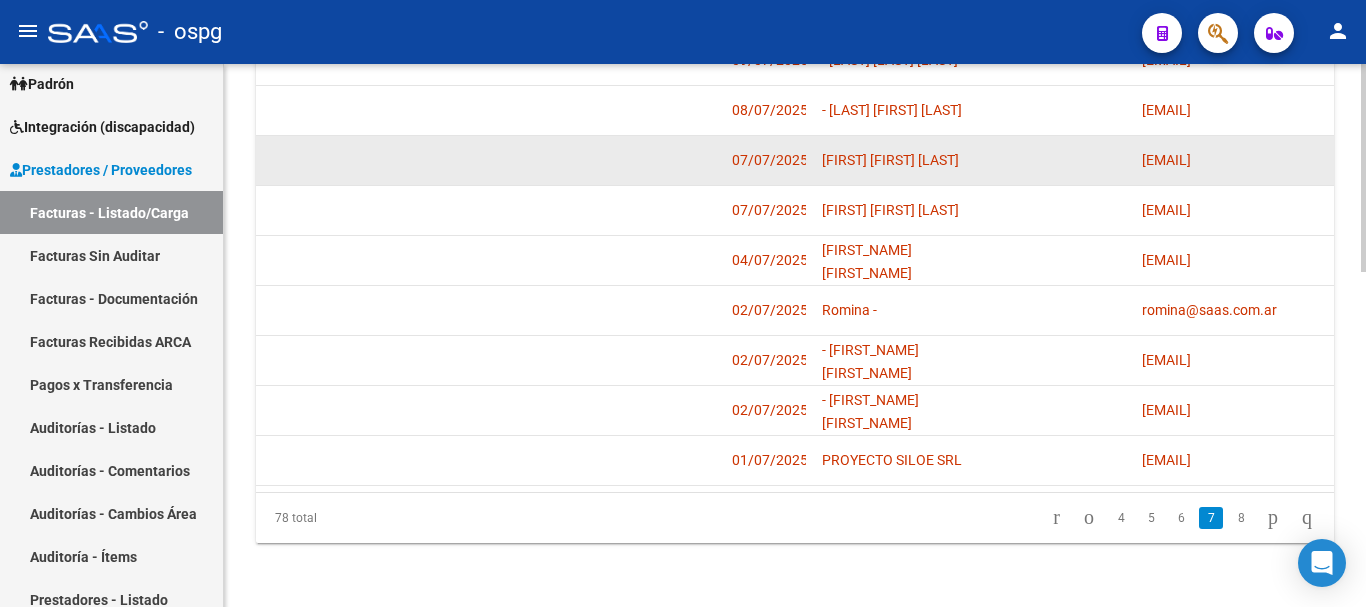 click 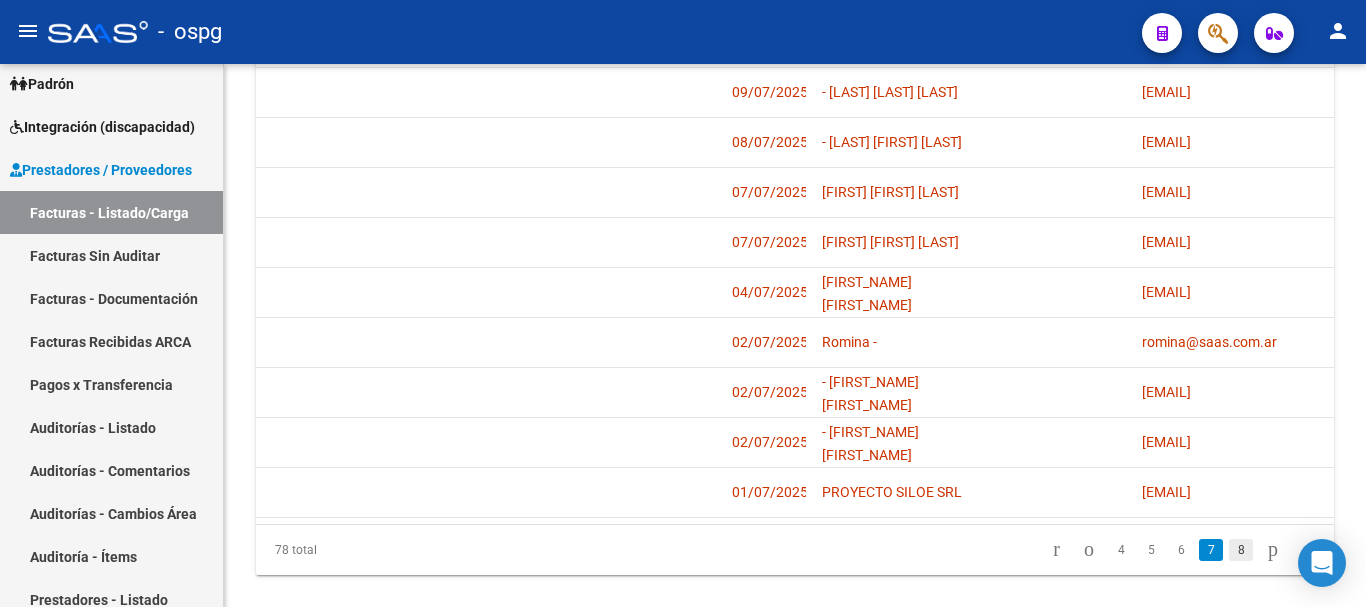 scroll, scrollTop: 877, scrollLeft: 0, axis: vertical 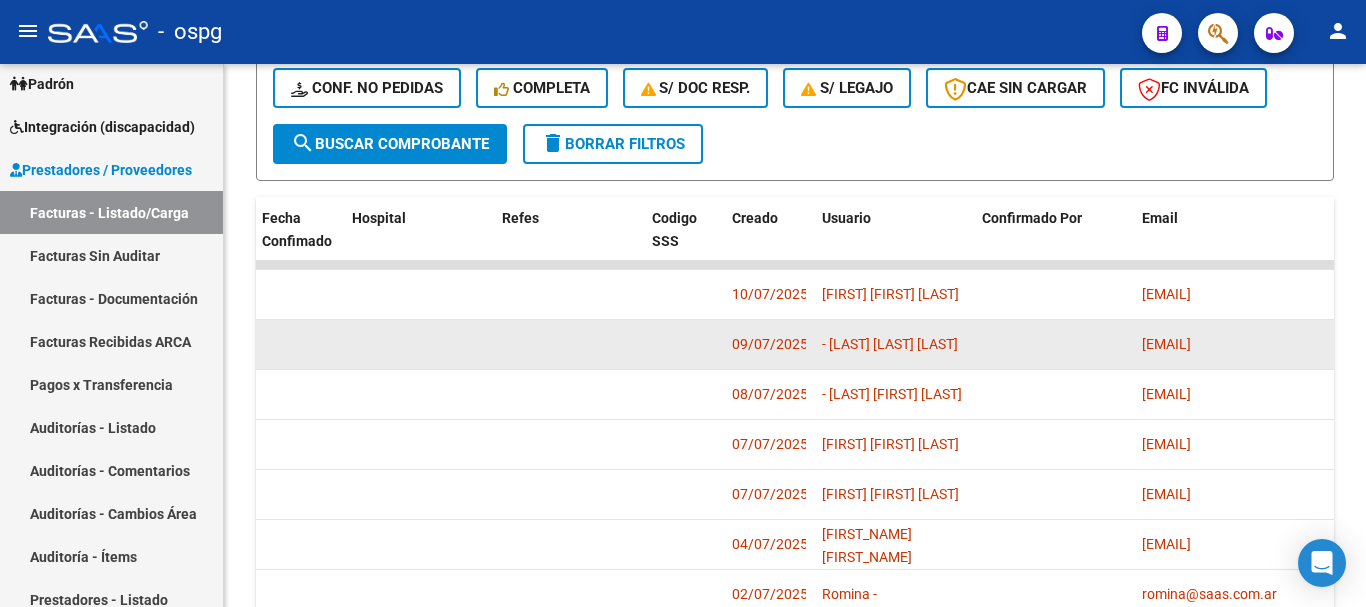 drag, startPoint x: 1287, startPoint y: 339, endPoint x: 1097, endPoint y: 352, distance: 190.44421 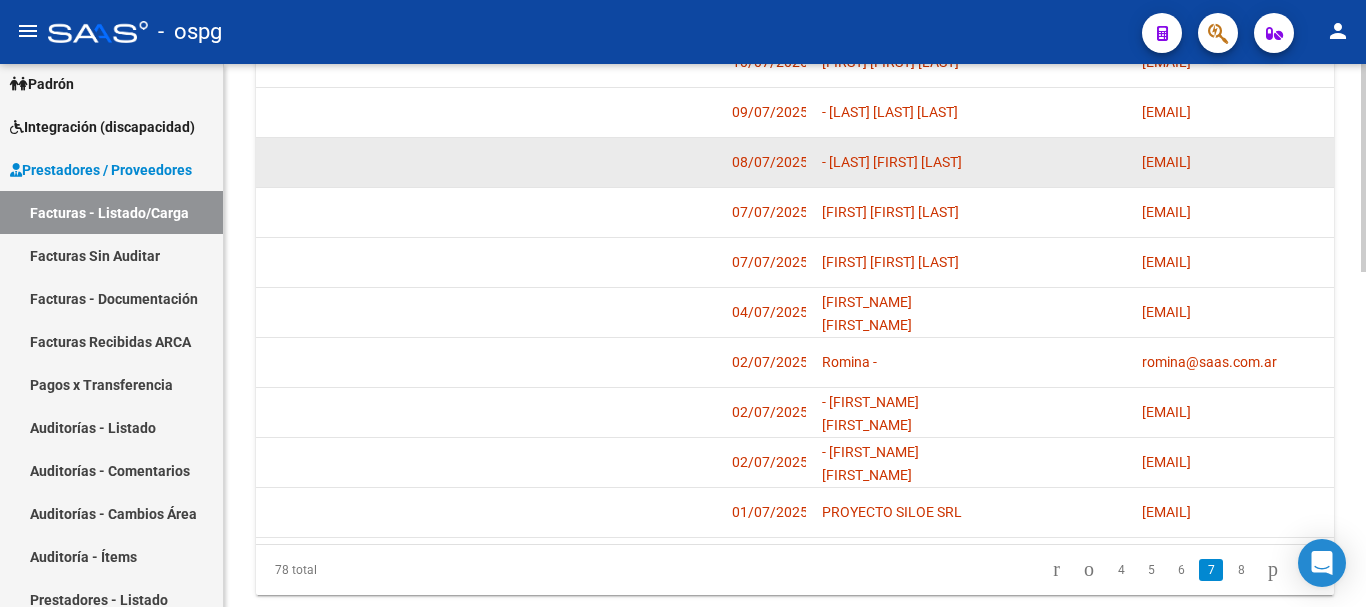 scroll, scrollTop: 877, scrollLeft: 0, axis: vertical 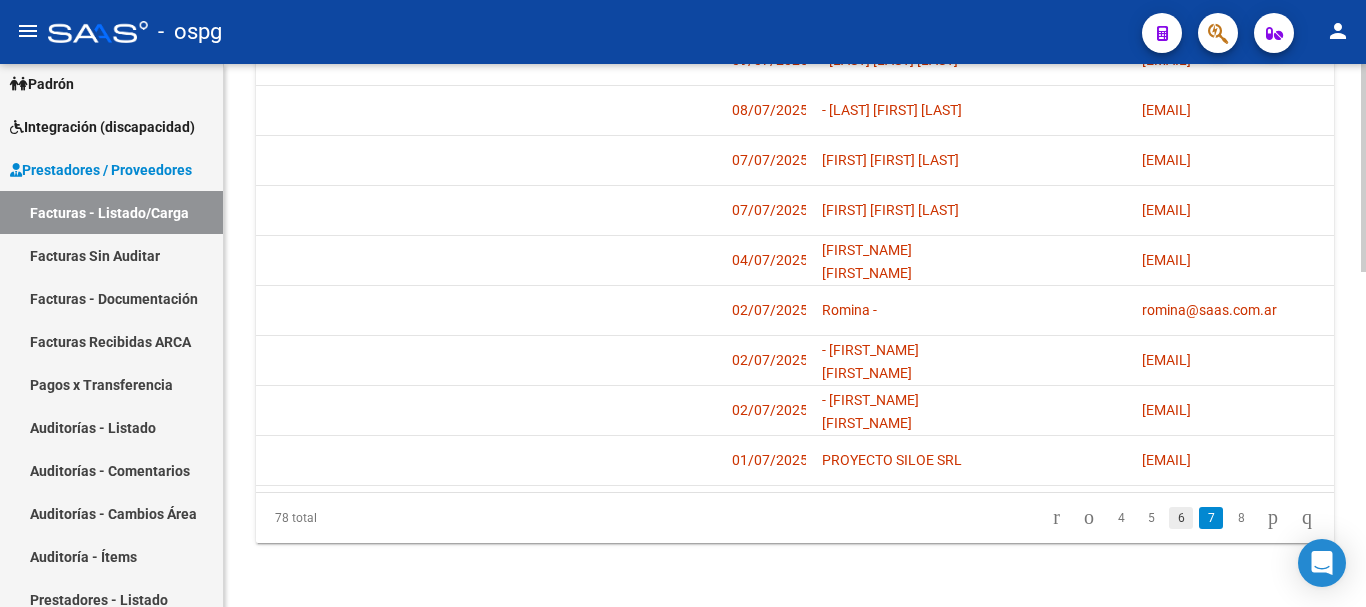 click on "6" 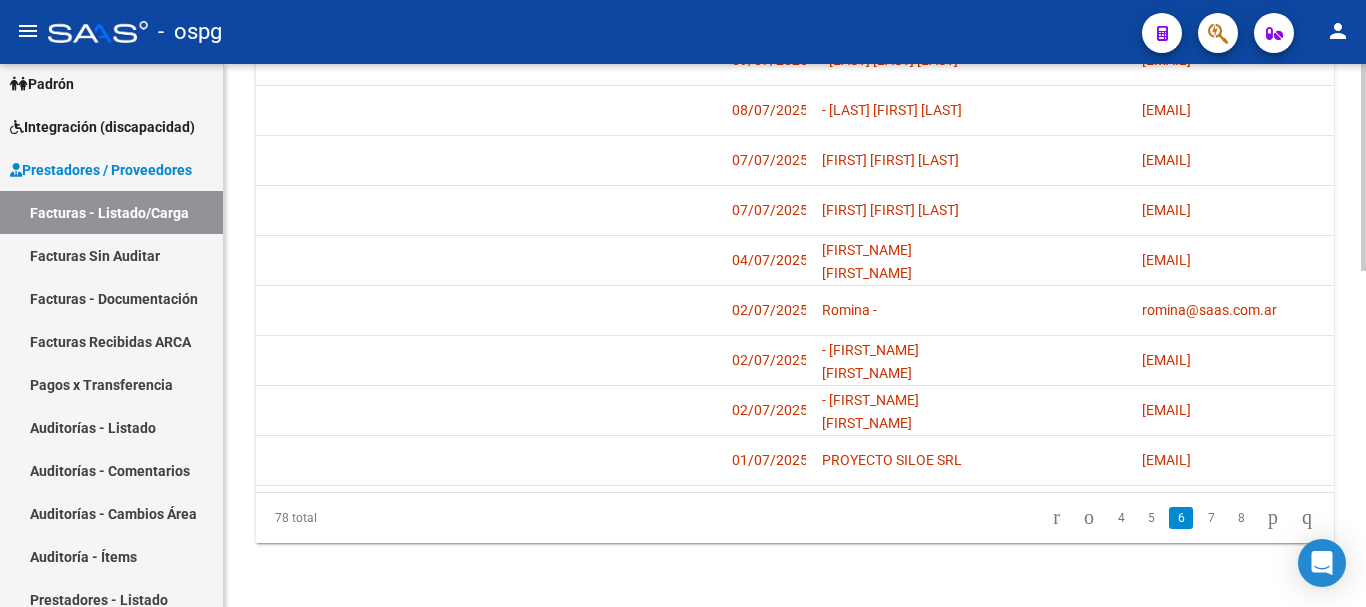 scroll, scrollTop: 0, scrollLeft: 0, axis: both 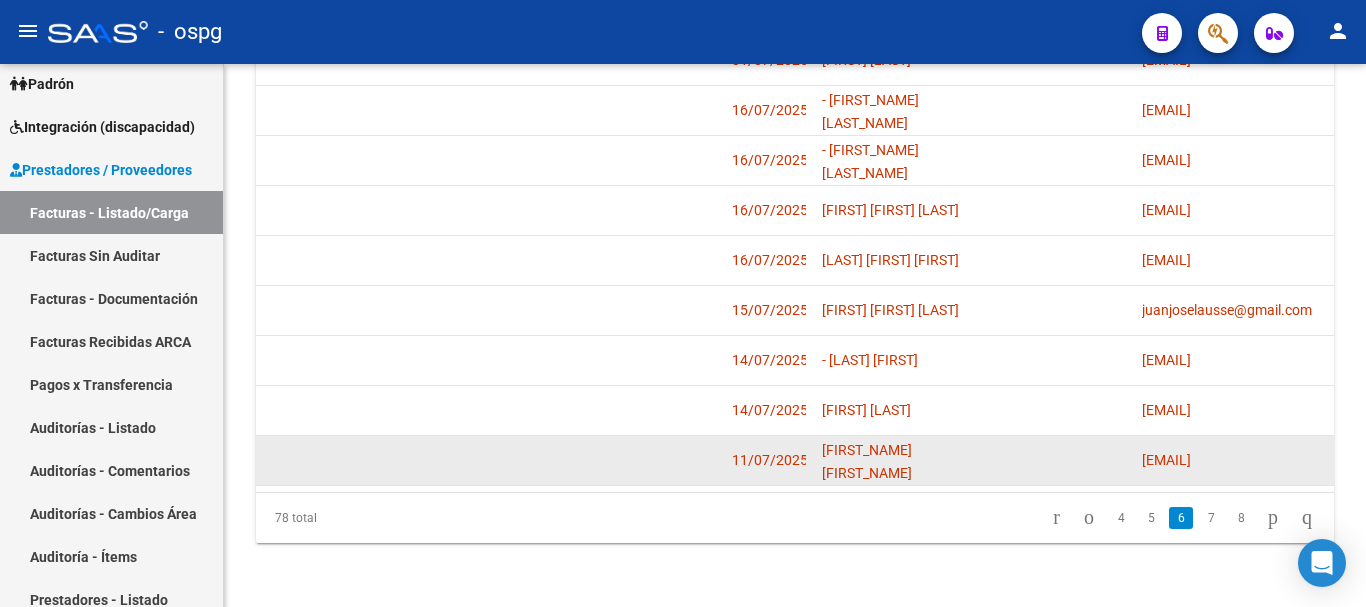 drag, startPoint x: 1304, startPoint y: 446, endPoint x: 1128, endPoint y: 455, distance: 176.22997 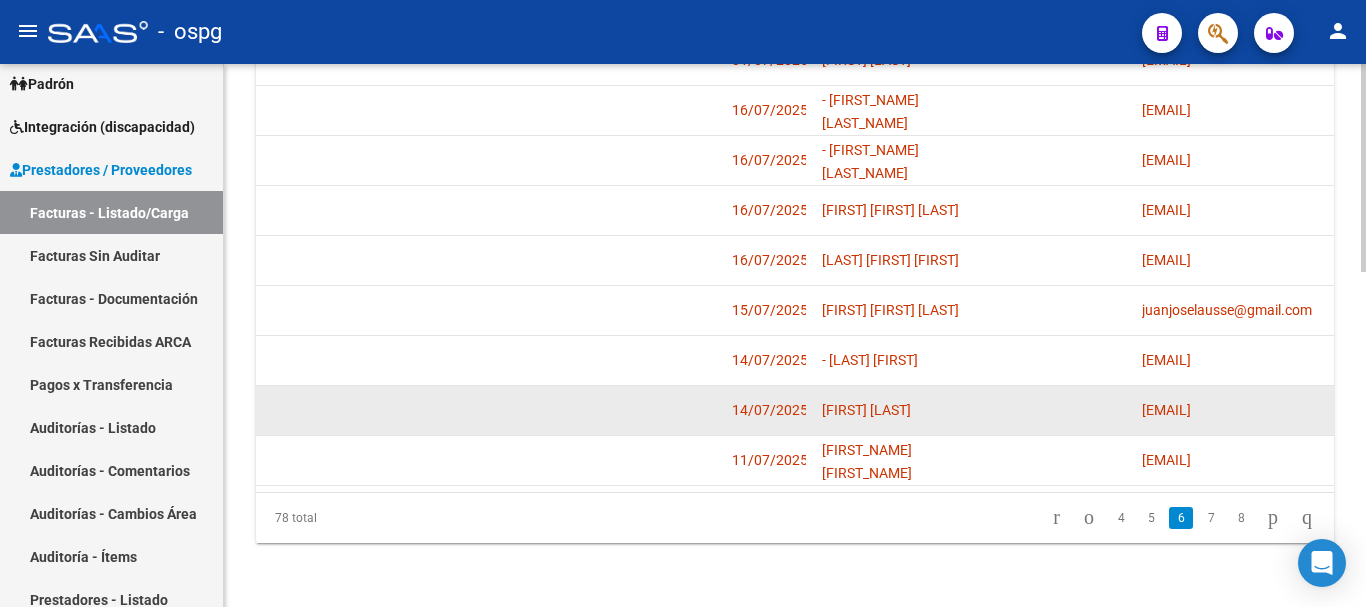 click on "[EMAIL]" 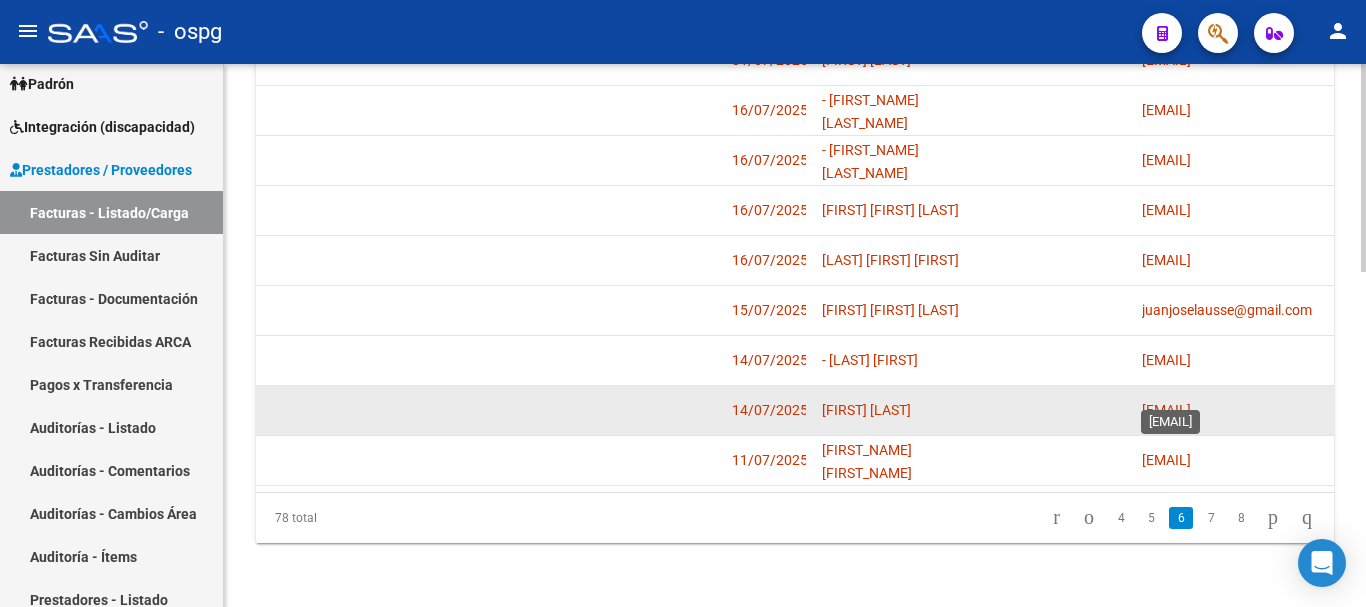 drag, startPoint x: 1326, startPoint y: 391, endPoint x: 1298, endPoint y: 400, distance: 29.410883 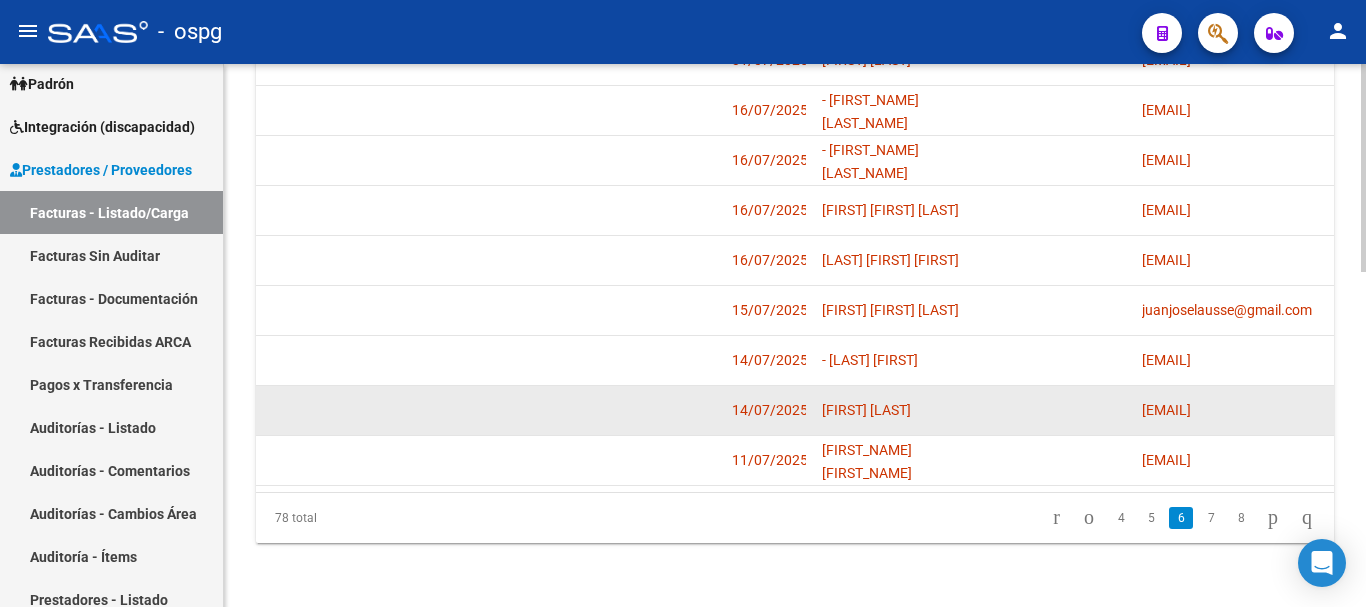 click on "[EMAIL]" 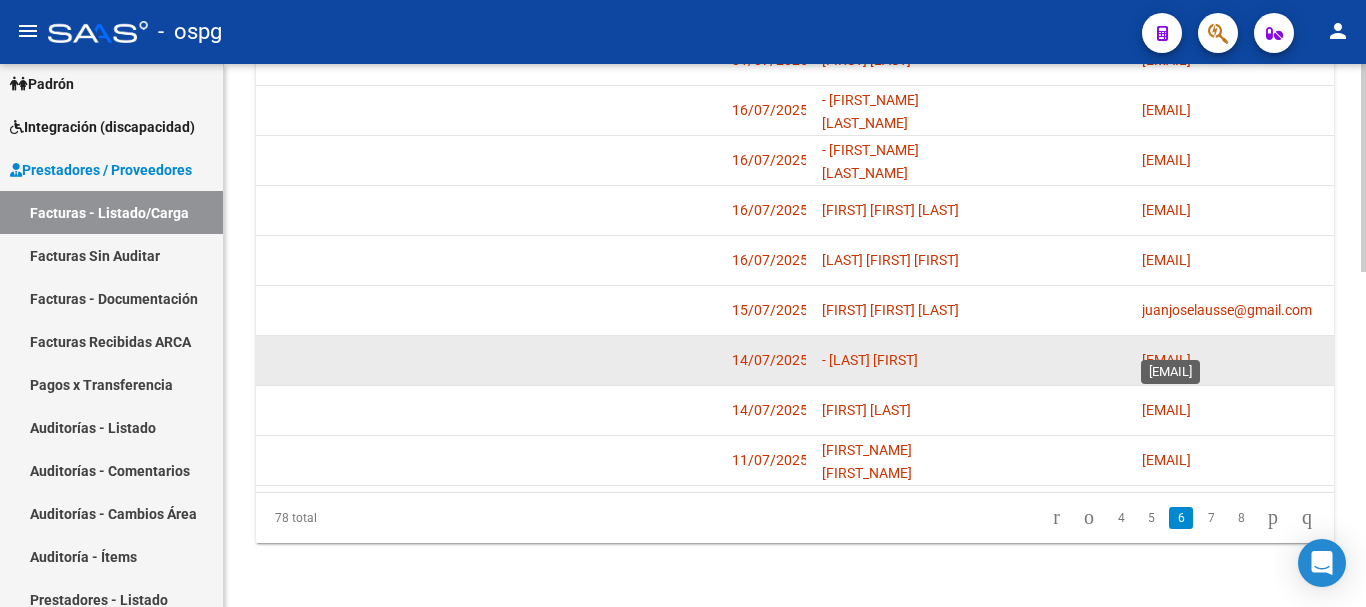 click on "[EMAIL]" 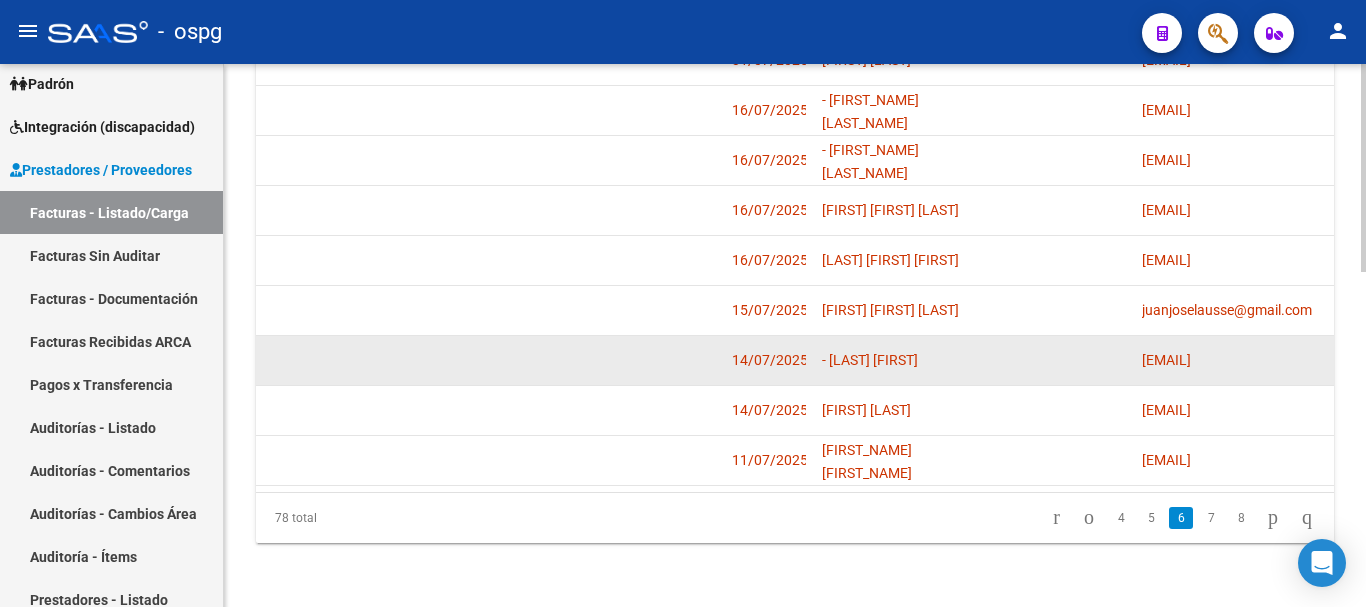 drag, startPoint x: 1326, startPoint y: 341, endPoint x: 1091, endPoint y: 353, distance: 235.30618 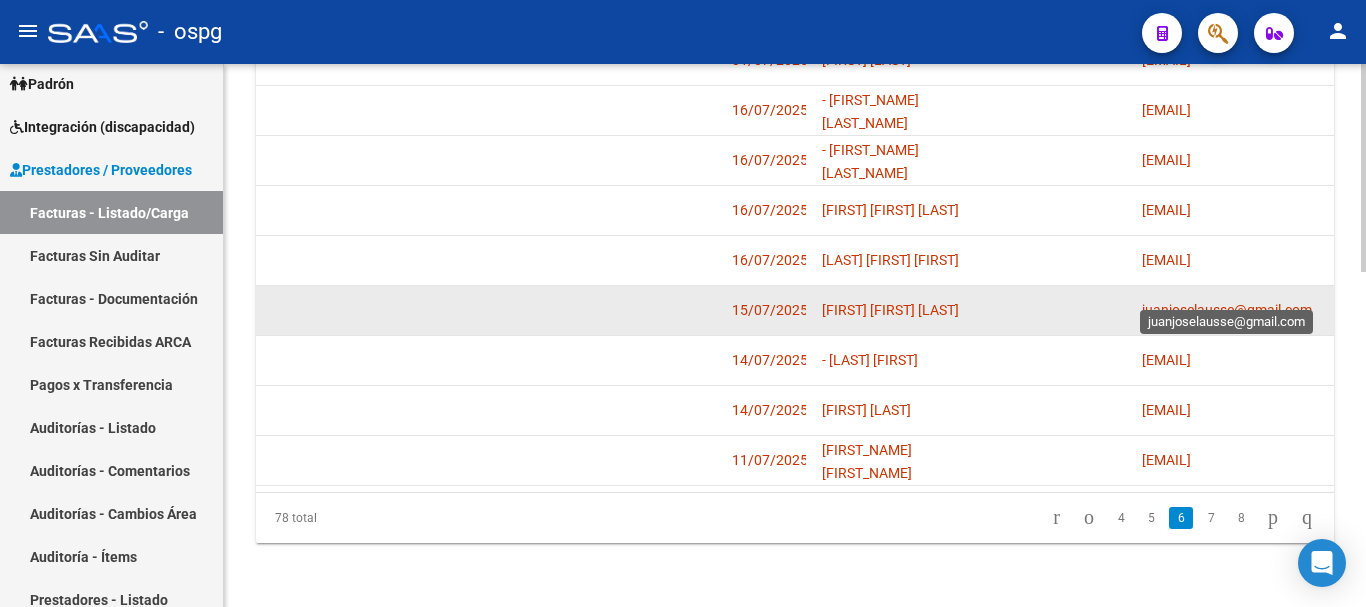 click on "juanjoselausse@gmail.com" 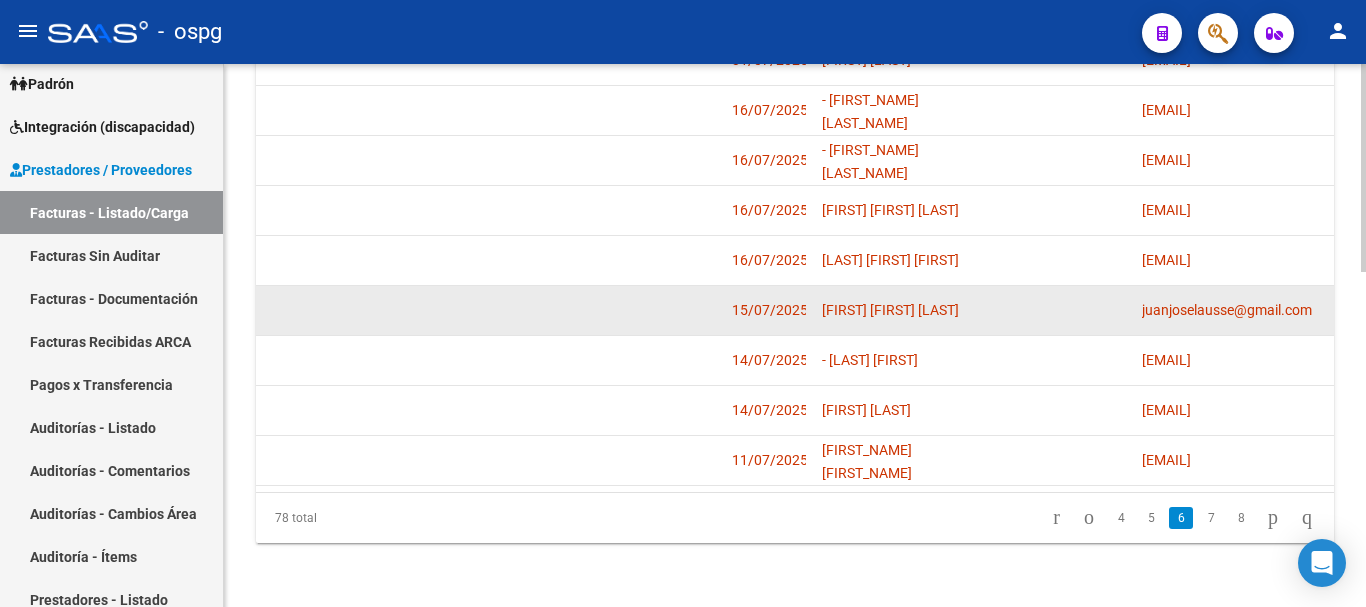drag, startPoint x: 1303, startPoint y: 296, endPoint x: 1094, endPoint y: 297, distance: 209.0024 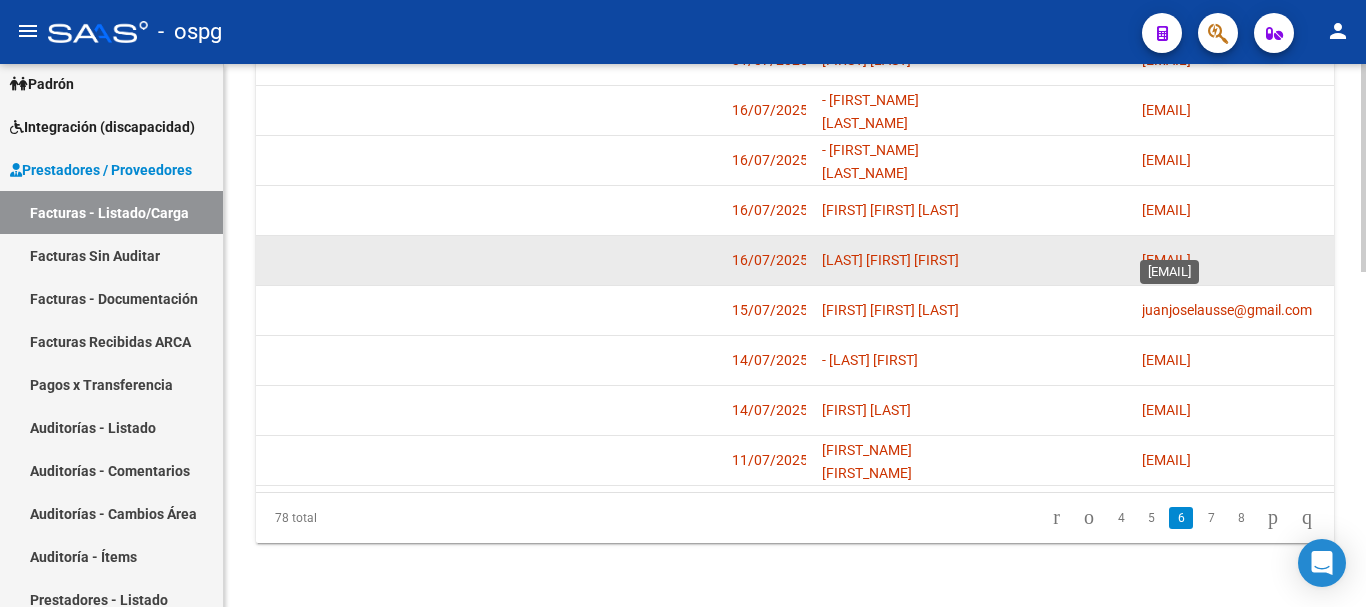 click on "[EMAIL]" 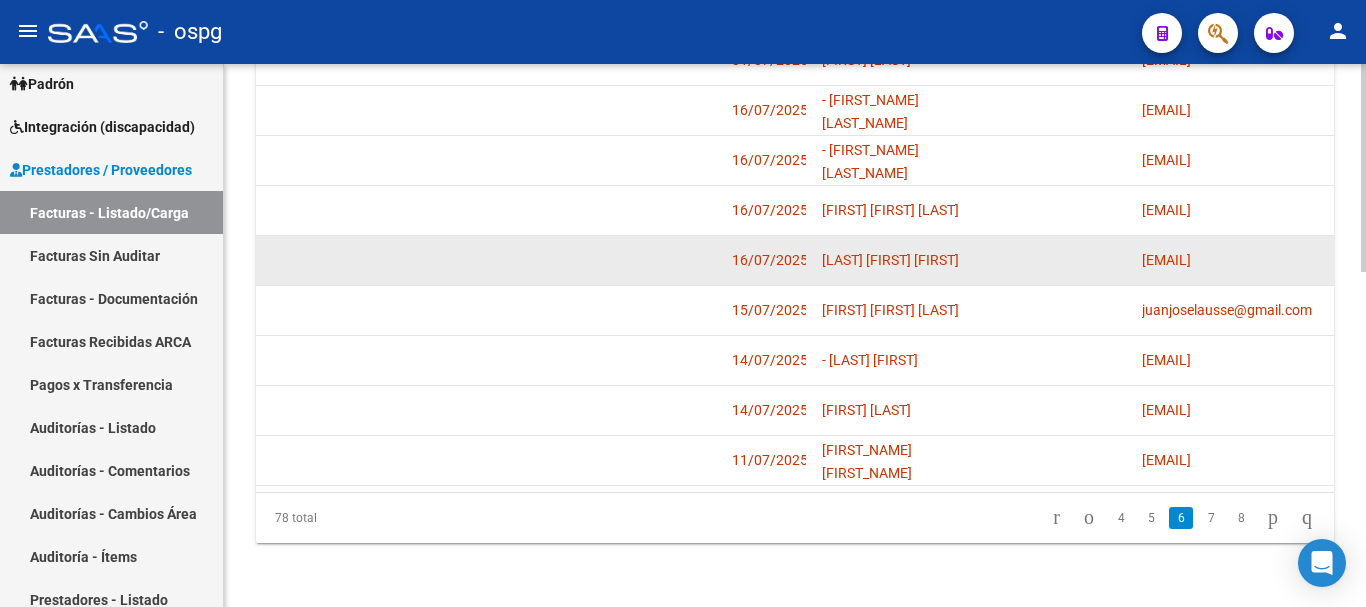 drag, startPoint x: 1294, startPoint y: 240, endPoint x: 1112, endPoint y: 247, distance: 182.13457 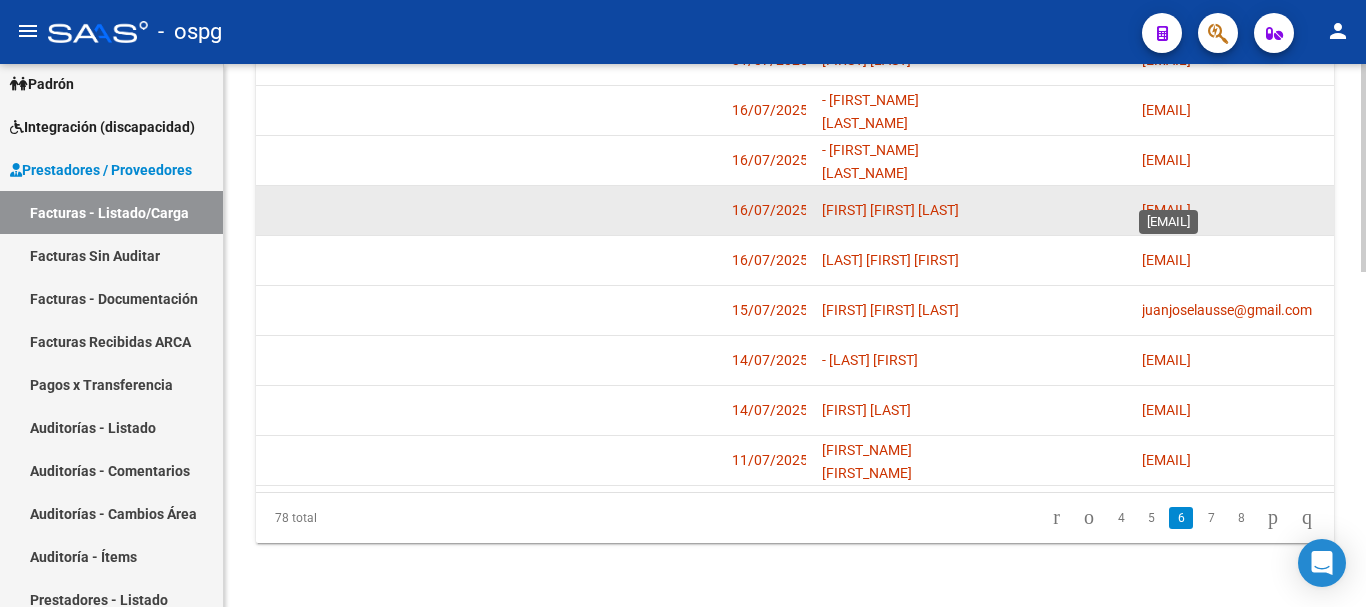 click on "[EMAIL]" 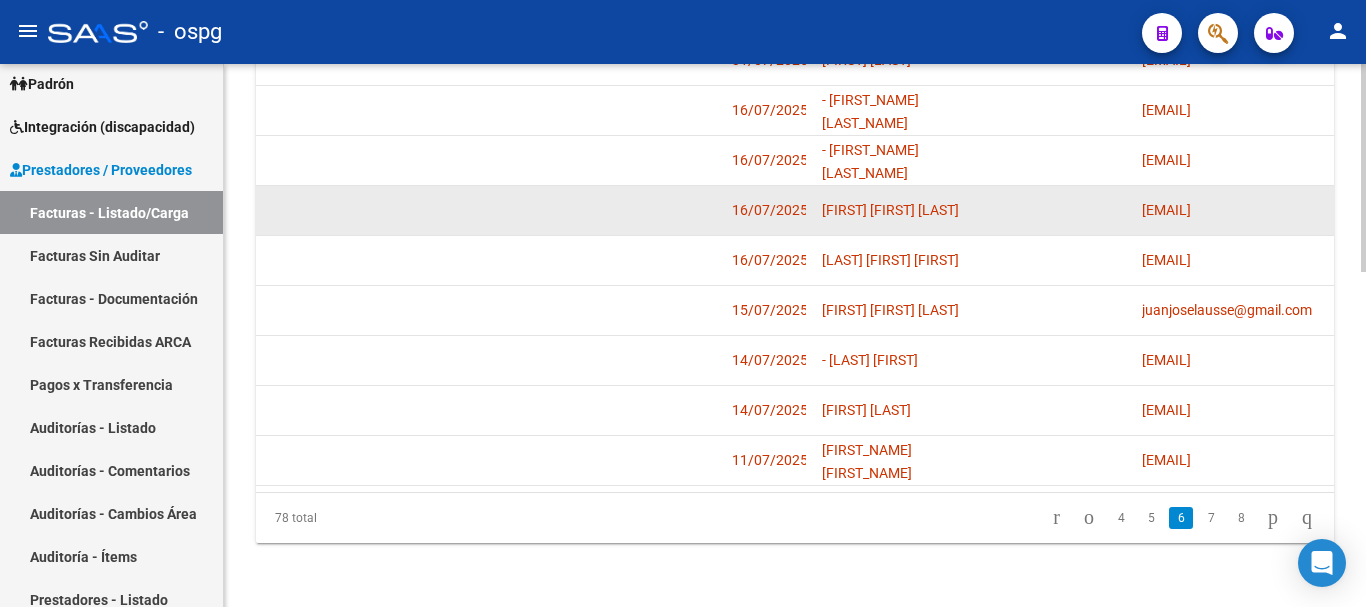 drag, startPoint x: 1297, startPoint y: 191, endPoint x: 1123, endPoint y: 197, distance: 174.10342 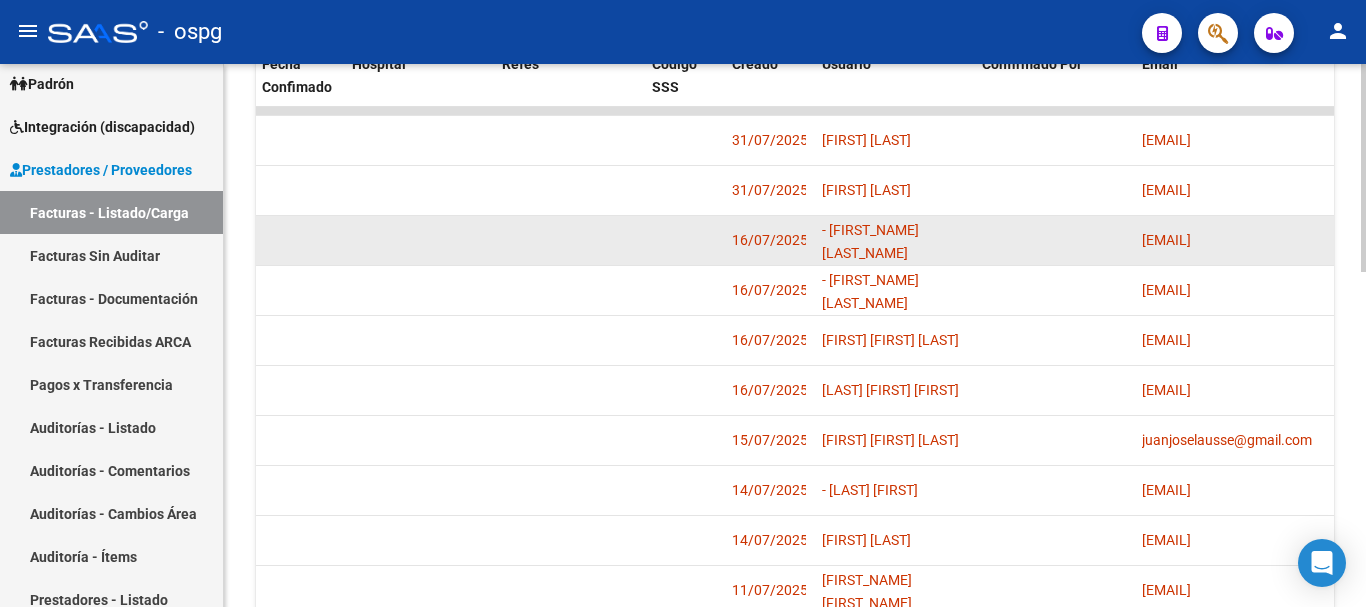 scroll, scrollTop: 677, scrollLeft: 0, axis: vertical 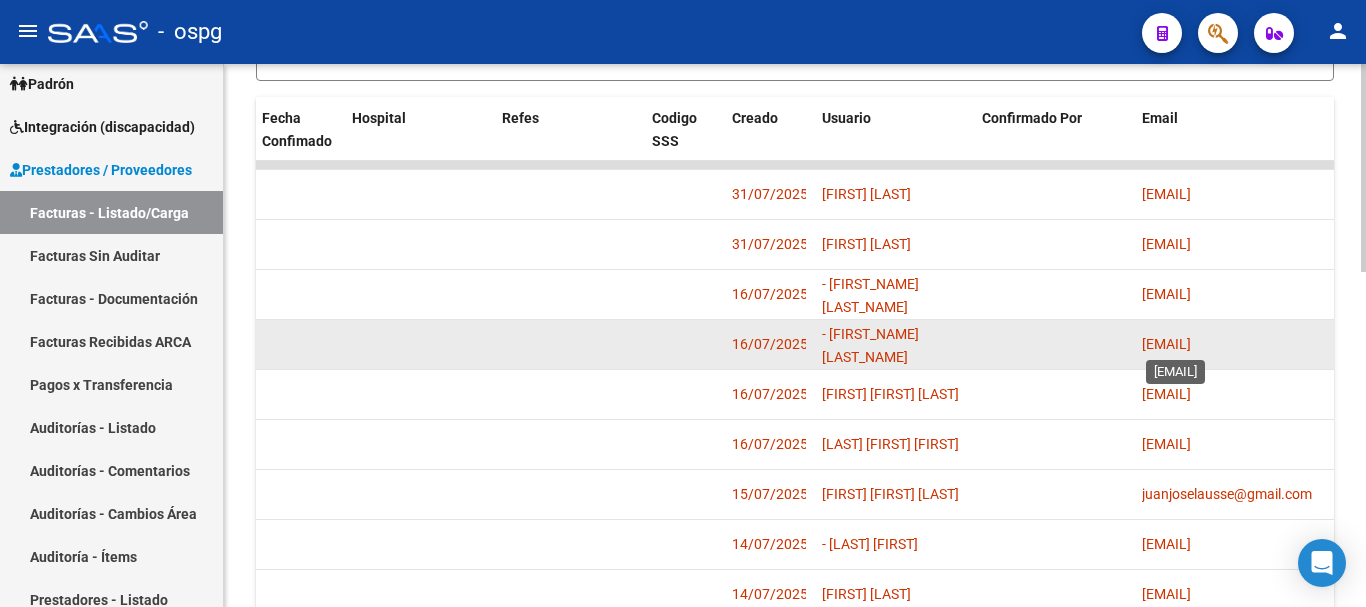 click on "[EMAIL]" 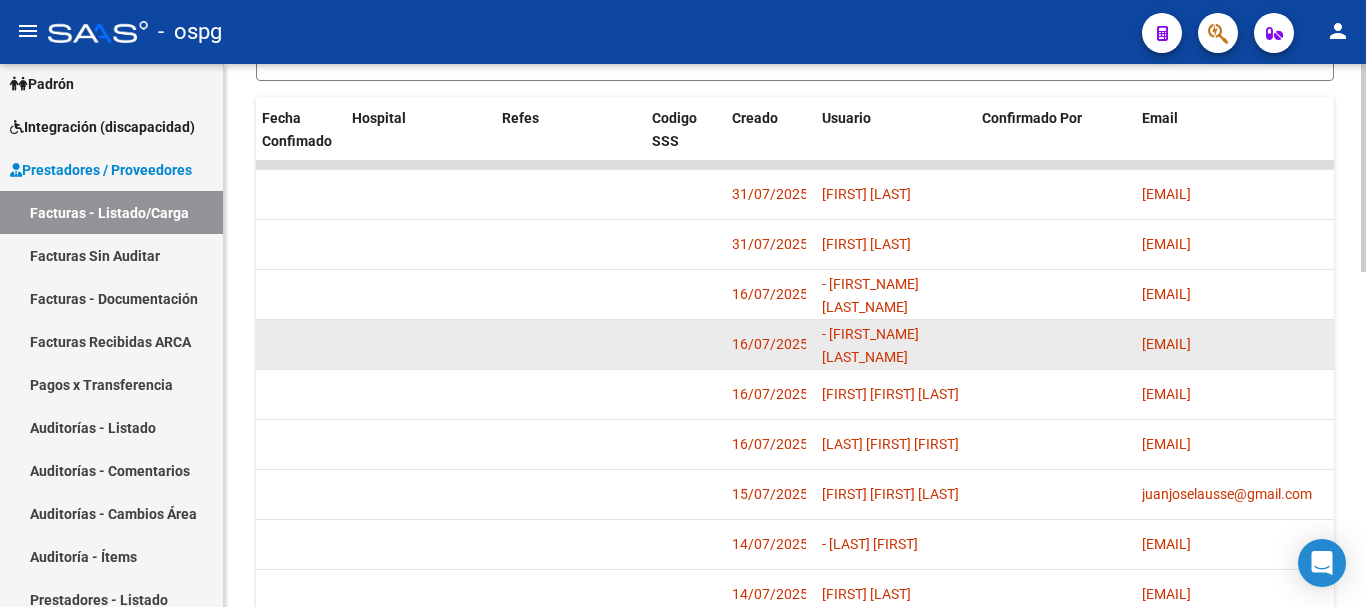 scroll, scrollTop: 0, scrollLeft: 24, axis: horizontal 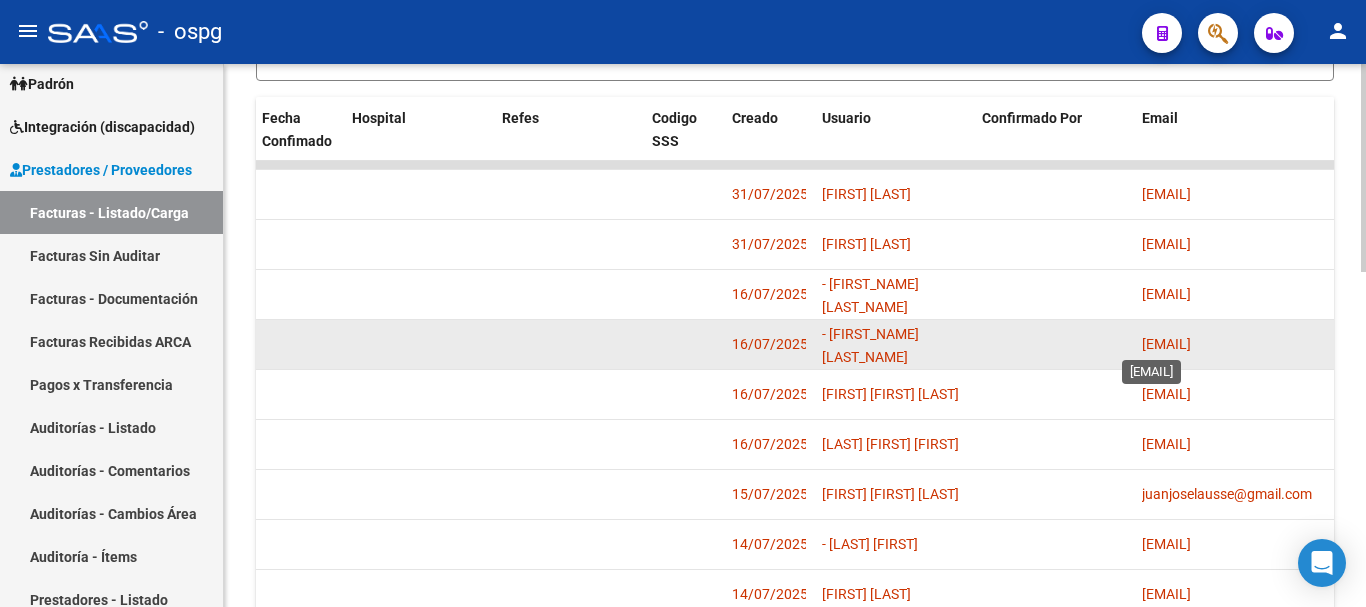 drag, startPoint x: 1320, startPoint y: 344, endPoint x: 1299, endPoint y: 347, distance: 21.213203 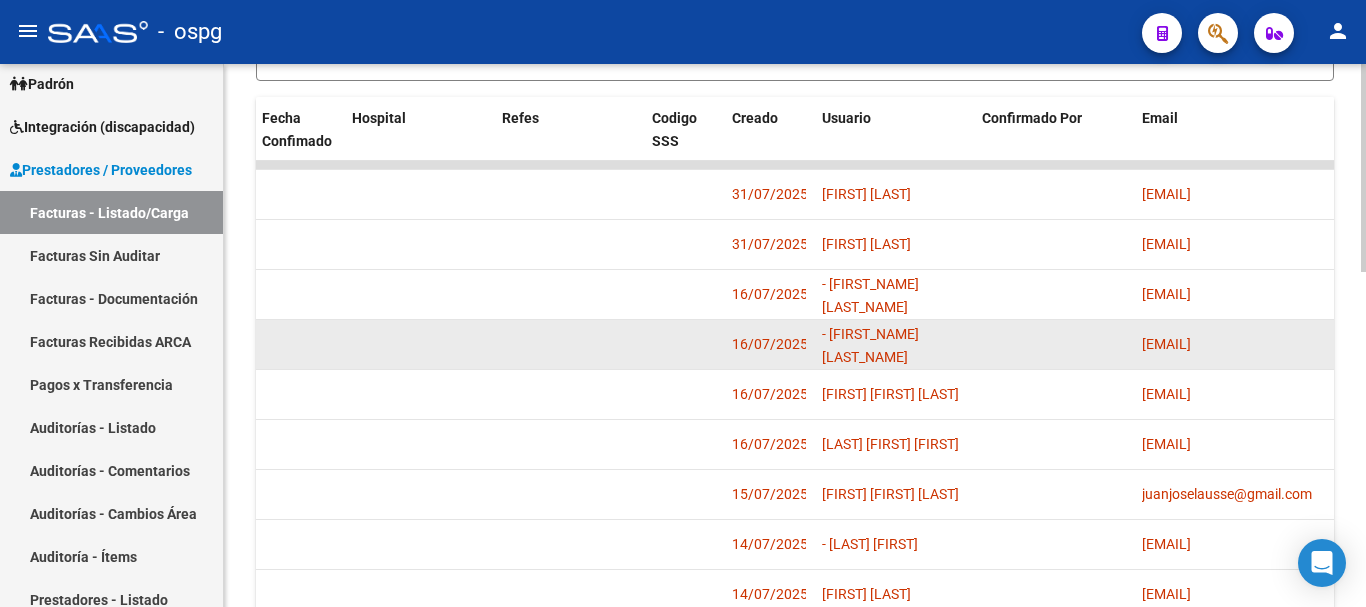 click on "[EMAIL]" 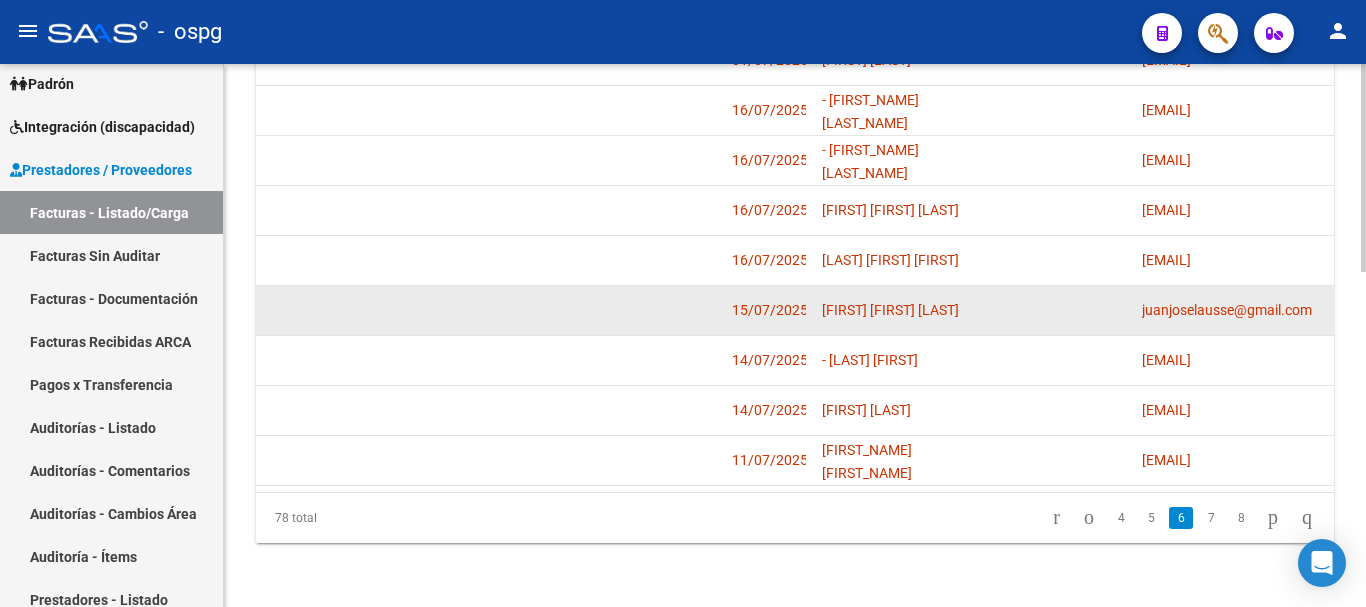 scroll, scrollTop: 877, scrollLeft: 0, axis: vertical 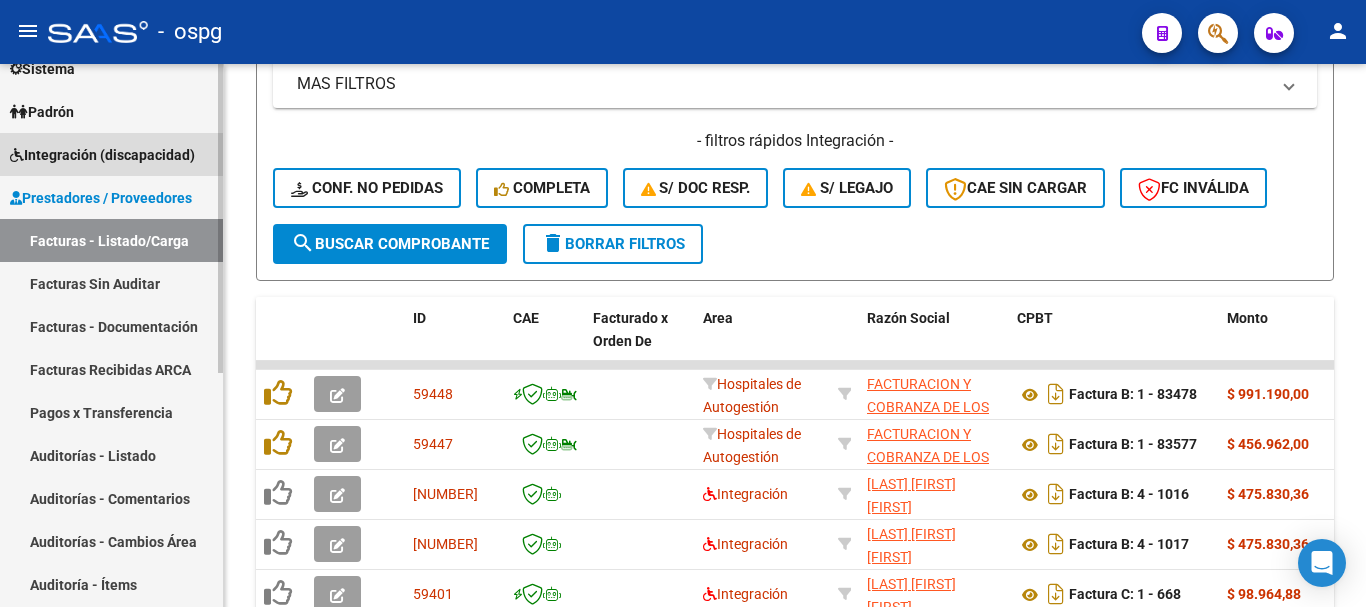 click on "Integración (discapacidad)" at bounding box center [102, 155] 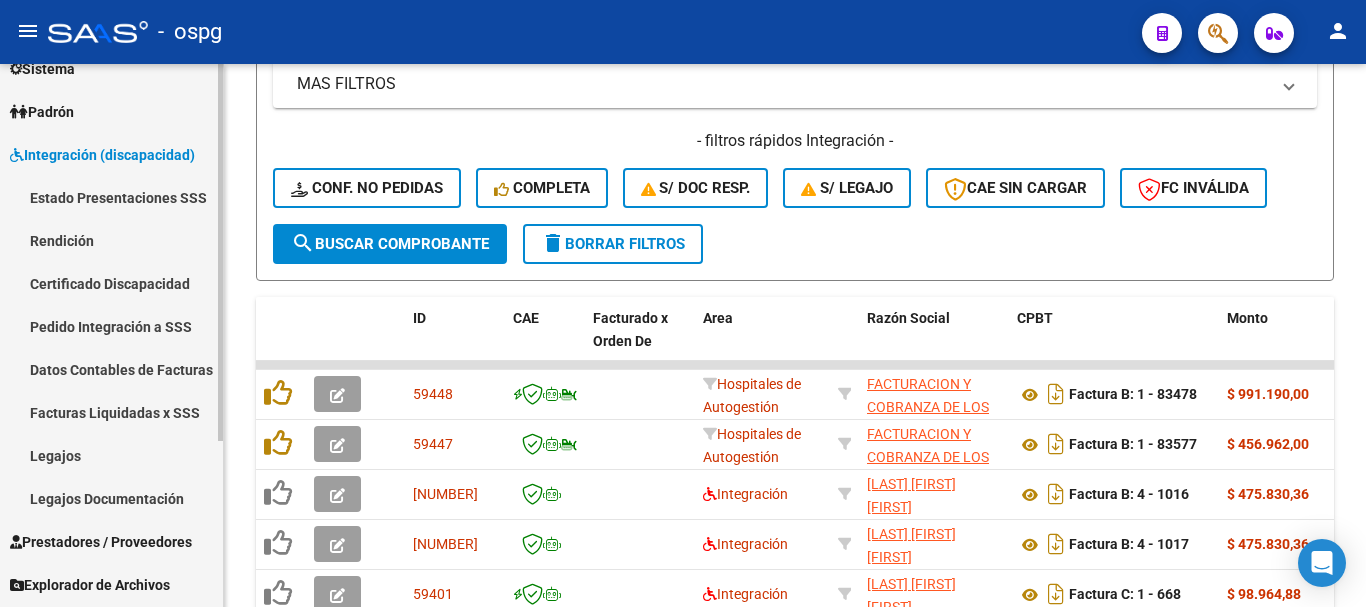 click on "Legajos" at bounding box center (111, 455) 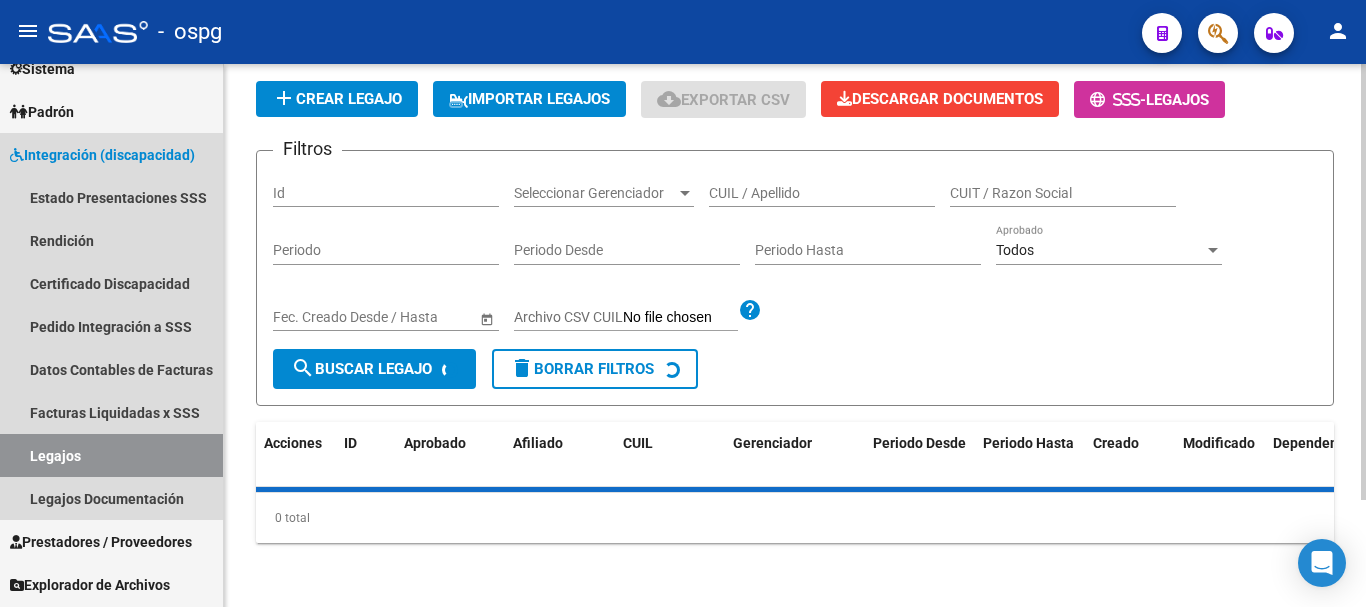 scroll, scrollTop: 133, scrollLeft: 0, axis: vertical 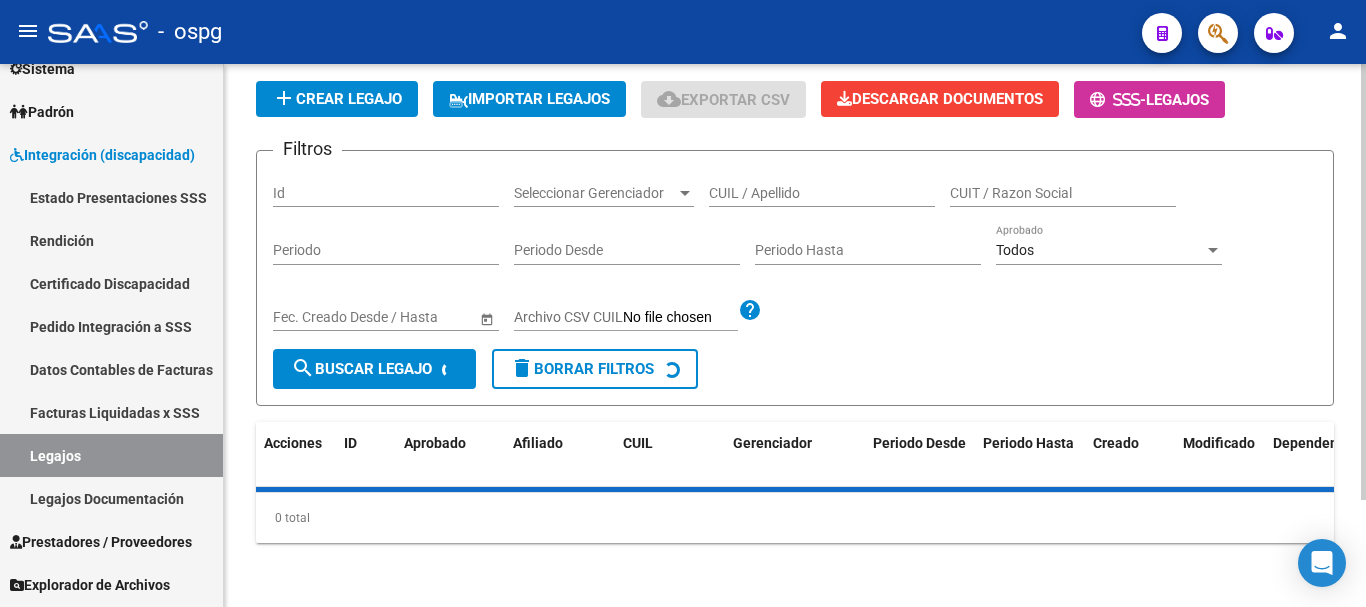 click on "CUIL / Apellido" at bounding box center (822, 193) 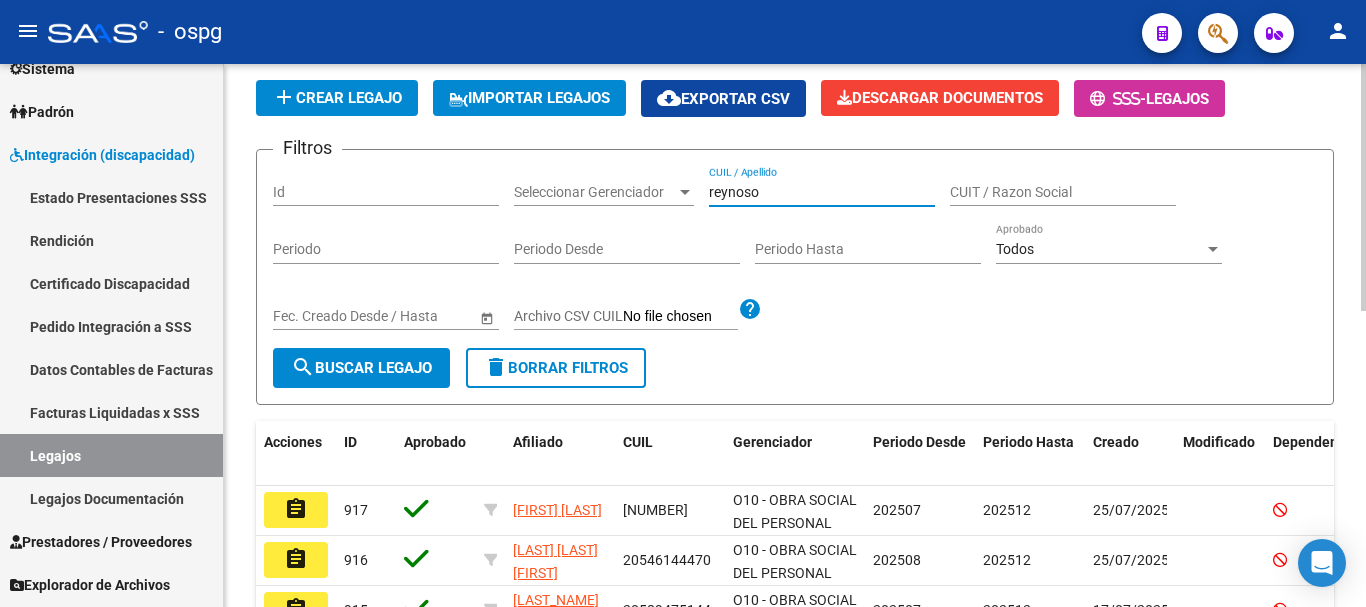 type on "reynoso" 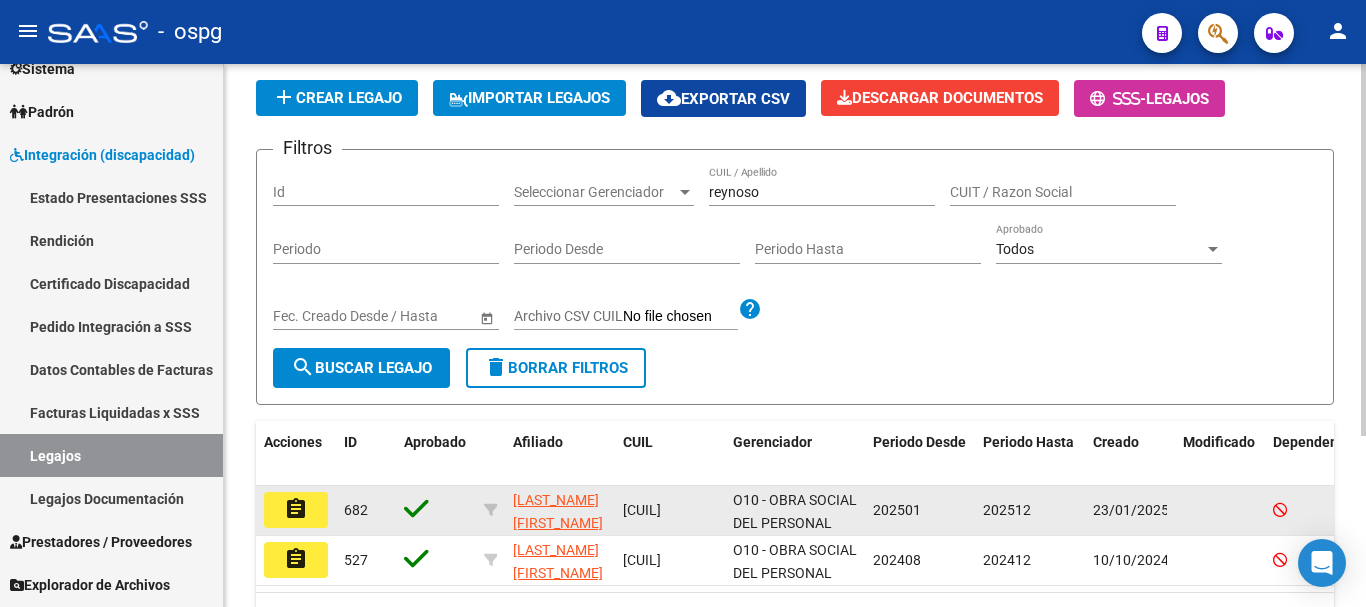 click on "assignment" 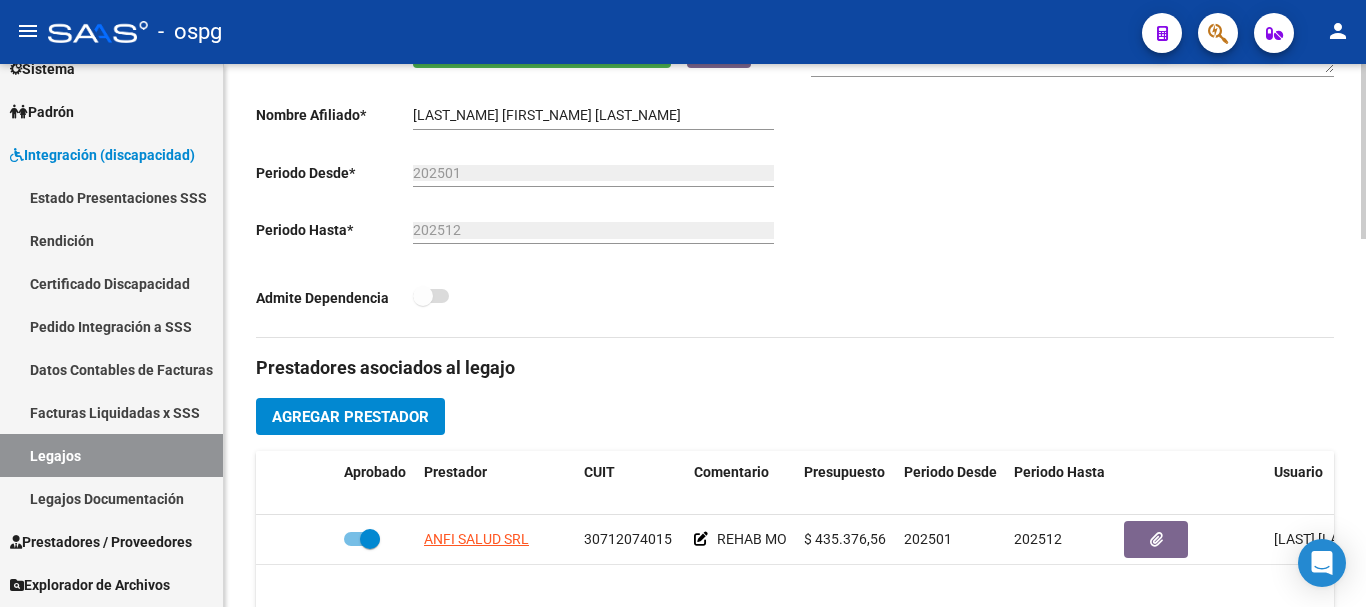 scroll, scrollTop: 500, scrollLeft: 0, axis: vertical 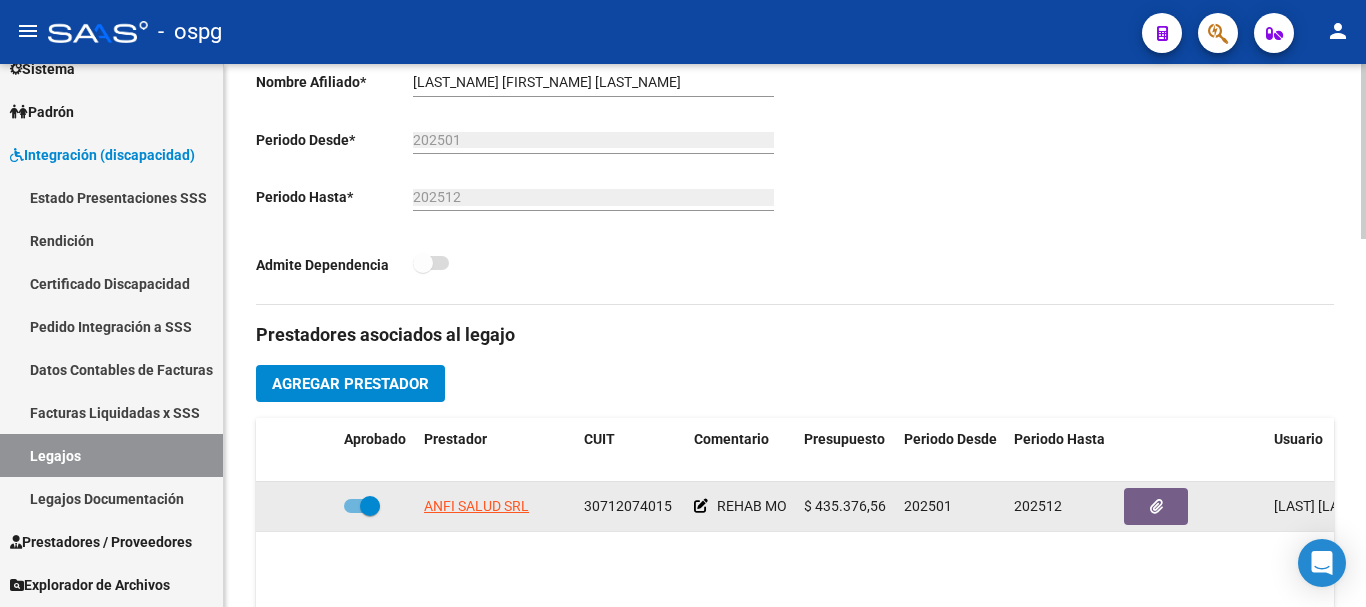 drag, startPoint x: 668, startPoint y: 483, endPoint x: 568, endPoint y: 501, distance: 101.607086 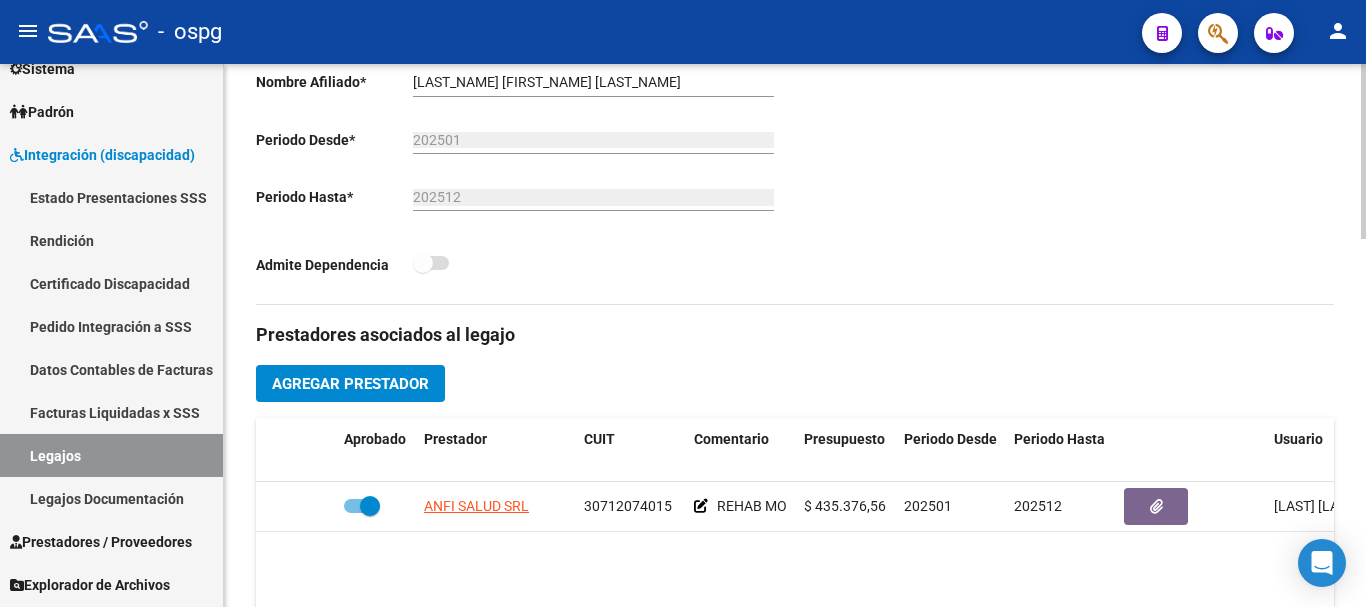 click on "Comentarios                                  Comentarios Administrador" 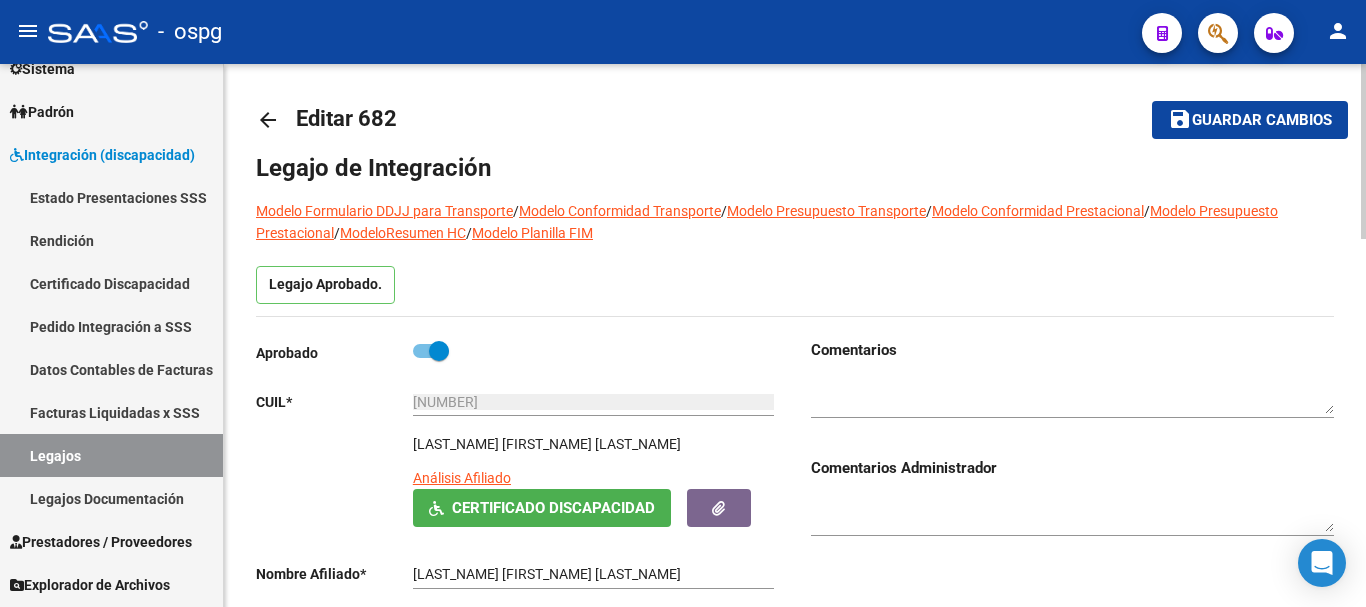 scroll, scrollTop: 0, scrollLeft: 0, axis: both 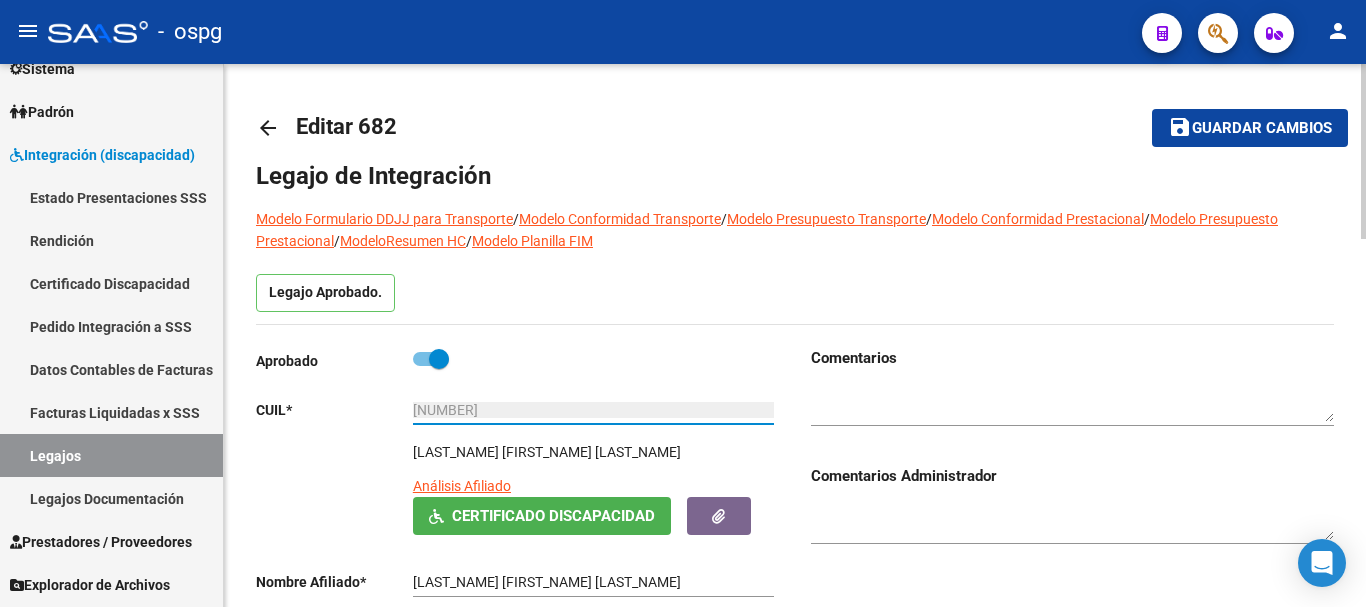 drag, startPoint x: 518, startPoint y: 412, endPoint x: 395, endPoint y: 422, distance: 123.40584 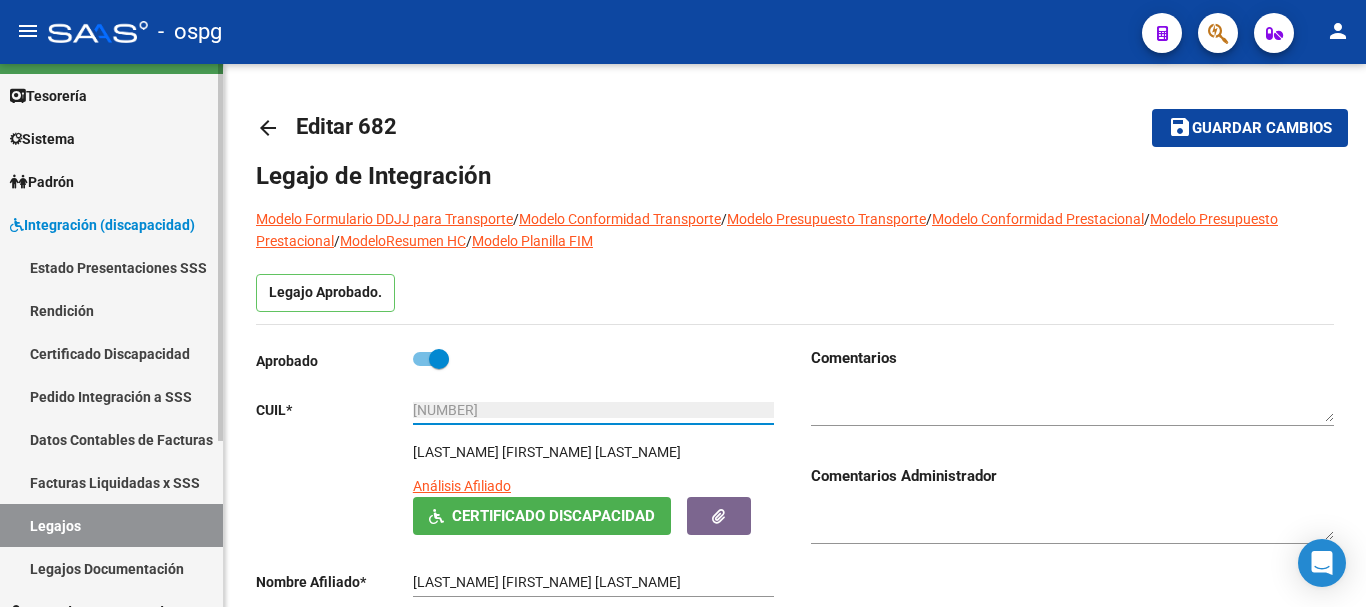 scroll, scrollTop: 39, scrollLeft: 0, axis: vertical 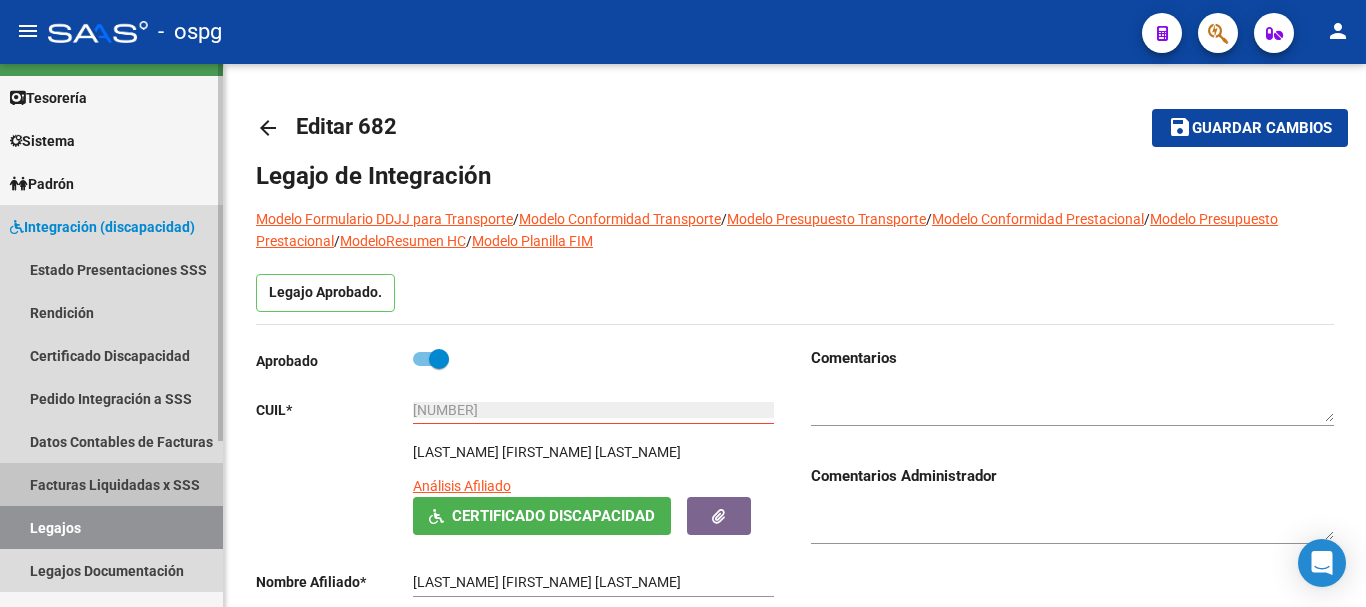 click on "Facturas Liquidadas x SSS" at bounding box center (111, 484) 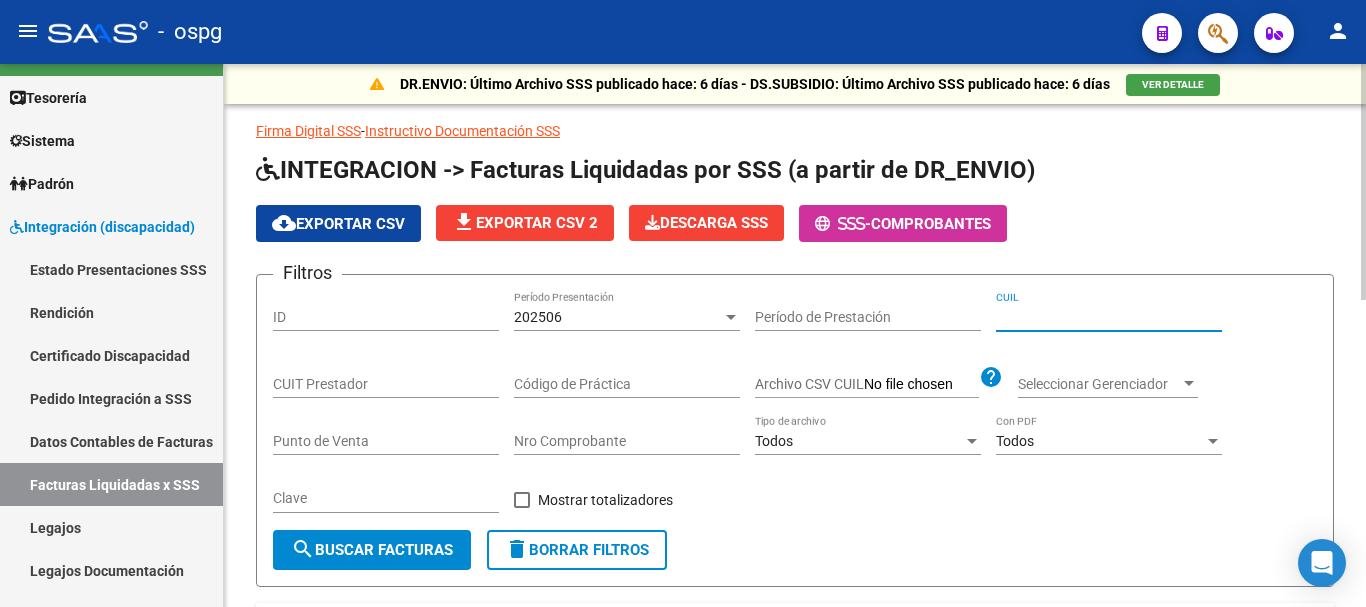 paste on "[NUMBER]" 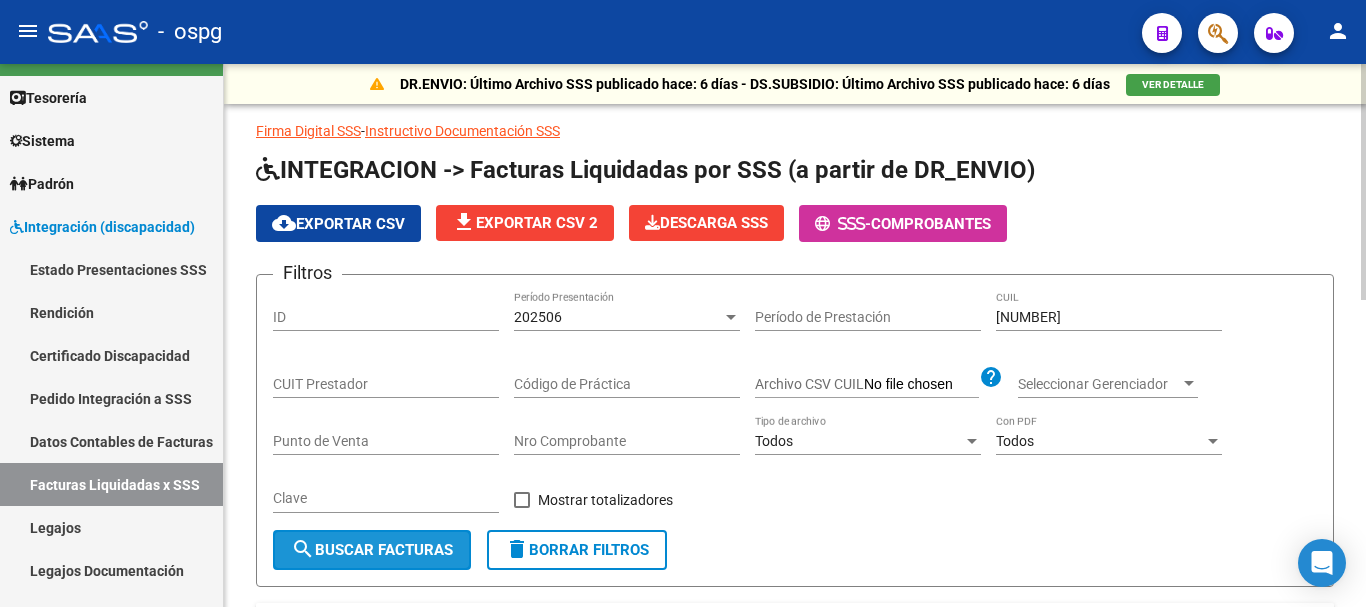 click on "search  Buscar Facturas" 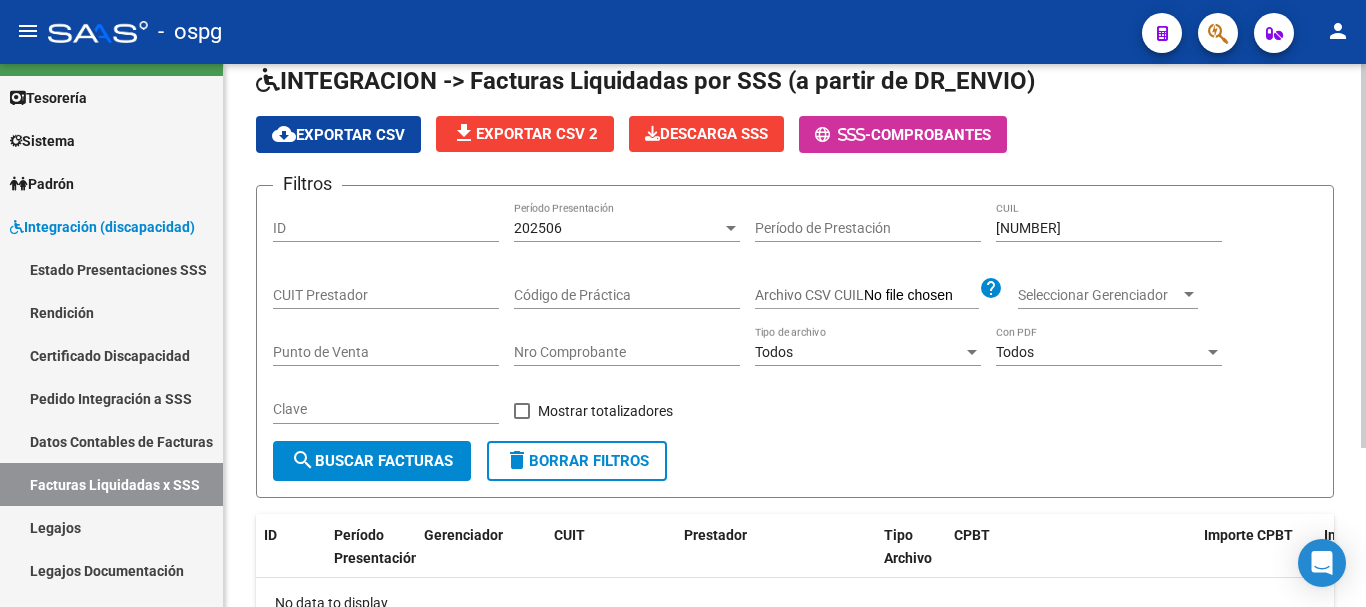 scroll, scrollTop: 25, scrollLeft: 0, axis: vertical 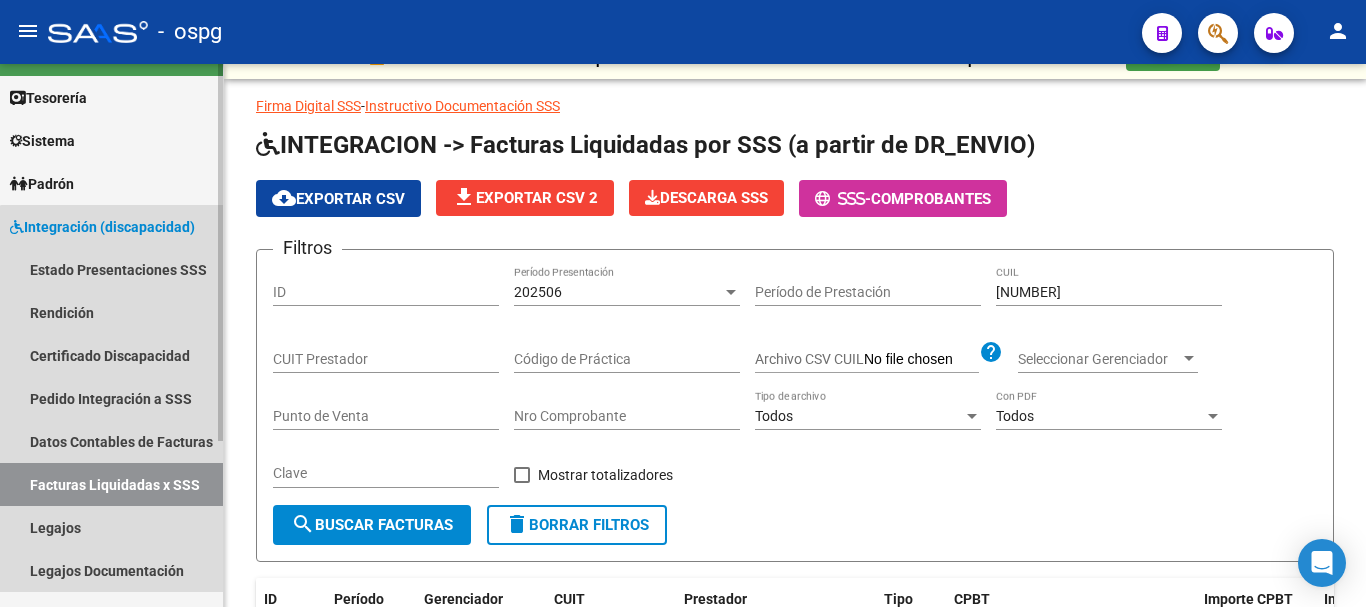 click on "Facturas Liquidadas x SSS" at bounding box center [111, 484] 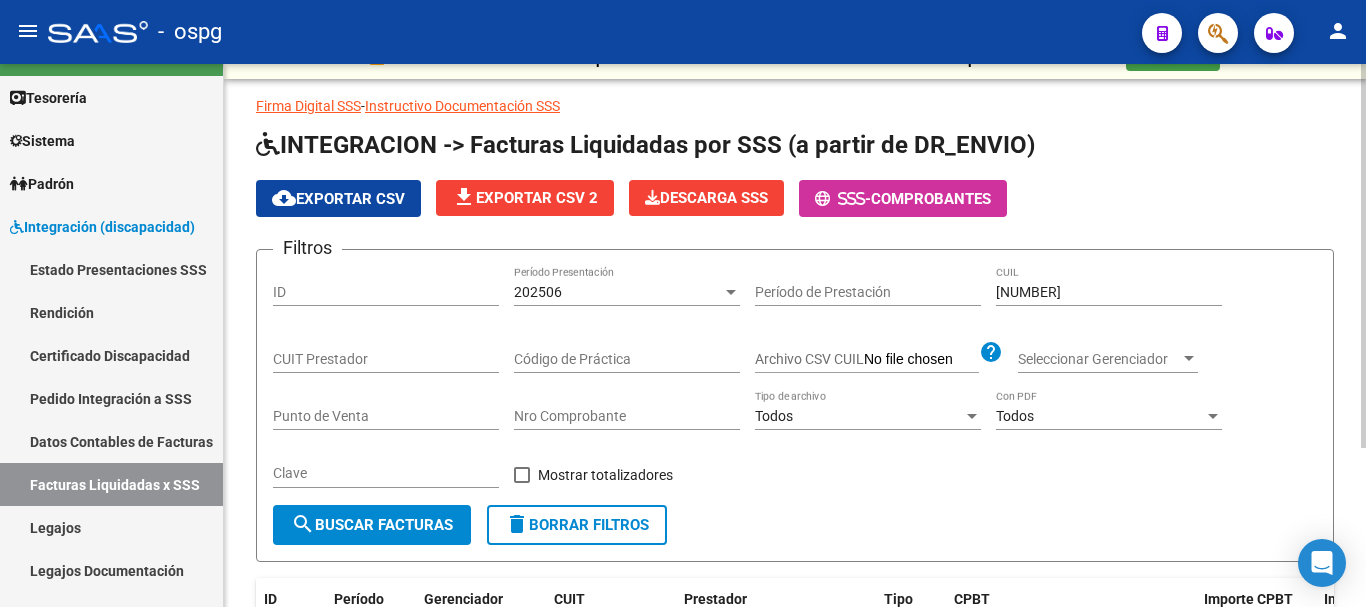 click on "[NUMBER]" at bounding box center (1109, 292) 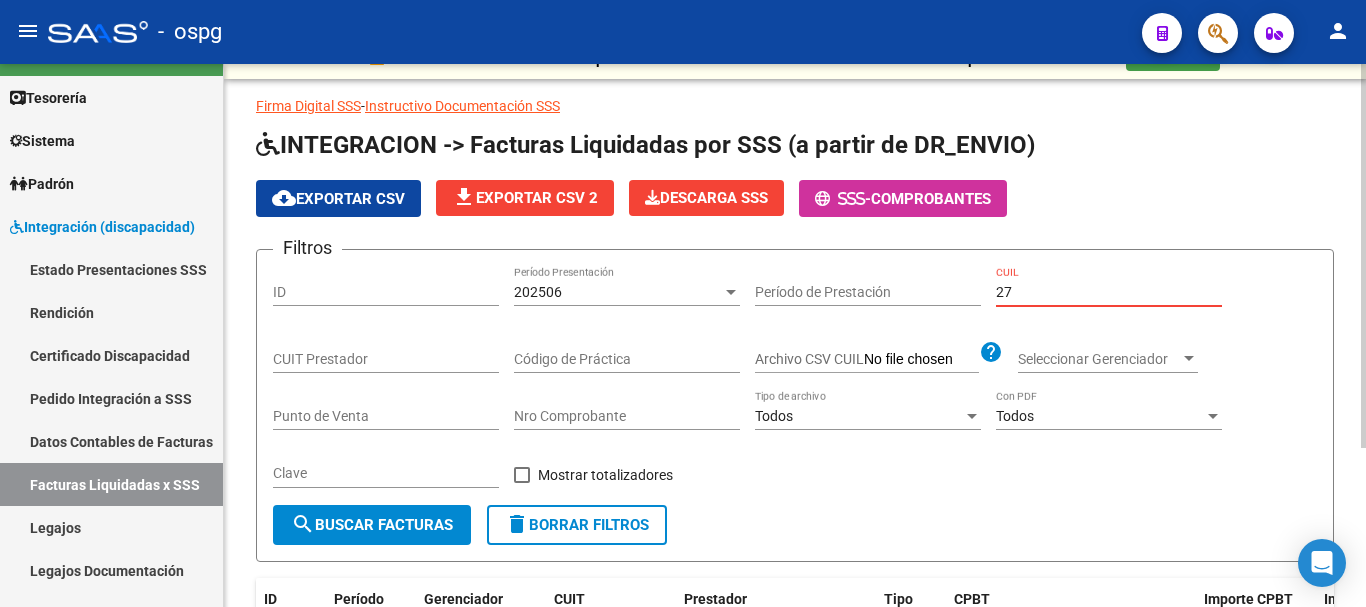 type on "2" 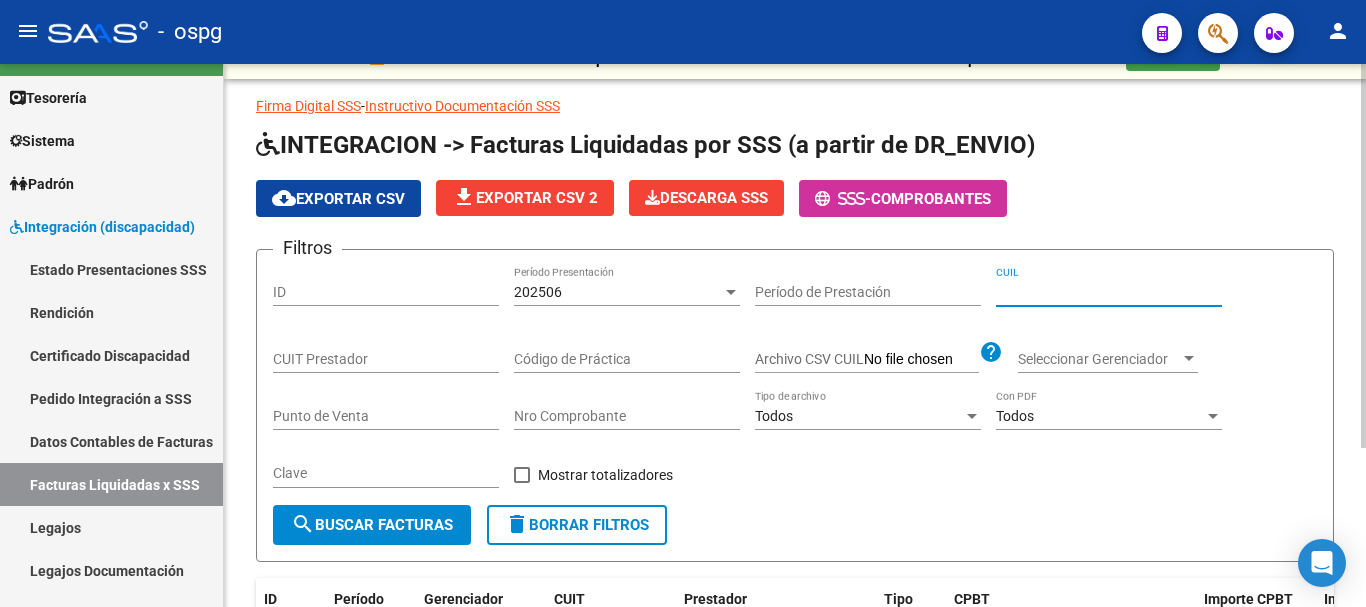 type 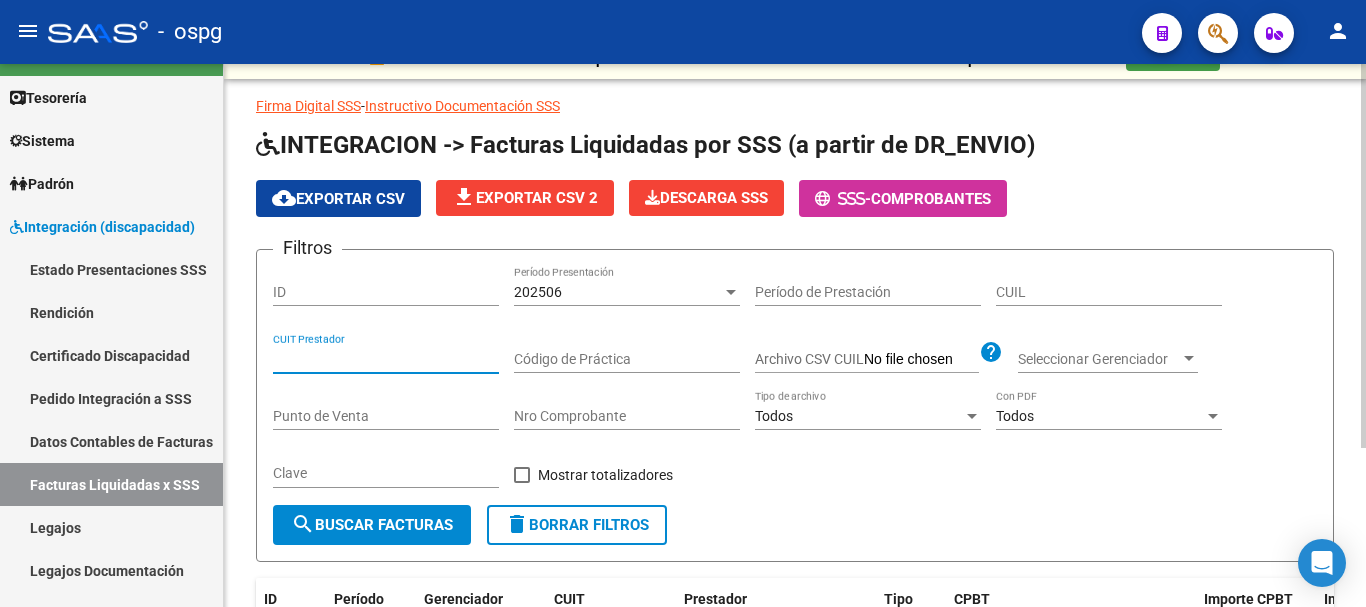 type 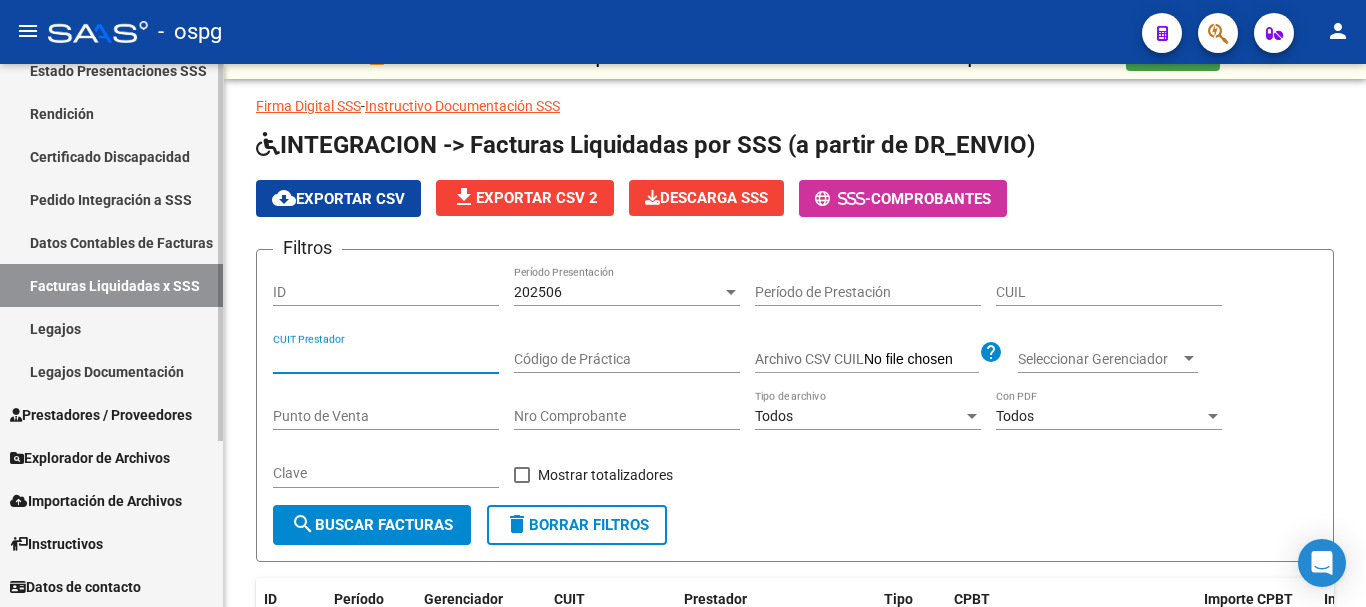 scroll, scrollTop: 239, scrollLeft: 0, axis: vertical 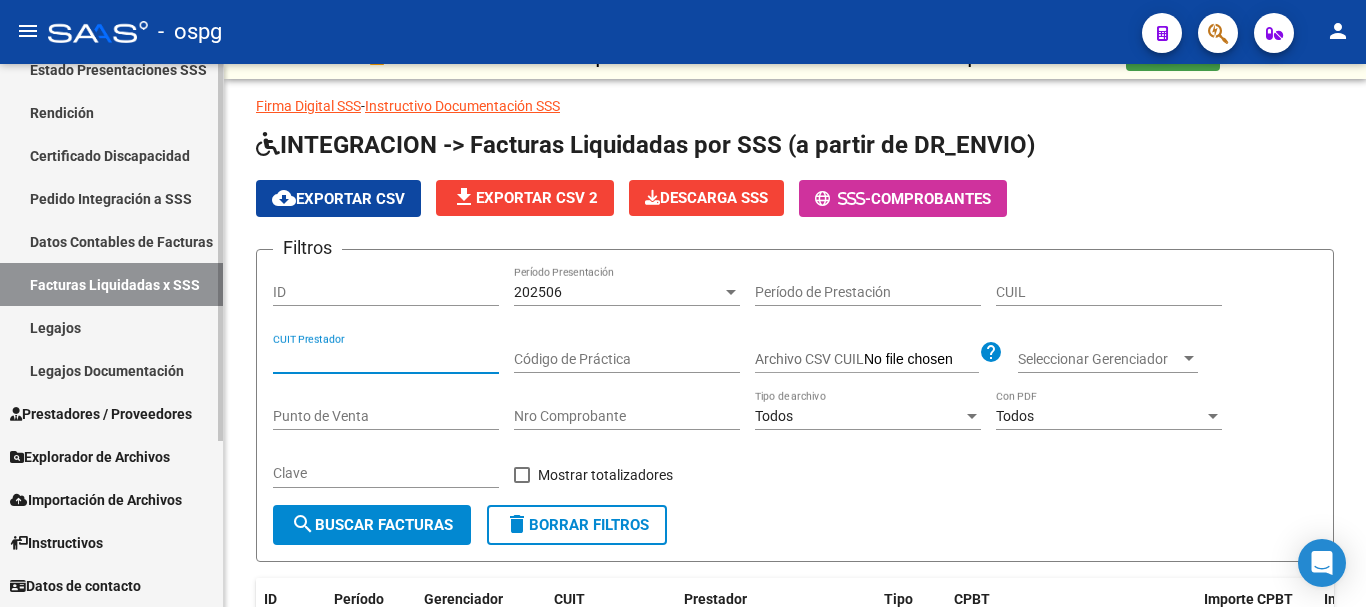 click on "Prestadores / Proveedores" at bounding box center (101, 414) 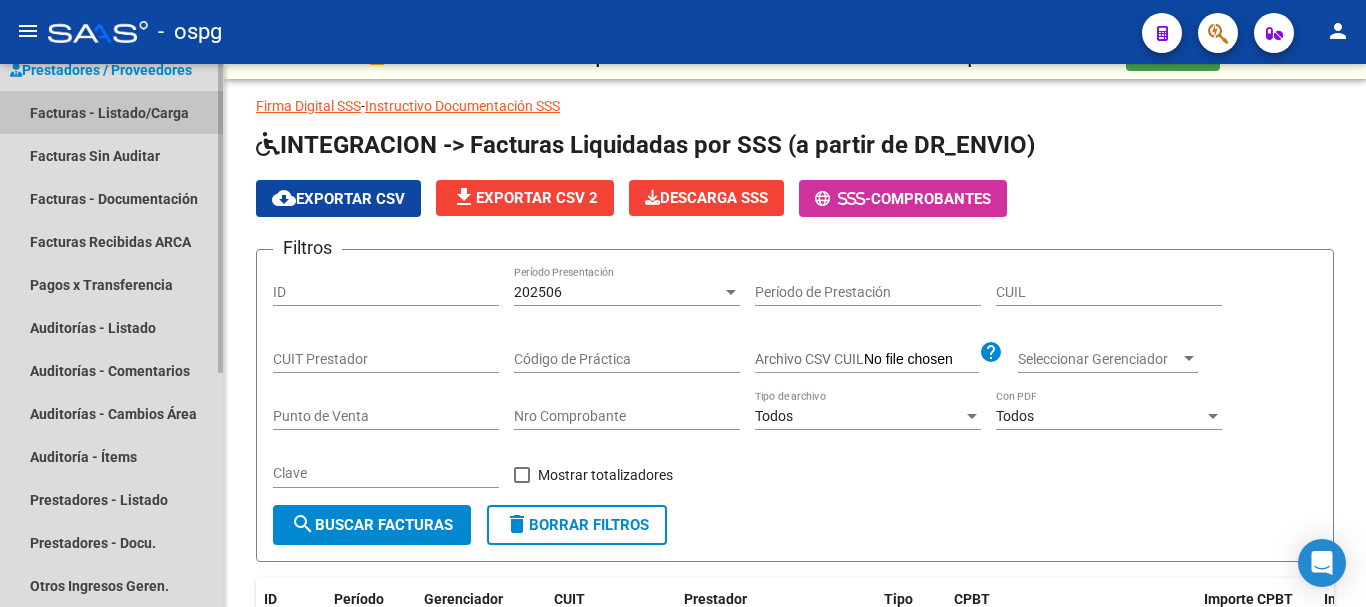 click on "Facturas - Listado/Carga" at bounding box center [111, 112] 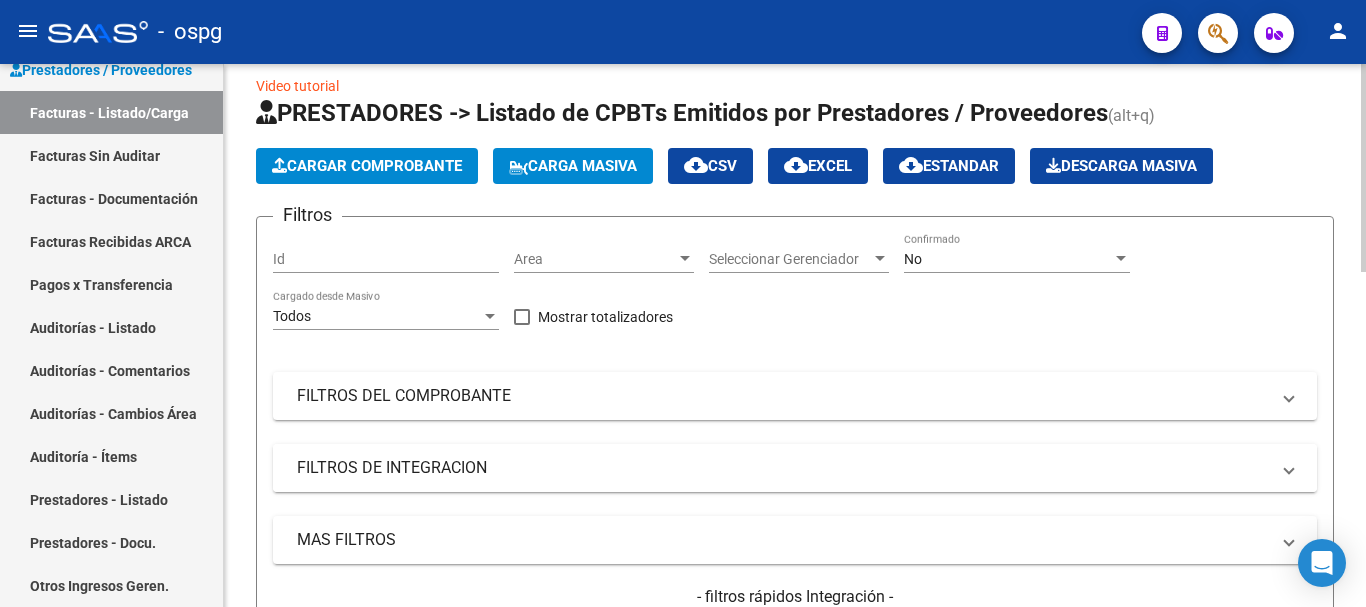 scroll, scrollTop: 0, scrollLeft: 0, axis: both 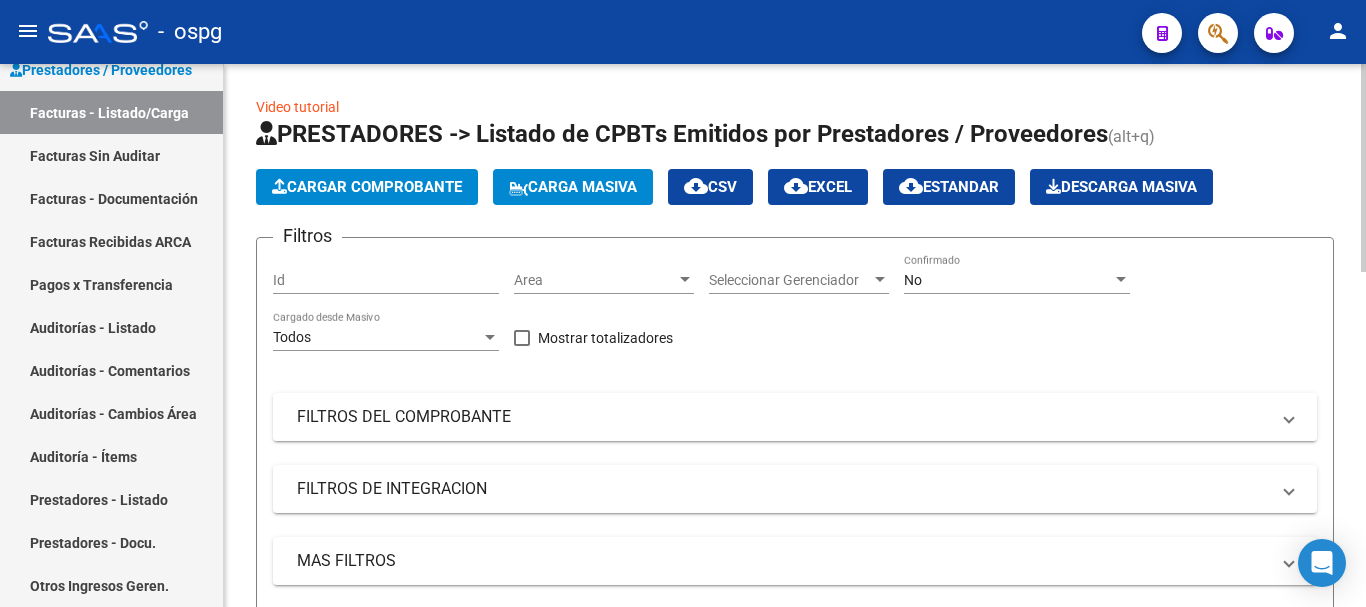 click on "FILTROS DEL COMPROBANTE" at bounding box center (783, 417) 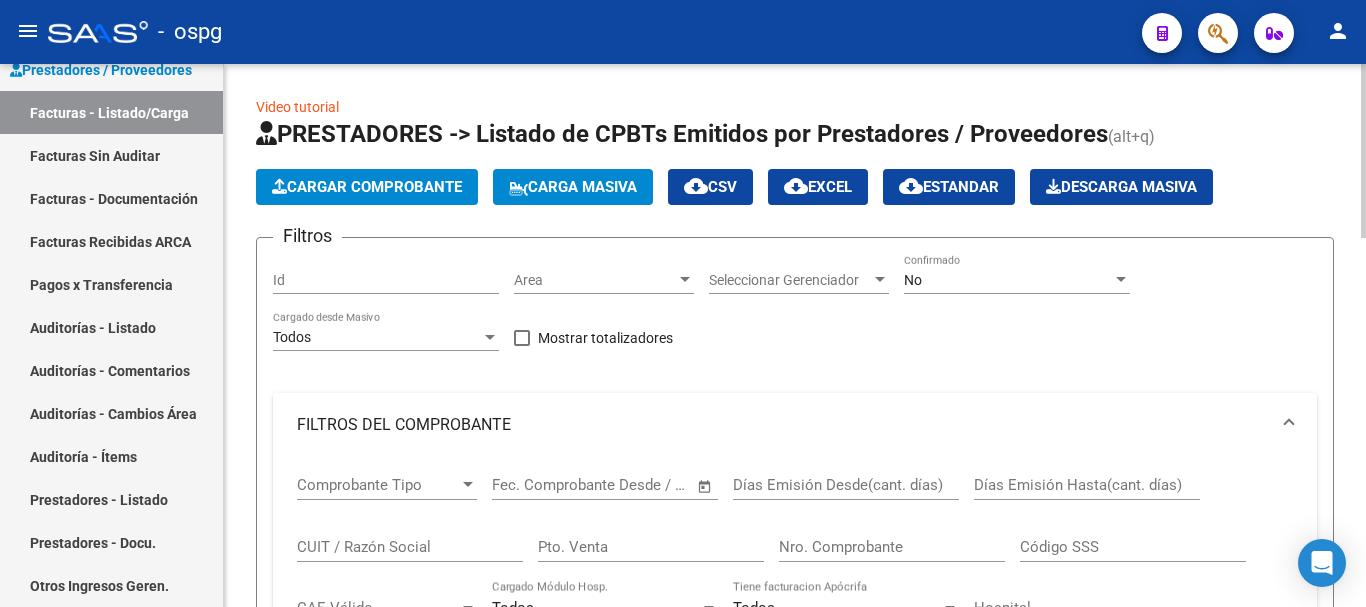 click on "CUIT / Razón Social" at bounding box center [410, 547] 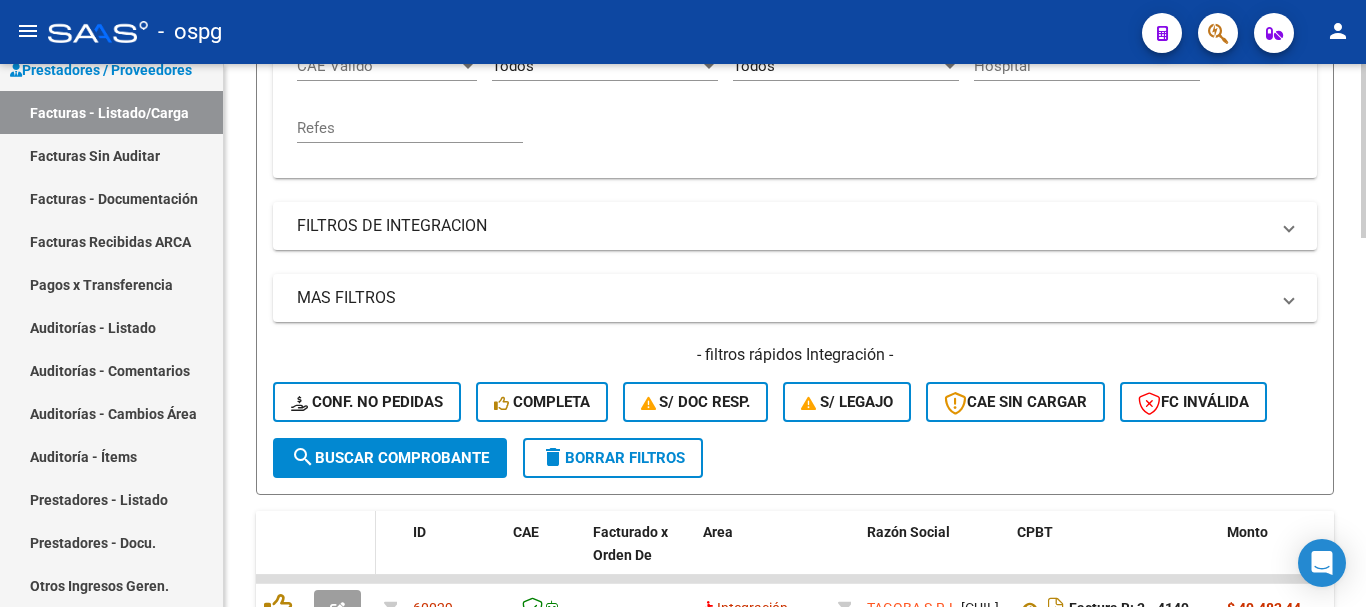 scroll, scrollTop: 600, scrollLeft: 0, axis: vertical 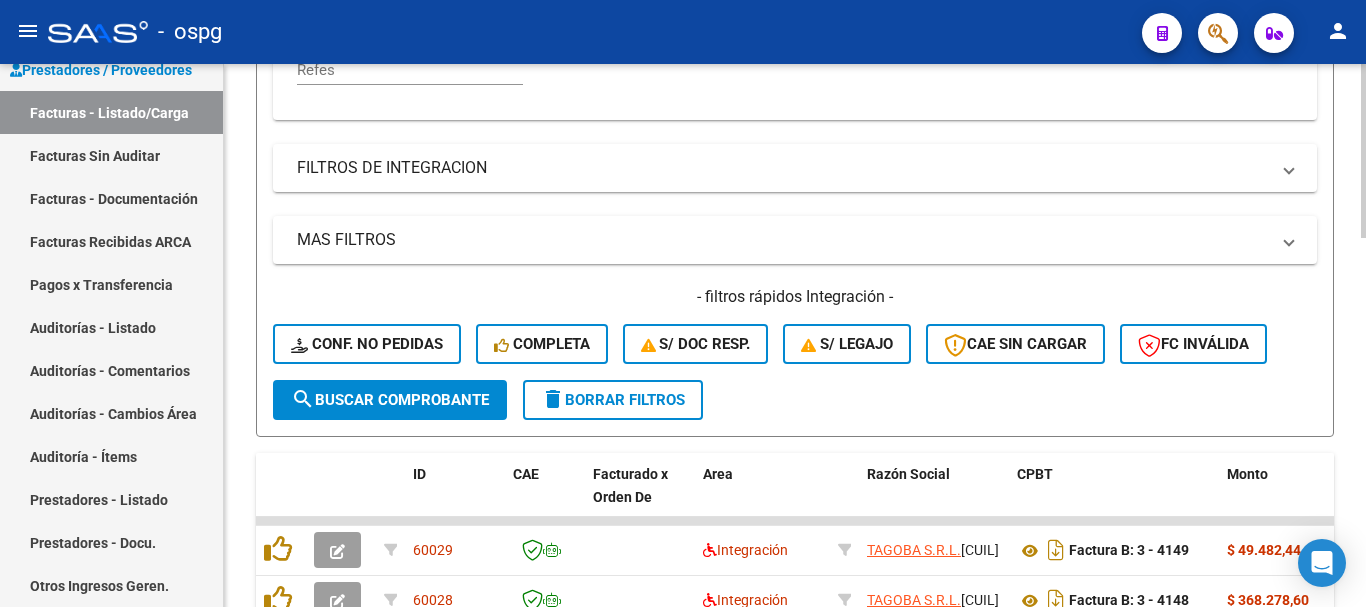 type on "[CITY]" 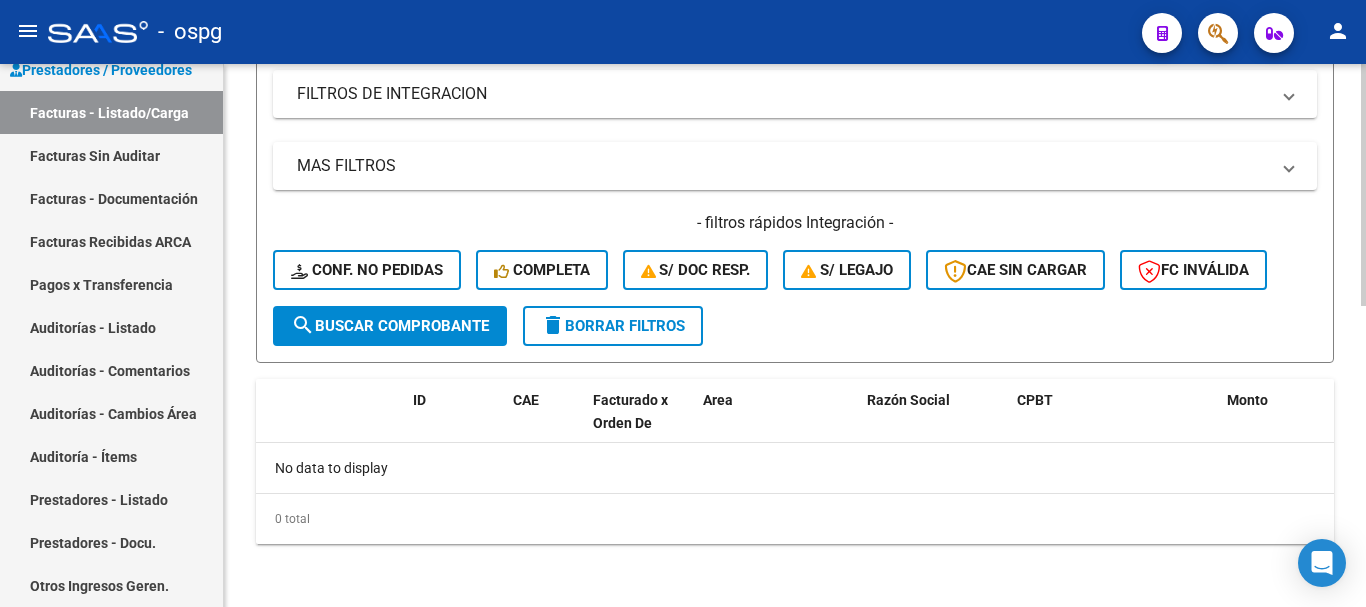 scroll, scrollTop: 675, scrollLeft: 0, axis: vertical 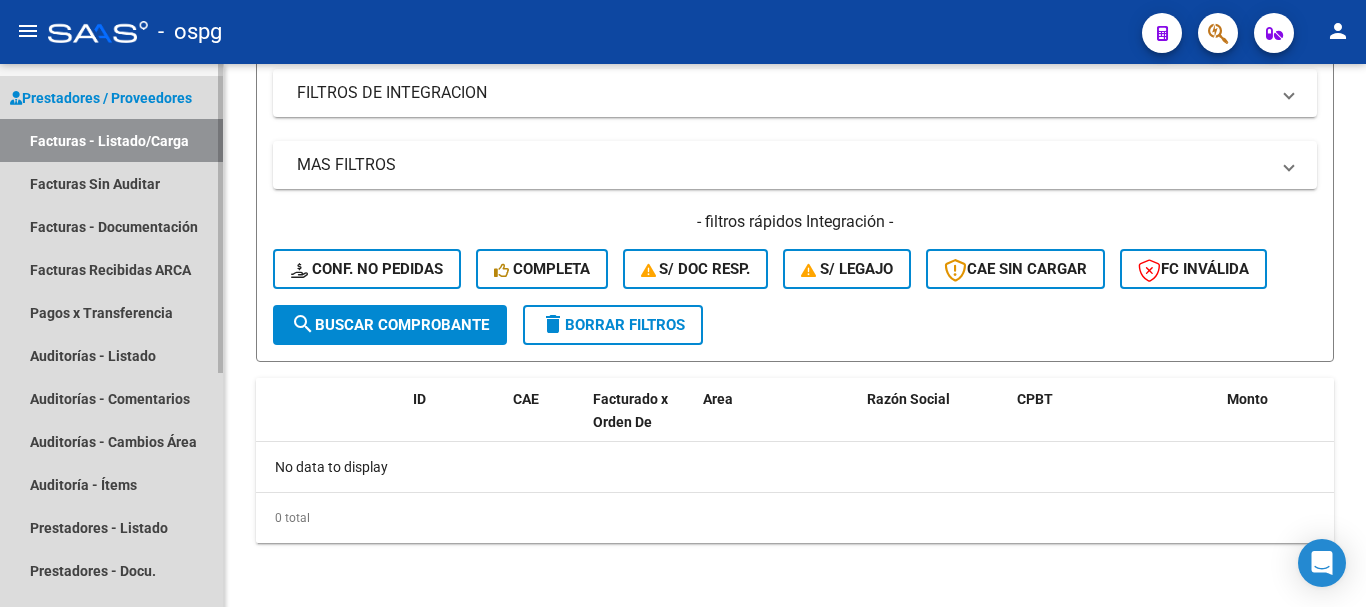 click on "Facturas - Listado/Carga" at bounding box center (111, 140) 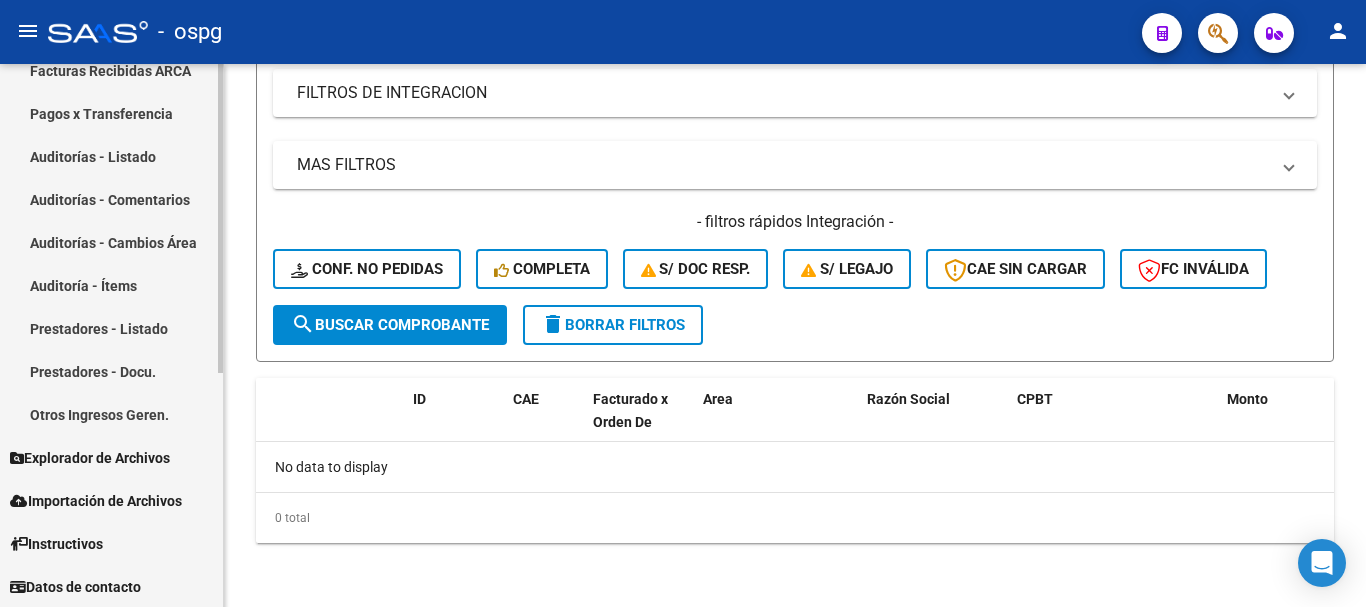 scroll, scrollTop: 411, scrollLeft: 0, axis: vertical 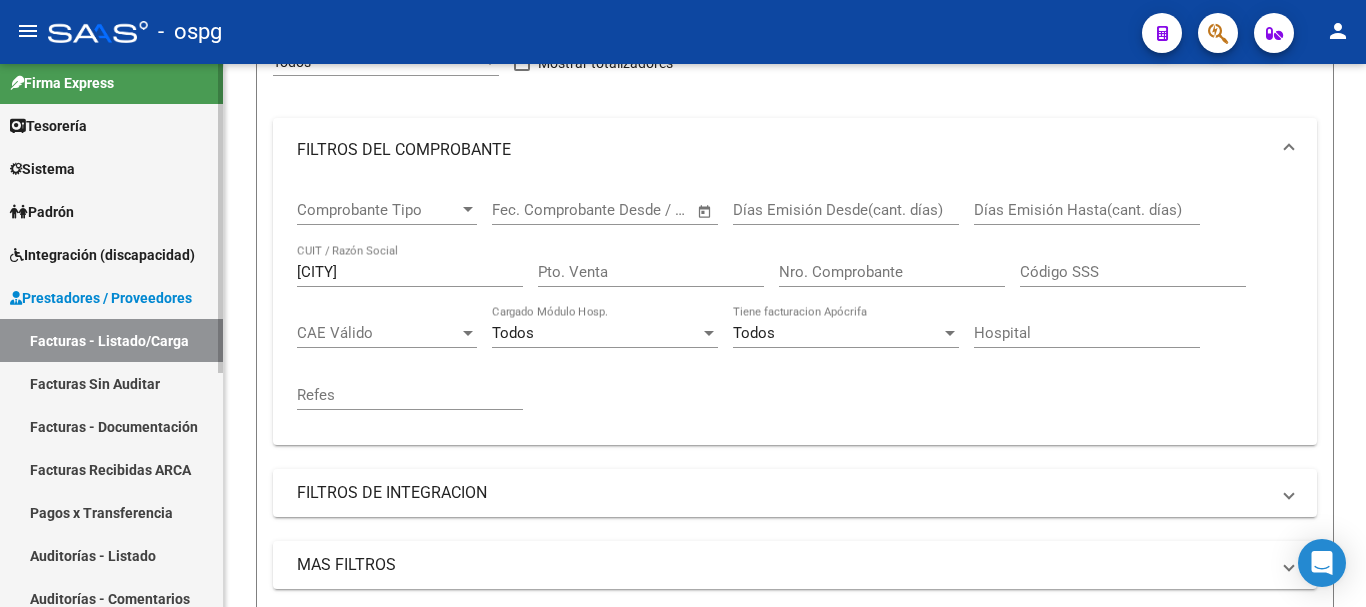 click on "Sistema" at bounding box center (111, 168) 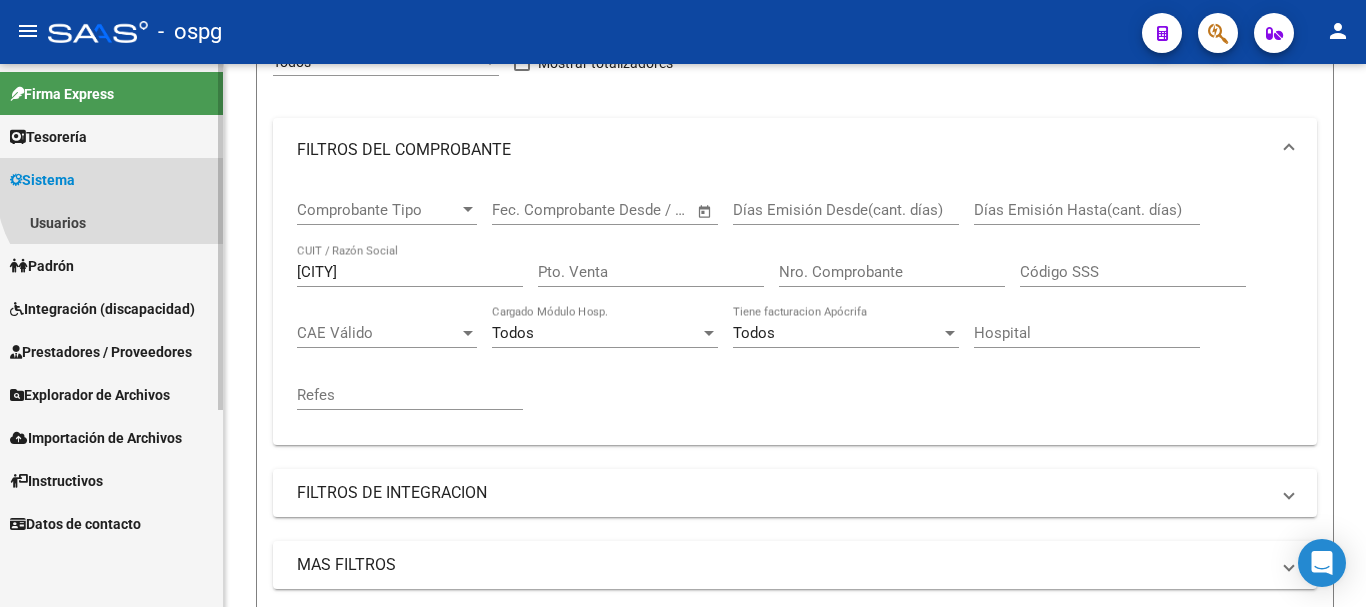 scroll, scrollTop: 0, scrollLeft: 0, axis: both 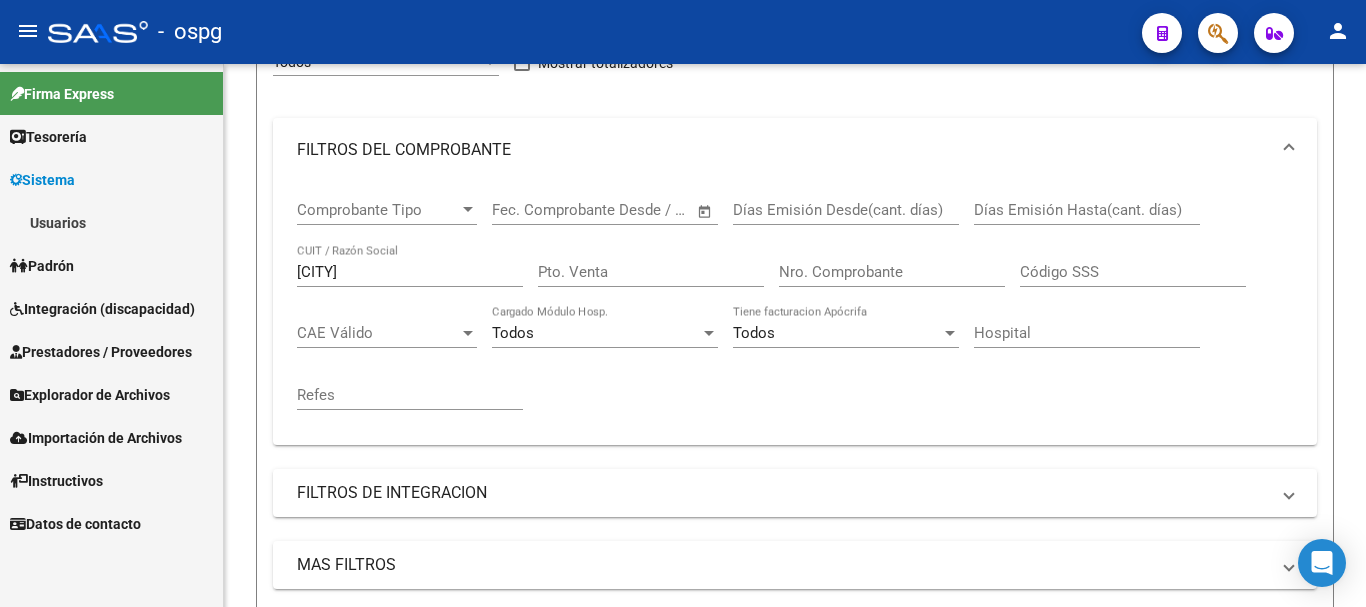 click on "Usuarios" at bounding box center (111, 222) 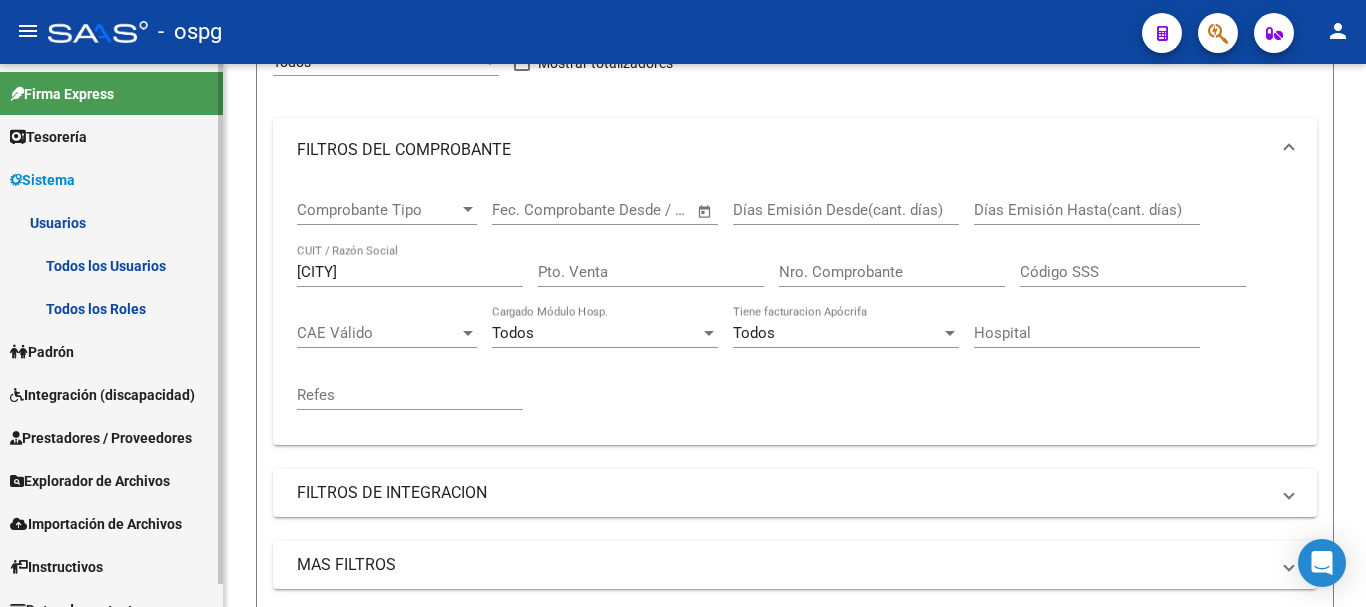 click on "Todos los Usuarios" at bounding box center [111, 265] 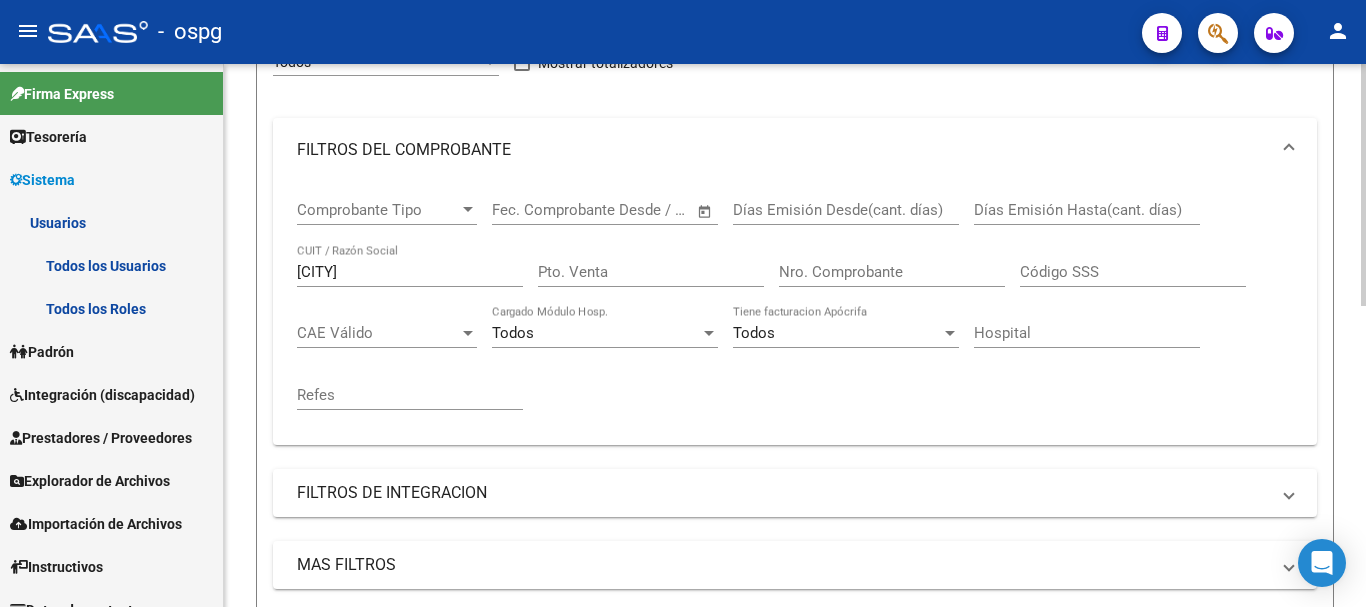 scroll, scrollTop: 0, scrollLeft: 0, axis: both 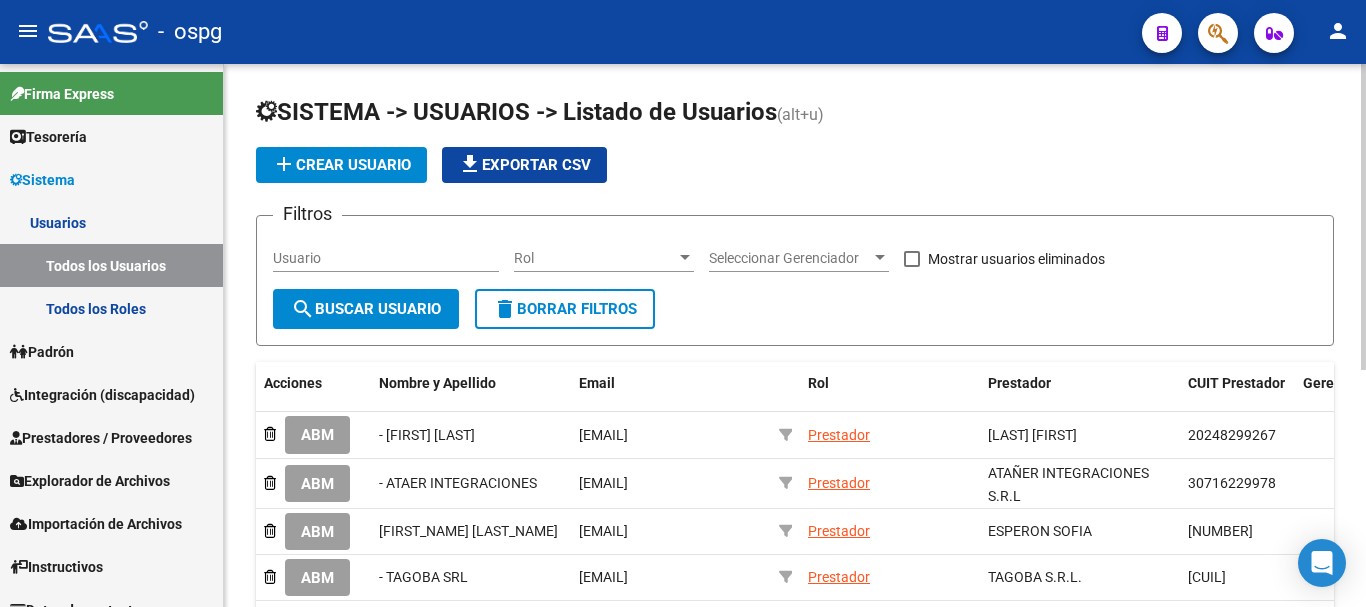 click on "Usuario" at bounding box center (386, 258) 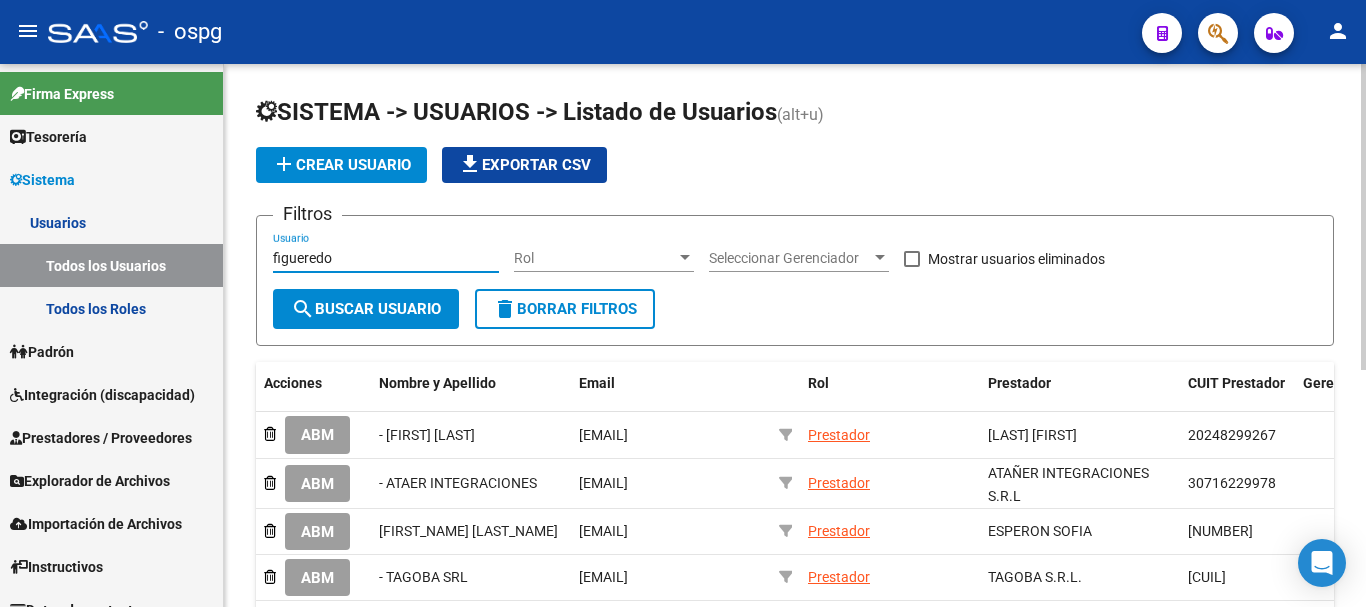type on "figueredo" 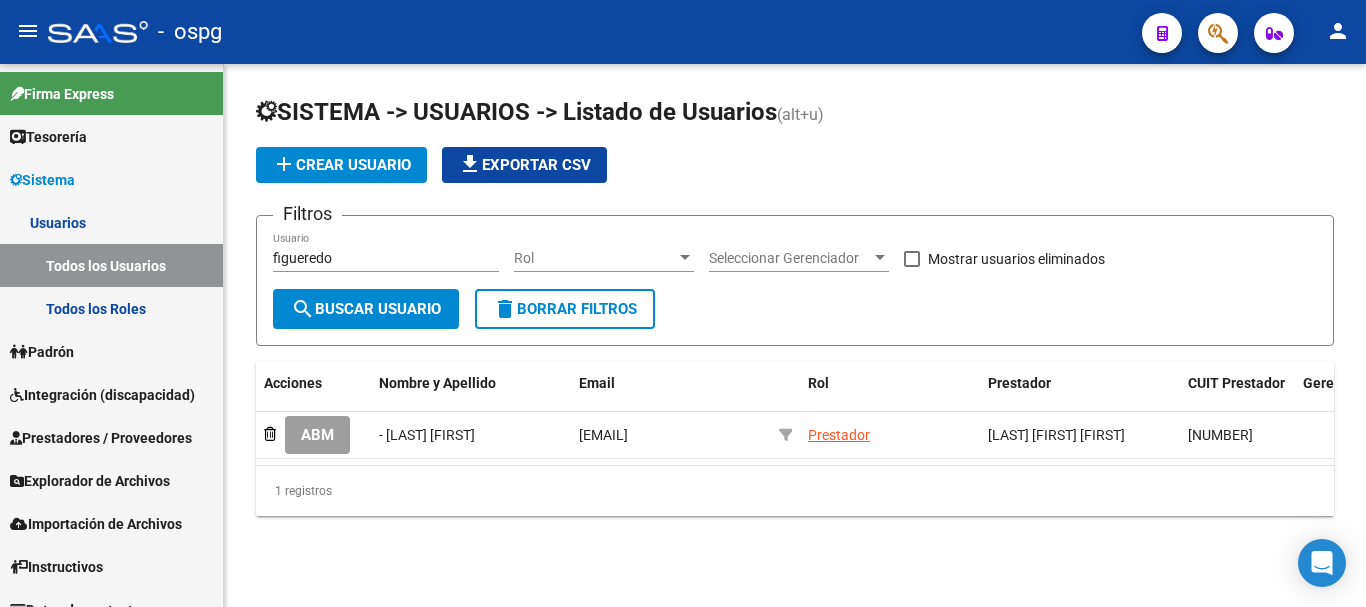 click on "add  Crear Usuario" 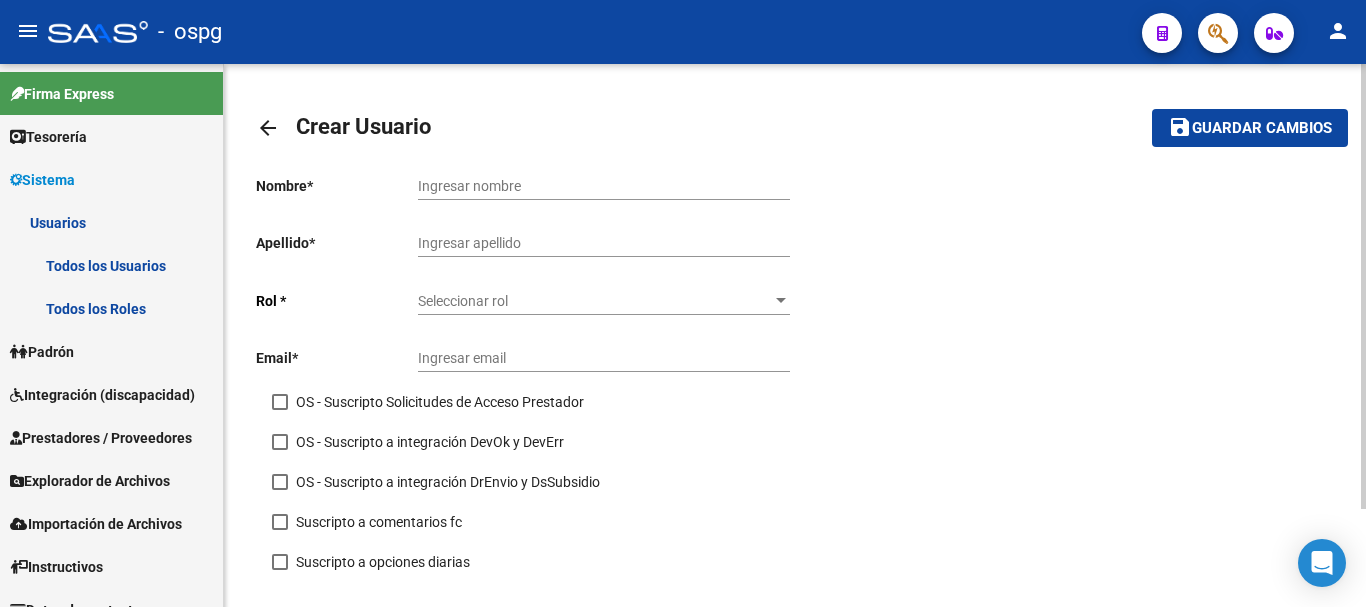 click on "Ingresar nombre" at bounding box center [604, 186] 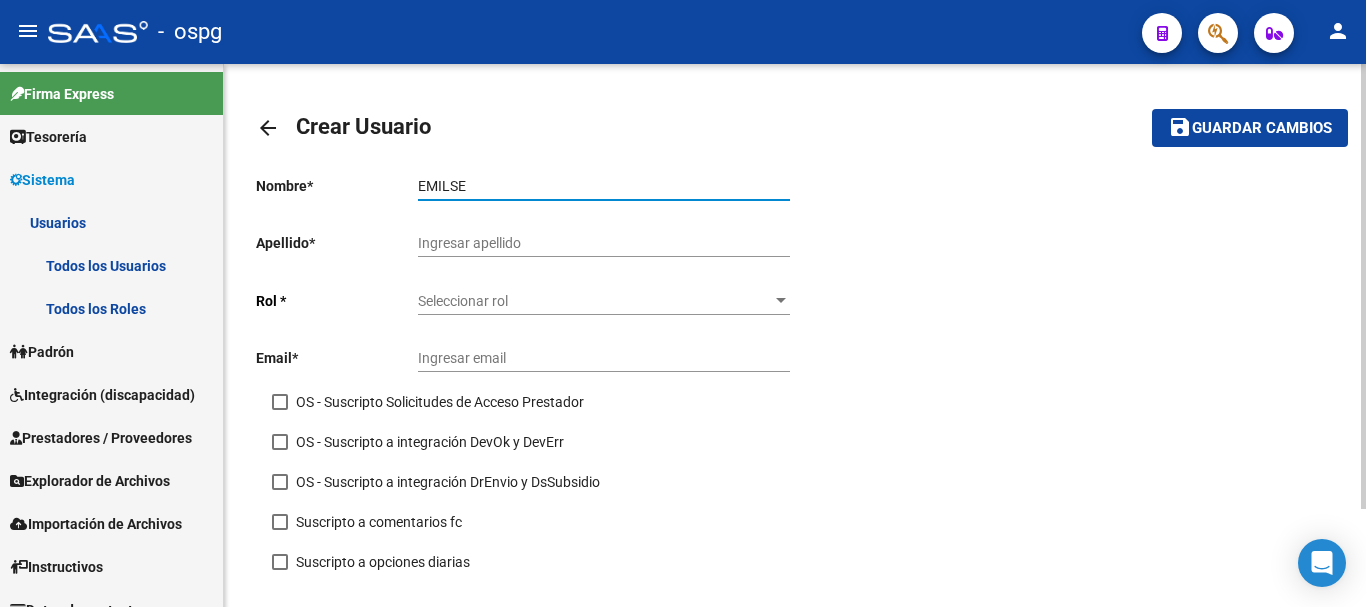 type on "EMILSE" 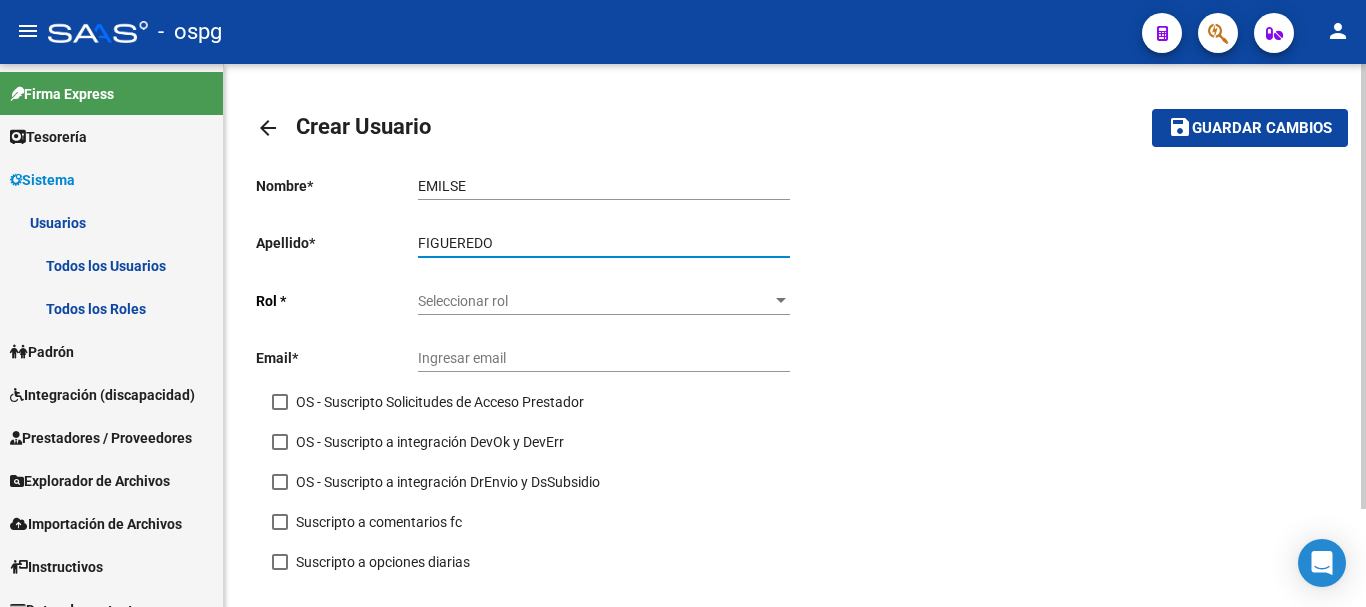 type on "FIGUEREDO" 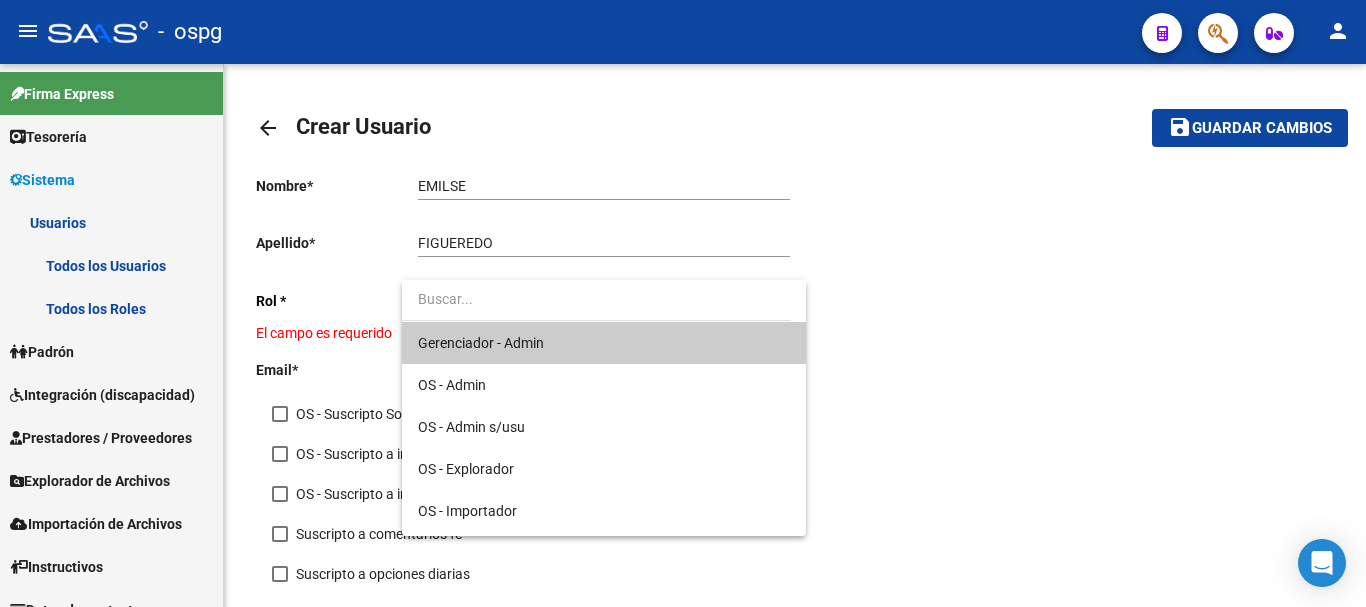 scroll, scrollTop: 248, scrollLeft: 0, axis: vertical 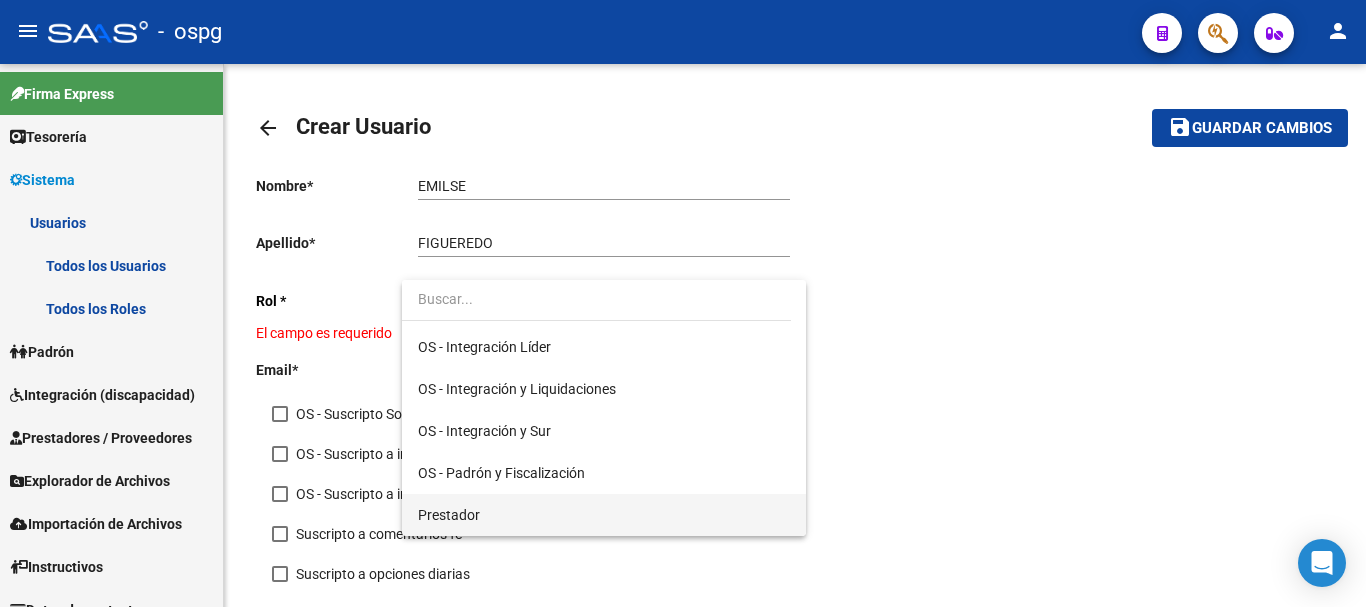 click on "Prestador" at bounding box center [604, 515] 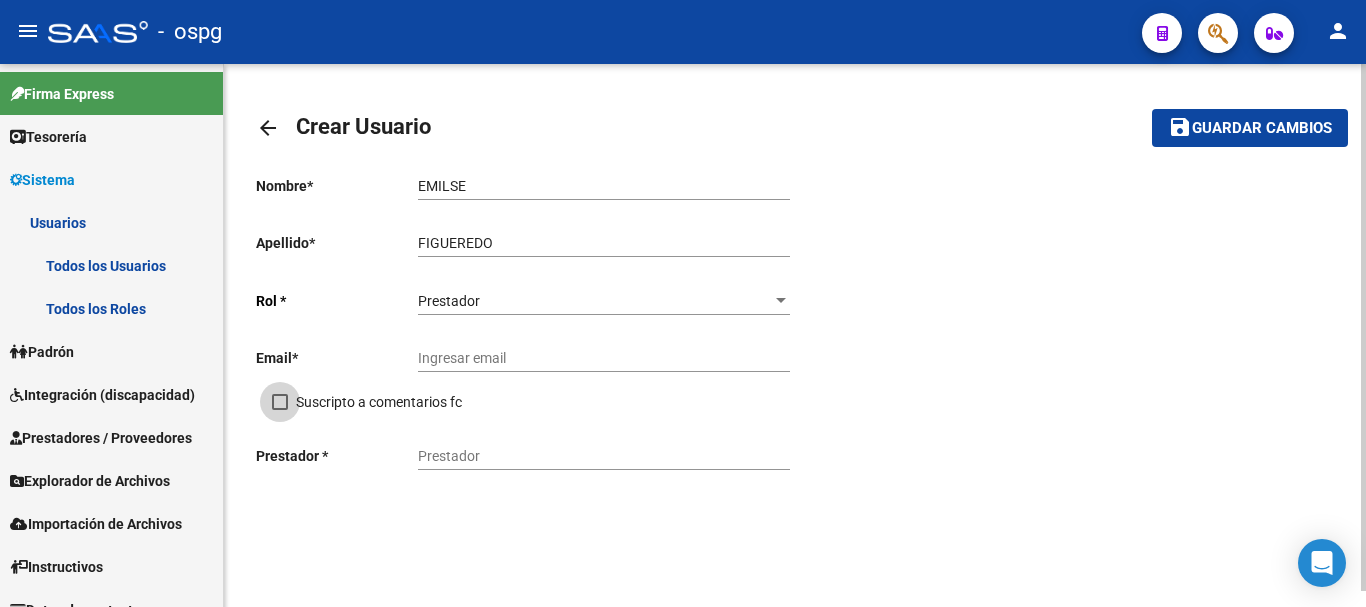 click at bounding box center [280, 402] 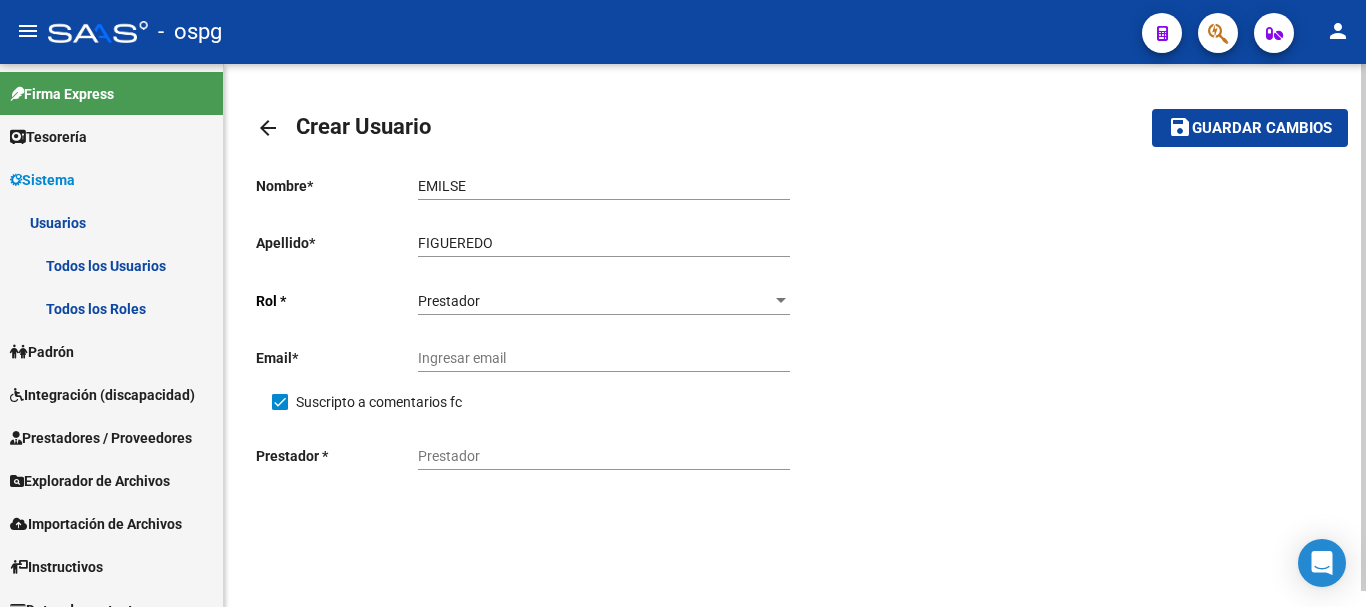 click on "Ingresar email" at bounding box center [604, 358] 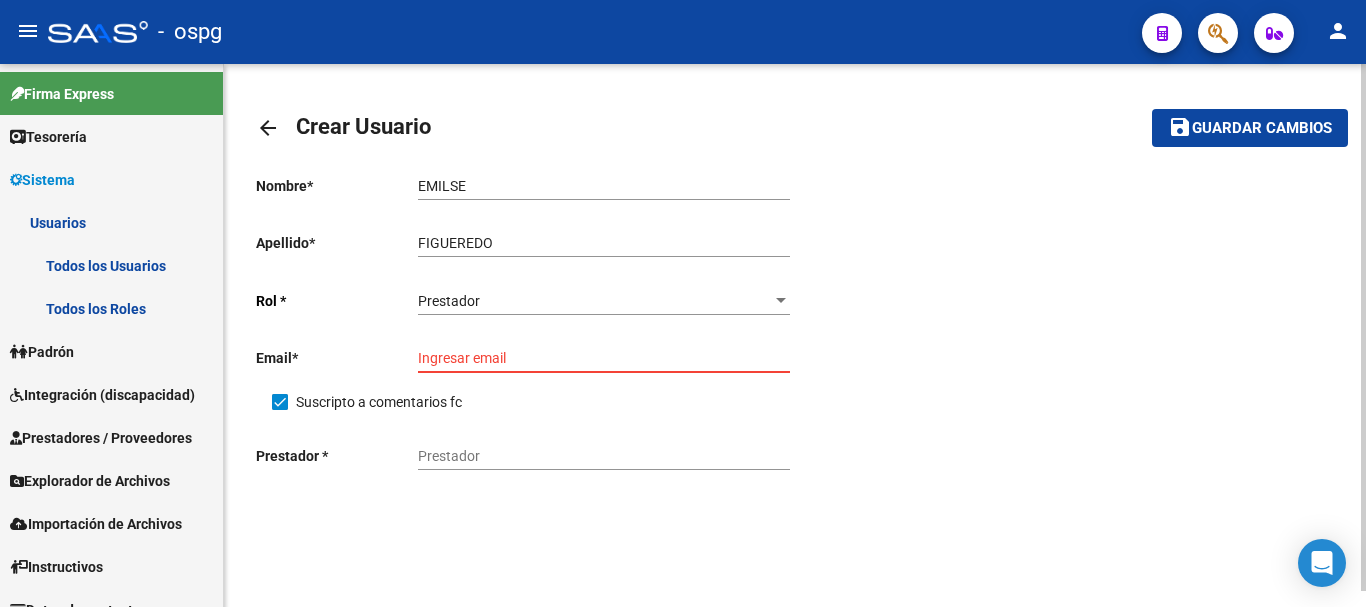 paste on "[EMAIL]" 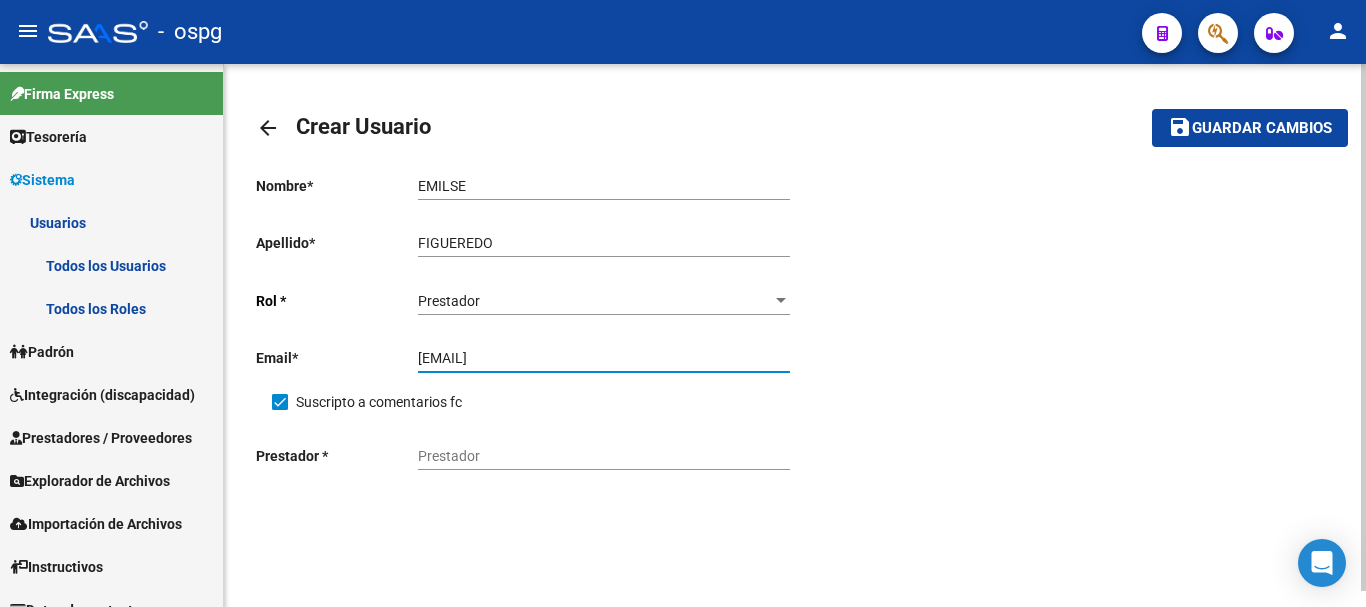 type on "[EMAIL]" 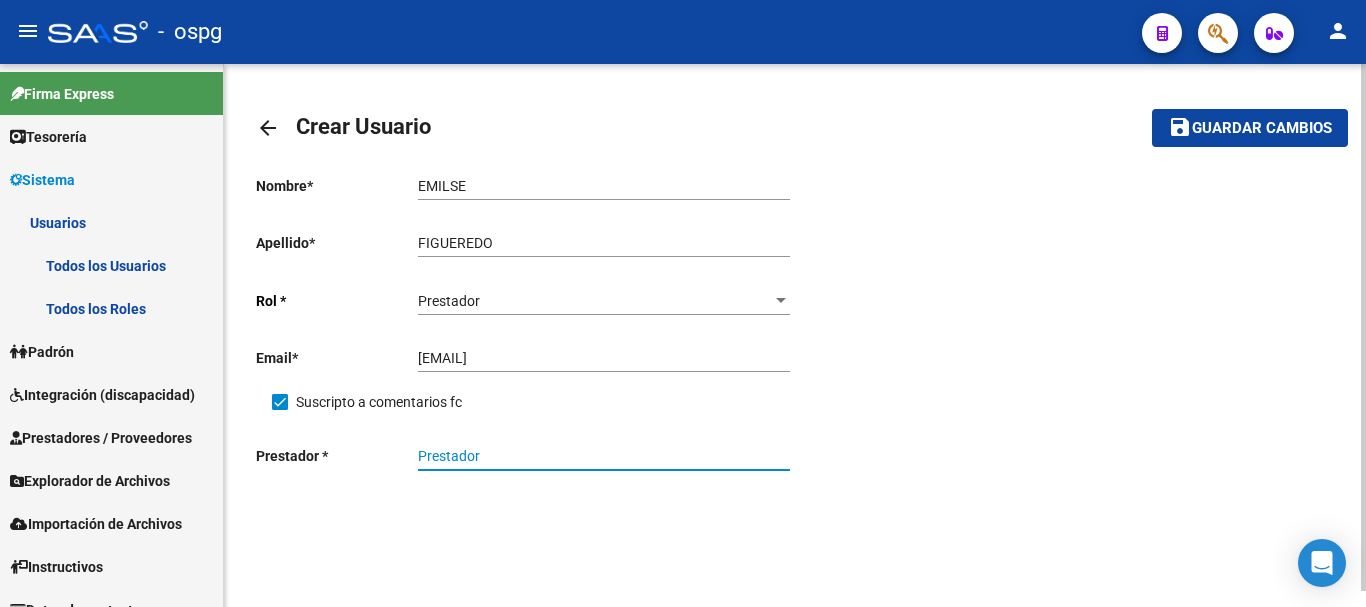 paste on "[NUMBER]" 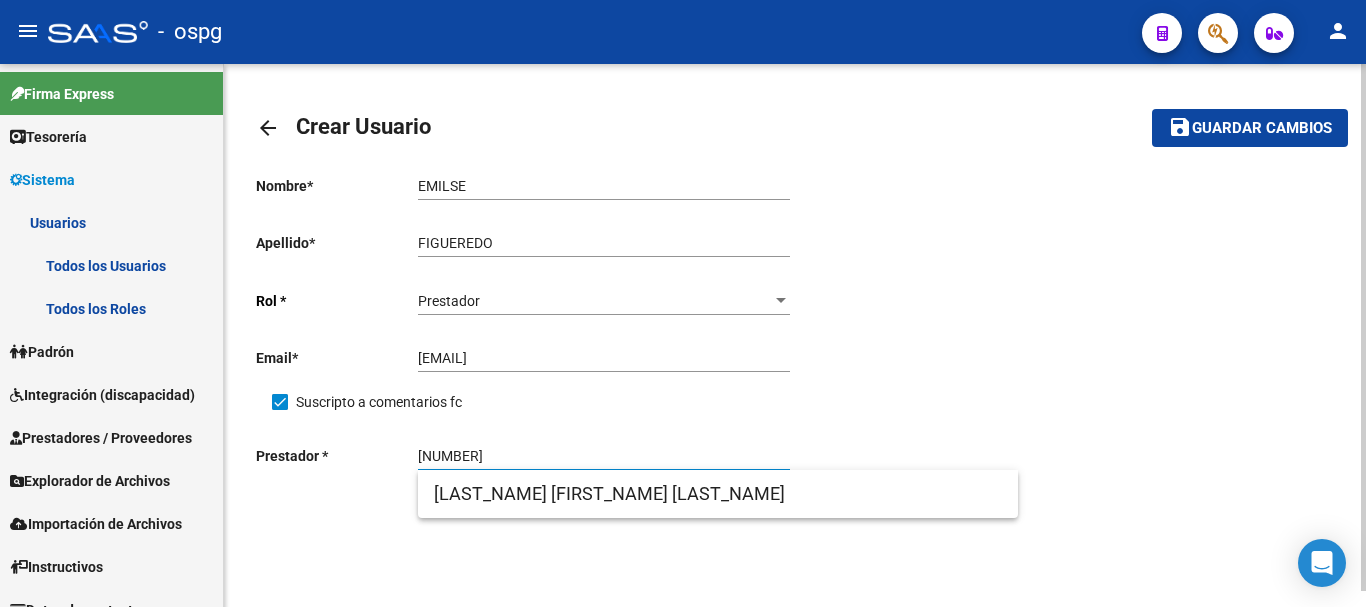 type on "[NUMBER]" 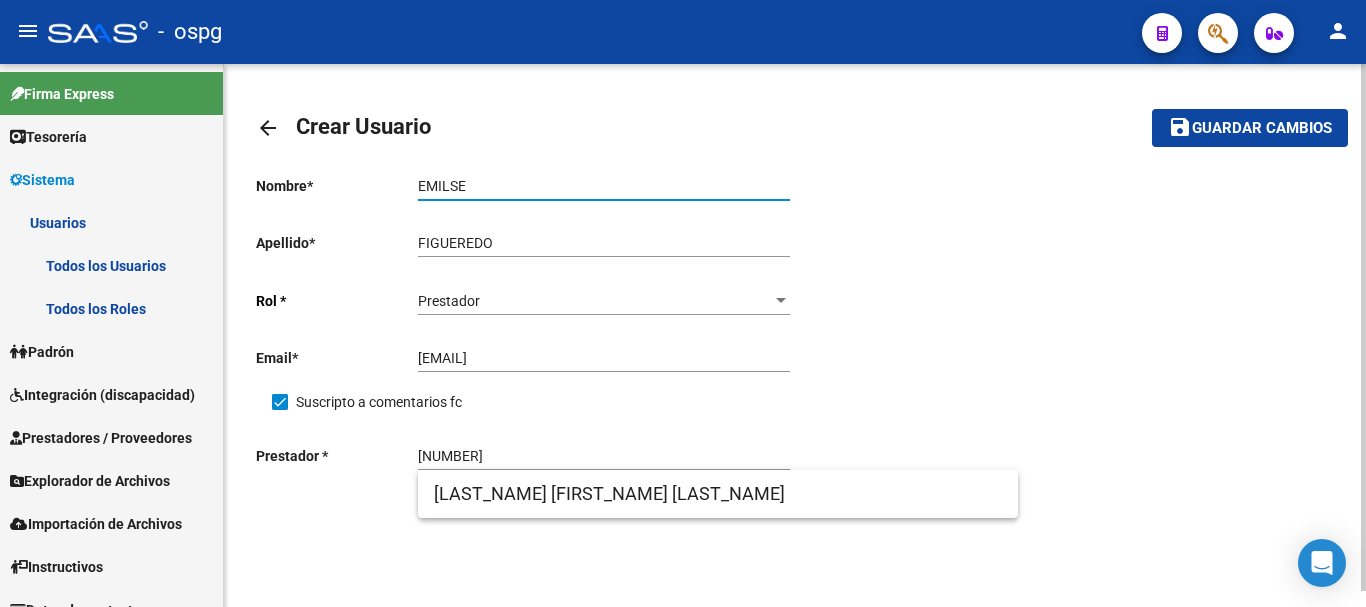 click on "EMILSE" at bounding box center [604, 186] 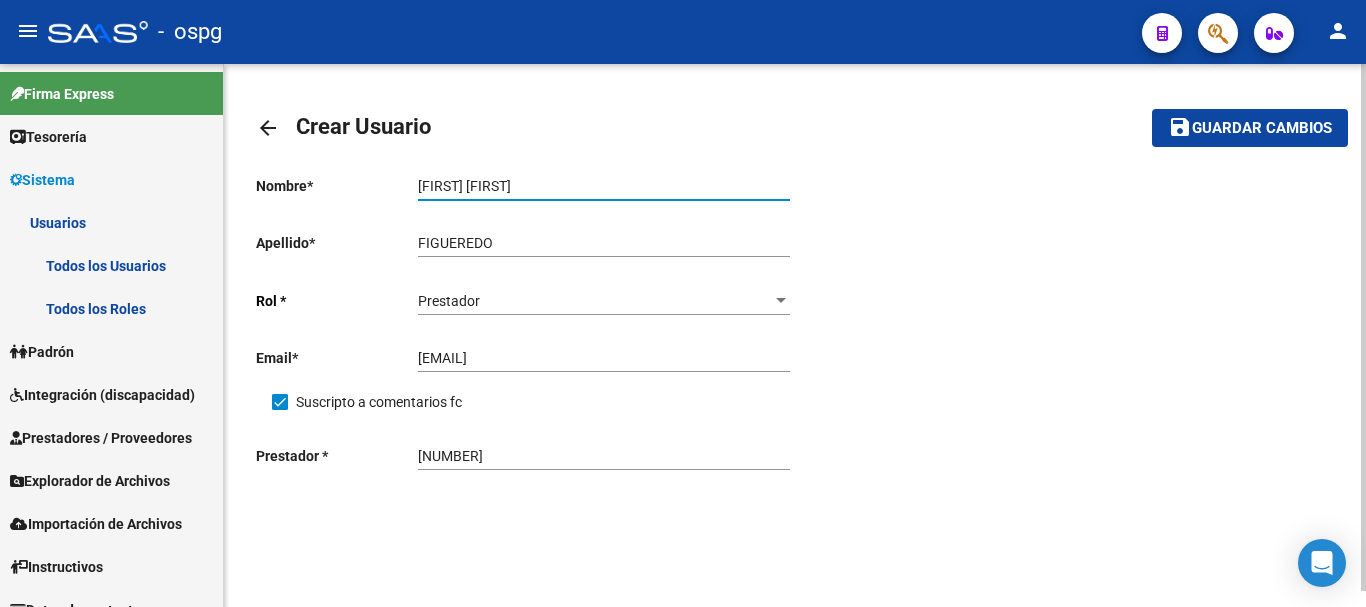 type on "[FIRST] [FIRST]" 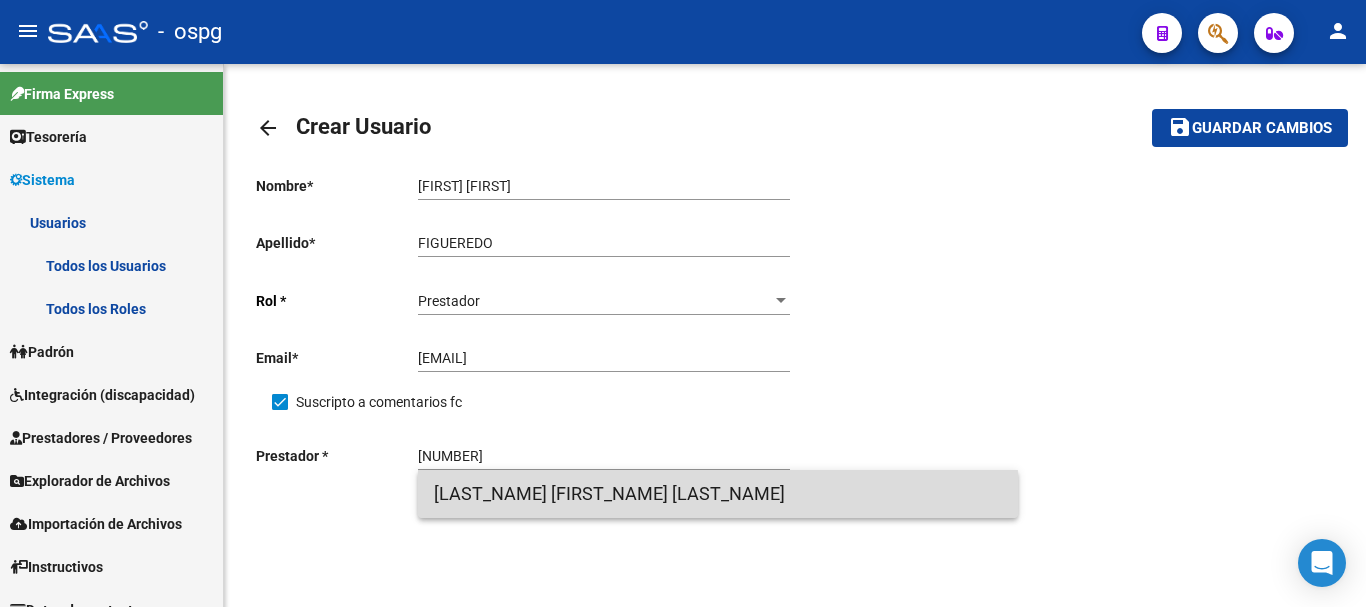 click on "[LAST_NAME] [FIRST_NAME] [LAST_NAME]" at bounding box center [718, 494] 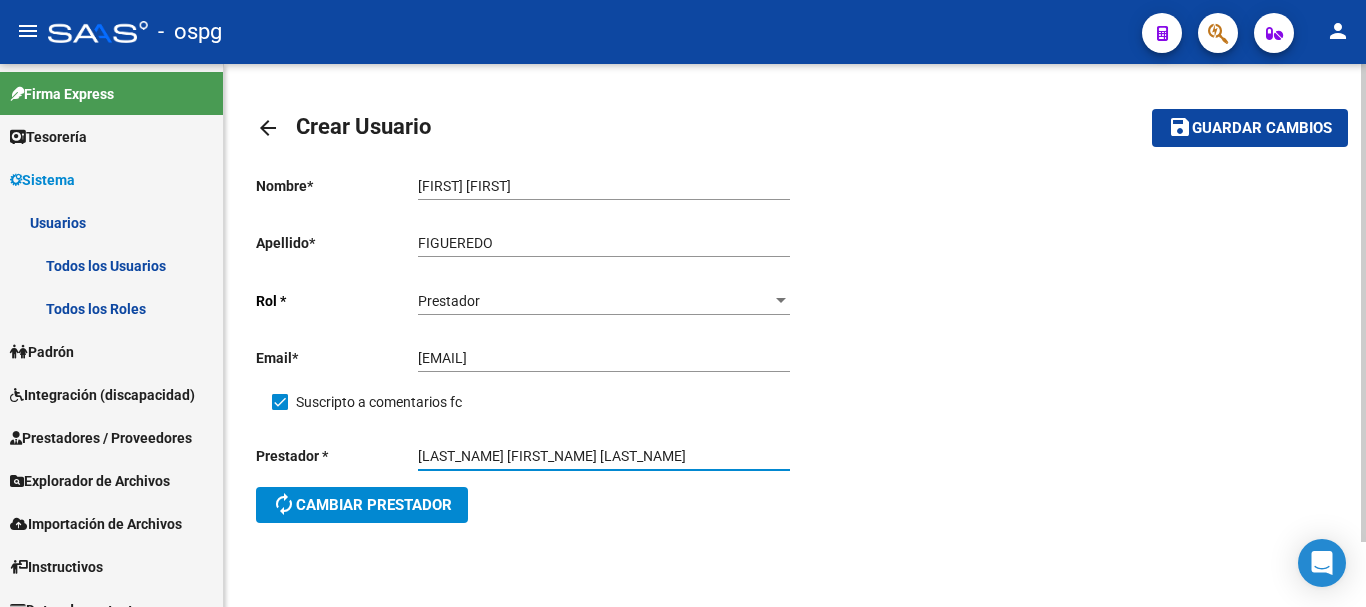 click on "Guardar cambios" 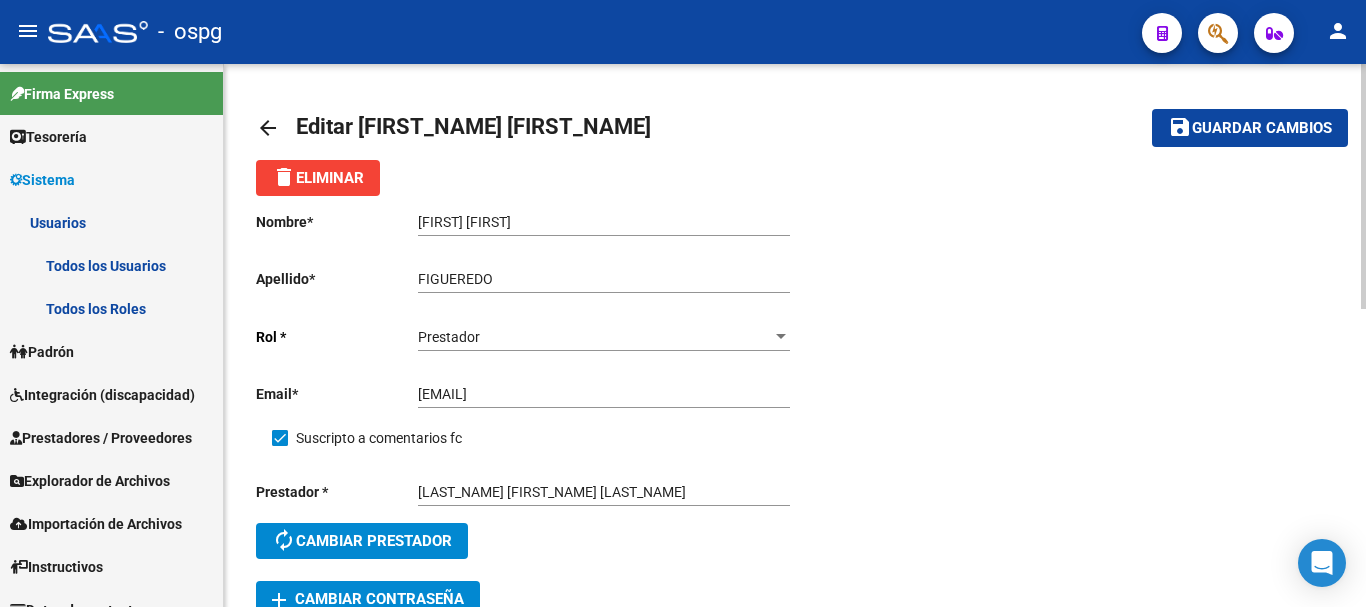 click on "arrow_back" 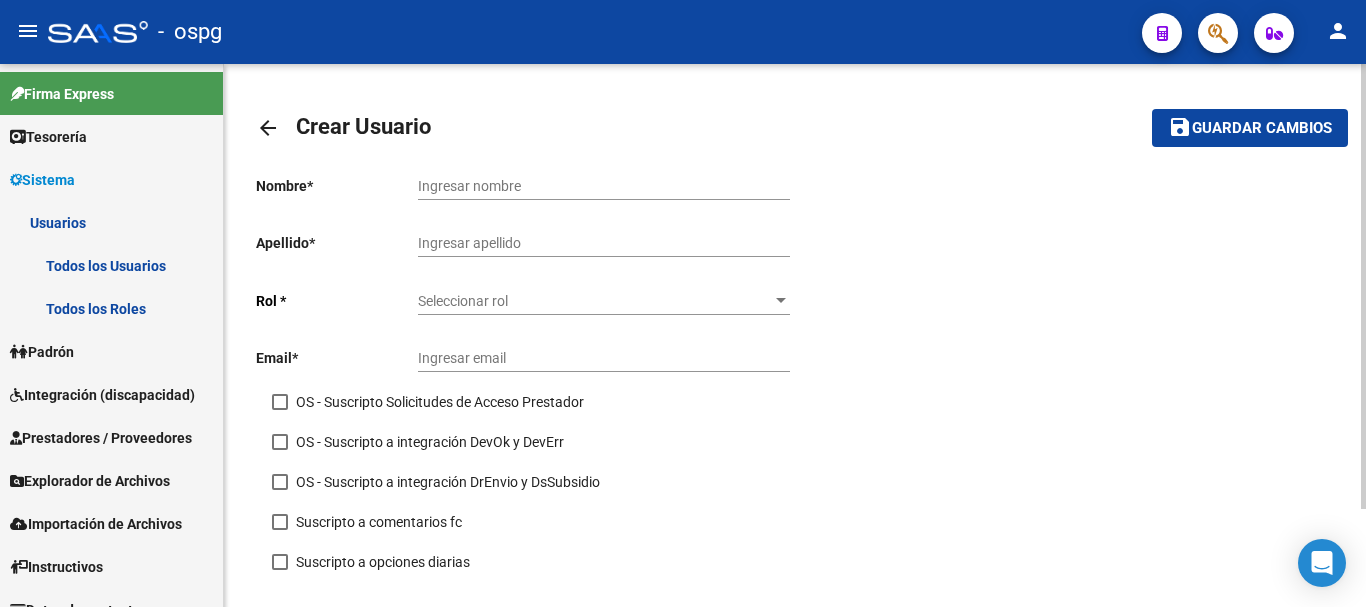 click on "arrow_back" 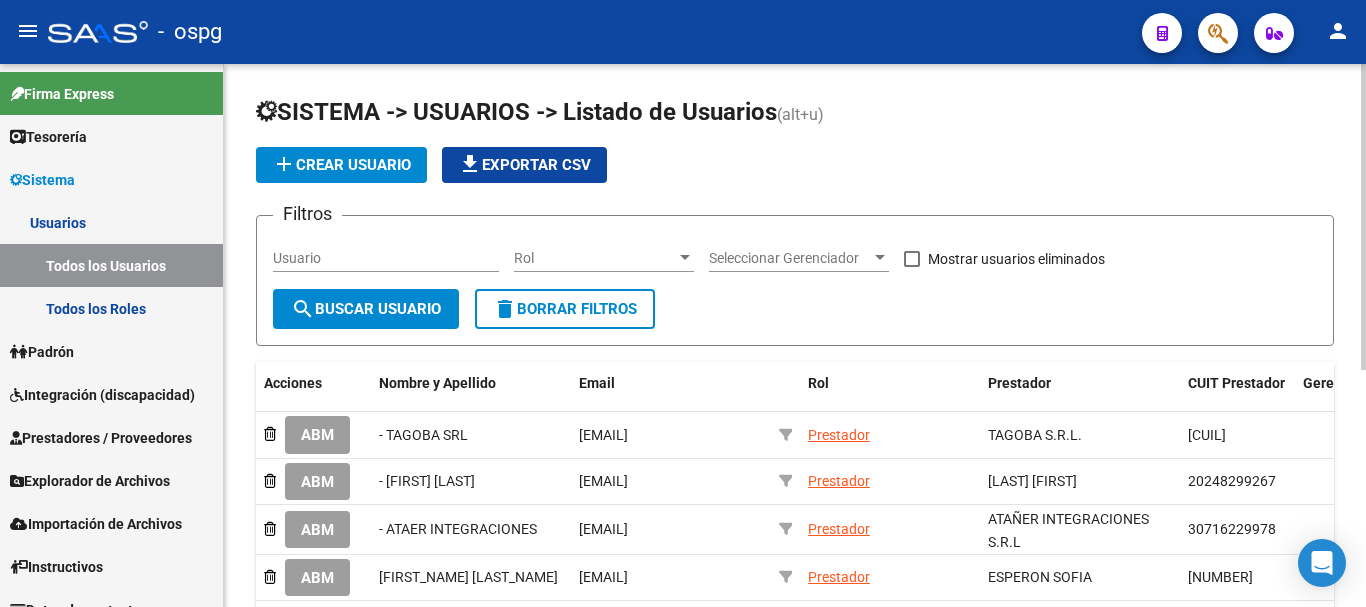 click on "Usuario" at bounding box center (386, 258) 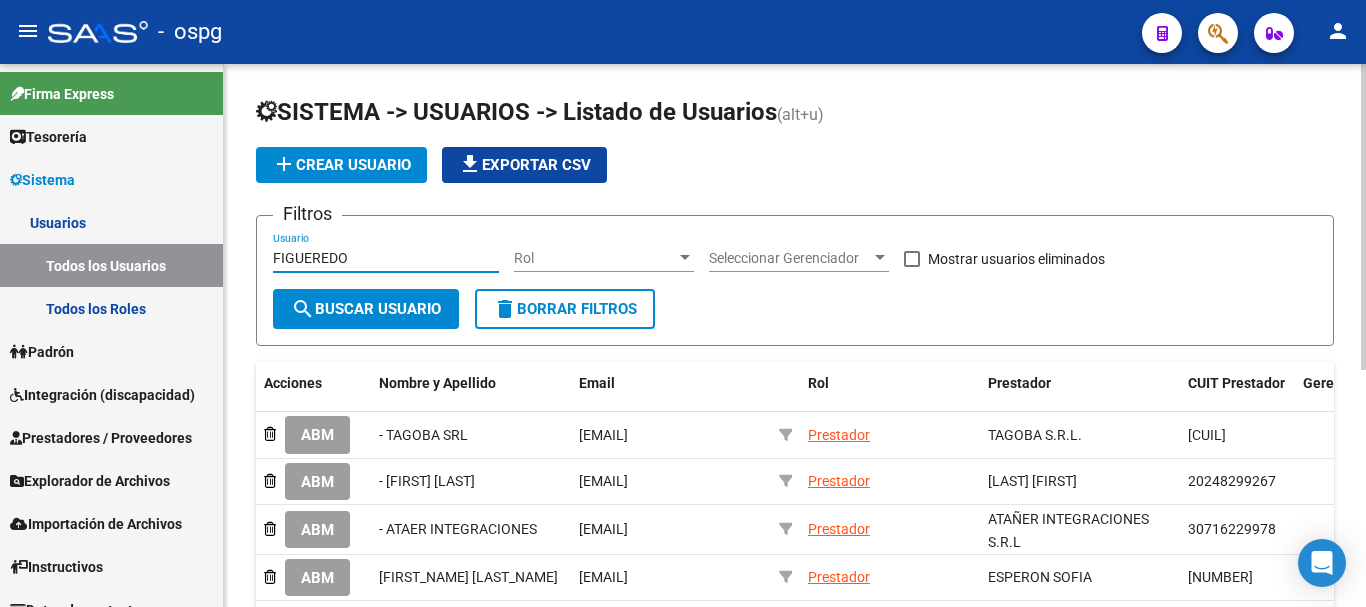 type on "FIGUEREDO" 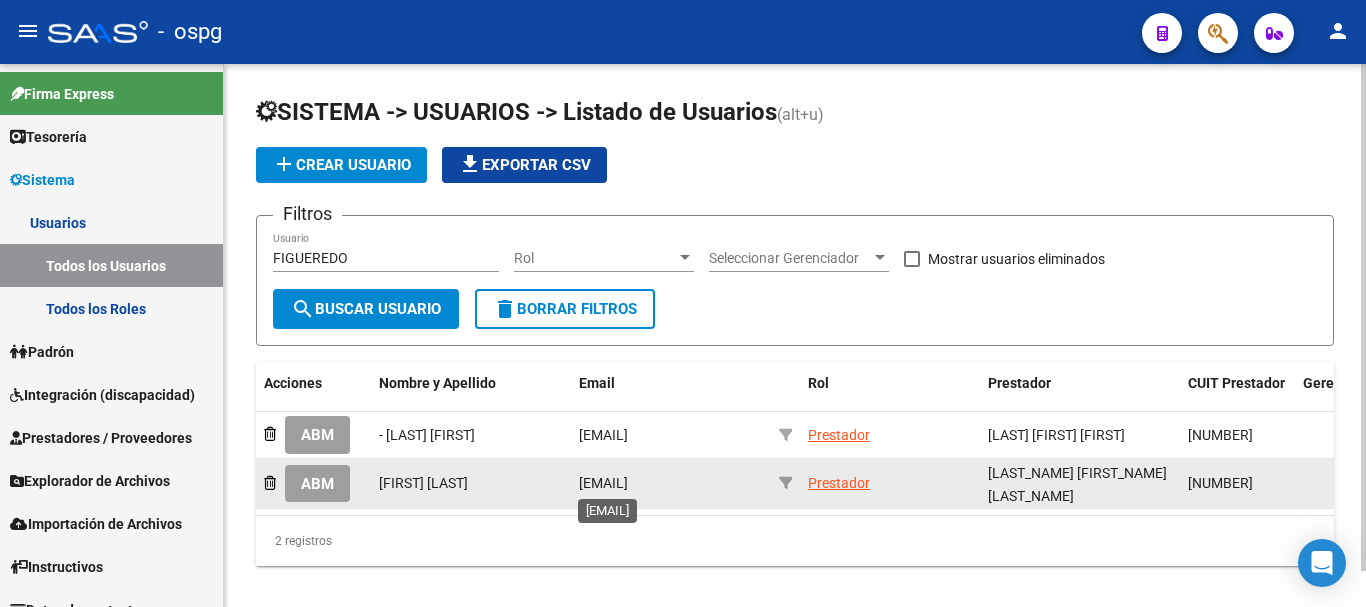 drag, startPoint x: 755, startPoint y: 481, endPoint x: 671, endPoint y: 487, distance: 84.21401 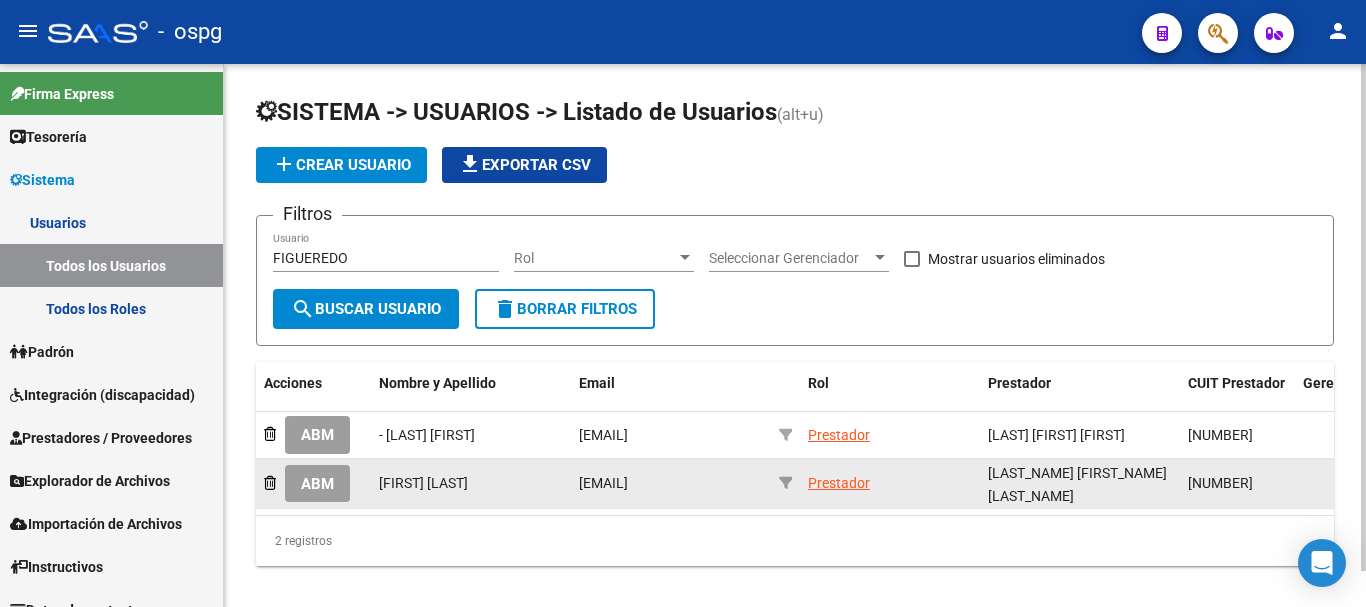 scroll, scrollTop: 0, scrollLeft: 9, axis: horizontal 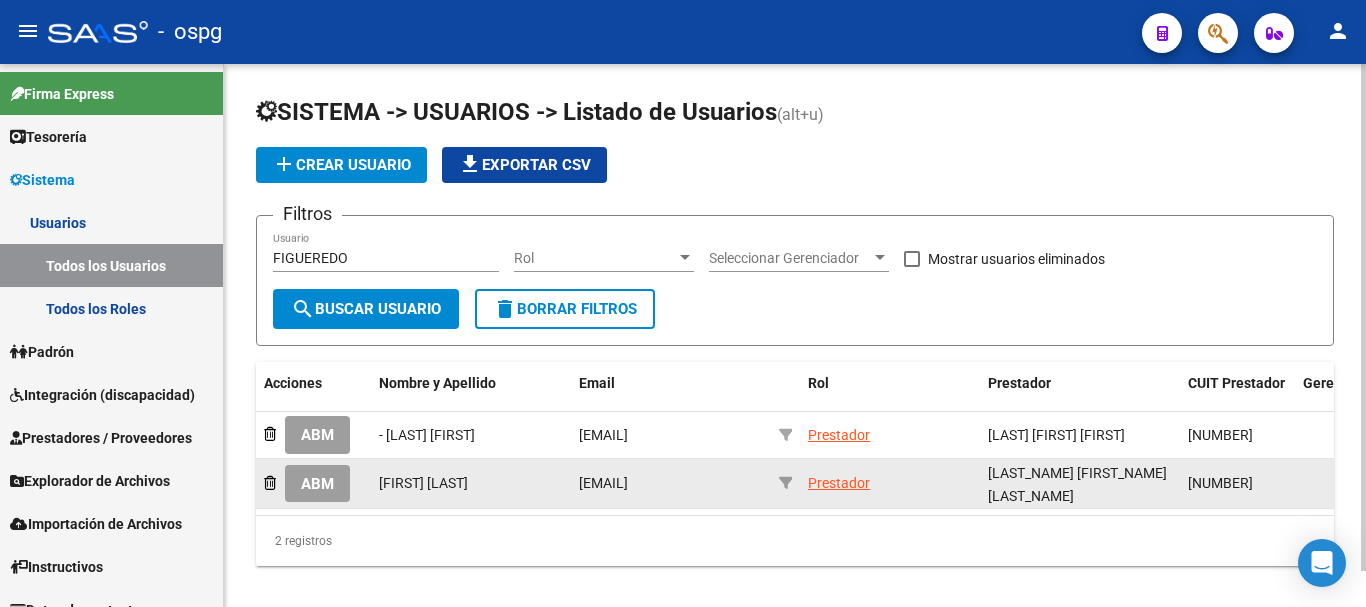 click on "[EMAIL]" 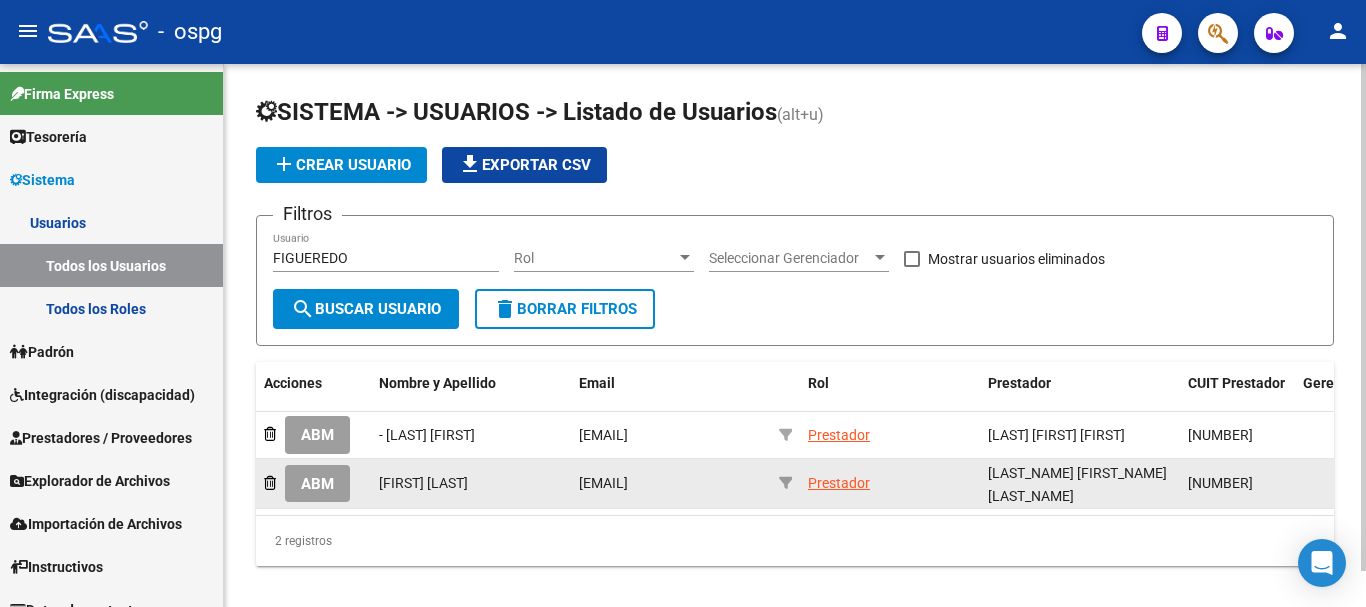 drag, startPoint x: 767, startPoint y: 483, endPoint x: 617, endPoint y: 489, distance: 150.11995 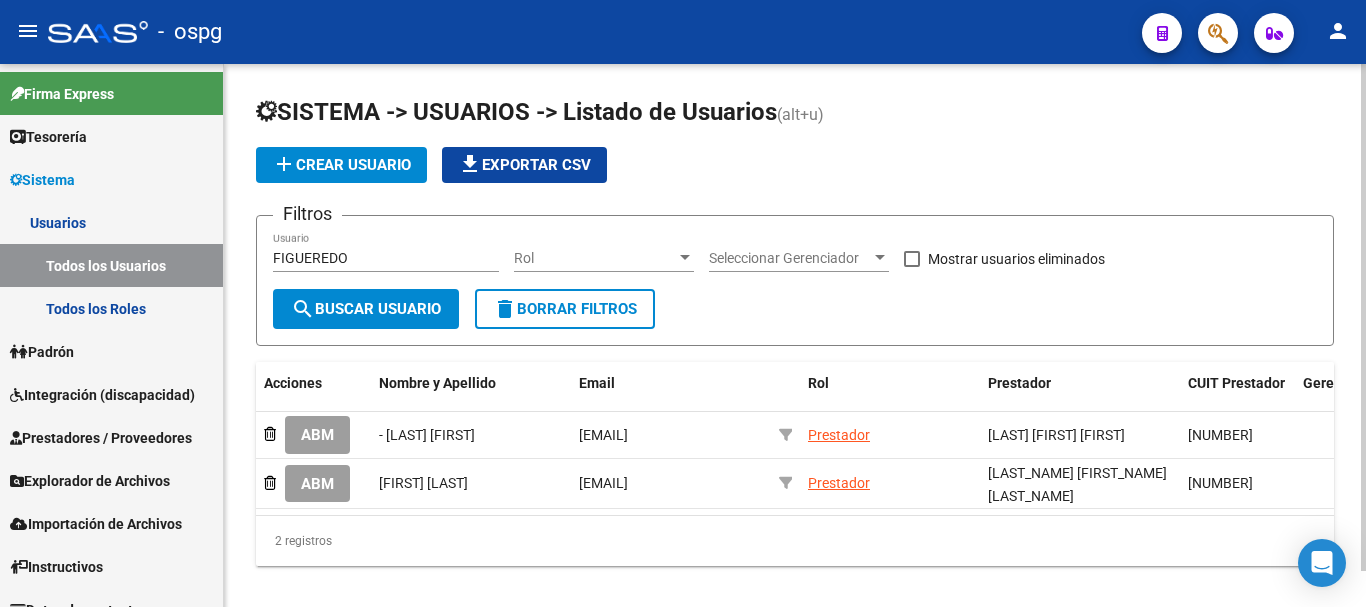 click on "add  Crear Usuario" 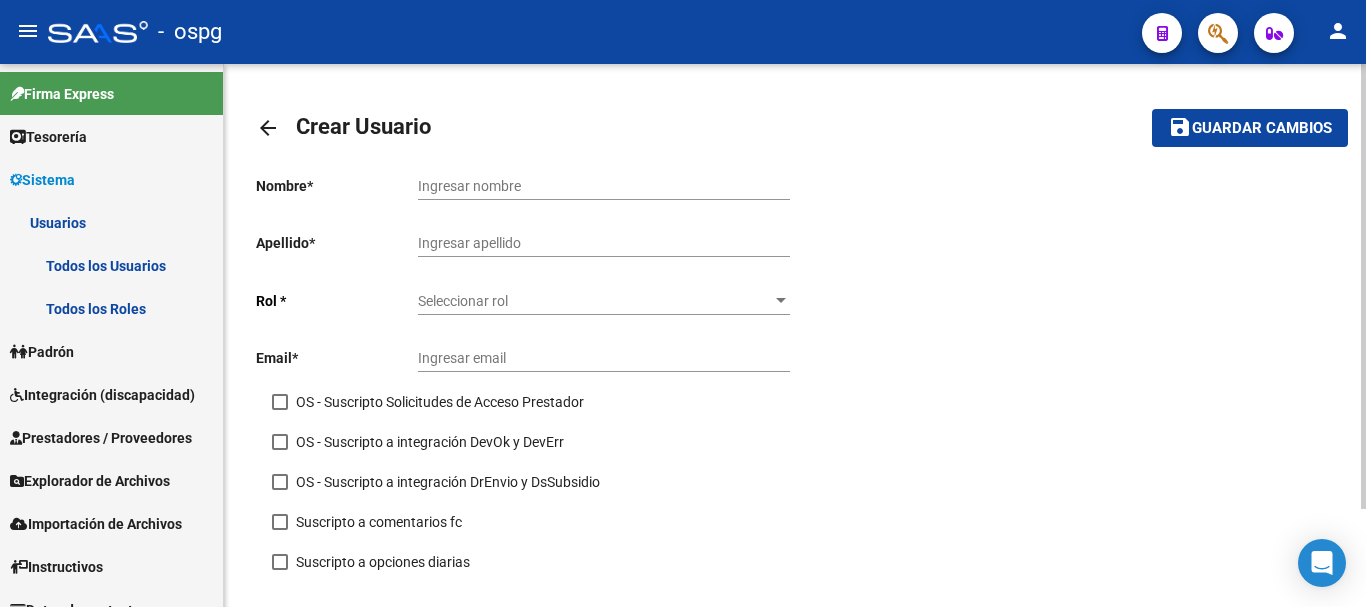 click on "Ingresar nombre" at bounding box center (604, 186) 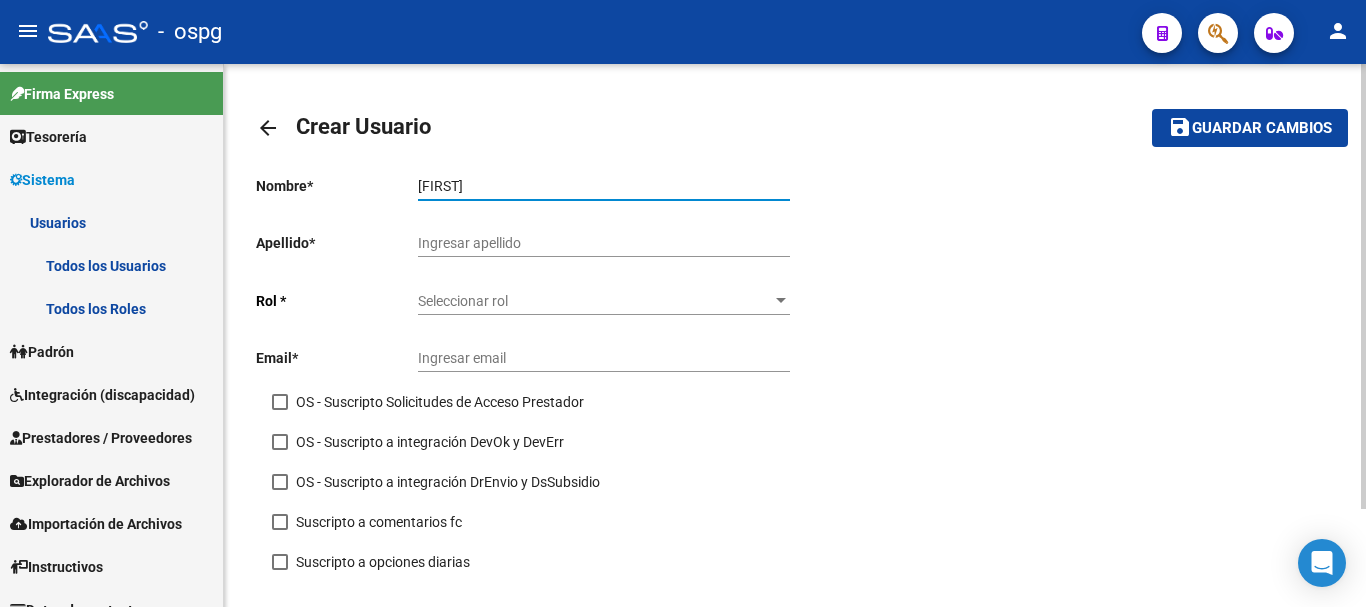 type on "[FIRST]" 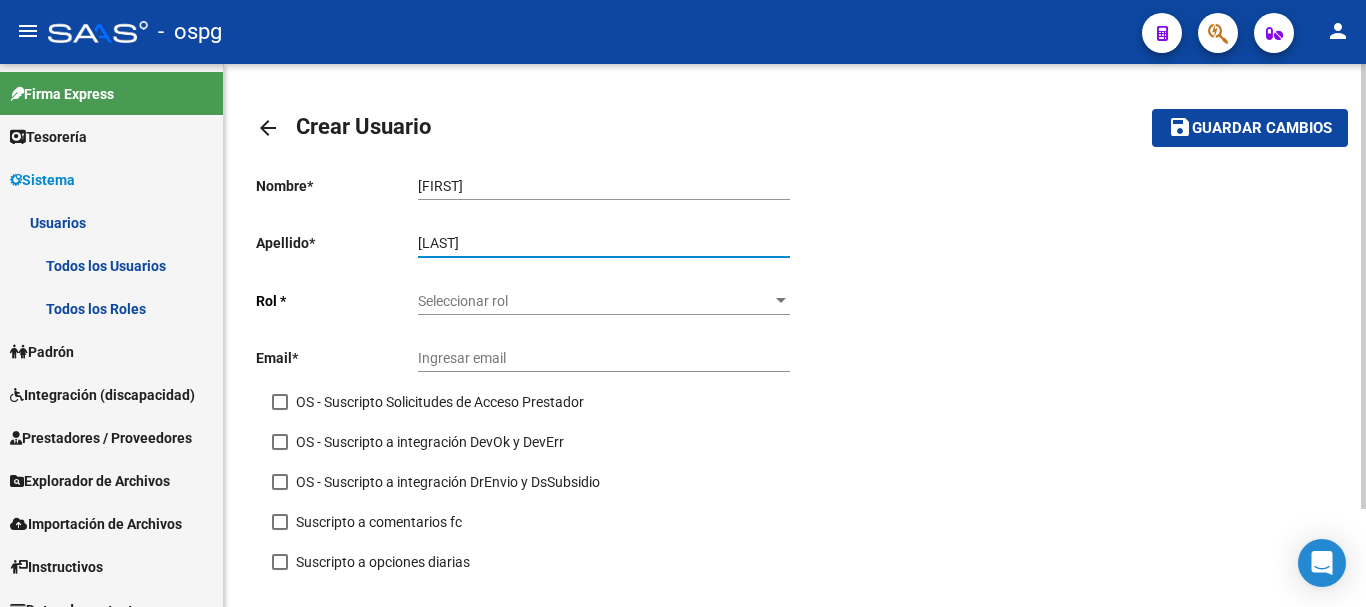 type on "[LAST]" 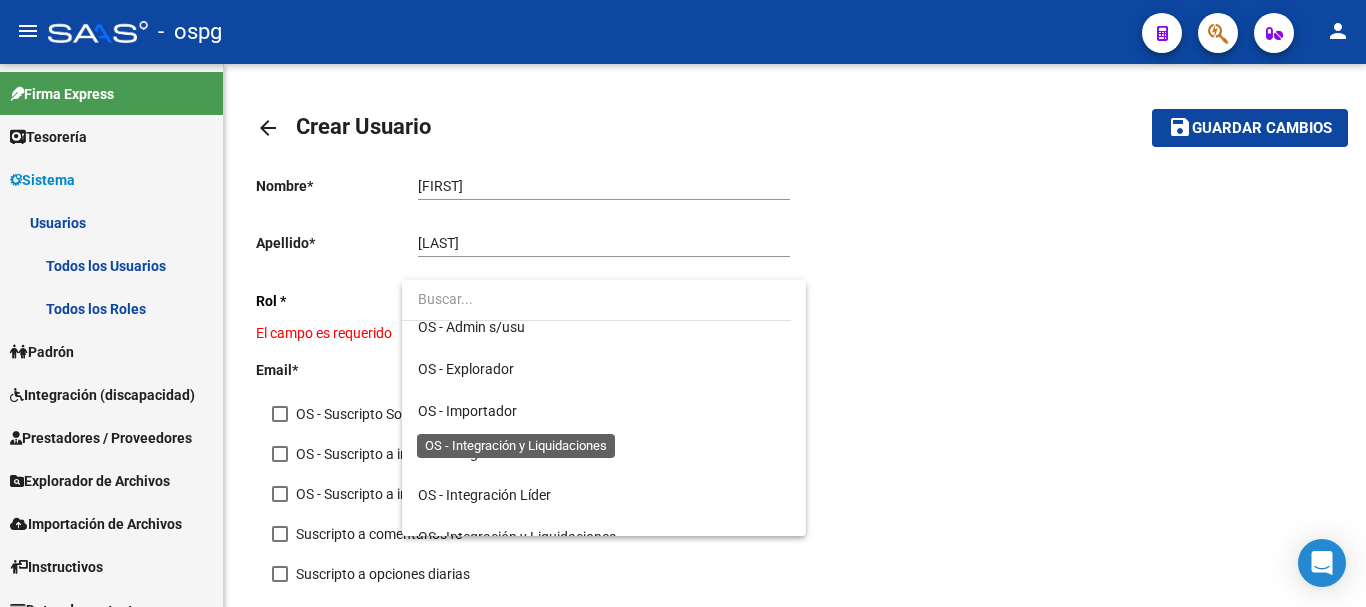 scroll, scrollTop: 248, scrollLeft: 0, axis: vertical 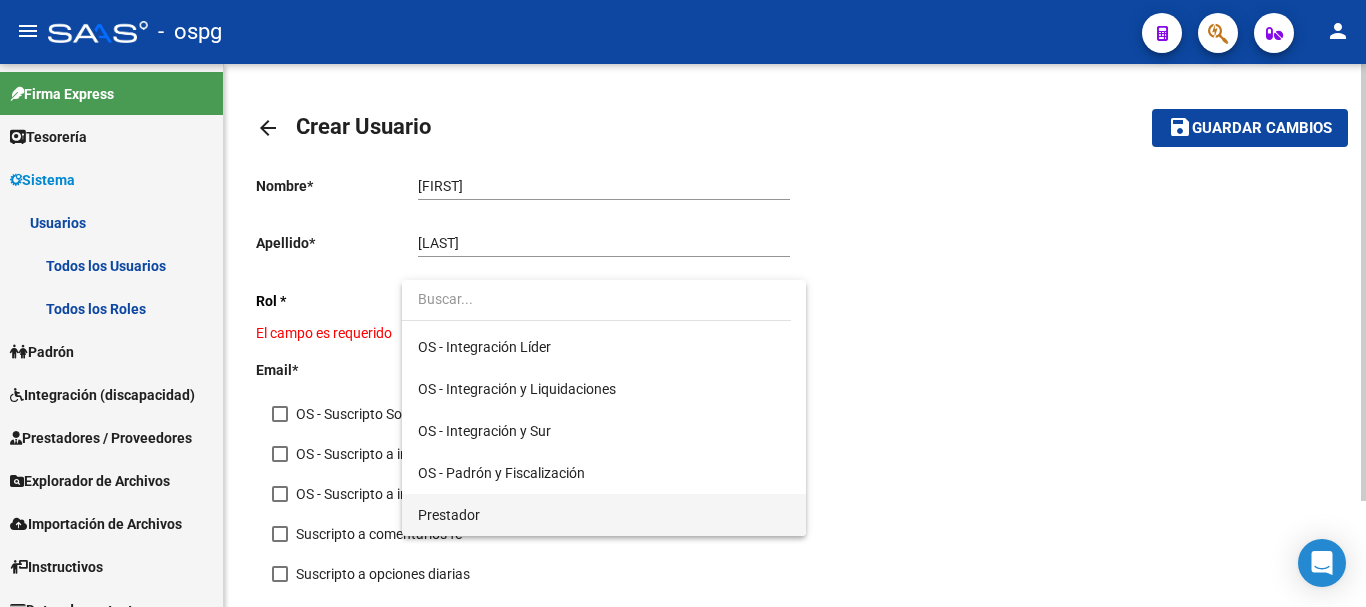 click on "Prestador" at bounding box center (604, 515) 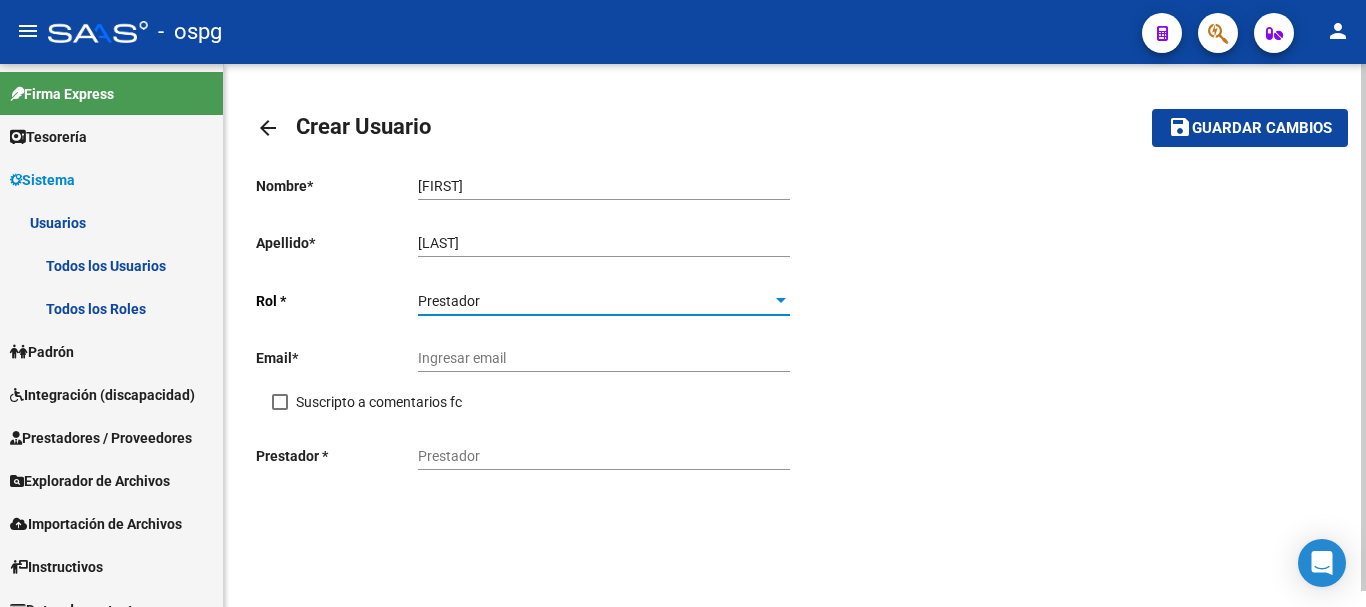 click at bounding box center (280, 402) 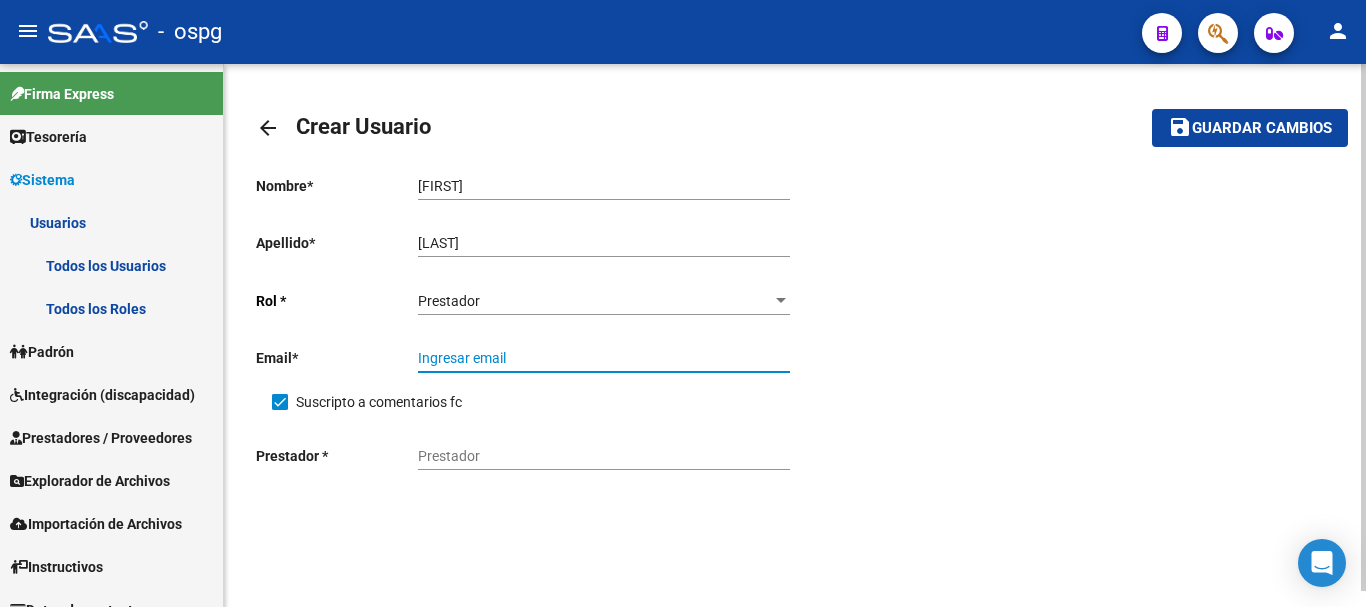 paste on "[EMAIL]" 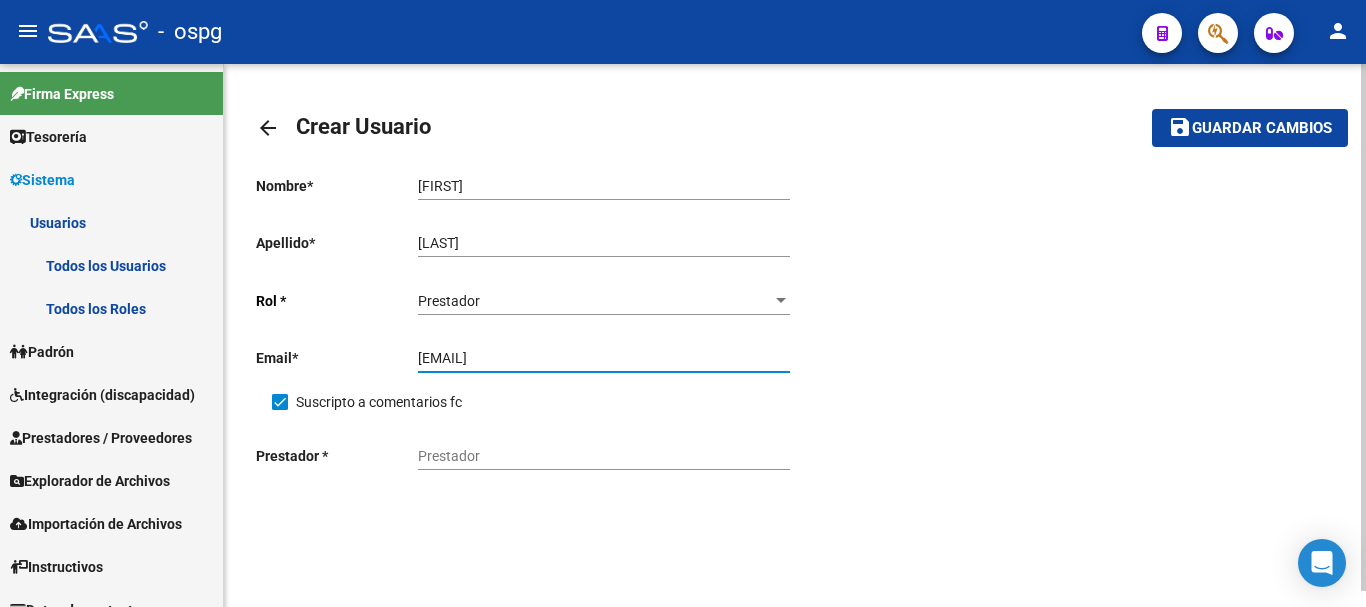 type on "[EMAIL]" 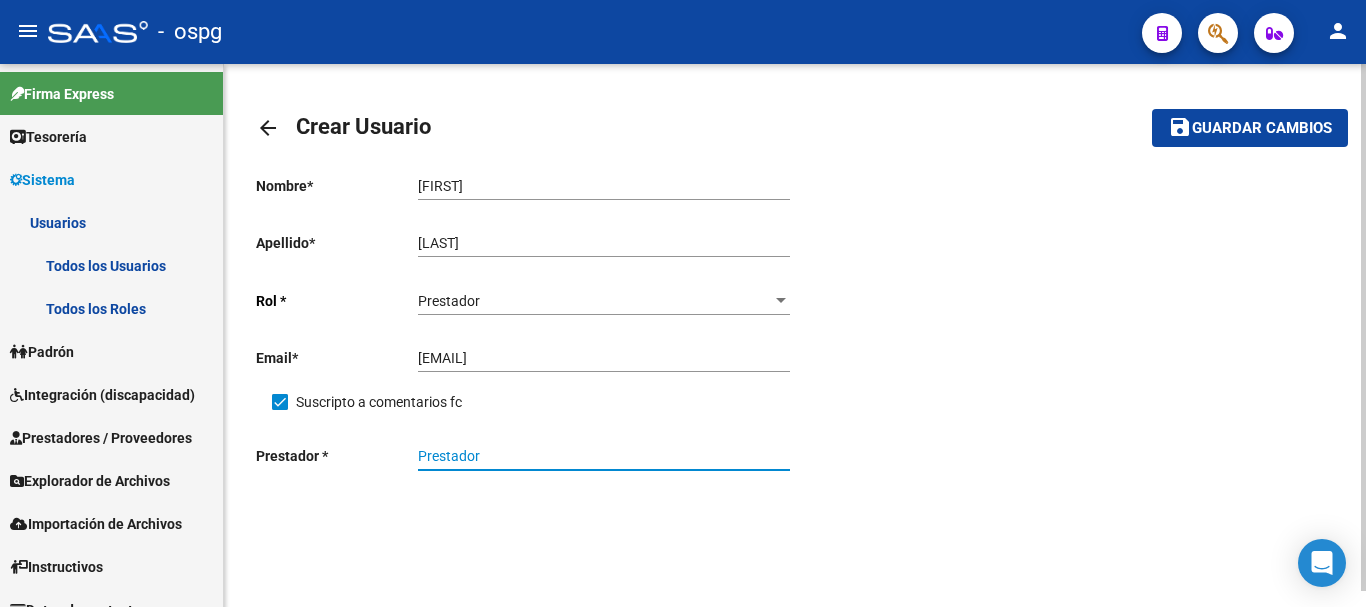 paste on "[CUIL]" 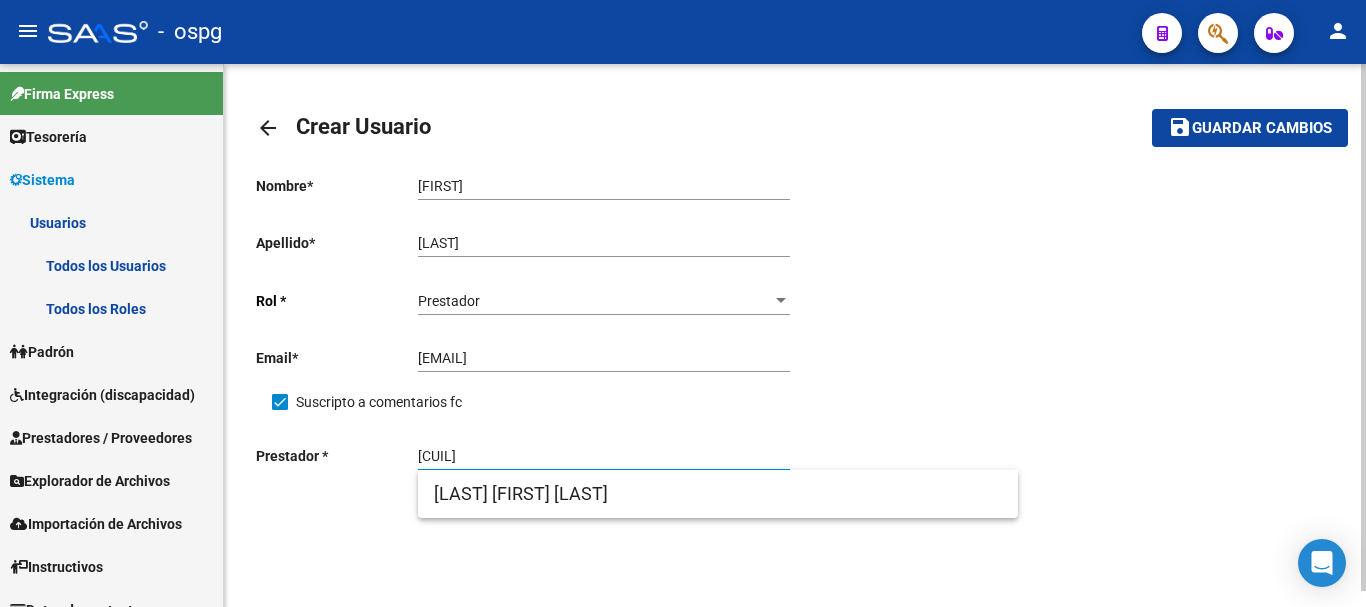 type on "[CUIL]" 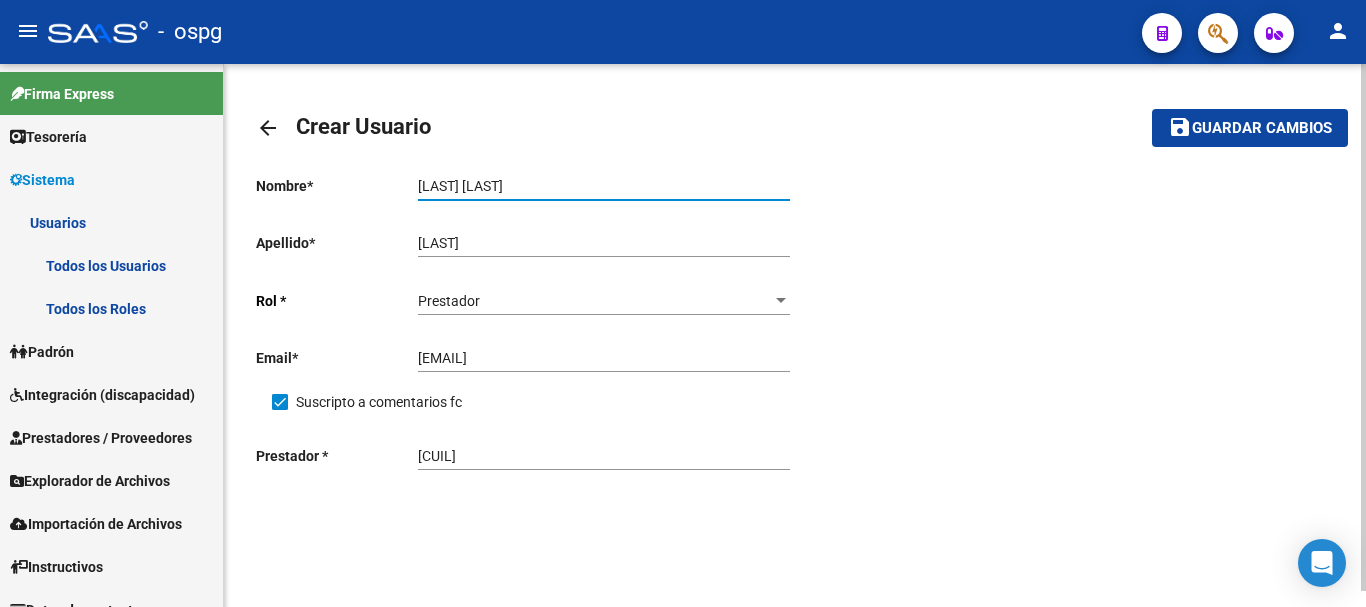 type on "[LAST] [LAST]" 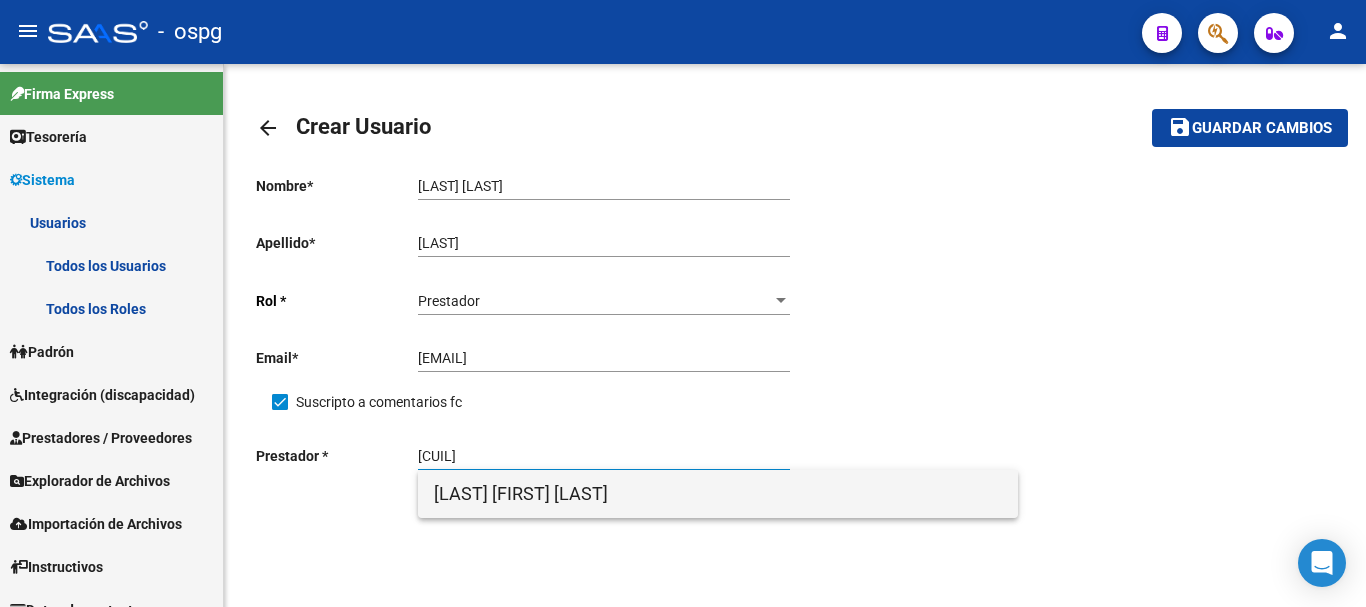 drag, startPoint x: 554, startPoint y: 499, endPoint x: 578, endPoint y: 489, distance: 26 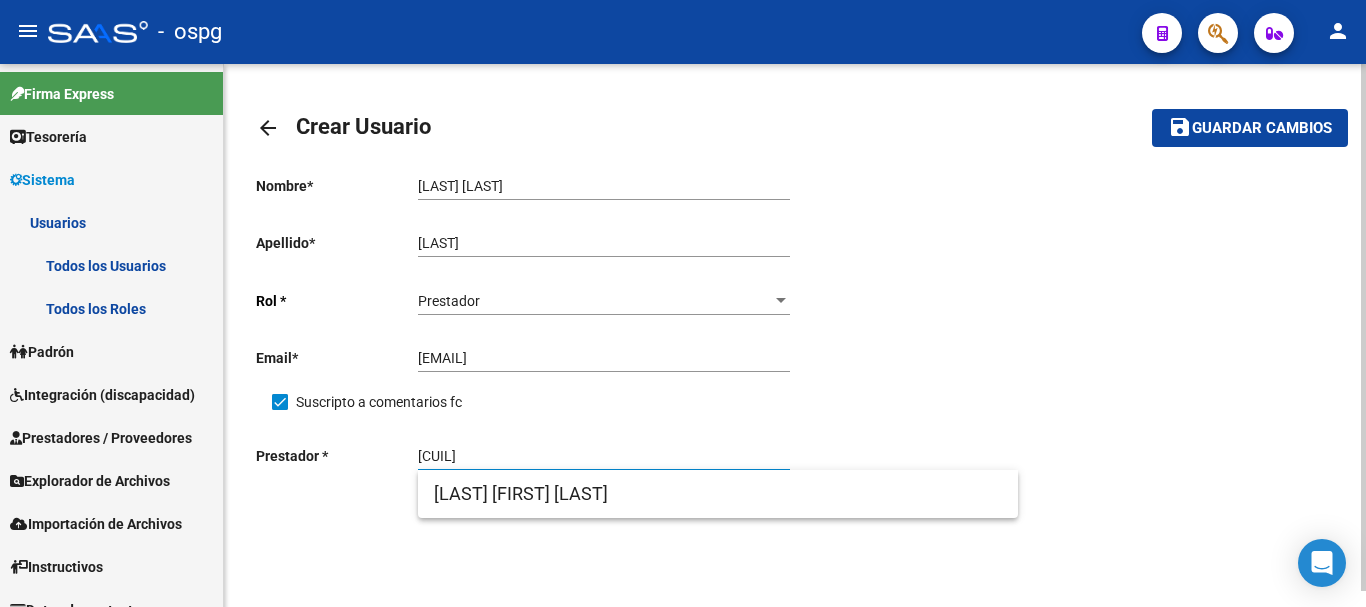 type on "[LAST] [FIRST] [LAST]" 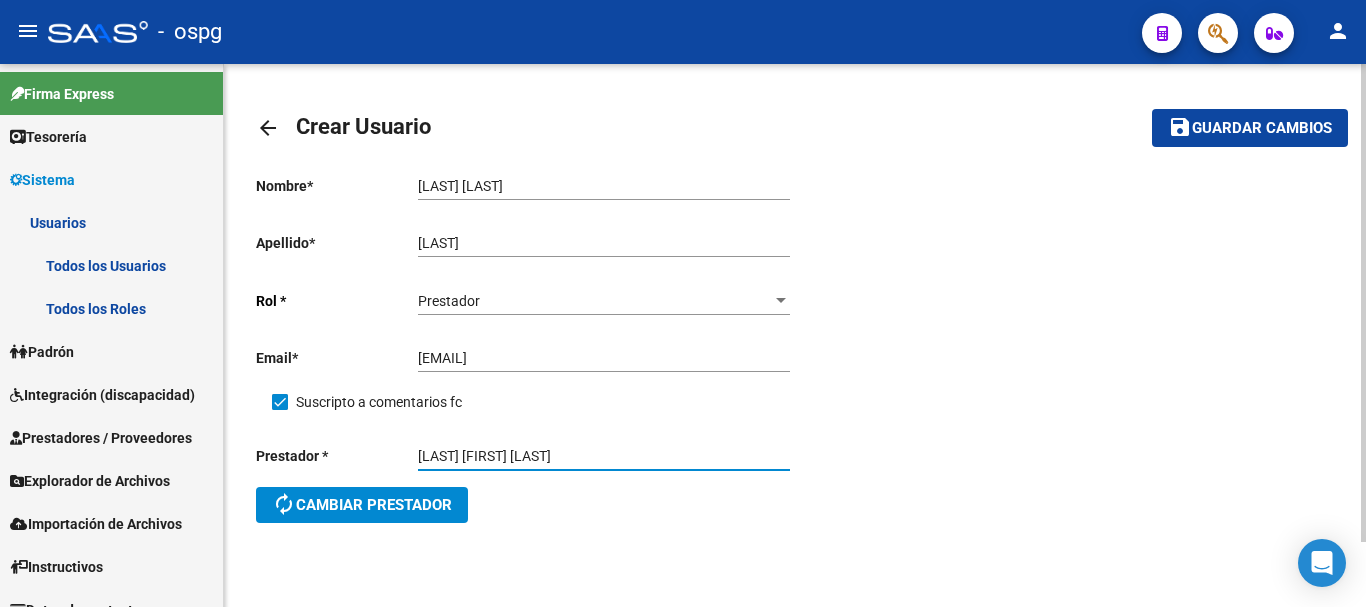 click on "Guardar cambios" 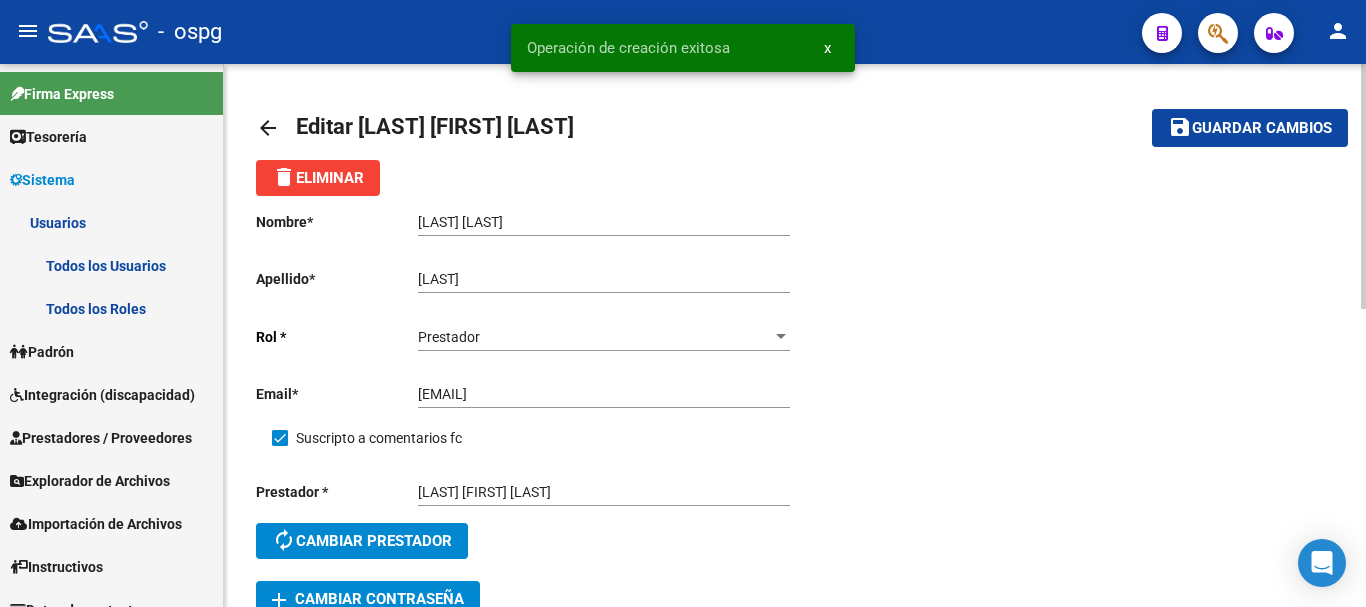 click on "Nombre  *   [FIRST] [LAST] Ingresar nombre  Apellido  *   [LAST] Ingresar apellido   Rol * Prestador Seleccionar rol Email  *   [EMAIL] Ingresar email     Suscripto a comentarios fc  Prestador * [LAST] [FIRST] Prestador autorenew  Cambiar prestador  add  Cambiar Contraseña" 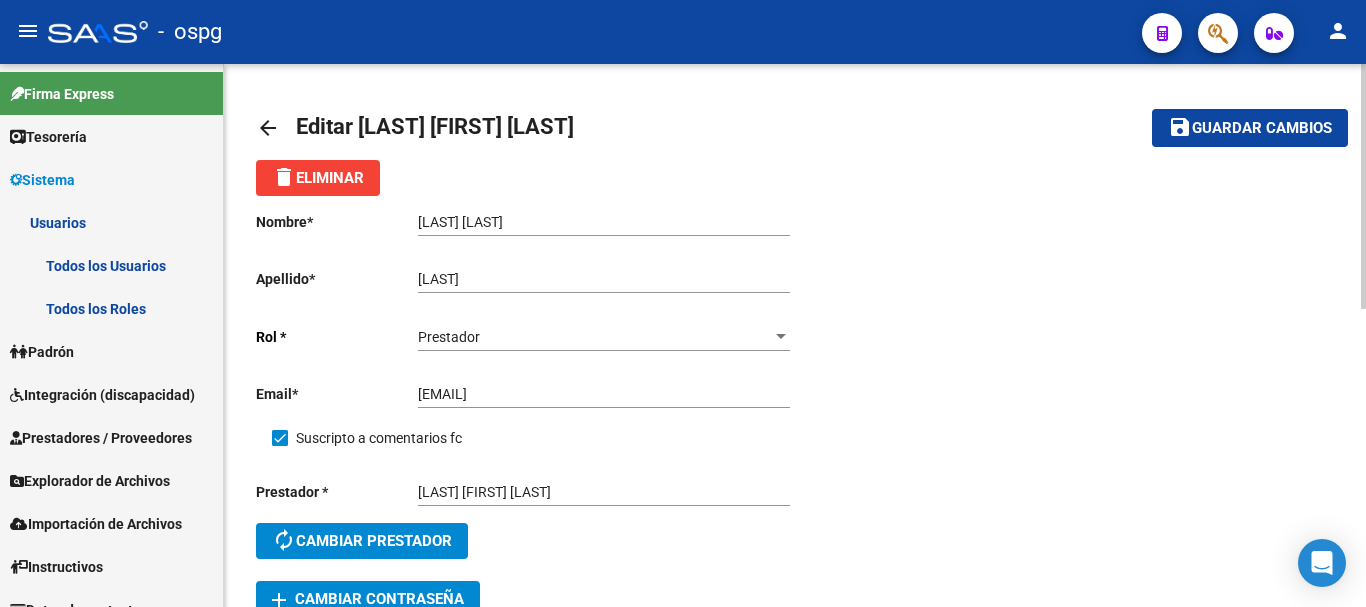 click on "arrow_back" 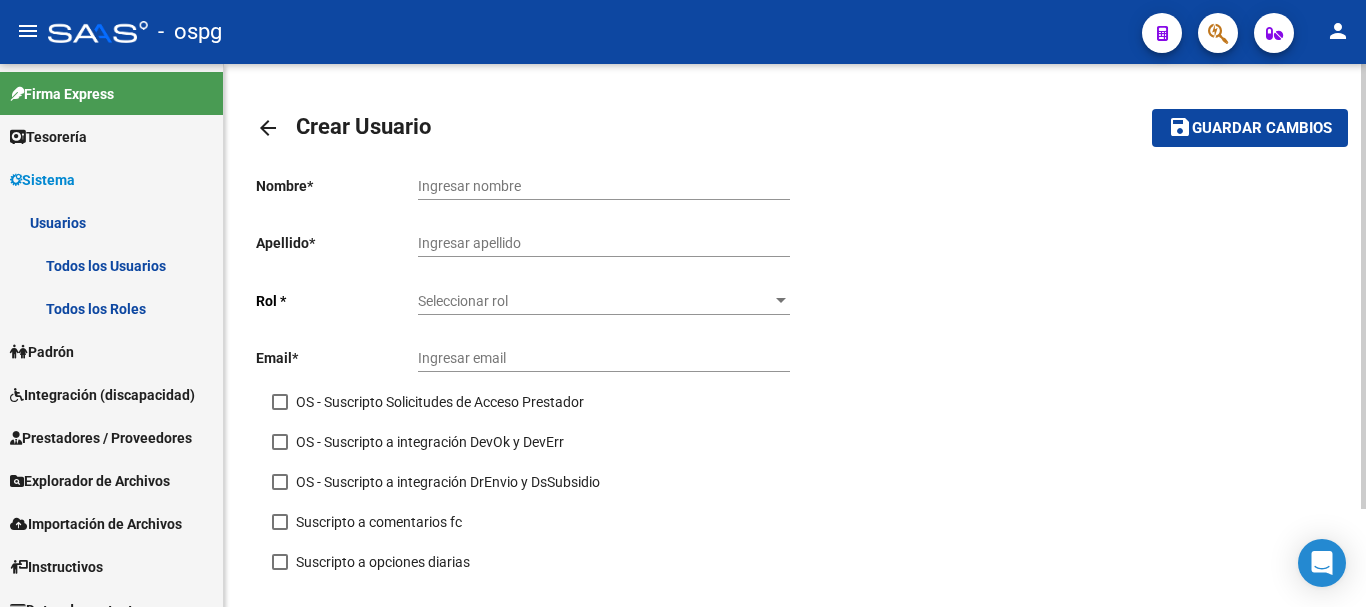 click on "Ingresar nombre" at bounding box center [604, 186] 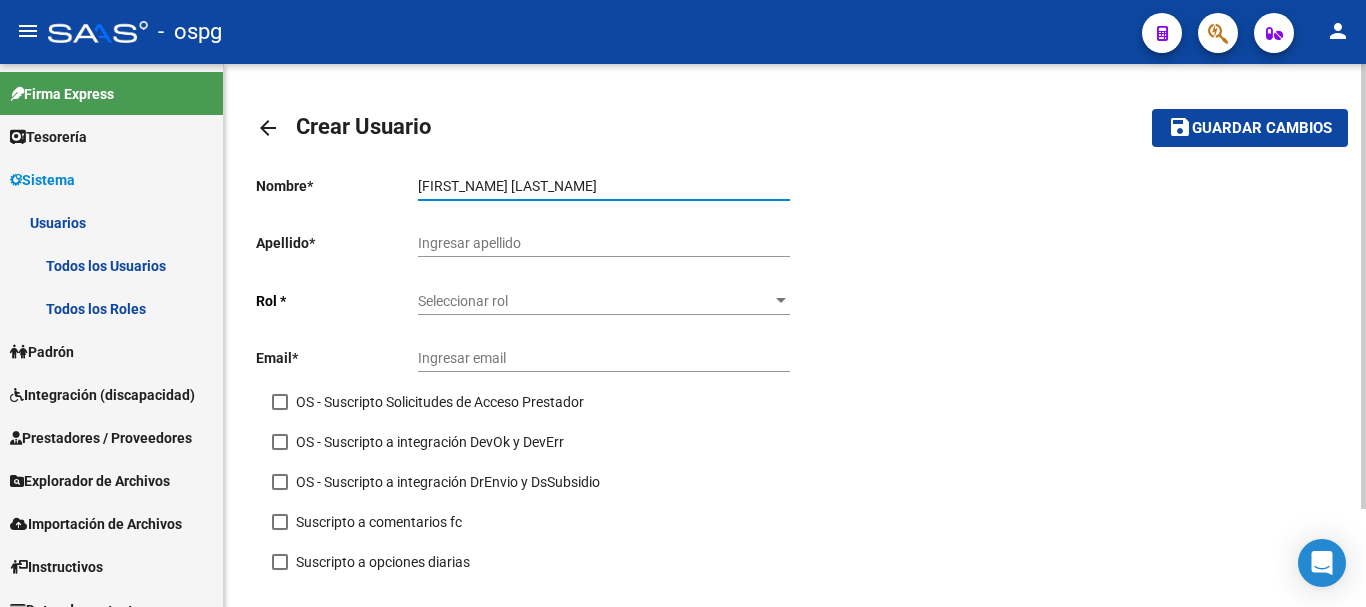 type on "[FIRST_NAME] [LAST_NAME]" 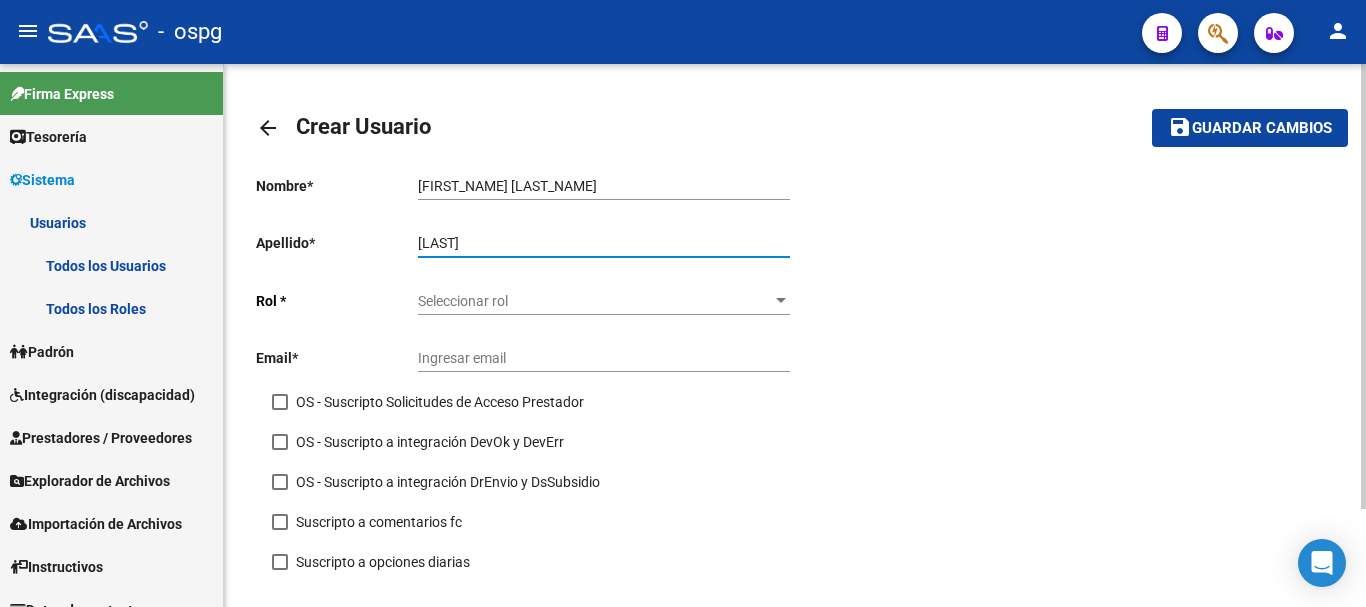 type on "[LAST]" 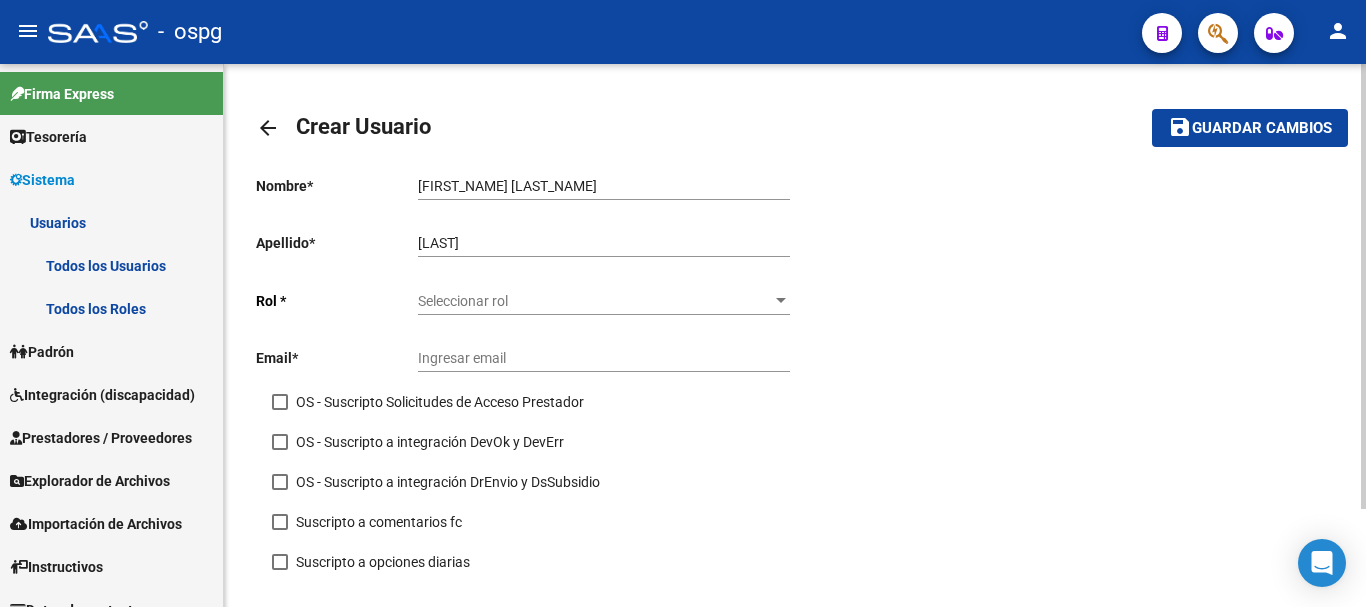 click on "Seleccionar rol Seleccionar rol" 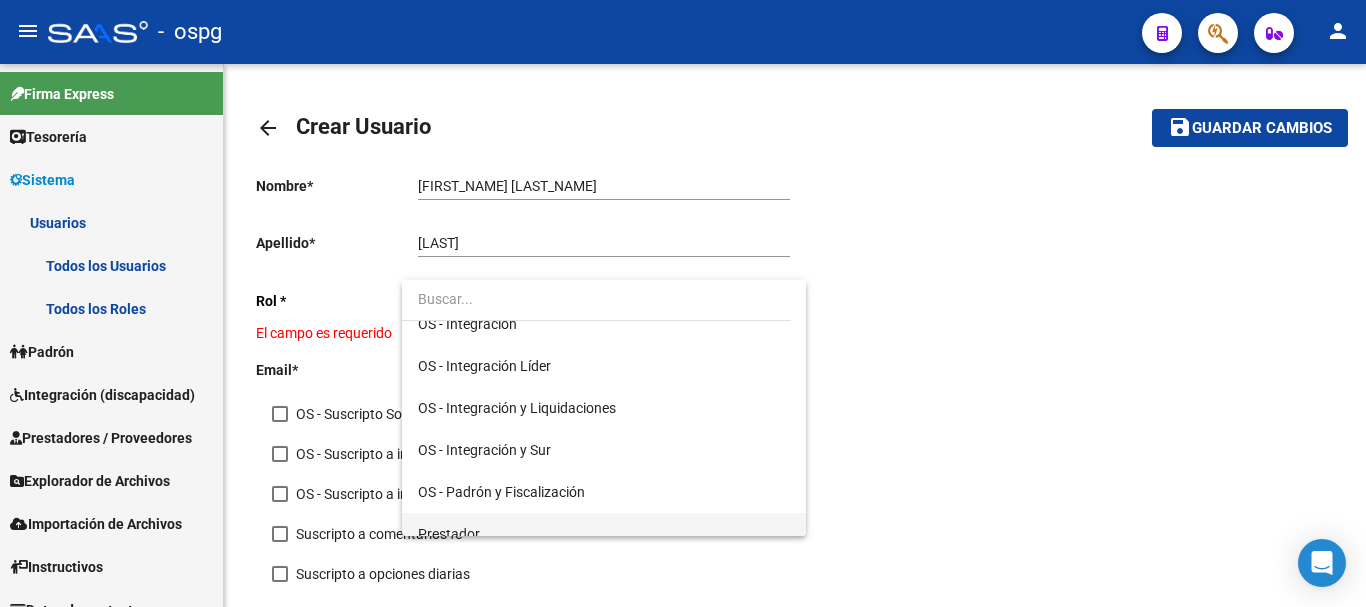 scroll, scrollTop: 248, scrollLeft: 0, axis: vertical 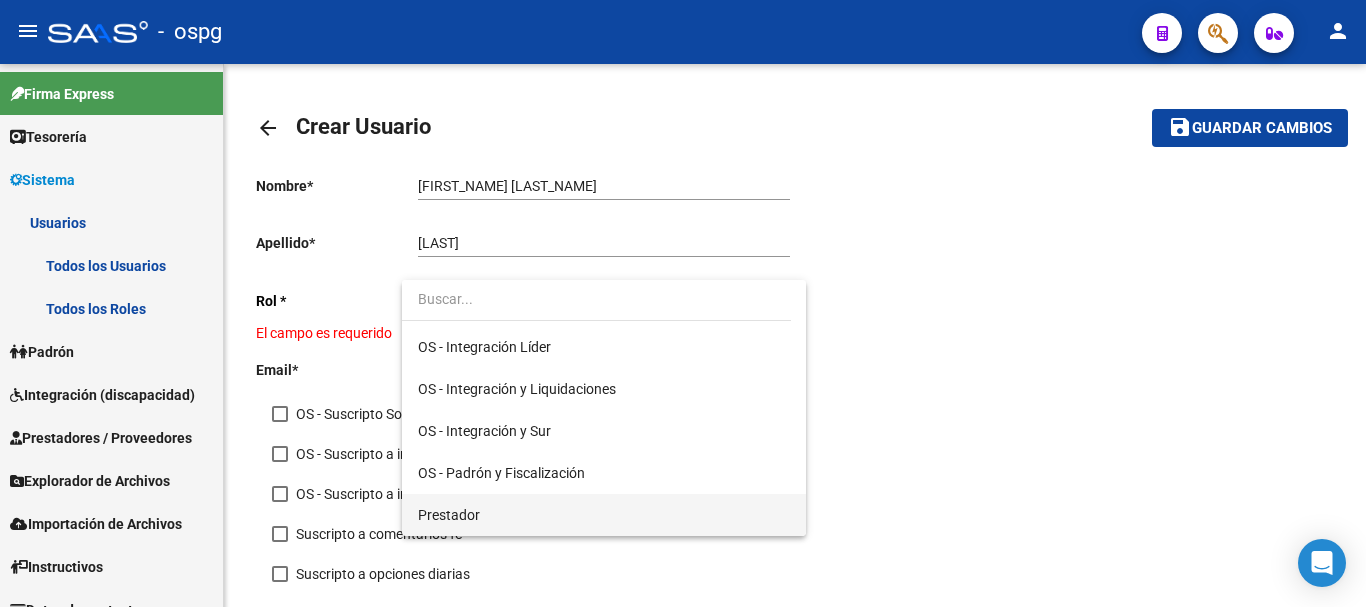 click on "Prestador" at bounding box center (604, 515) 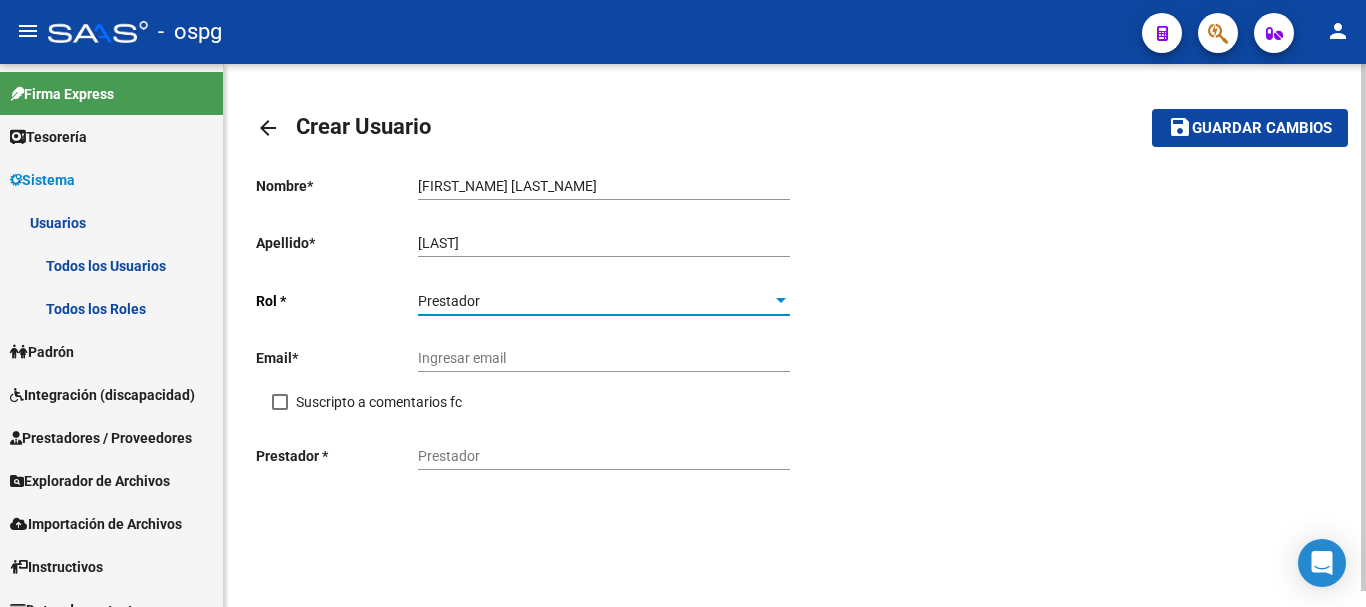 click at bounding box center [280, 402] 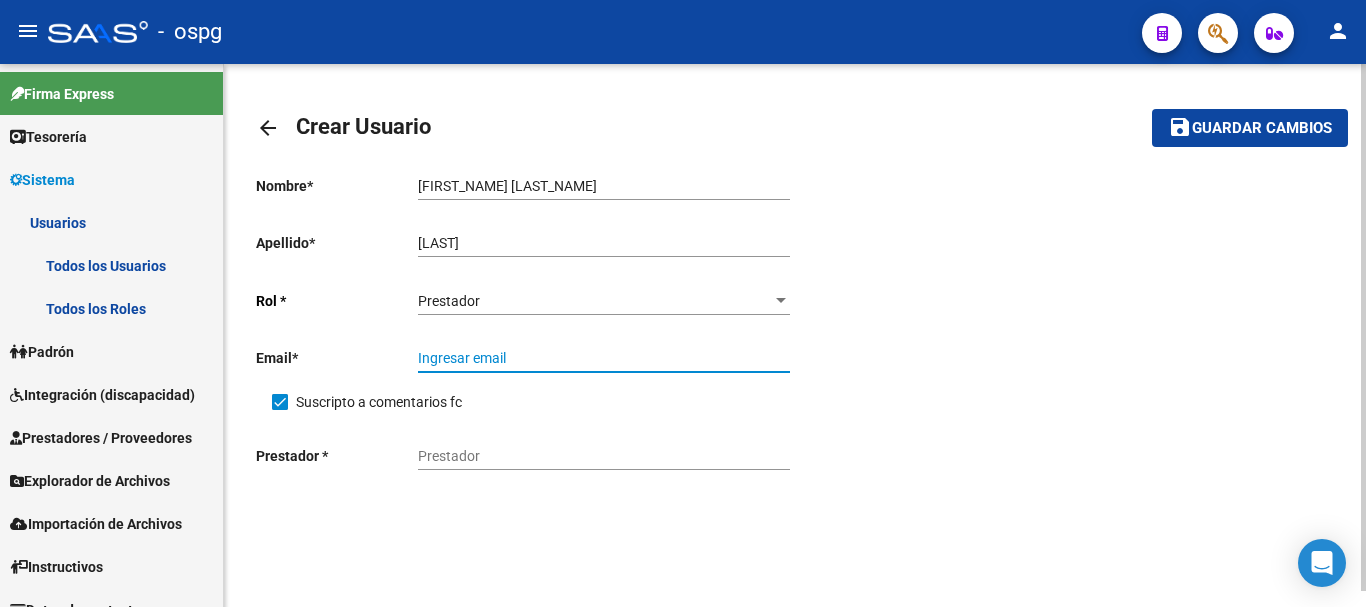 paste on "[EMAIL]" 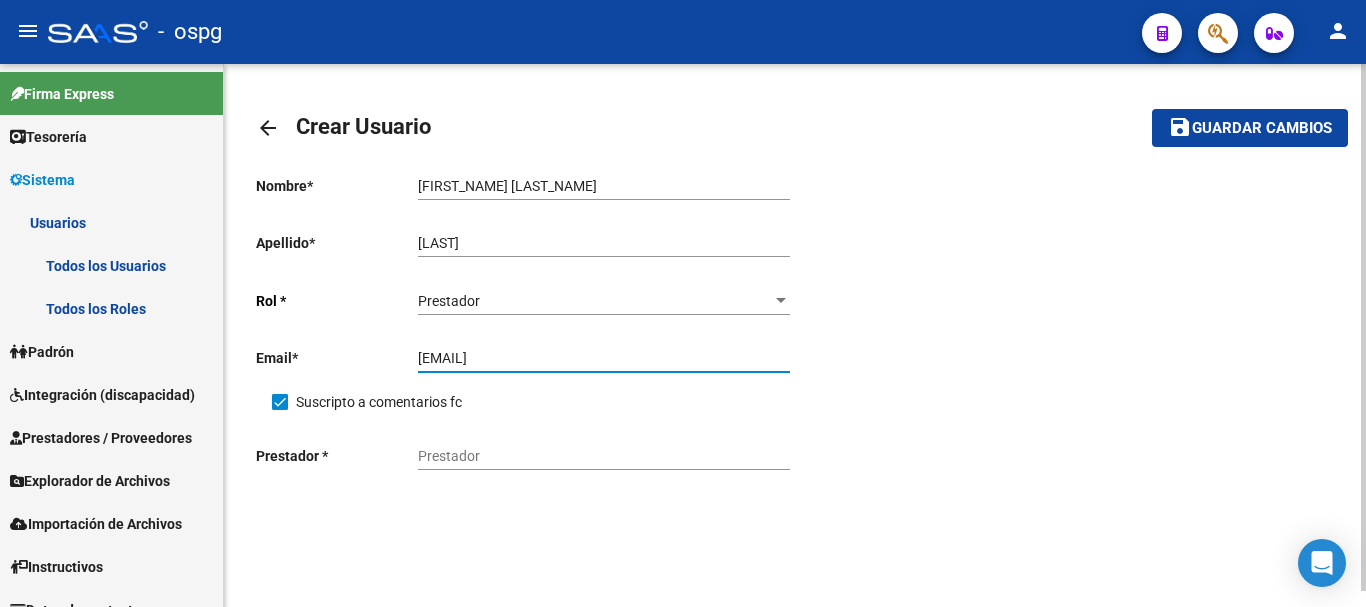 type on "[EMAIL]" 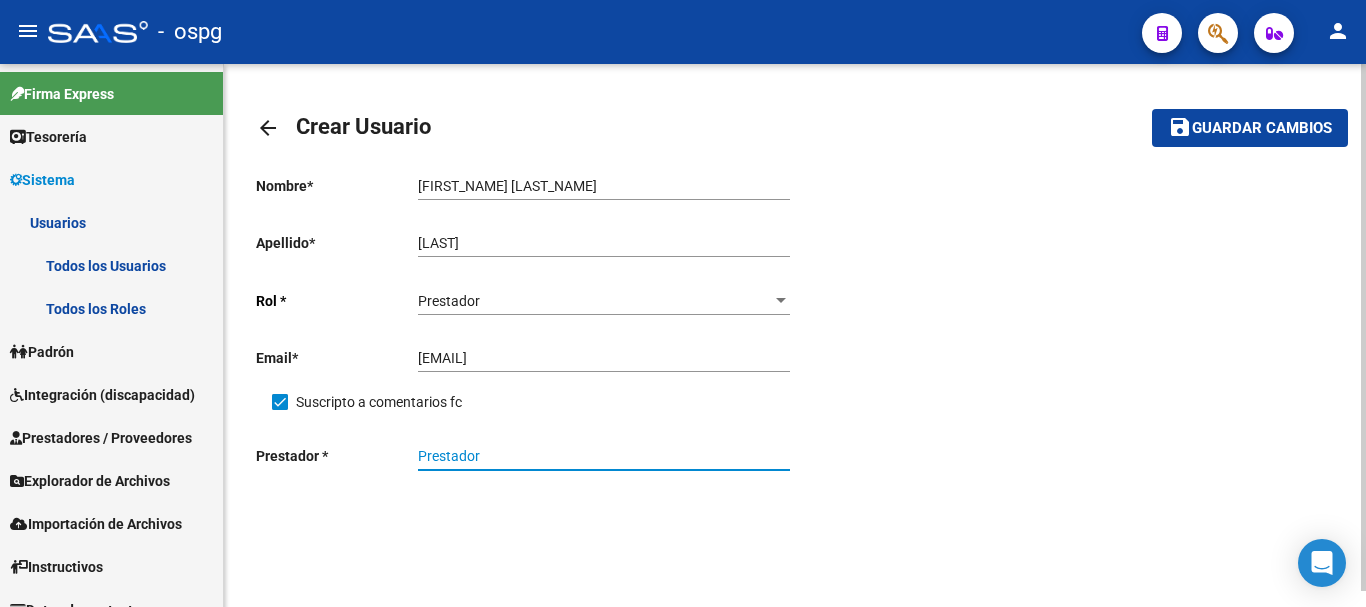 paste on "[PHONE]" 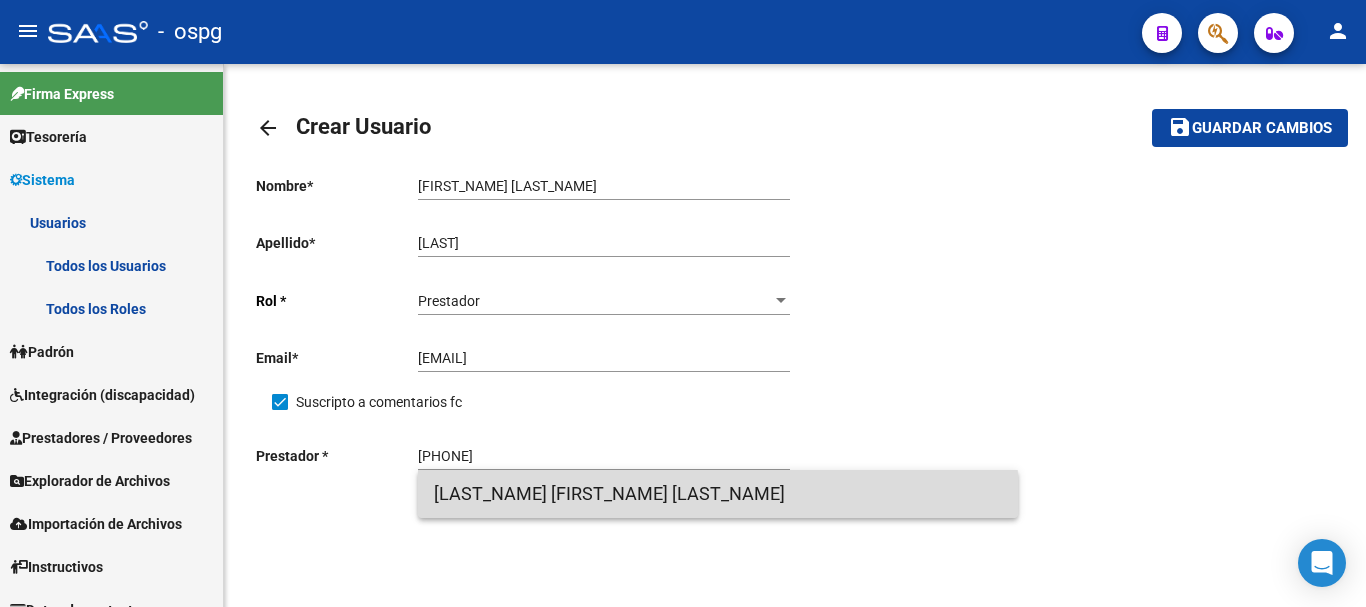 click on "[LAST_NAME] [FIRST_NAME] [LAST_NAME]" at bounding box center (718, 494) 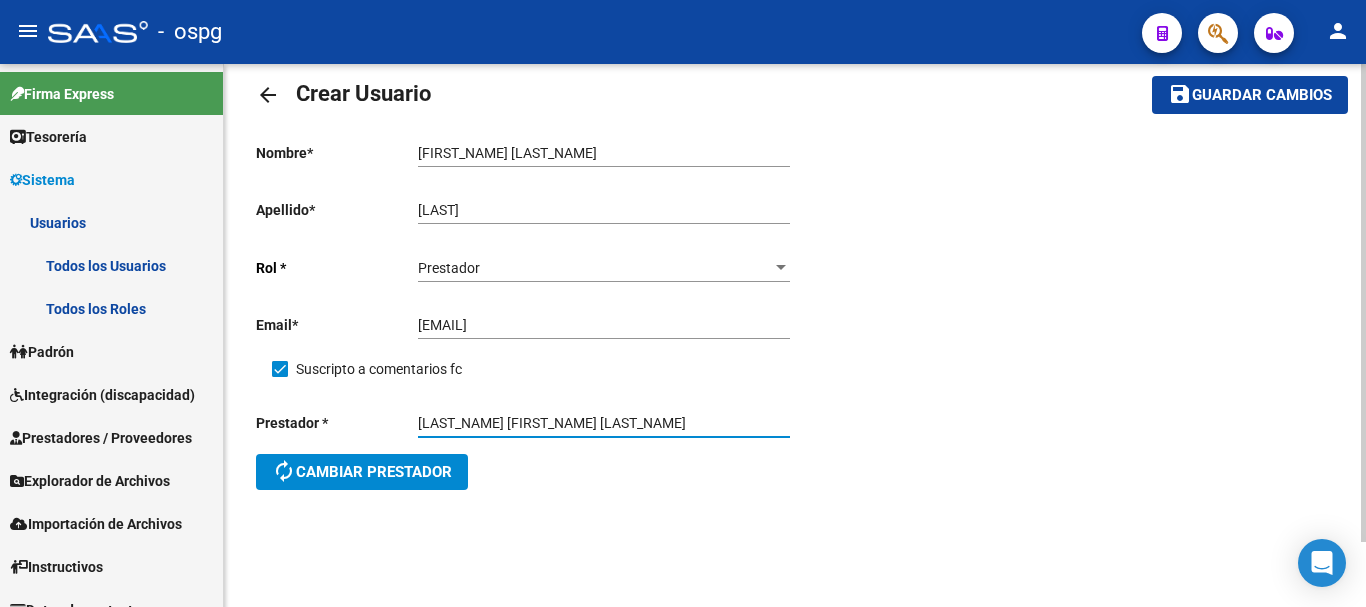 scroll, scrollTop: 0, scrollLeft: 0, axis: both 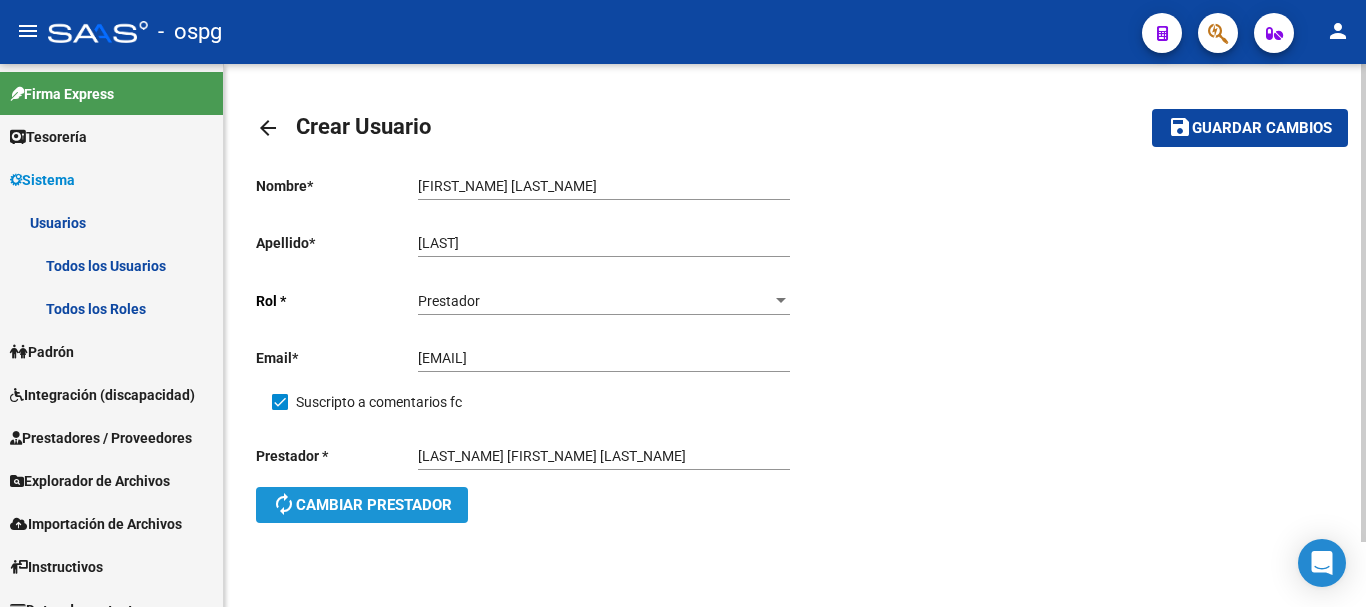 click on "autorenew  Cambiar prestador" 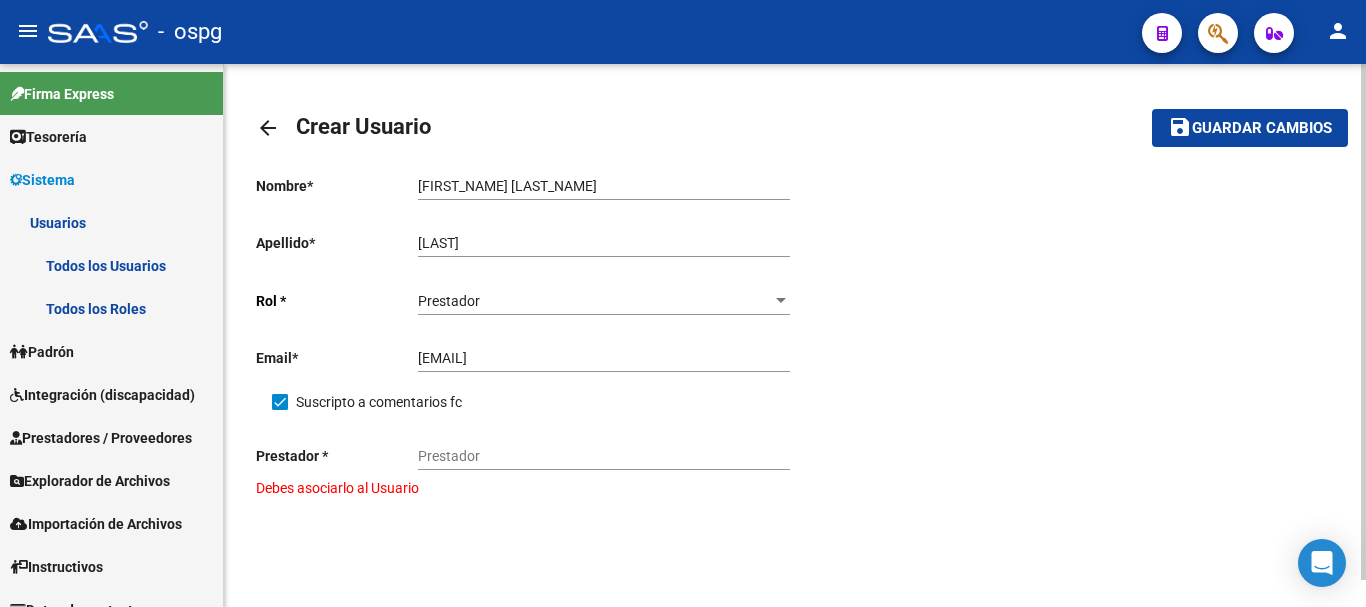 click on "Prestador" at bounding box center [604, 456] 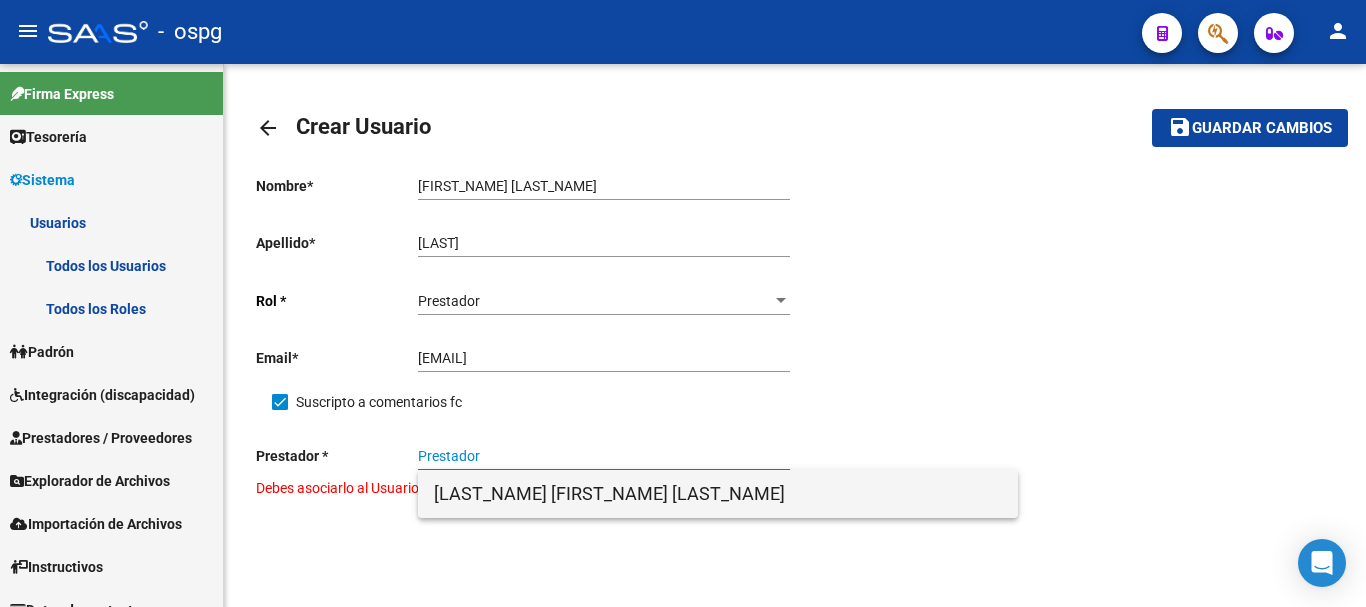 click on "[LAST_NAME] [FIRST_NAME] [LAST_NAME]" at bounding box center [718, 494] 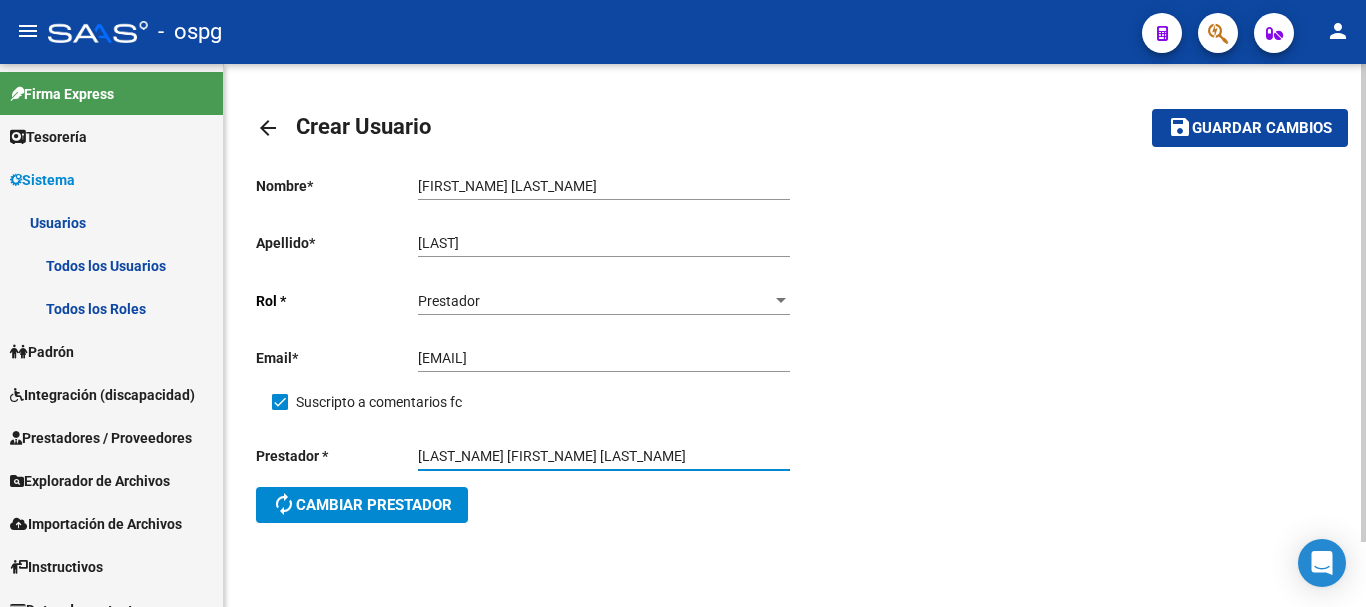 click on "Guardar cambios" 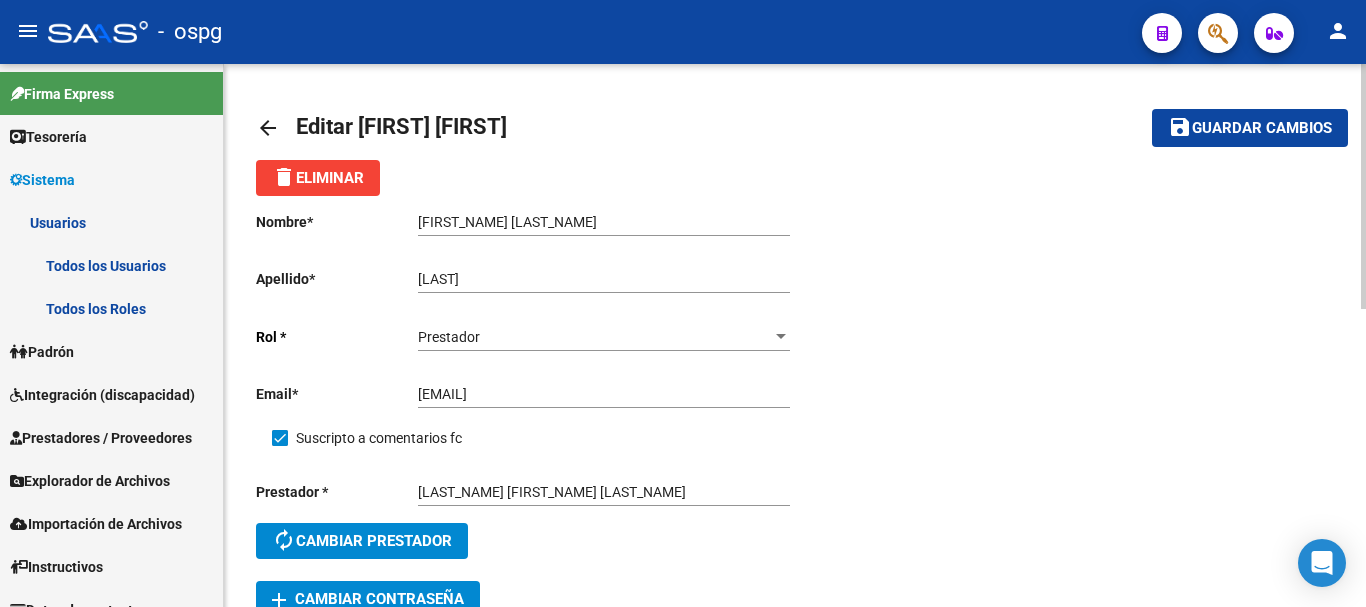 click on "save Guardar cambios" 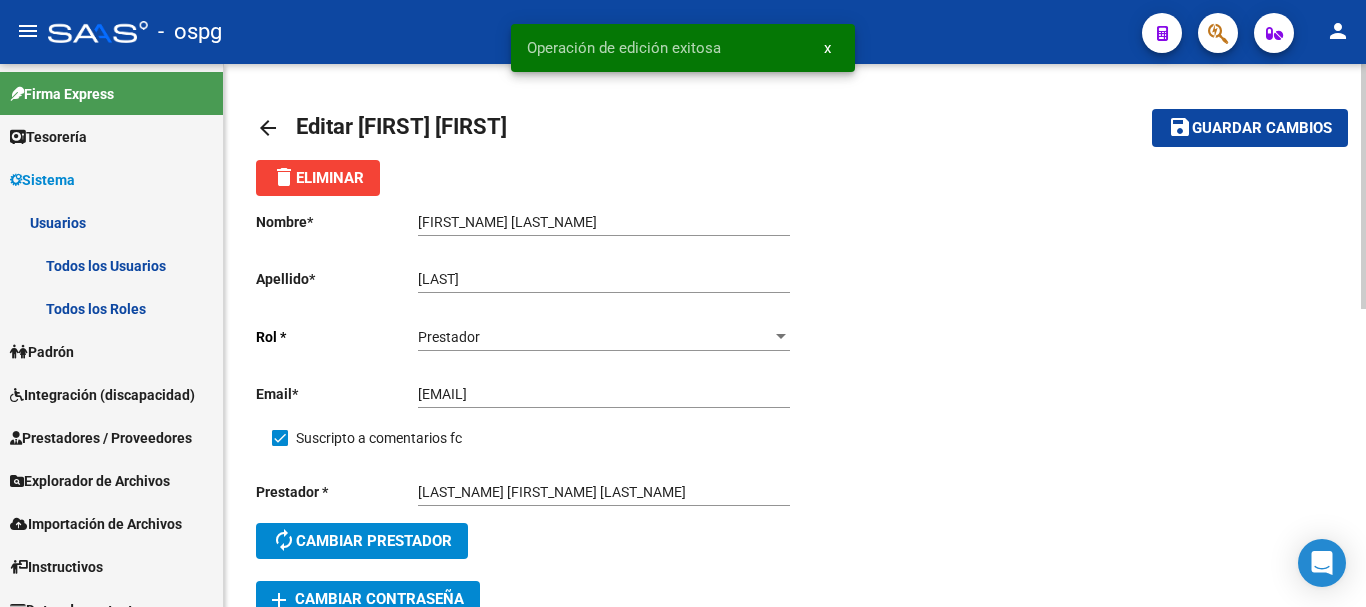 click on "arrow_back" 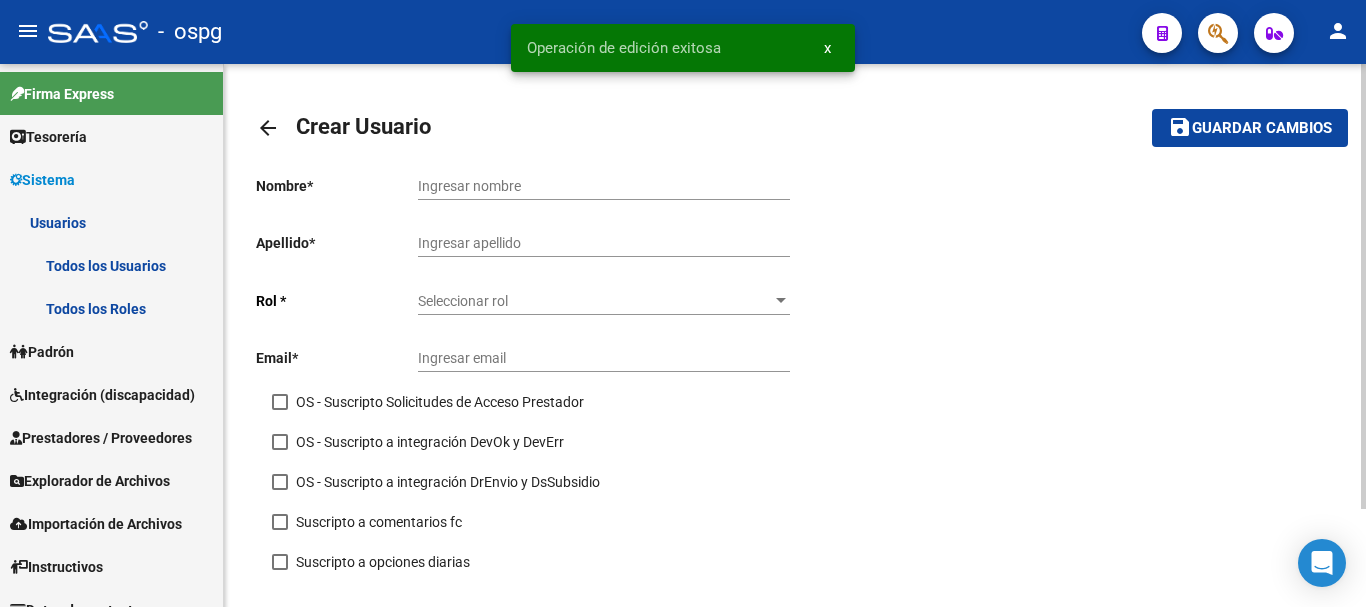 click on "arrow_back" 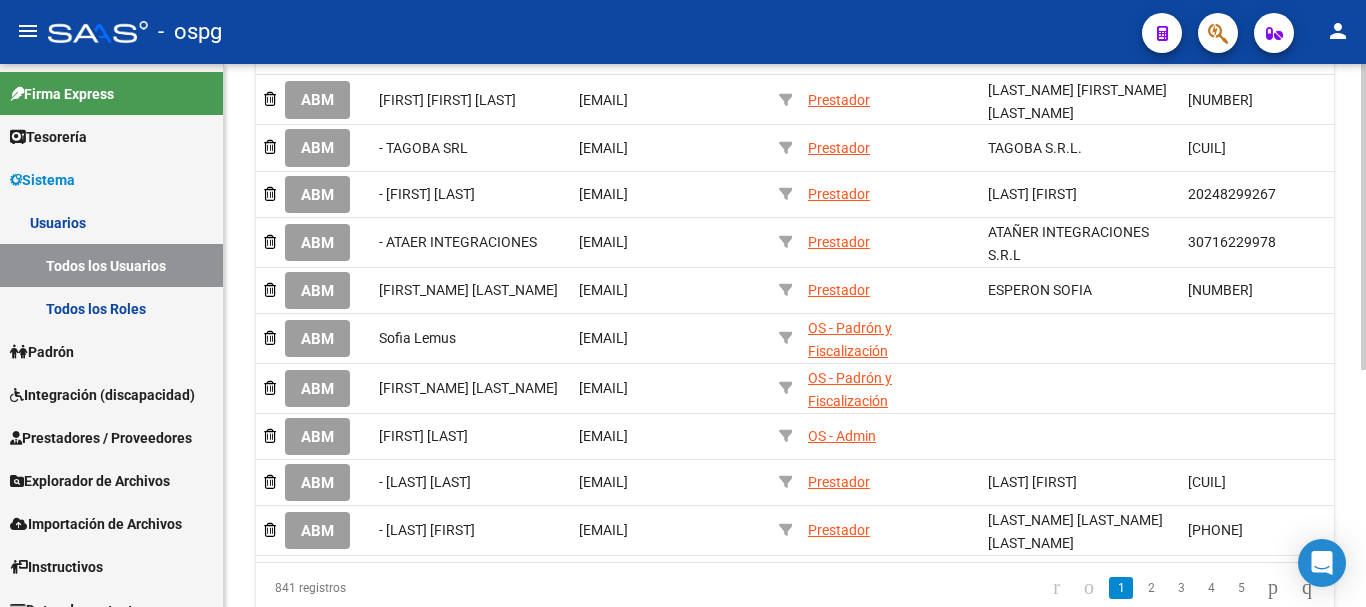 scroll, scrollTop: 400, scrollLeft: 0, axis: vertical 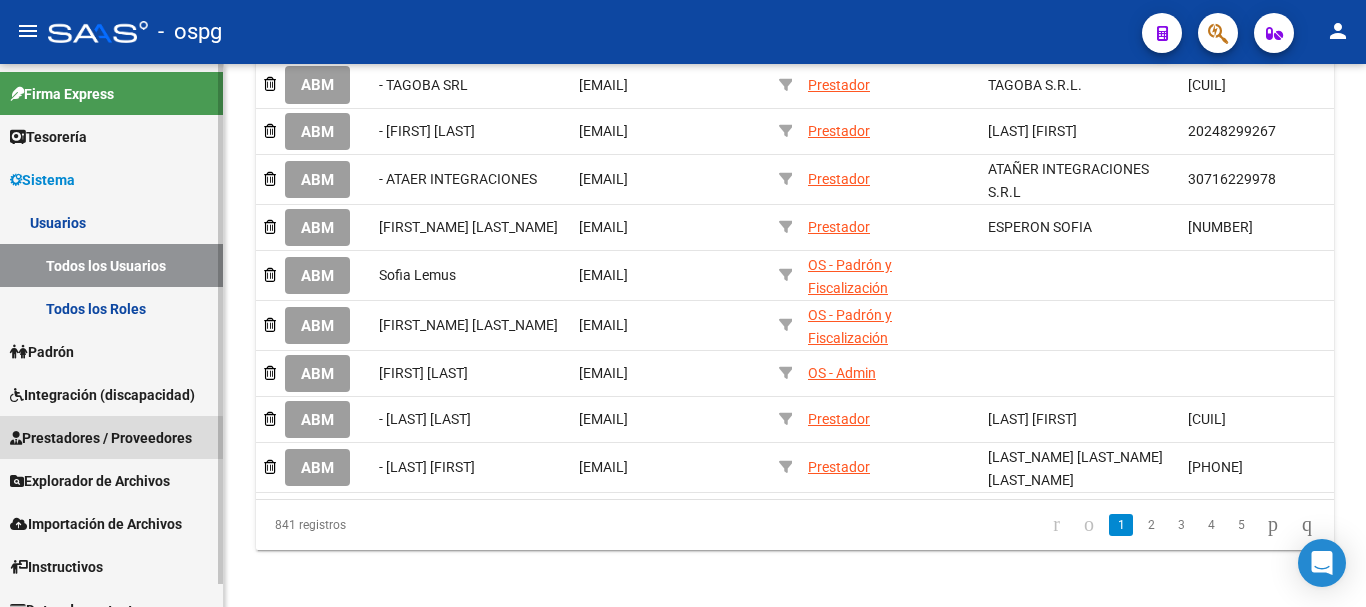 click on "Prestadores / Proveedores" at bounding box center (111, 437) 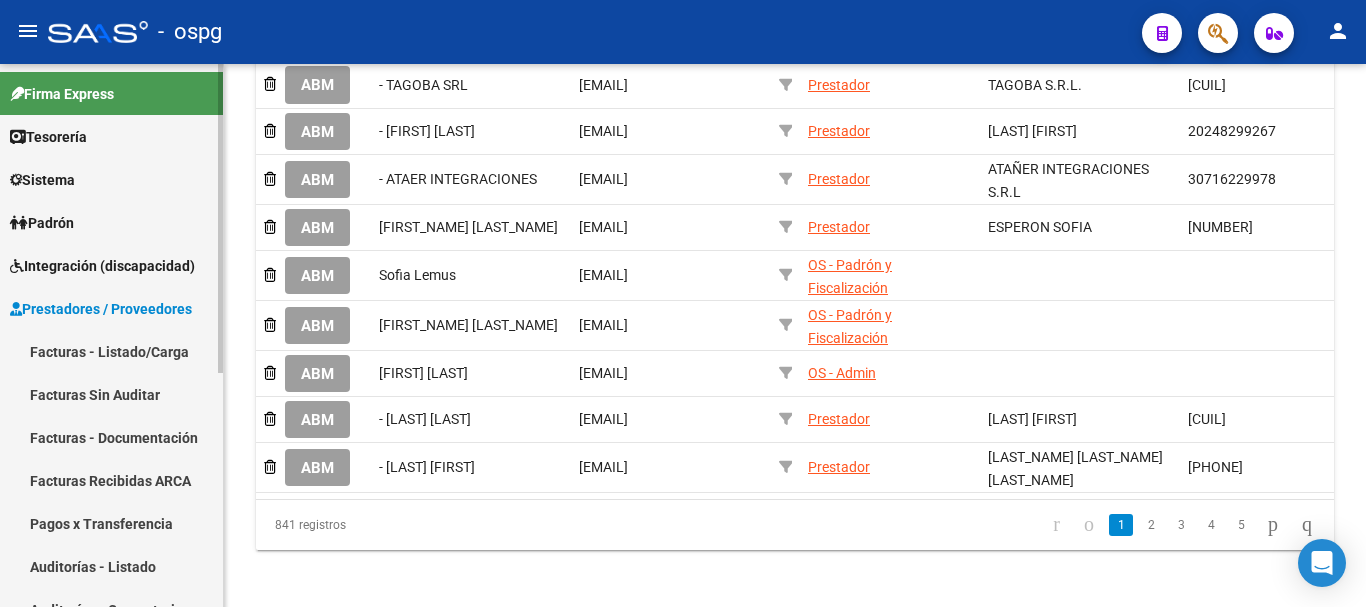 click on "Facturas - Listado/Carga" at bounding box center [111, 351] 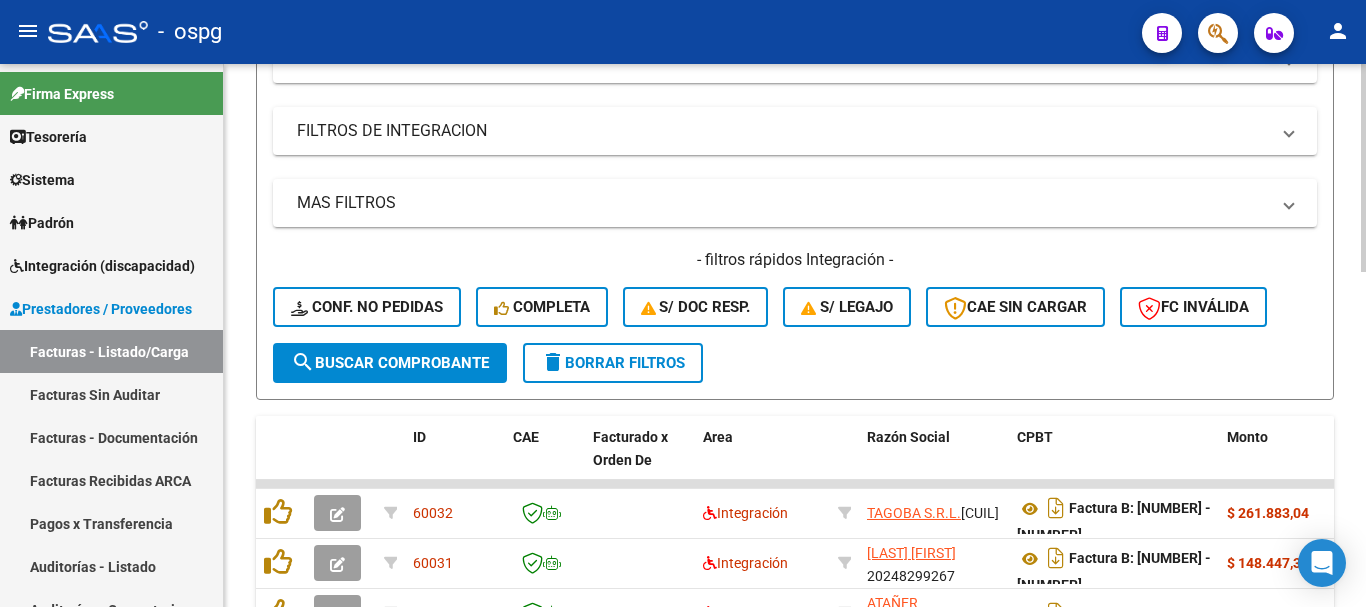 scroll, scrollTop: 400, scrollLeft: 0, axis: vertical 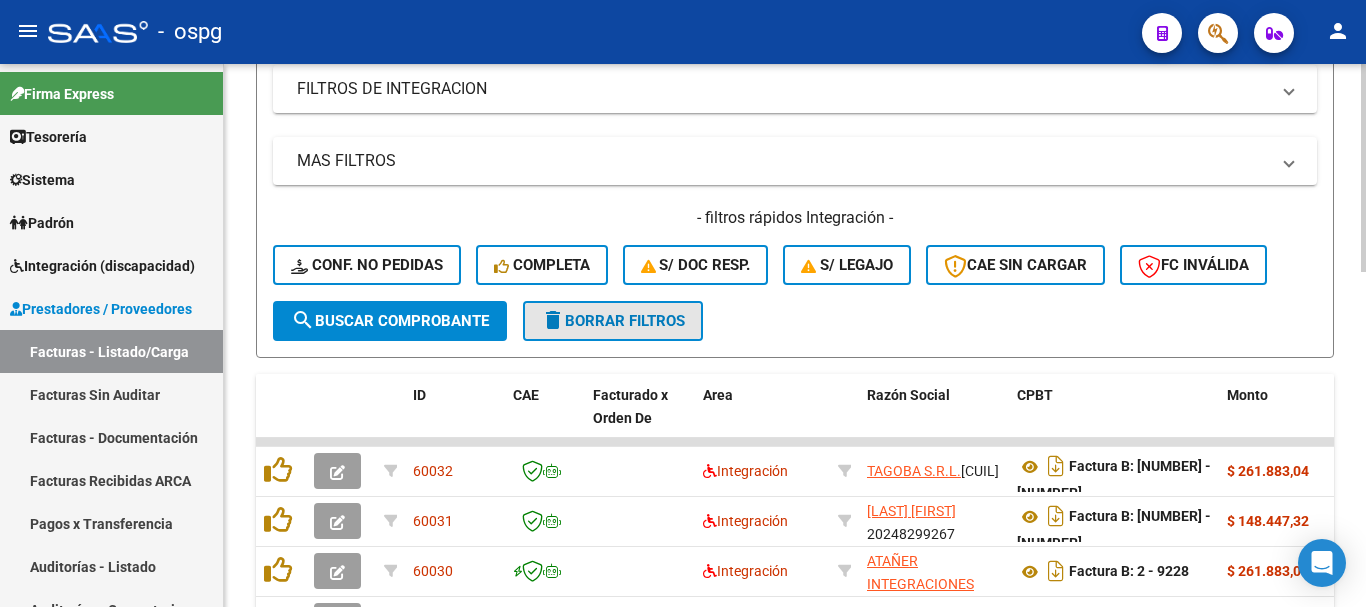click on "delete  Borrar Filtros" 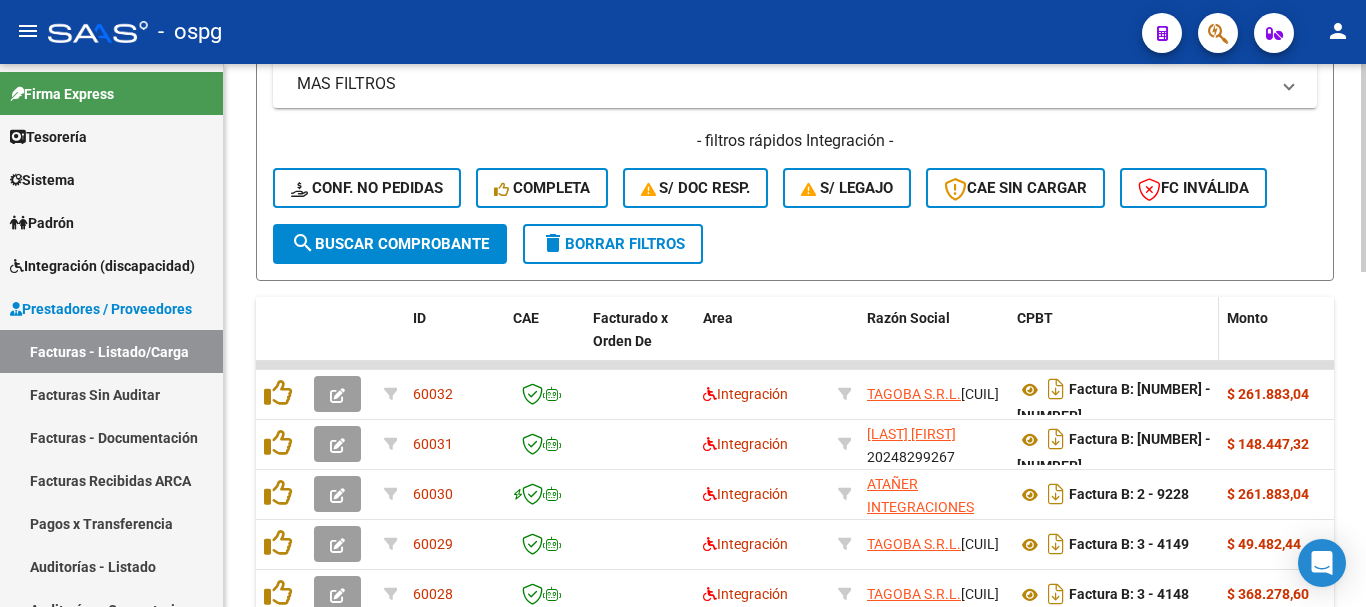 scroll, scrollTop: 177, scrollLeft: 0, axis: vertical 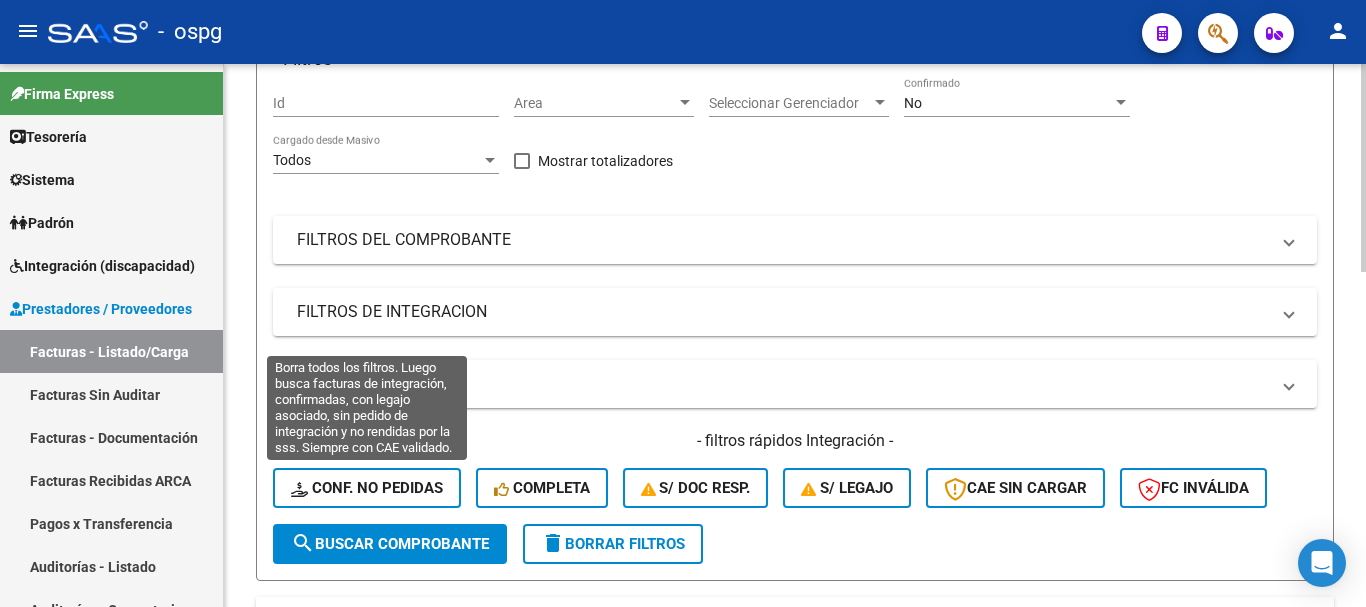 click on "Conf. no pedidas" 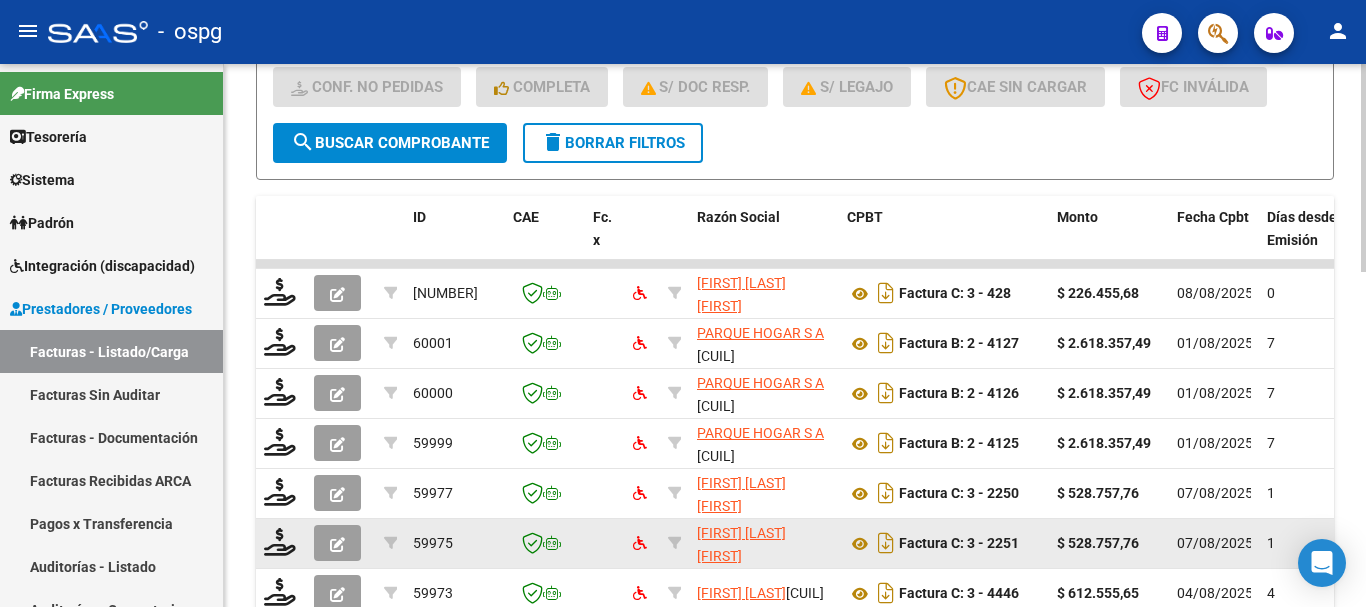 scroll, scrollTop: 577, scrollLeft: 0, axis: vertical 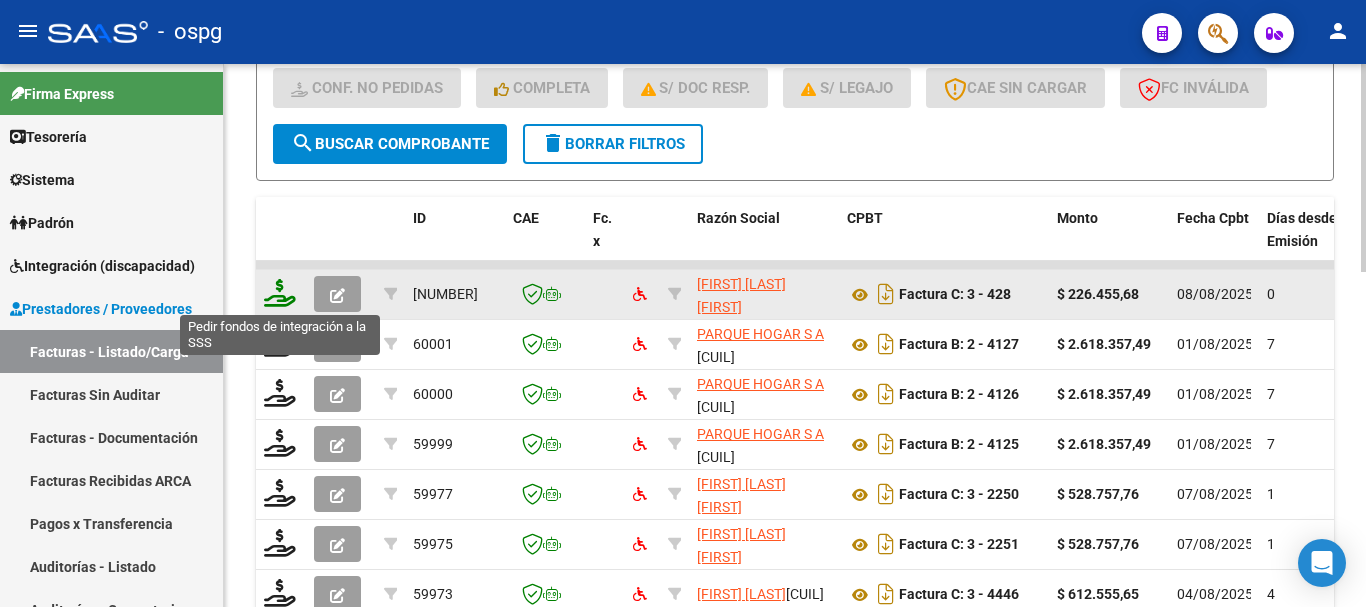 click 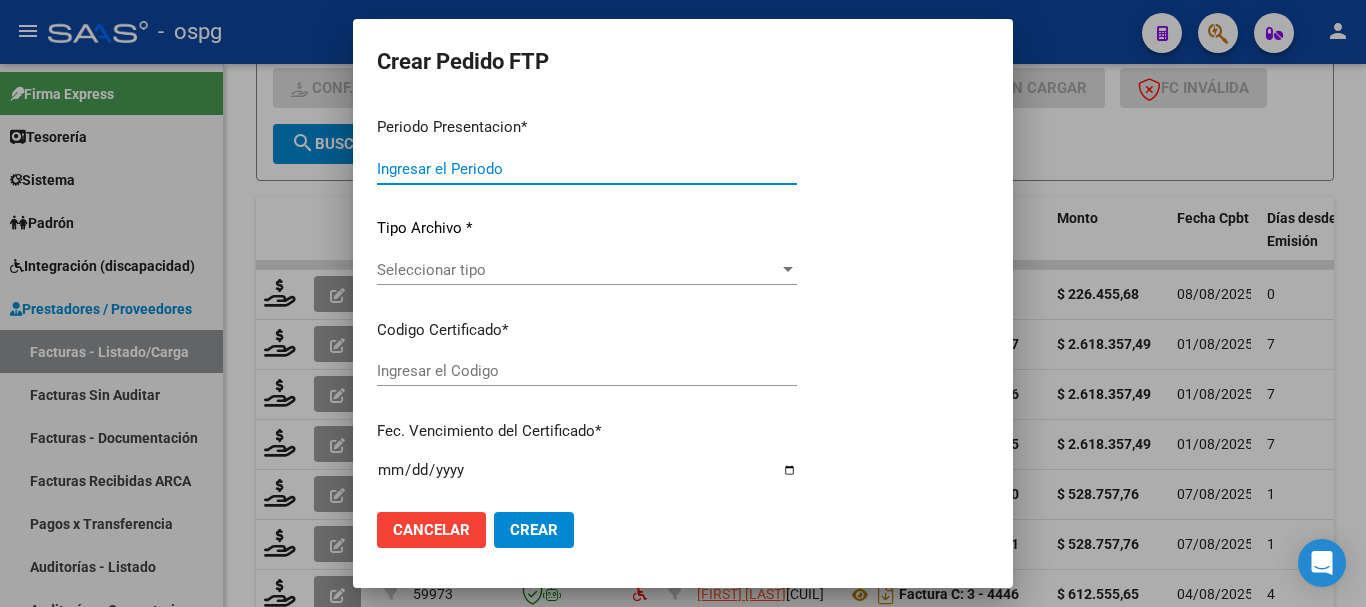 type on "202507" 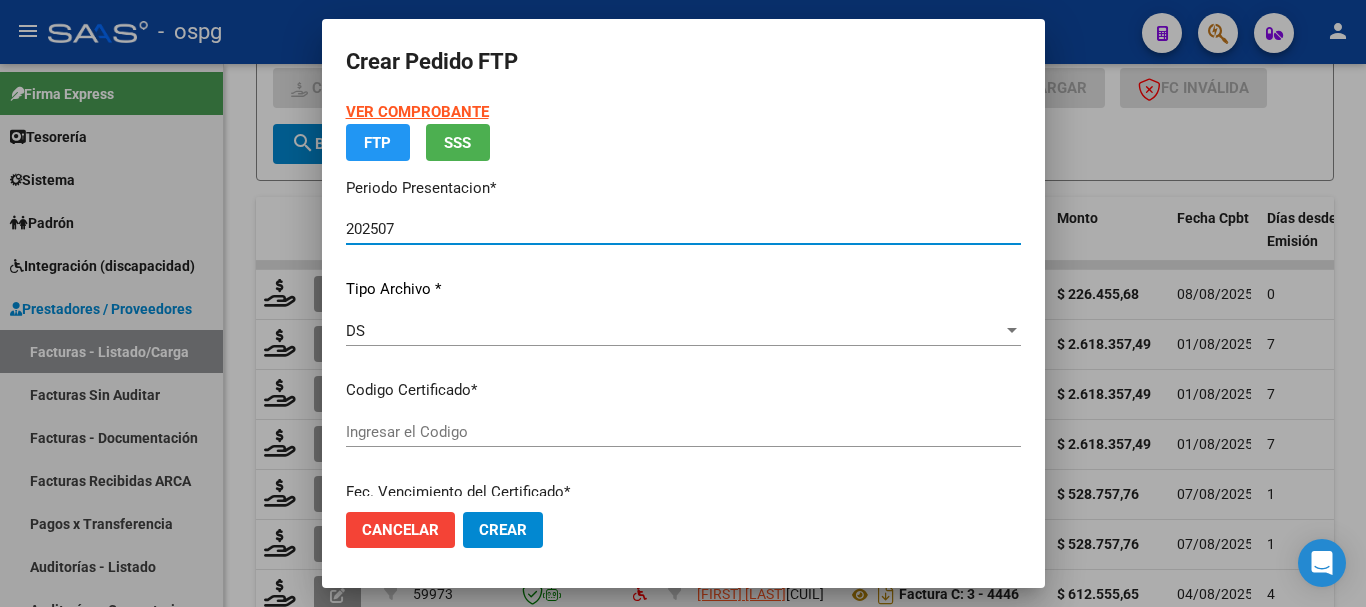type on "[NUMBER]" 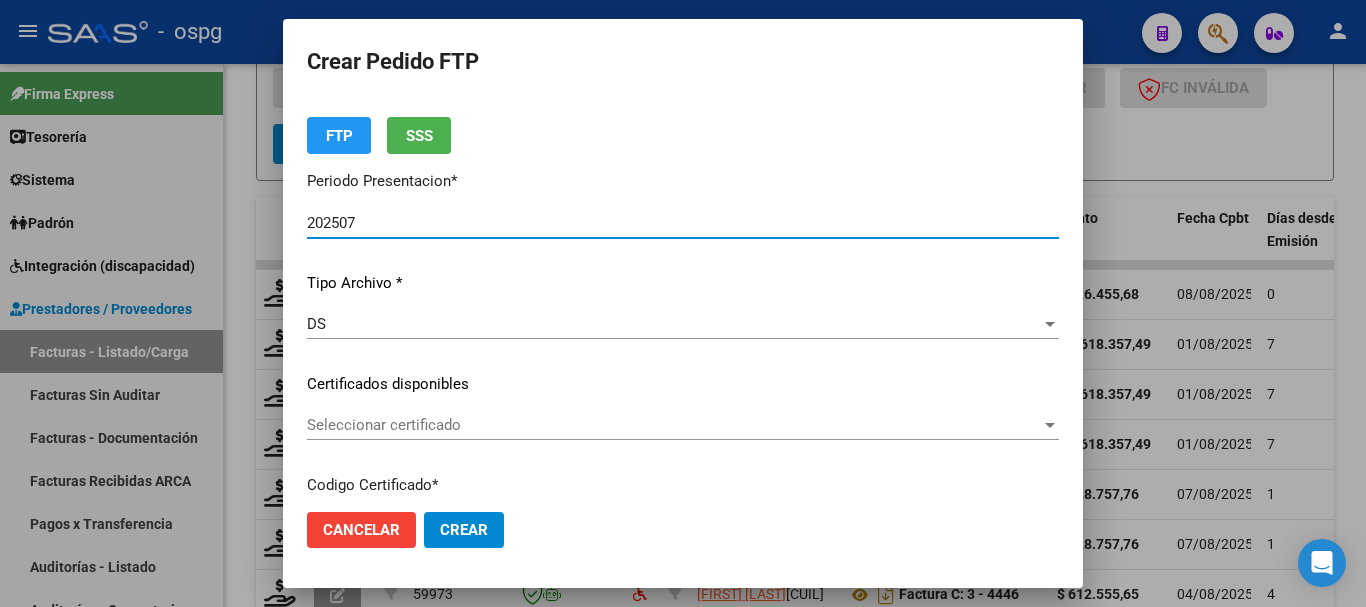 scroll, scrollTop: 0, scrollLeft: 0, axis: both 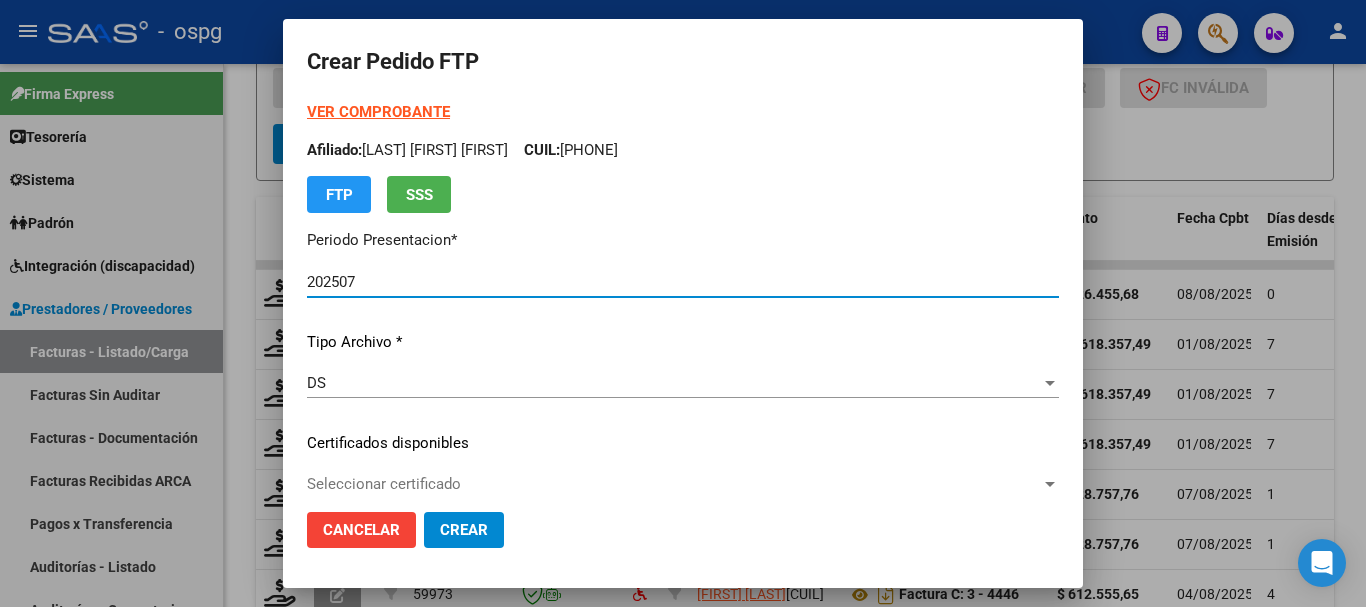 click on "VER COMPROBANTE" at bounding box center [378, 112] 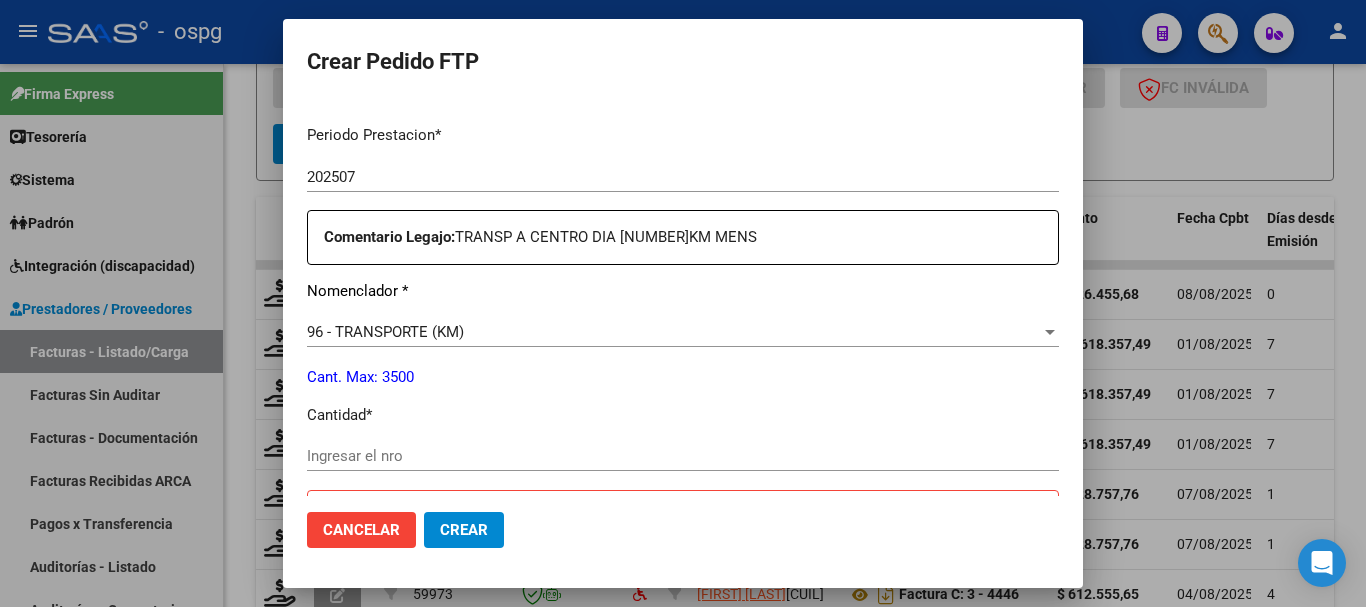 scroll, scrollTop: 700, scrollLeft: 0, axis: vertical 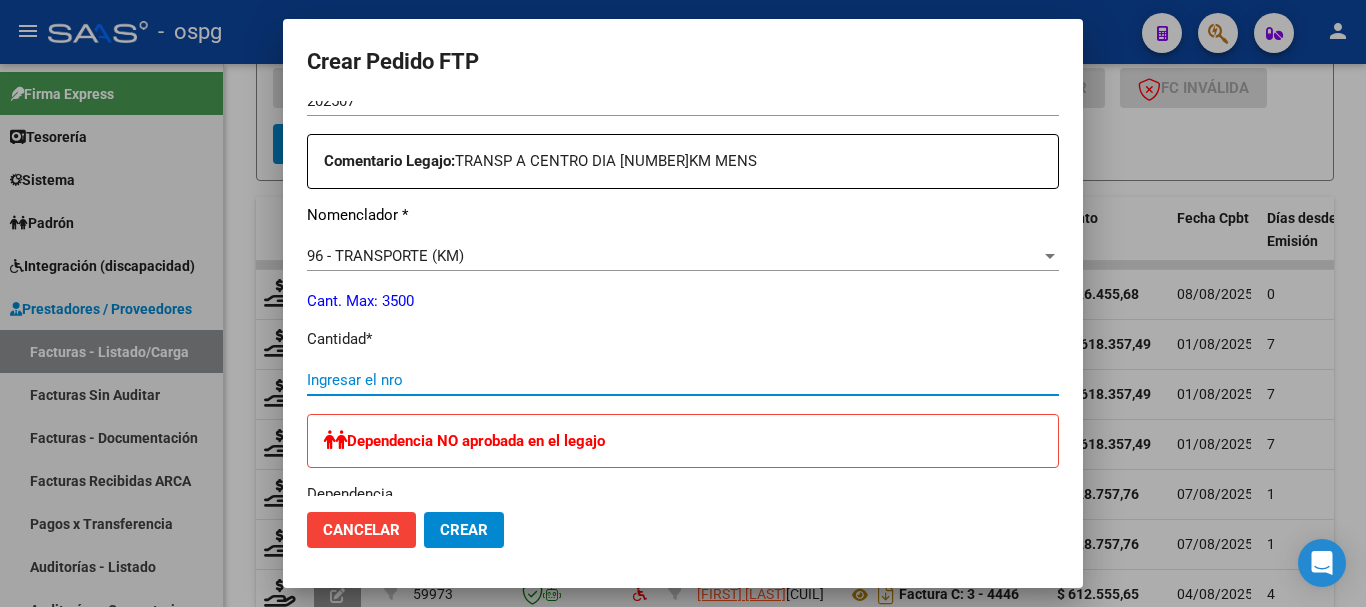 click on "Ingresar el nro" at bounding box center (683, 380) 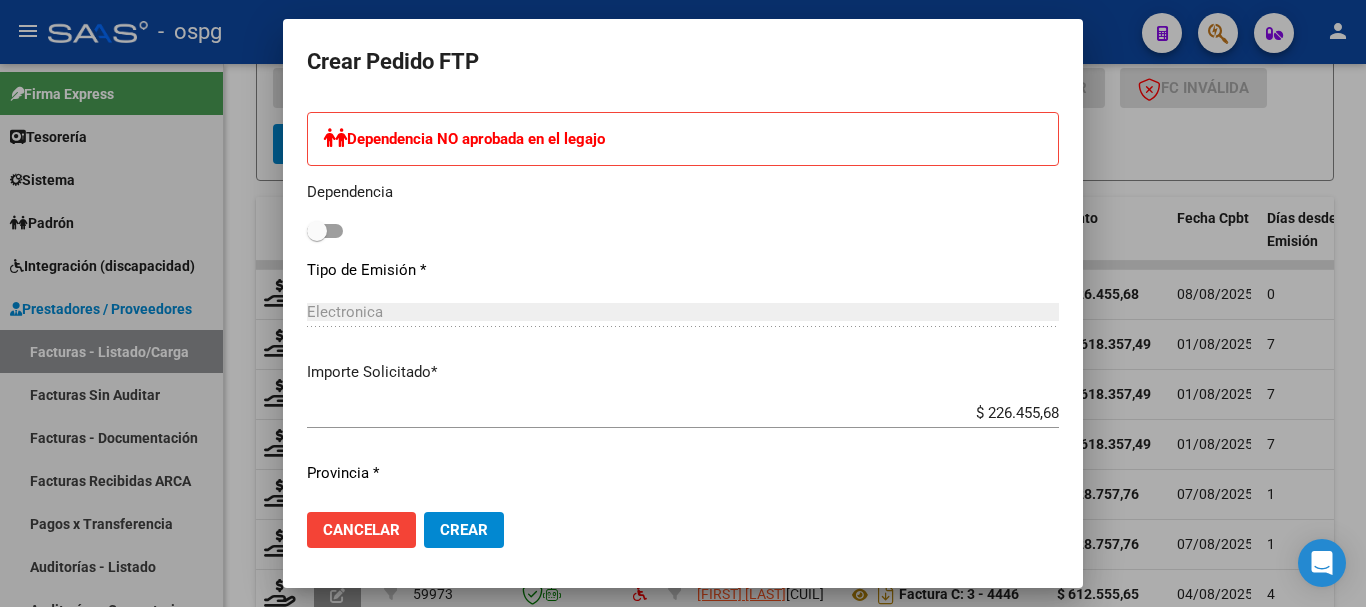 scroll, scrollTop: 1100, scrollLeft: 0, axis: vertical 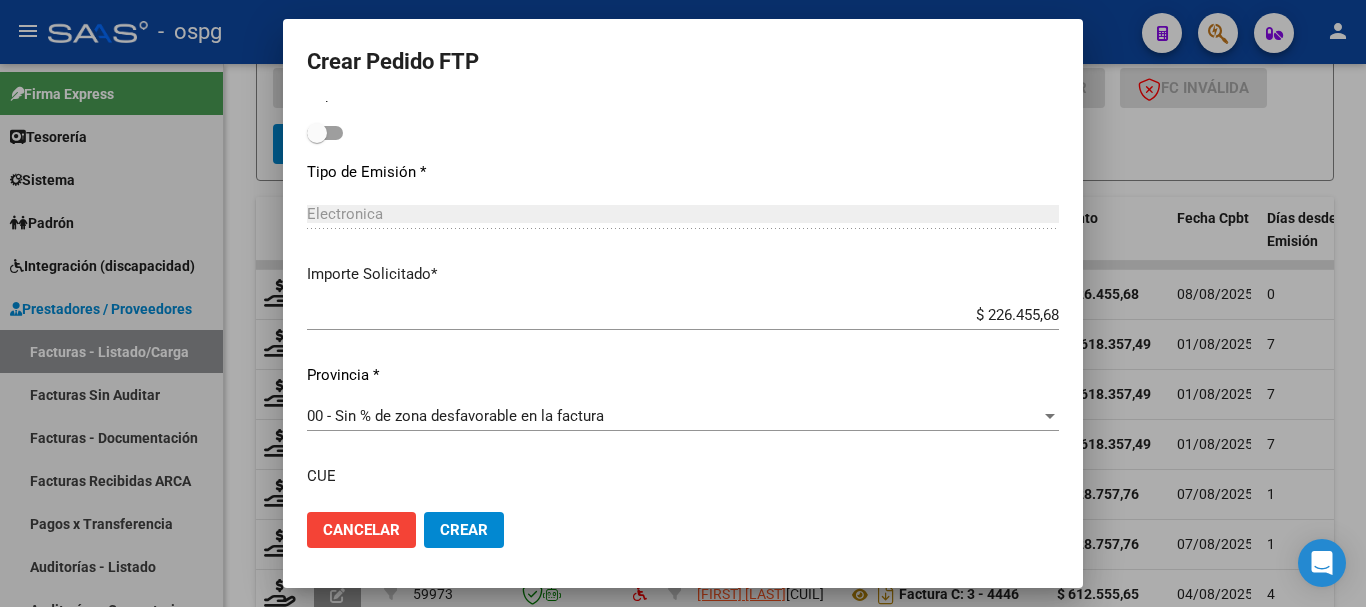 type on "418" 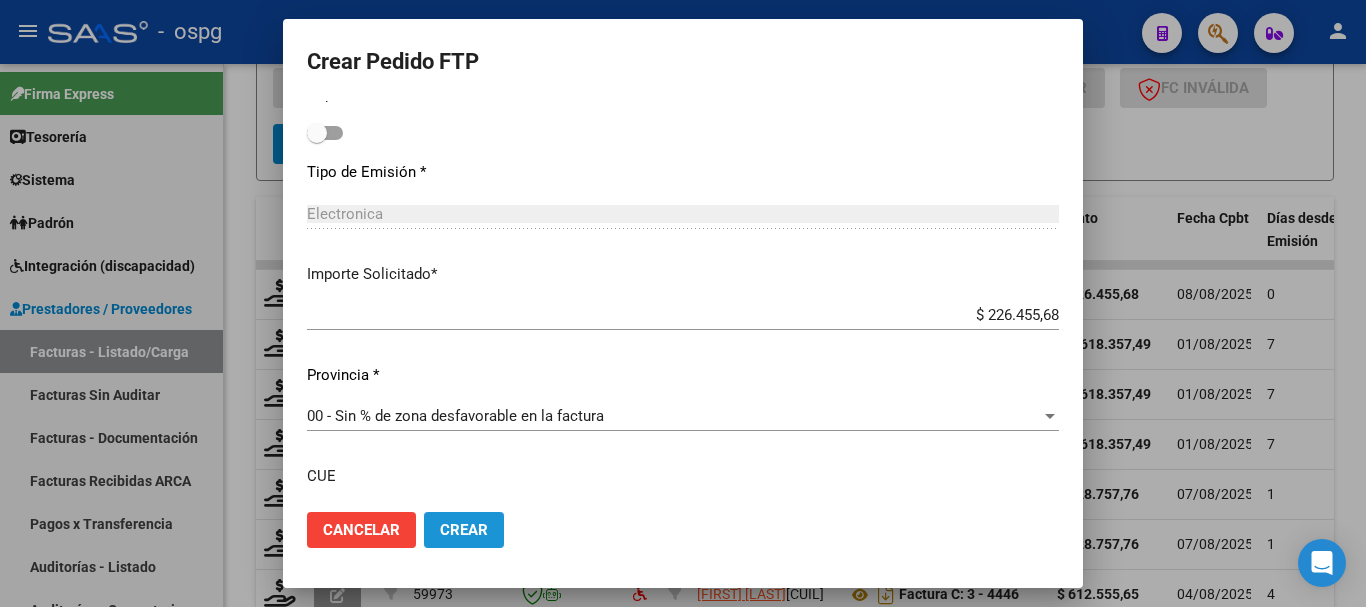 click on "Crear" 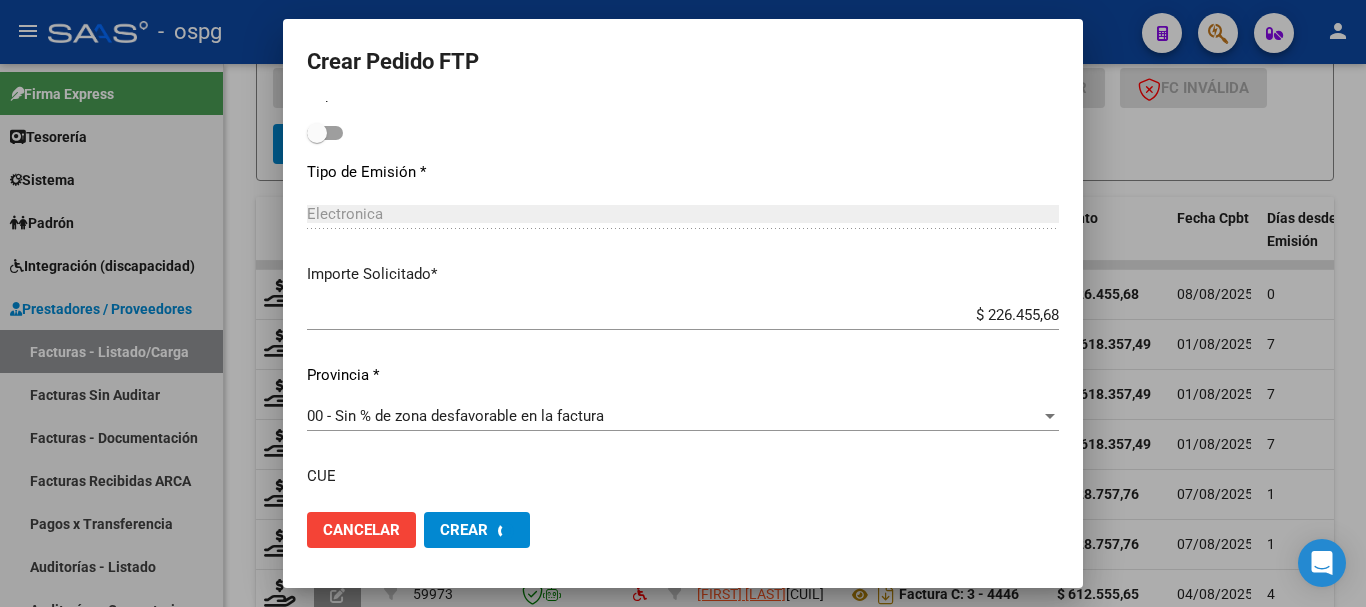 scroll, scrollTop: 0, scrollLeft: 0, axis: both 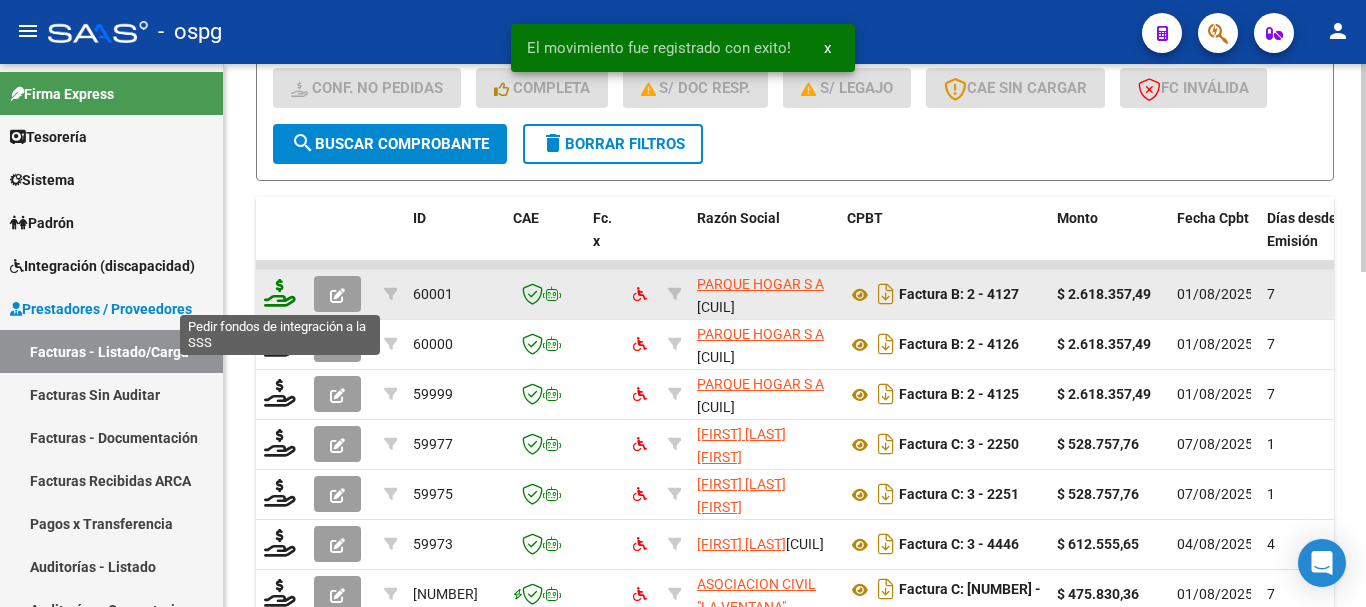 click 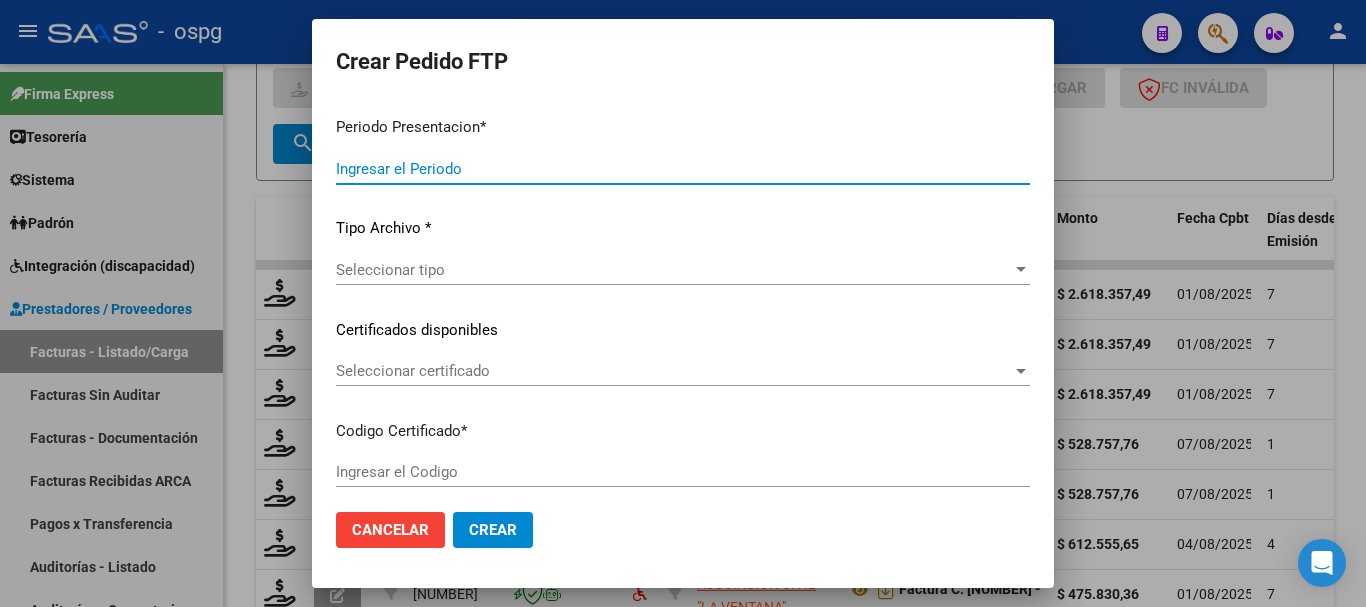 type on "202507" 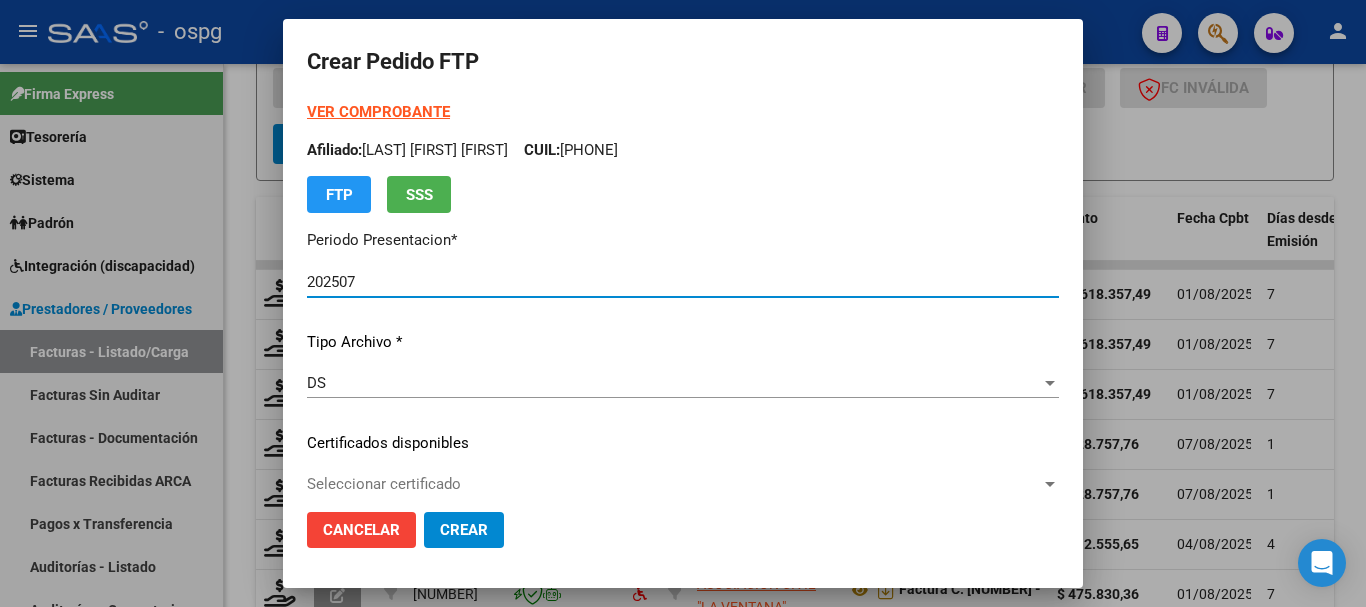 type on "[NUMBER]" 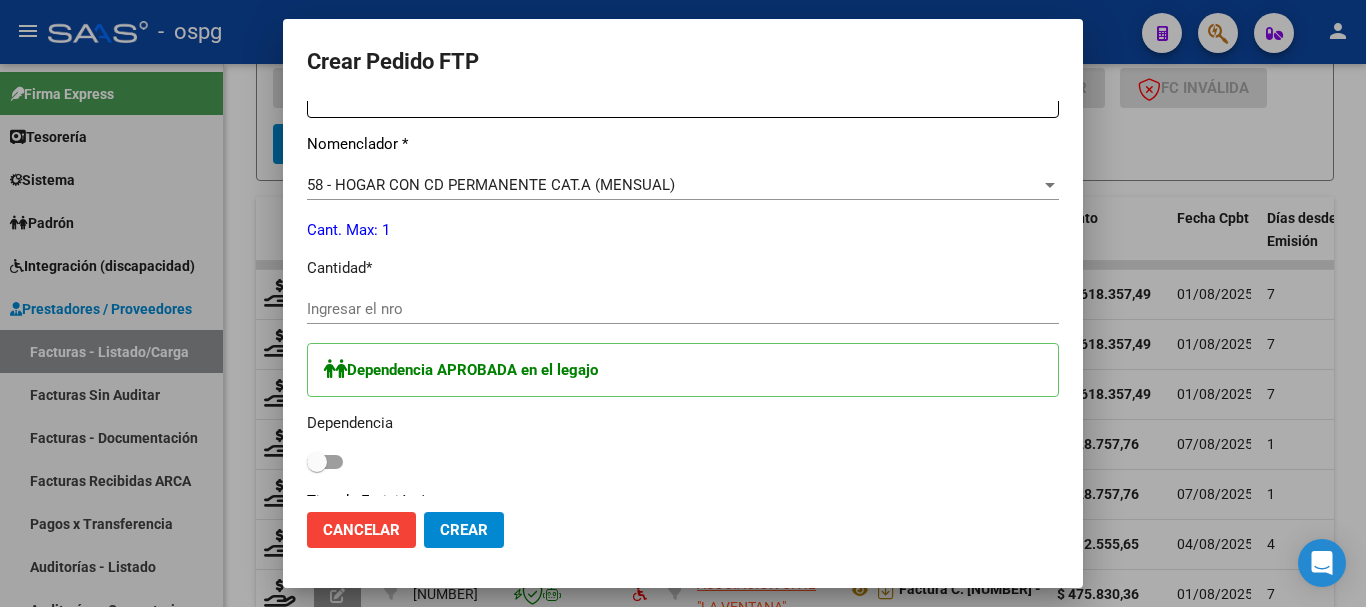 scroll, scrollTop: 800, scrollLeft: 0, axis: vertical 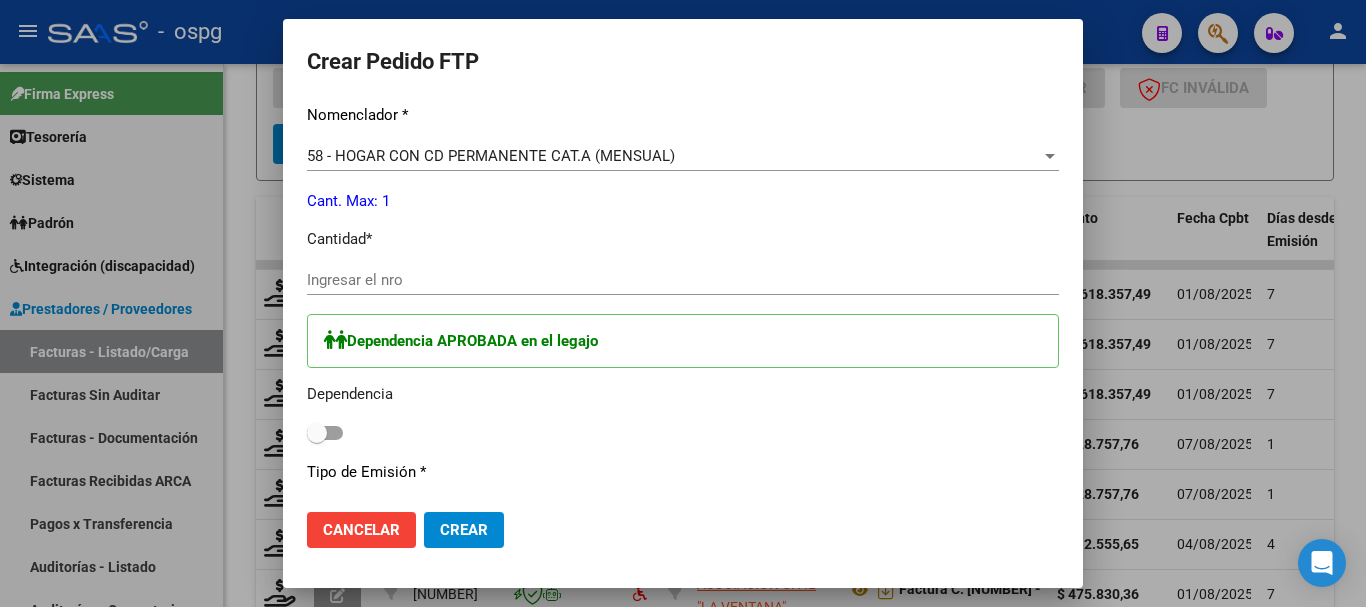 click on "Ingresar el nro" 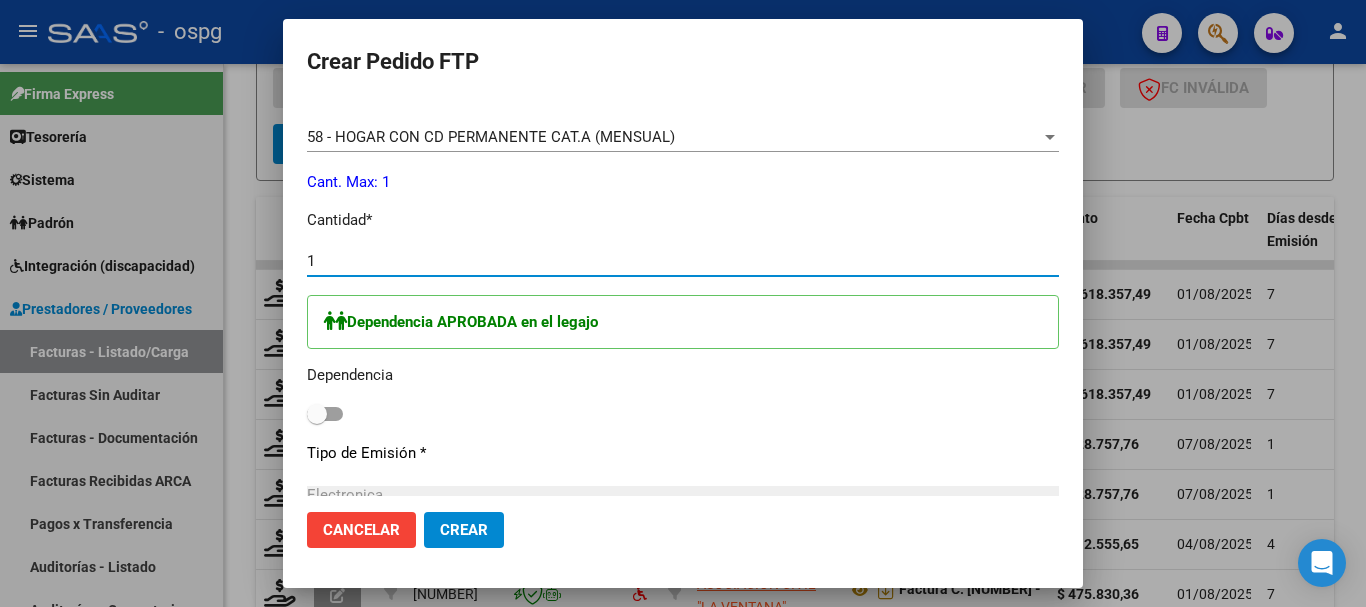 scroll, scrollTop: 854, scrollLeft: 0, axis: vertical 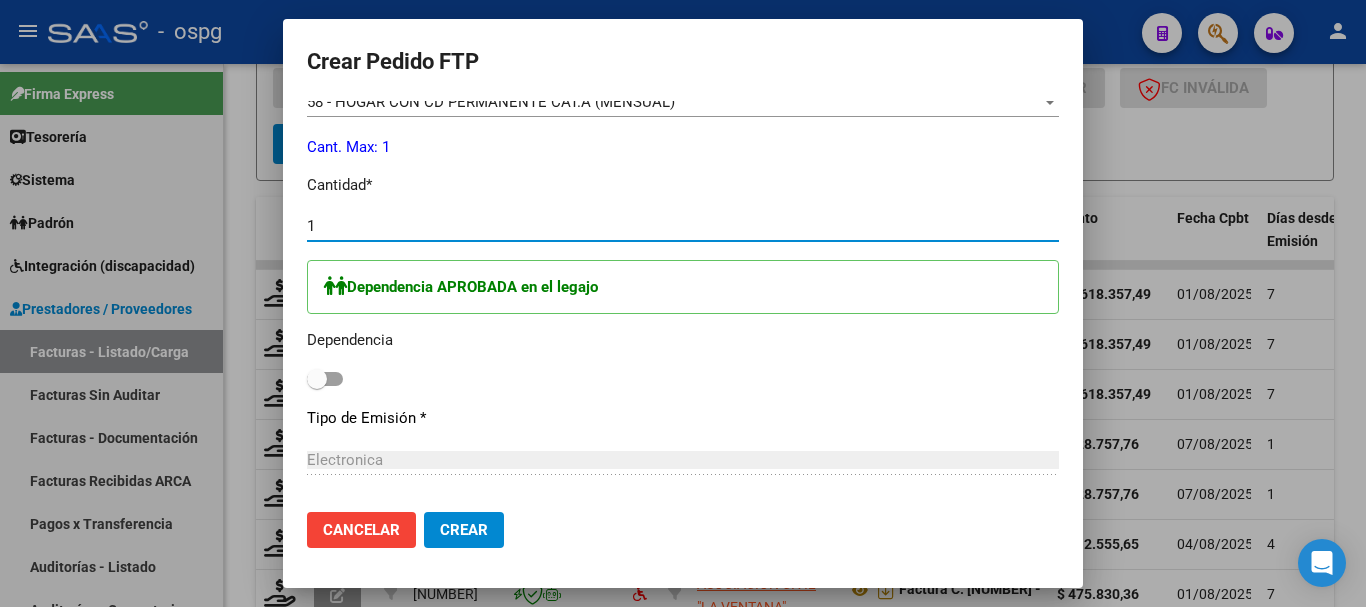 type on "1" 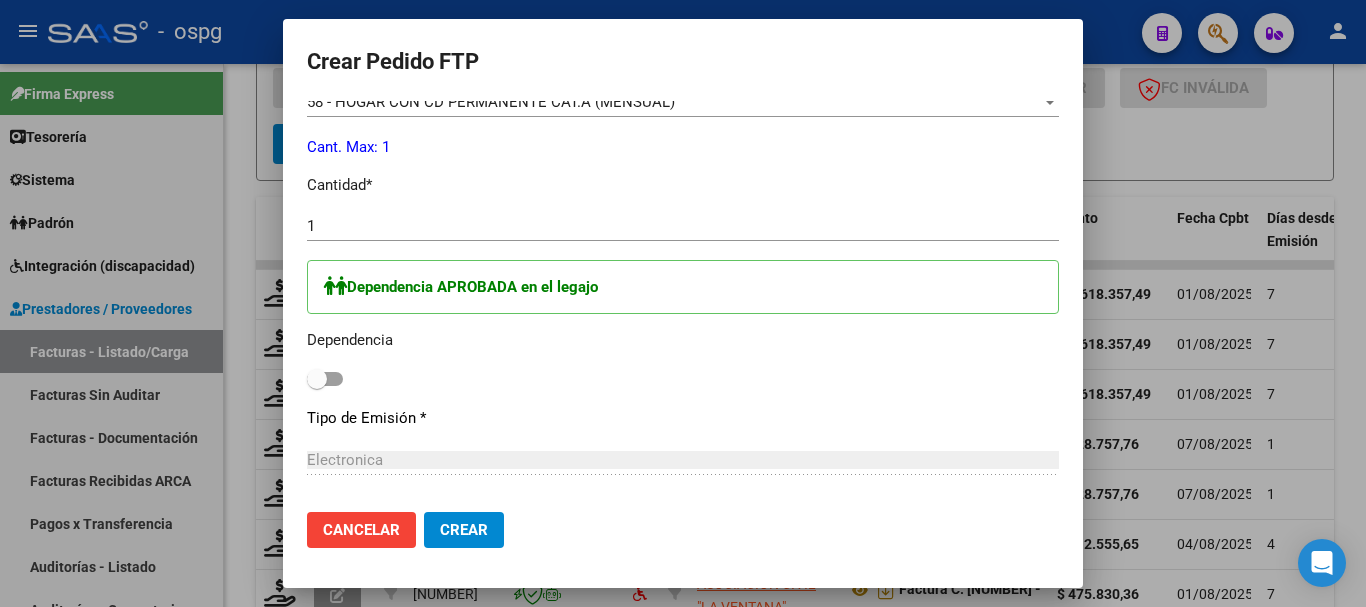 drag, startPoint x: 320, startPoint y: 378, endPoint x: 333, endPoint y: 380, distance: 13.152946 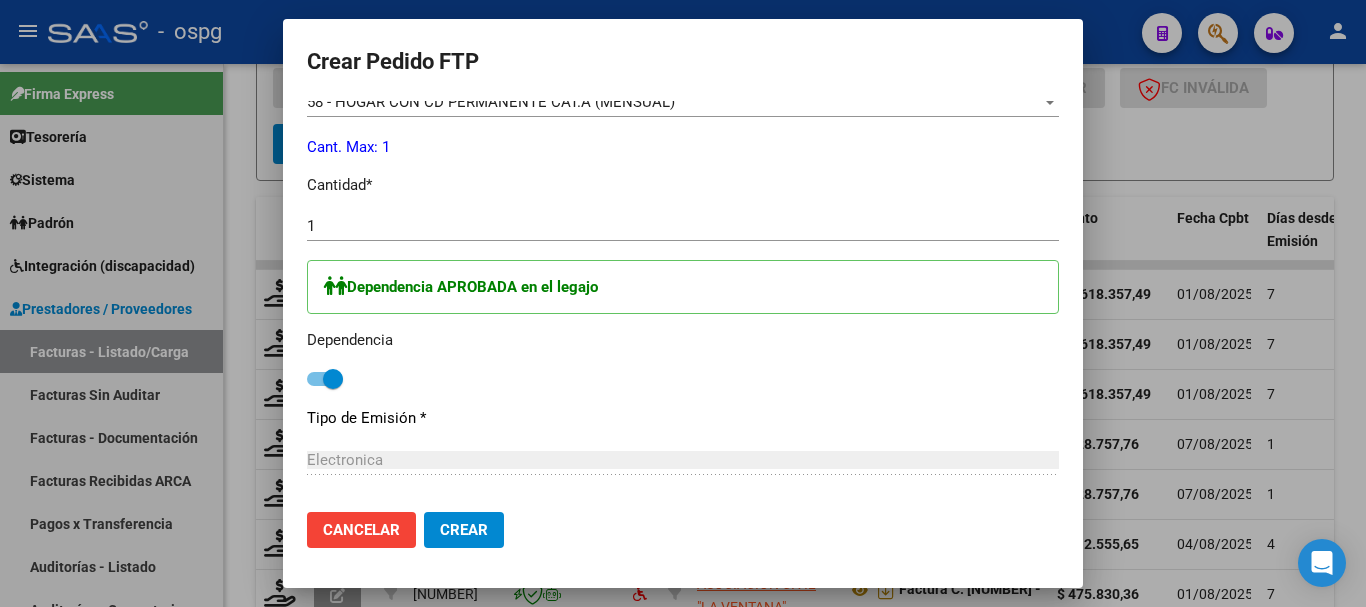 click on "Crear" 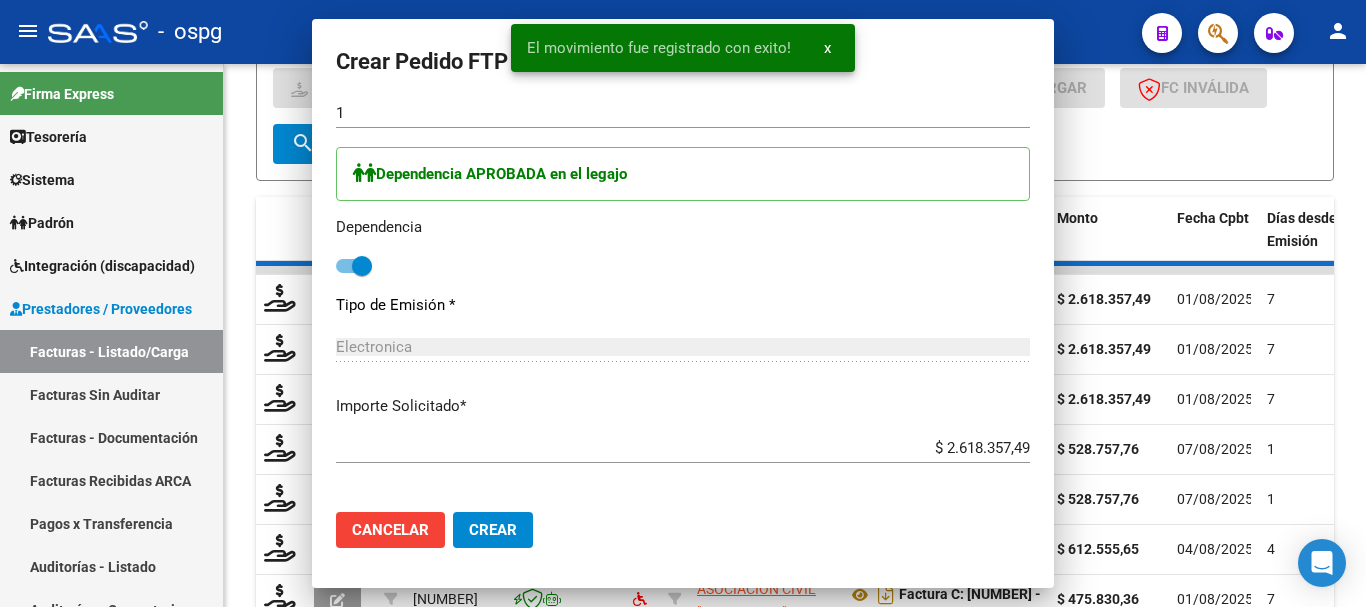 scroll, scrollTop: 0, scrollLeft: 0, axis: both 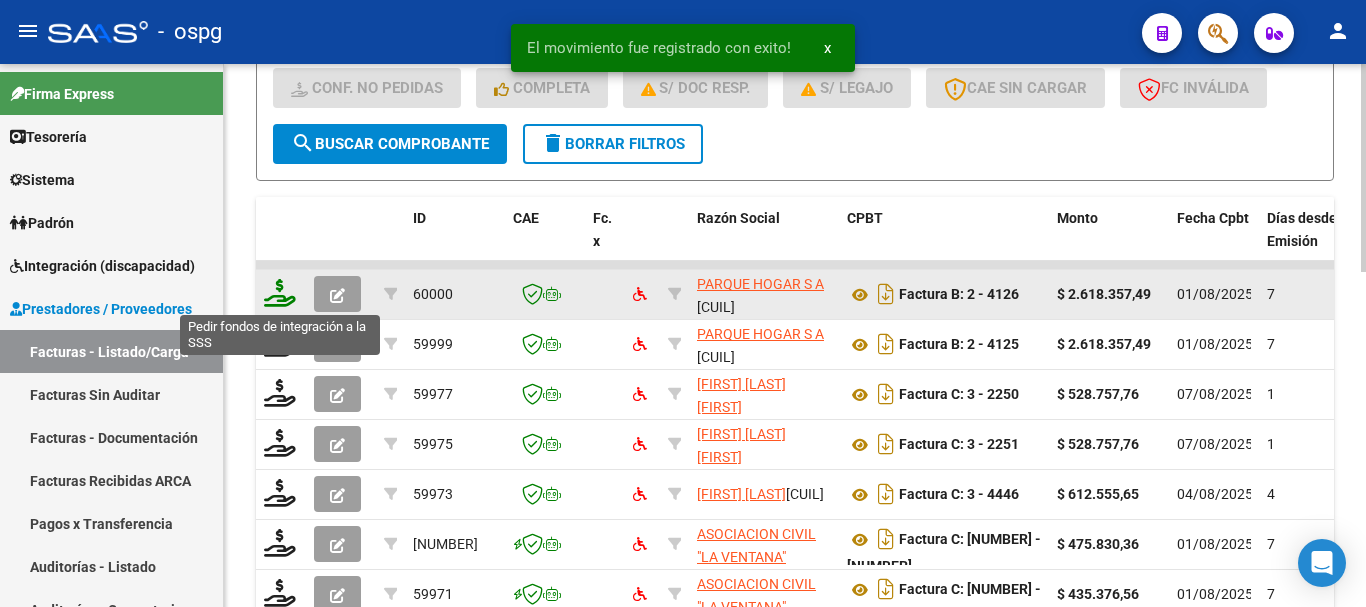 click 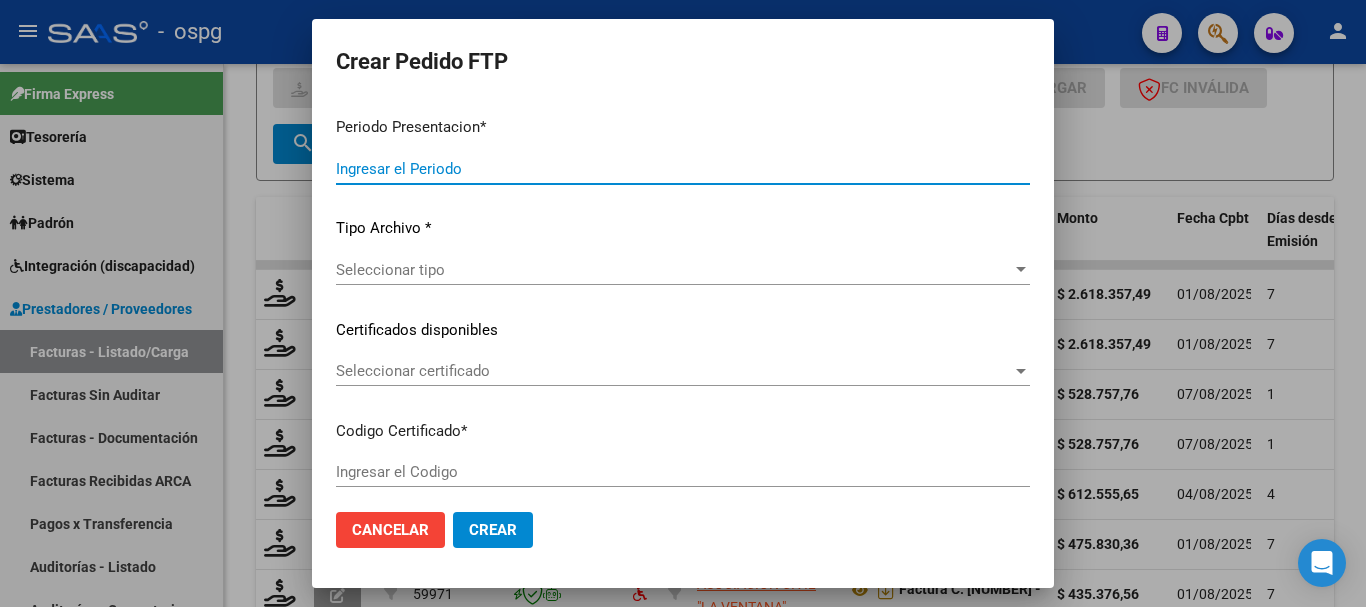 type on "202507" 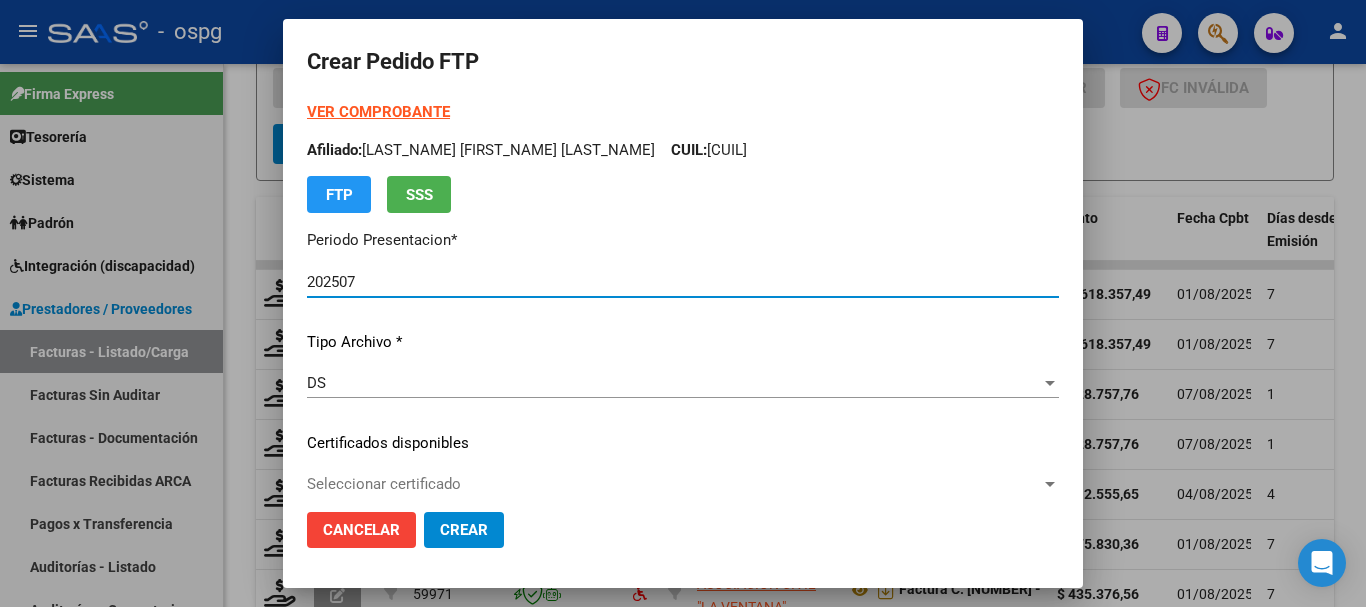 type on "[NUMBER]" 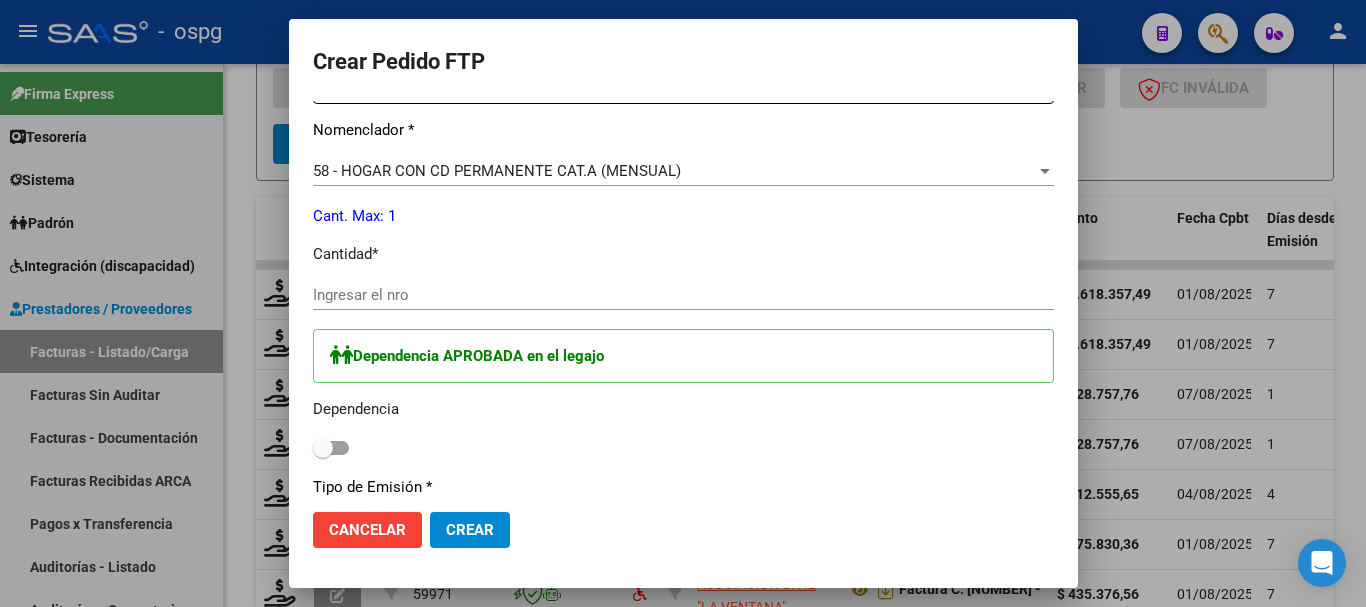 scroll, scrollTop: 800, scrollLeft: 0, axis: vertical 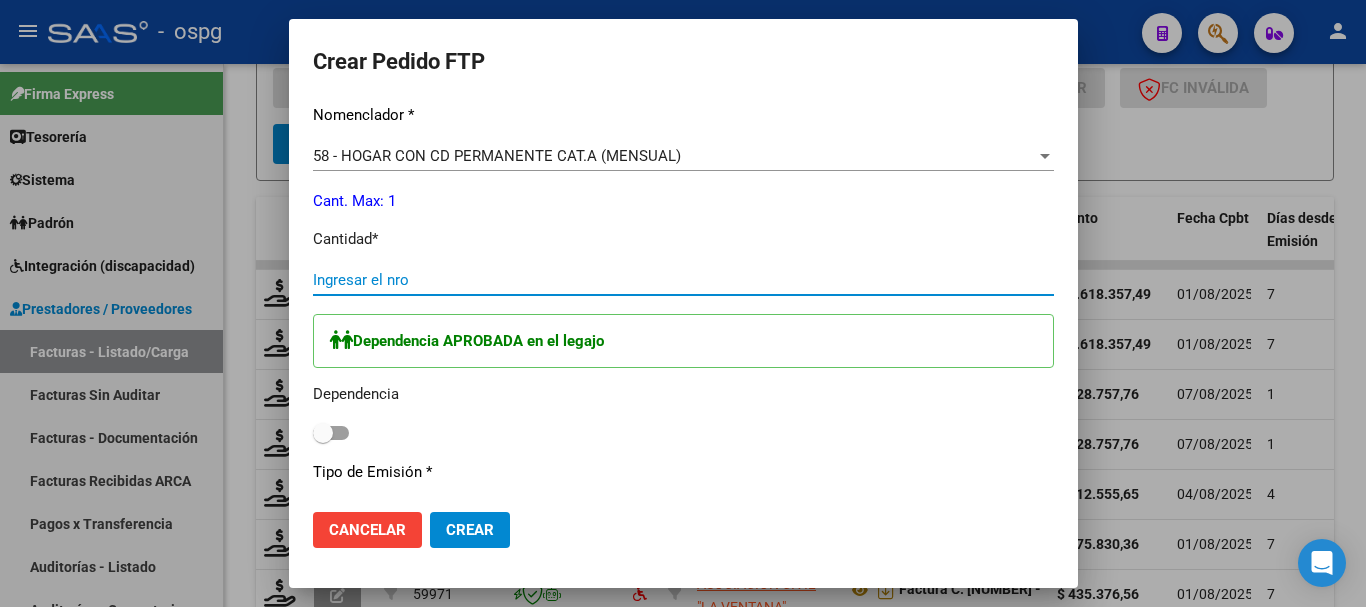 click on "Ingresar el nro" at bounding box center [683, 280] 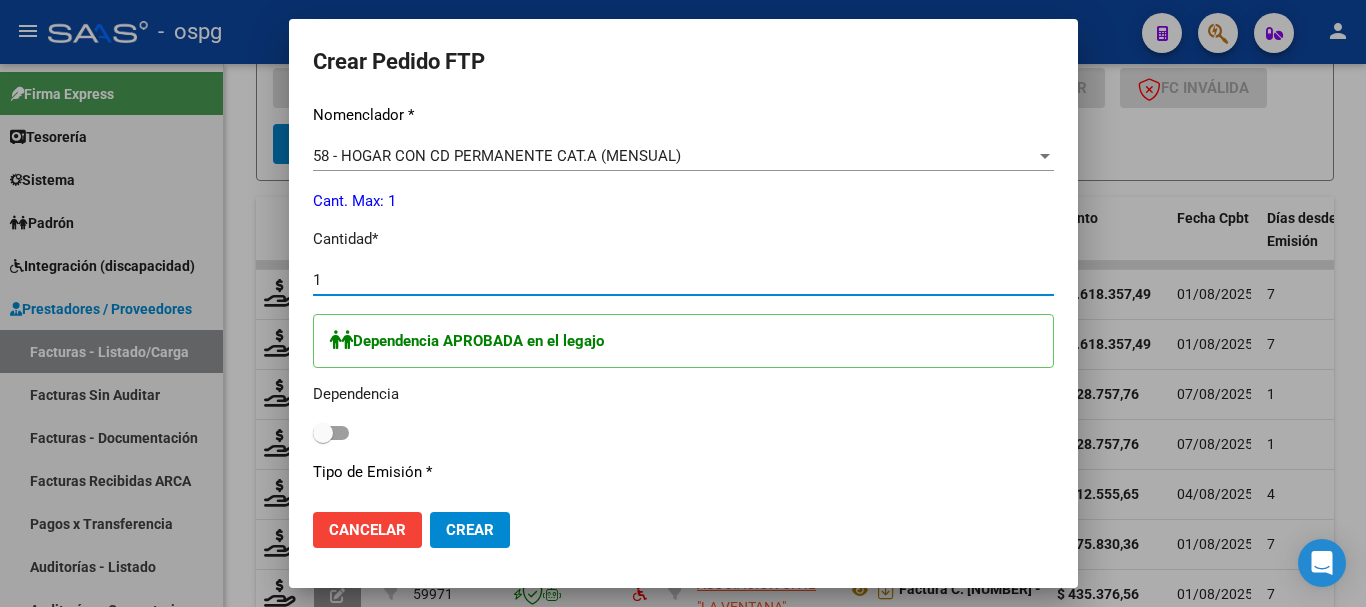 type on "1" 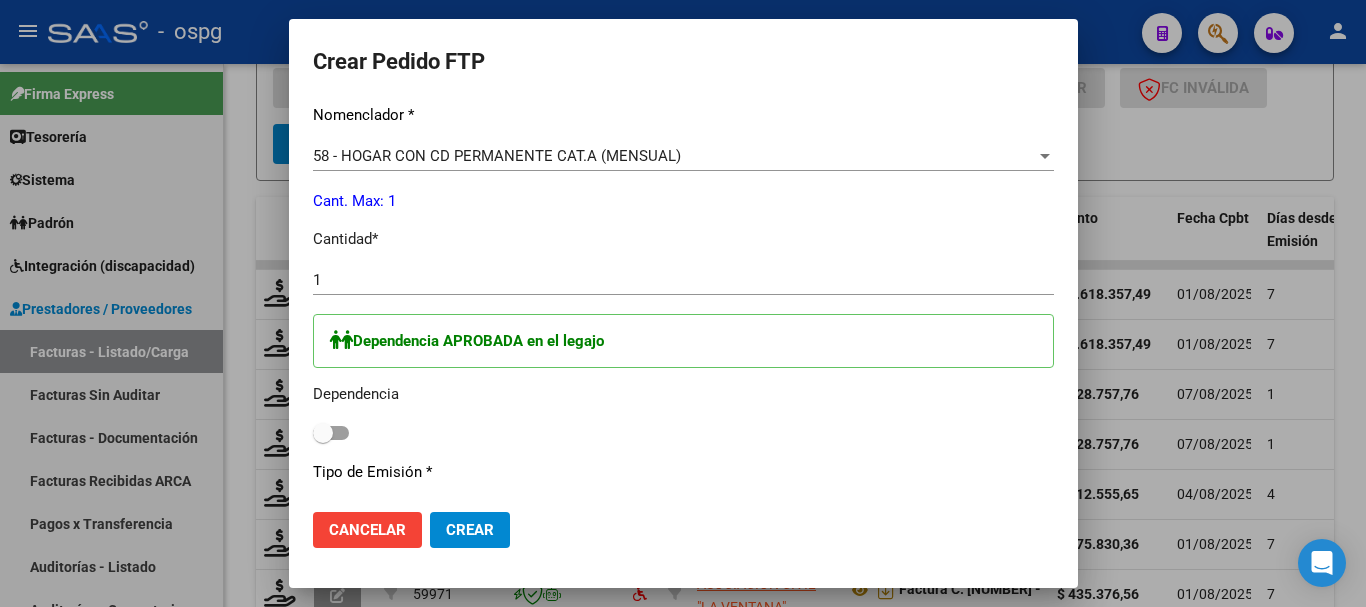 click at bounding box center [331, 433] 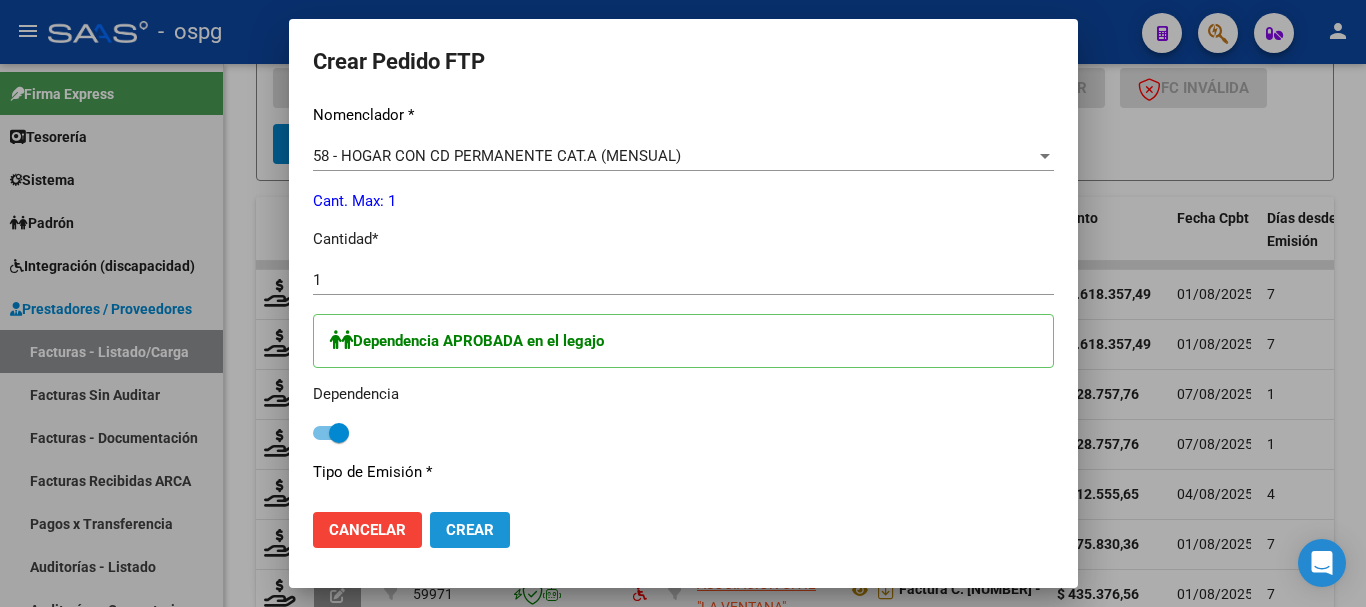 click on "Crear" 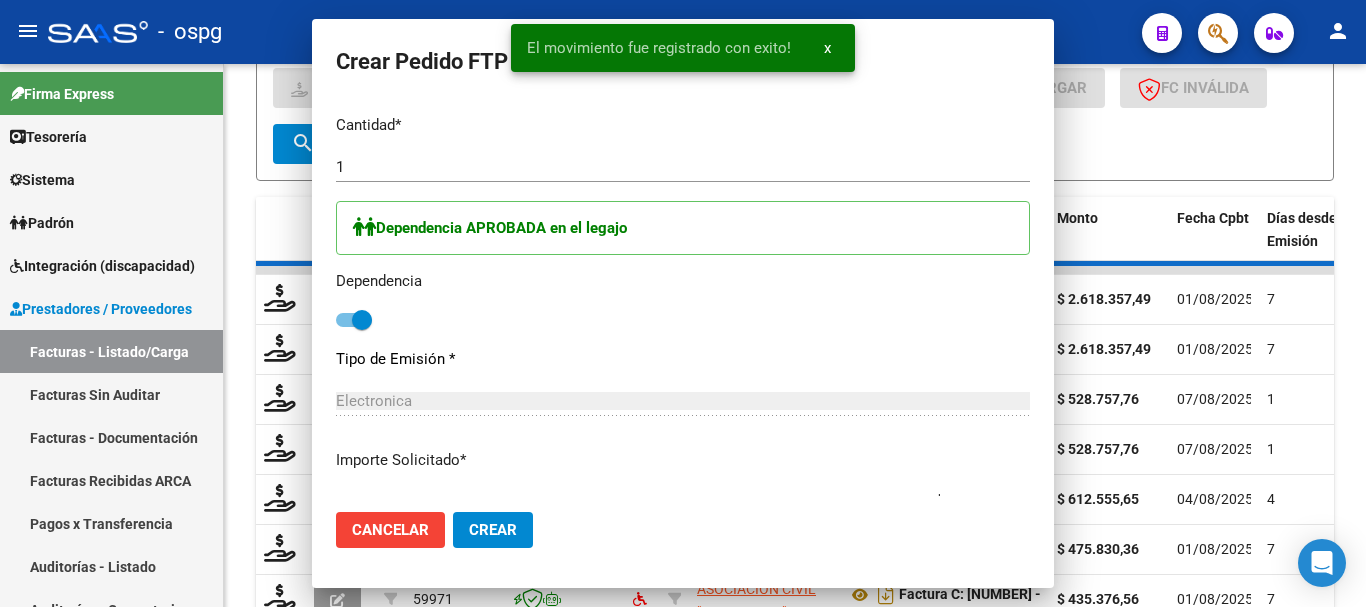 scroll, scrollTop: 0, scrollLeft: 0, axis: both 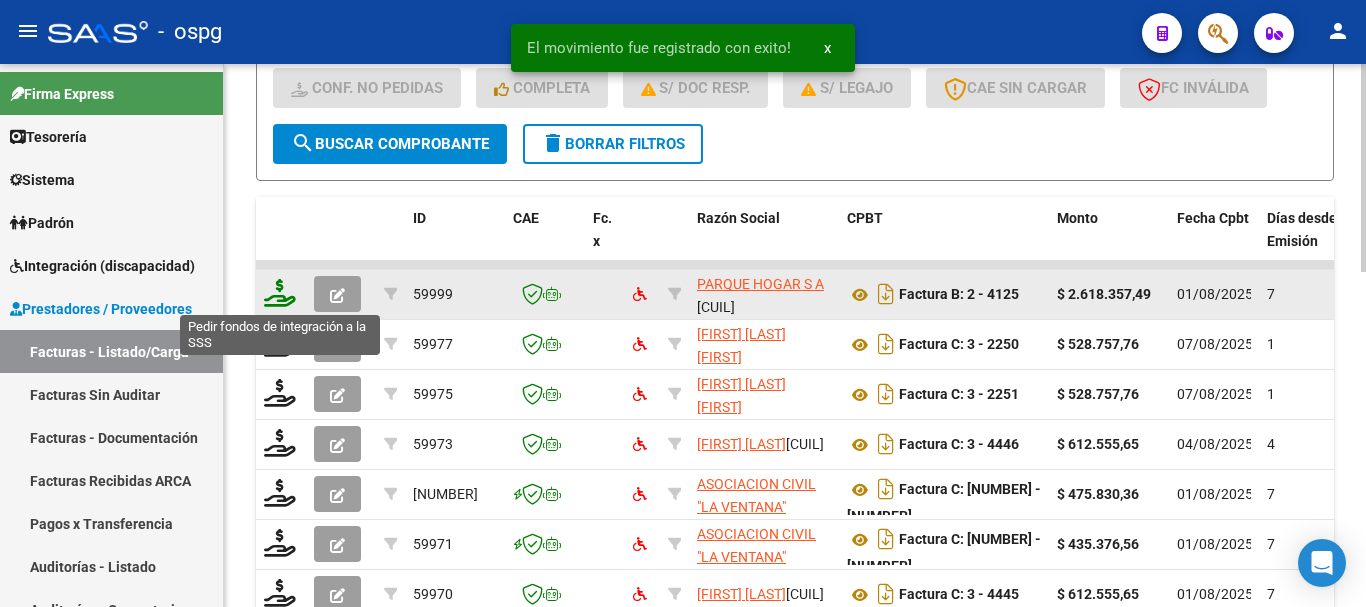 click 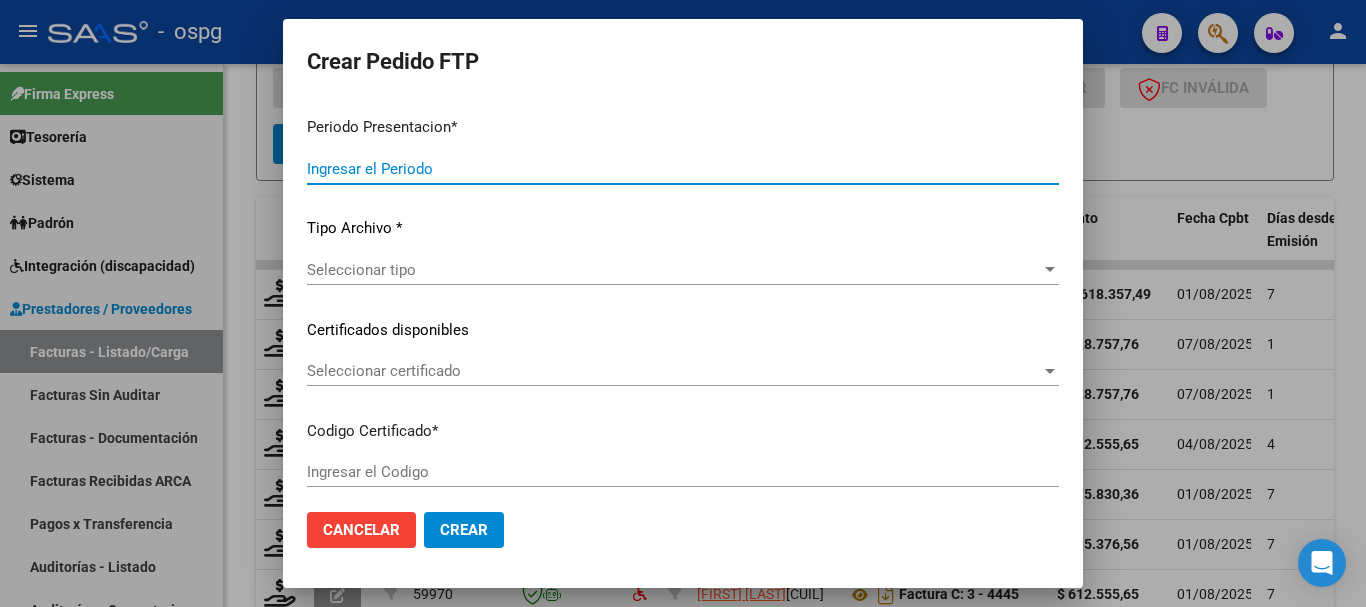 type on "202507" 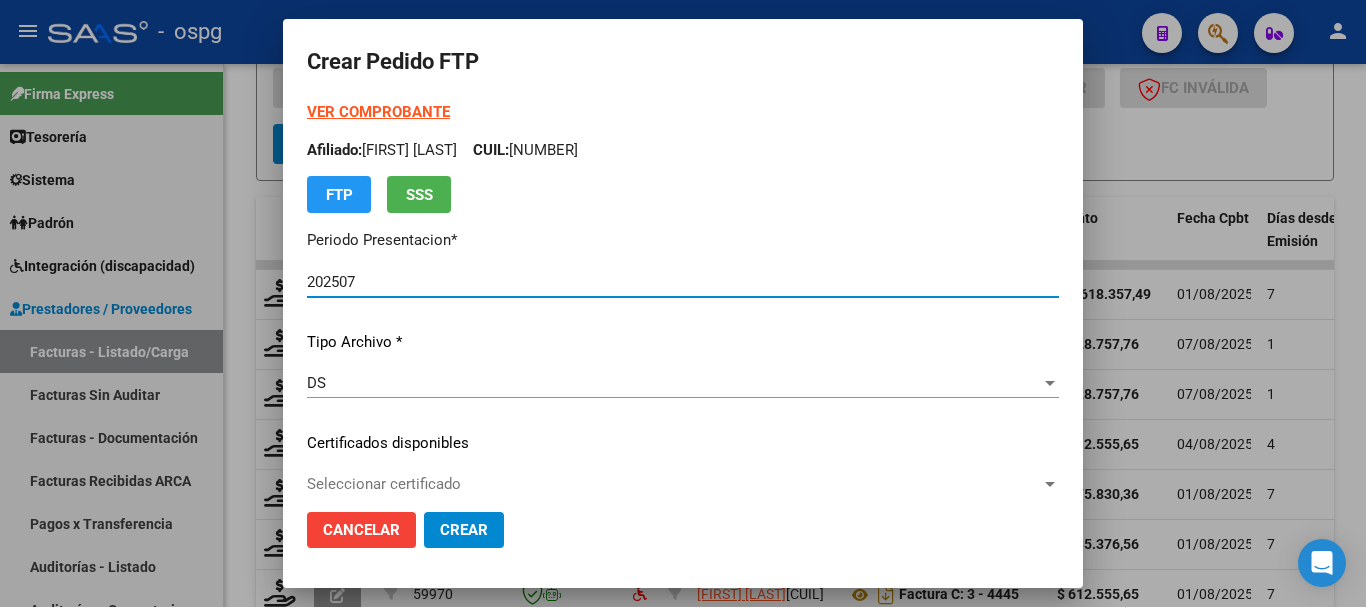 type on "[NUMBER]" 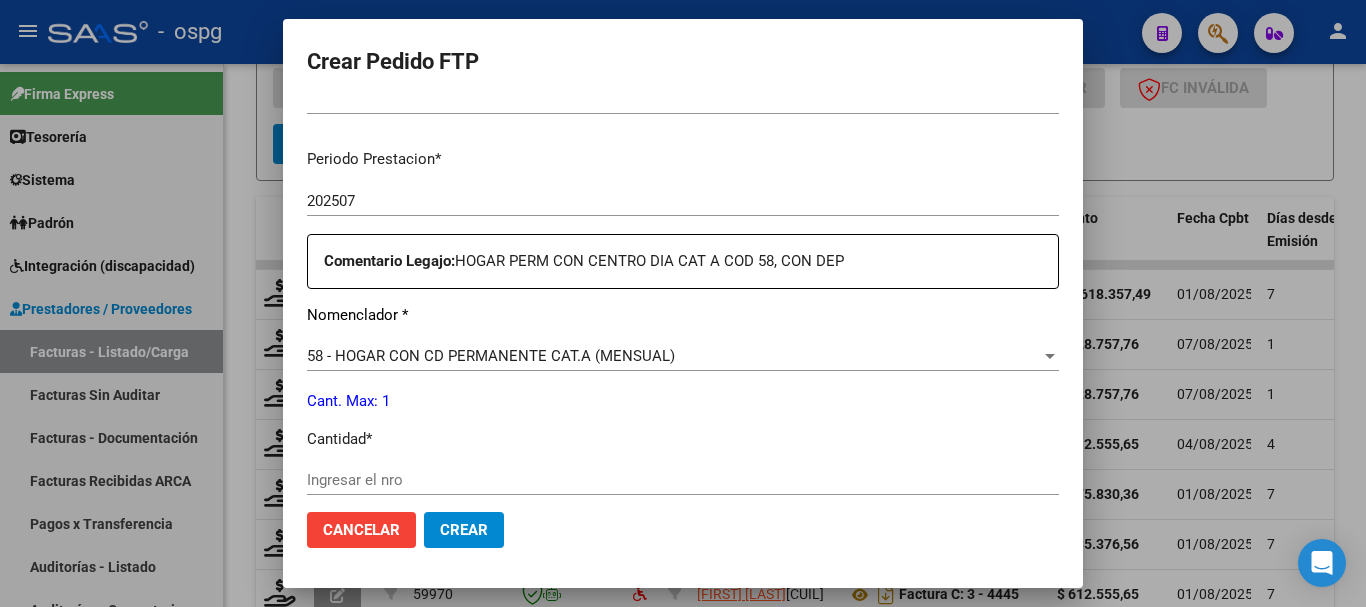 scroll, scrollTop: 700, scrollLeft: 0, axis: vertical 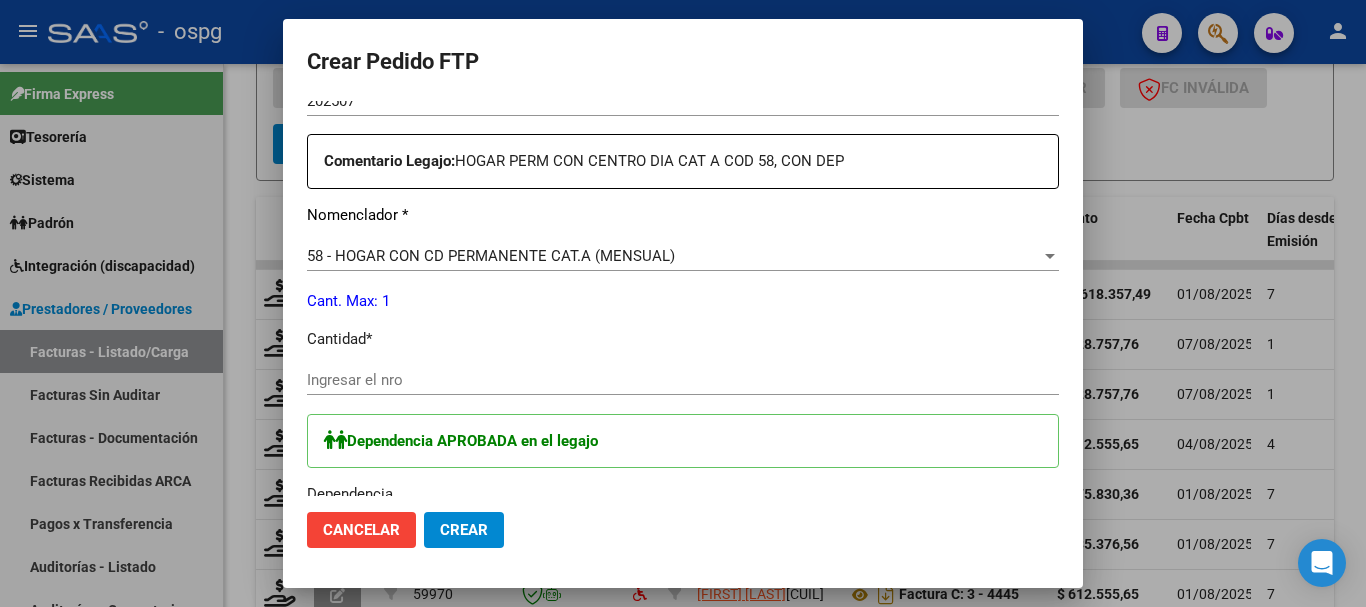 click on "Ingresar el nro" at bounding box center (683, 380) 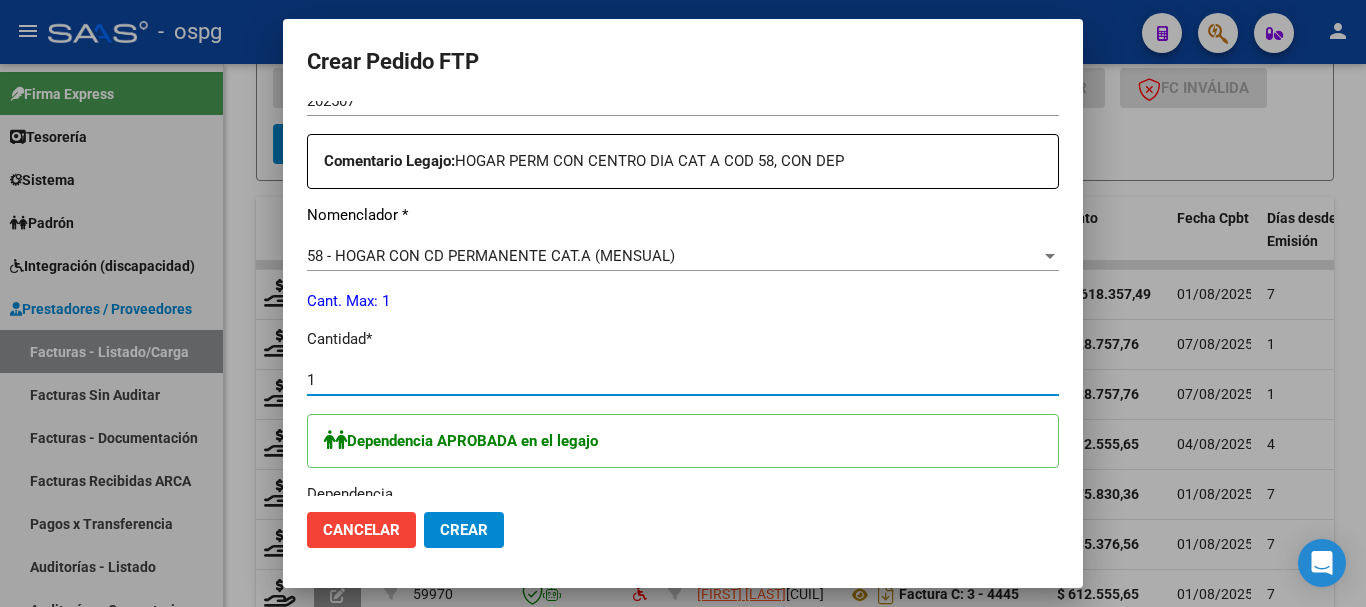 type on "1" 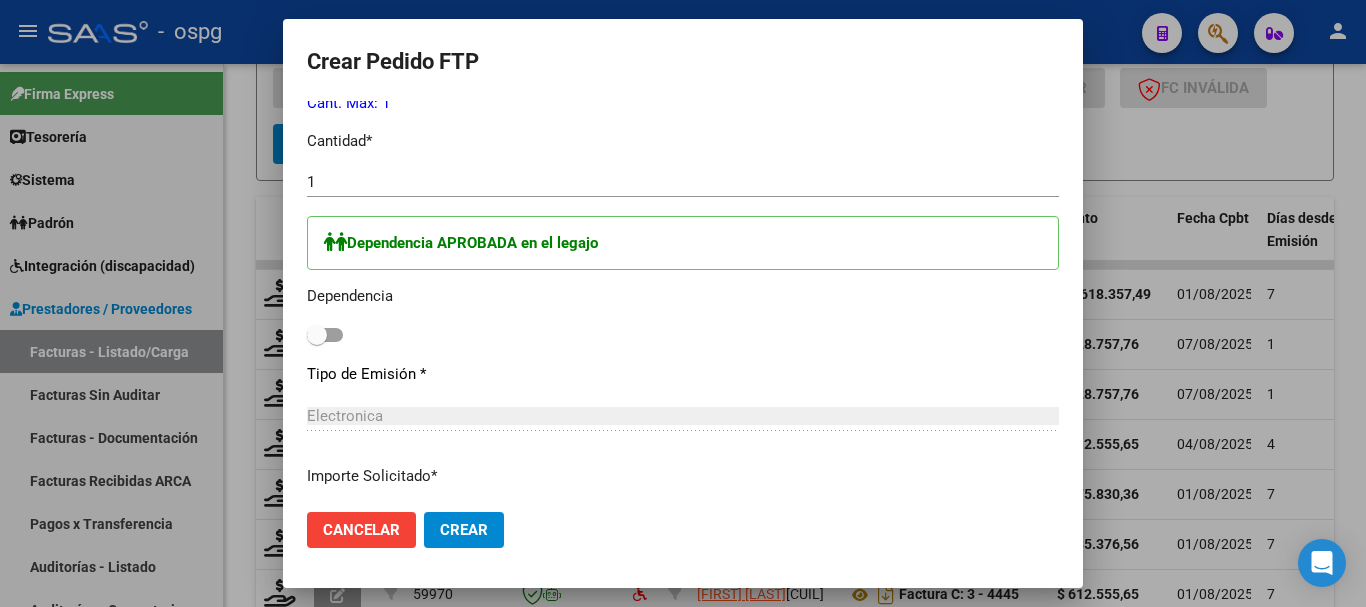 scroll, scrollTop: 900, scrollLeft: 0, axis: vertical 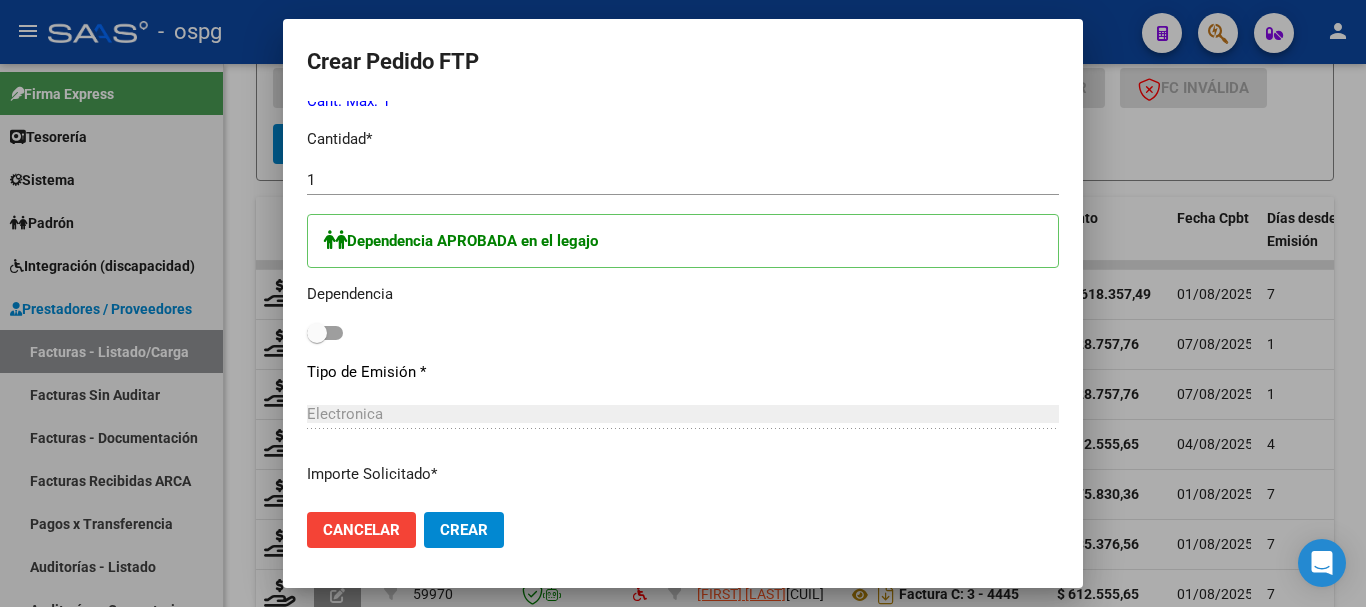 click at bounding box center (325, 333) 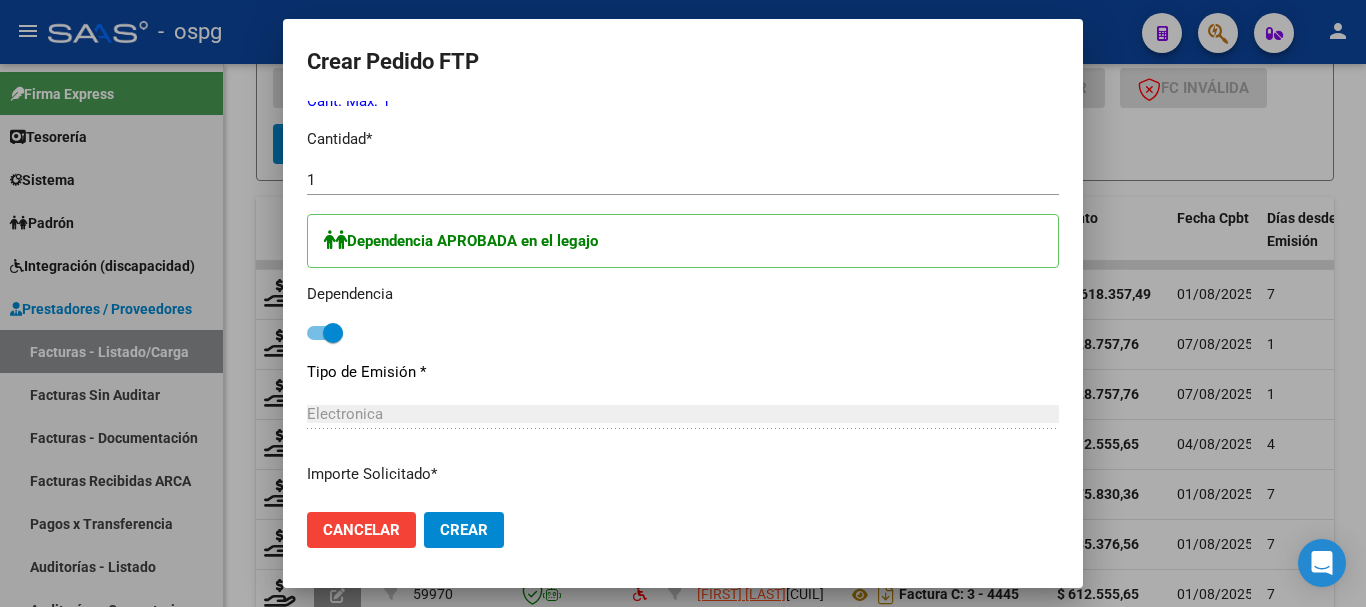 click on "Crear" 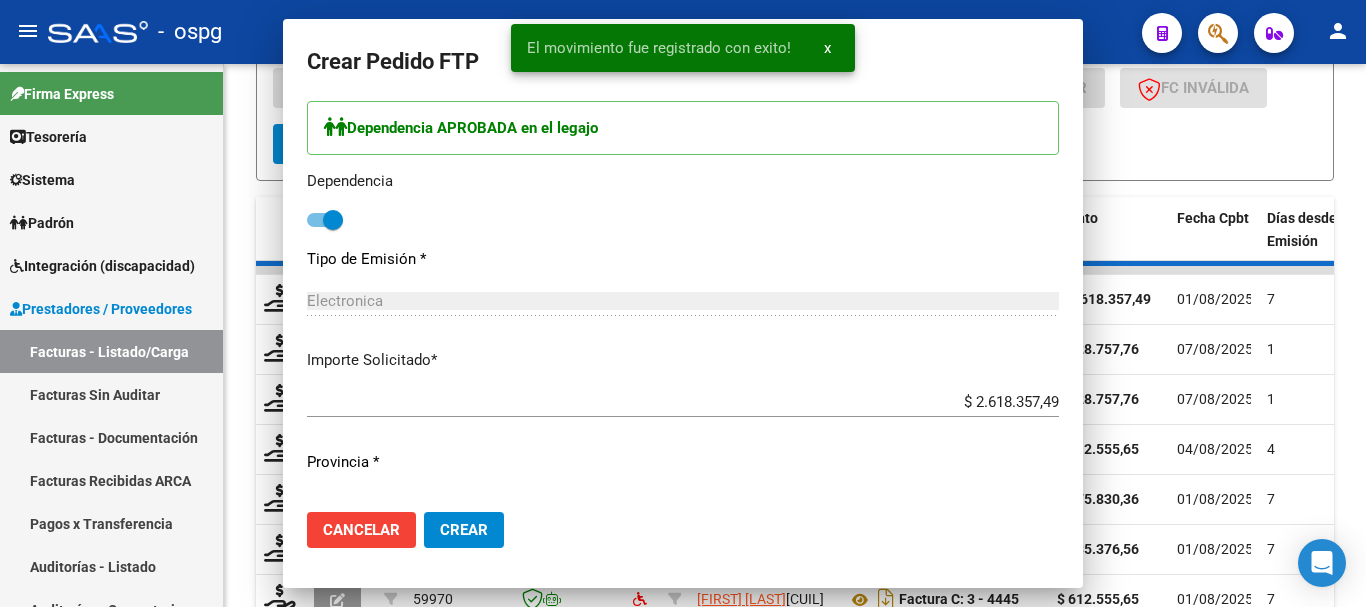 scroll, scrollTop: 0, scrollLeft: 0, axis: both 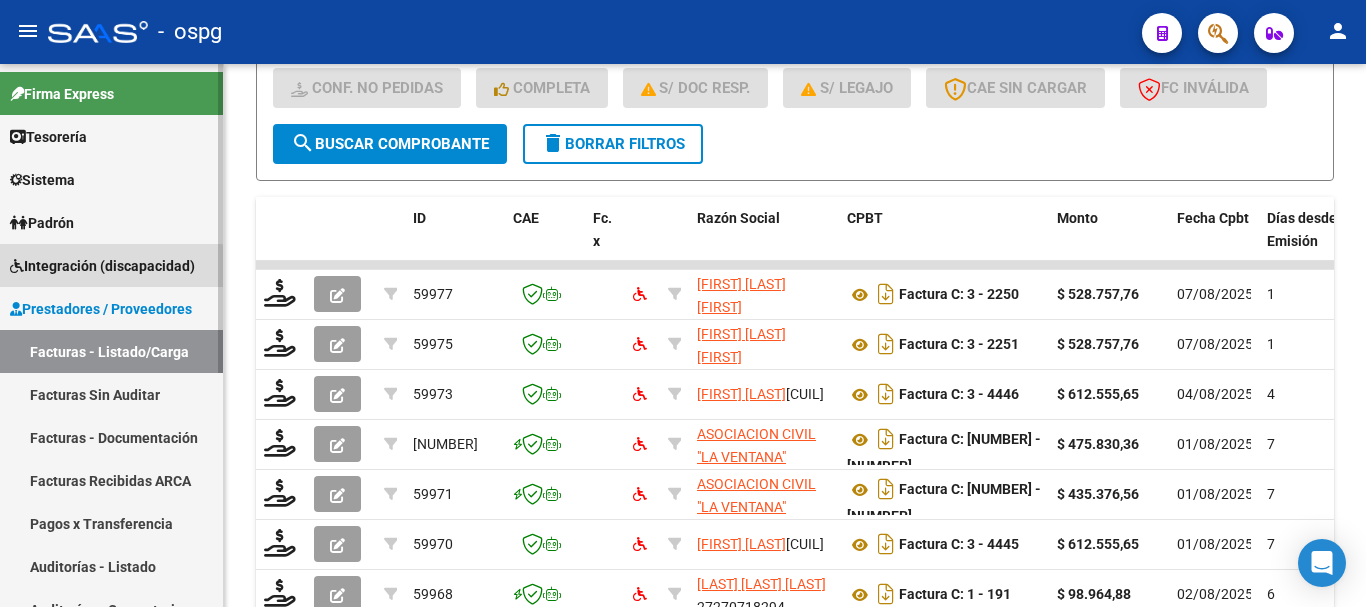click on "Integración (discapacidad)" at bounding box center (102, 266) 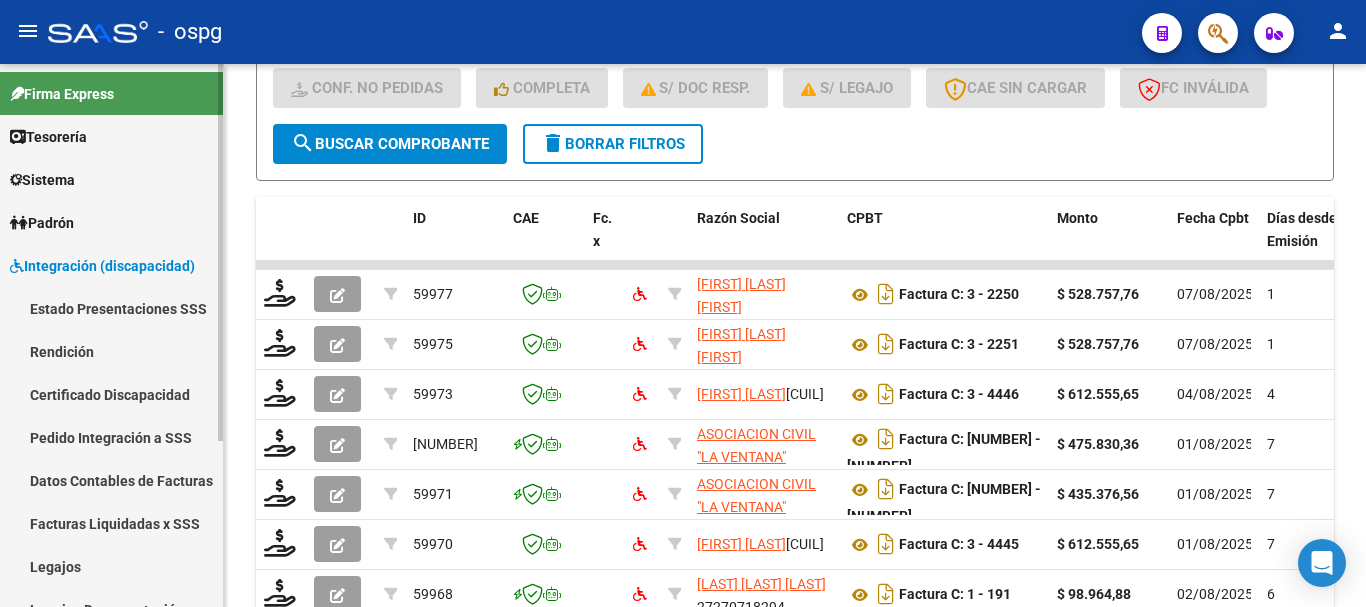 click on "Pedido Integración a SSS" at bounding box center [111, 437] 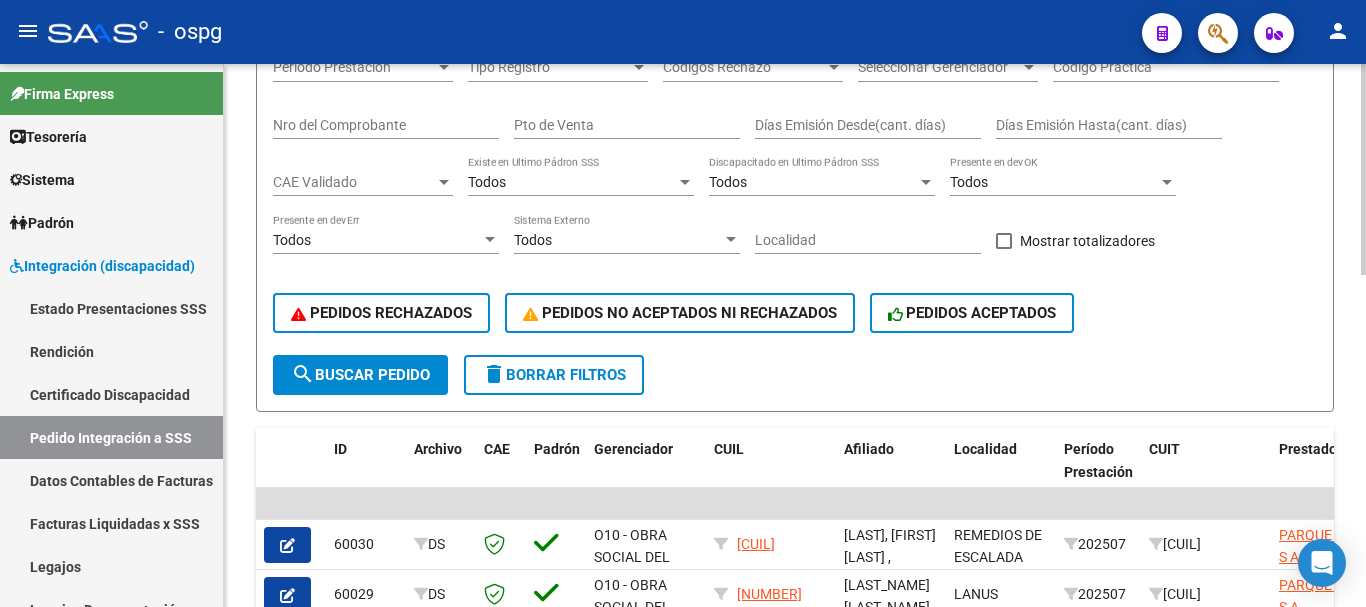 scroll, scrollTop: 577, scrollLeft: 0, axis: vertical 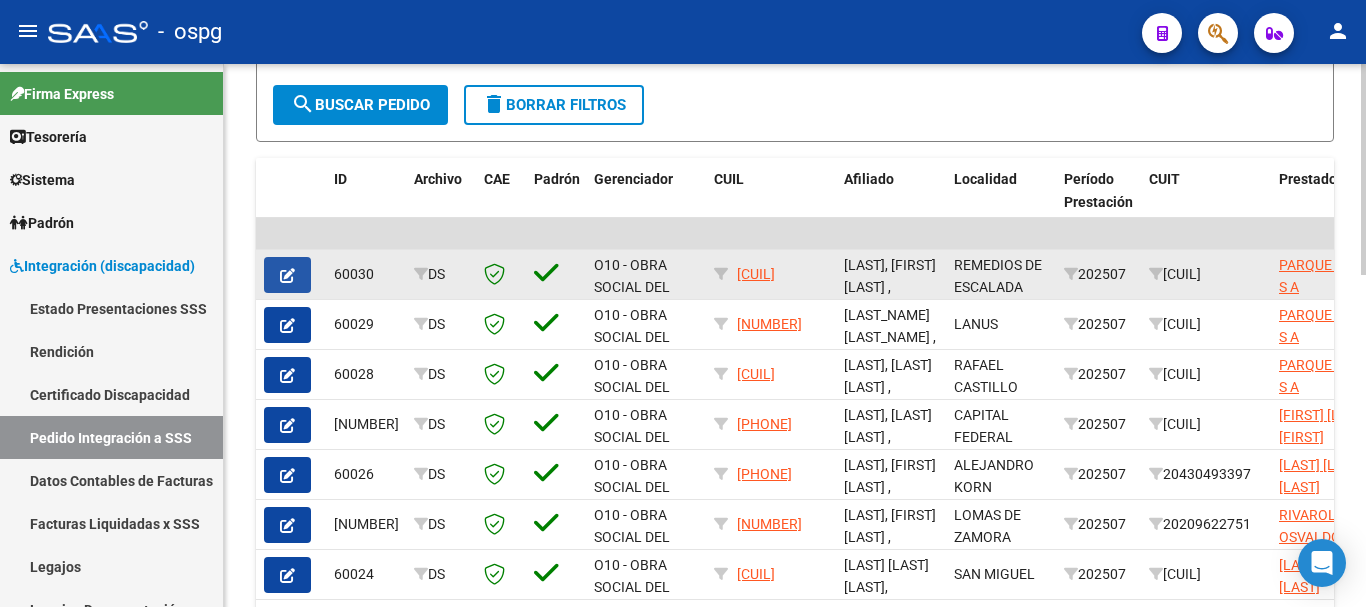 click 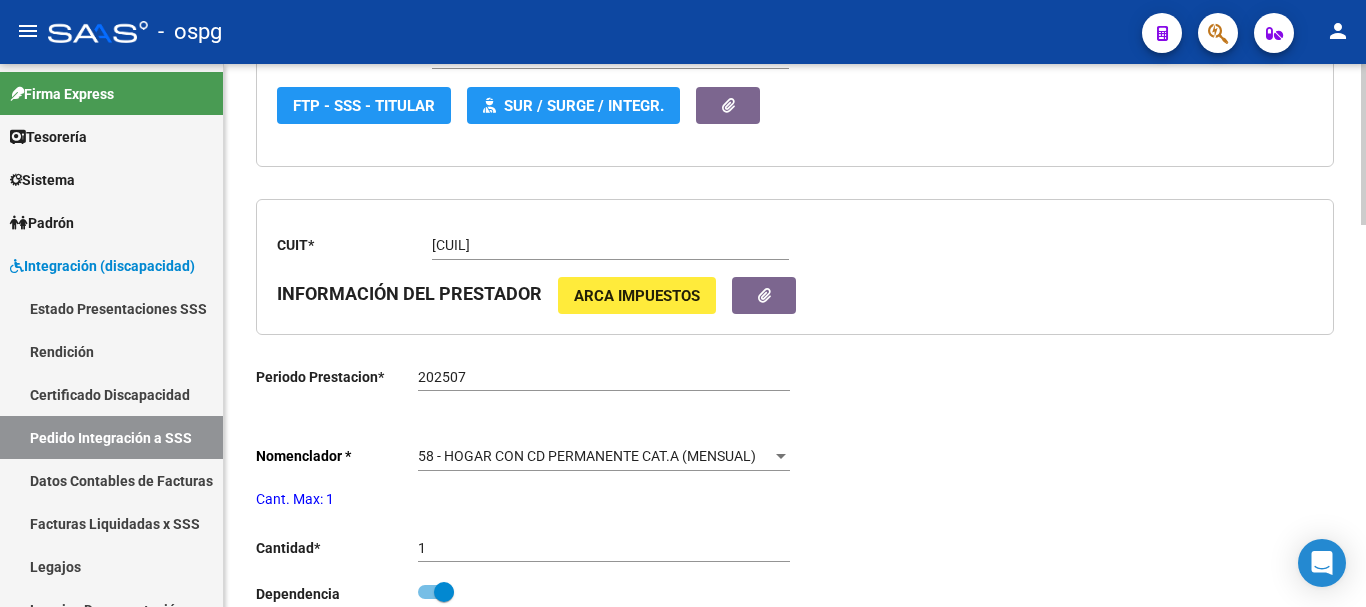 type on "[CUIL]" 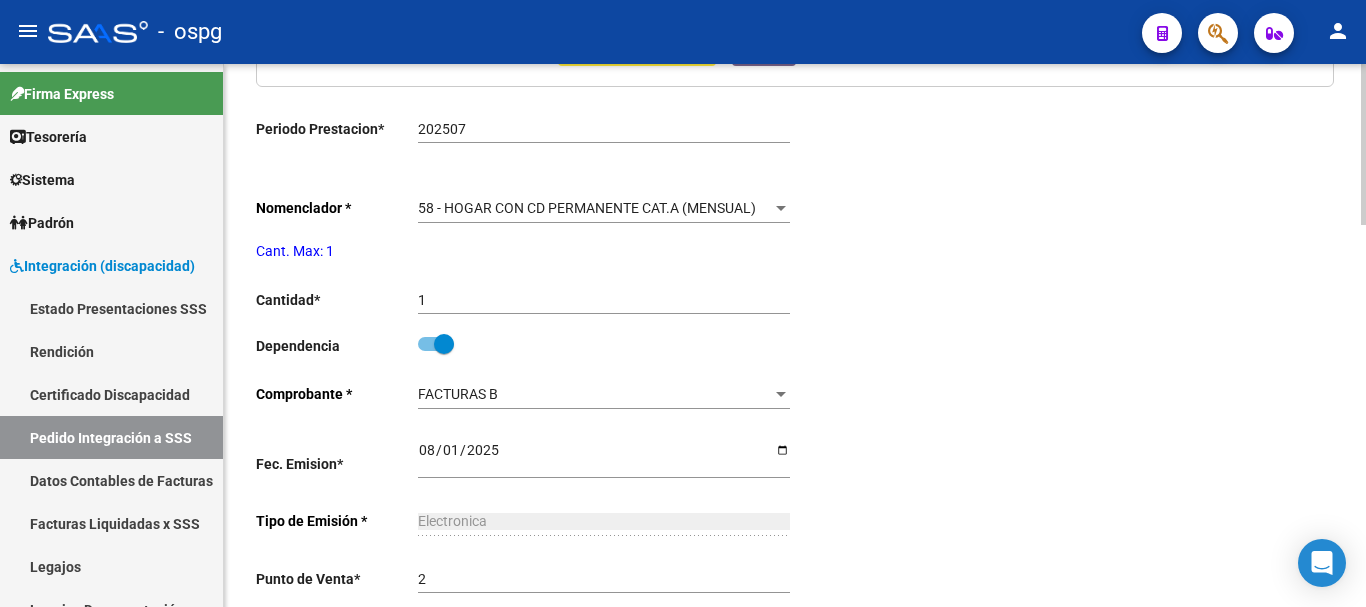 scroll, scrollTop: 900, scrollLeft: 0, axis: vertical 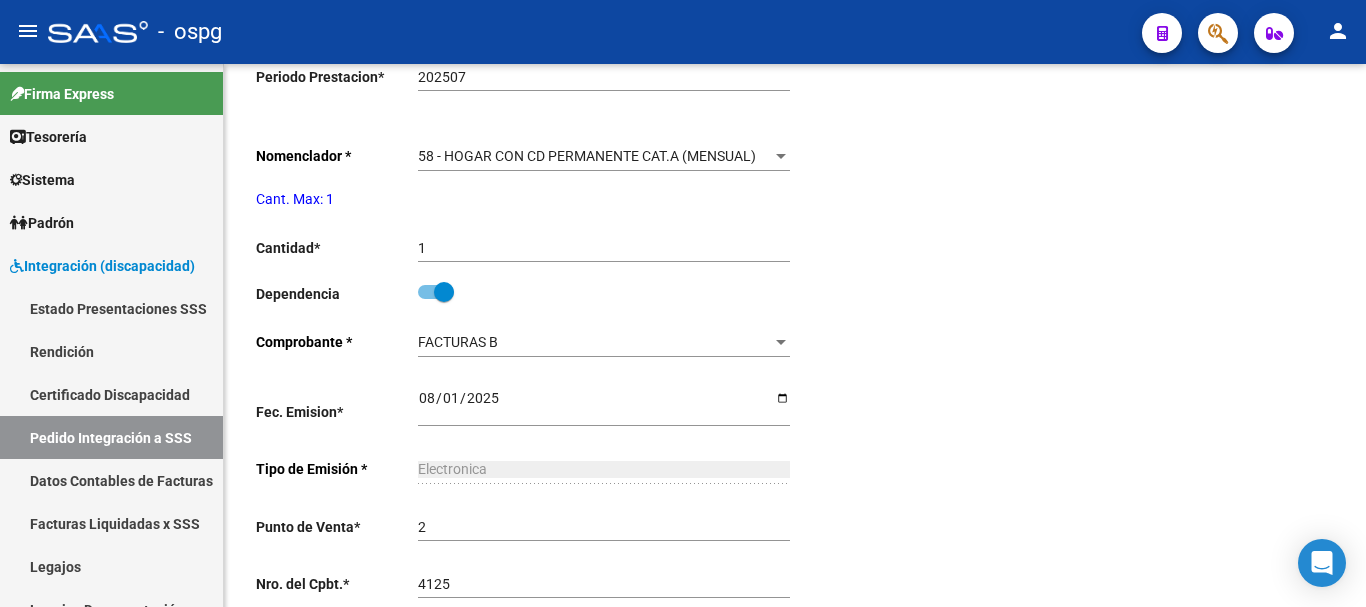 click on "-   ospg" 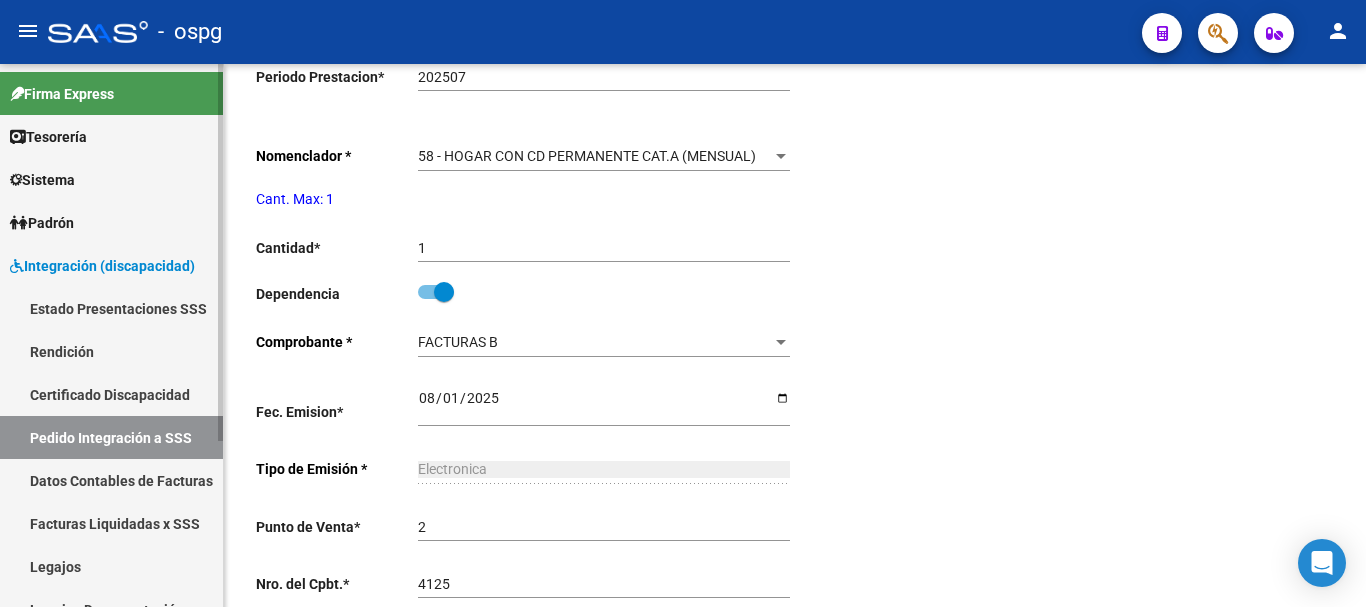 click on "Pedido Integración a SSS" at bounding box center (111, 437) 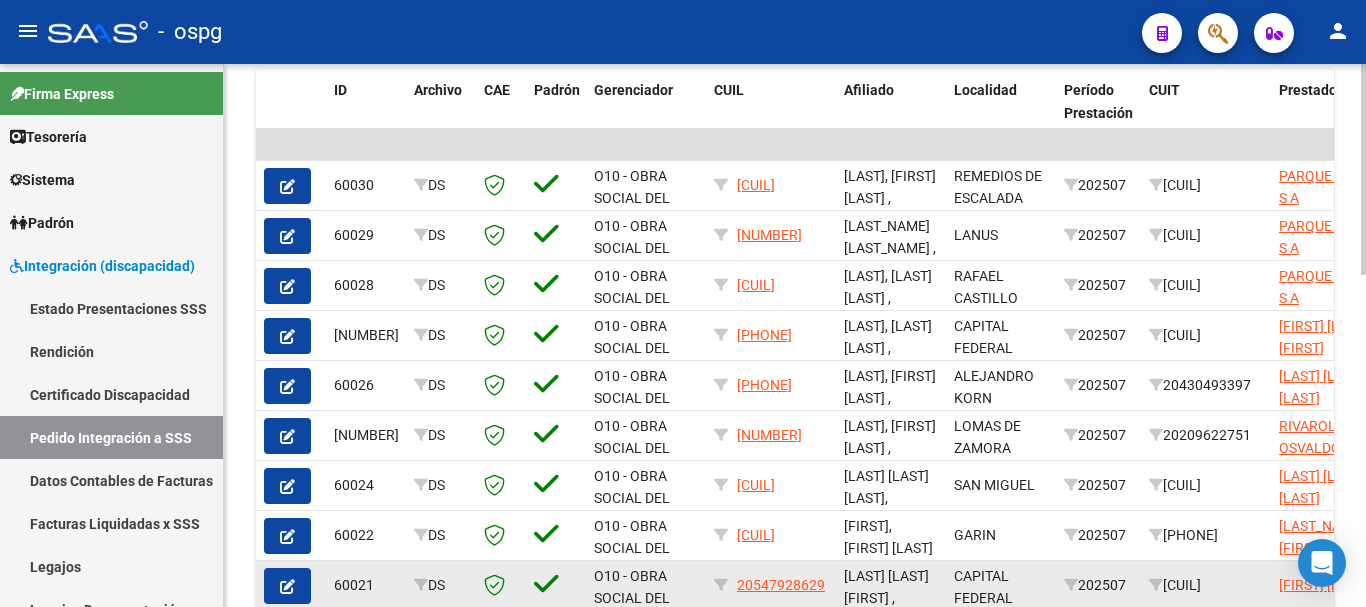scroll, scrollTop: 656, scrollLeft: 0, axis: vertical 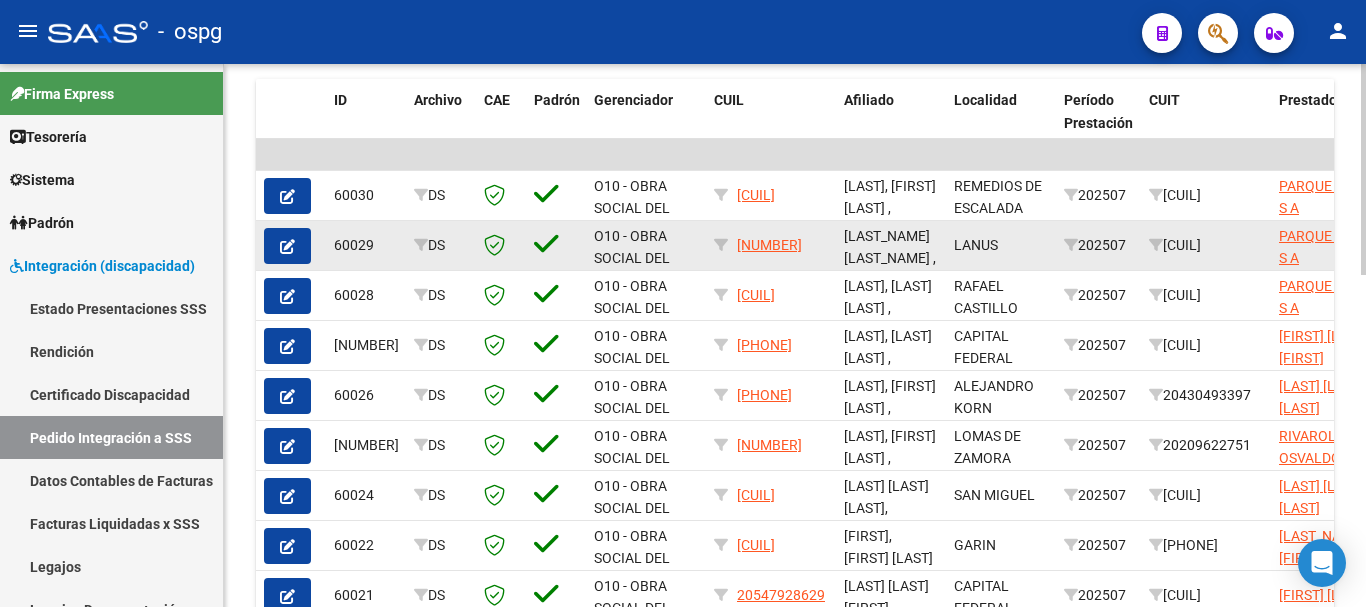 click 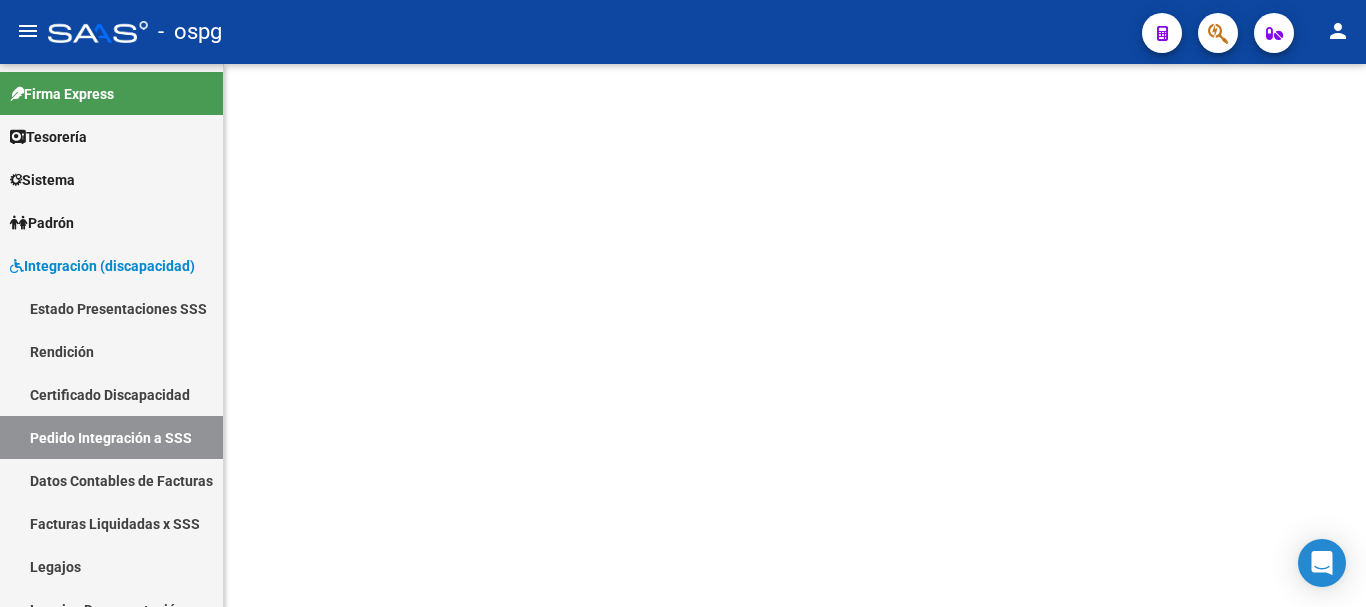 scroll, scrollTop: 0, scrollLeft: 0, axis: both 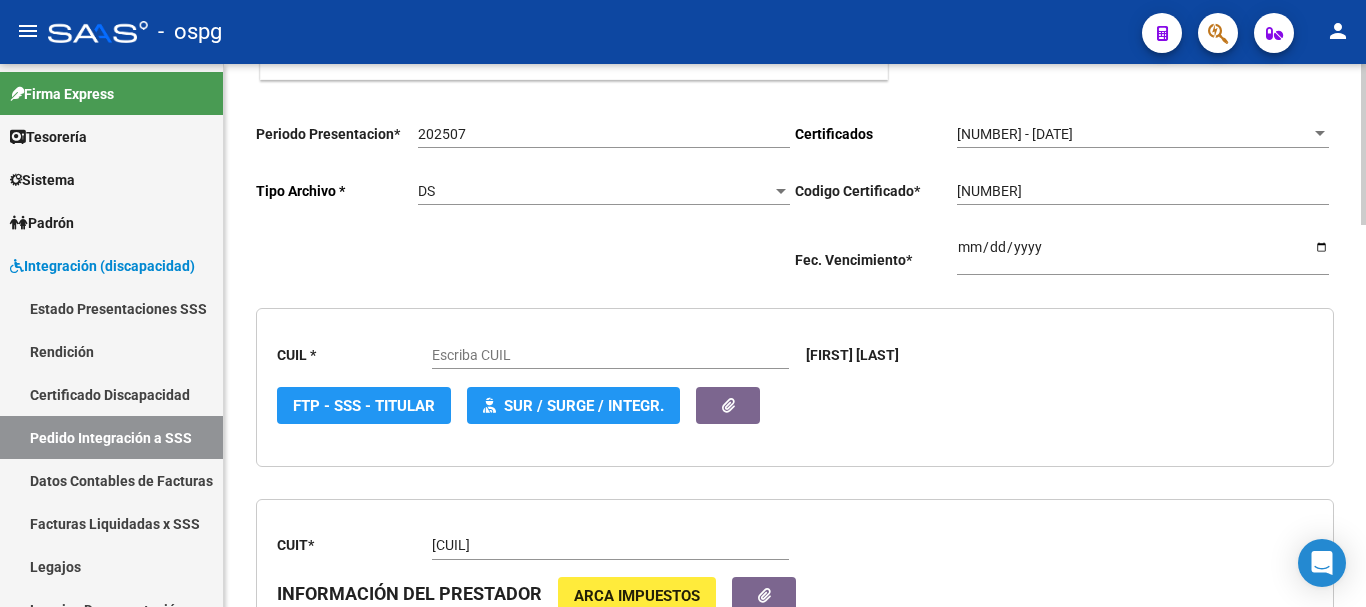 type on "[NUMBER]" 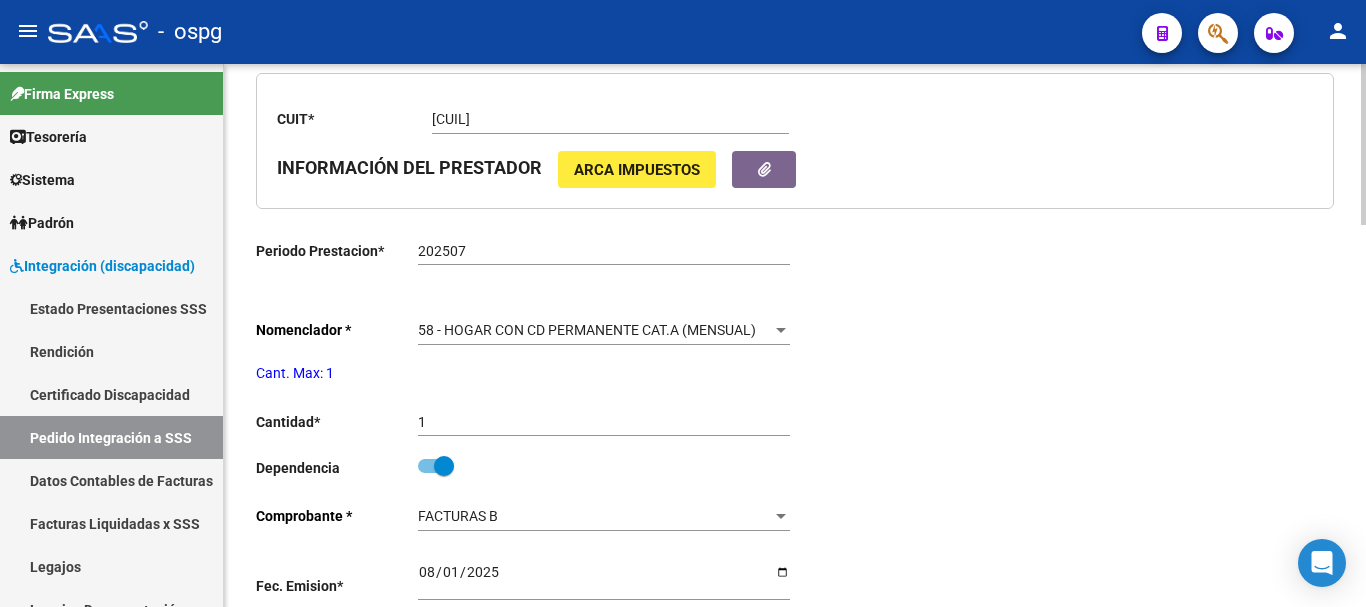 scroll, scrollTop: 800, scrollLeft: 0, axis: vertical 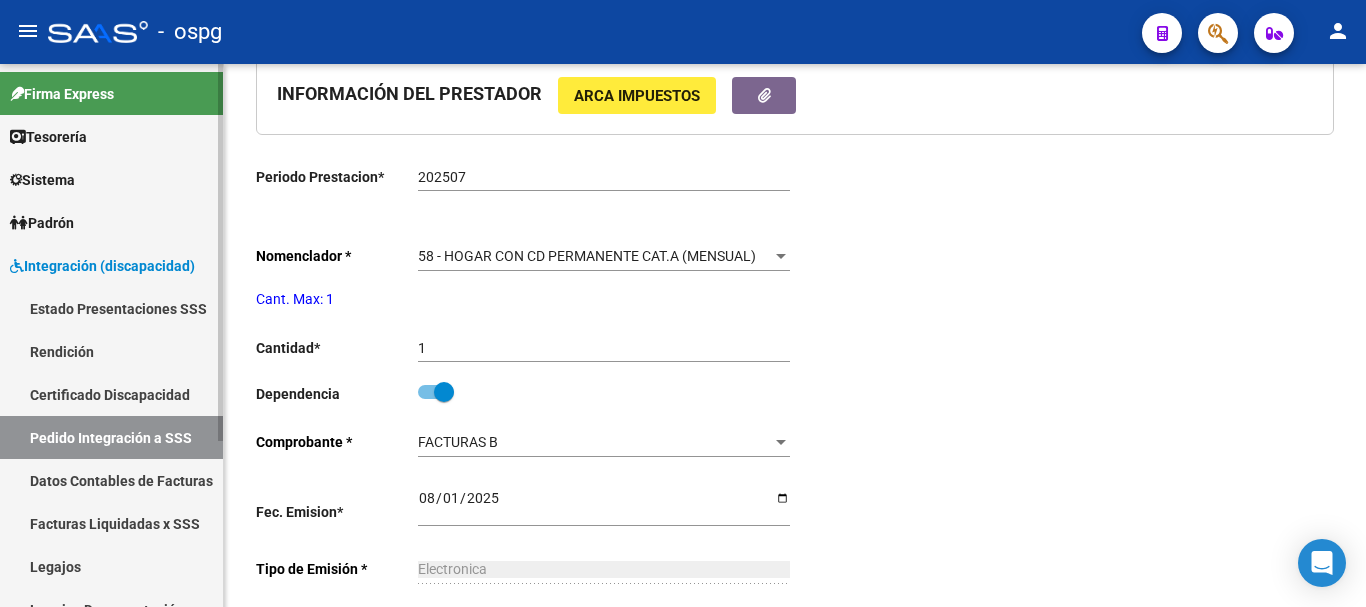 click on "Pedido Integración a SSS" at bounding box center (111, 437) 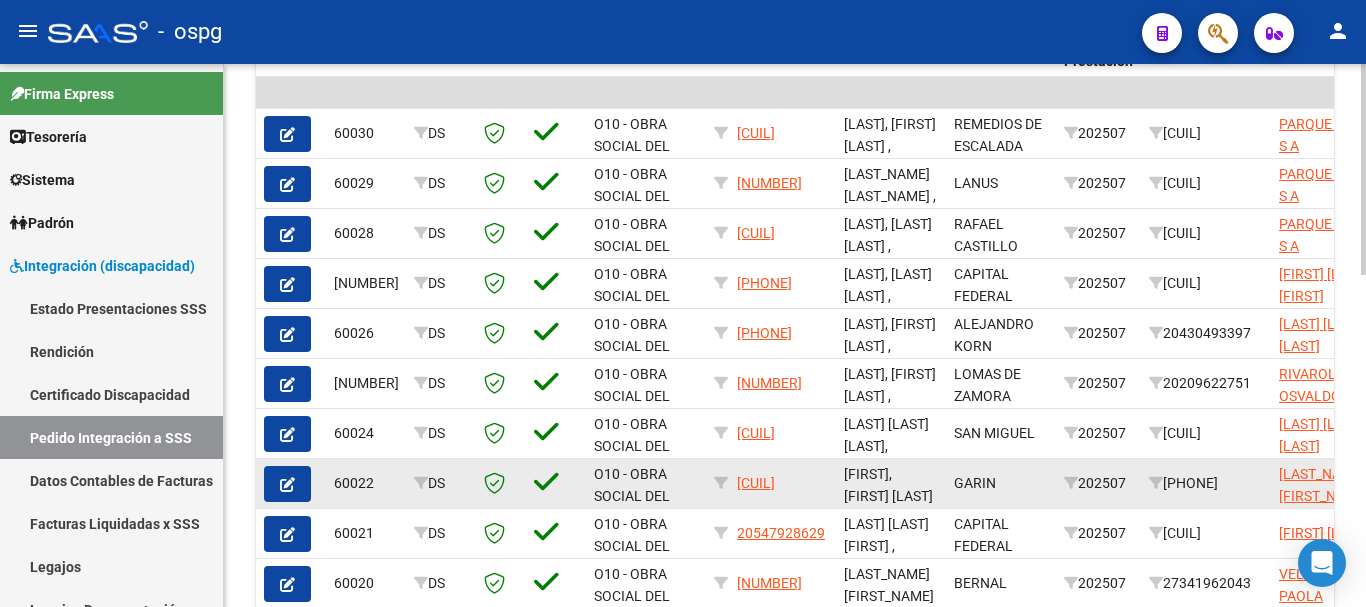 scroll, scrollTop: 600, scrollLeft: 0, axis: vertical 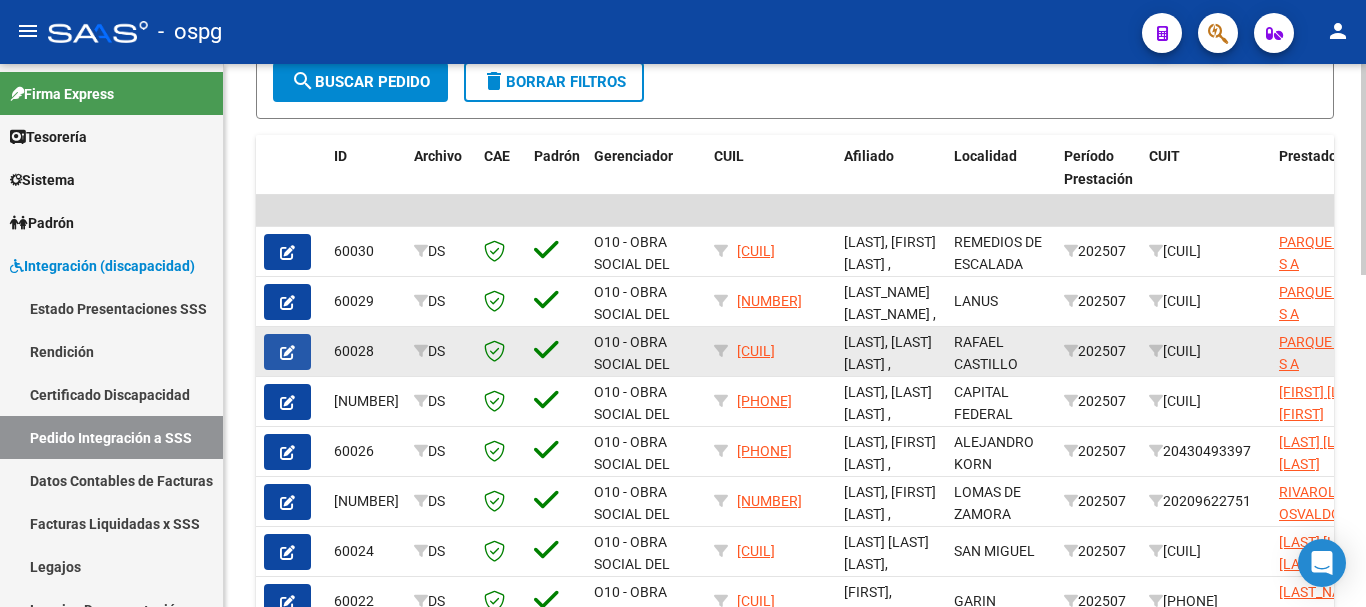 click 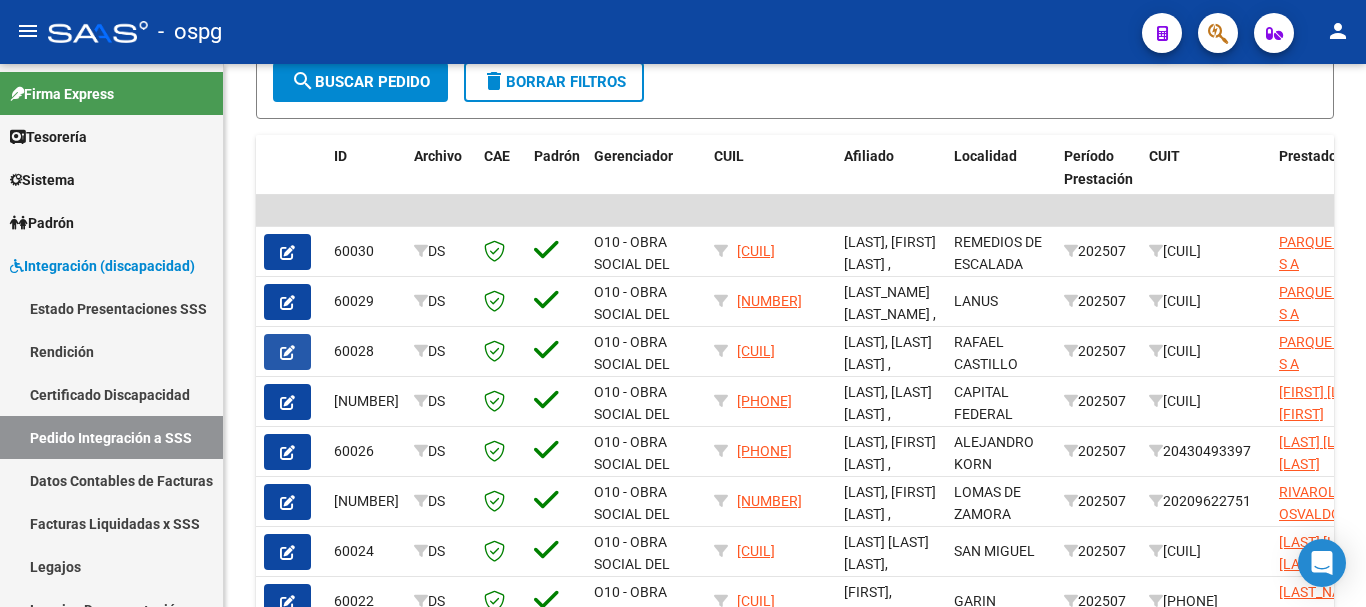 scroll, scrollTop: 0, scrollLeft: 0, axis: both 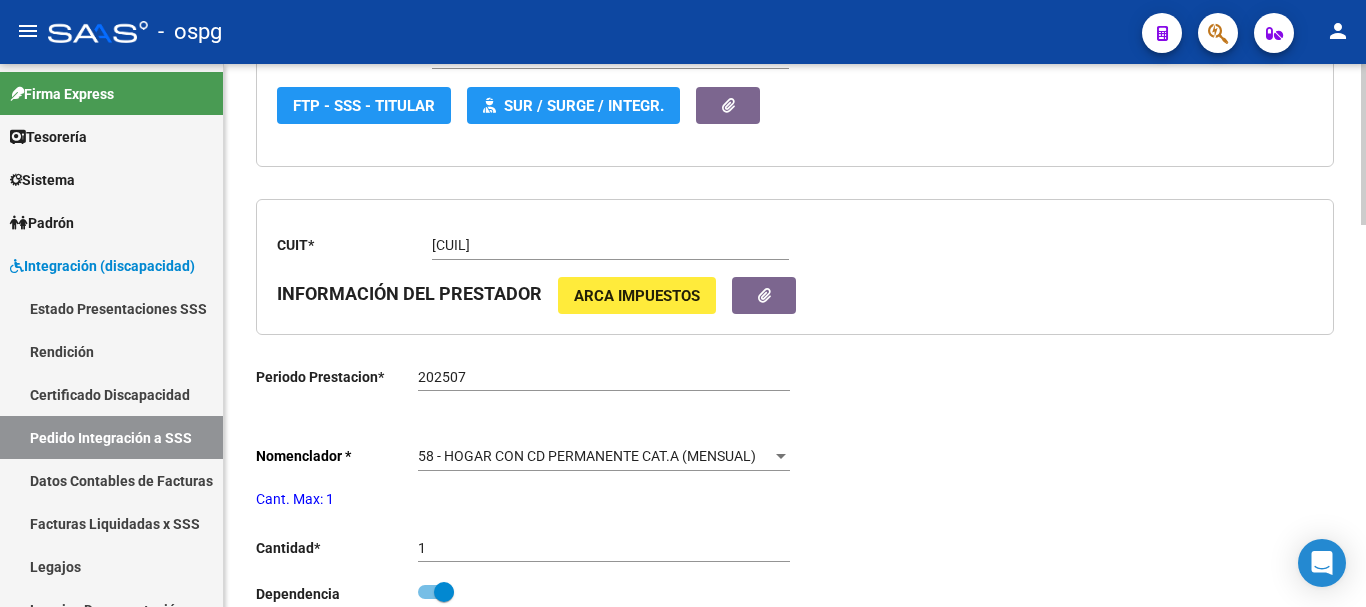 type on "[CUIL]" 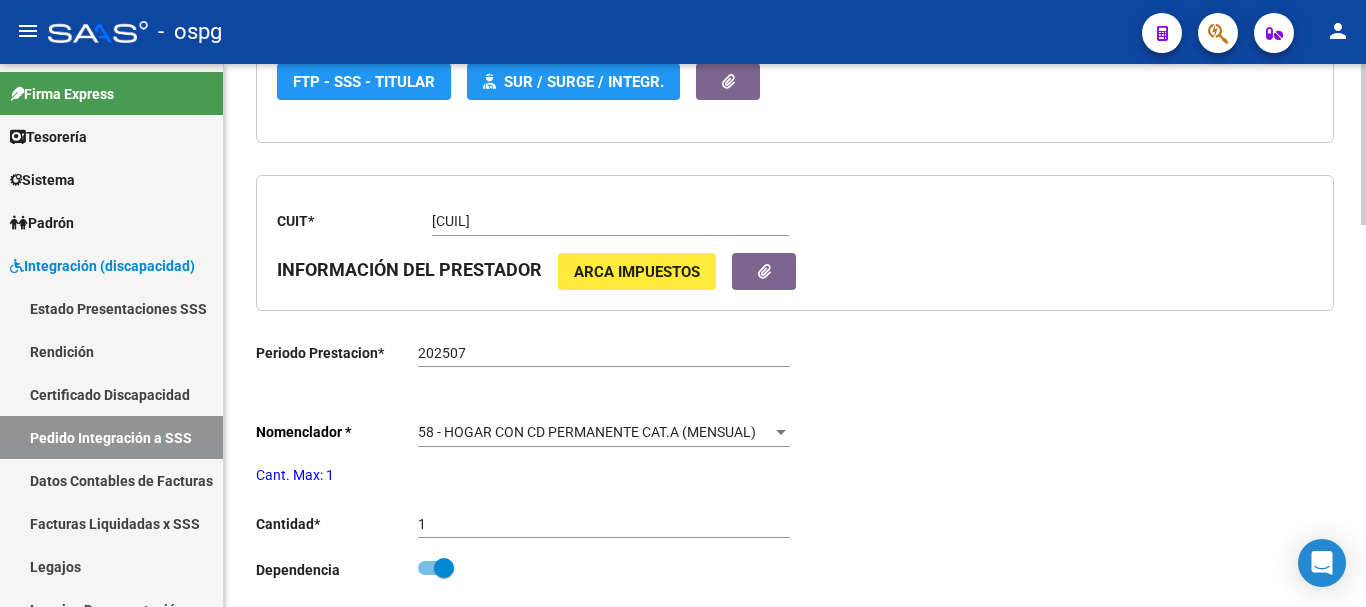scroll, scrollTop: 700, scrollLeft: 0, axis: vertical 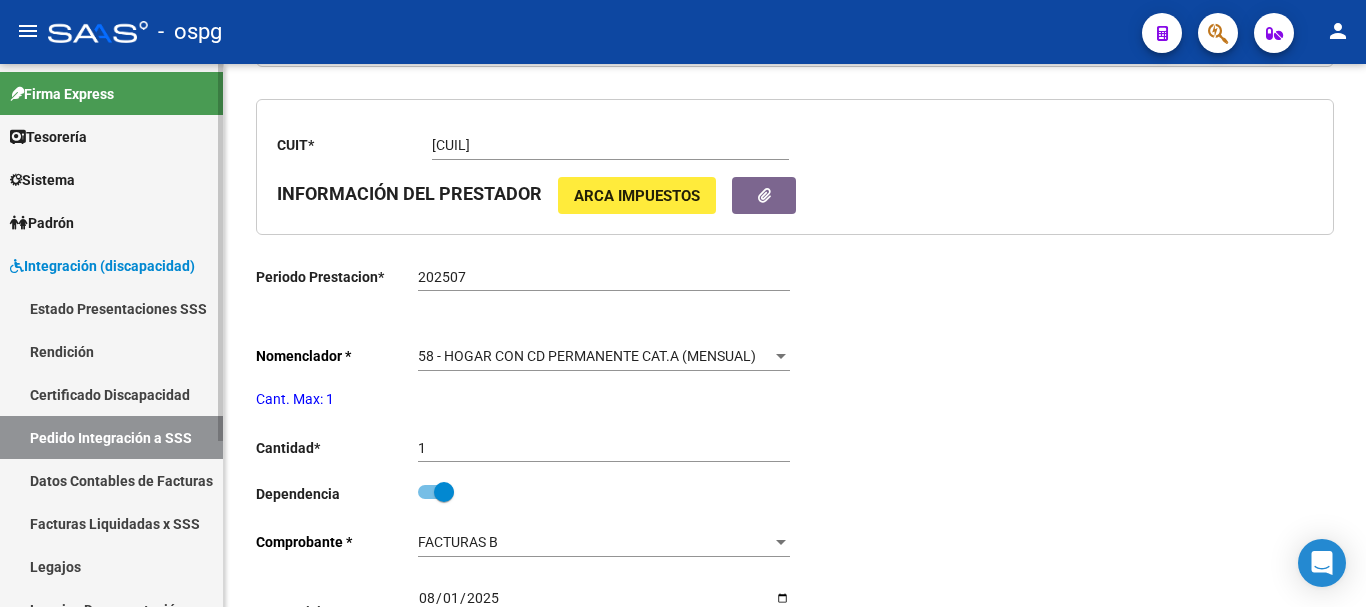 click on "Pedido Integración a SSS" at bounding box center (111, 437) 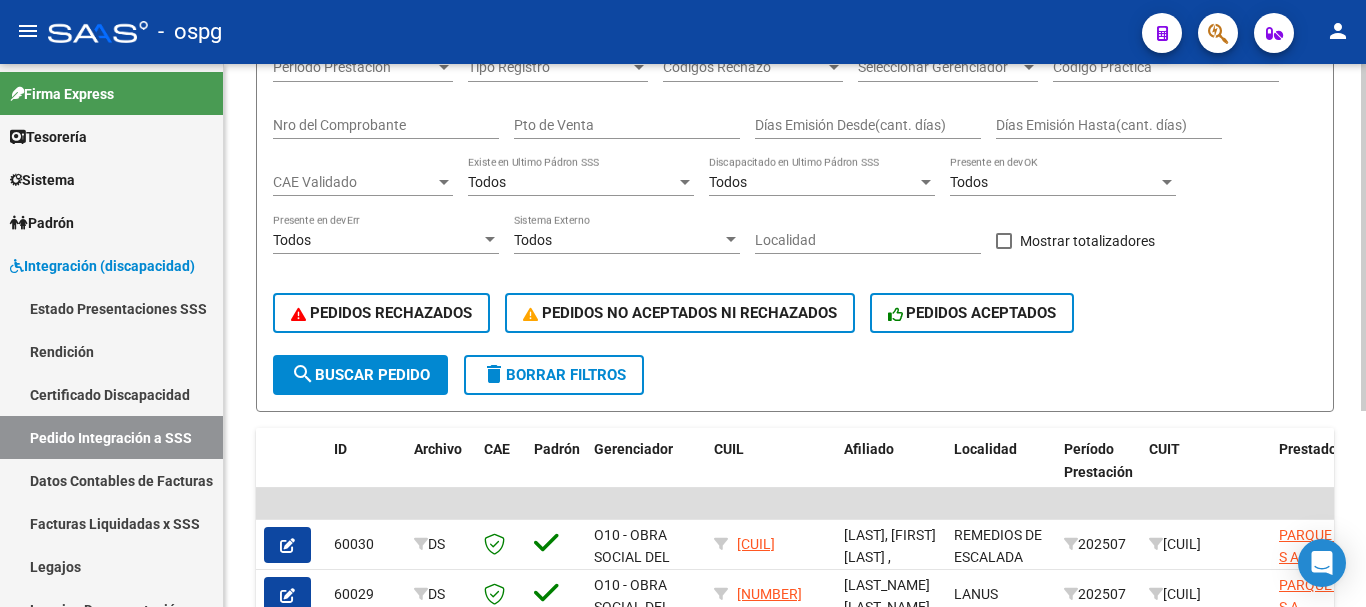 scroll, scrollTop: 700, scrollLeft: 0, axis: vertical 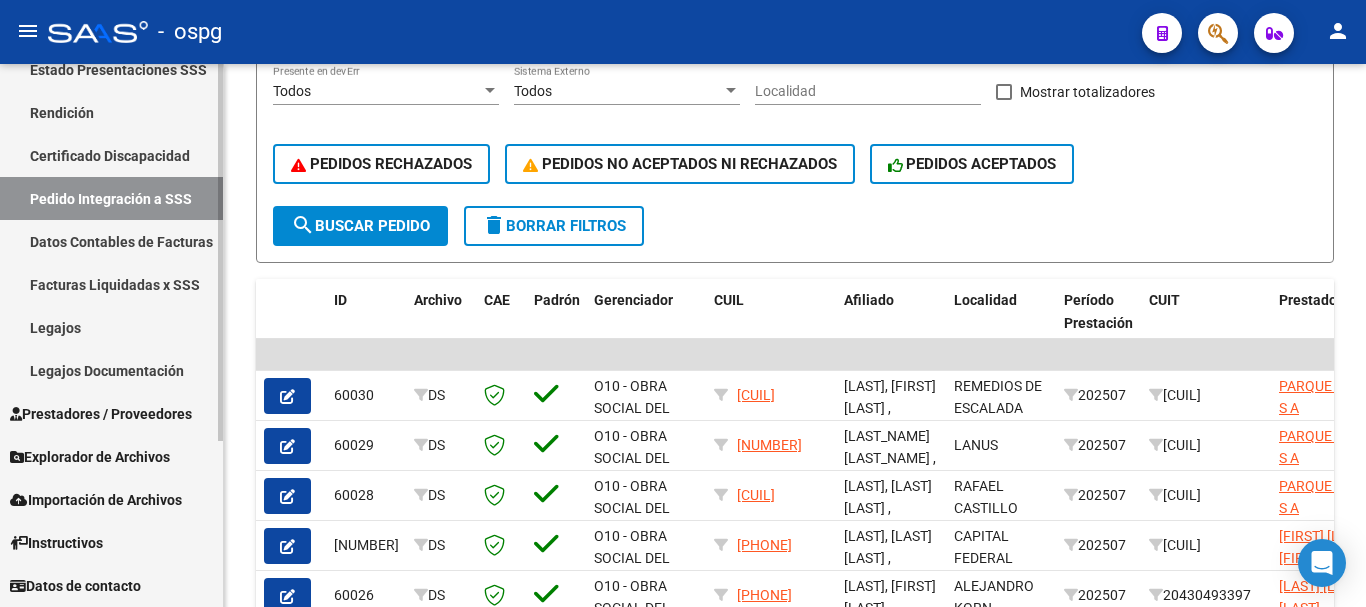 click on "Prestadores / Proveedores" at bounding box center (101, 414) 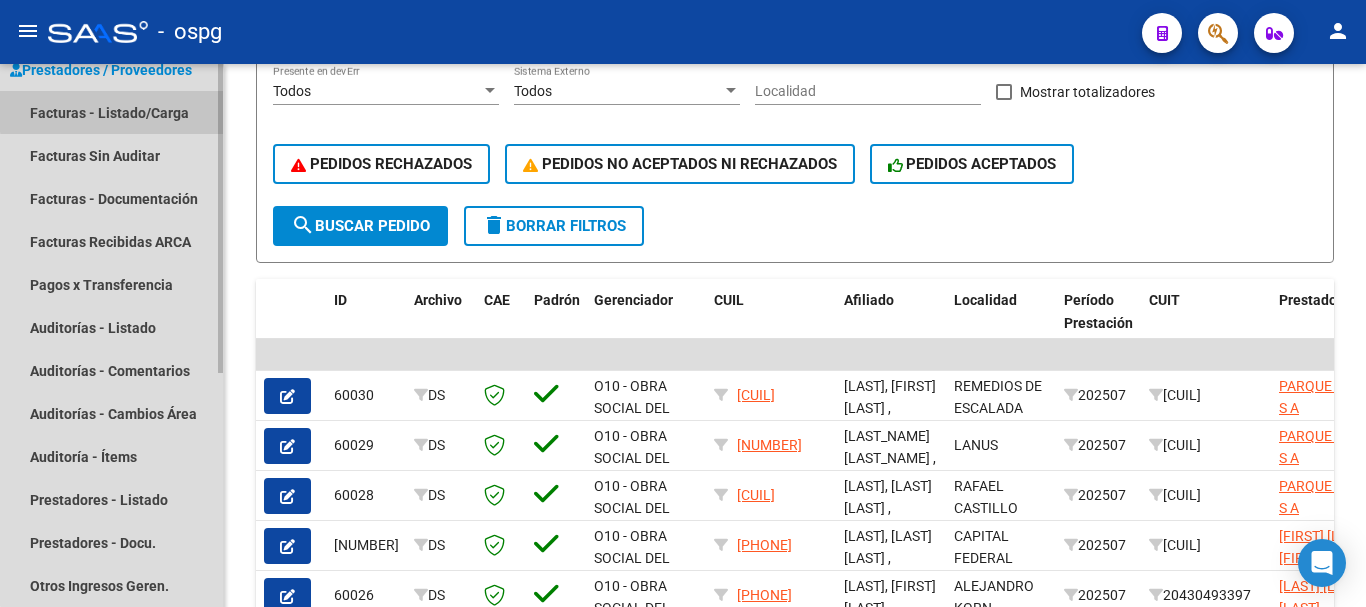 click on "Facturas - Listado/Carga" at bounding box center [111, 112] 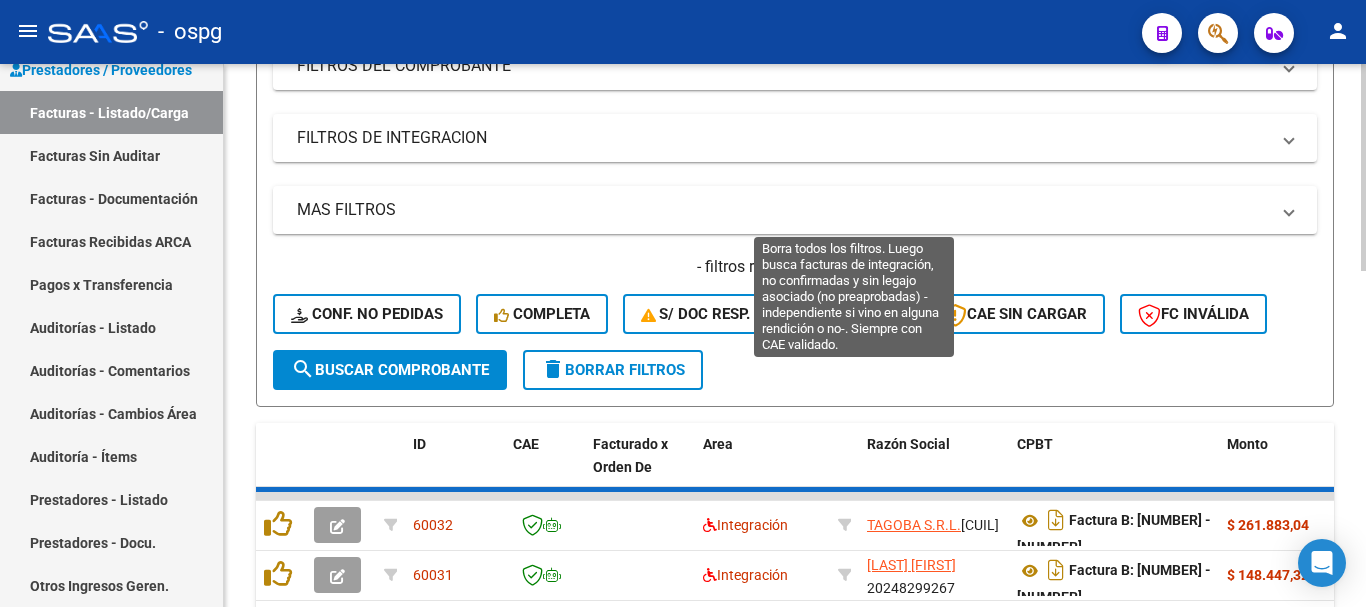 scroll, scrollTop: 456, scrollLeft: 0, axis: vertical 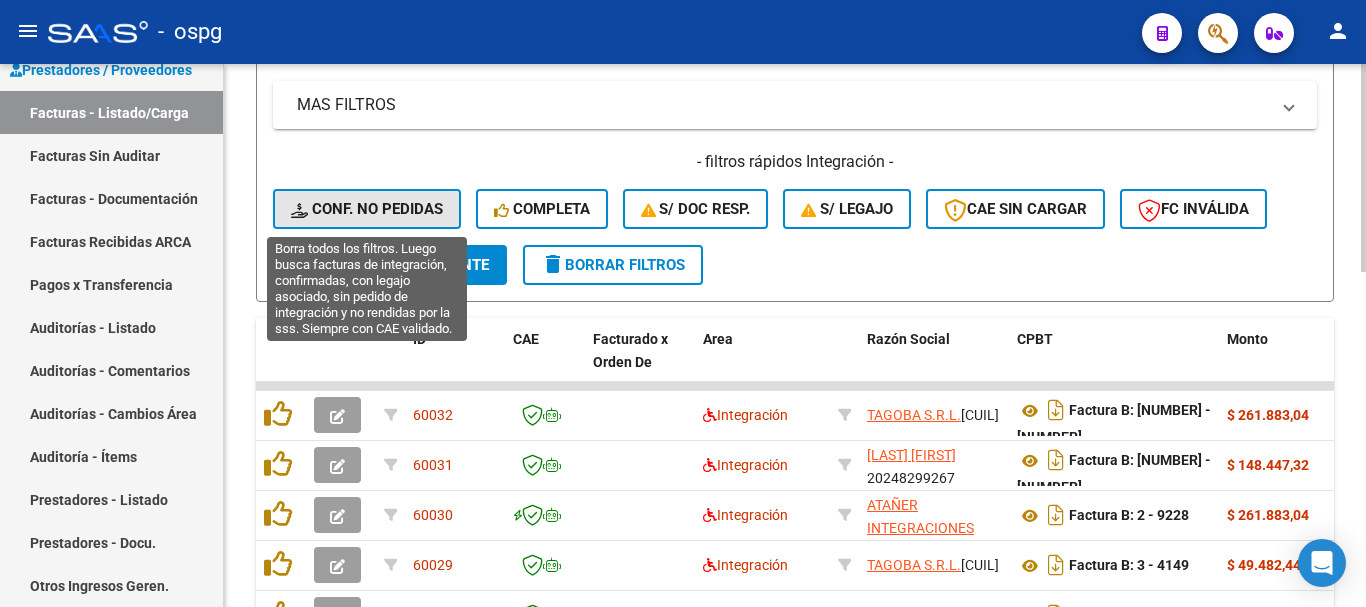 click on "Conf. no pedidas" 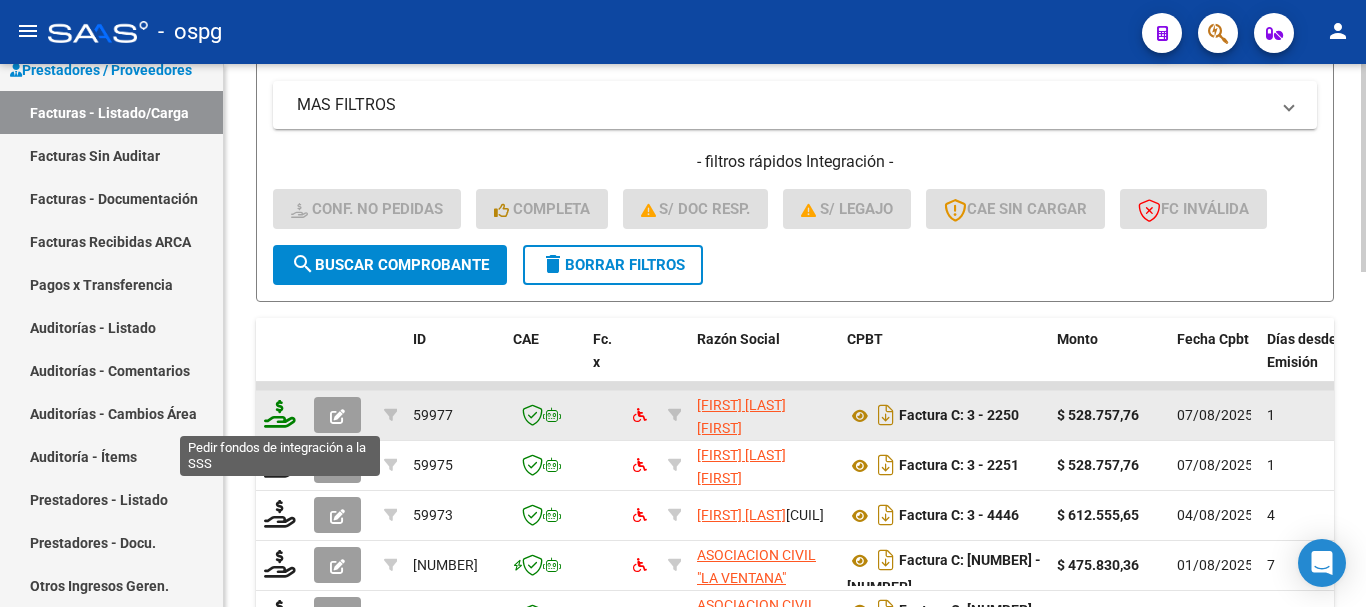 click 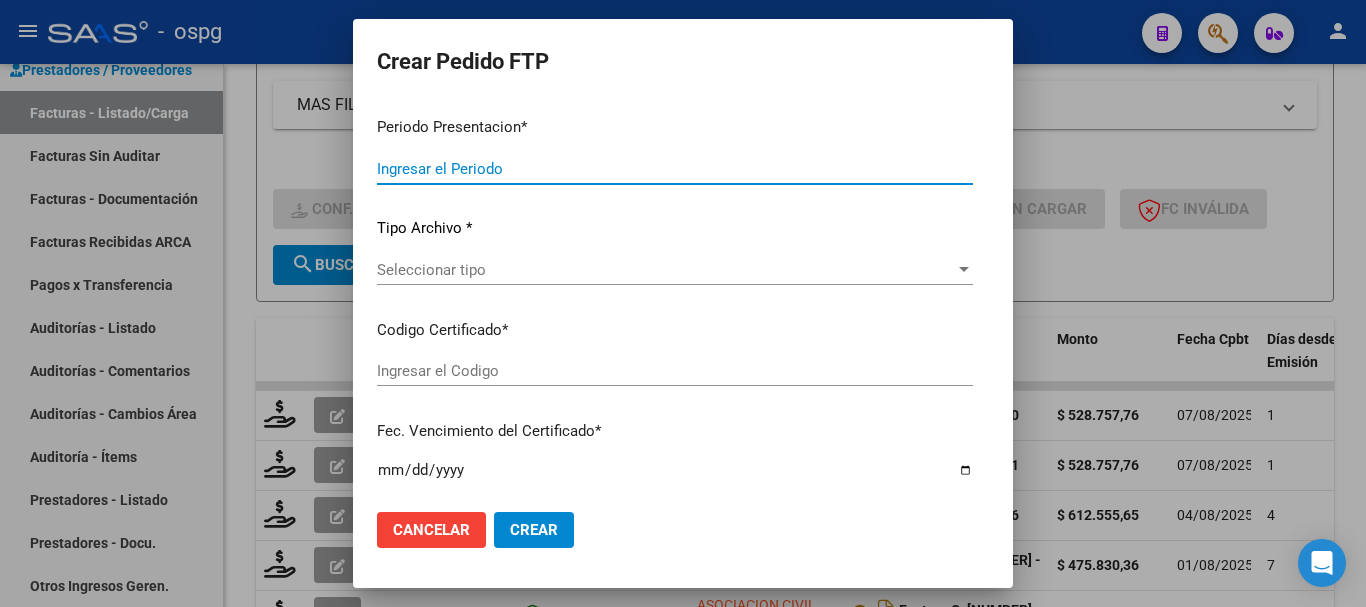 type on "202507" 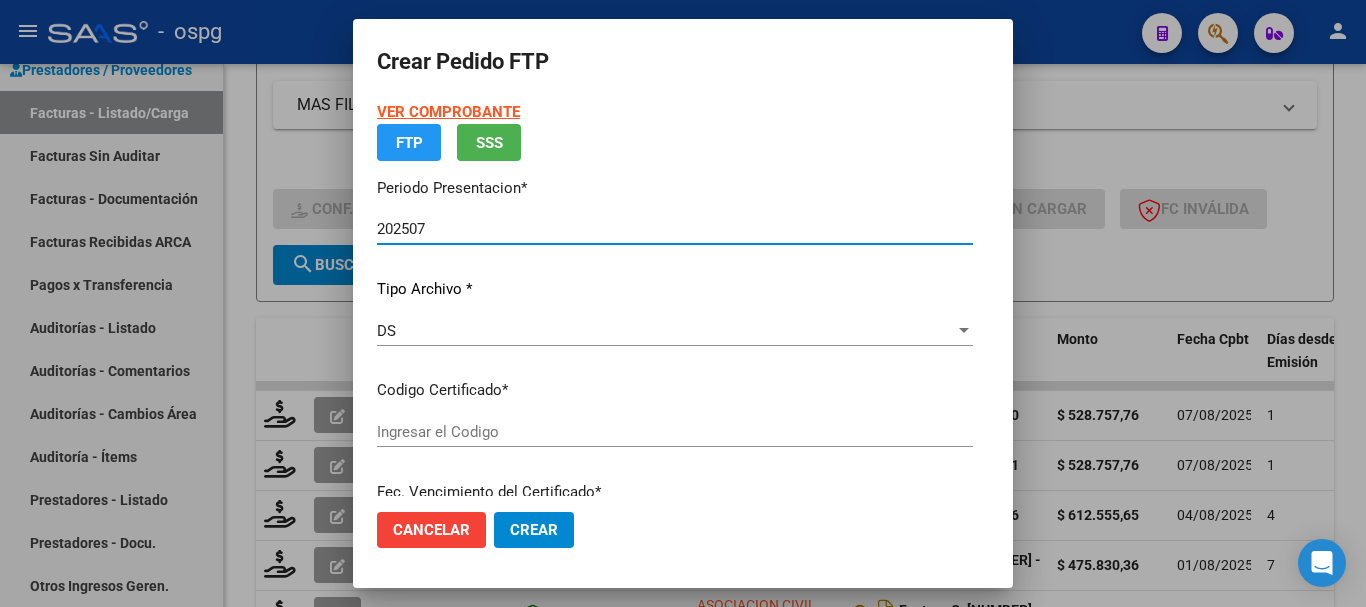 type on "[PHONE]" 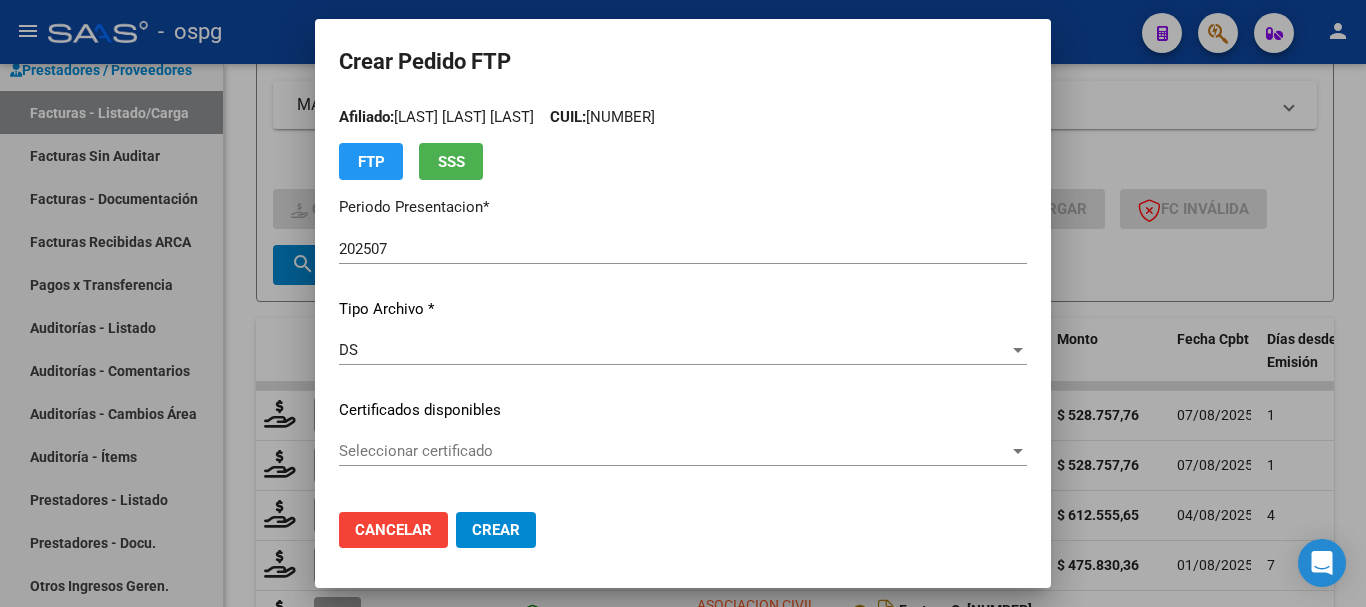 scroll, scrollTop: 0, scrollLeft: 0, axis: both 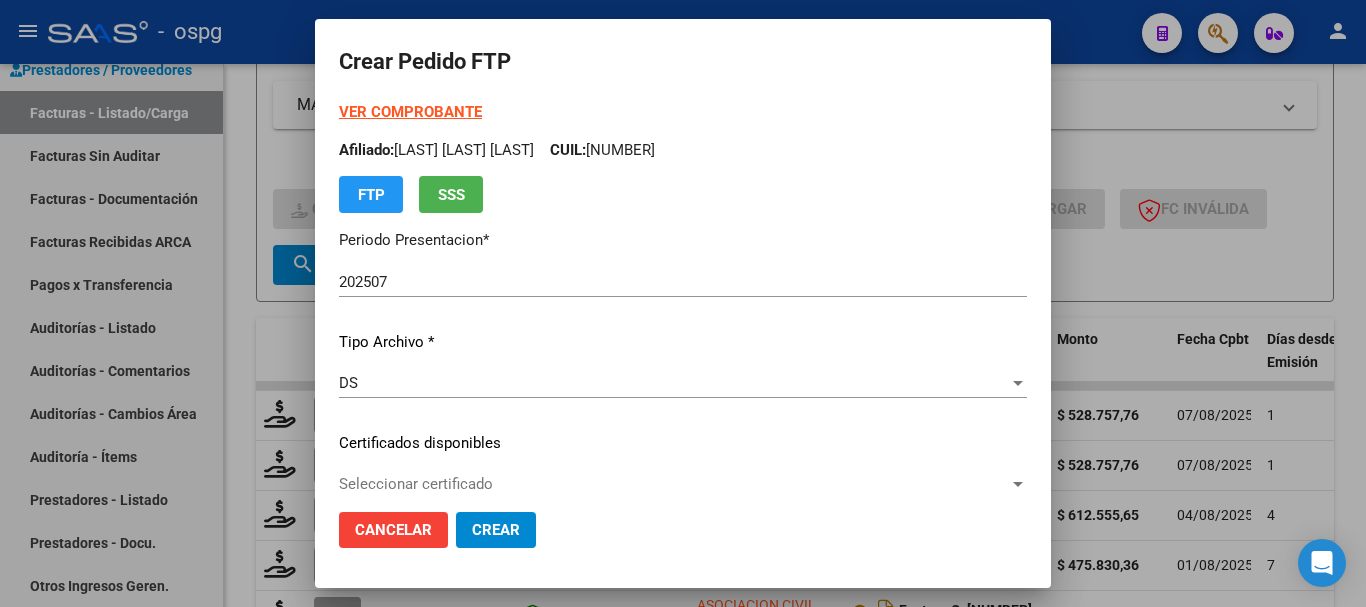 click on "VER COMPROBANTE" at bounding box center [410, 112] 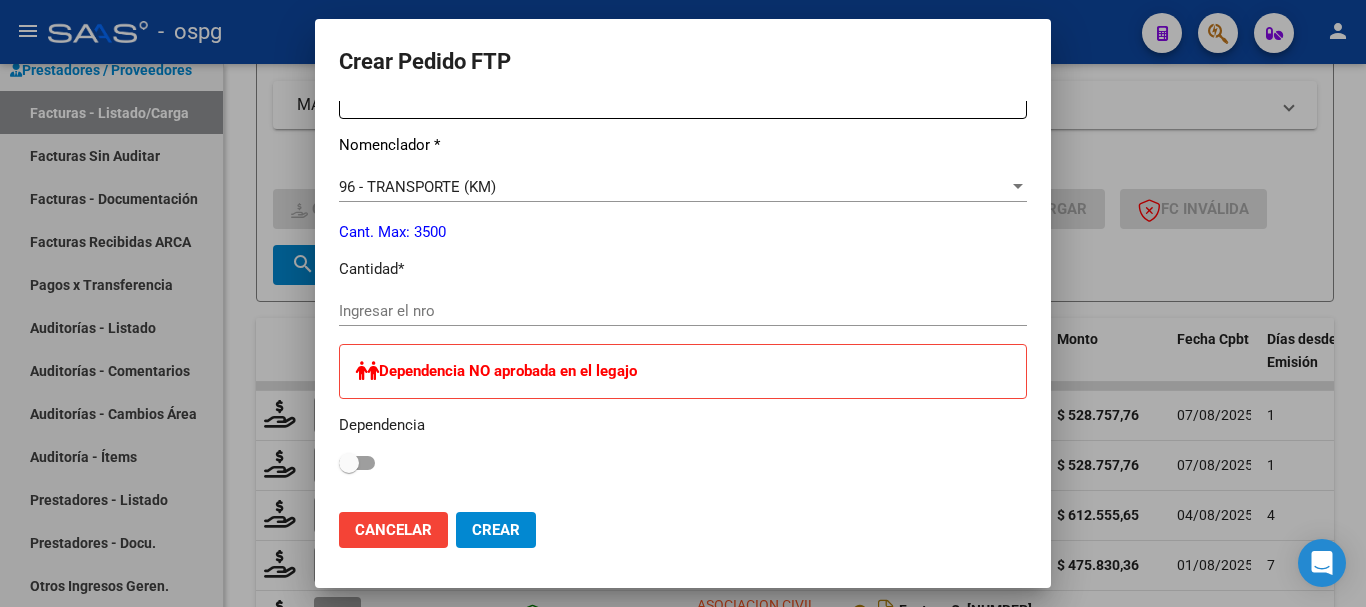 scroll, scrollTop: 800, scrollLeft: 0, axis: vertical 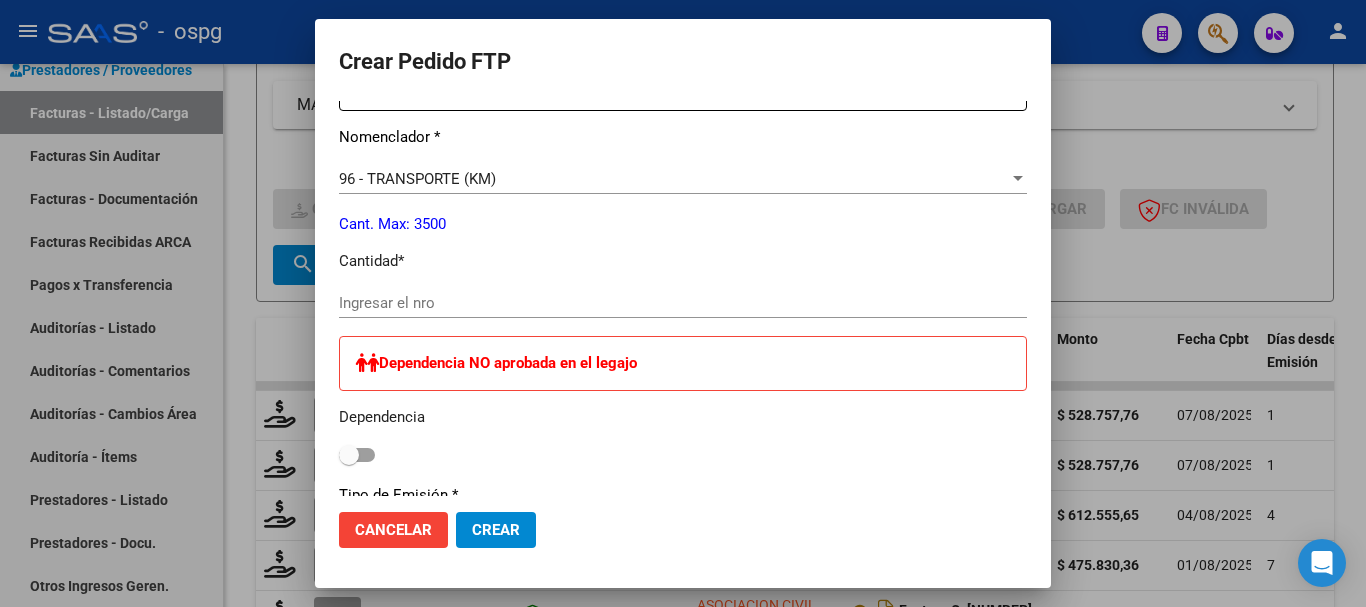 click on "Ingresar el nro" 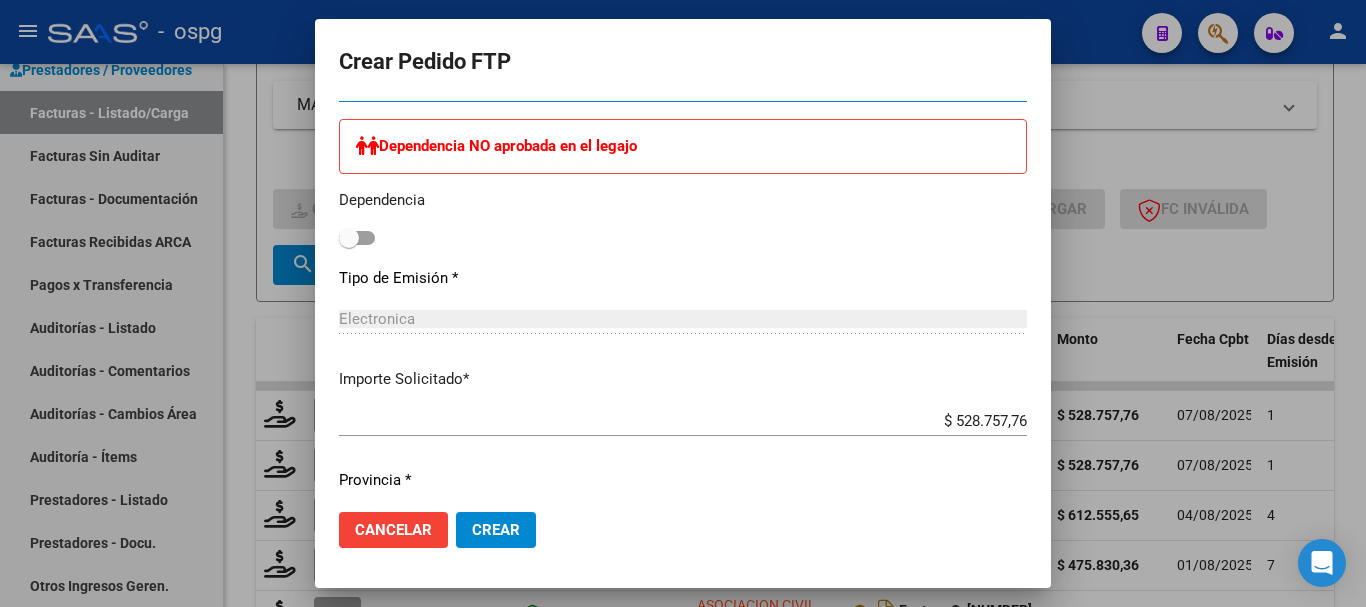 scroll, scrollTop: 1100, scrollLeft: 0, axis: vertical 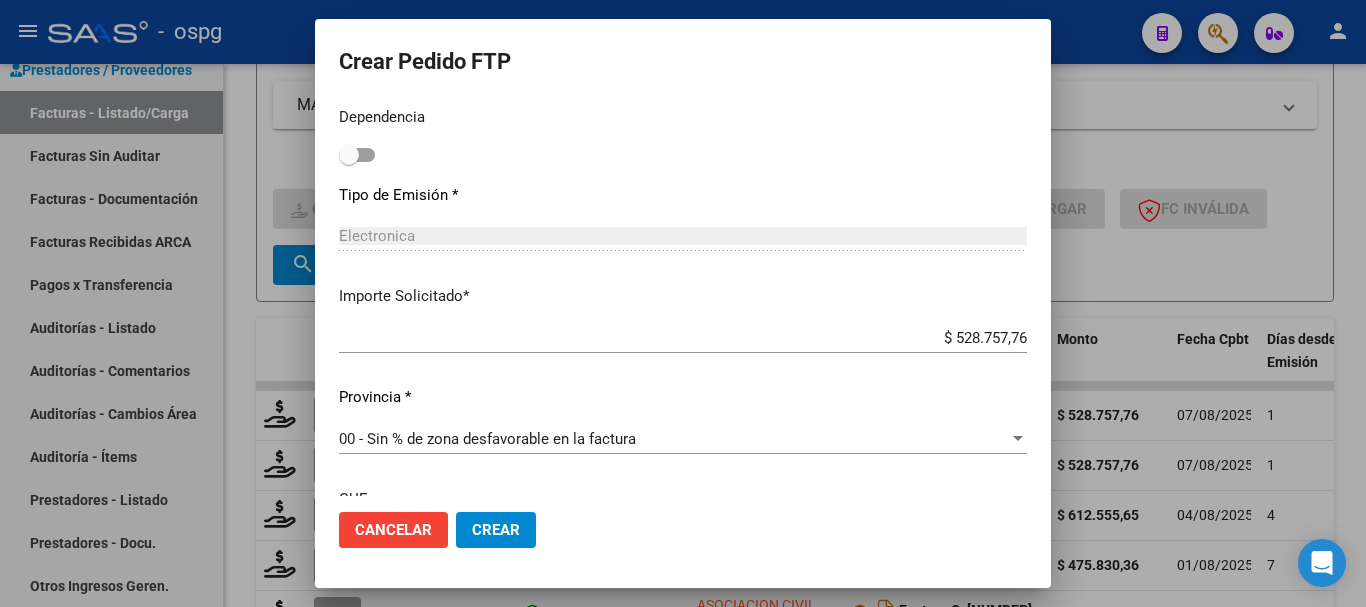 type on "976" 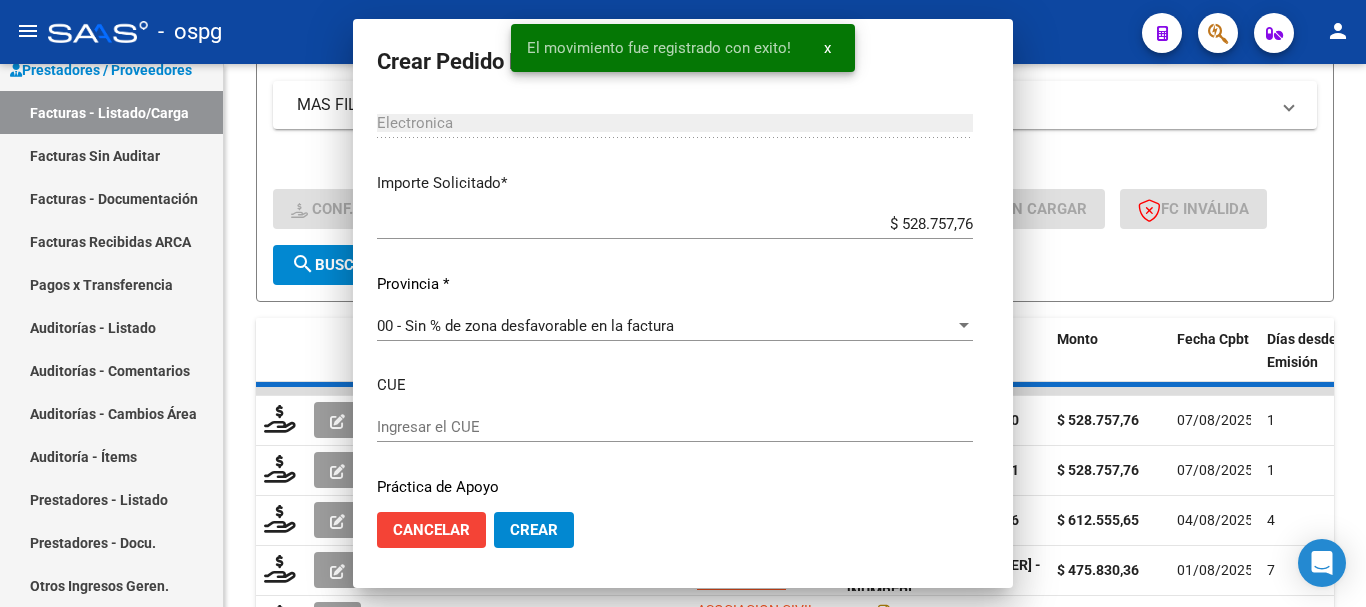scroll, scrollTop: 0, scrollLeft: 0, axis: both 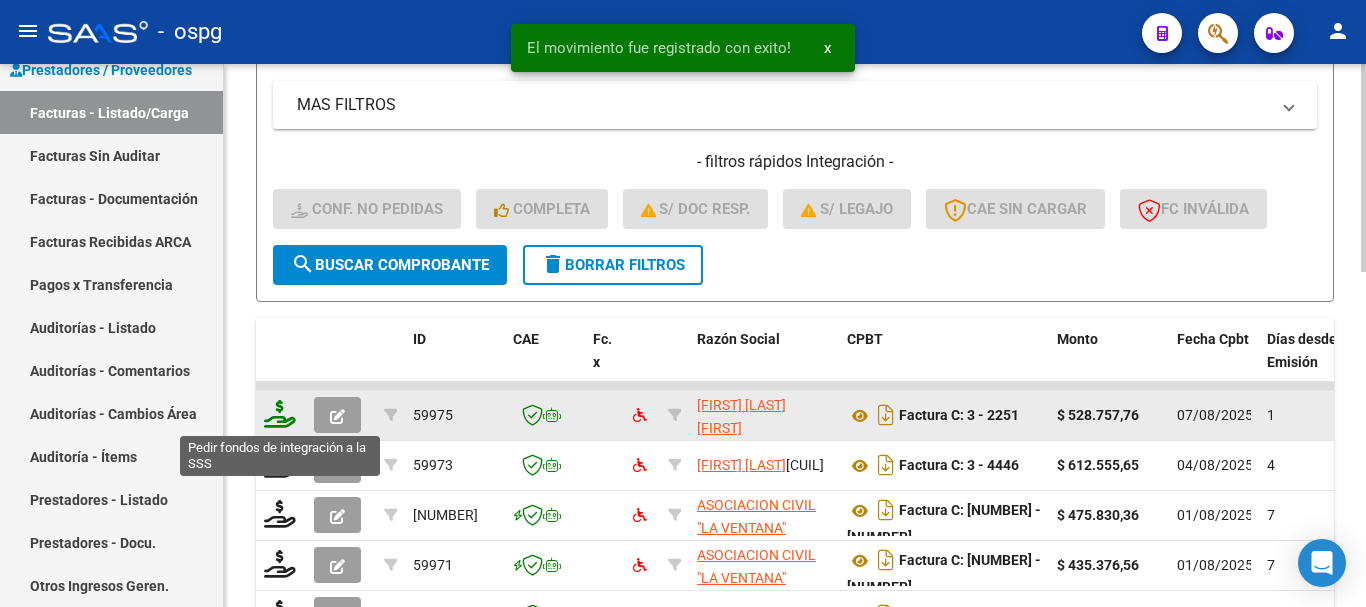 click 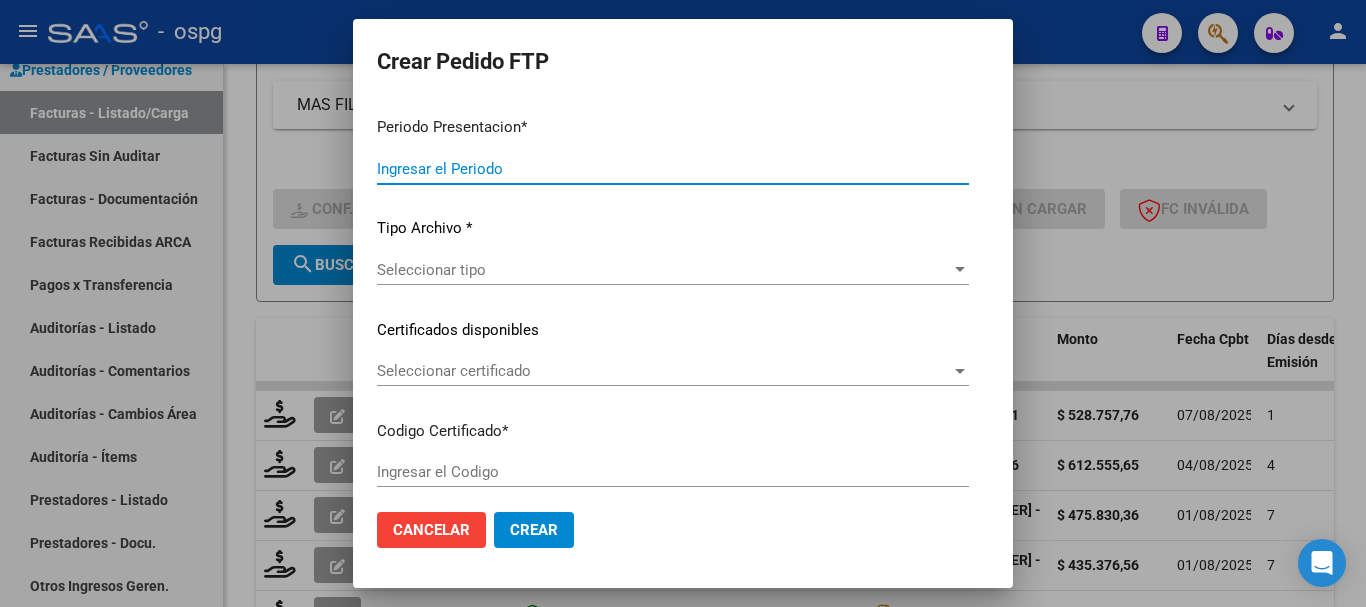 type on "202507" 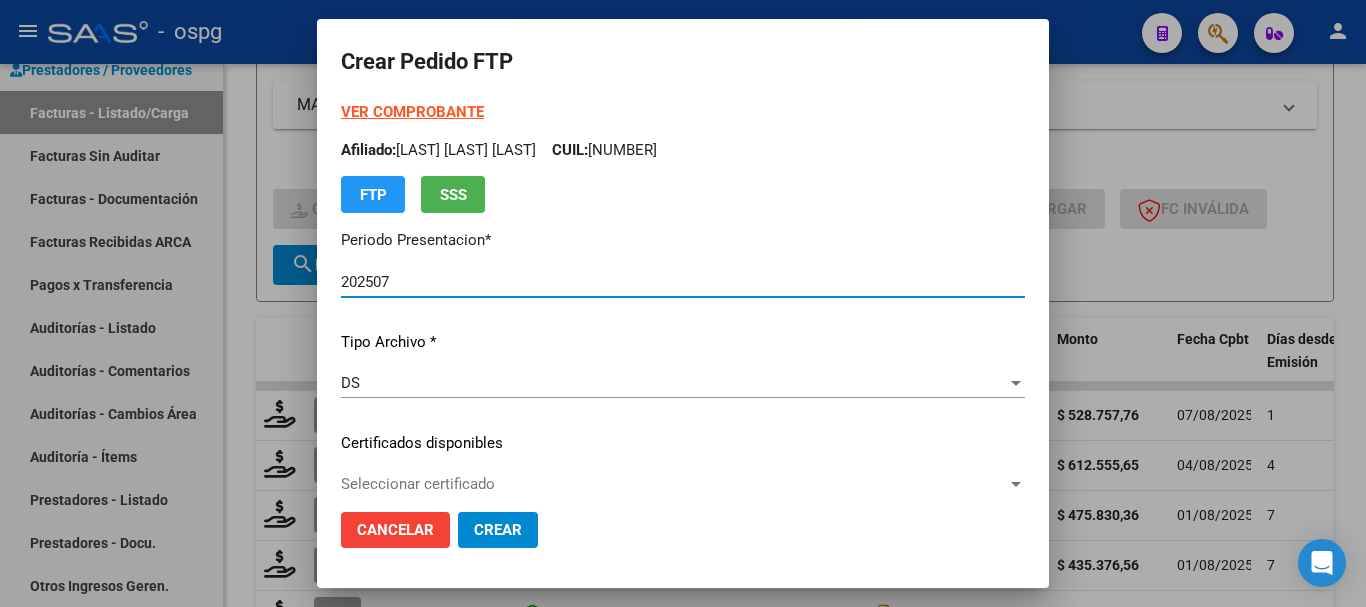 type on "[PHONE]" 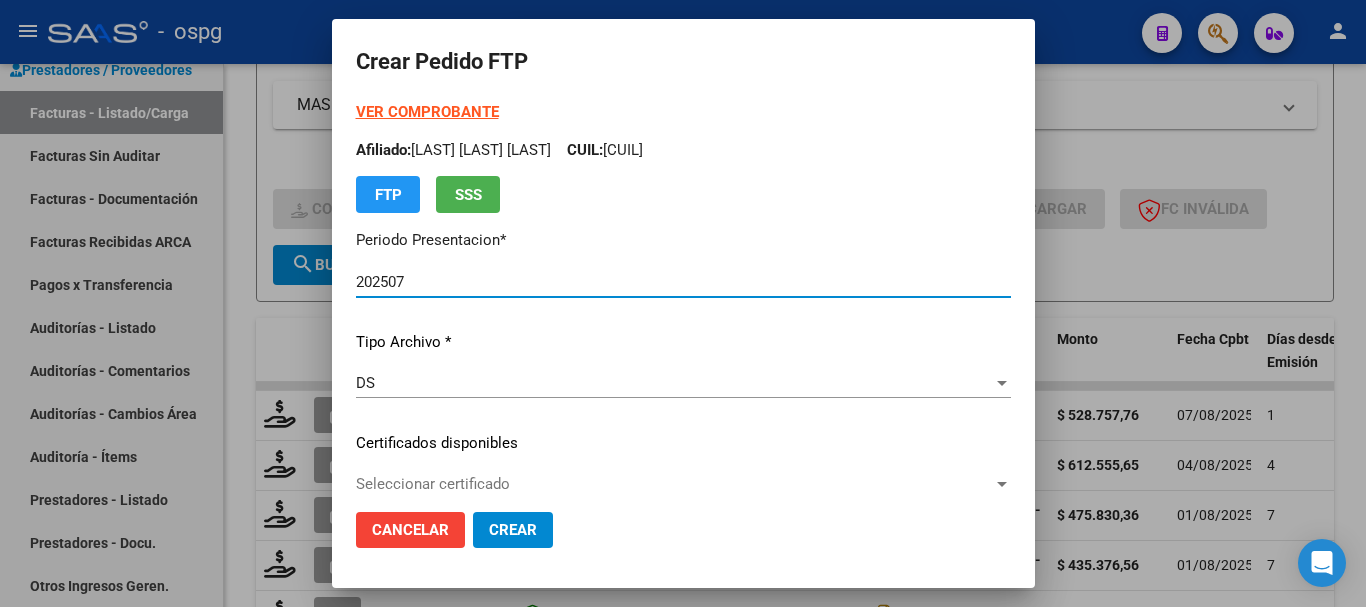 click on "VER COMPROBANTE" at bounding box center [427, 112] 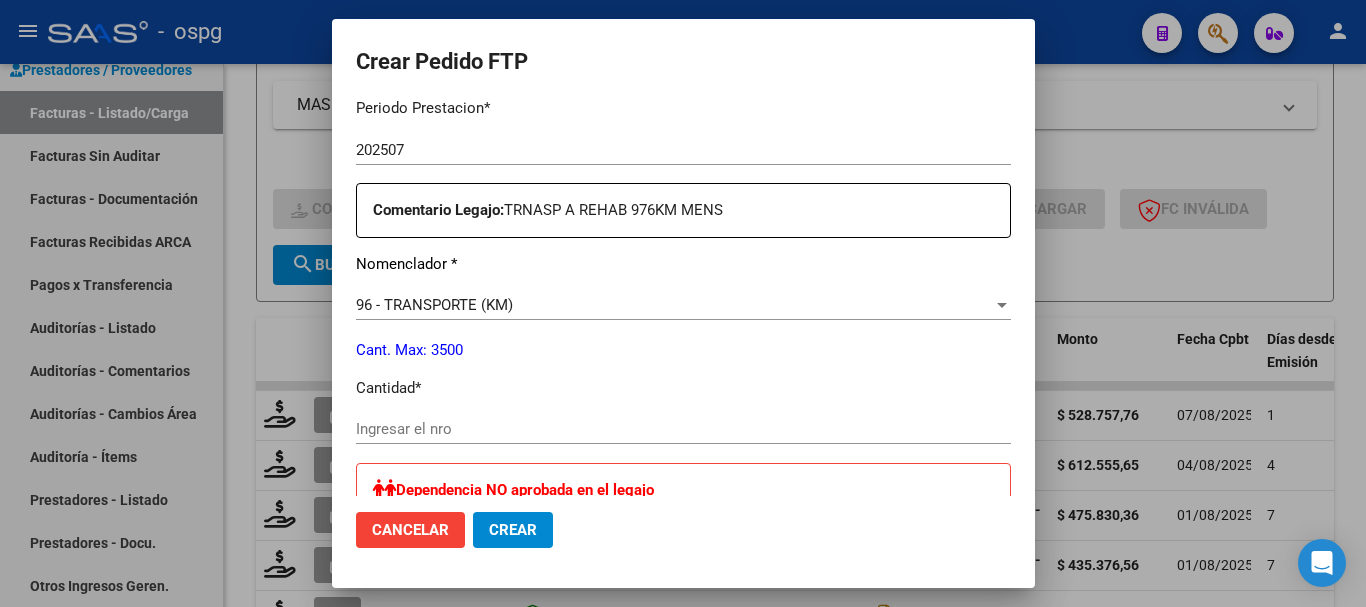 scroll, scrollTop: 700, scrollLeft: 0, axis: vertical 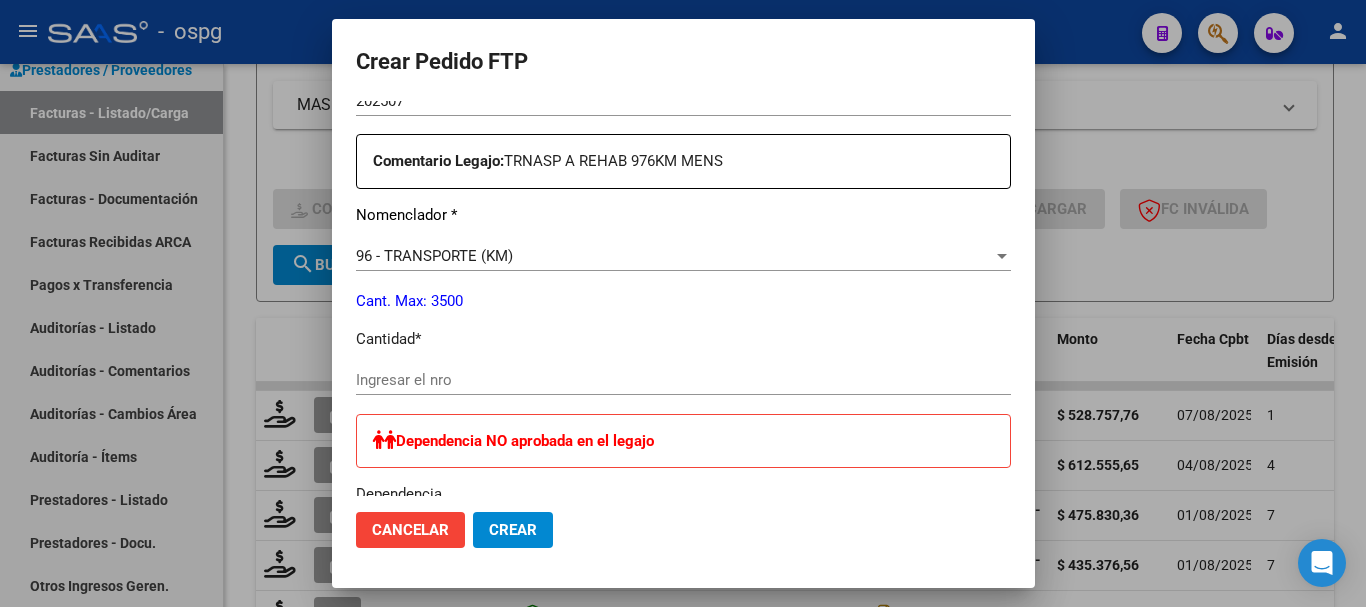 click on "Ingresar el nro" 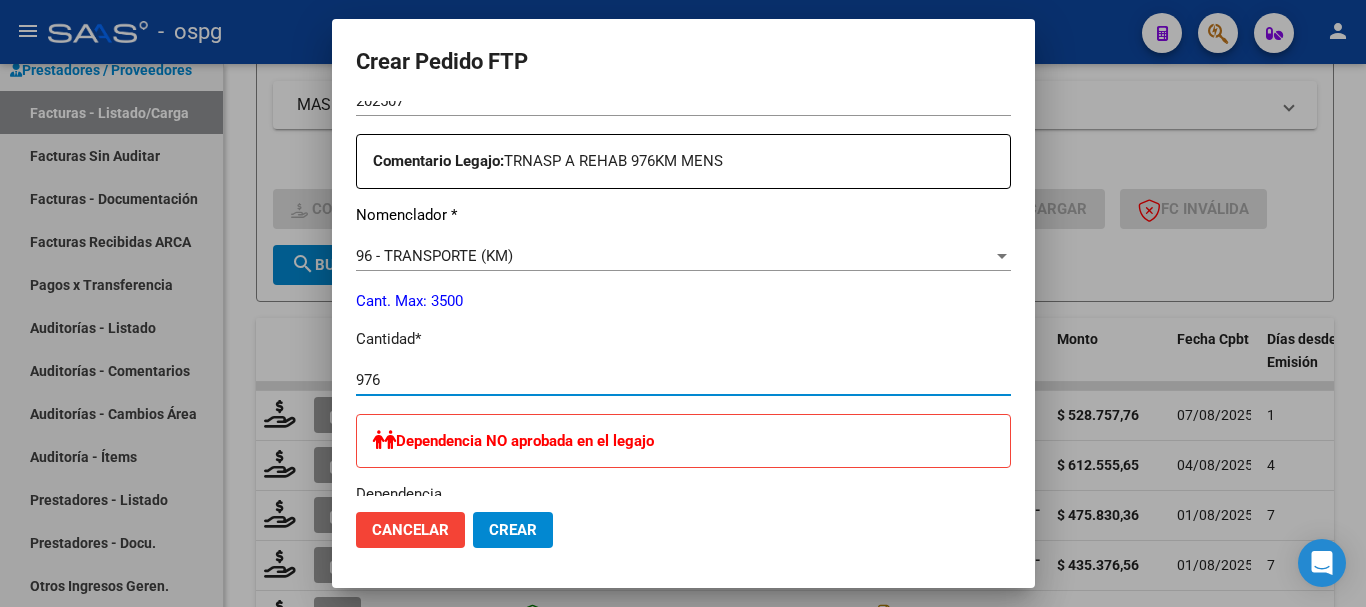 type on "976" 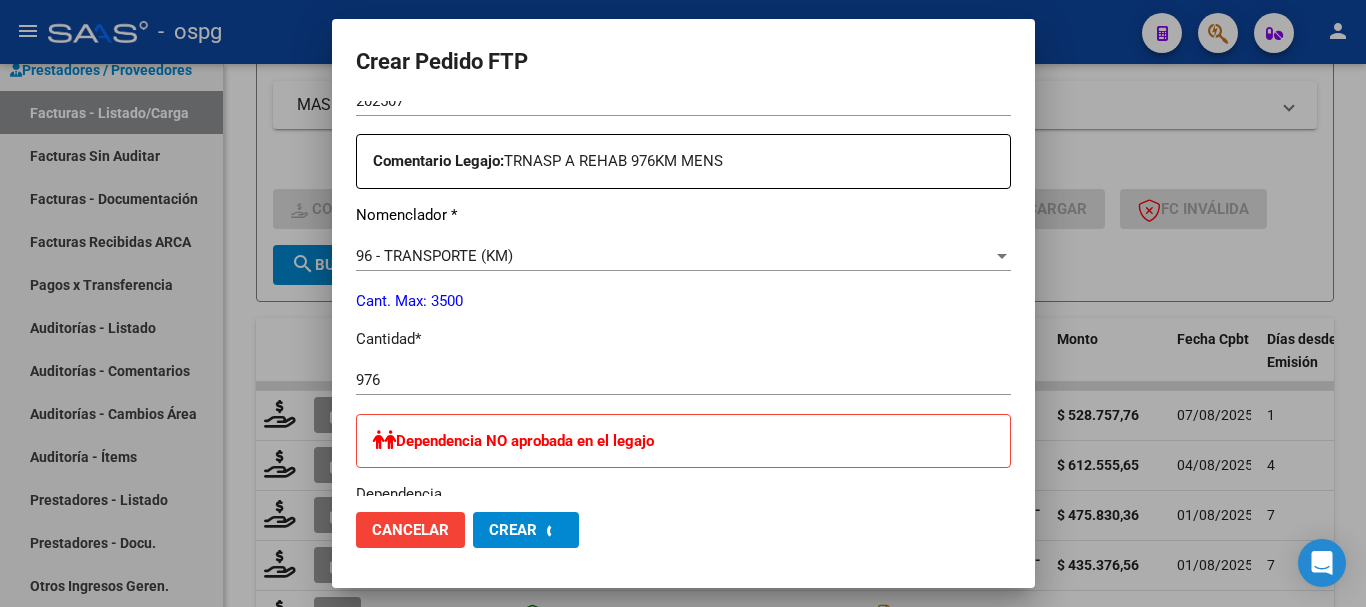 scroll, scrollTop: 0, scrollLeft: 0, axis: both 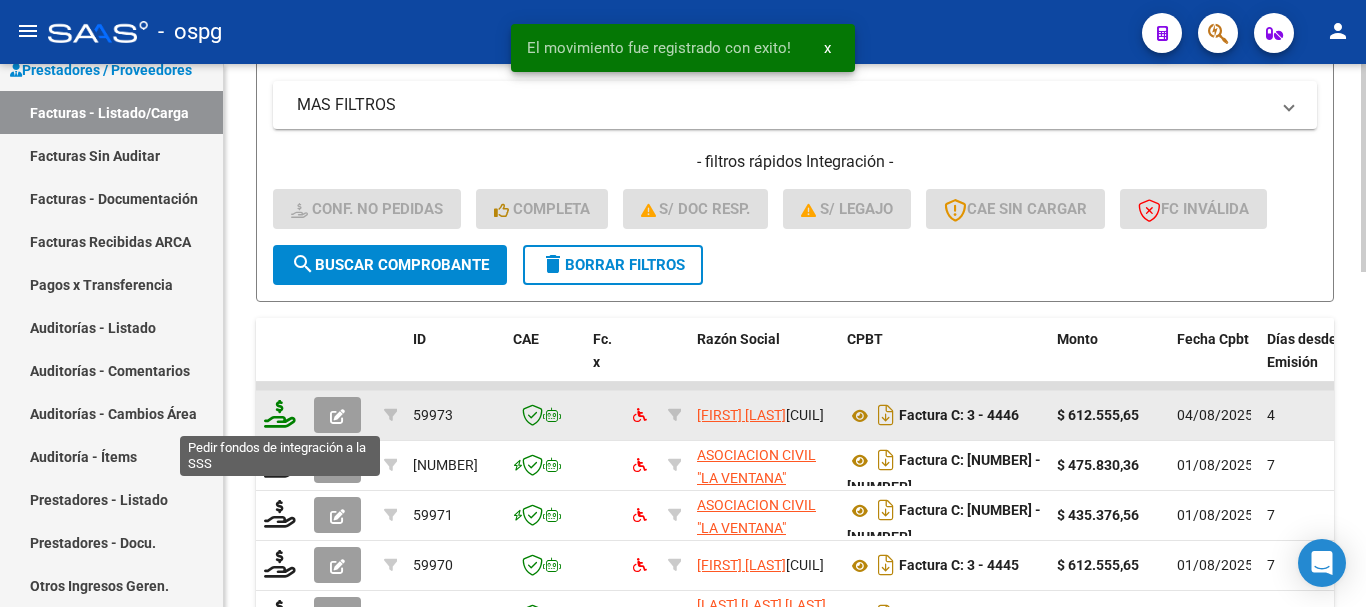 click 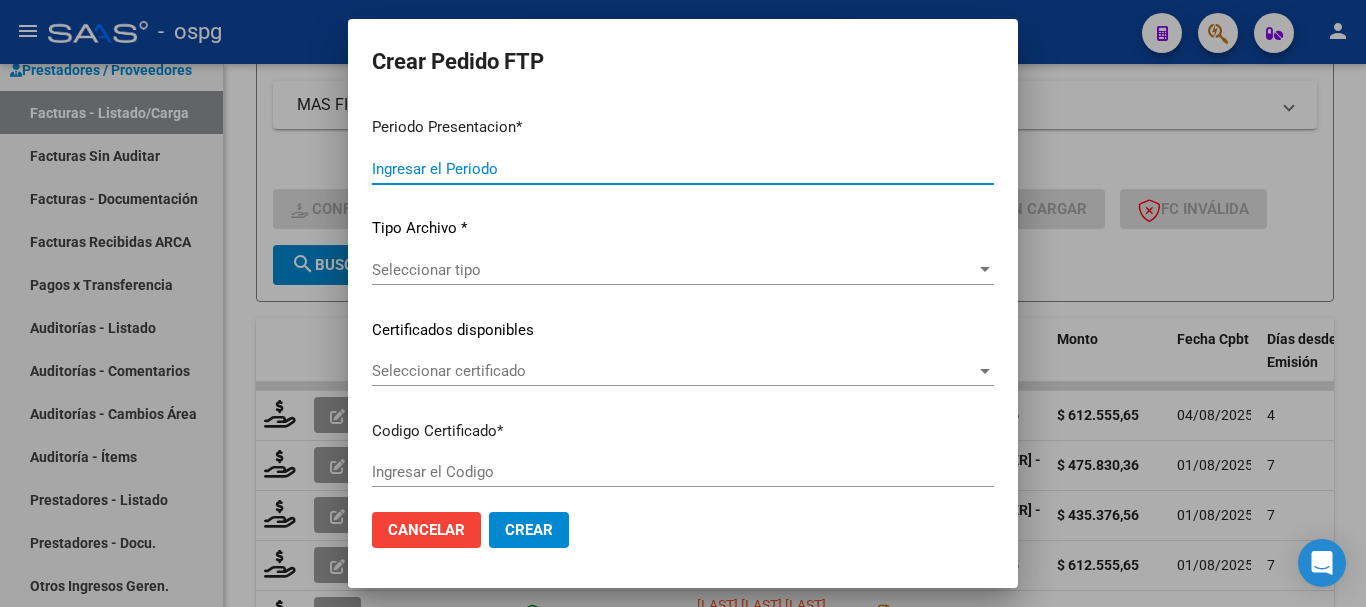 type on "202507" 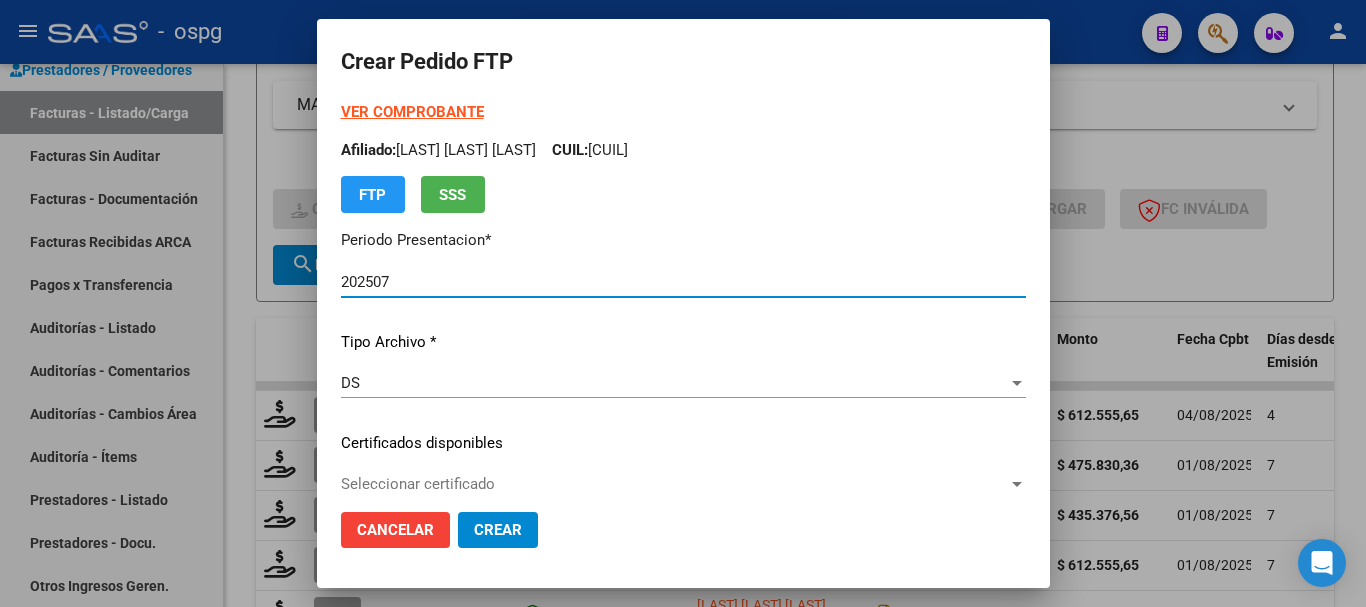 type on "[NUMBER]" 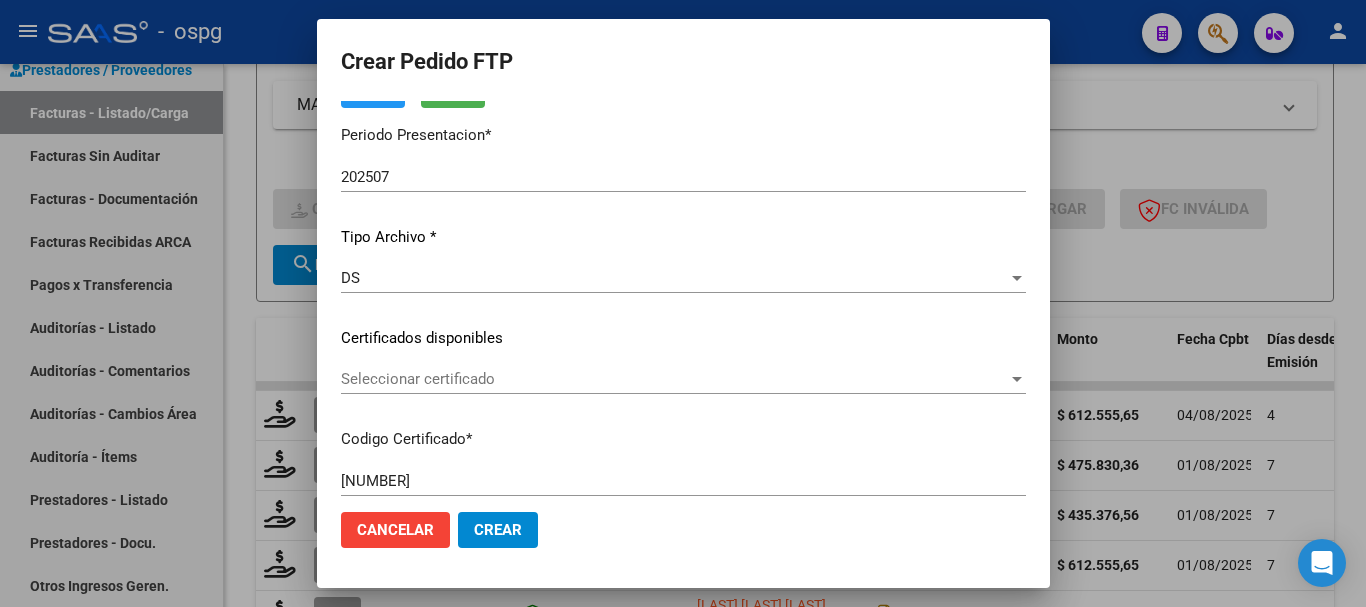 scroll, scrollTop: 0, scrollLeft: 0, axis: both 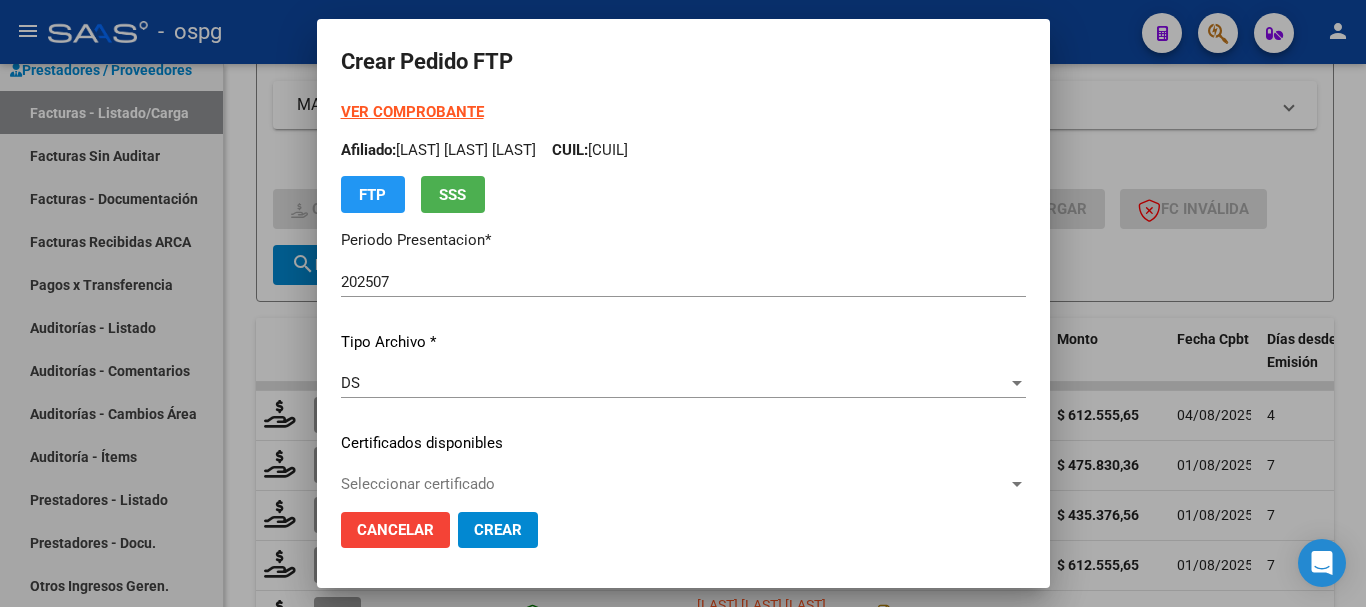 click on "VER COMPROBANTE" at bounding box center (412, 112) 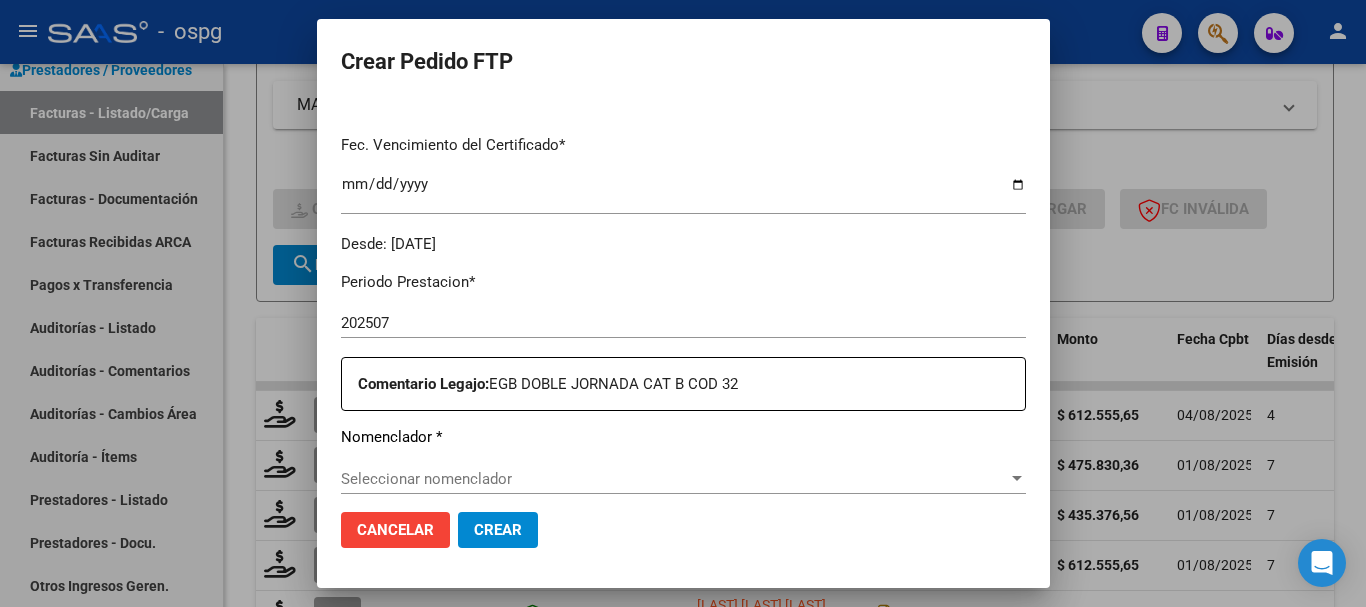 scroll, scrollTop: 600, scrollLeft: 0, axis: vertical 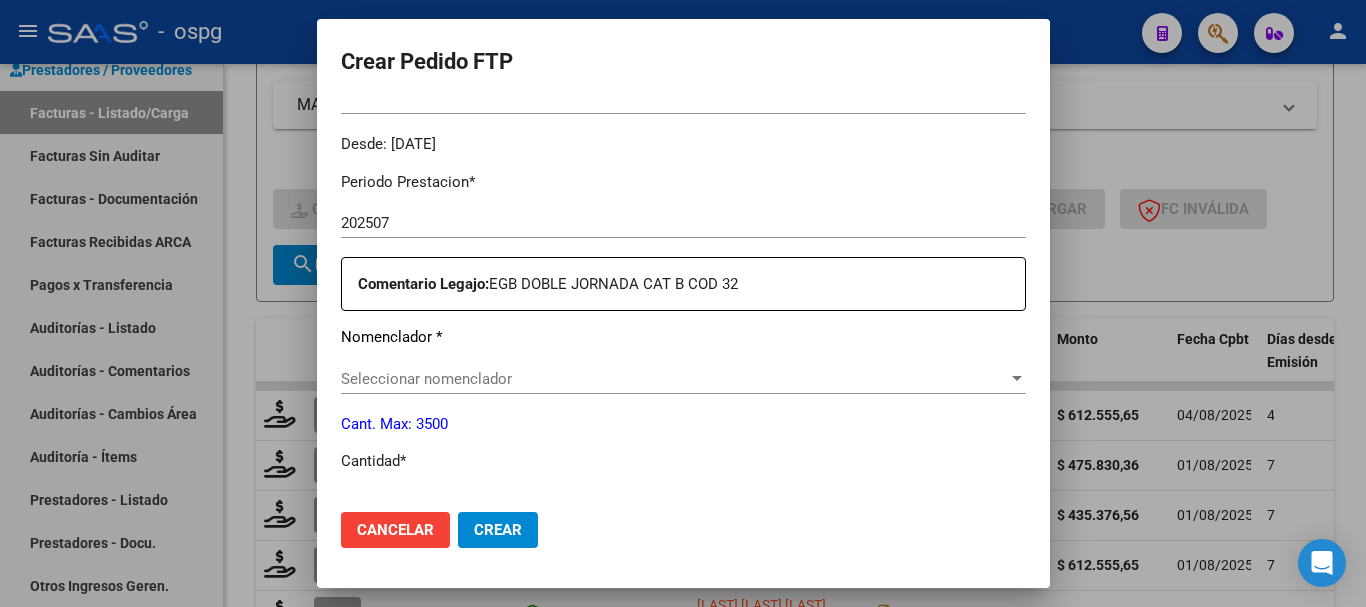 click on "Seleccionar nomenclador" at bounding box center [674, 379] 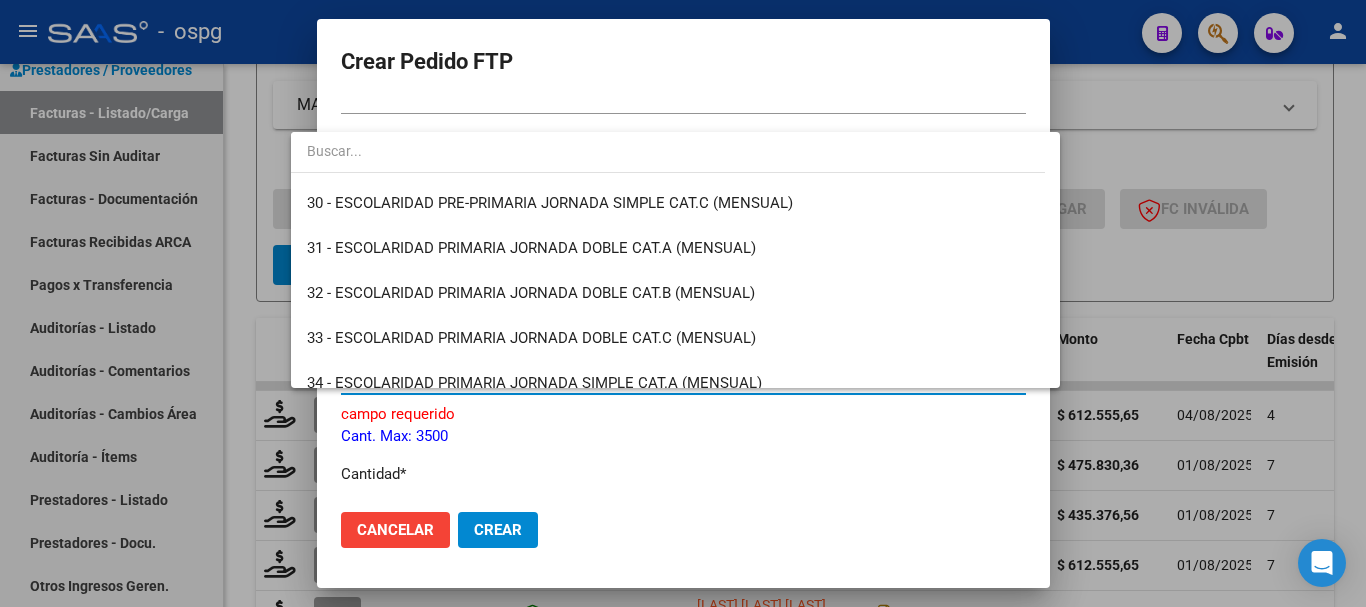 scroll, scrollTop: 1300, scrollLeft: 0, axis: vertical 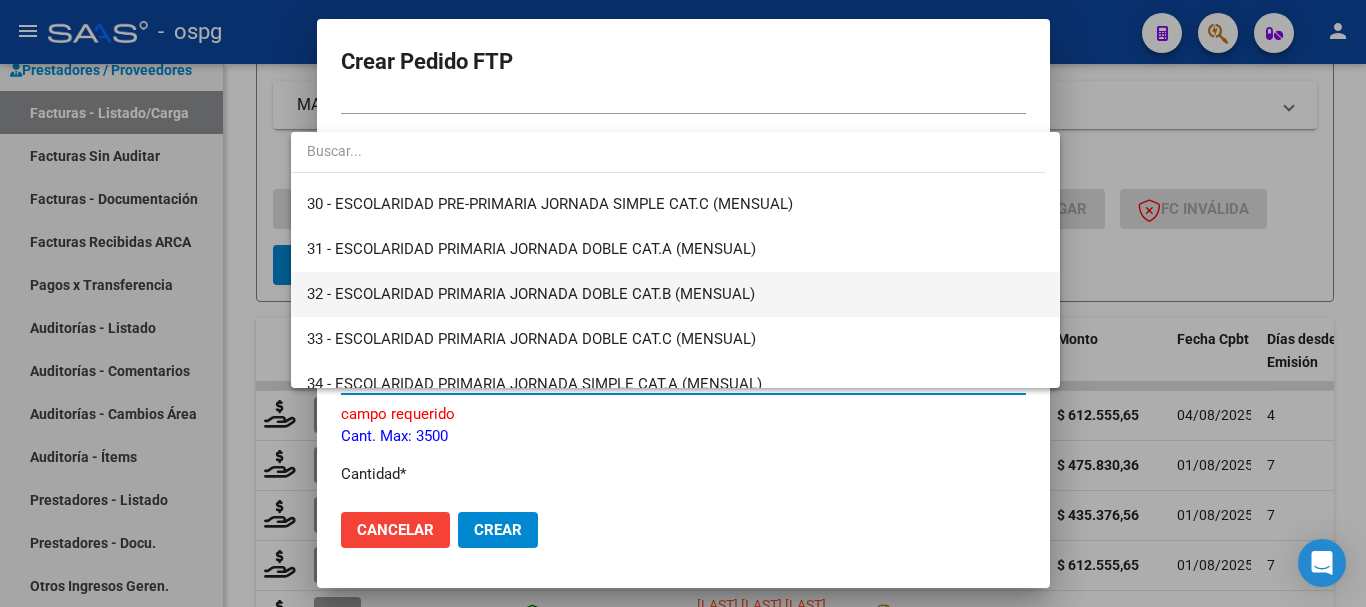 click on "32 - ESCOLARIDAD PRIMARIA JORNADA DOBLE CAT.B (MENSUAL)" at bounding box center (675, 294) 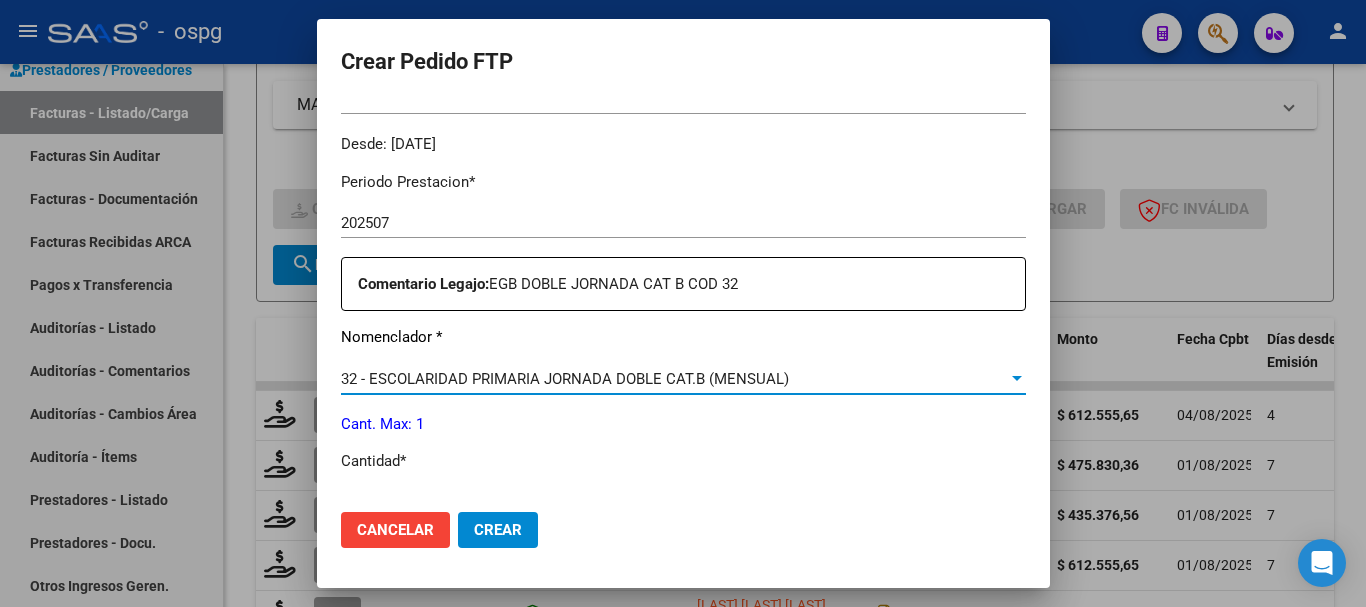 scroll, scrollTop: 700, scrollLeft: 0, axis: vertical 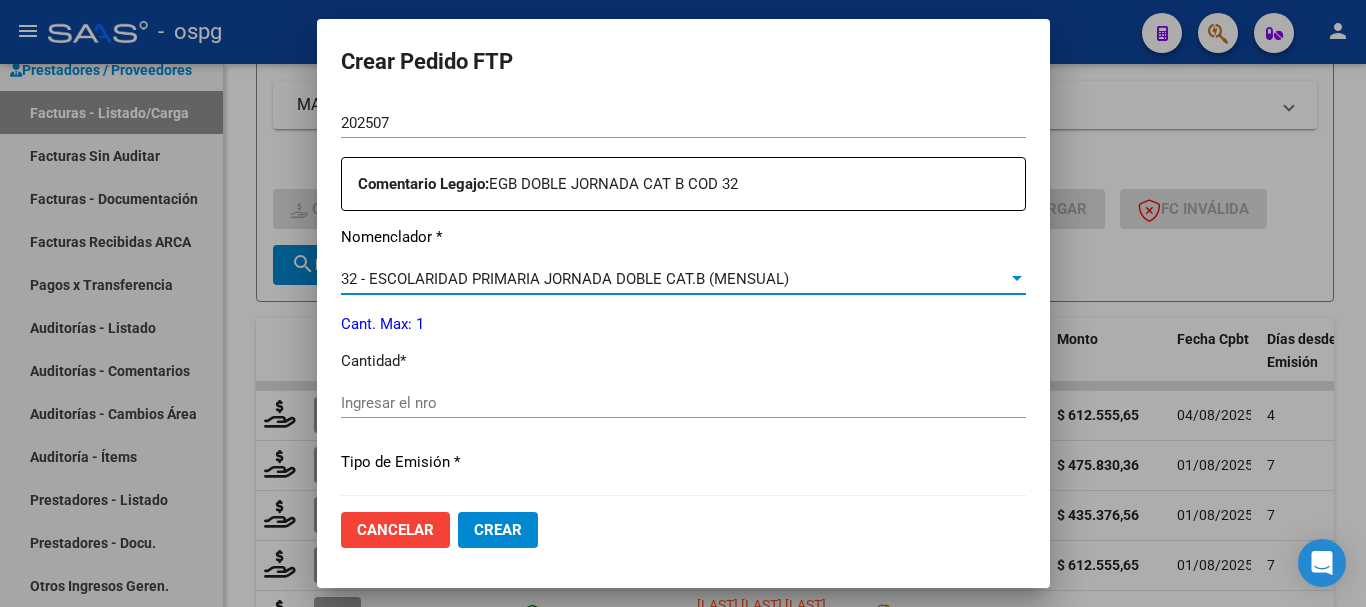 click on "Ingresar el nro" at bounding box center [683, 403] 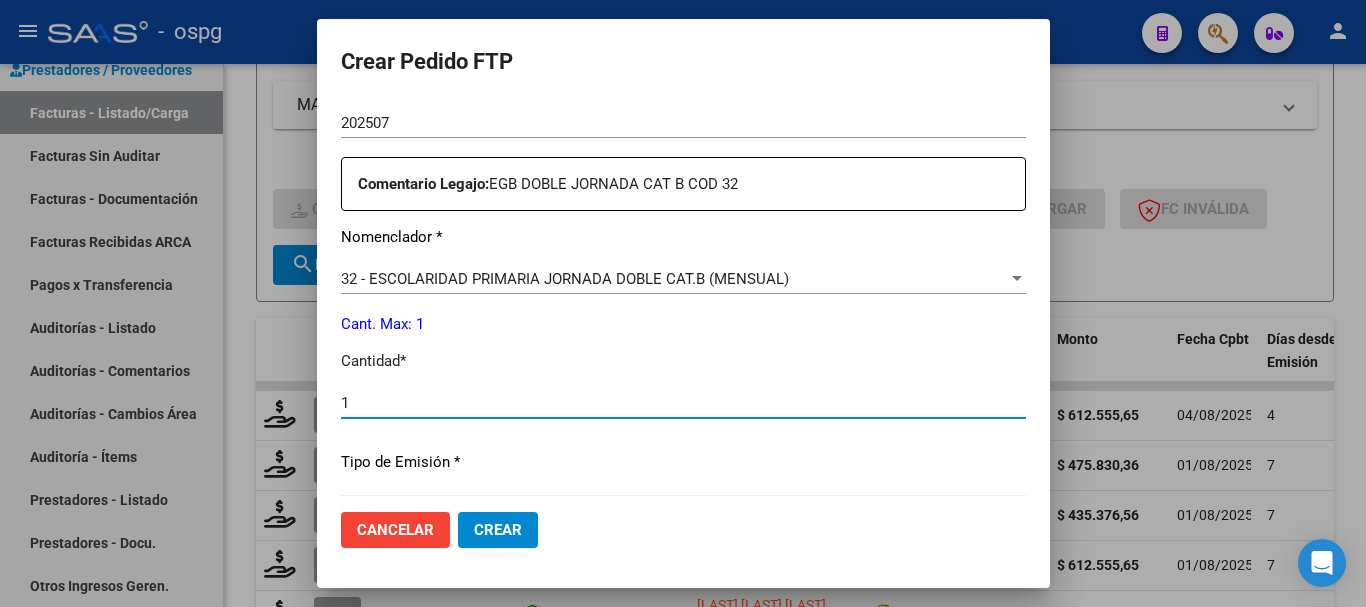 type on "1" 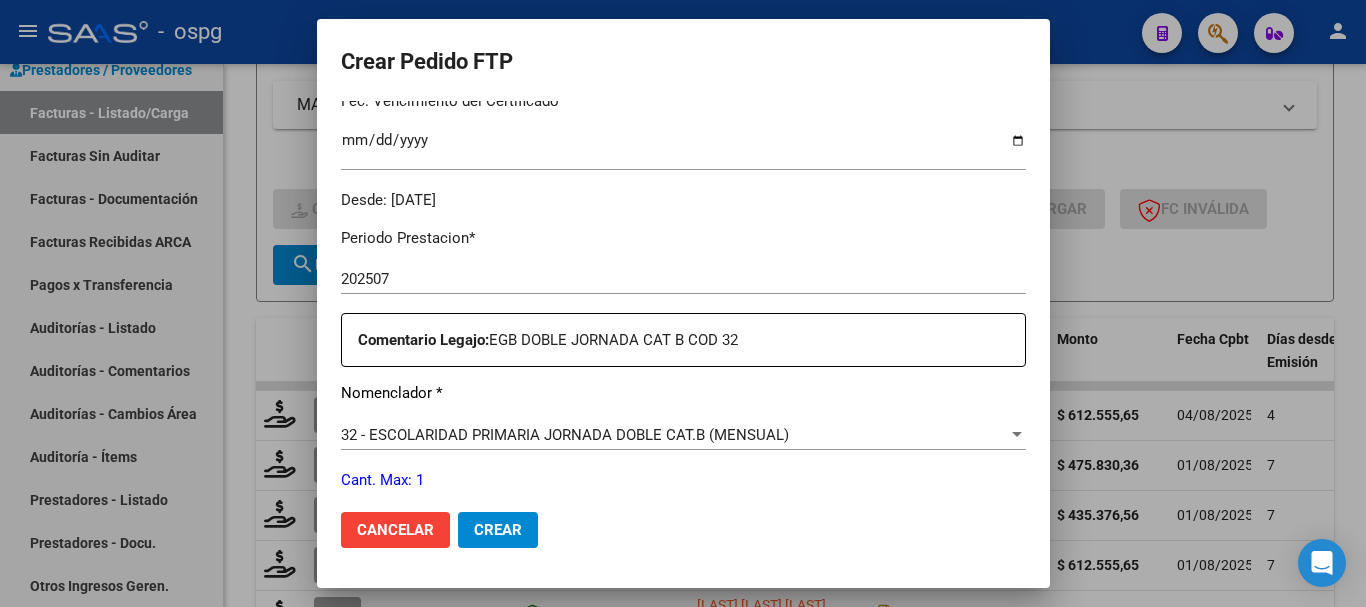 scroll, scrollTop: 944, scrollLeft: 0, axis: vertical 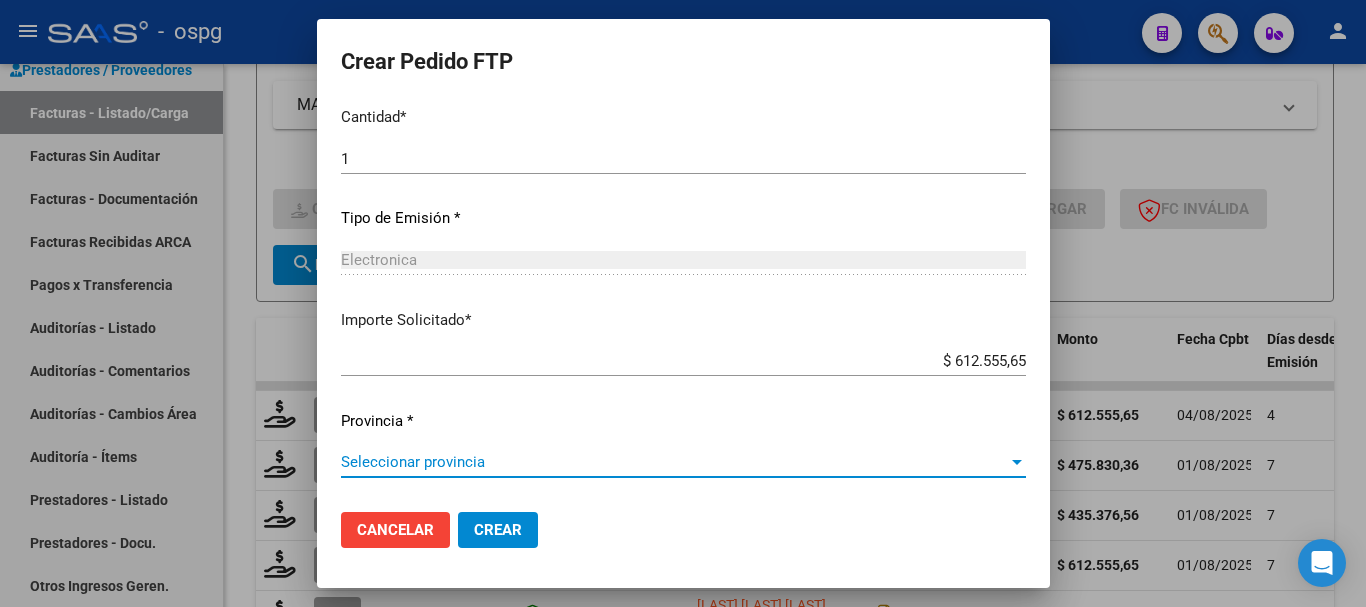 click on "Seleccionar provincia" at bounding box center (674, 462) 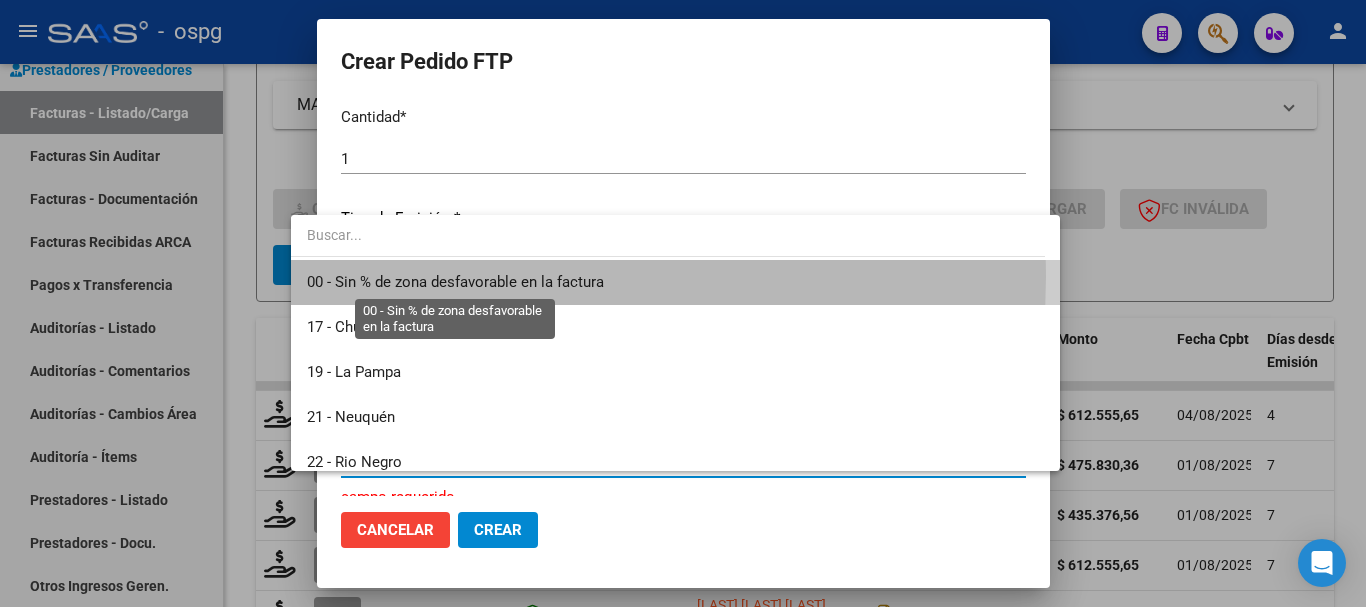 click on "00 - Sin % de zona desfavorable en la factura" at bounding box center (455, 282) 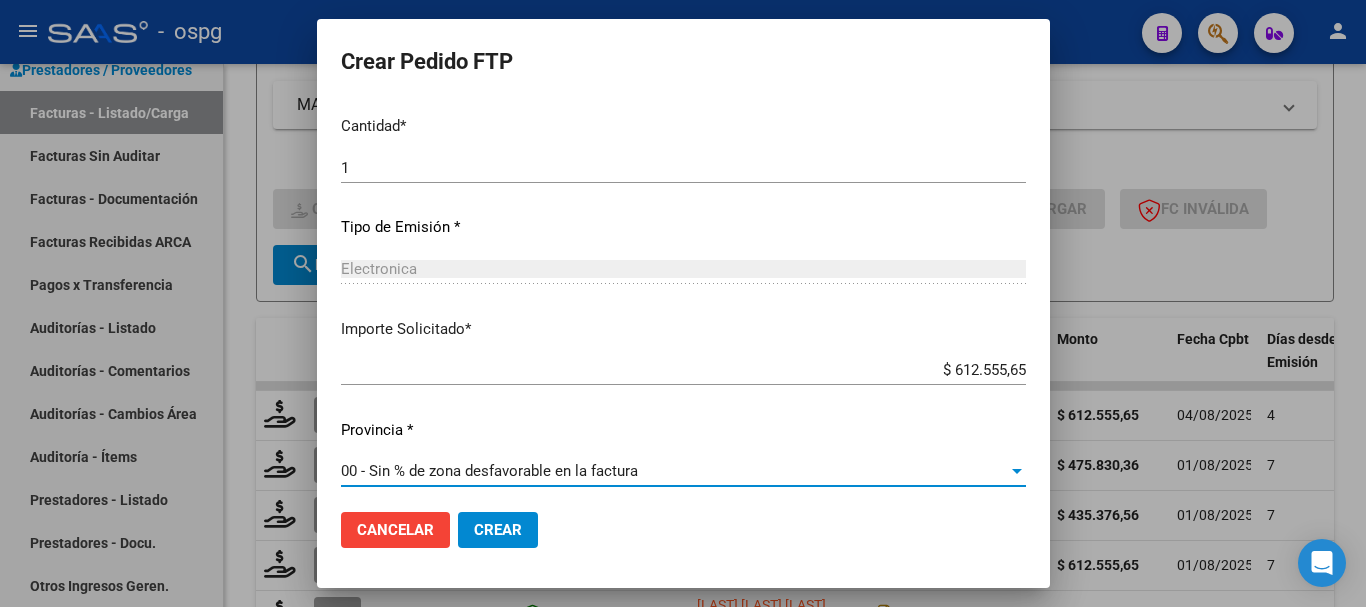 scroll, scrollTop: 944, scrollLeft: 0, axis: vertical 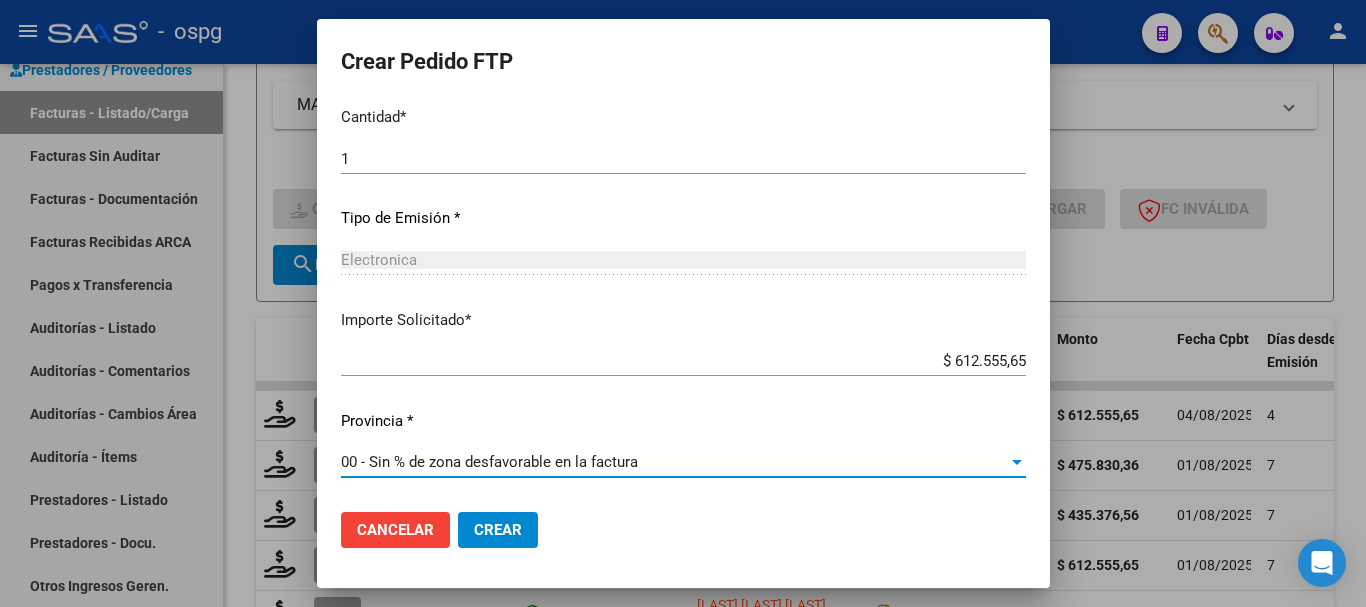 click on "Crear" 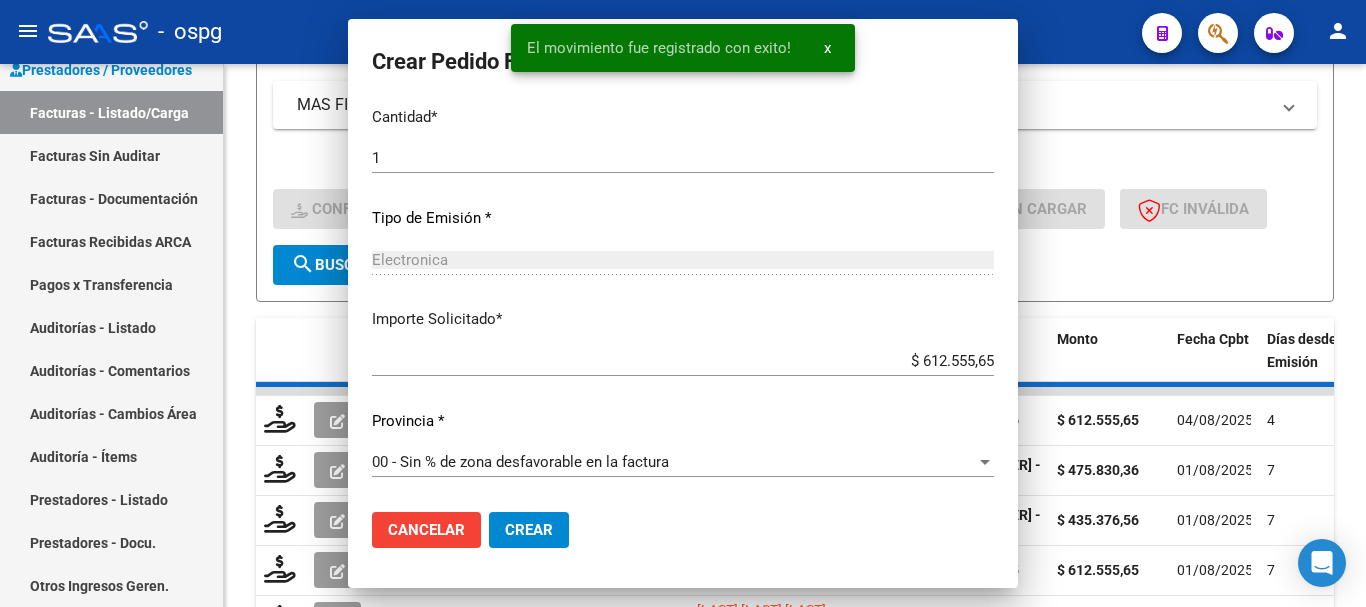 scroll, scrollTop: 831, scrollLeft: 0, axis: vertical 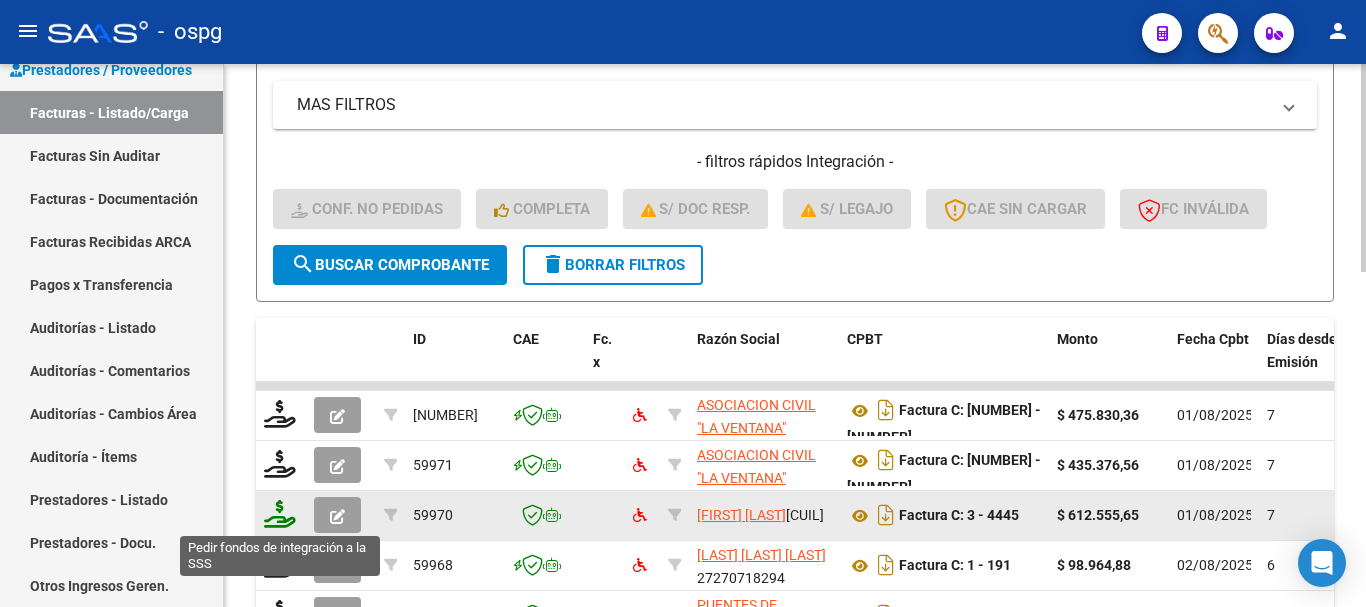 click 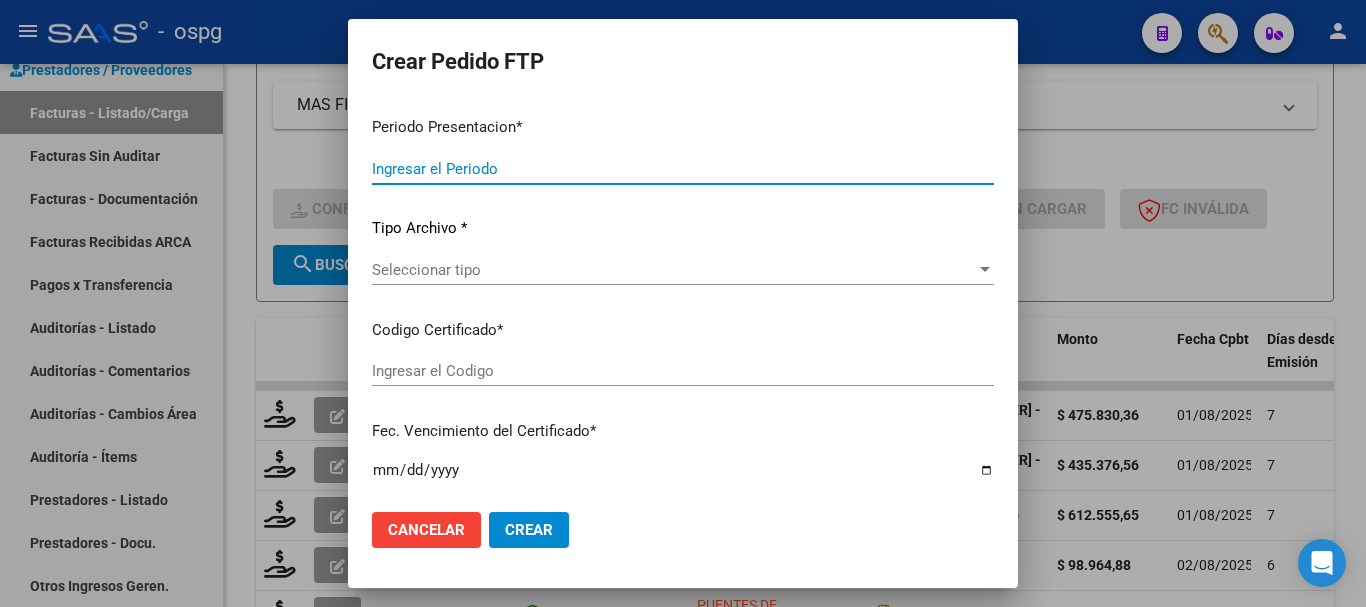 type on "202507" 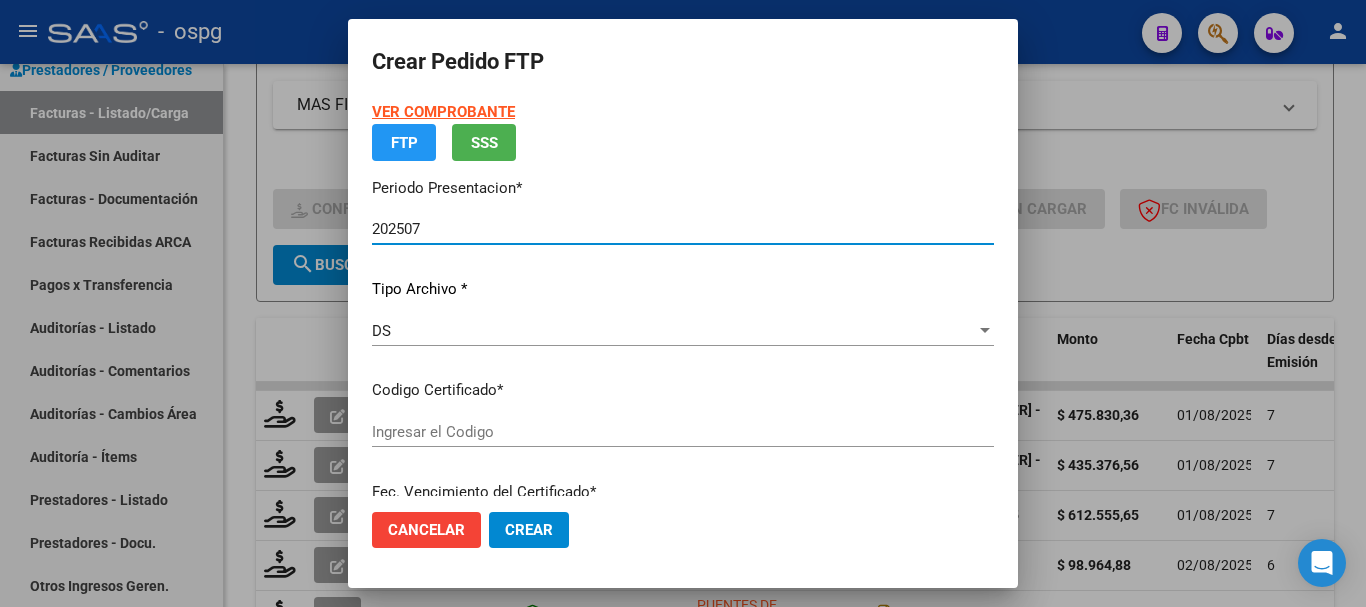 type on "[NUMBER]" 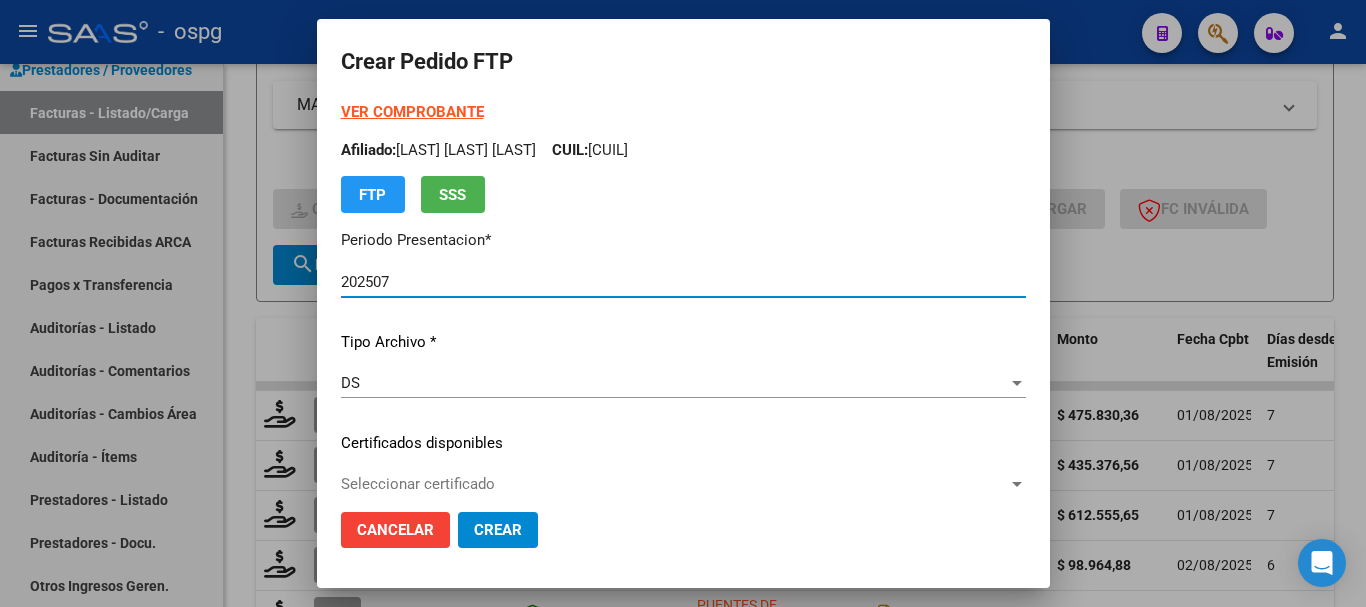 click on "VER COMPROBANTE" at bounding box center (412, 112) 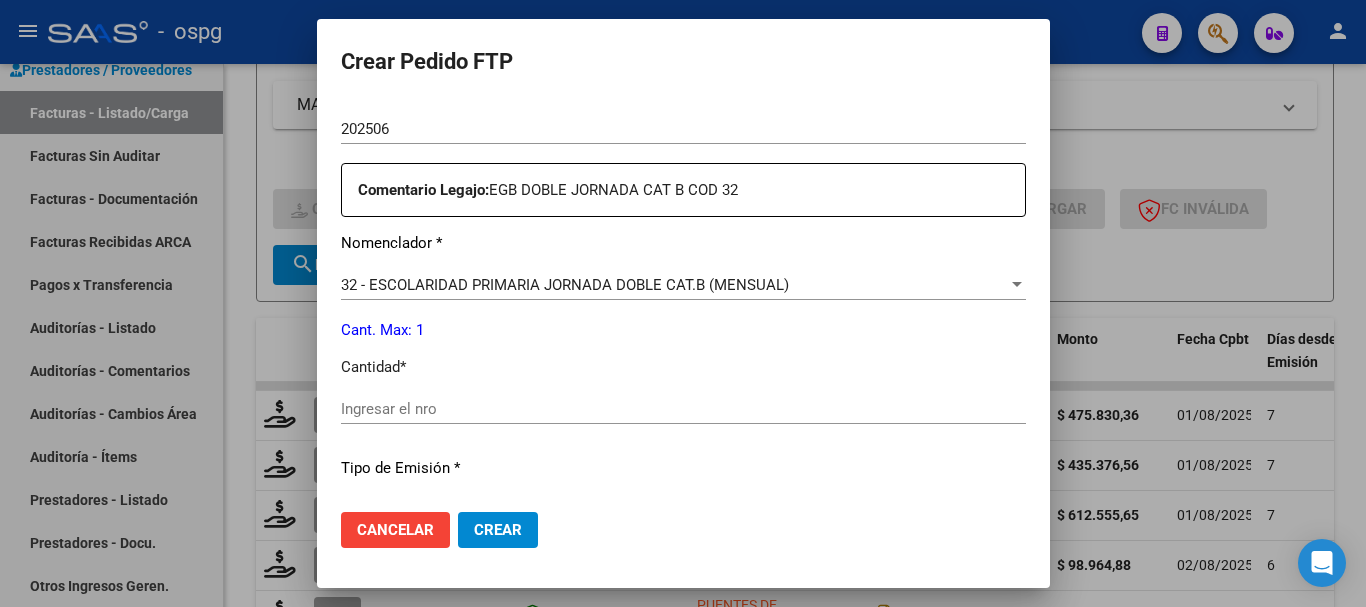scroll, scrollTop: 700, scrollLeft: 0, axis: vertical 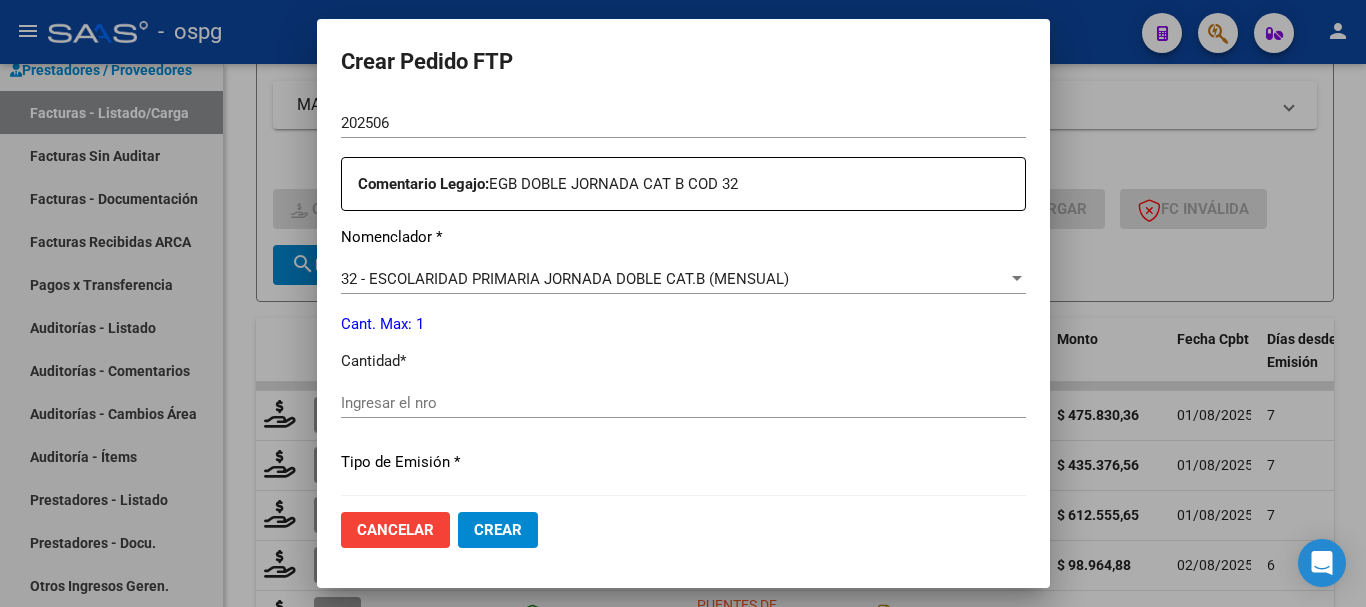 click on "Ingresar el nro" at bounding box center (683, 403) 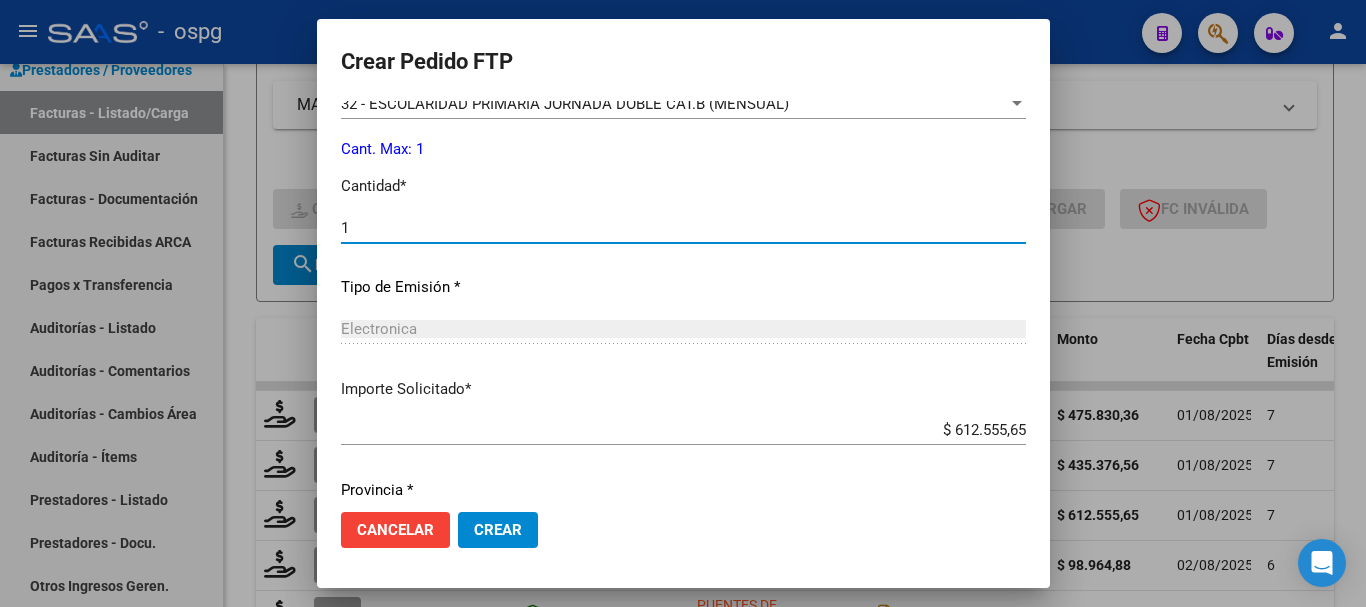 scroll, scrollTop: 900, scrollLeft: 0, axis: vertical 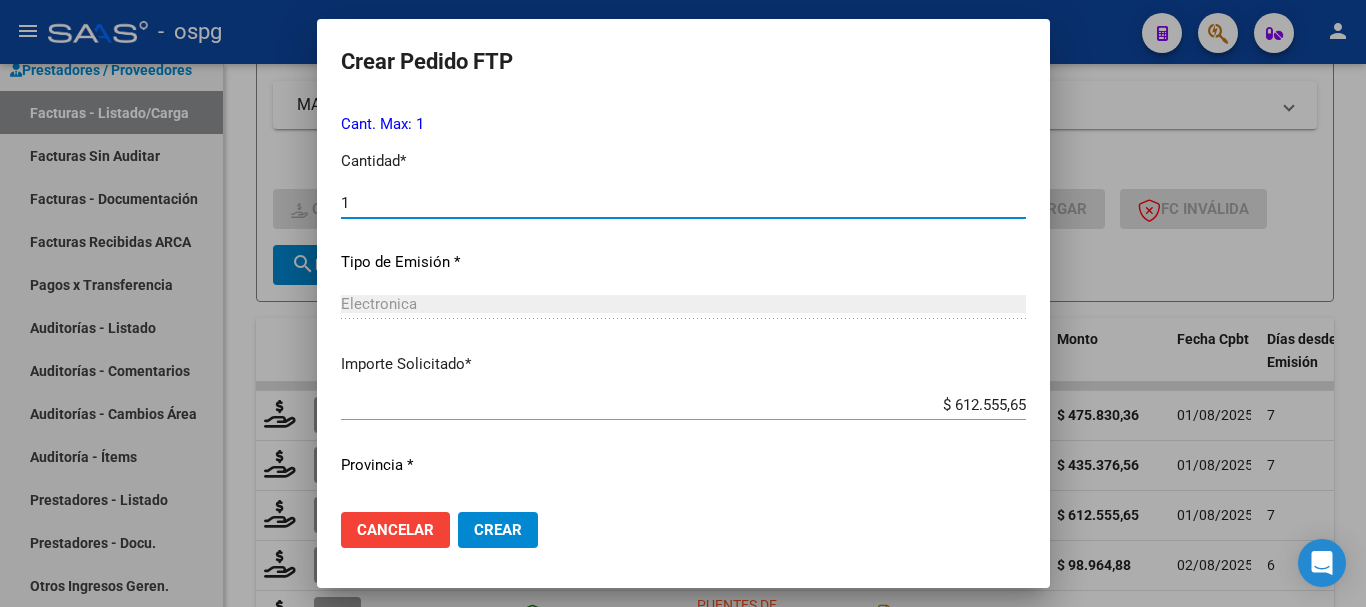 type on "1" 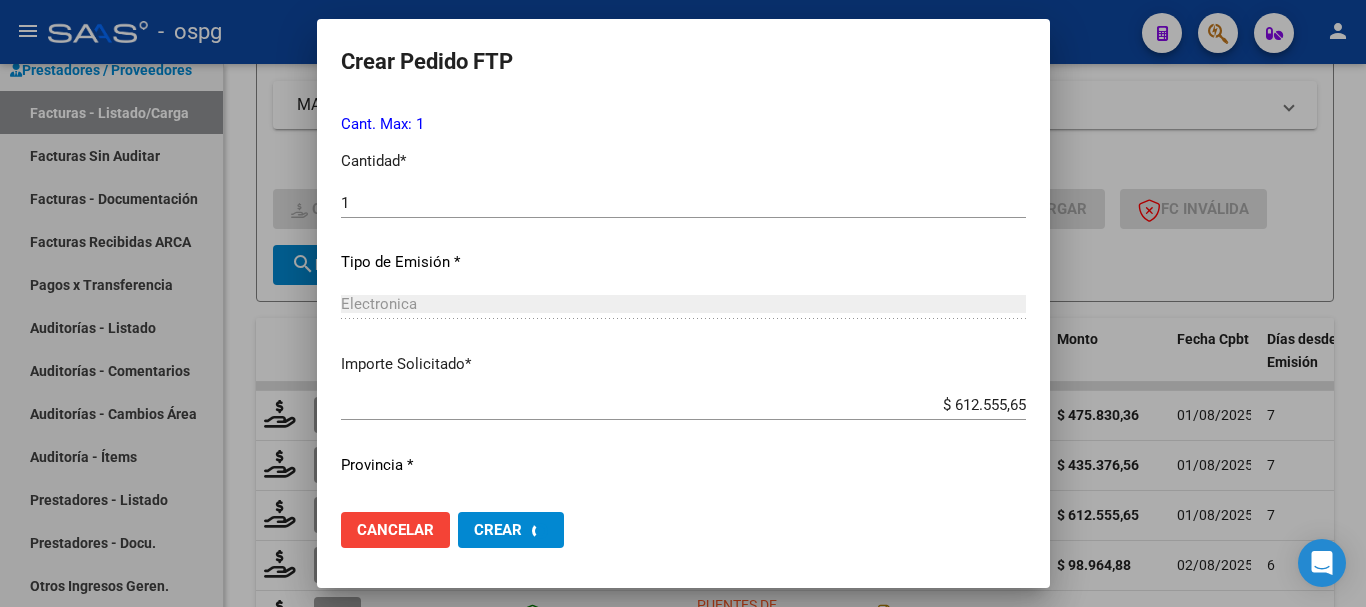 scroll, scrollTop: 0, scrollLeft: 0, axis: both 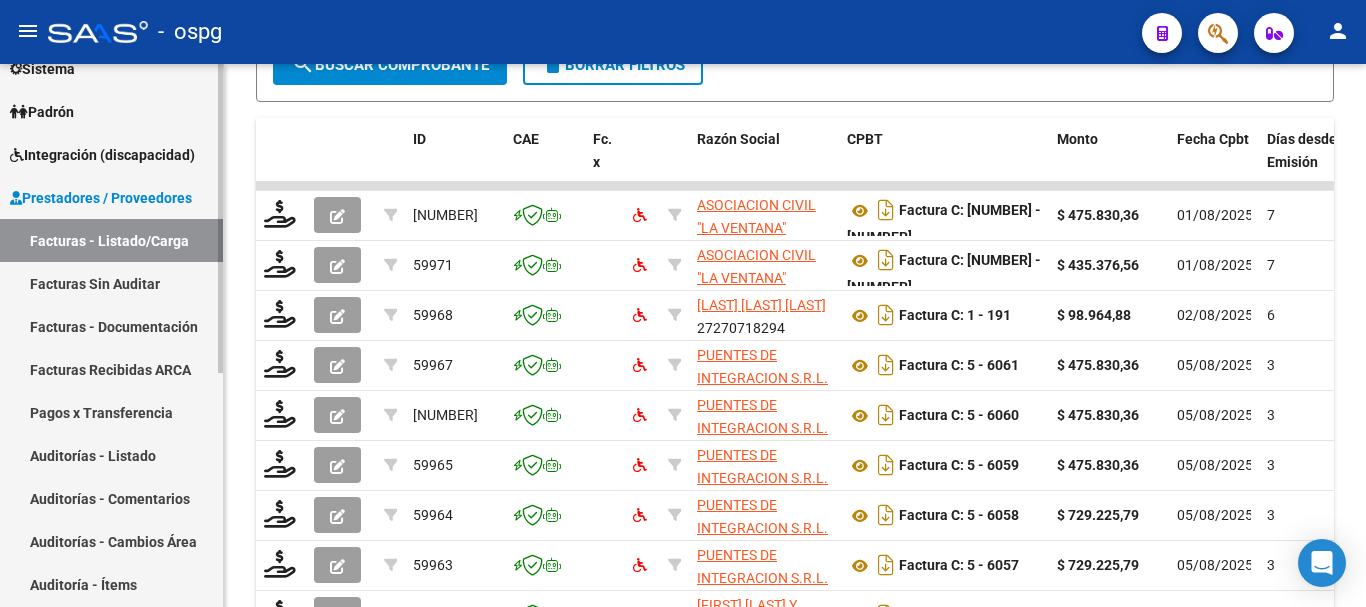 click on "Integración (discapacidad)" at bounding box center [102, 155] 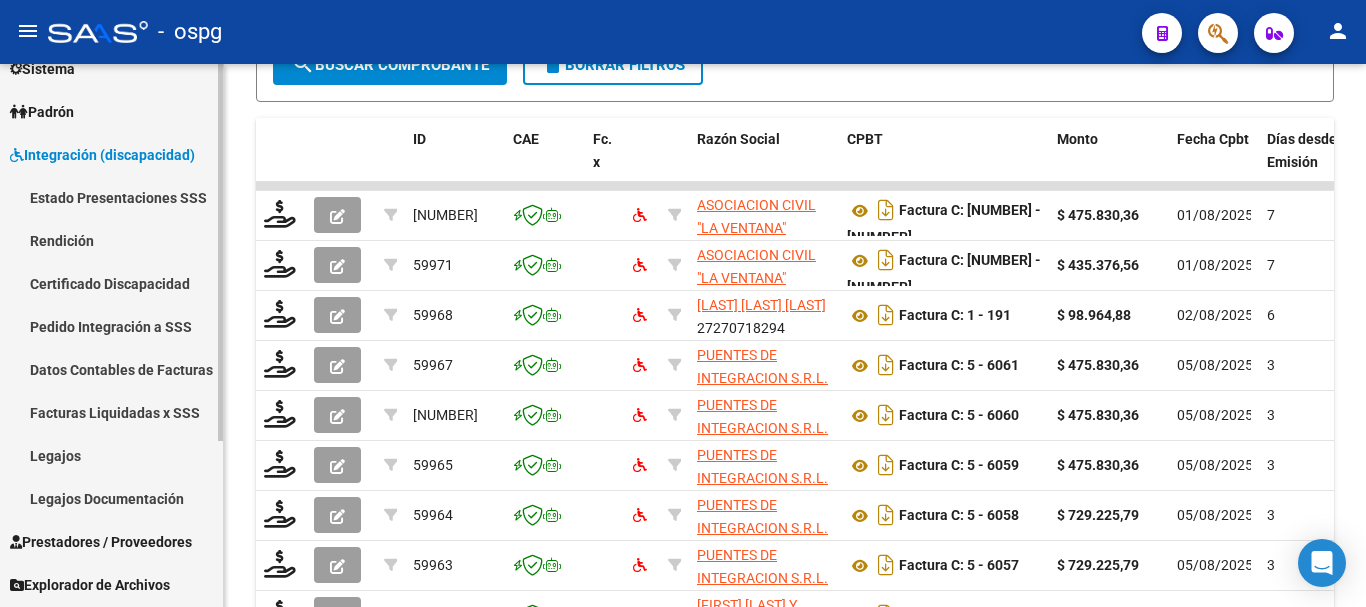 click on "Legajos" at bounding box center [111, 455] 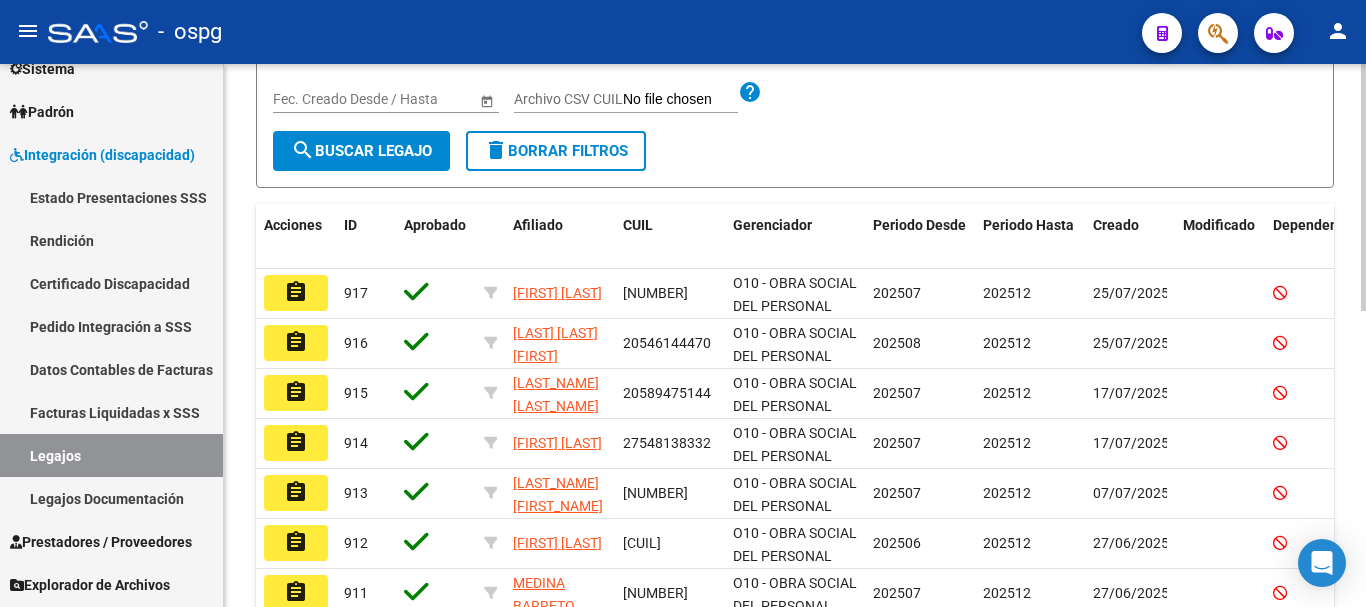 scroll, scrollTop: 0, scrollLeft: 0, axis: both 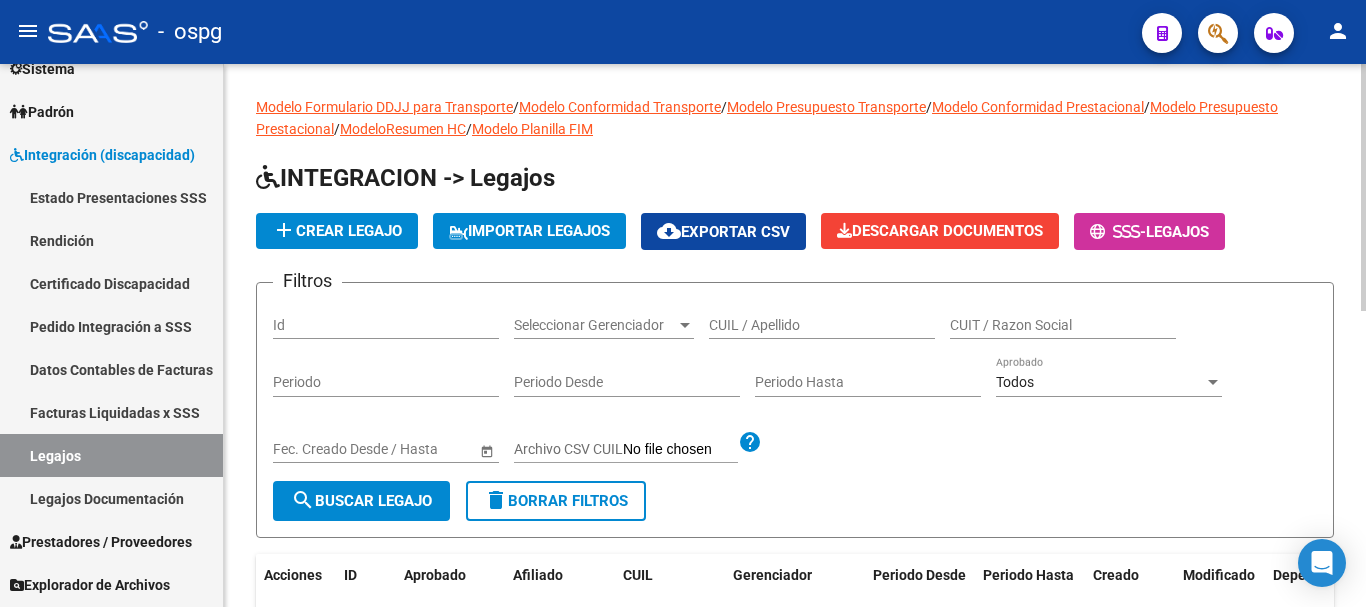 click on "CUIL / Apellido" at bounding box center [822, 325] 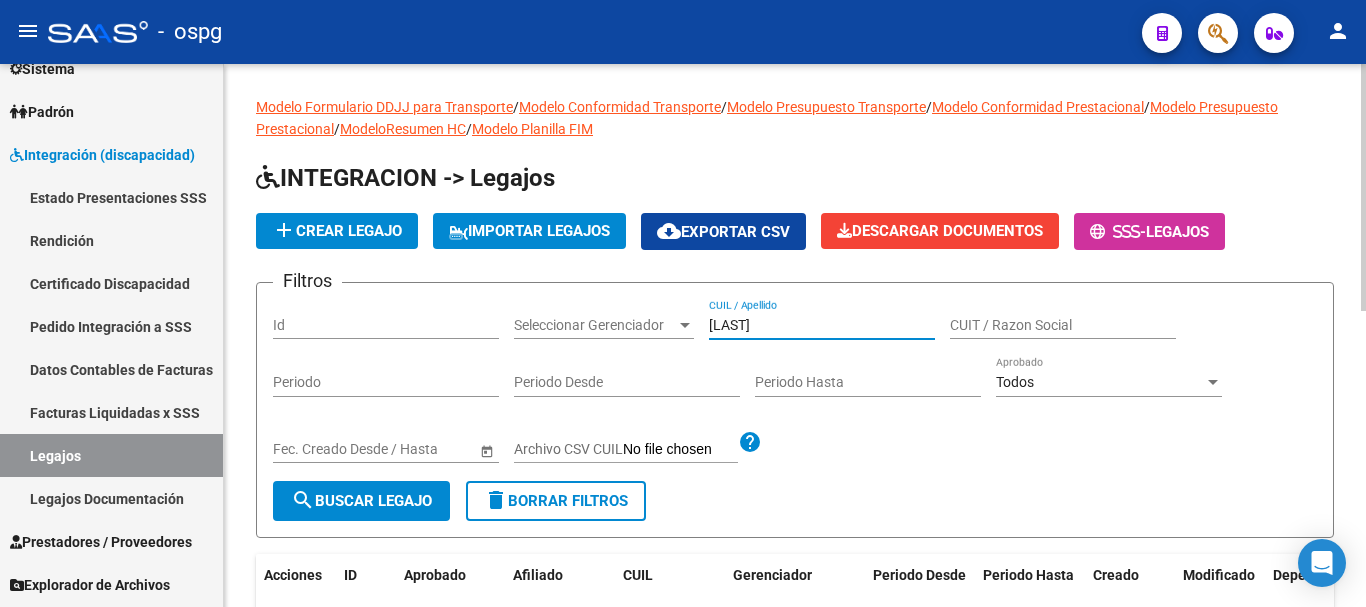 type on "[LAST]" 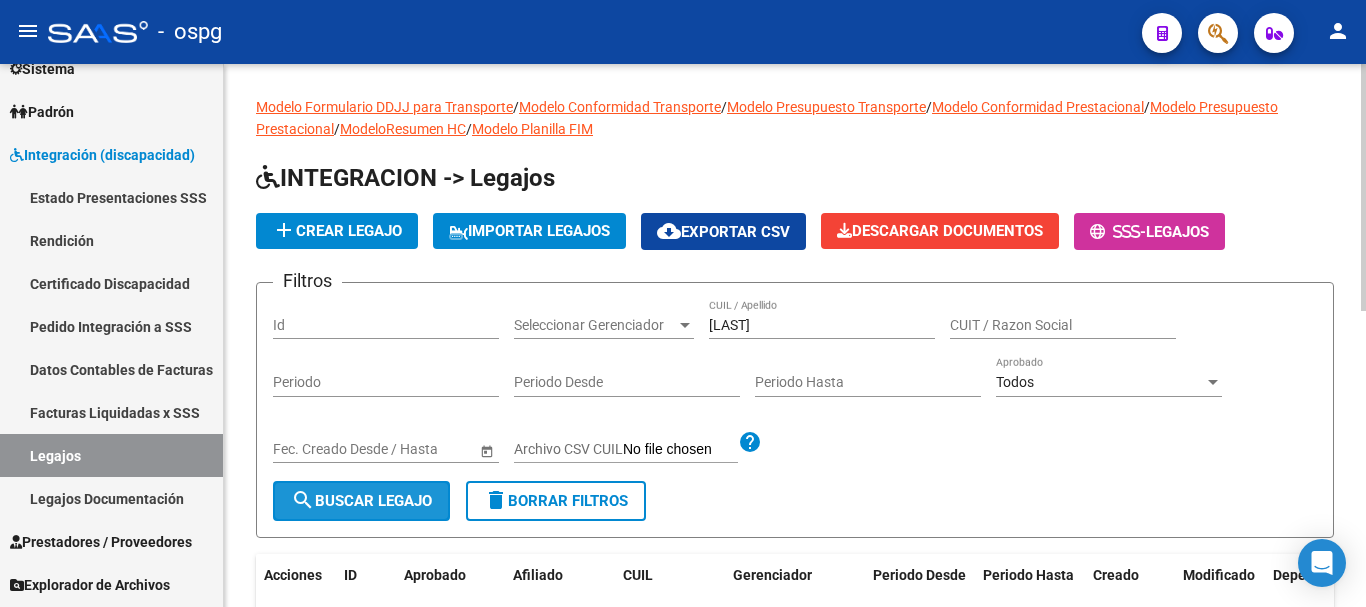 click on "search  Buscar Legajo" 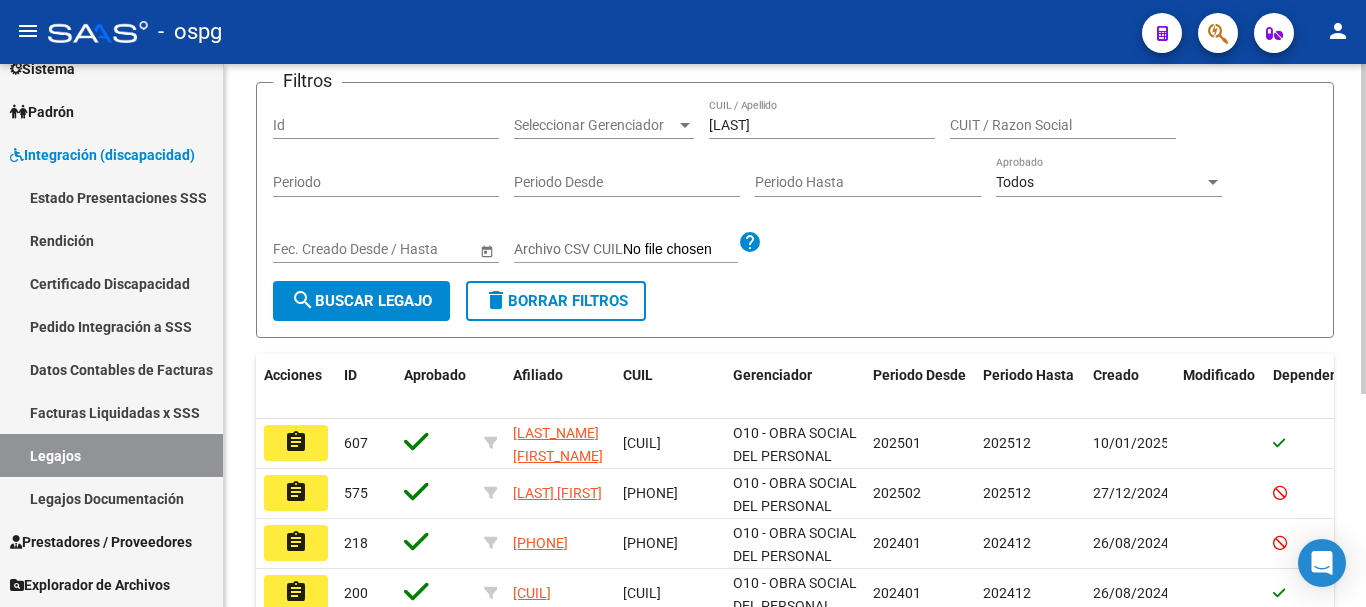 scroll, scrollTop: 300, scrollLeft: 0, axis: vertical 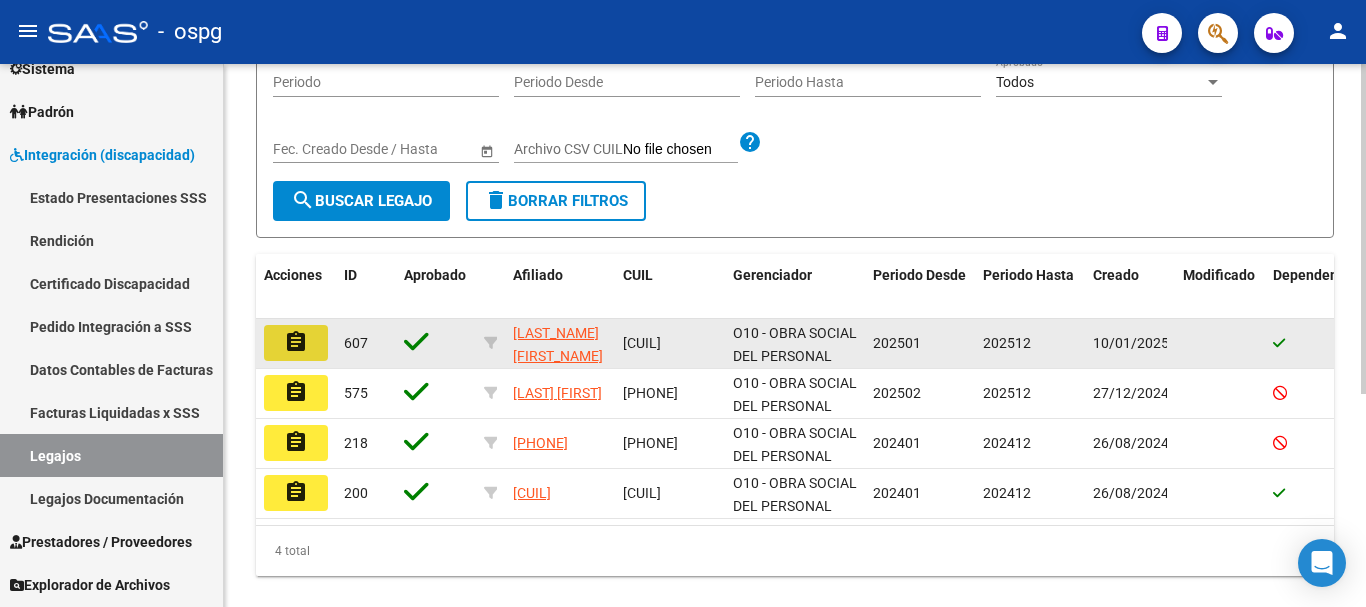 click on "assignment" 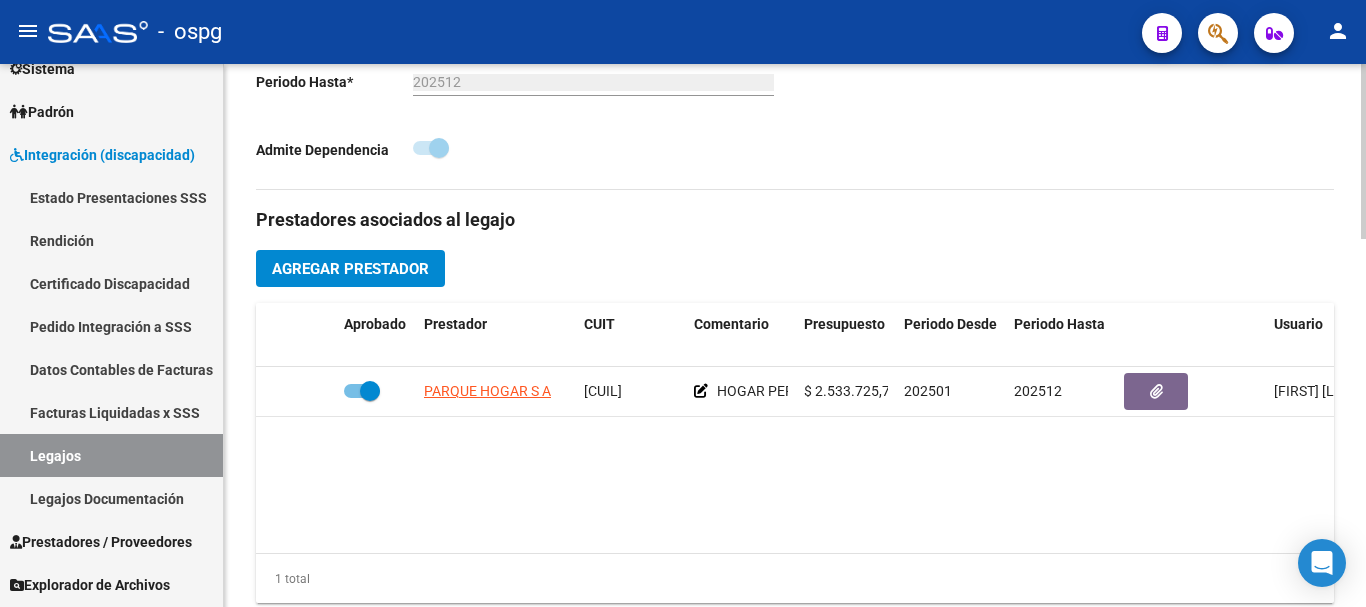 scroll, scrollTop: 700, scrollLeft: 0, axis: vertical 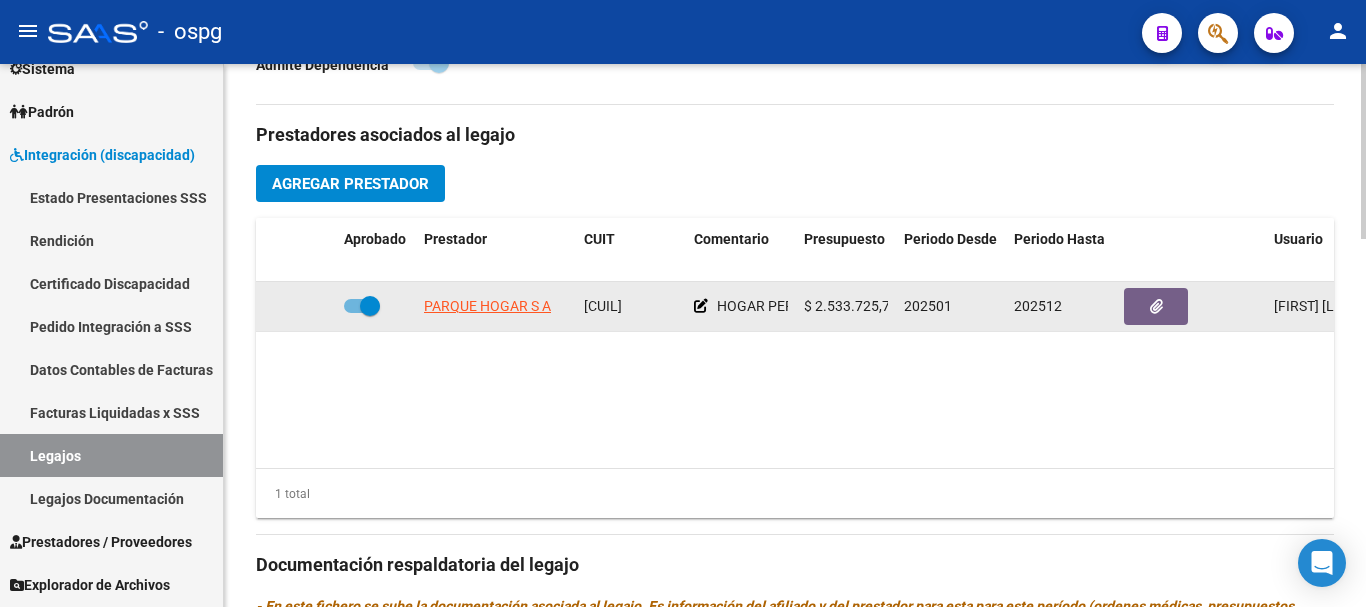 click 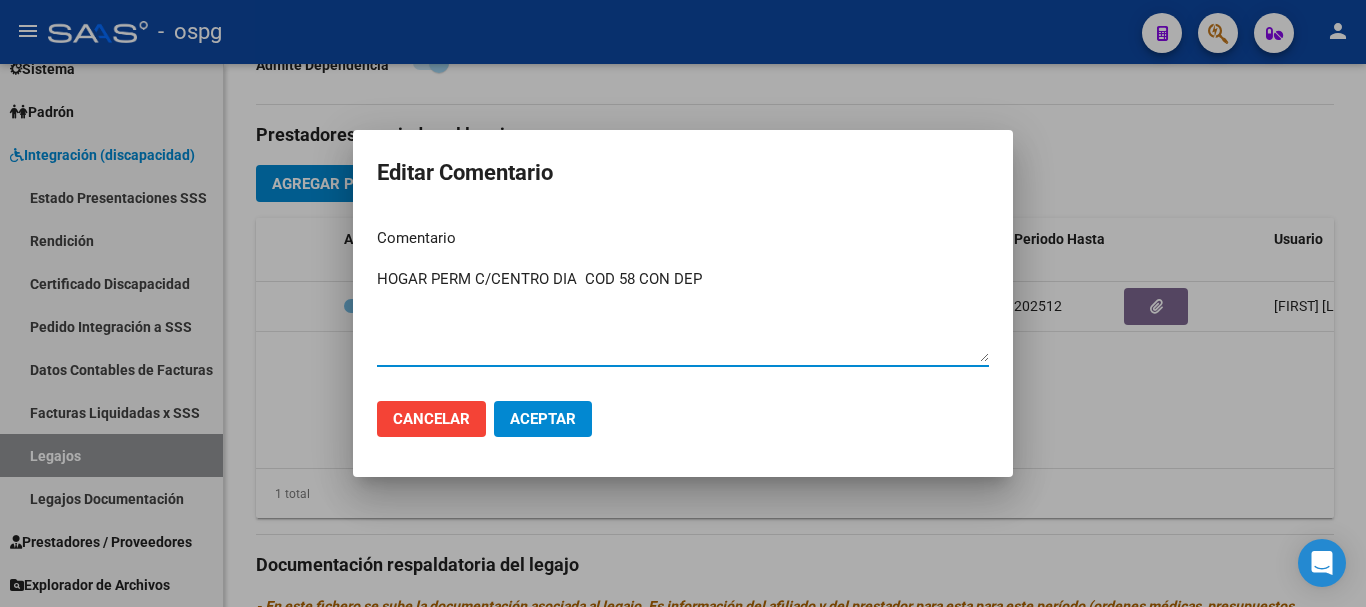 click at bounding box center (683, 303) 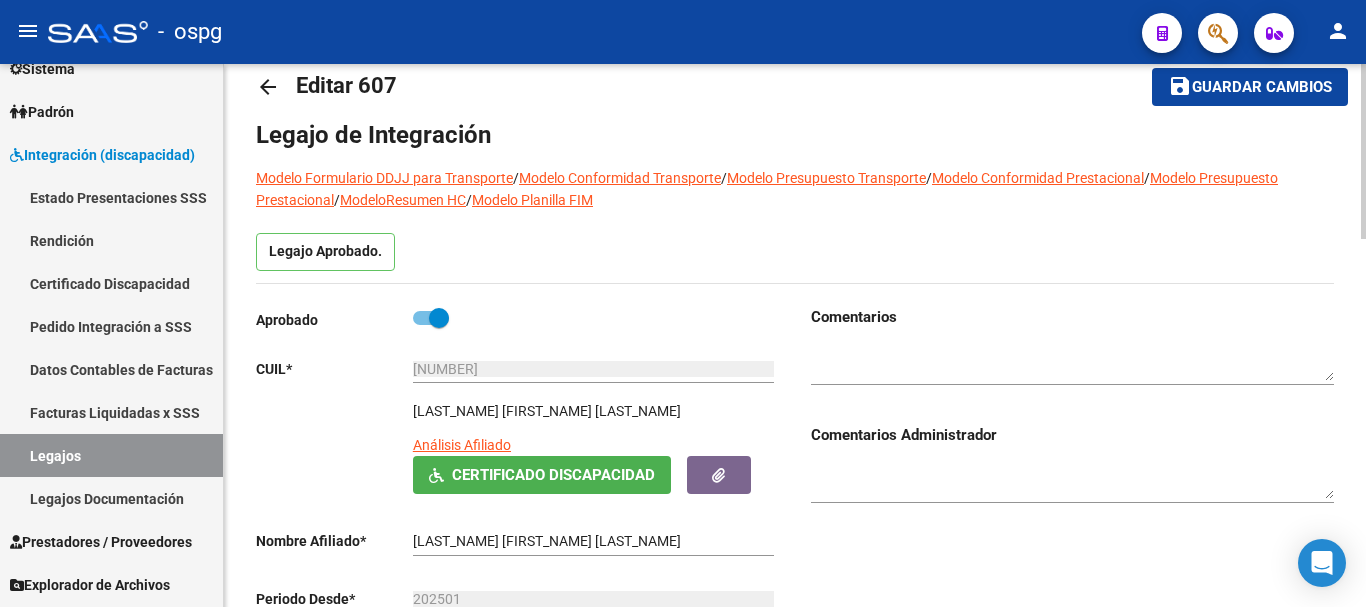 scroll, scrollTop: 0, scrollLeft: 0, axis: both 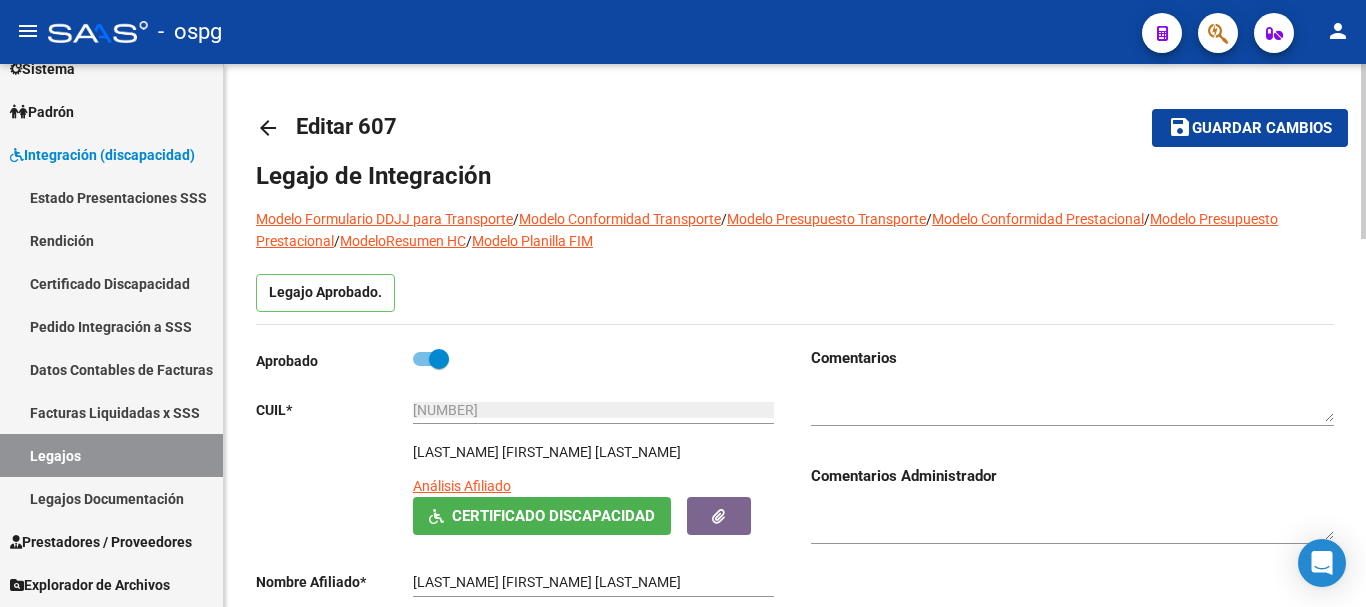 click on "arrow_back" 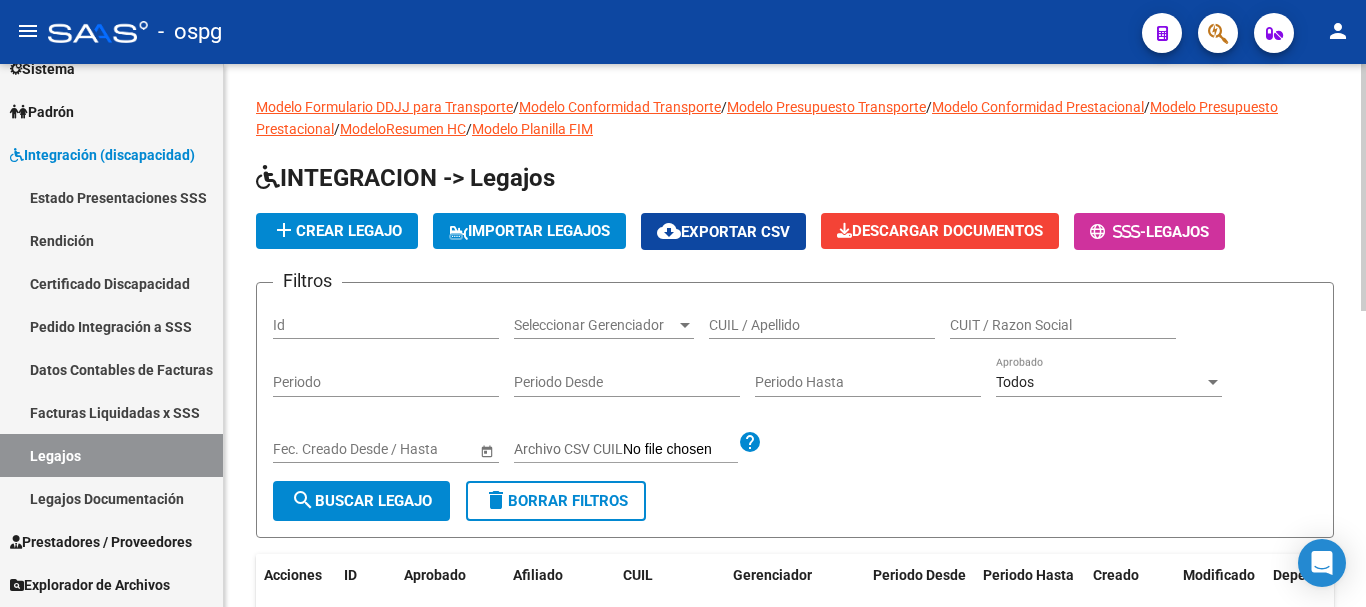 click on "CUIL / Apellido" at bounding box center (822, 325) 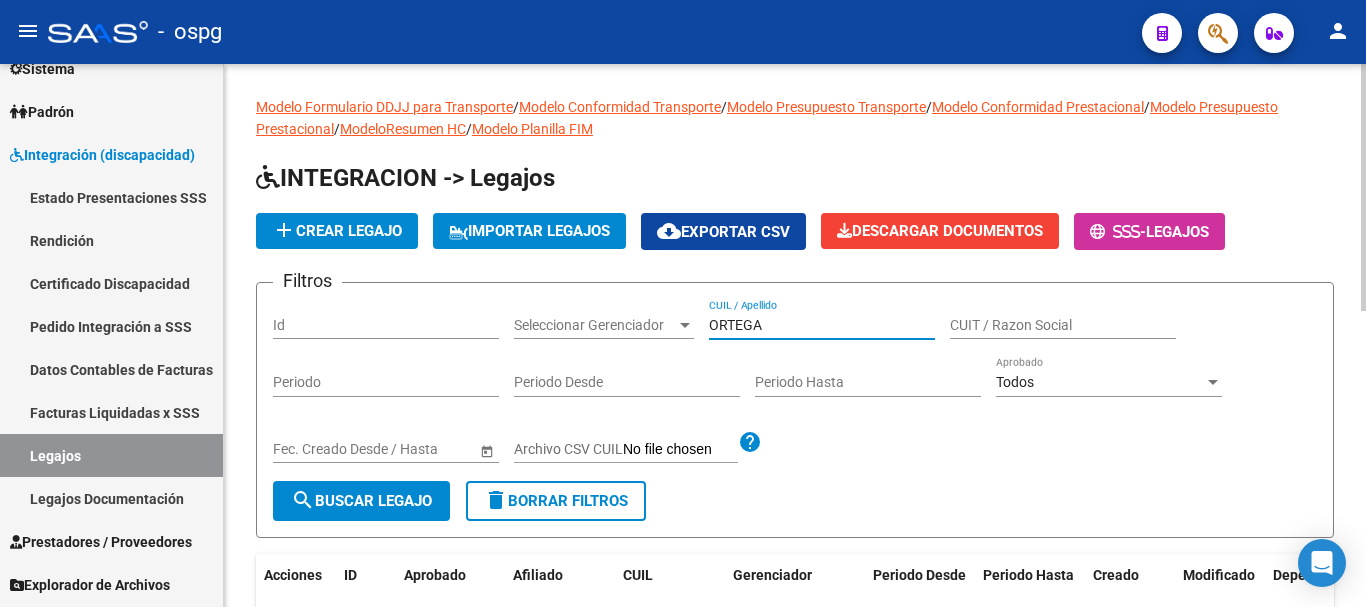 type on "ORTEGA" 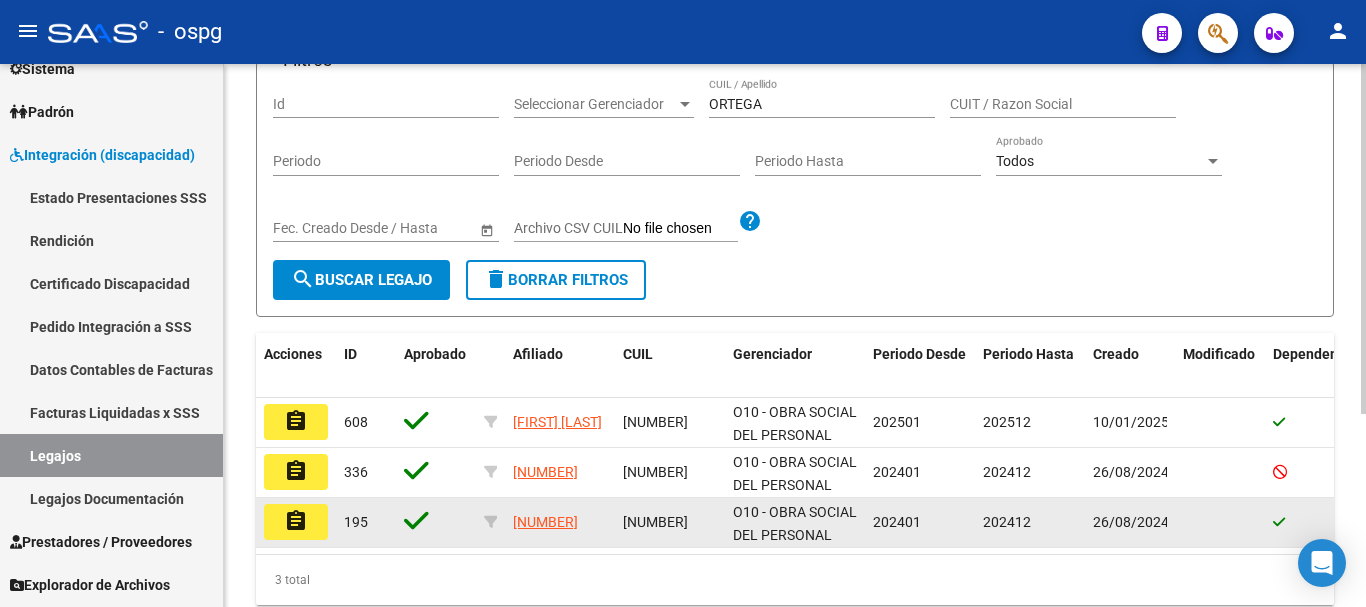 scroll, scrollTop: 300, scrollLeft: 0, axis: vertical 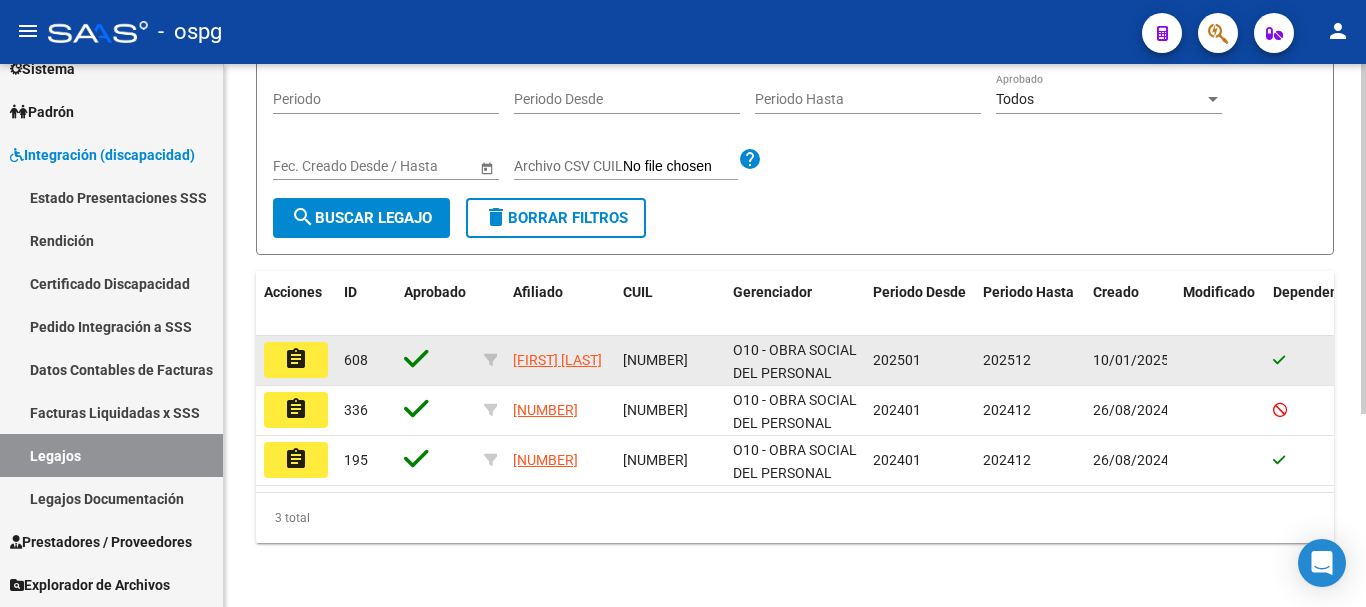 click on "assignment" 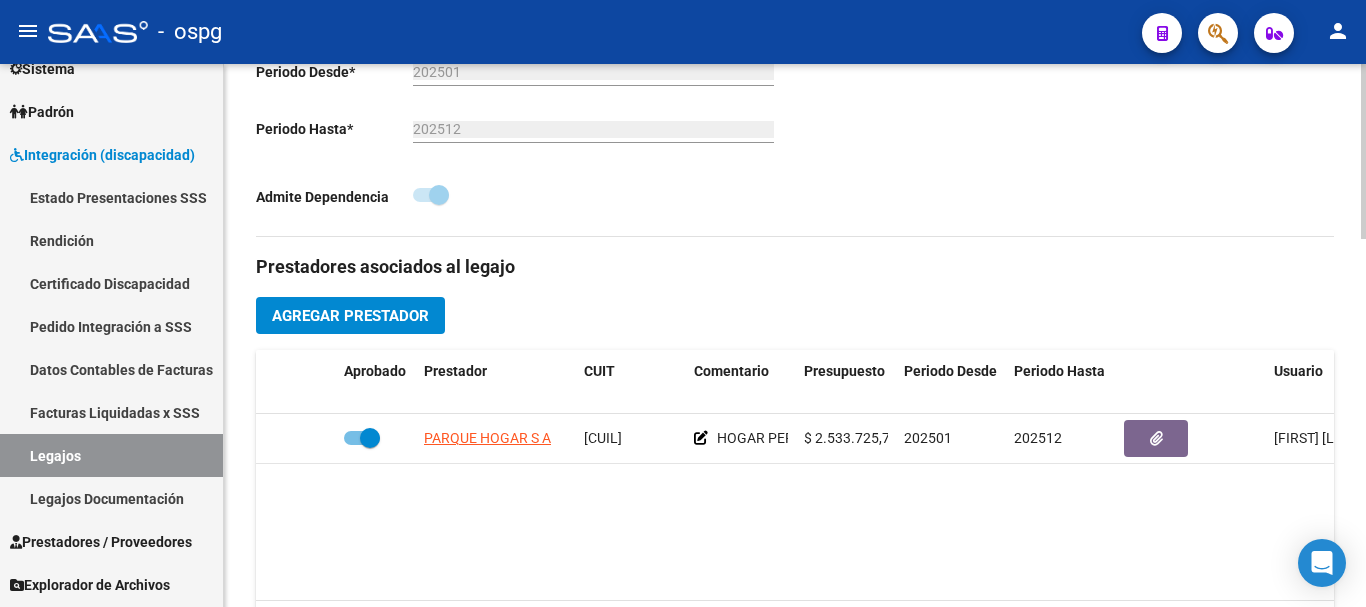 scroll, scrollTop: 600, scrollLeft: 0, axis: vertical 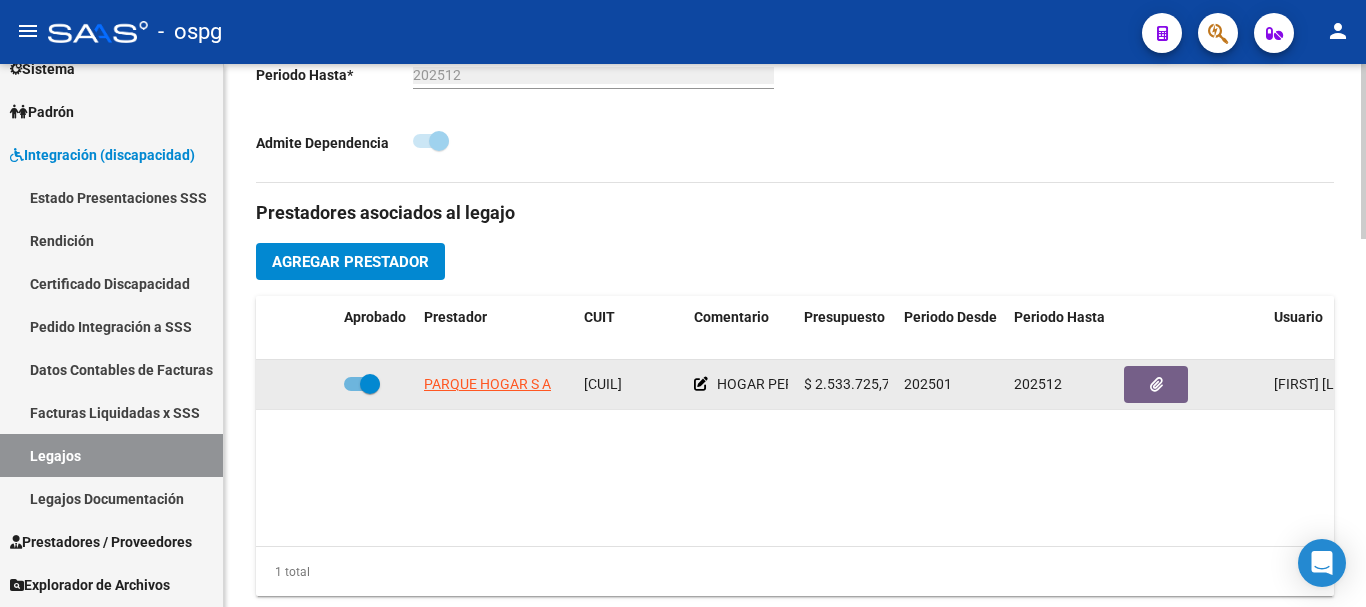 click 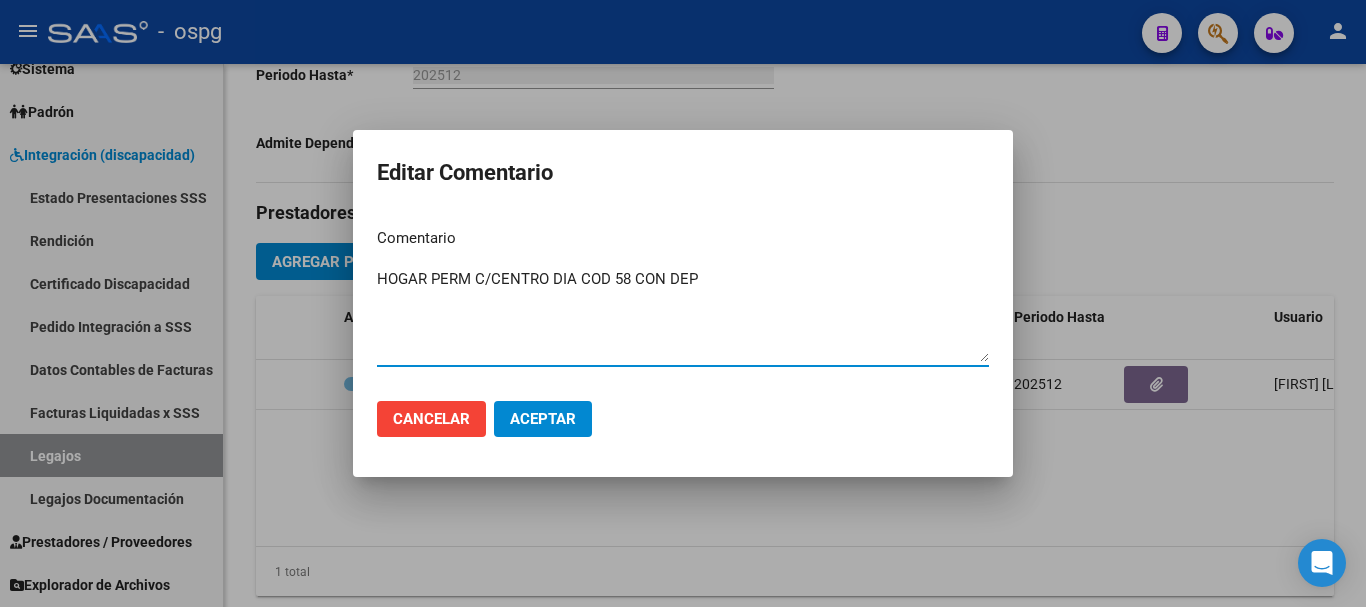 click at bounding box center [683, 303] 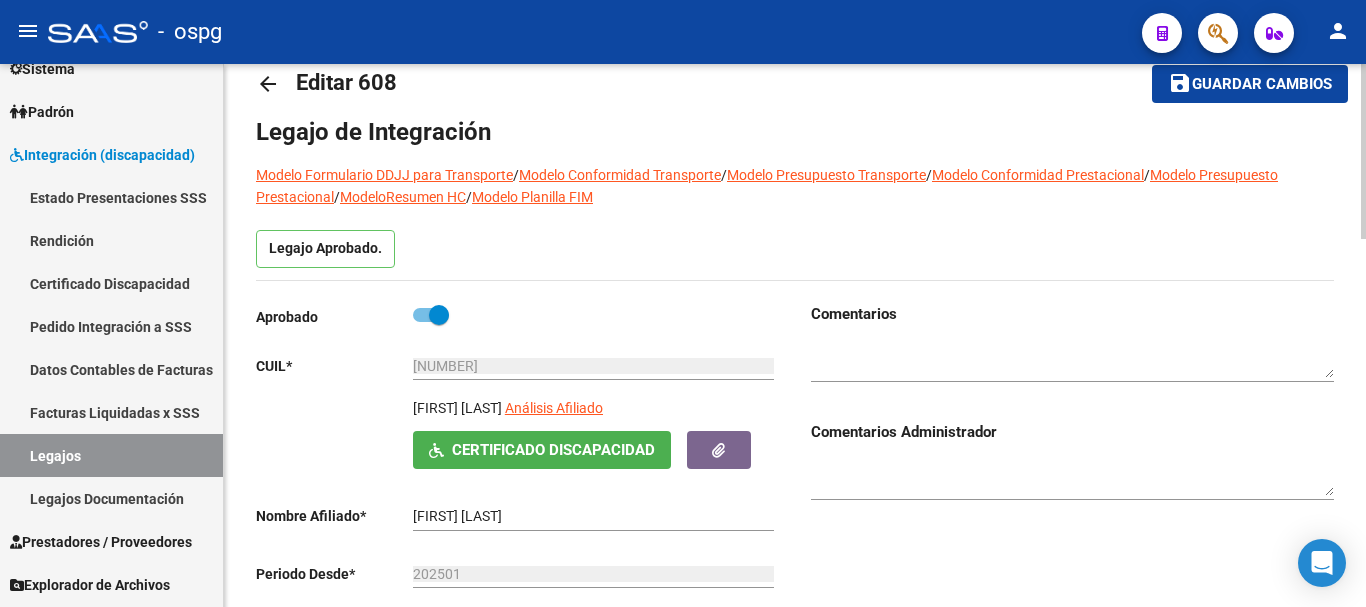 scroll, scrollTop: 0, scrollLeft: 0, axis: both 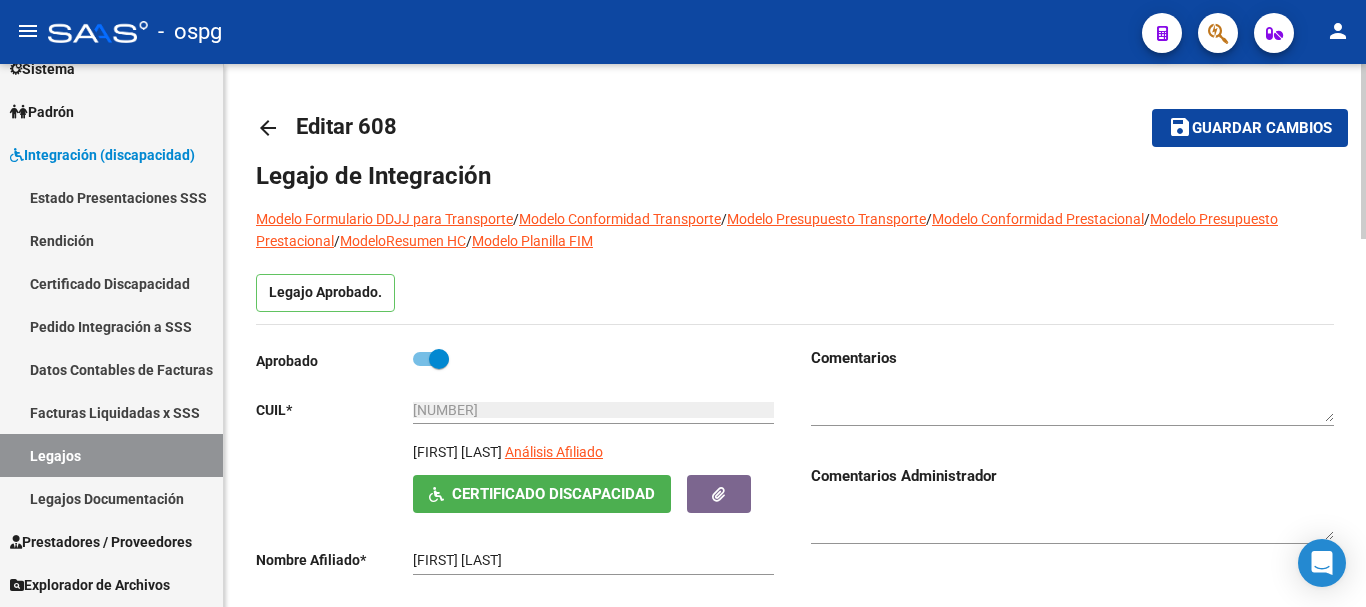 click on "arrow_back" 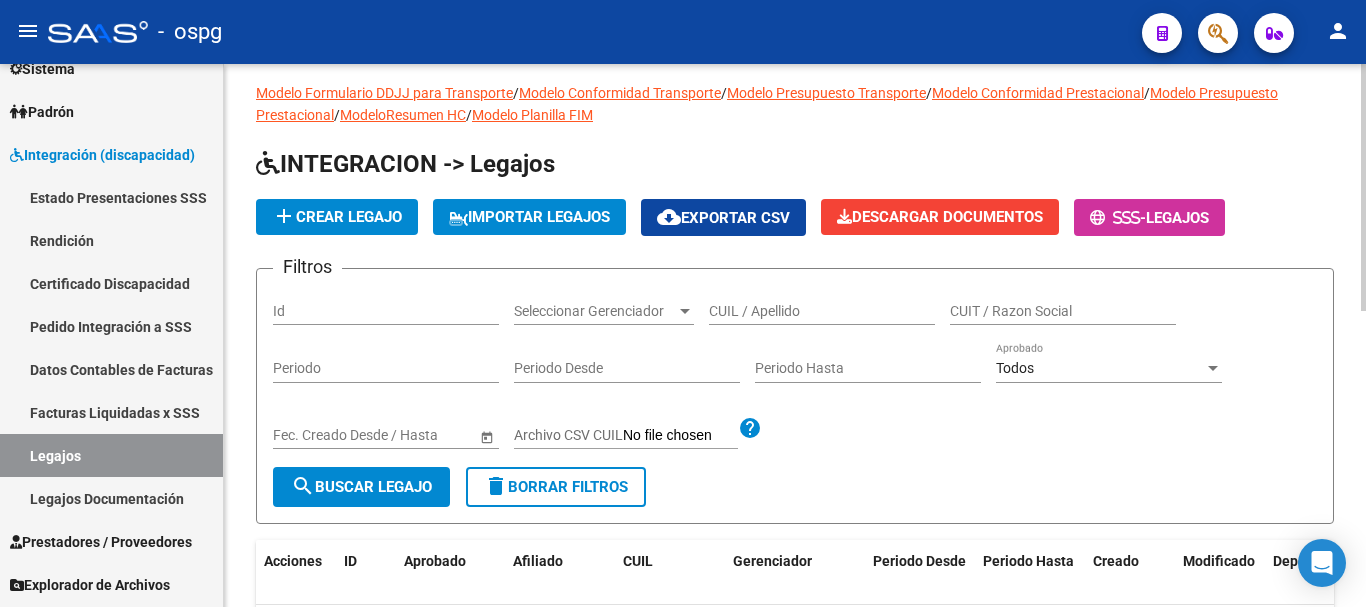 scroll, scrollTop: 0, scrollLeft: 0, axis: both 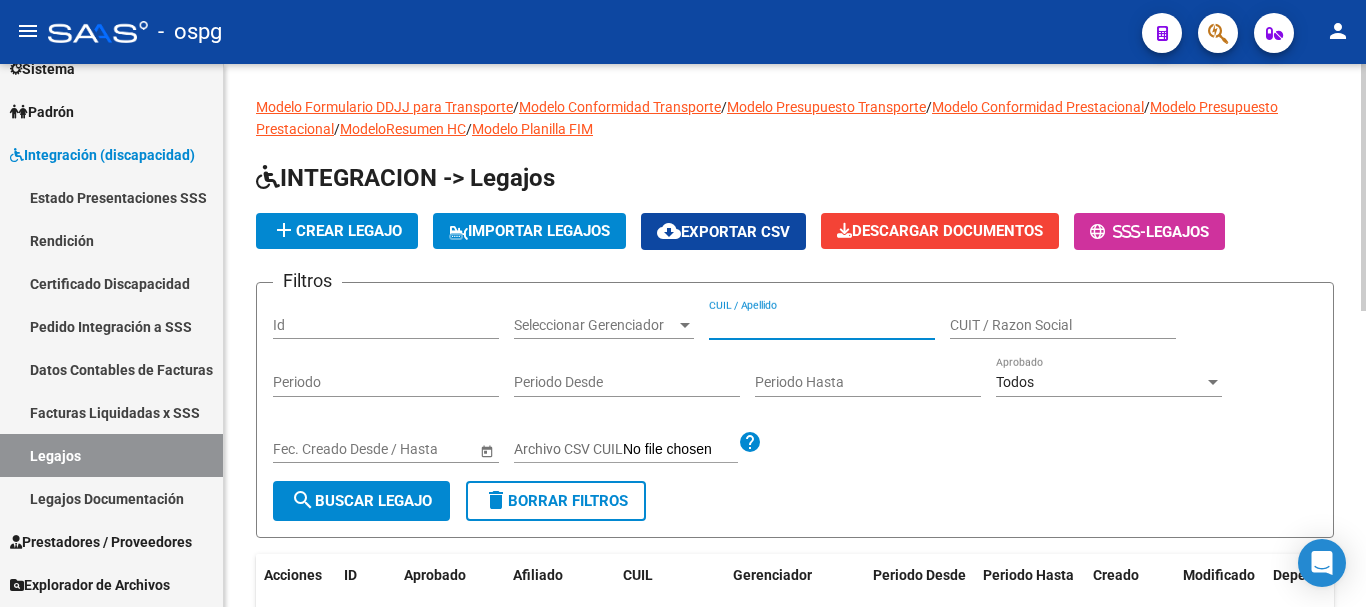 click on "CUIL / Apellido" at bounding box center [822, 325] 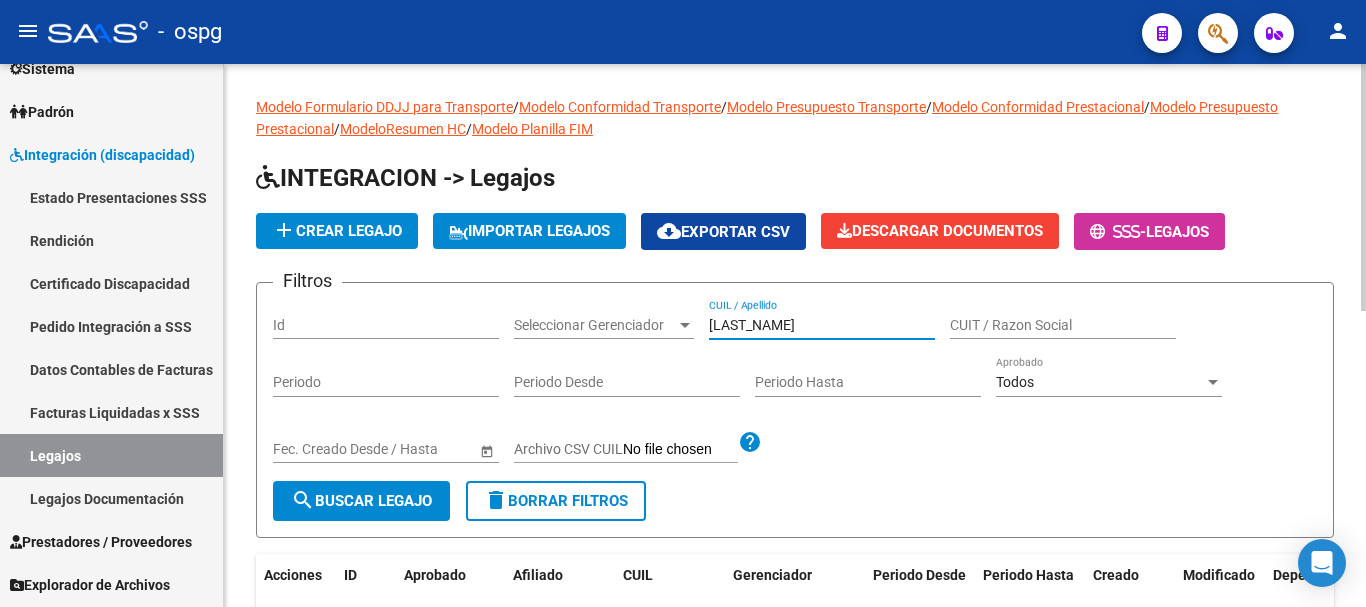 type on "[LAST_NAME]" 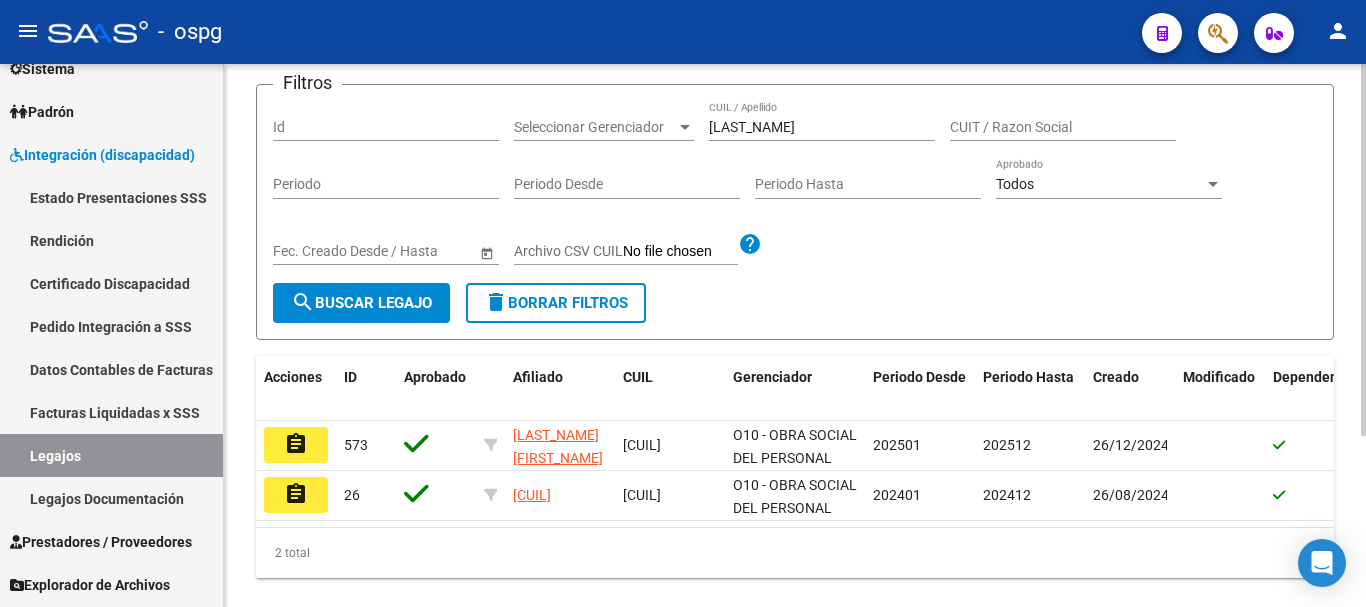 scroll, scrollTop: 250, scrollLeft: 0, axis: vertical 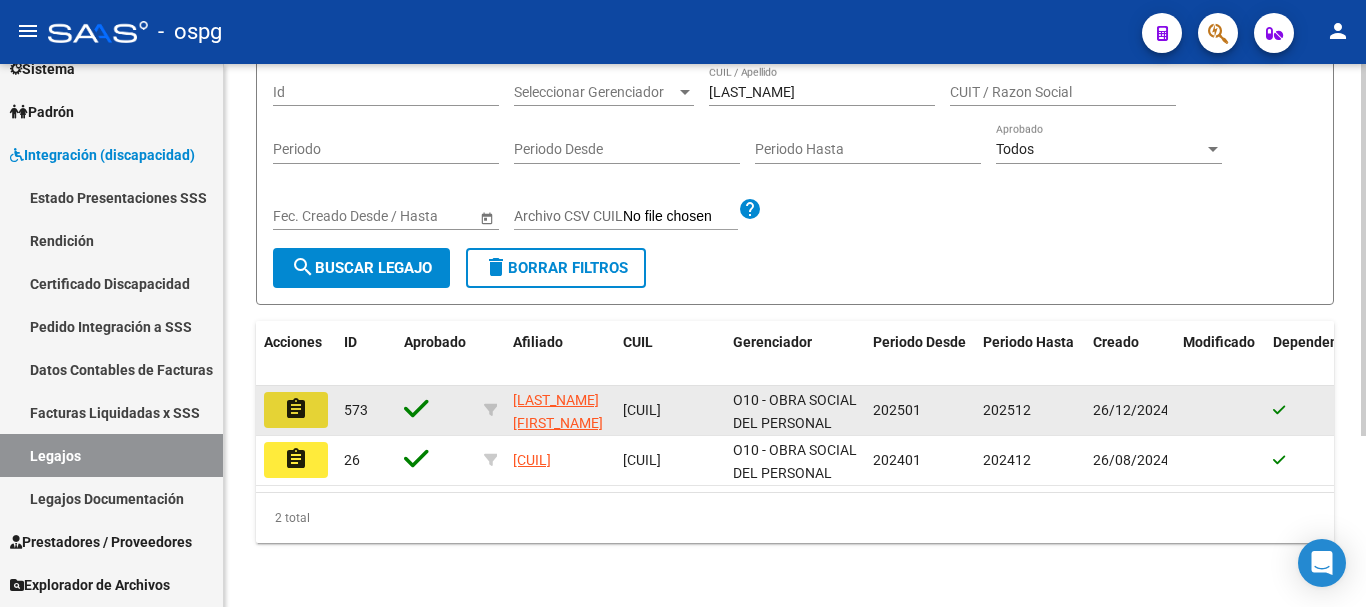click on "assignment" 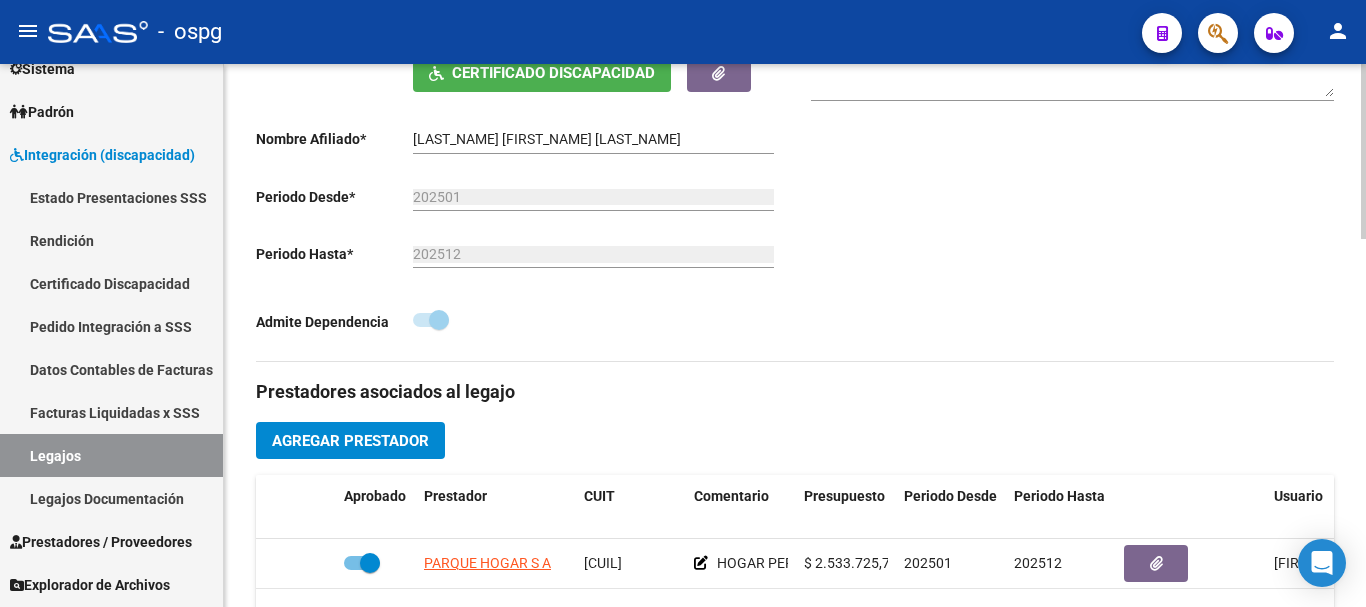 scroll, scrollTop: 500, scrollLeft: 0, axis: vertical 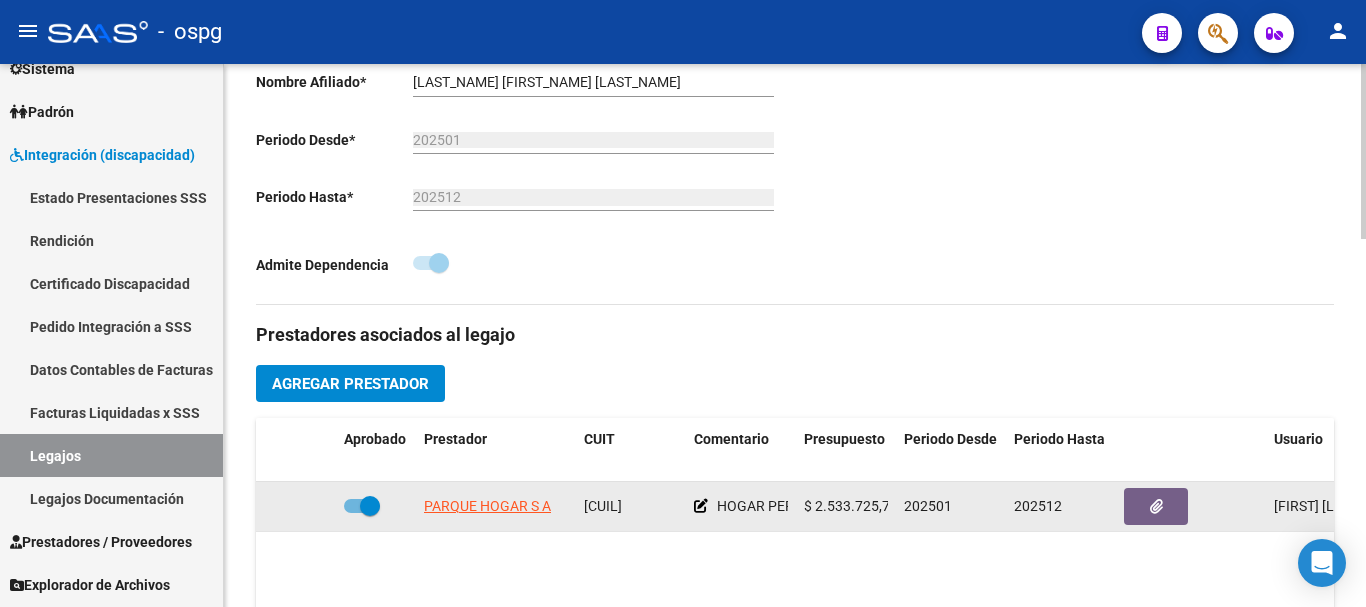 click 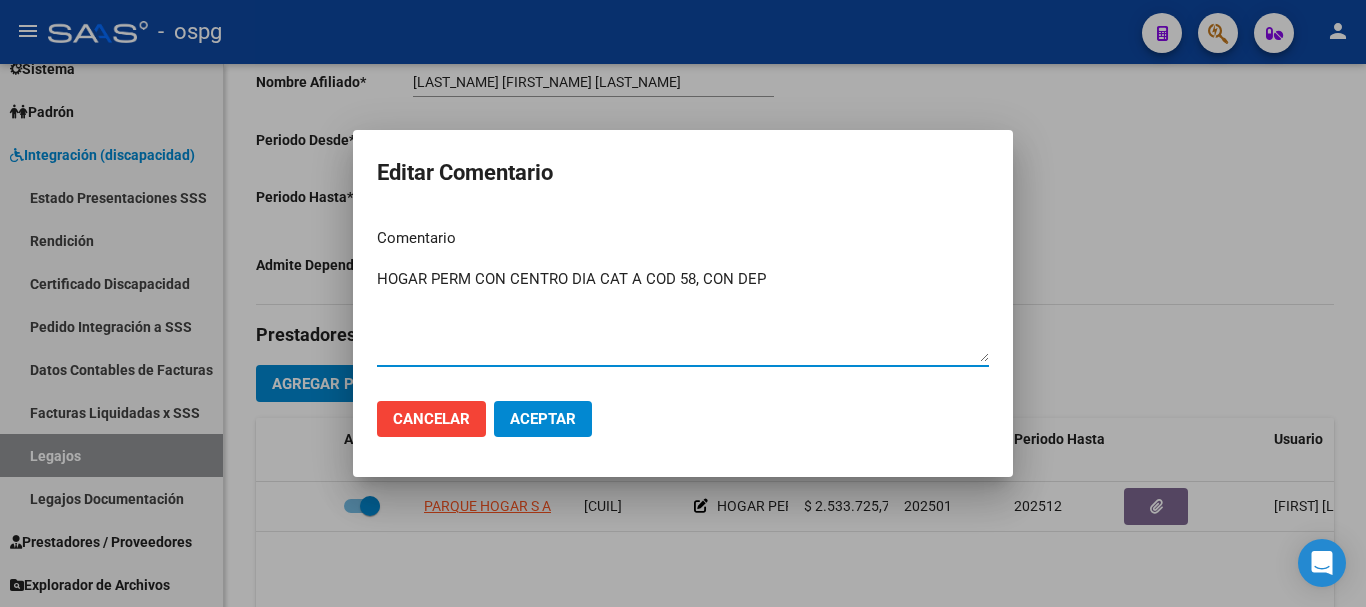 click at bounding box center [683, 303] 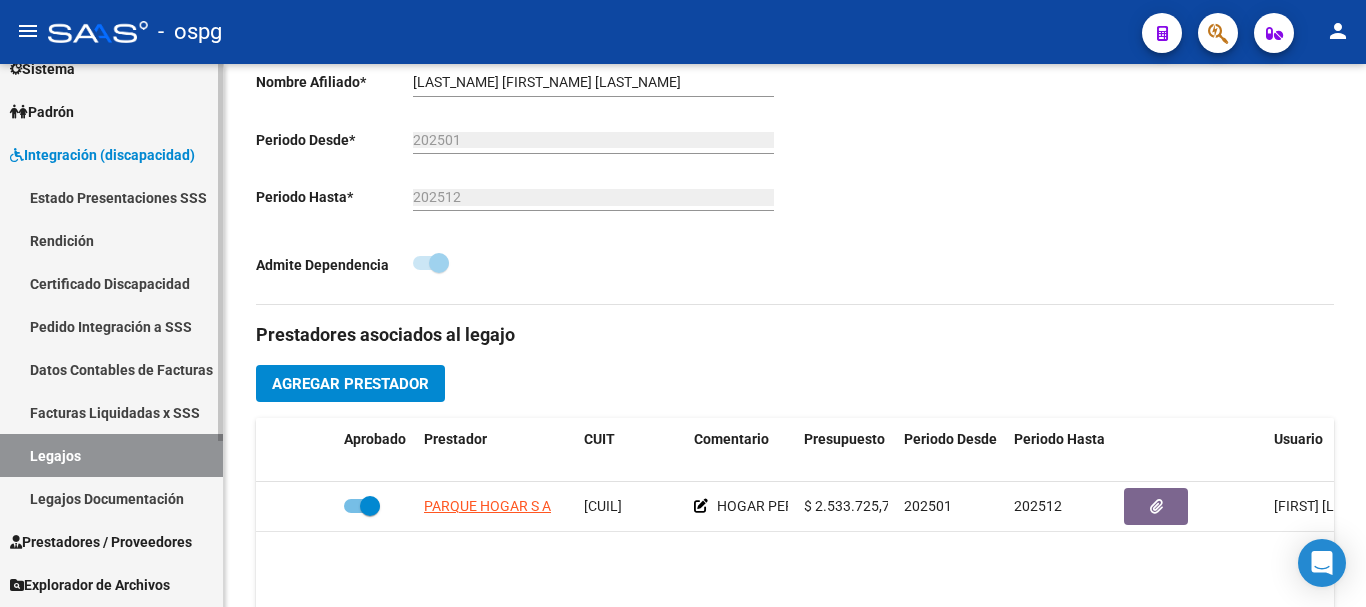 click on "Legajos" at bounding box center [111, 455] 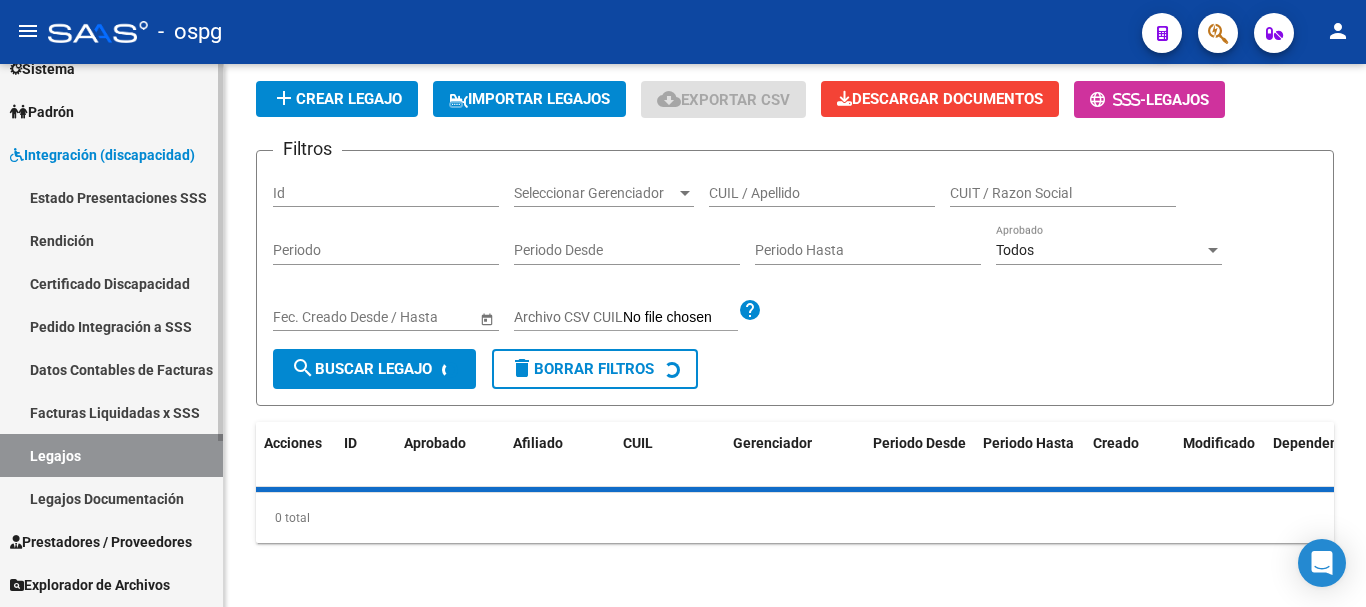 scroll, scrollTop: 500, scrollLeft: 0, axis: vertical 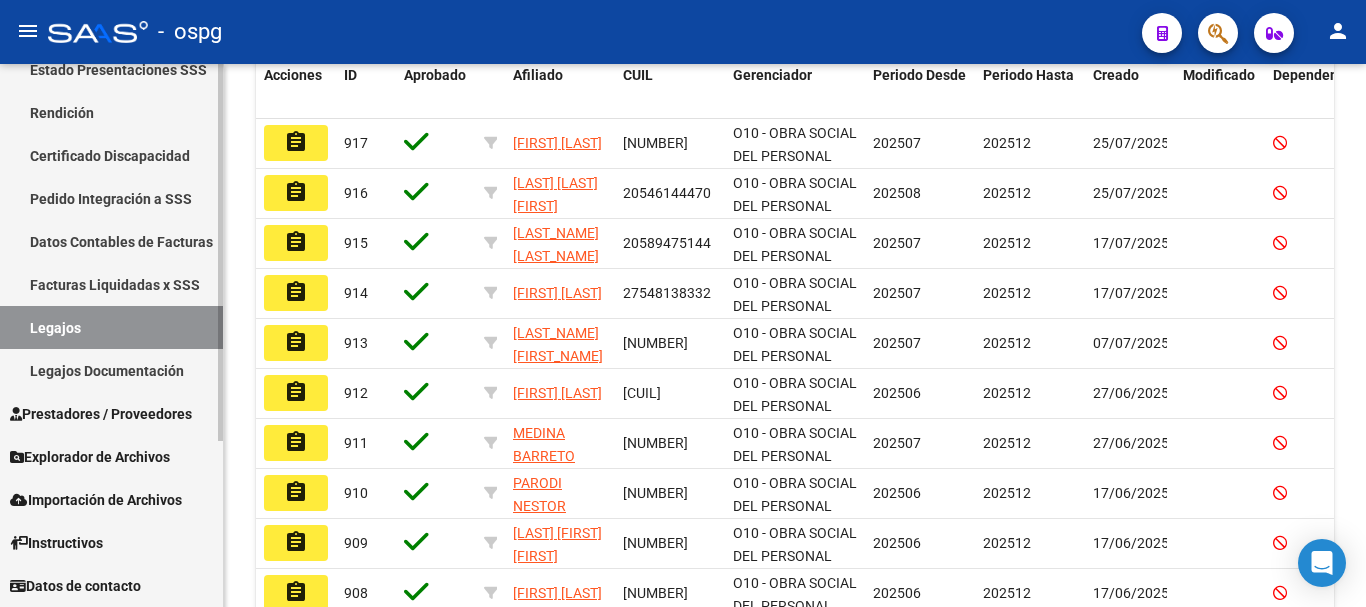 click on "Prestadores / Proveedores" at bounding box center (101, 414) 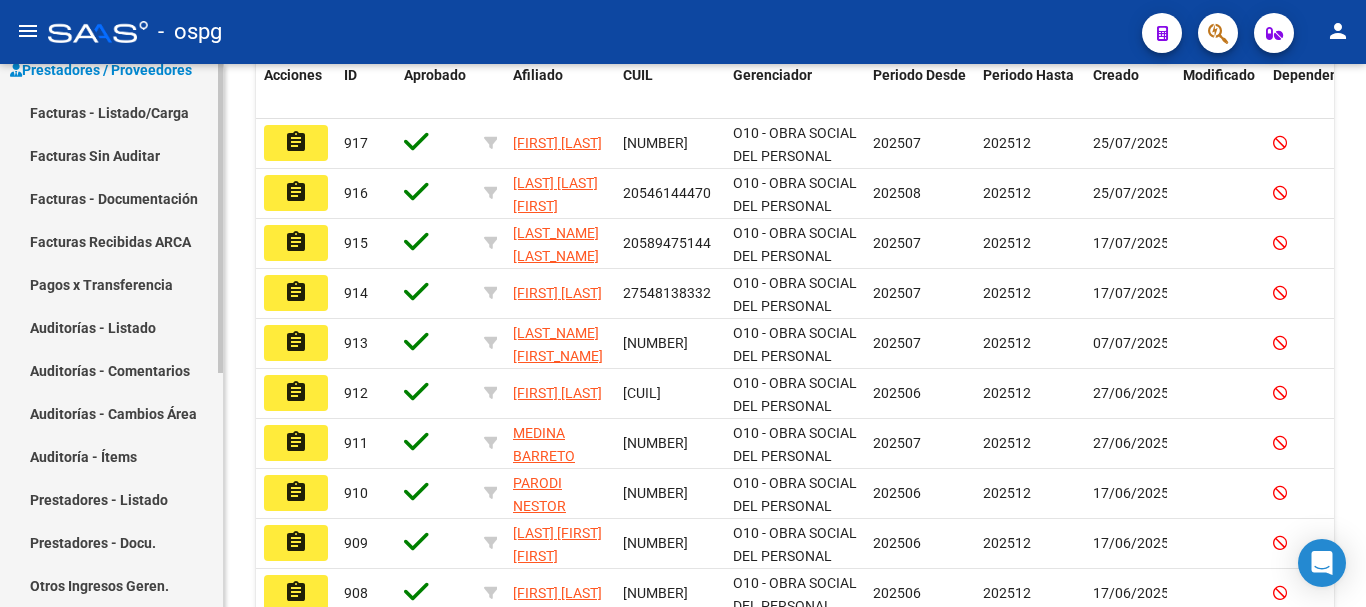 click on "Facturas - Listado/Carga" at bounding box center [111, 112] 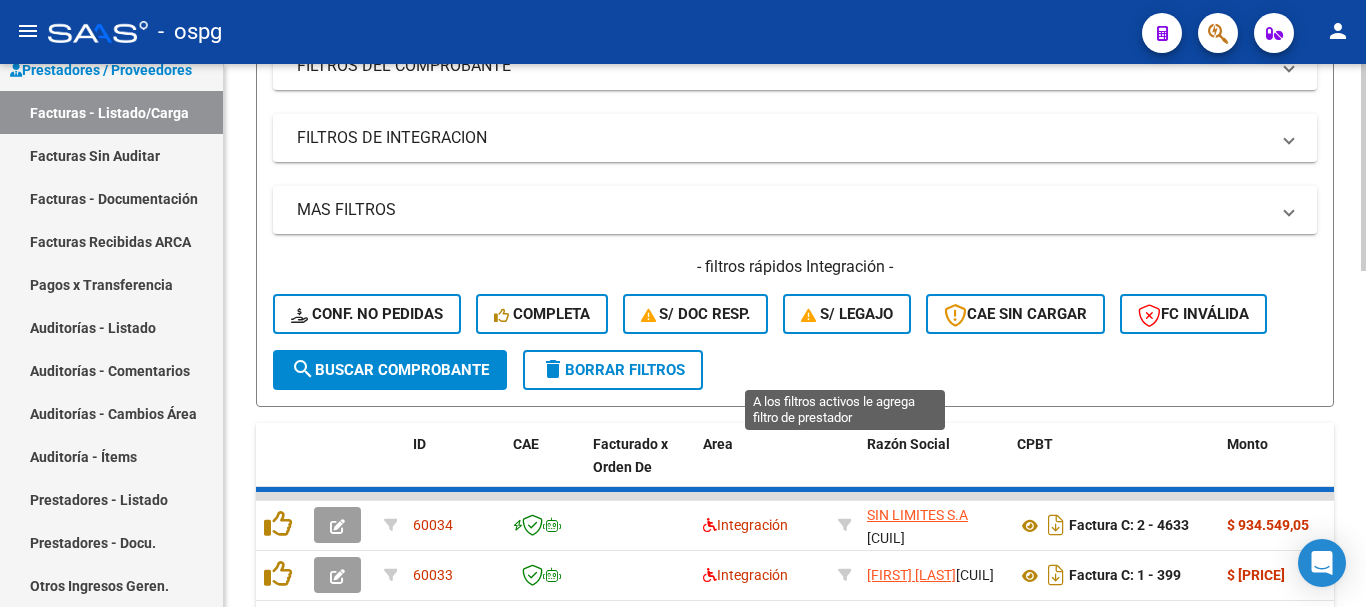 scroll, scrollTop: 500, scrollLeft: 0, axis: vertical 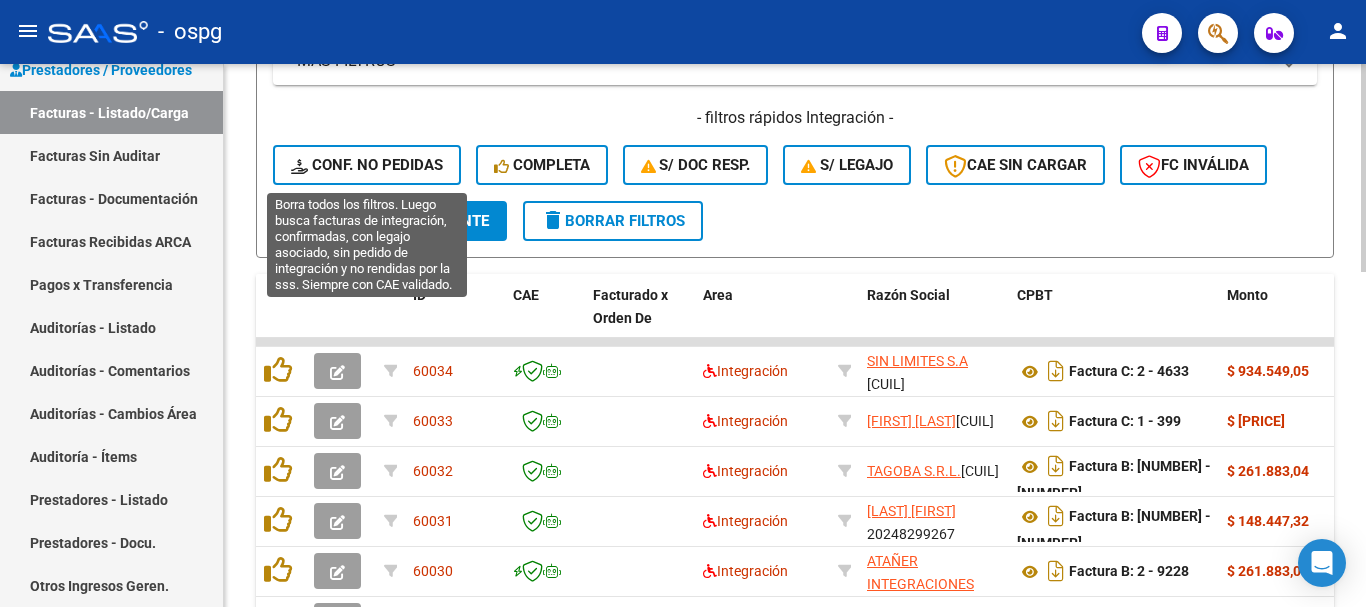 click on "Conf. no pedidas" 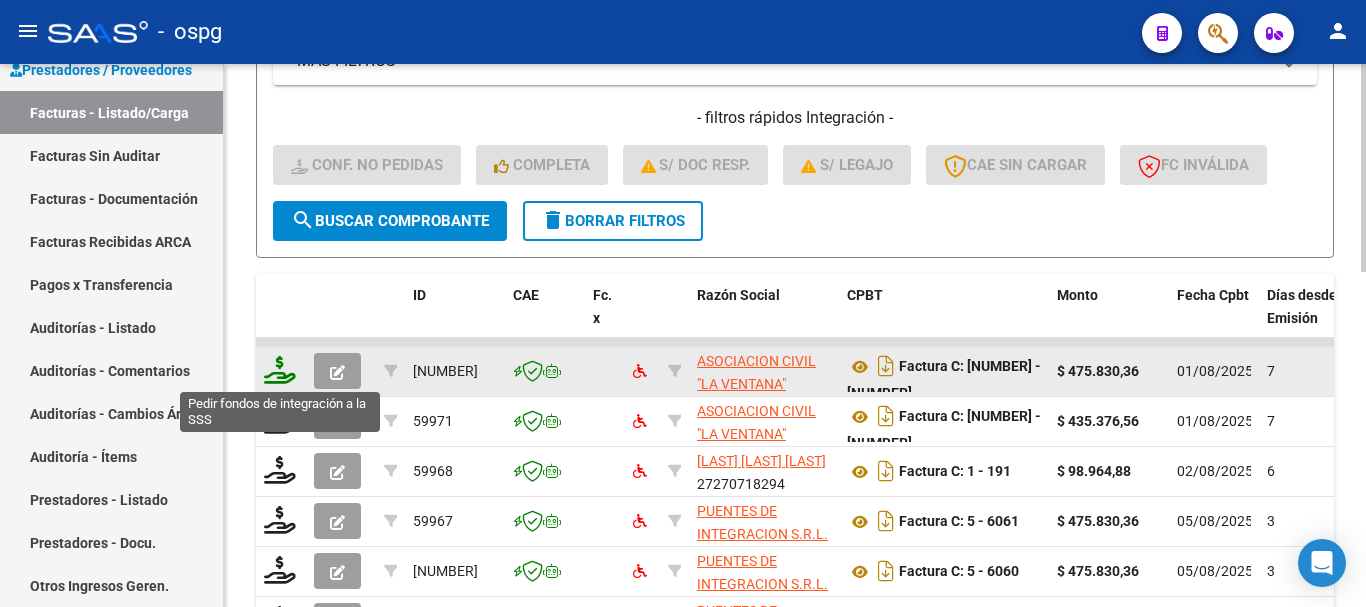 click 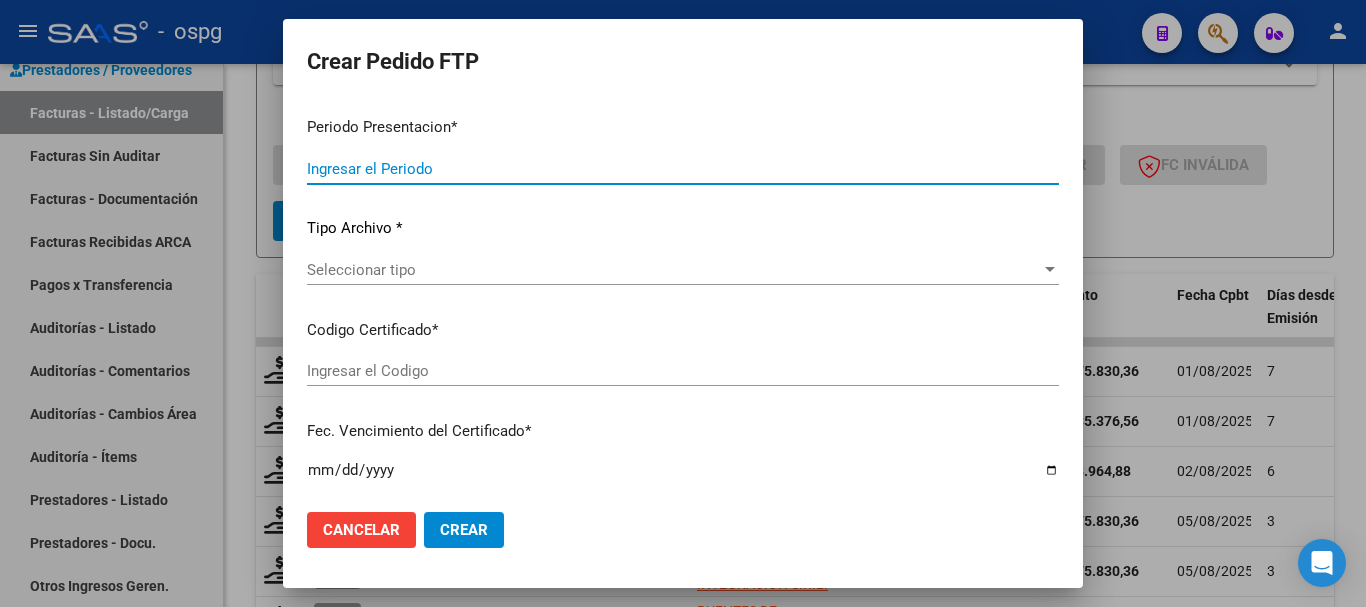 type on "202507" 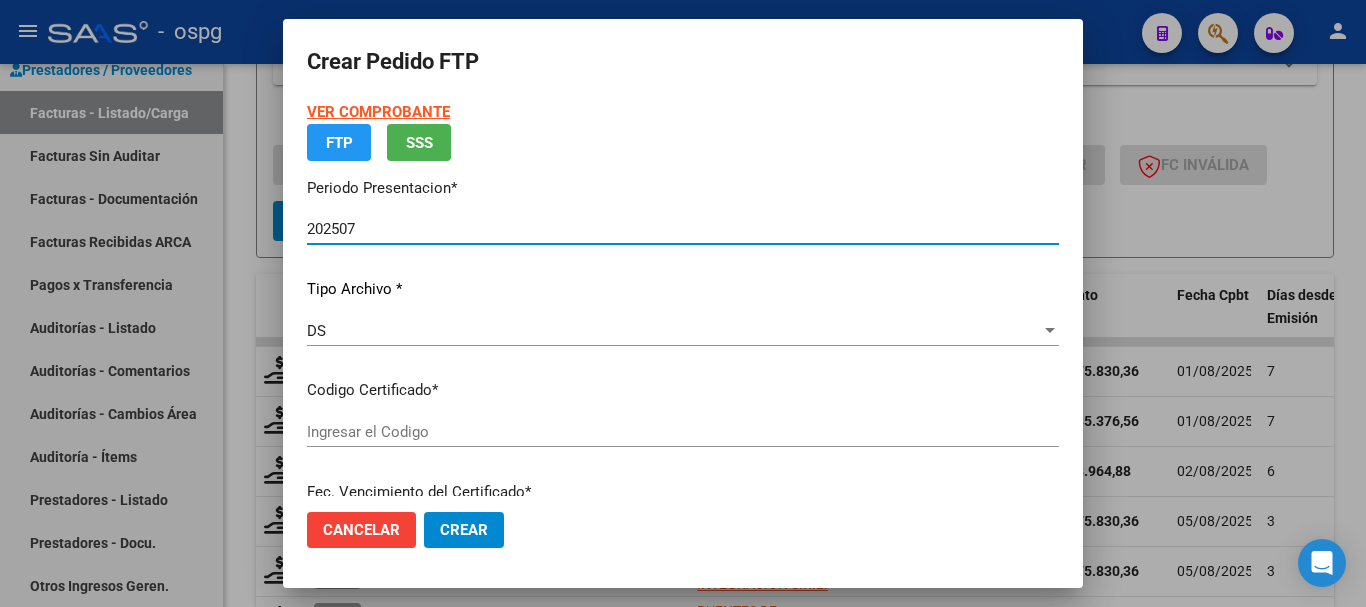 type on "[NUMBER]" 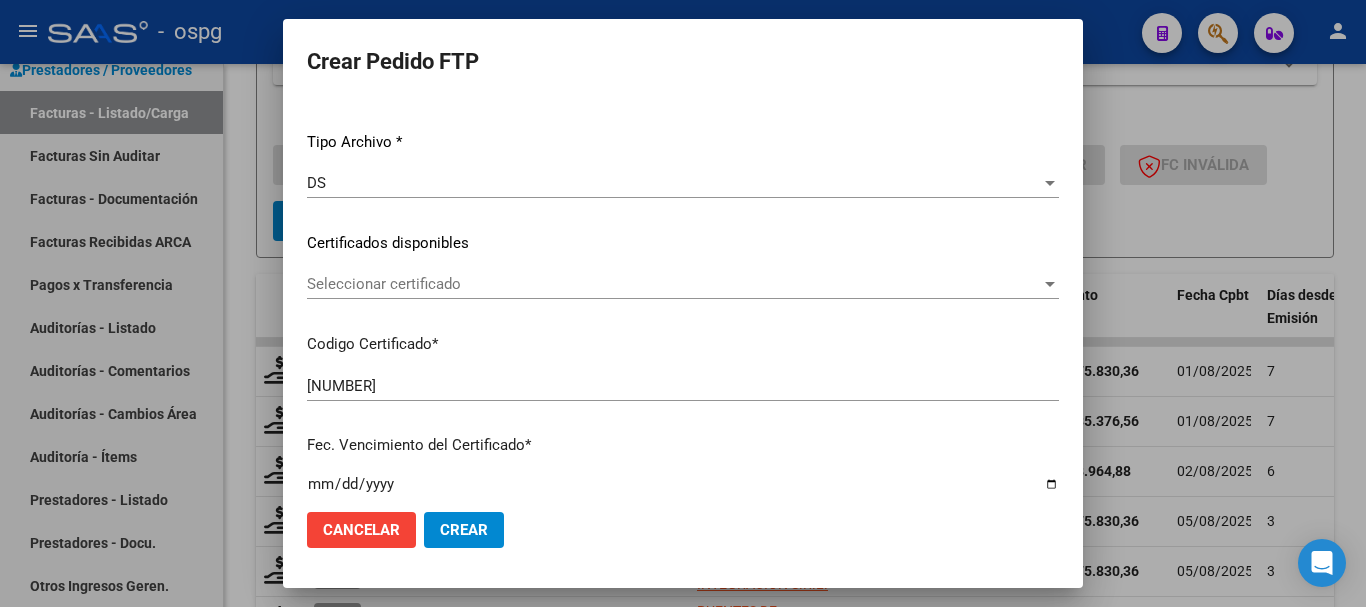 scroll, scrollTop: 0, scrollLeft: 0, axis: both 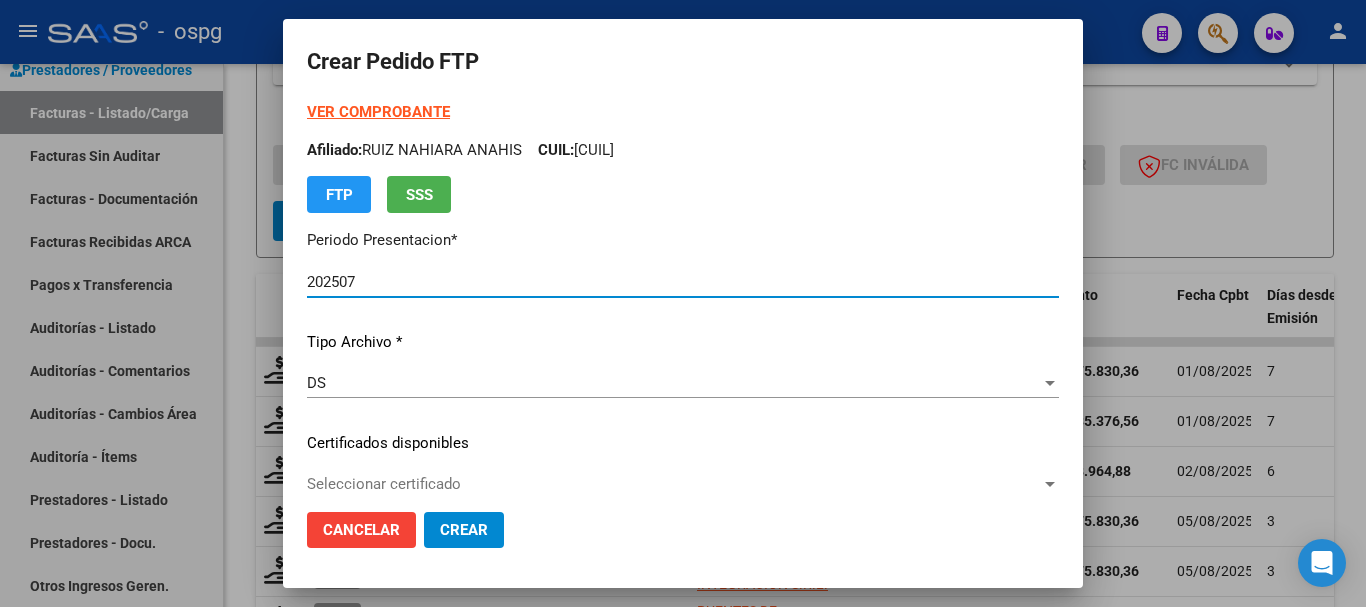 click on "VER COMPROBANTE" at bounding box center (378, 112) 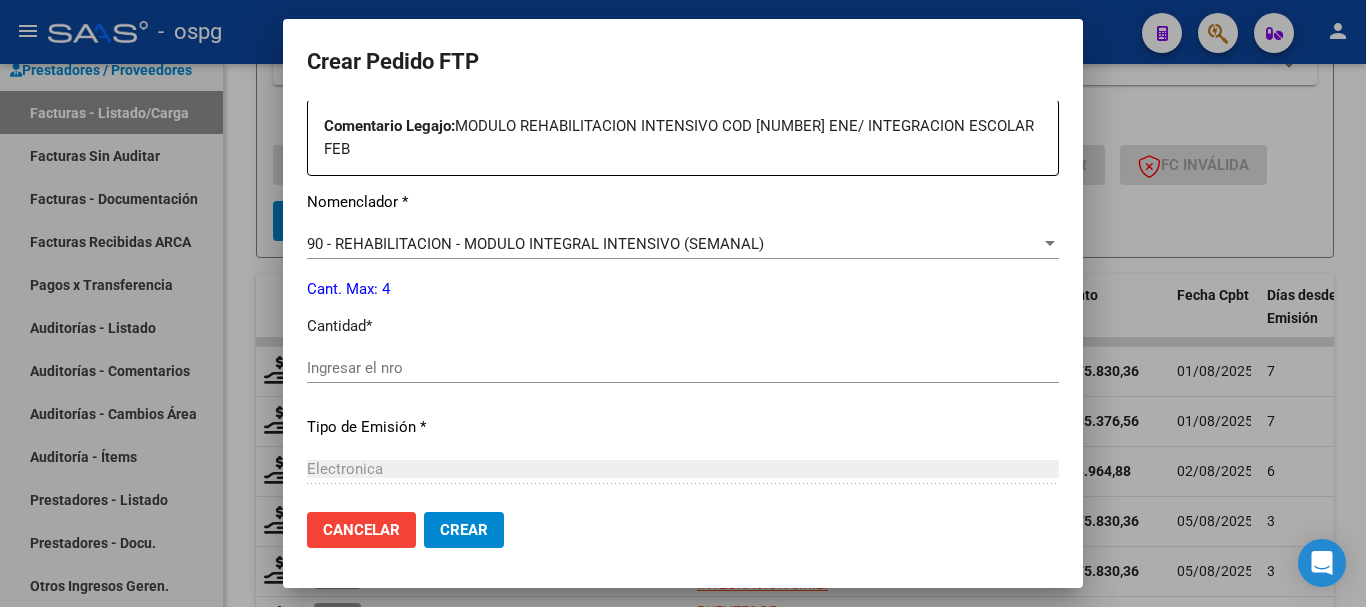 scroll, scrollTop: 700, scrollLeft: 0, axis: vertical 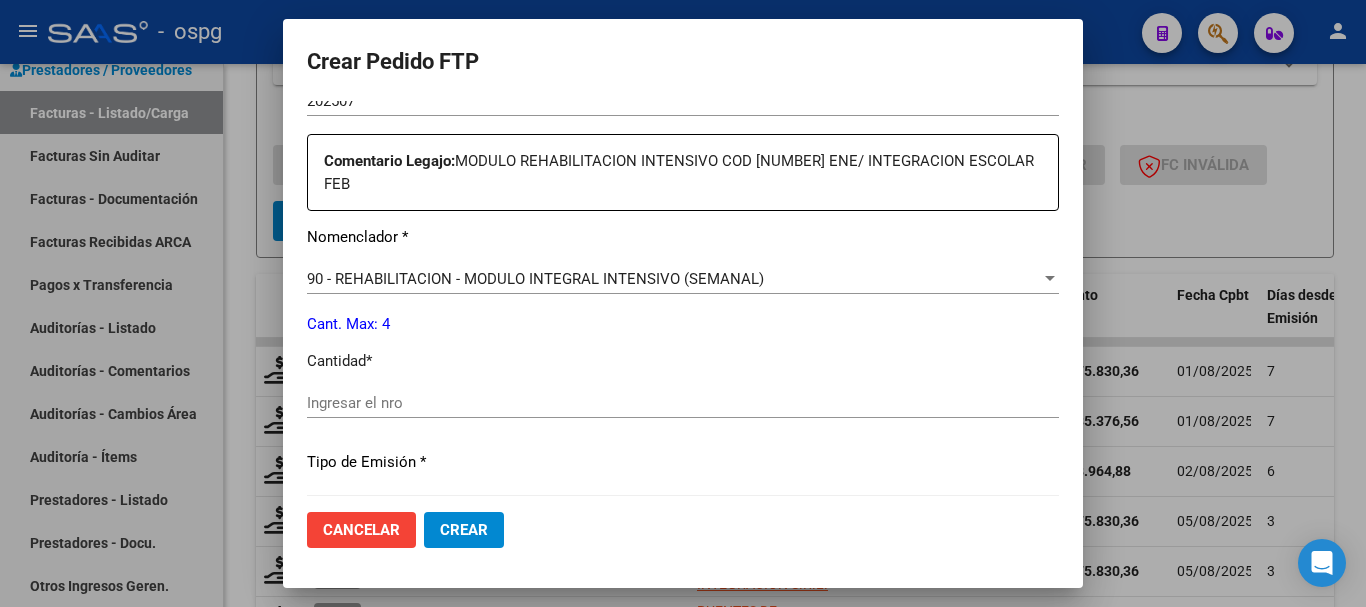 click on "90 - REHABILITACION - MODULO INTEGRAL INTENSIVO (SEMANAL)" at bounding box center (535, 279) 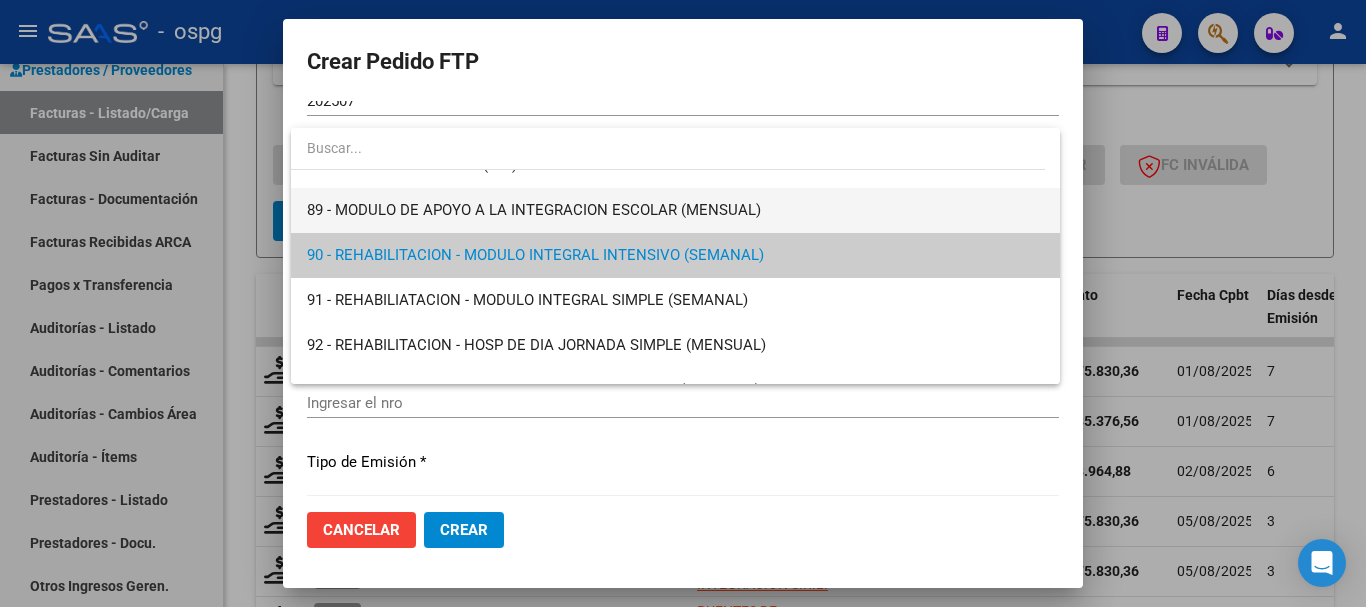 click on "89 - MODULO DE APOYO A LA INTEGRACION ESCOLAR (MENSUAL)" at bounding box center (675, 210) 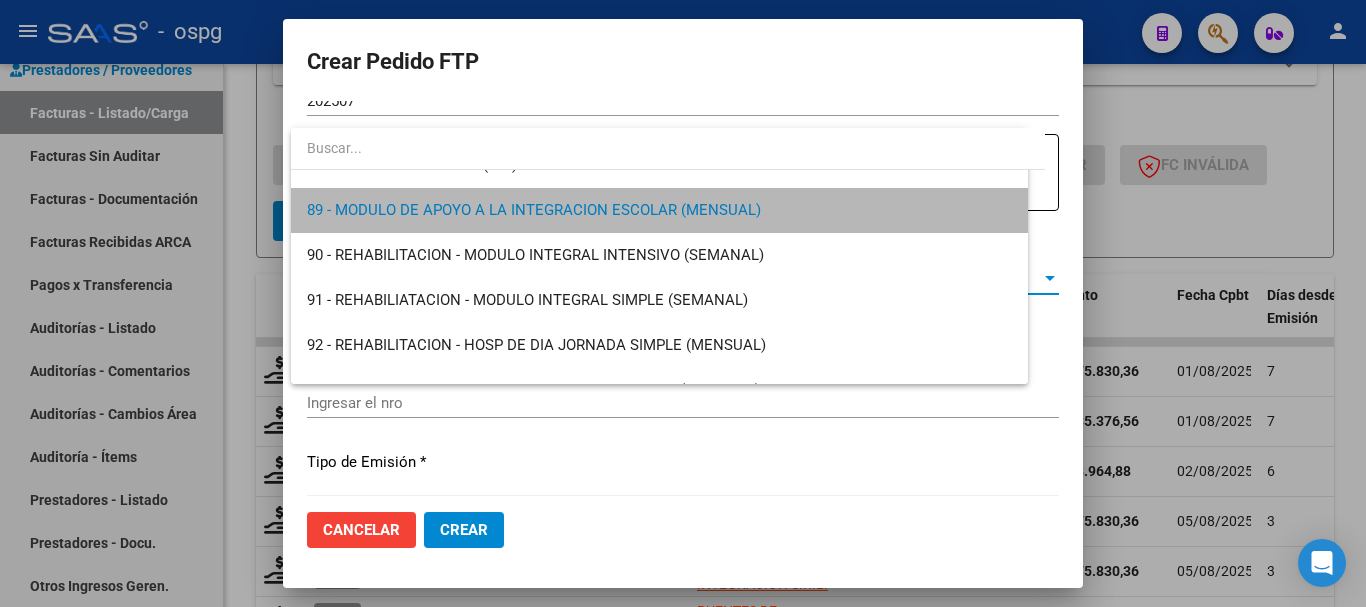 scroll, scrollTop: 3960, scrollLeft: 0, axis: vertical 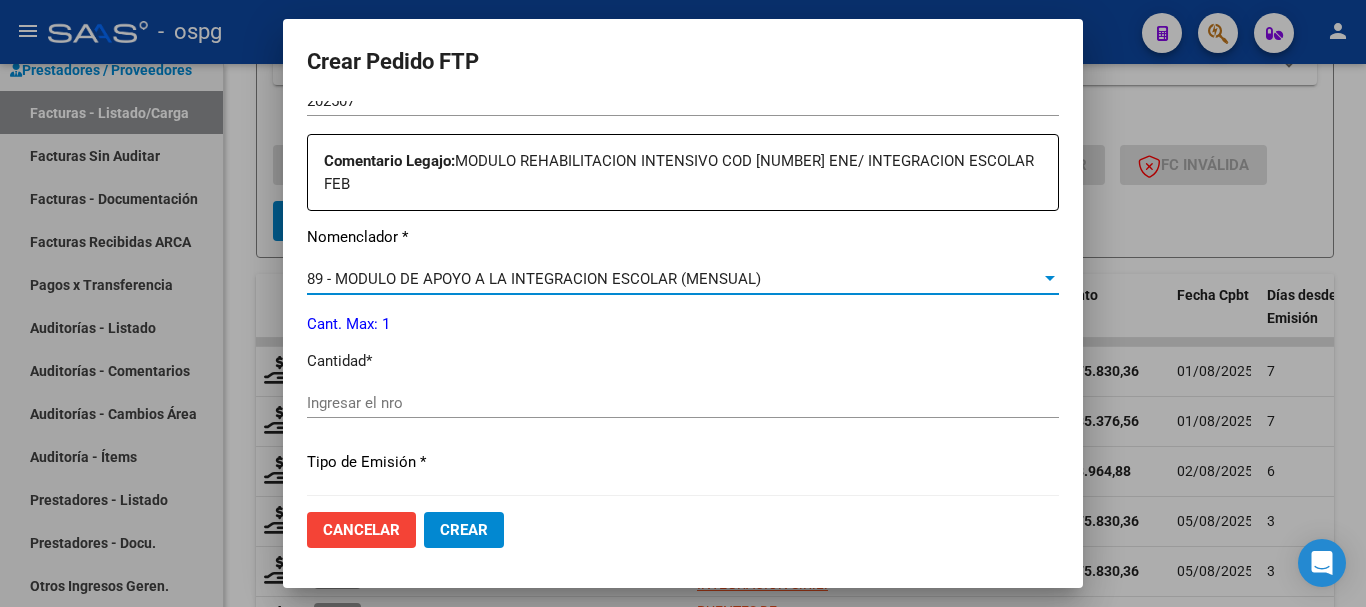 click on "Ingresar el nro" at bounding box center [683, 403] 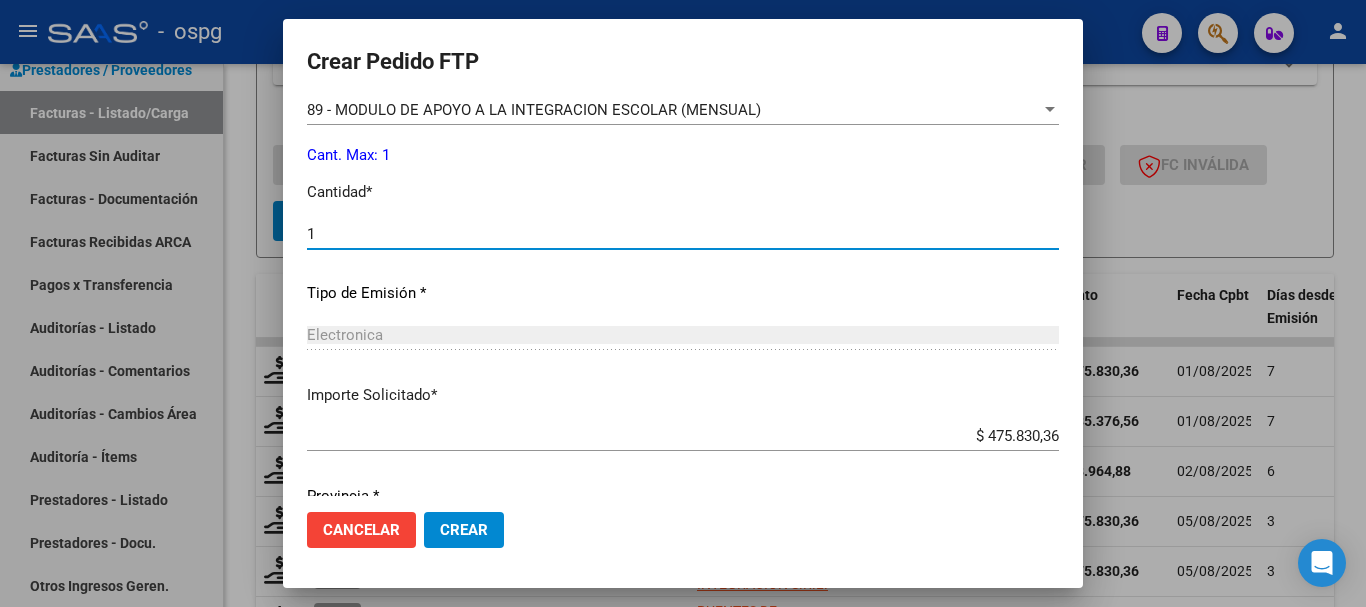scroll, scrollTop: 900, scrollLeft: 0, axis: vertical 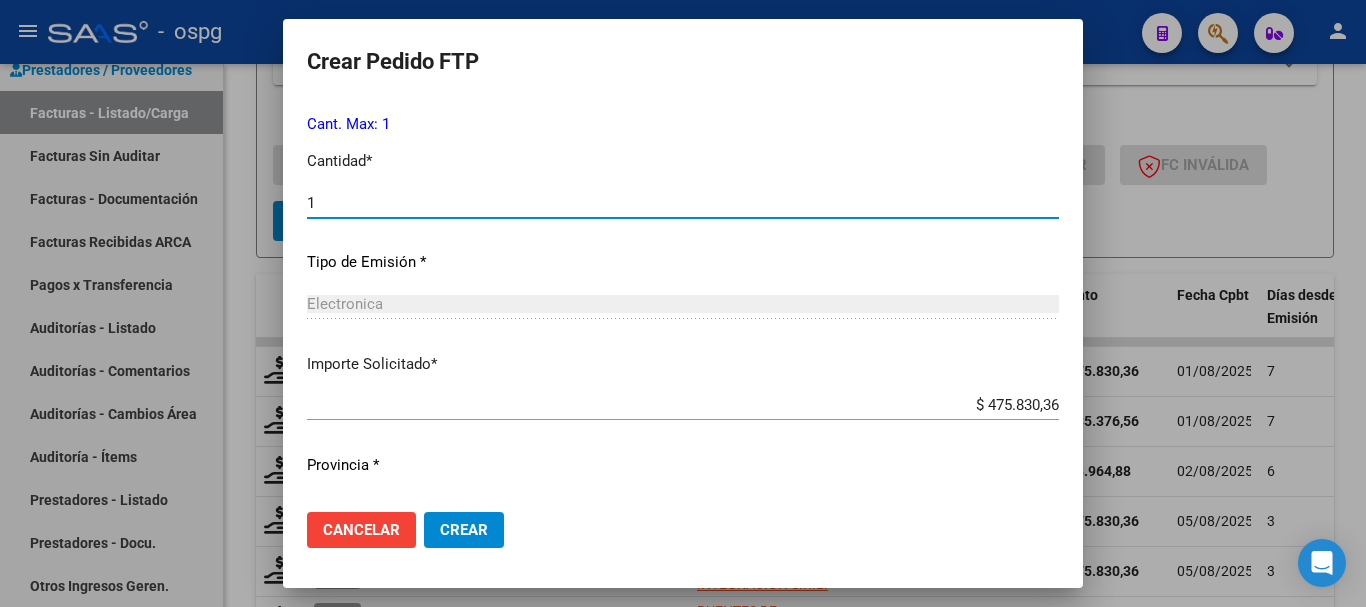 type on "1" 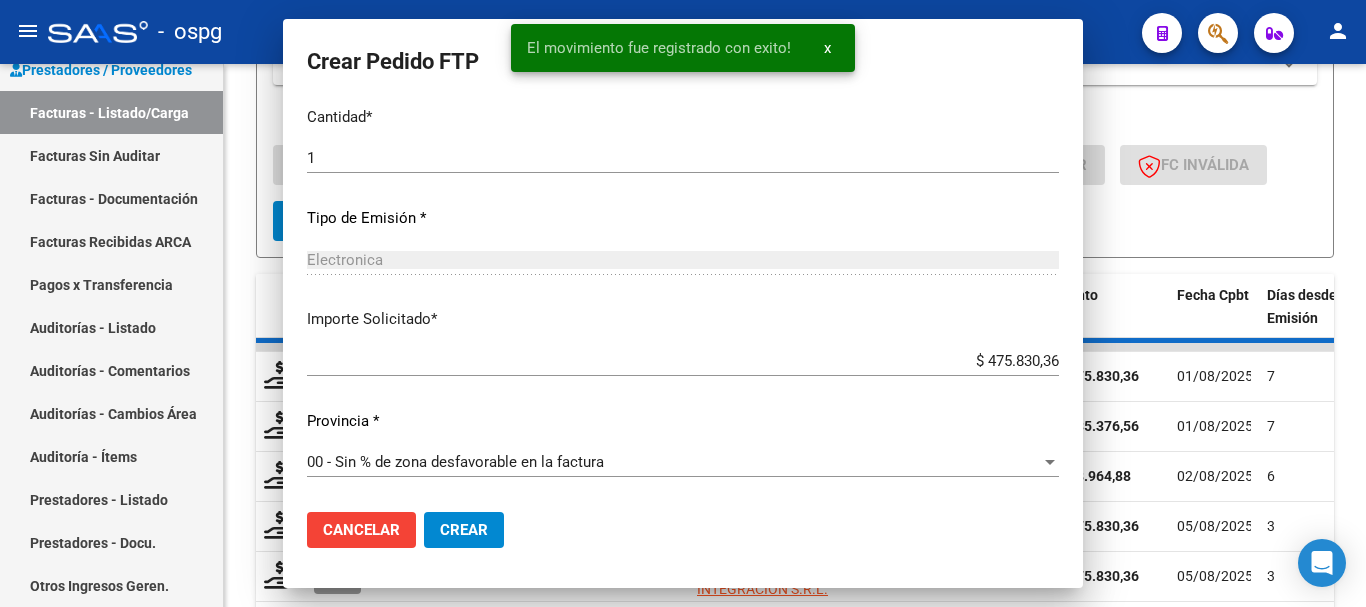 scroll, scrollTop: 0, scrollLeft: 0, axis: both 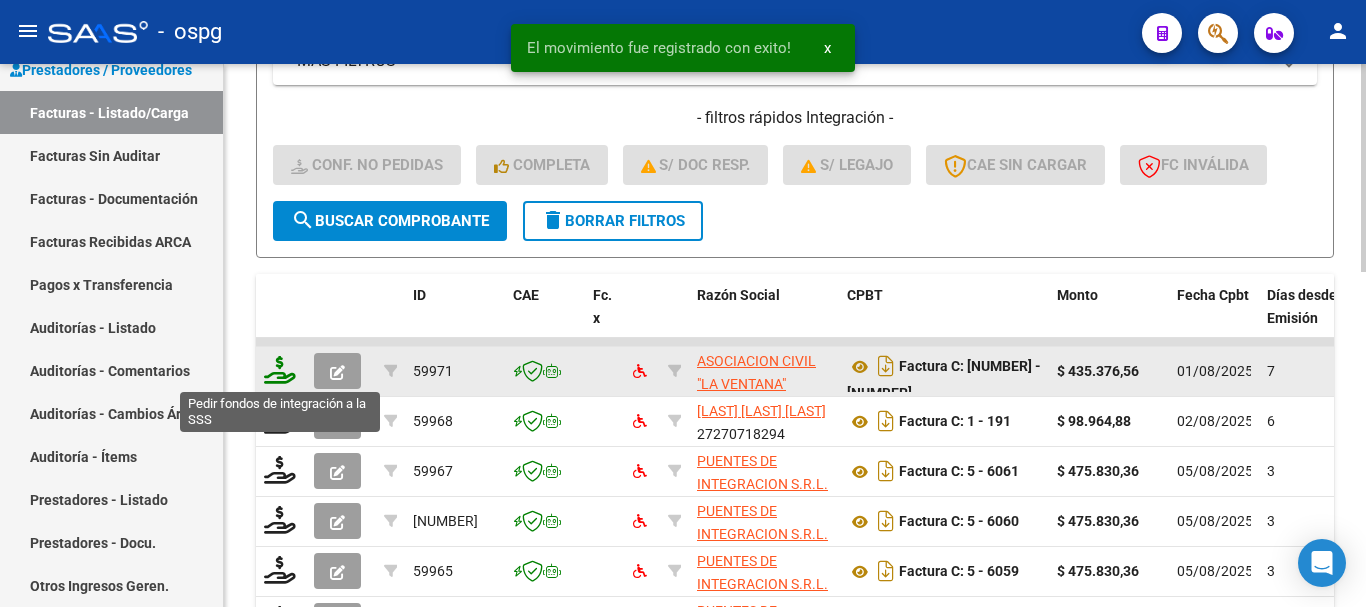 click 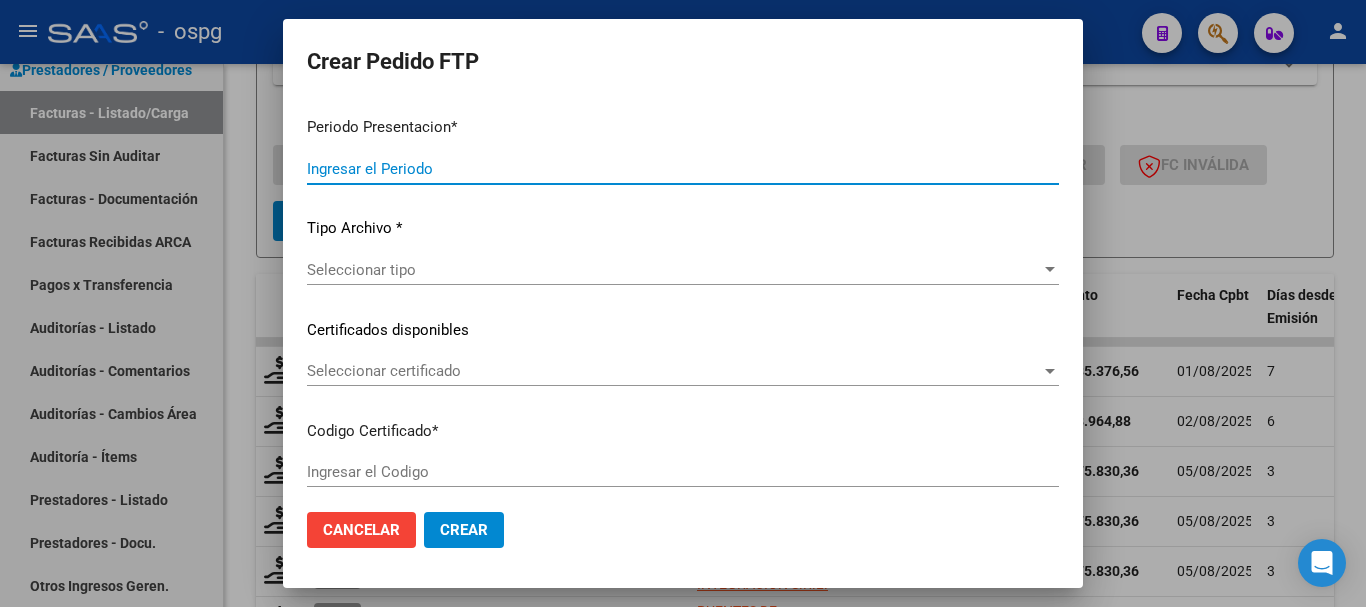 type on "202507" 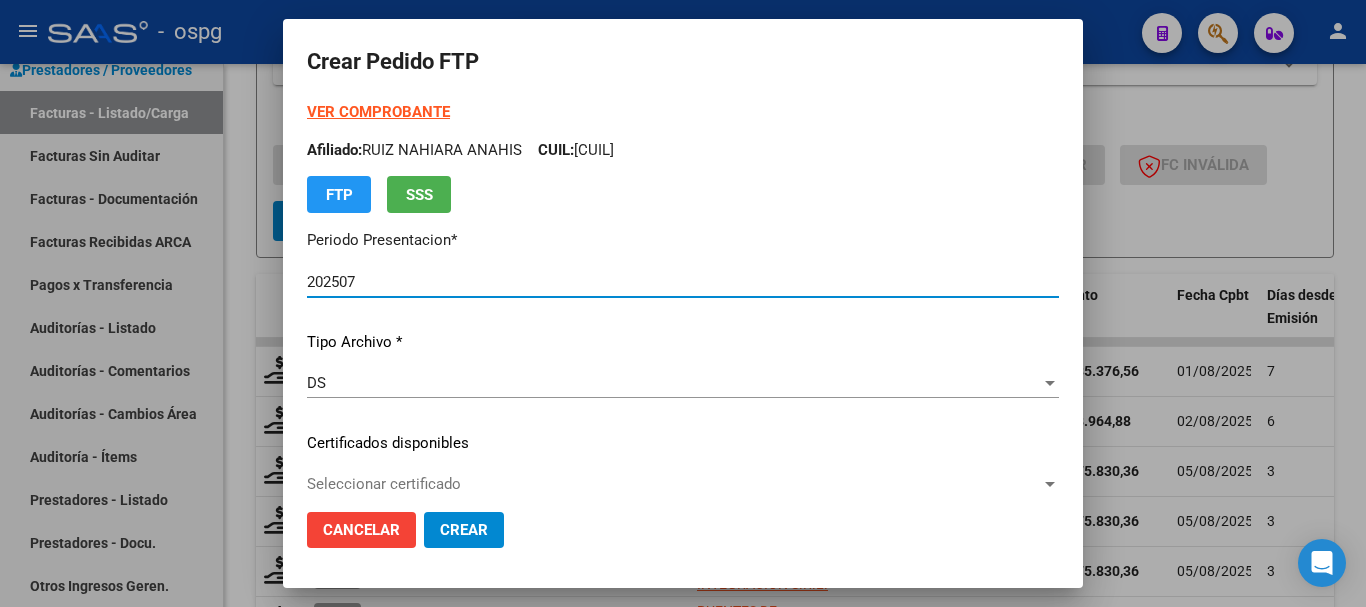 type on "[NUMBER]" 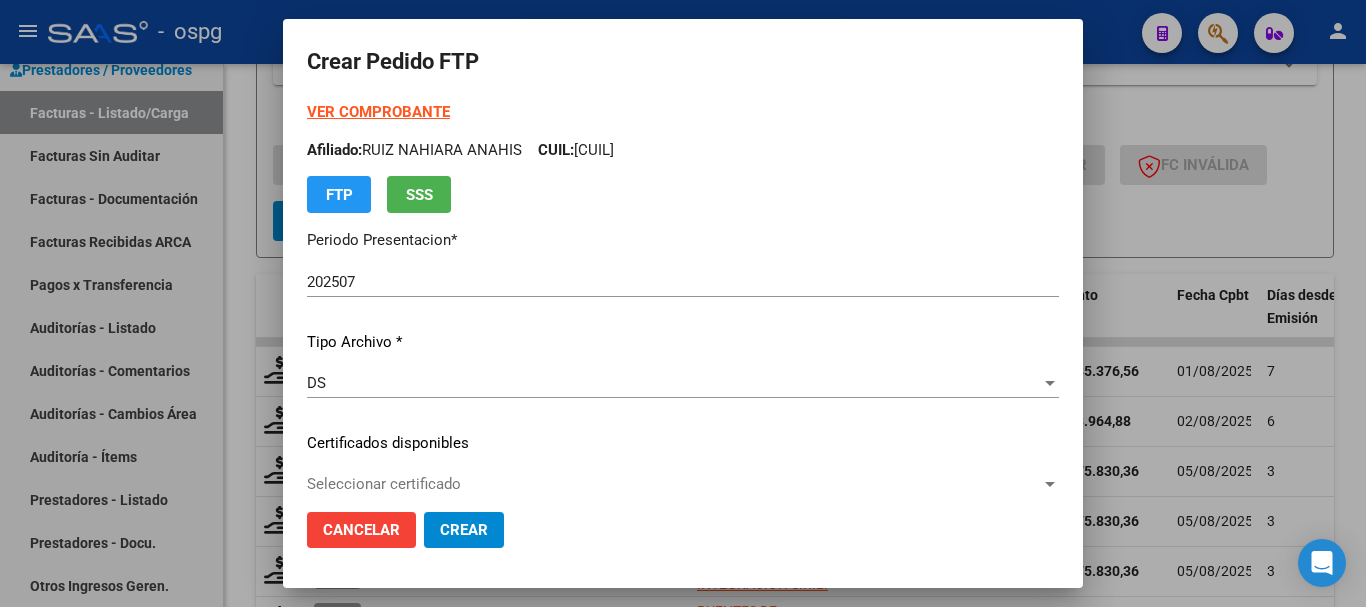 click on "VER COMPROBANTE" at bounding box center (378, 112) 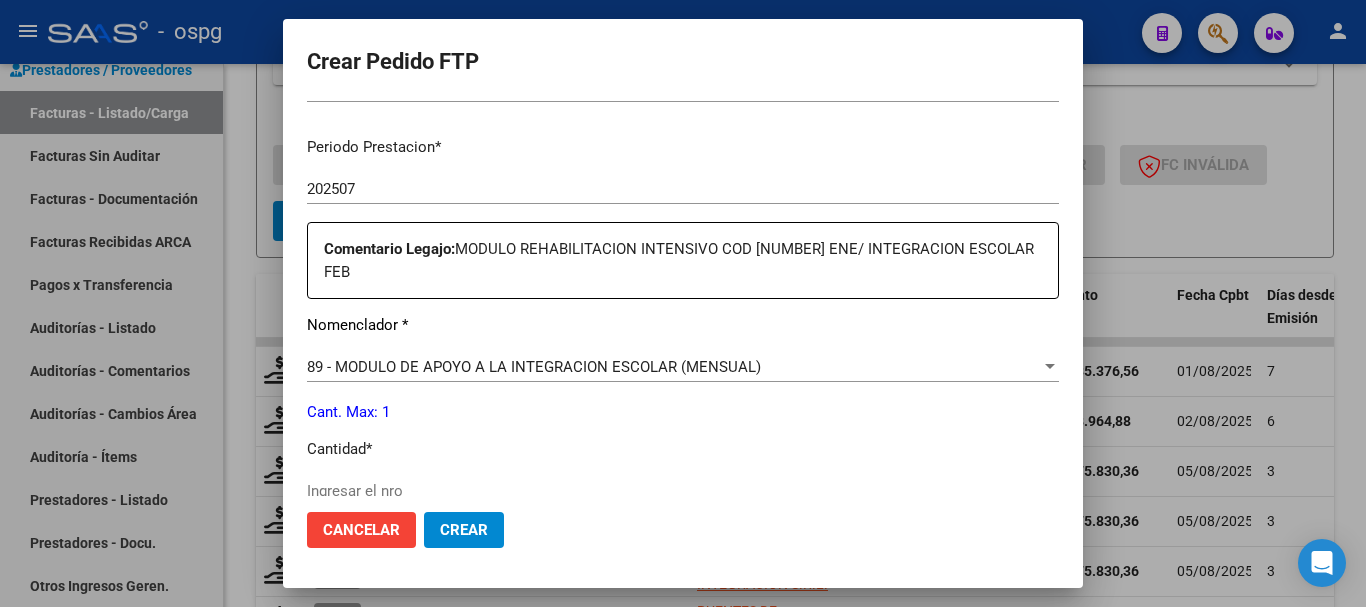 scroll, scrollTop: 700, scrollLeft: 0, axis: vertical 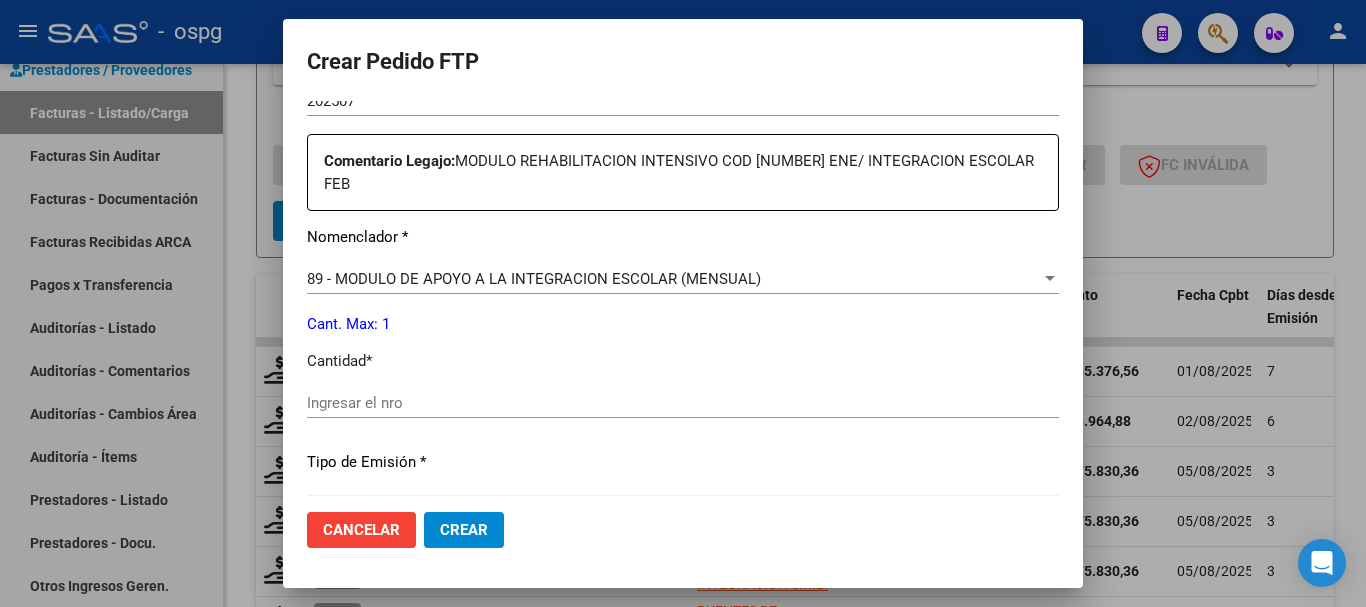 click on "89 - MODULO DE APOYO A LA INTEGRACION ESCOLAR (MENSUAL)" at bounding box center [534, 279] 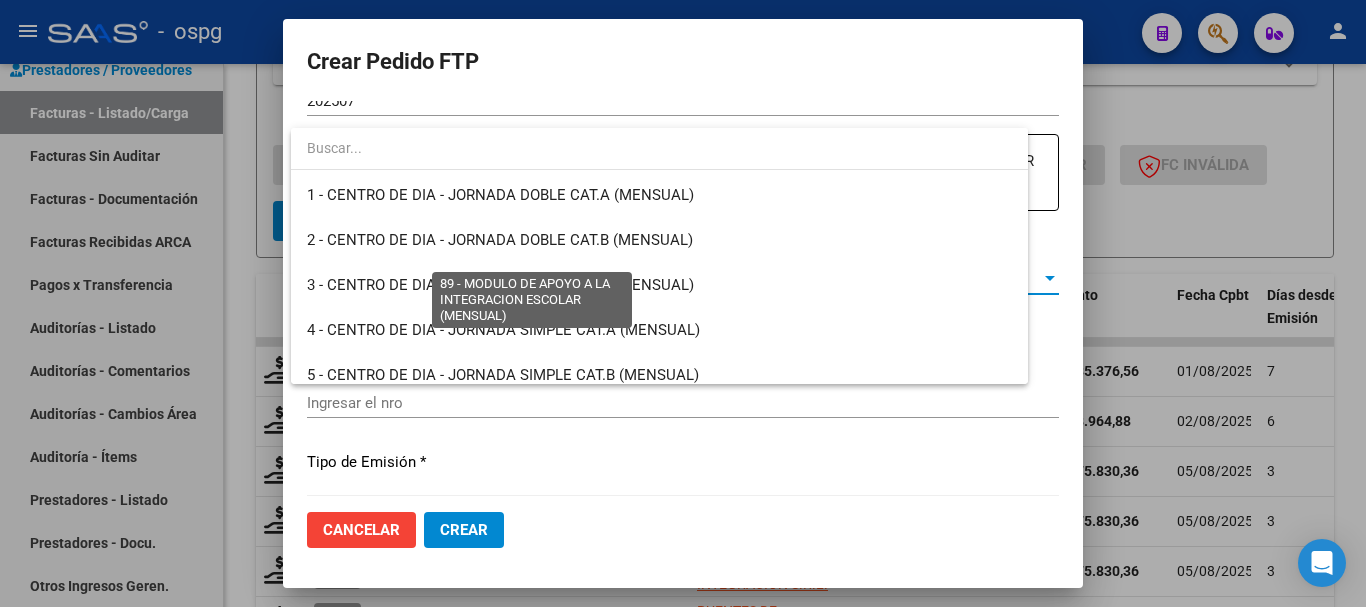 scroll, scrollTop: 3900, scrollLeft: 0, axis: vertical 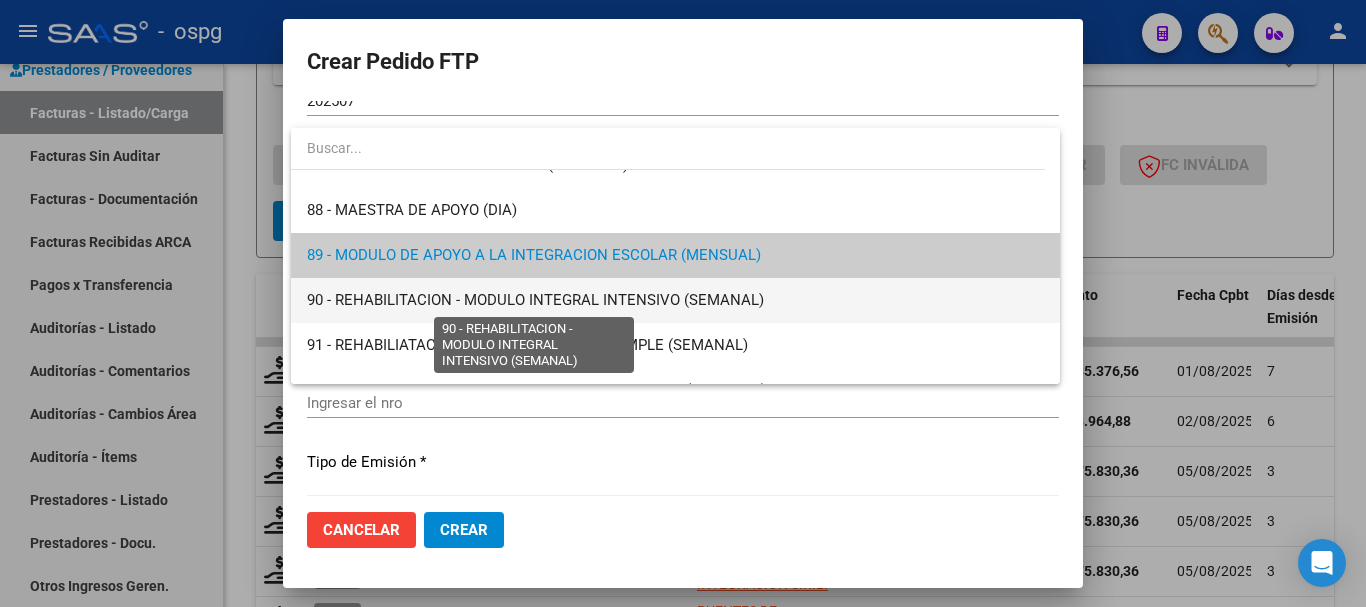 click on "90 - REHABILITACION - MODULO INTEGRAL INTENSIVO (SEMANAL)" at bounding box center (535, 300) 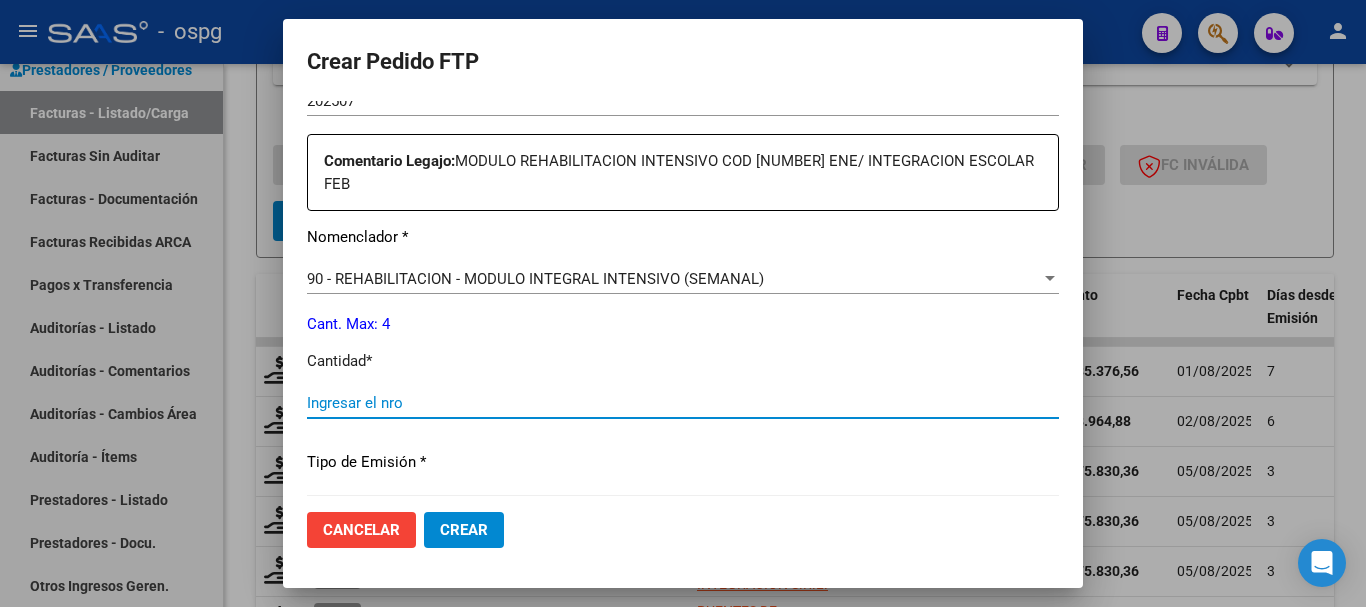 click on "Ingresar el nro" at bounding box center [683, 403] 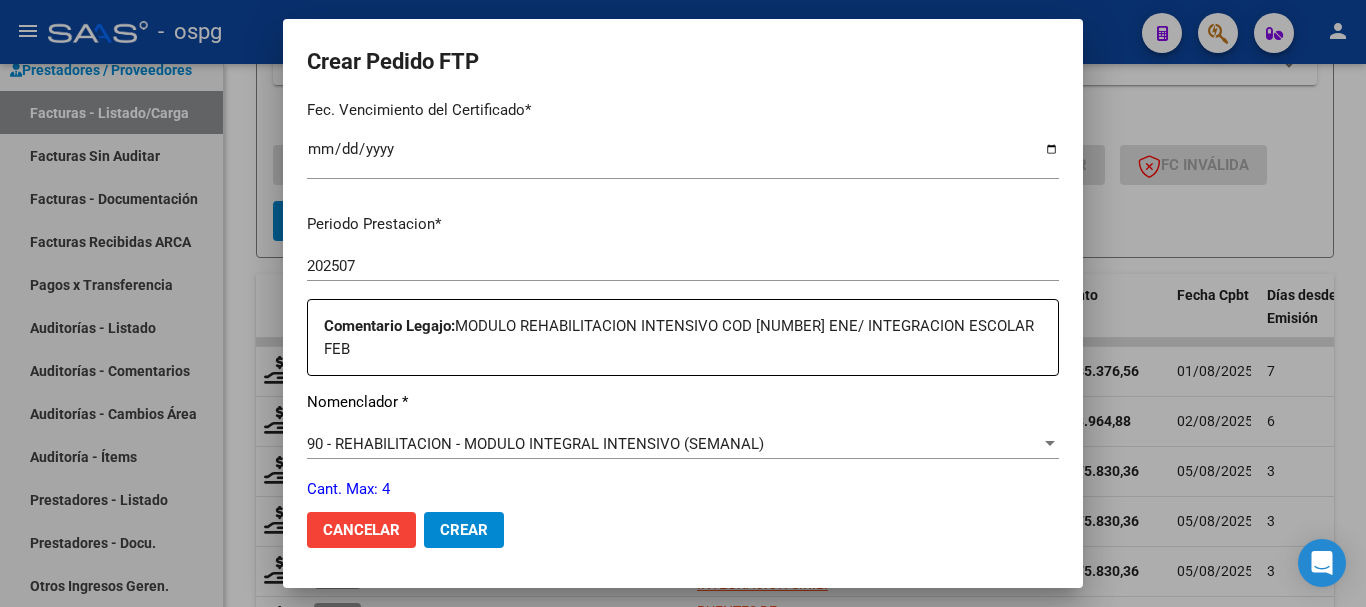scroll, scrollTop: 500, scrollLeft: 0, axis: vertical 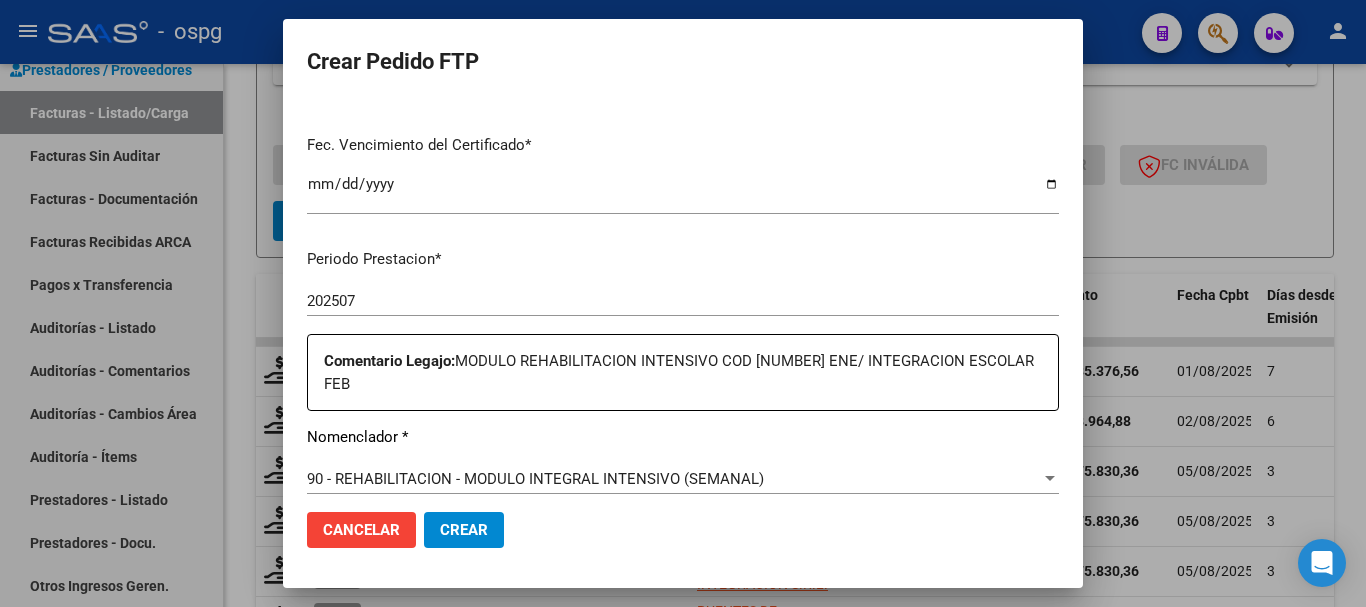 type on "4" 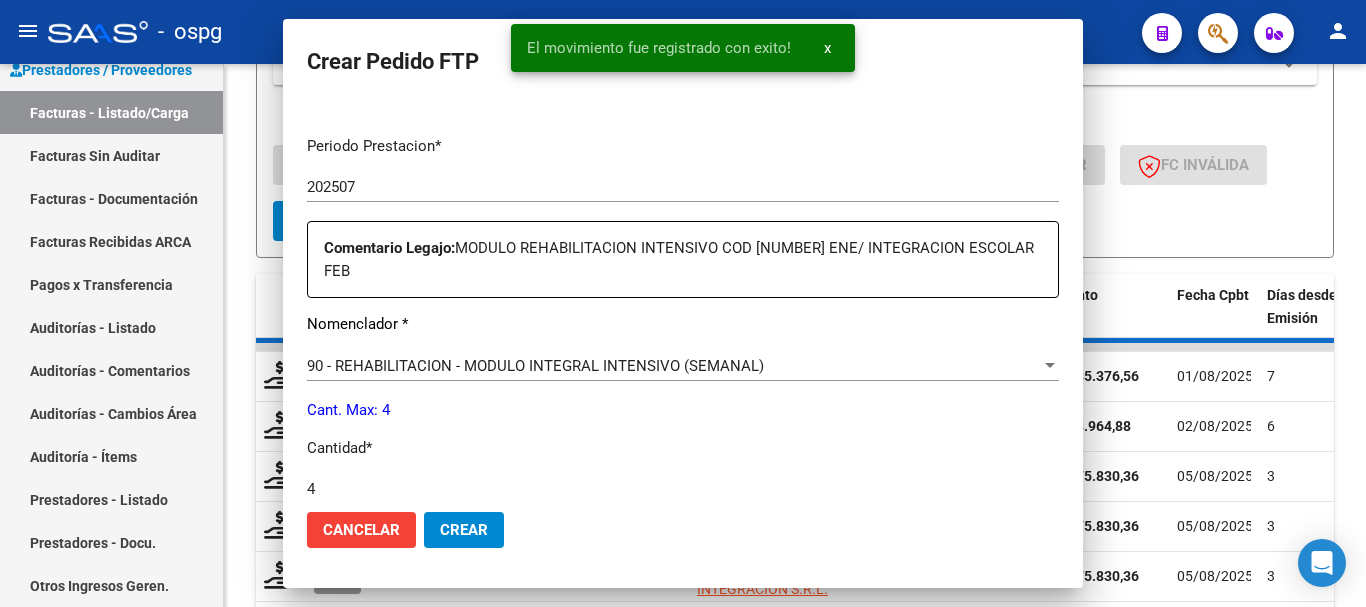scroll, scrollTop: 0, scrollLeft: 0, axis: both 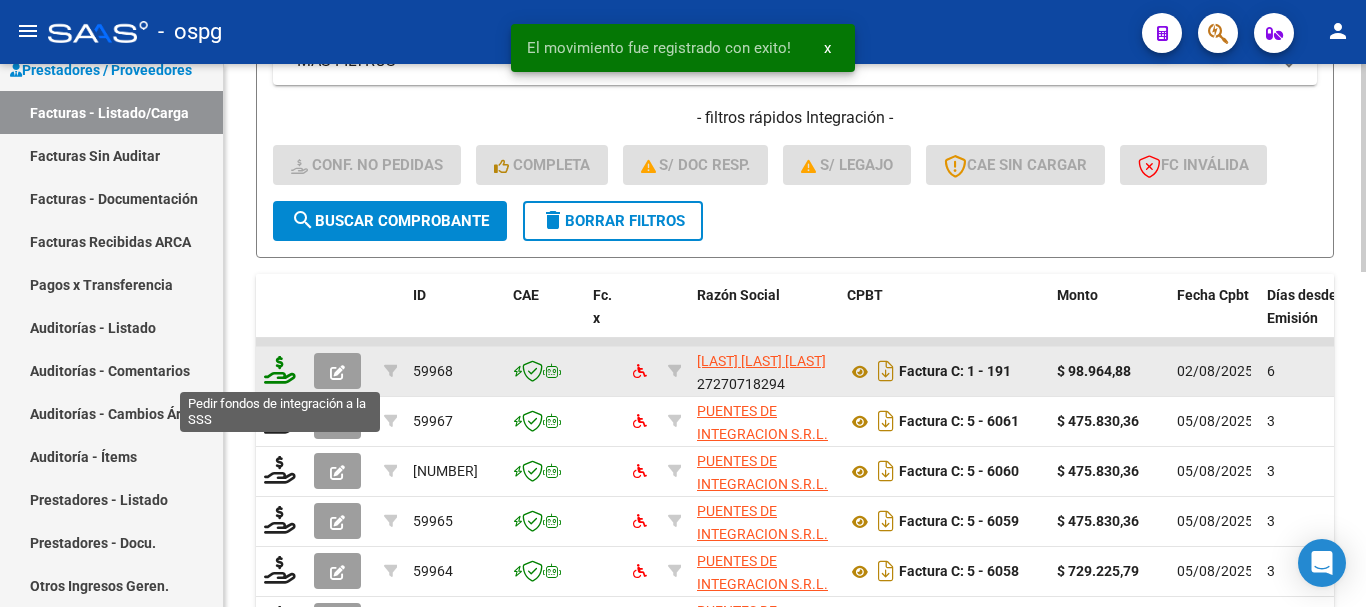 click 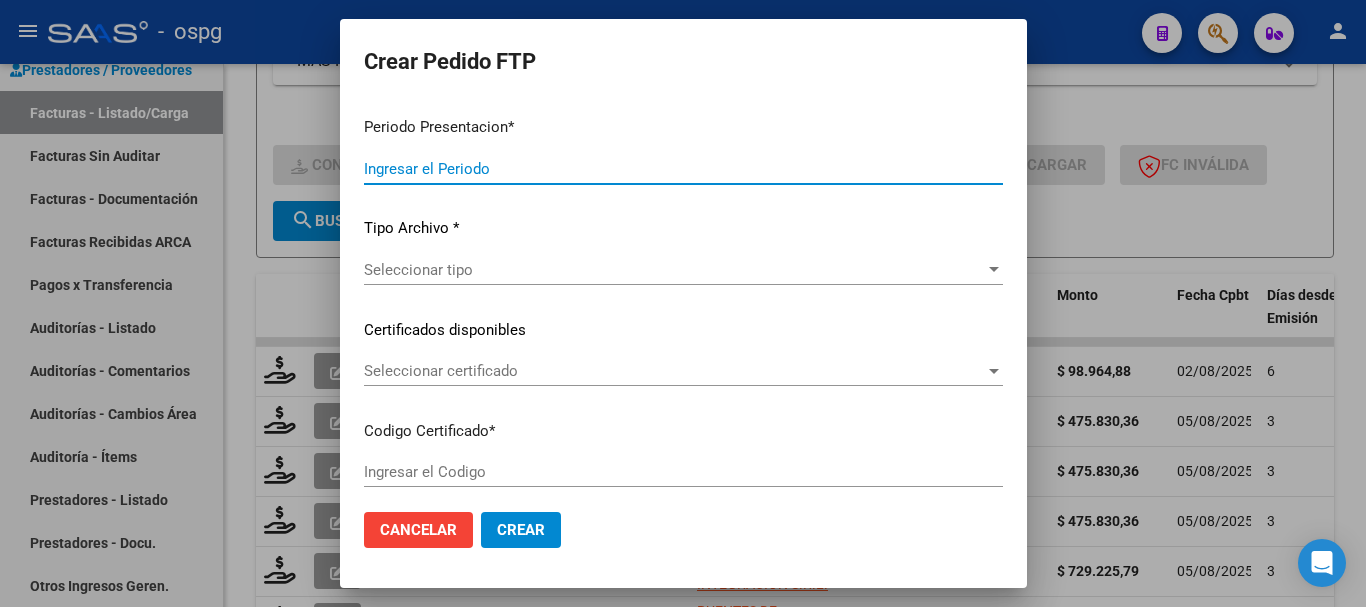 type on "202507" 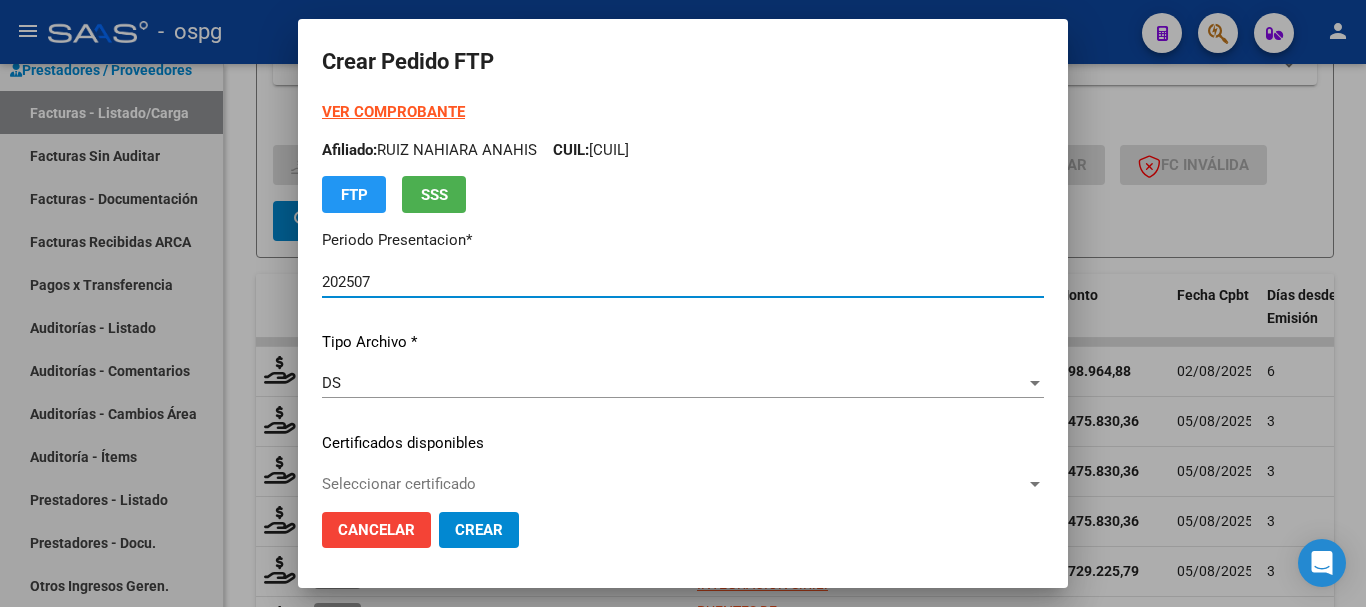 type on "5975466336" 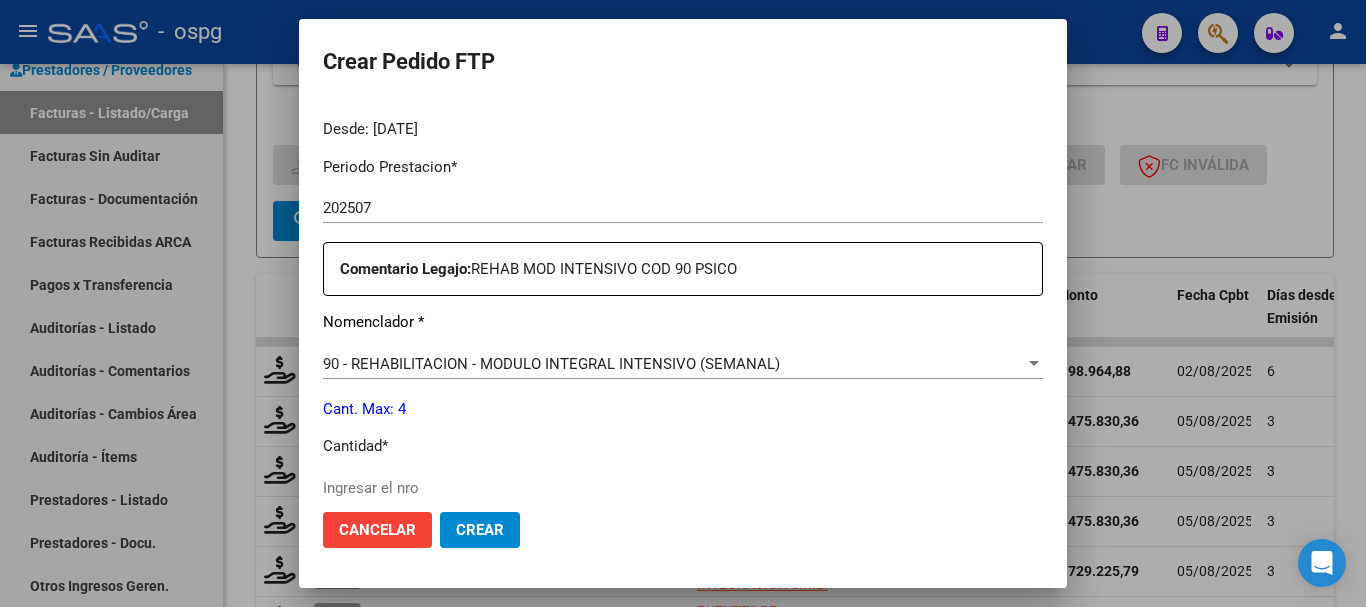 scroll, scrollTop: 700, scrollLeft: 0, axis: vertical 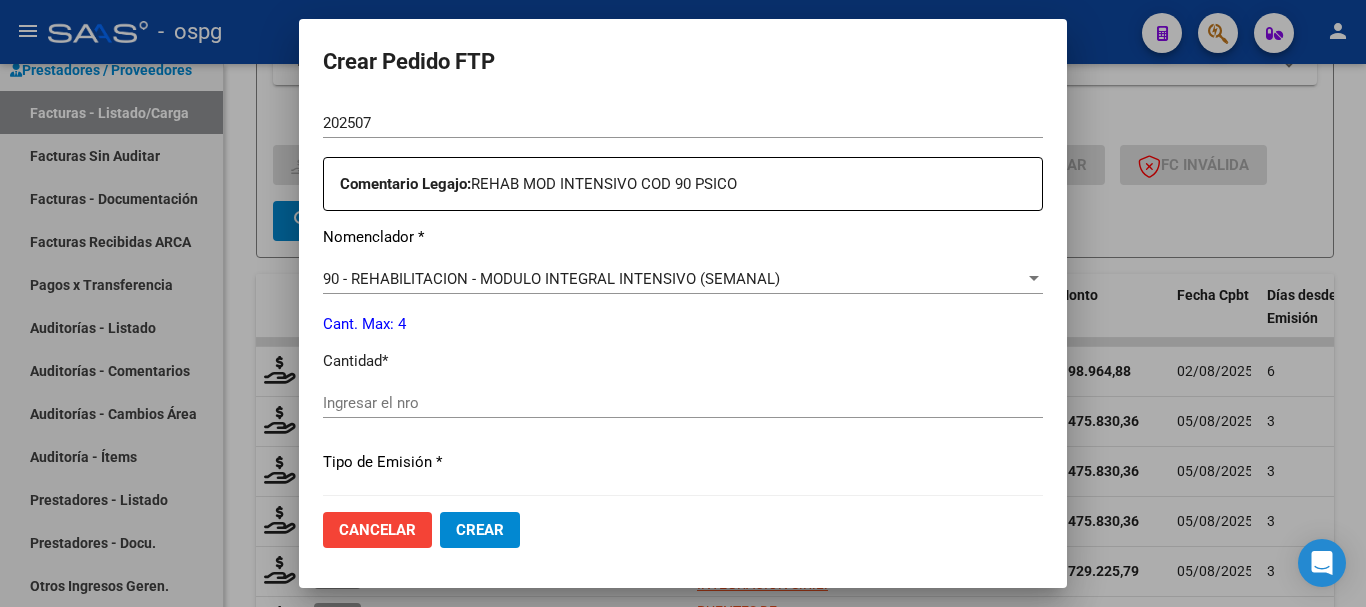 click on "Ingresar el nro" at bounding box center [683, 403] 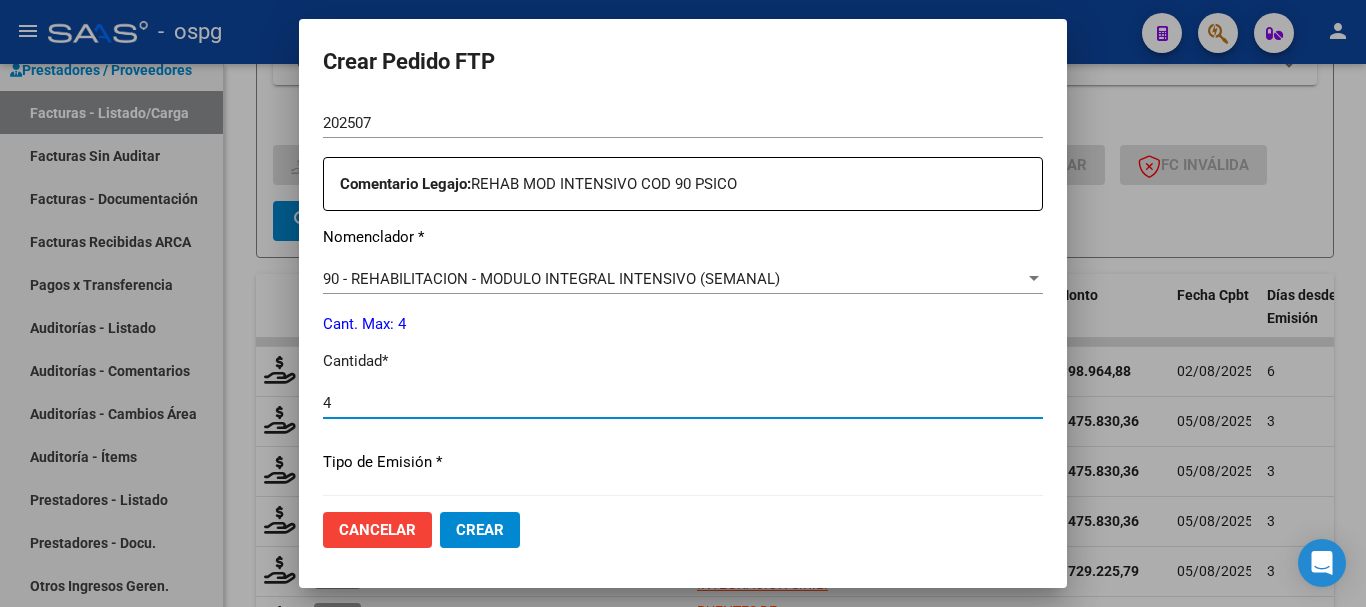 type on "4" 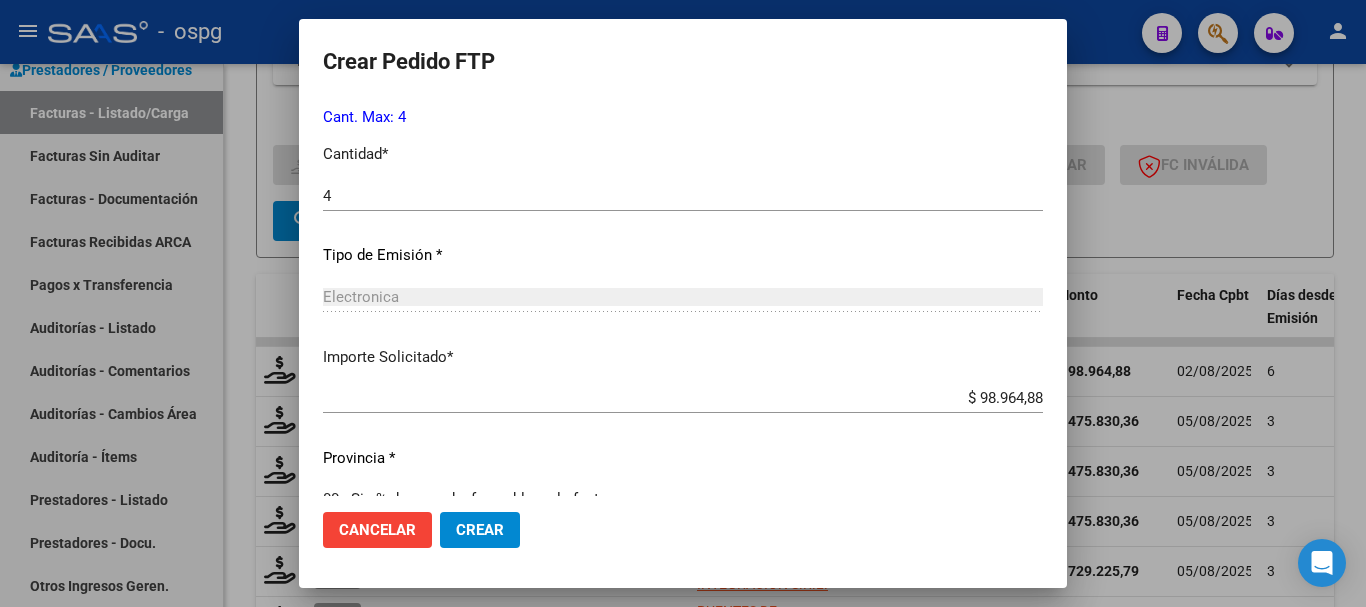 scroll, scrollTop: 944, scrollLeft: 0, axis: vertical 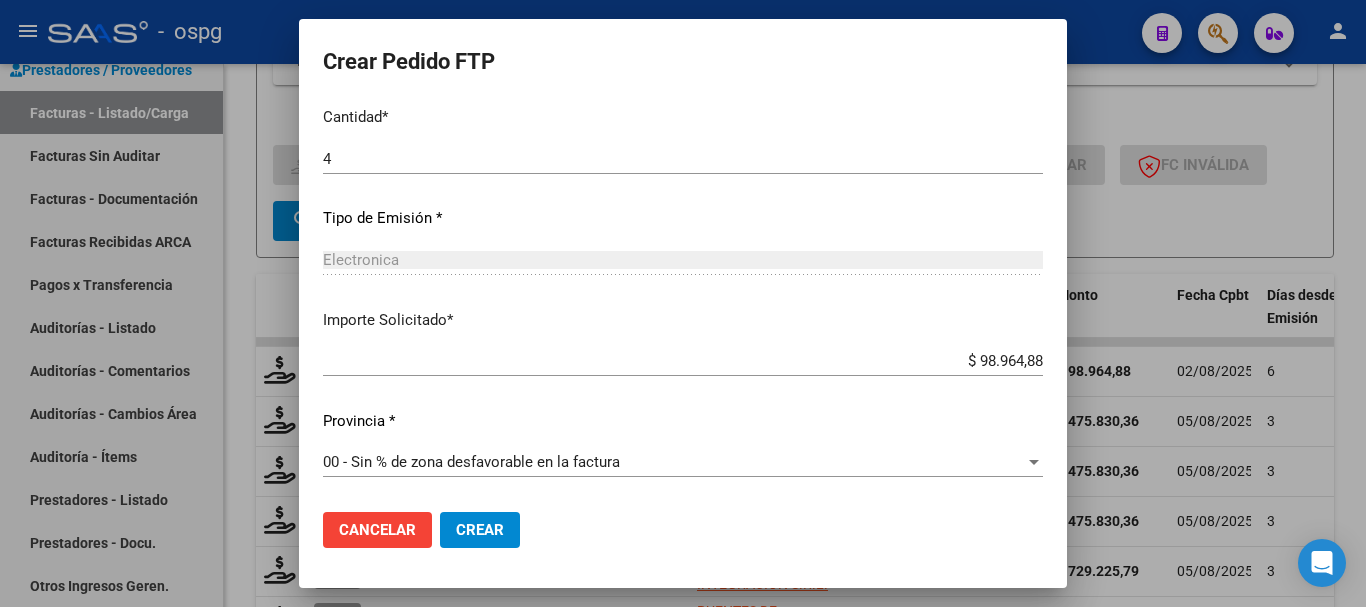 click on "Crear" 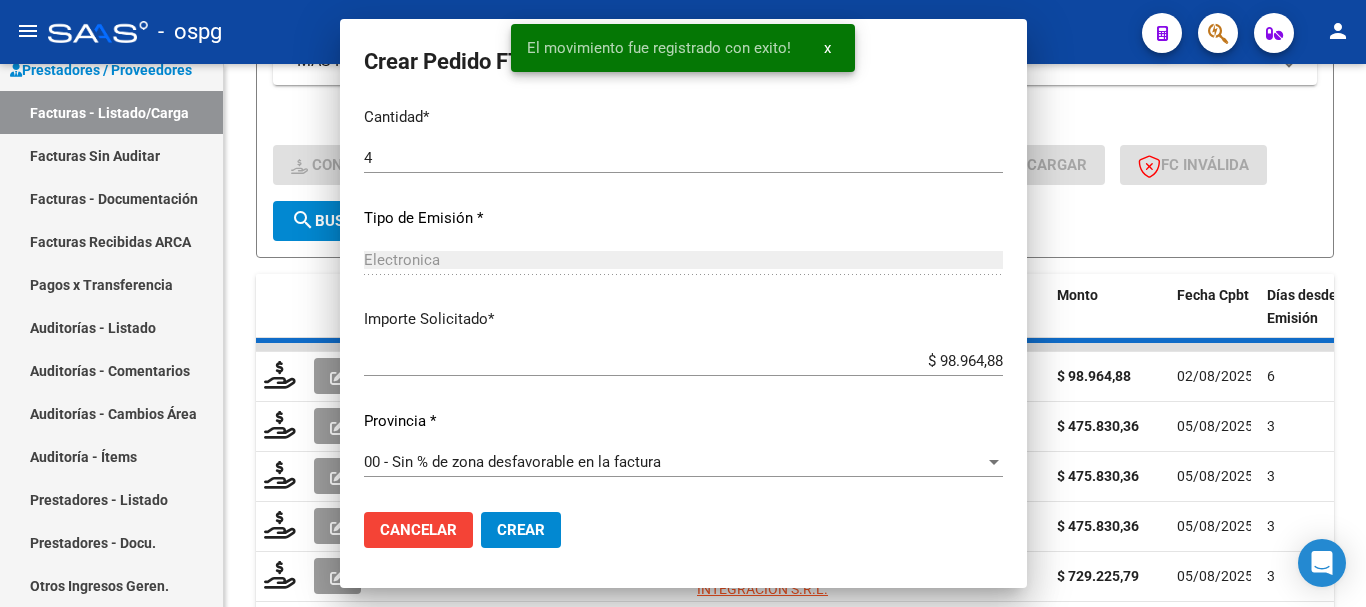 scroll, scrollTop: 0, scrollLeft: 0, axis: both 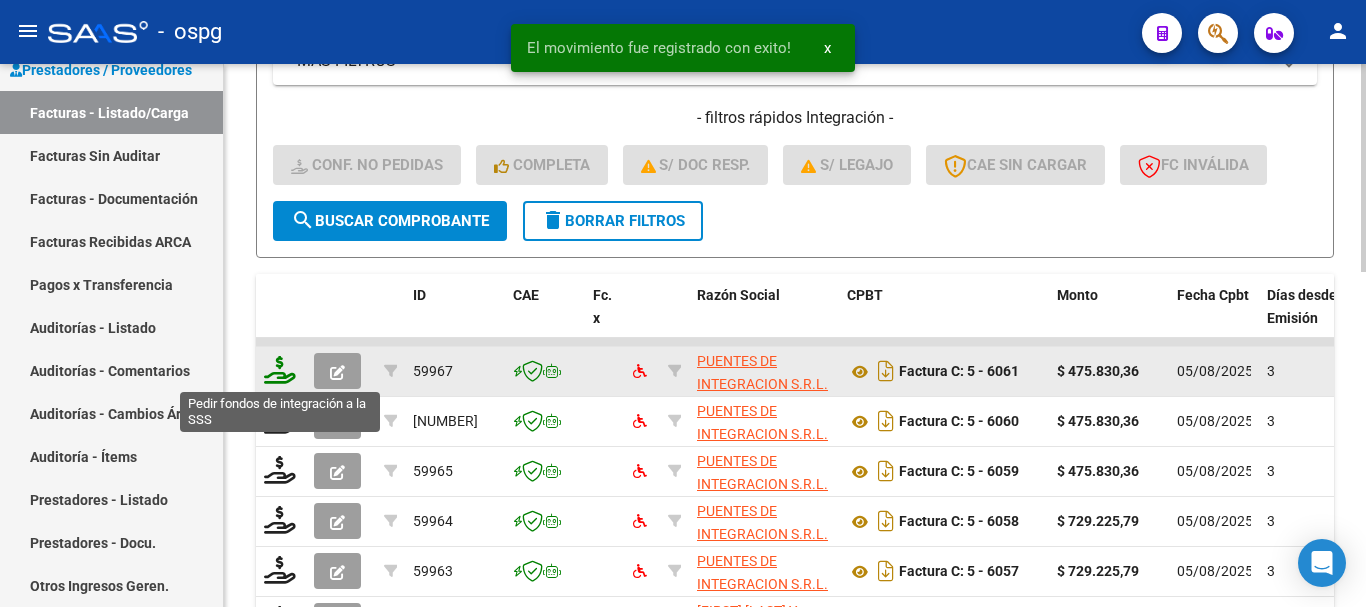 click 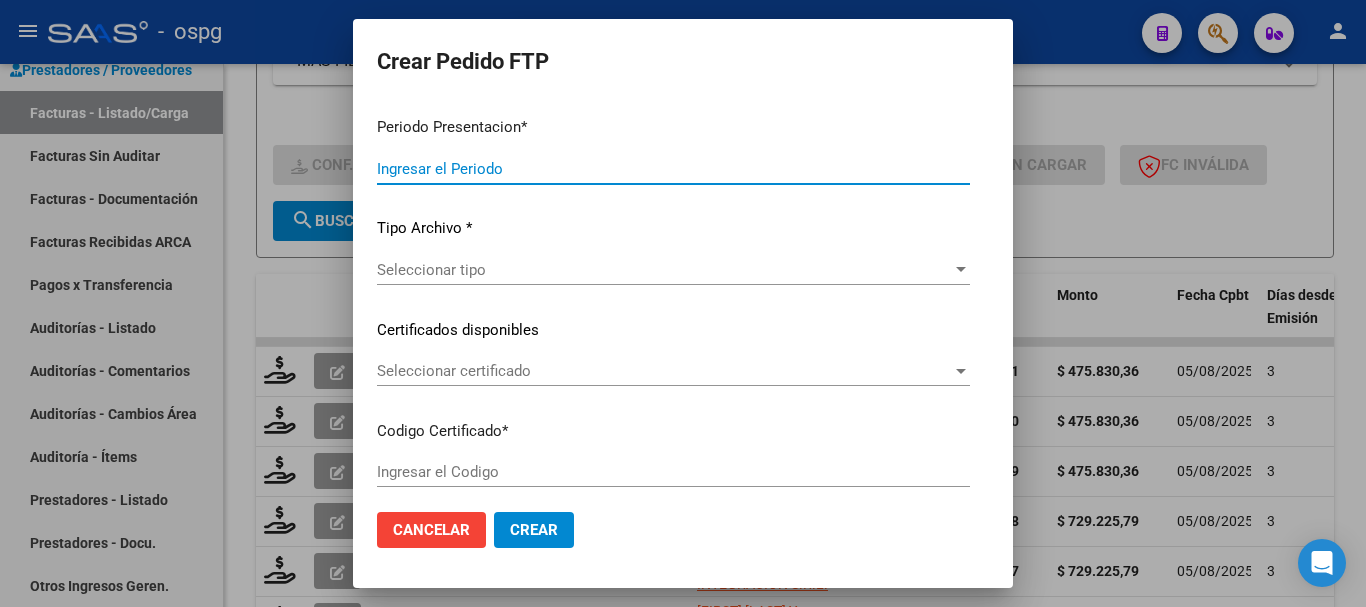 type on "202507" 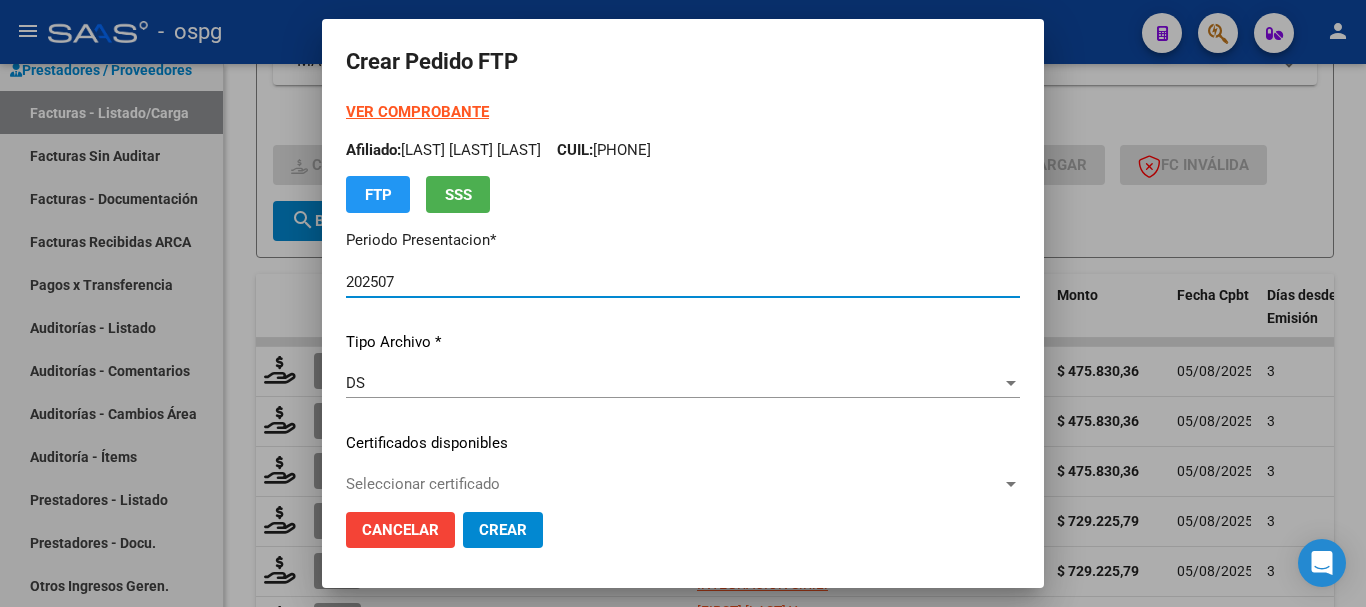type on "[NUMBER]" 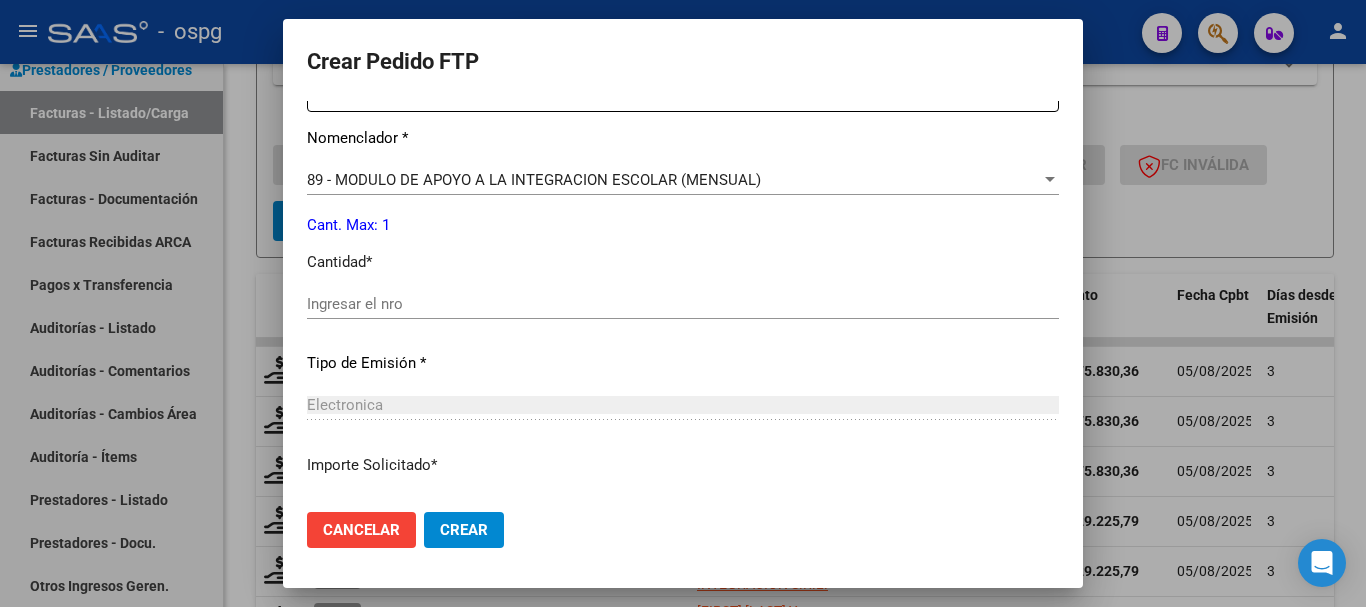 scroll, scrollTop: 800, scrollLeft: 0, axis: vertical 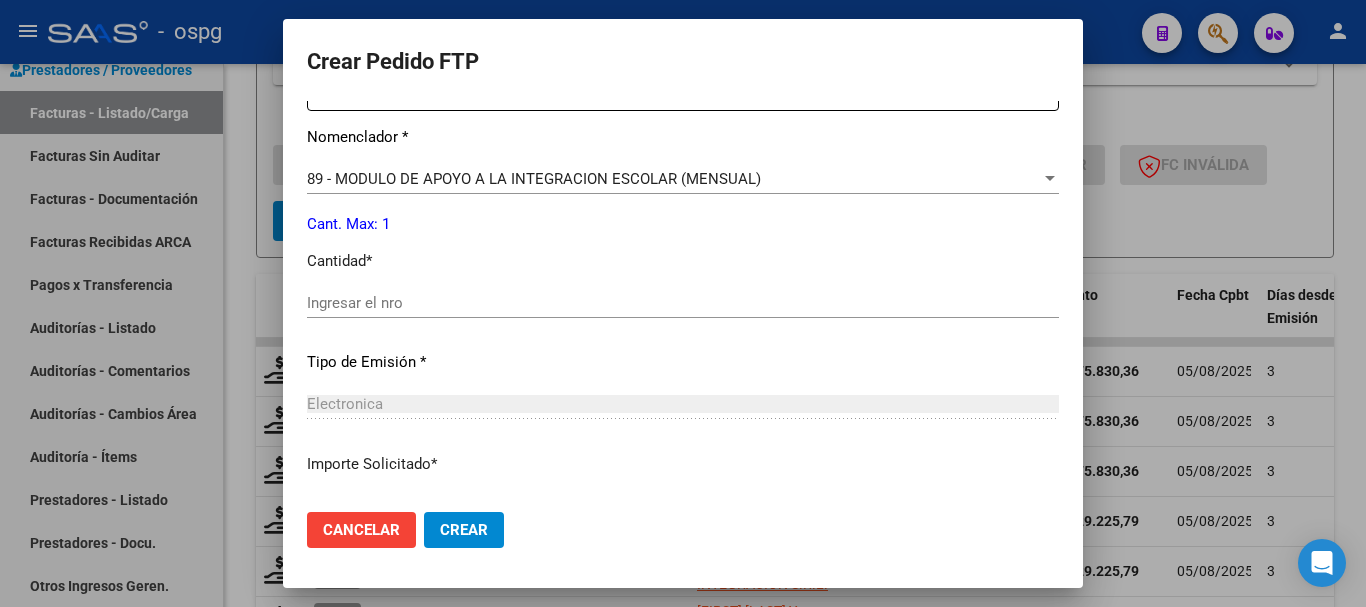 click on "Ingresar el nro" 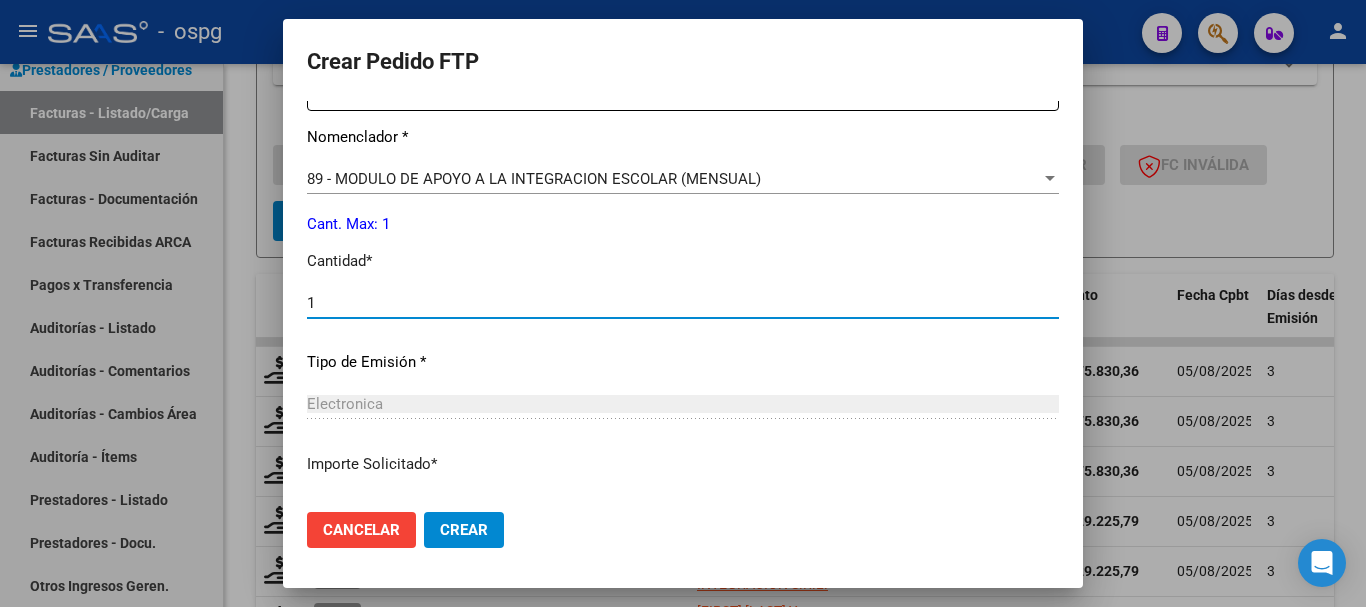 type on "1" 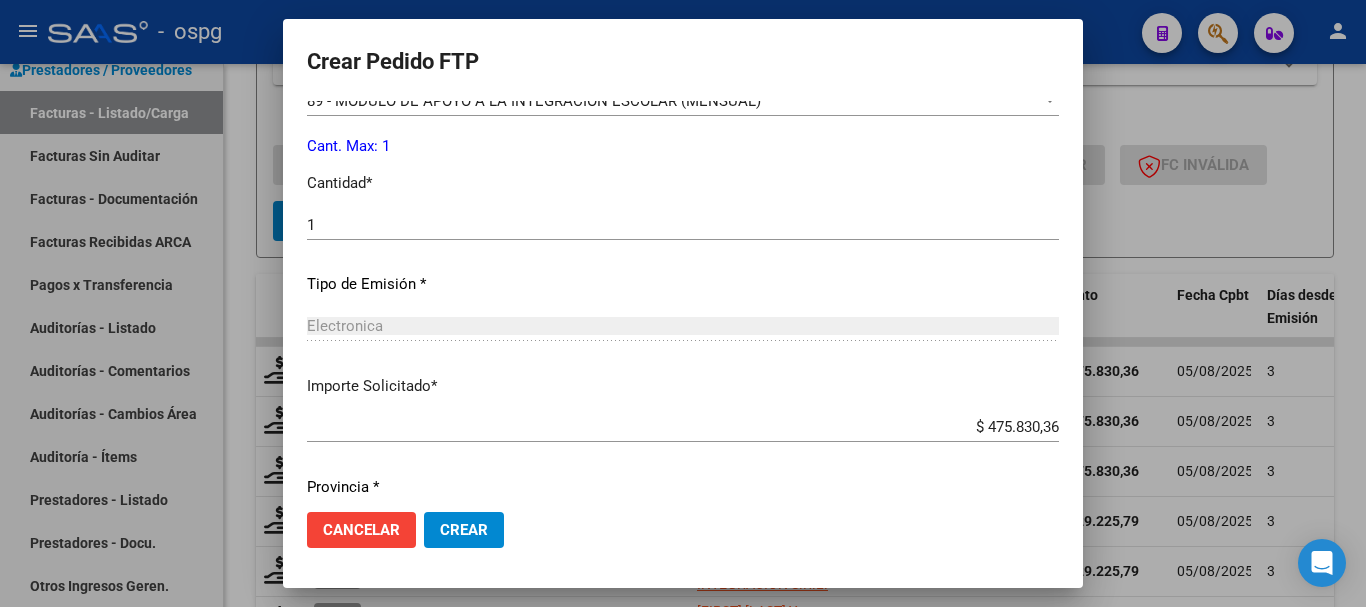 scroll, scrollTop: 944, scrollLeft: 0, axis: vertical 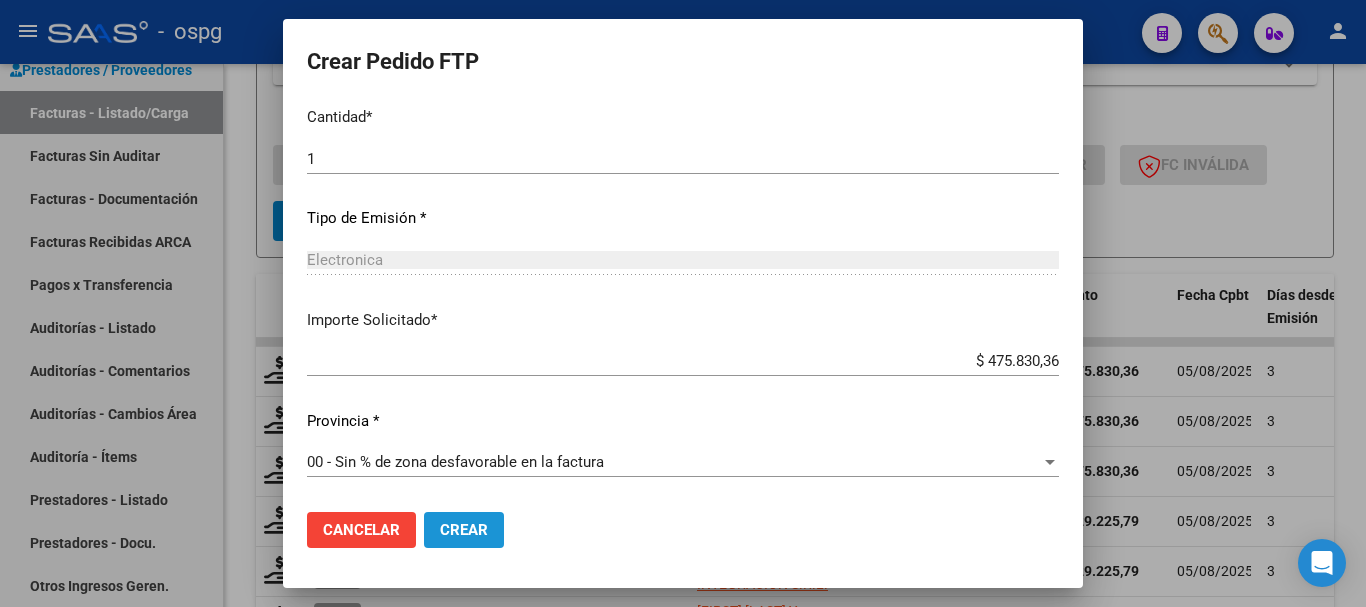 click on "Crear" 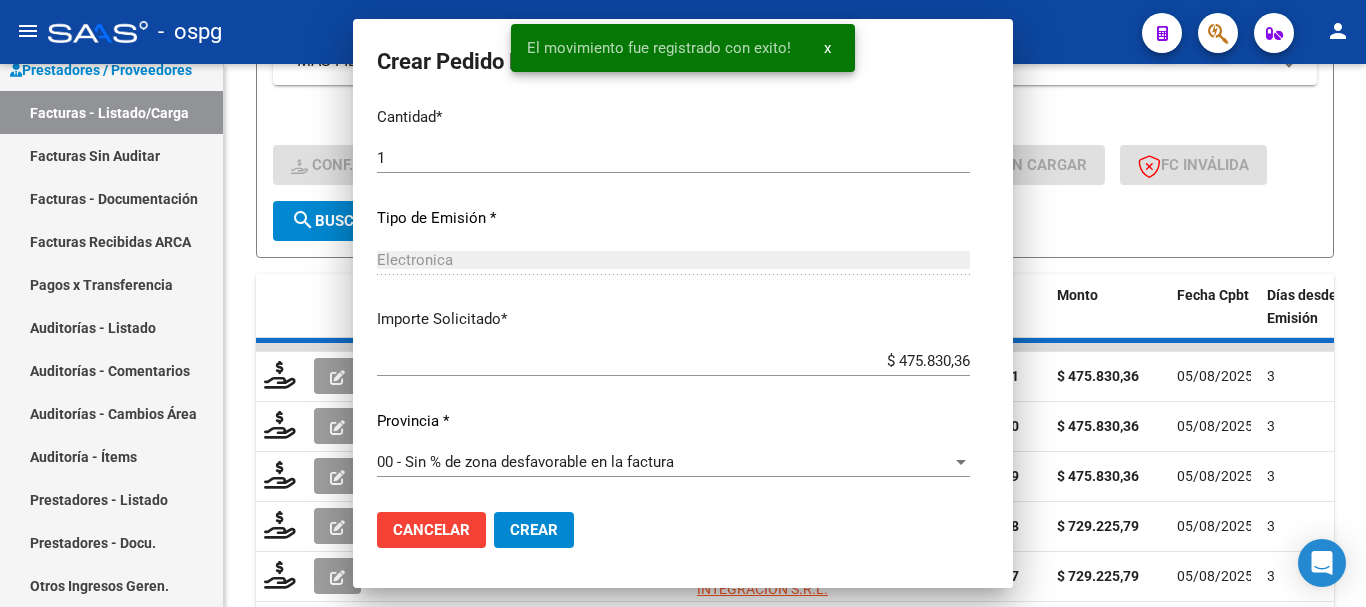 scroll, scrollTop: 0, scrollLeft: 0, axis: both 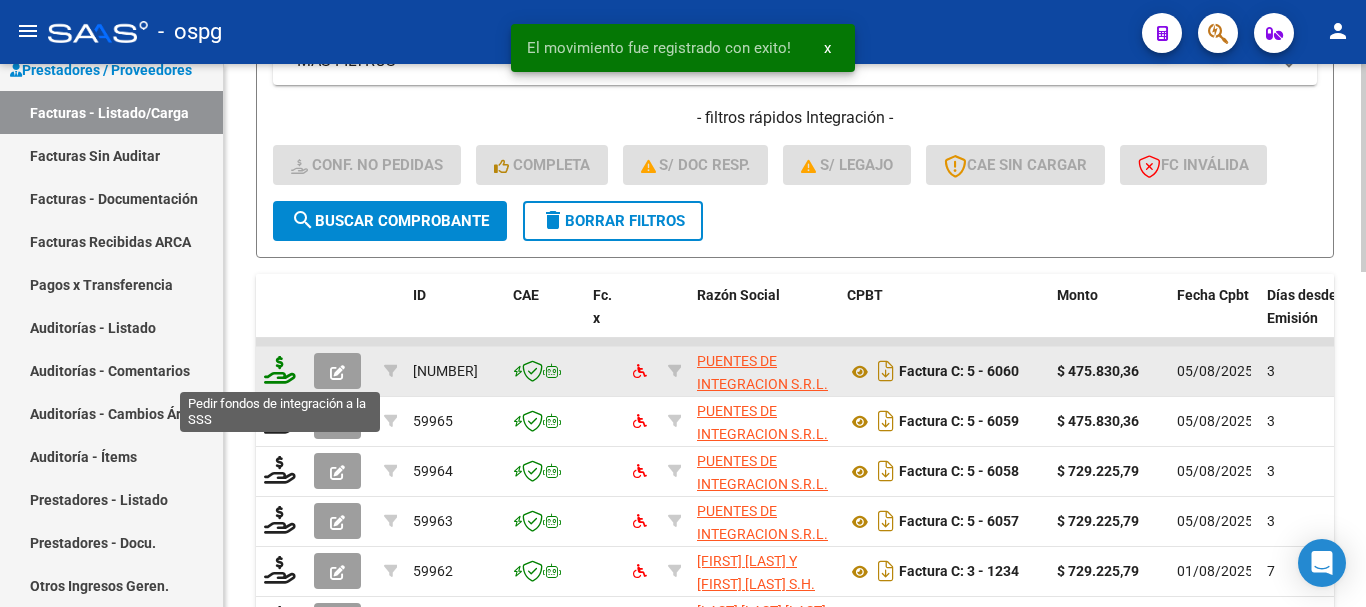 click 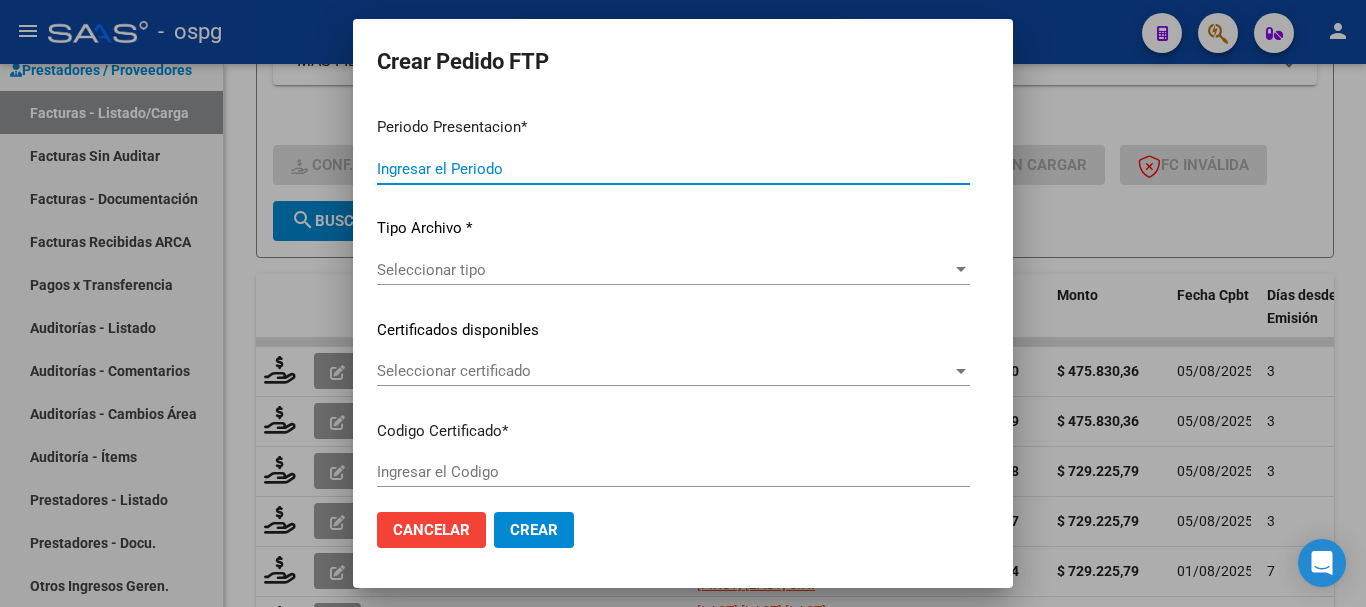 type on "202507" 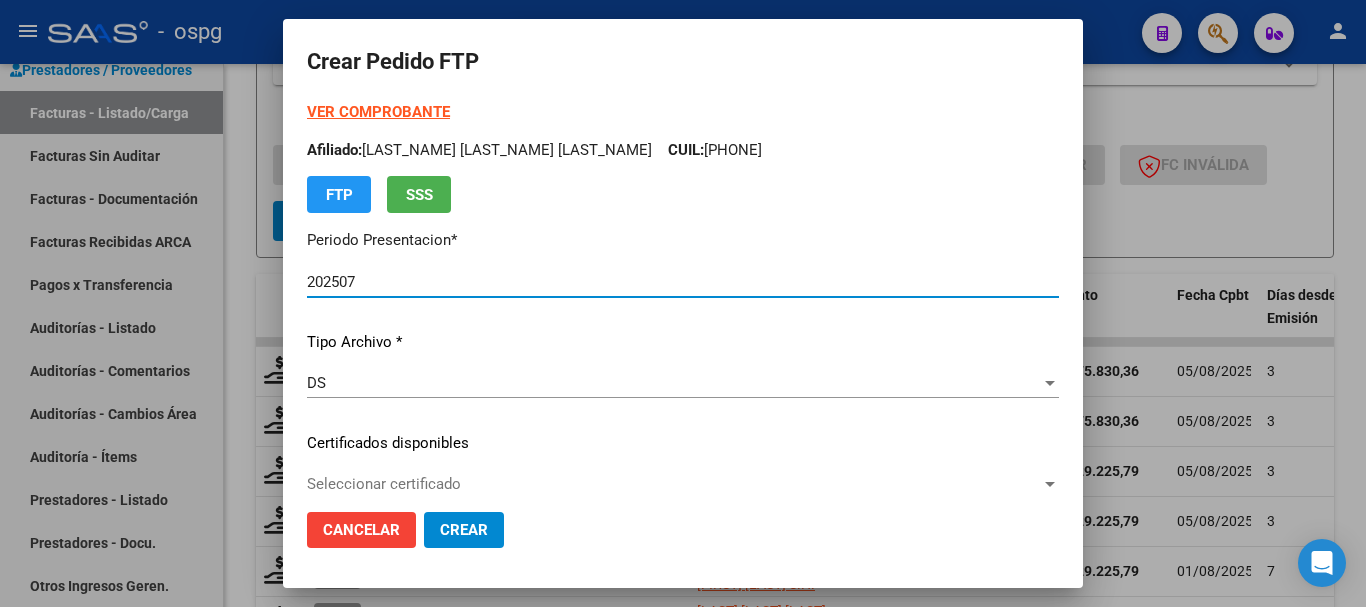 type on "[NUMBER]" 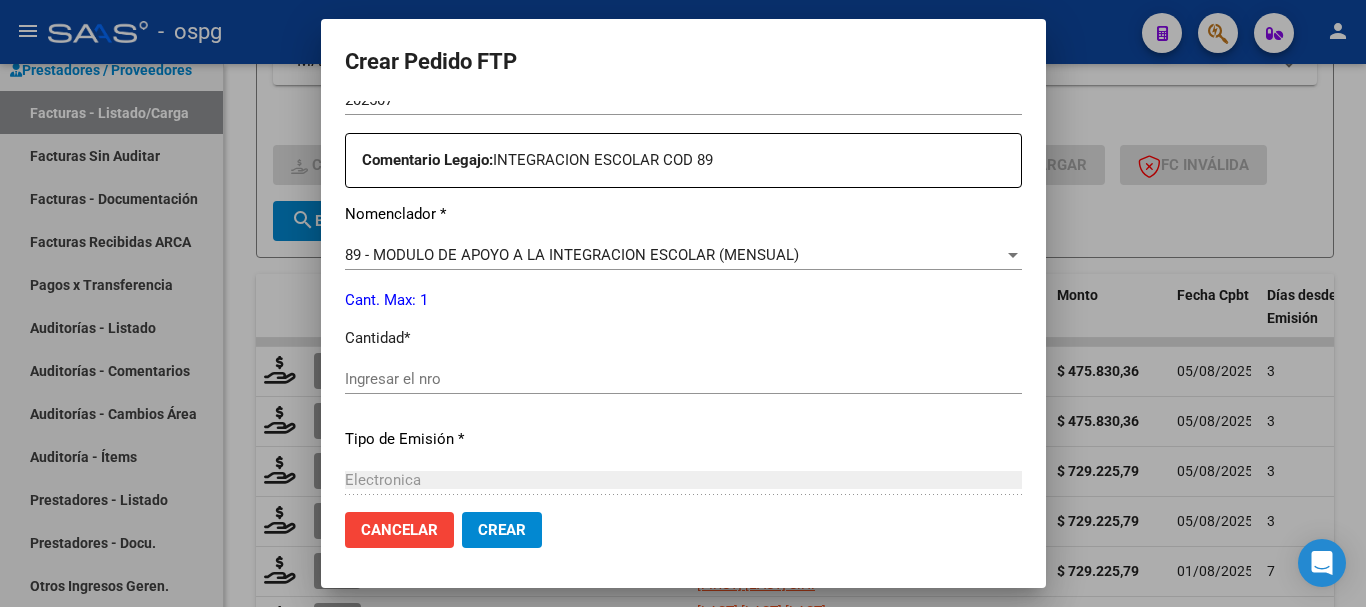 scroll, scrollTop: 800, scrollLeft: 0, axis: vertical 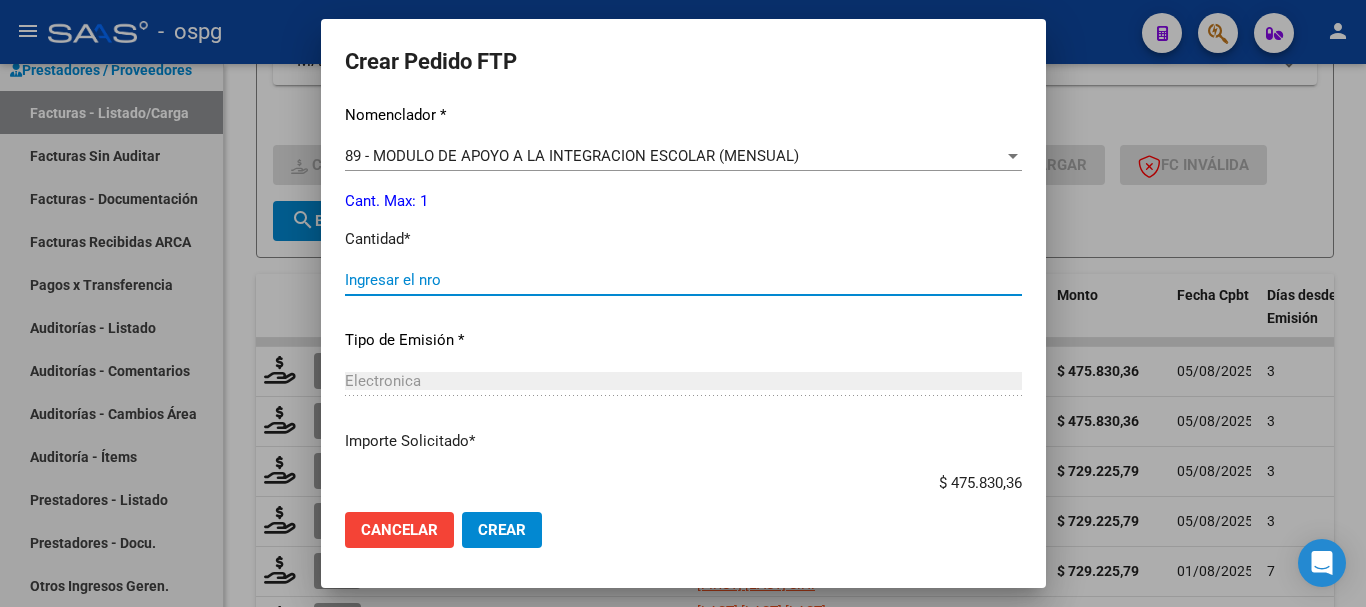 click on "Ingresar el nro" at bounding box center [683, 280] 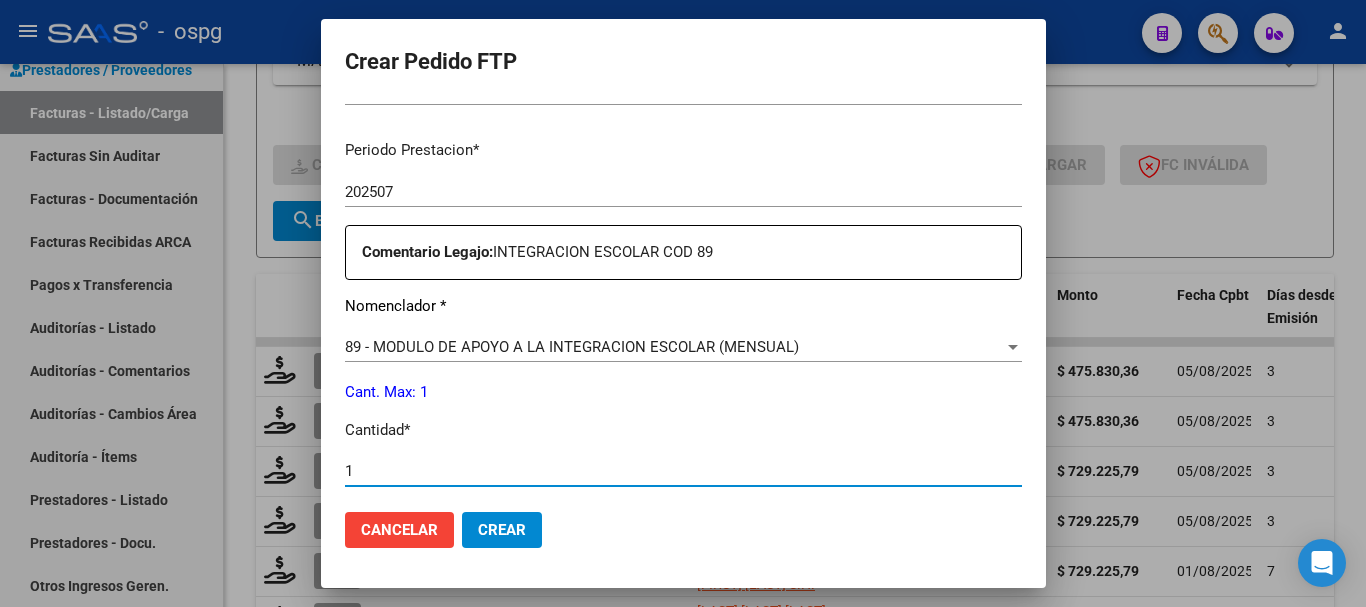 scroll, scrollTop: 622, scrollLeft: 0, axis: vertical 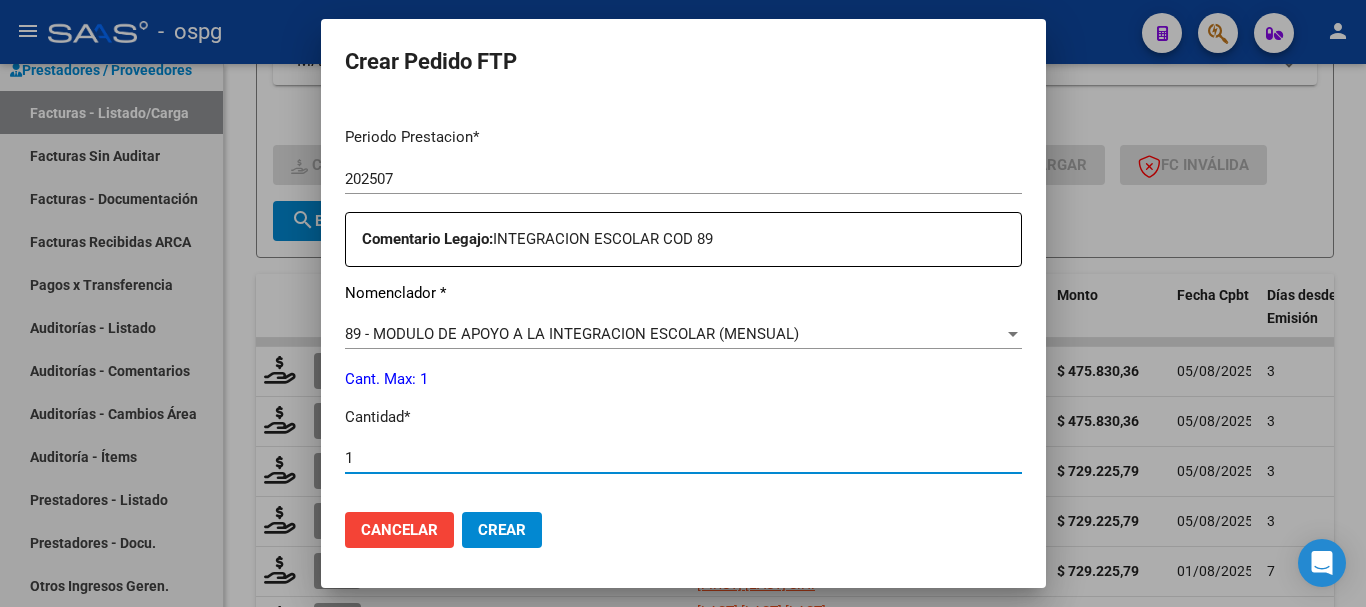 type on "1" 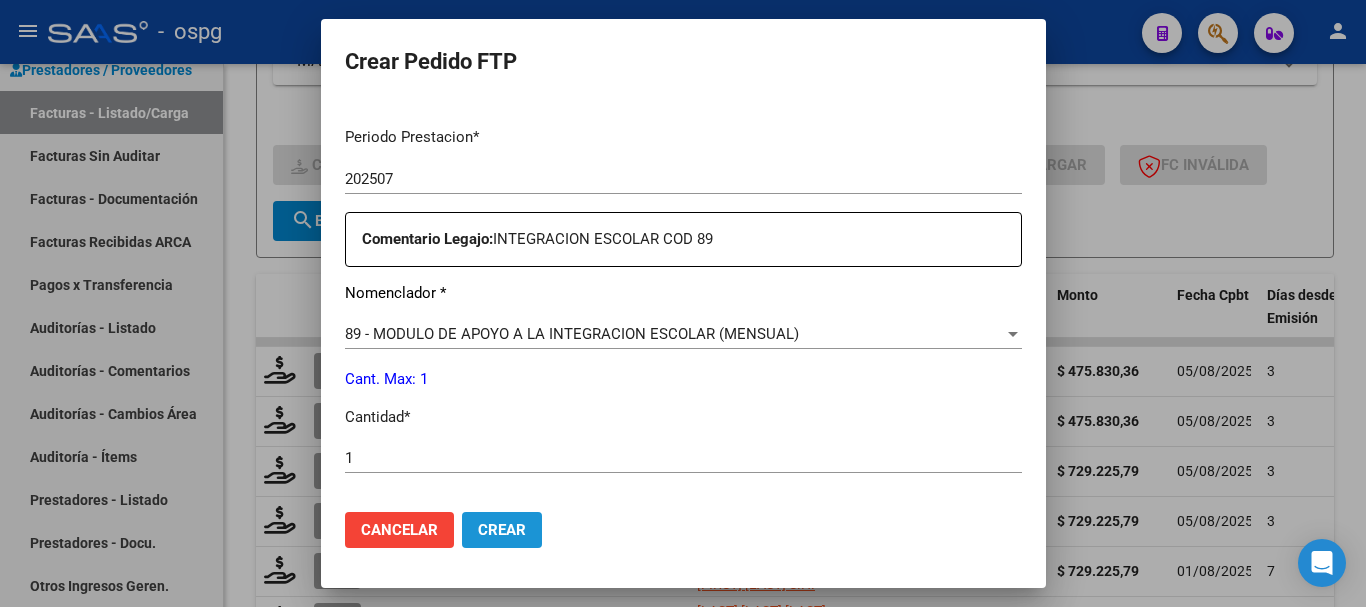 drag, startPoint x: 463, startPoint y: 519, endPoint x: 526, endPoint y: 519, distance: 63 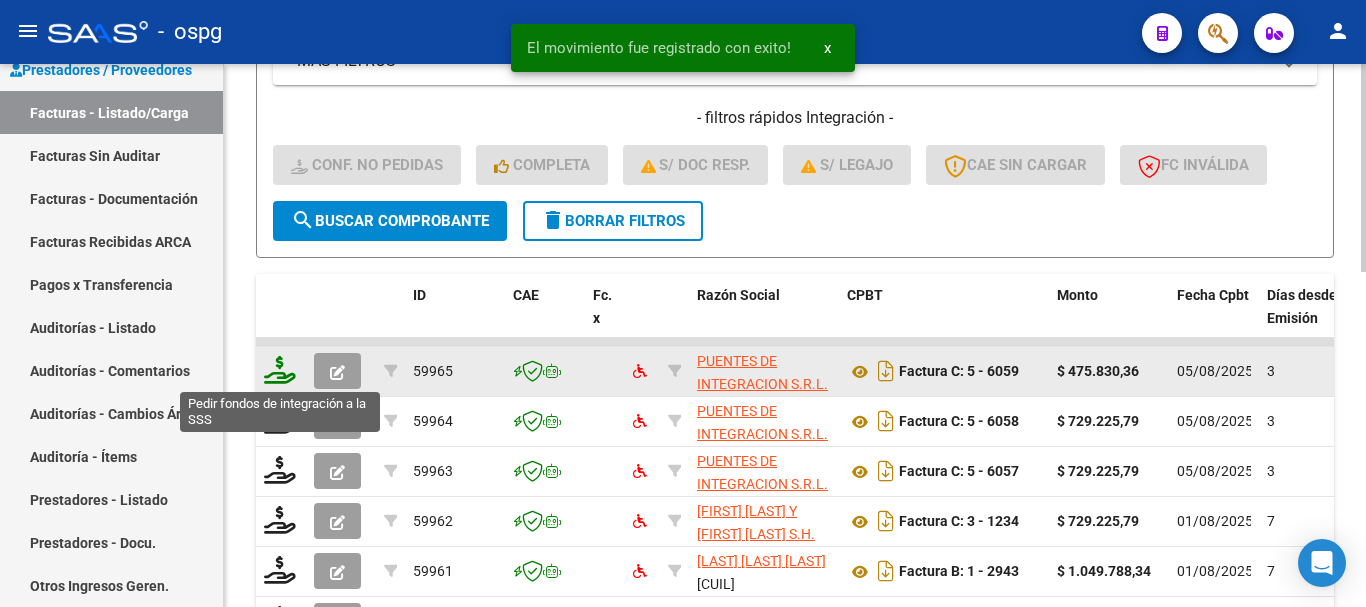 click 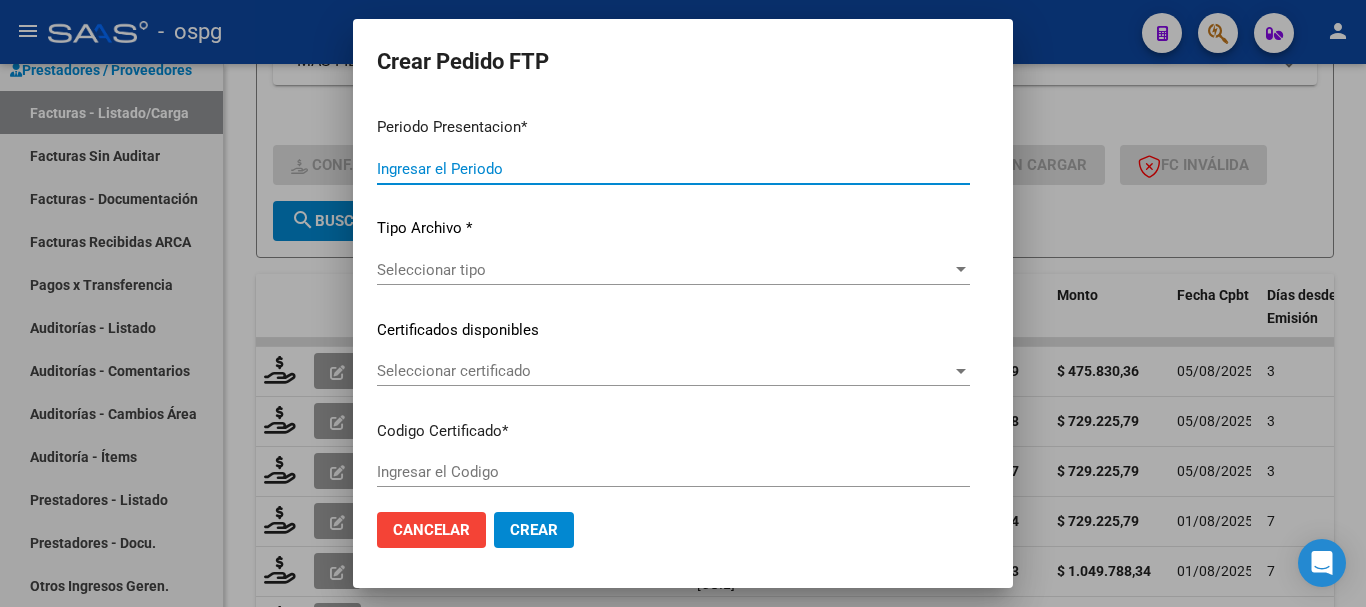 type on "202507" 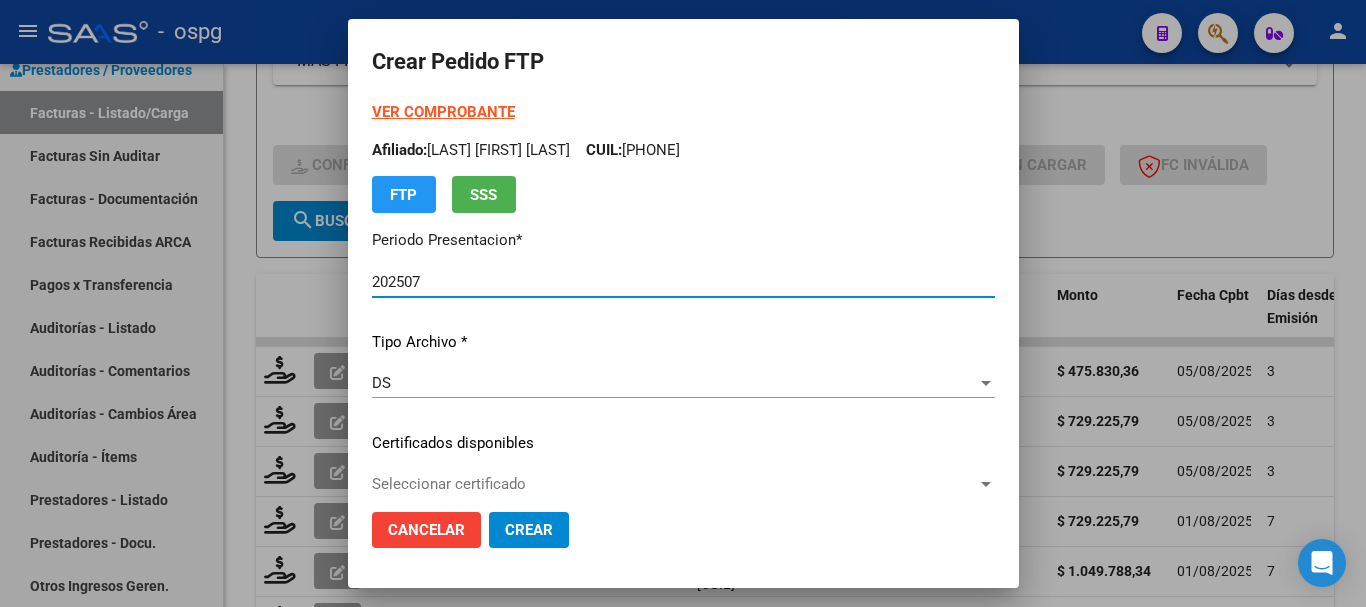 type on "[CUIL]" 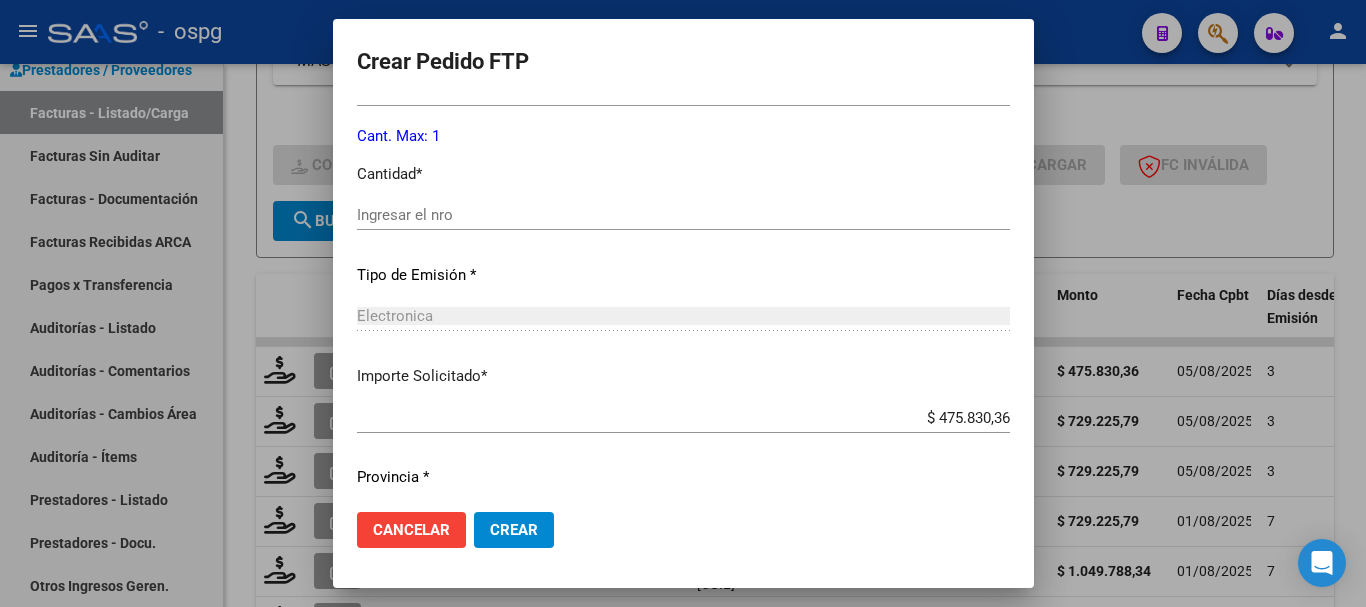 scroll, scrollTop: 900, scrollLeft: 0, axis: vertical 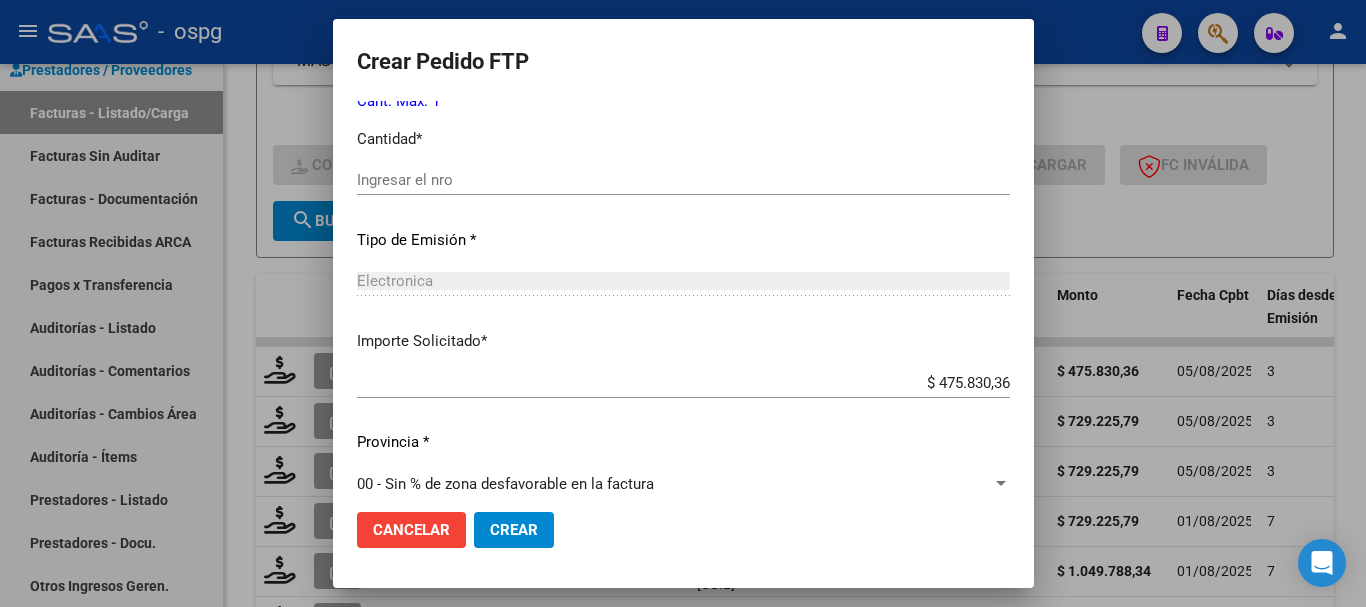 click on "Ingresar el nro" at bounding box center (683, 180) 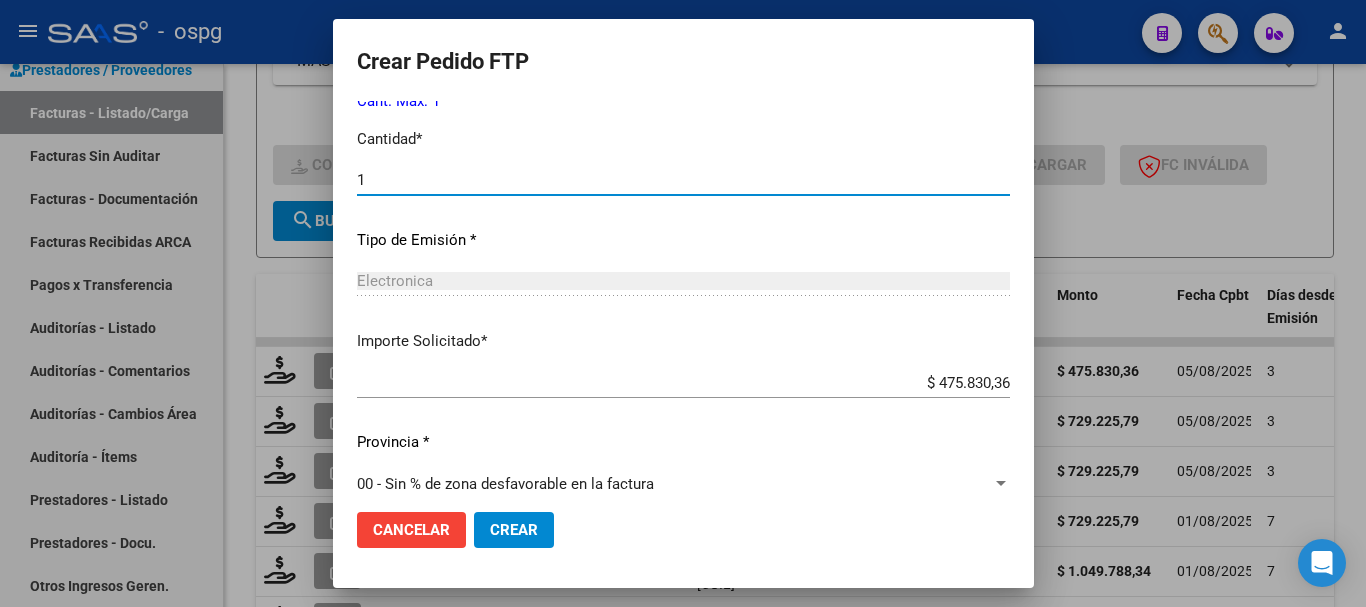 type on "1" 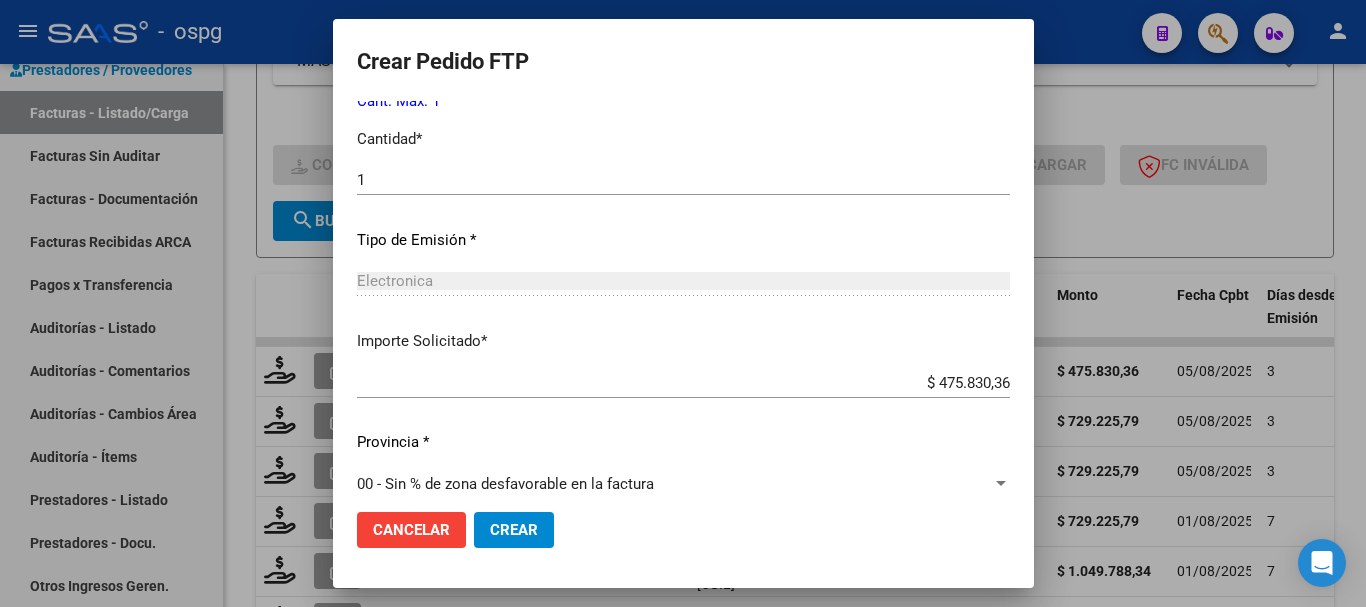 scroll, scrollTop: 600, scrollLeft: 0, axis: vertical 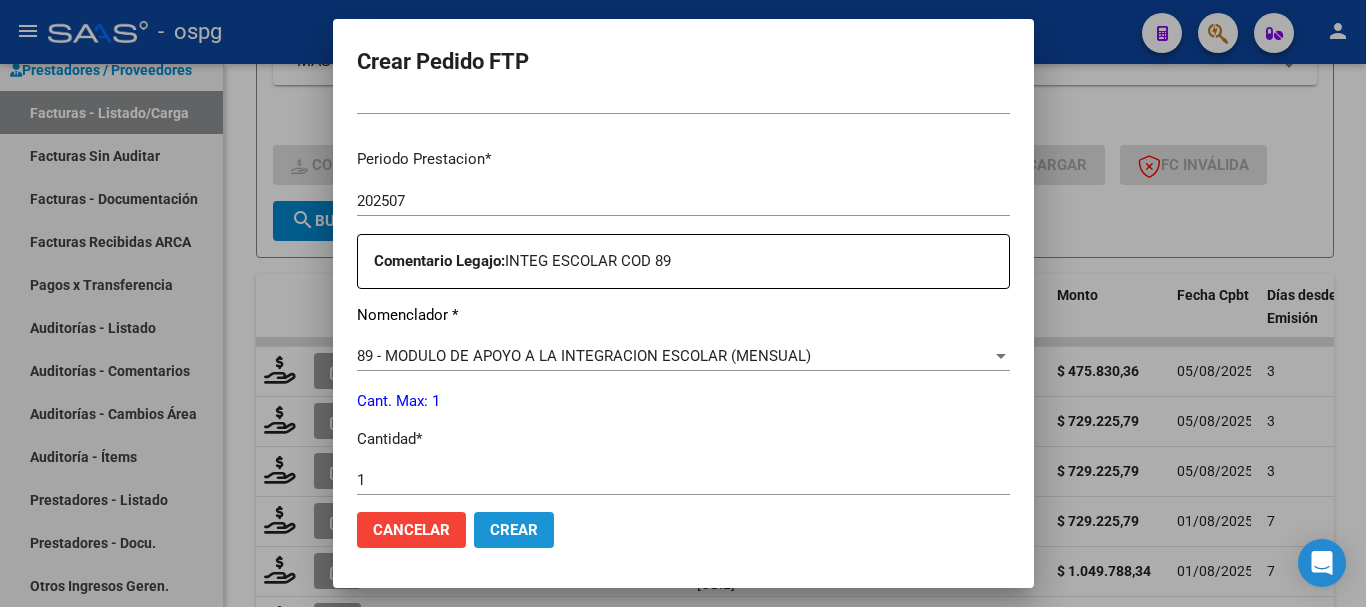 click on "Crear" 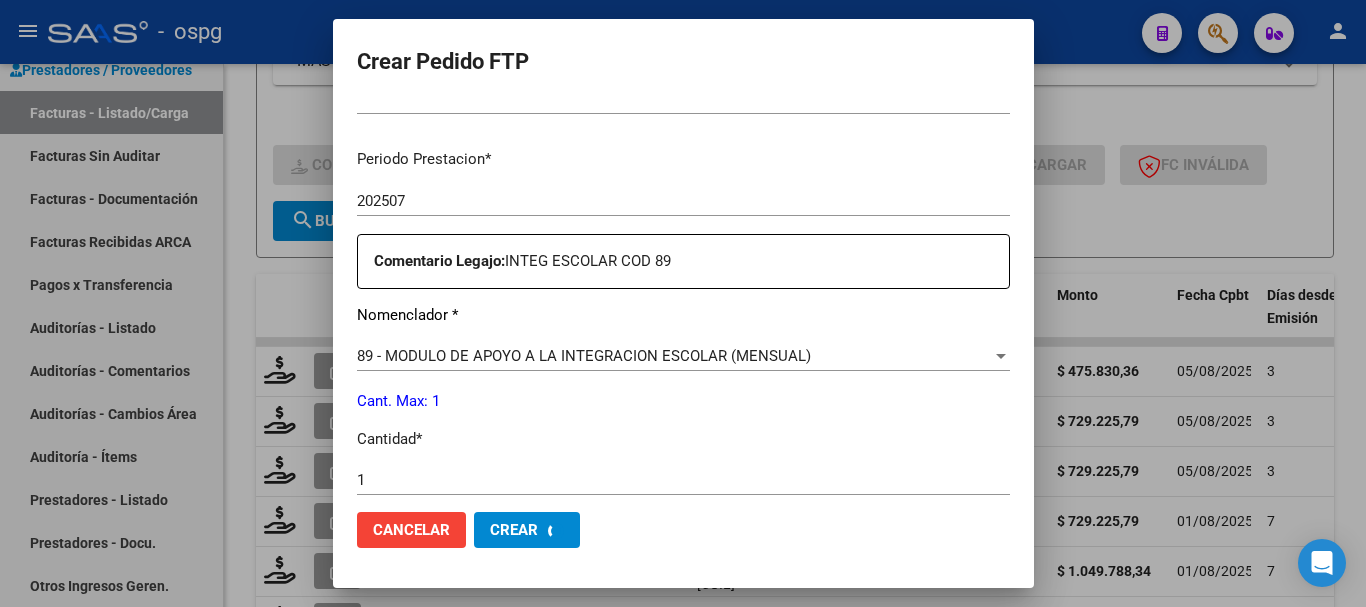 scroll, scrollTop: 0, scrollLeft: 0, axis: both 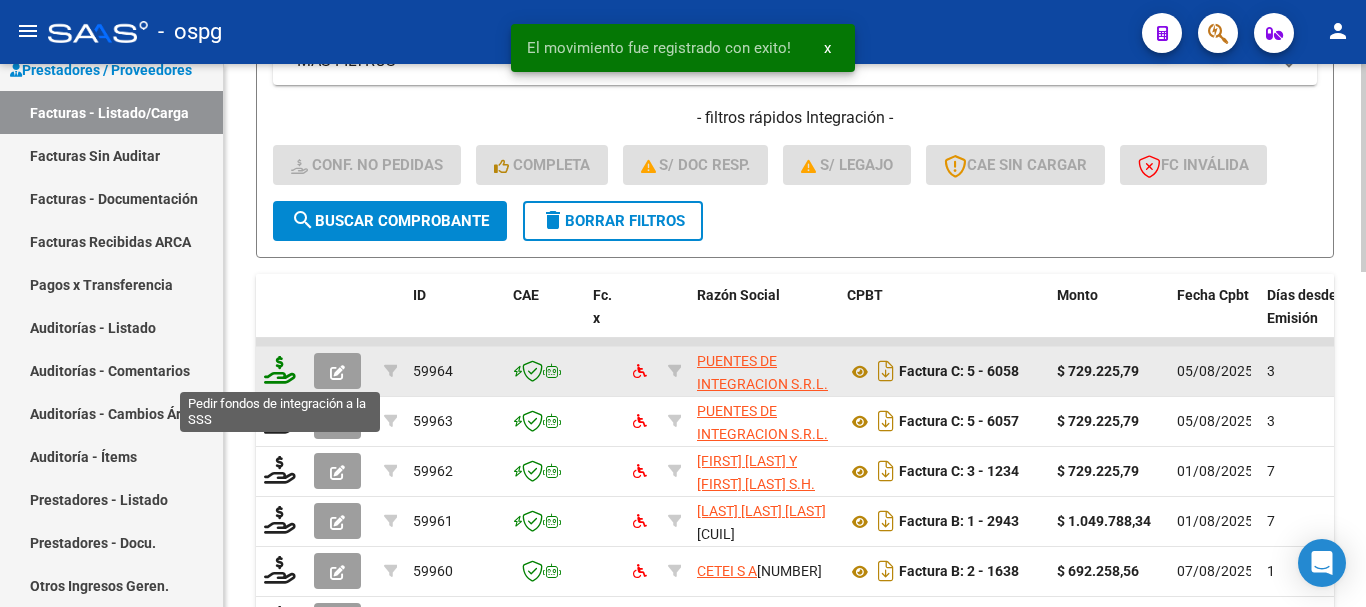click 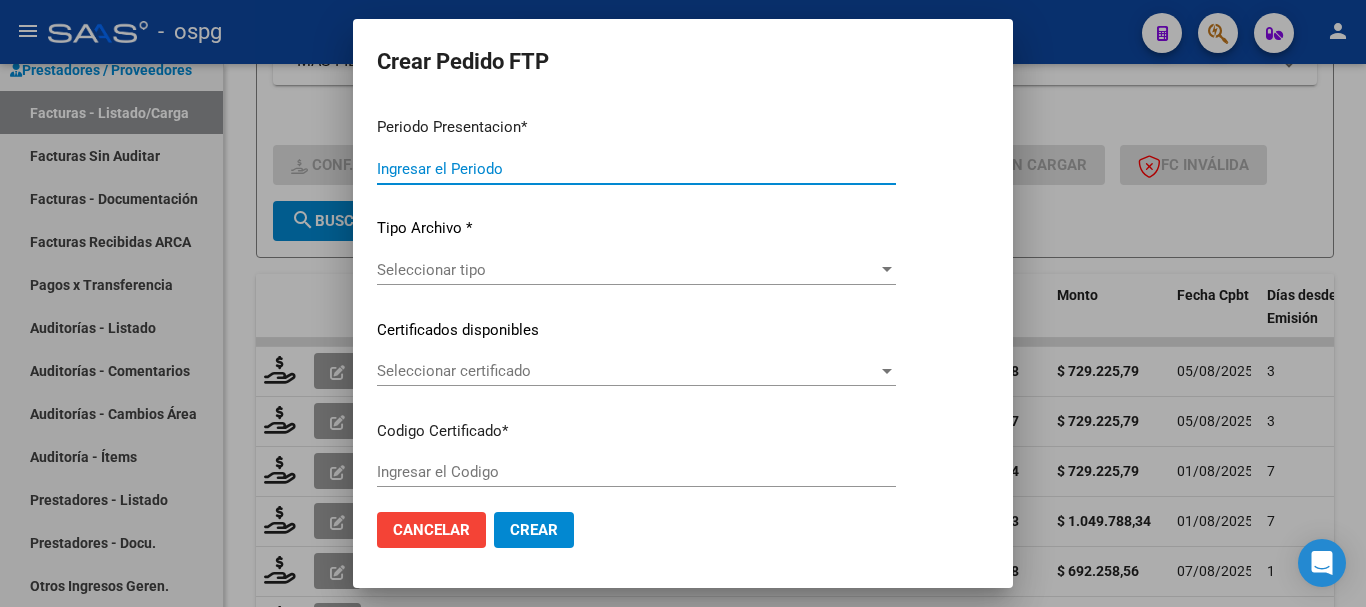 type on "202507" 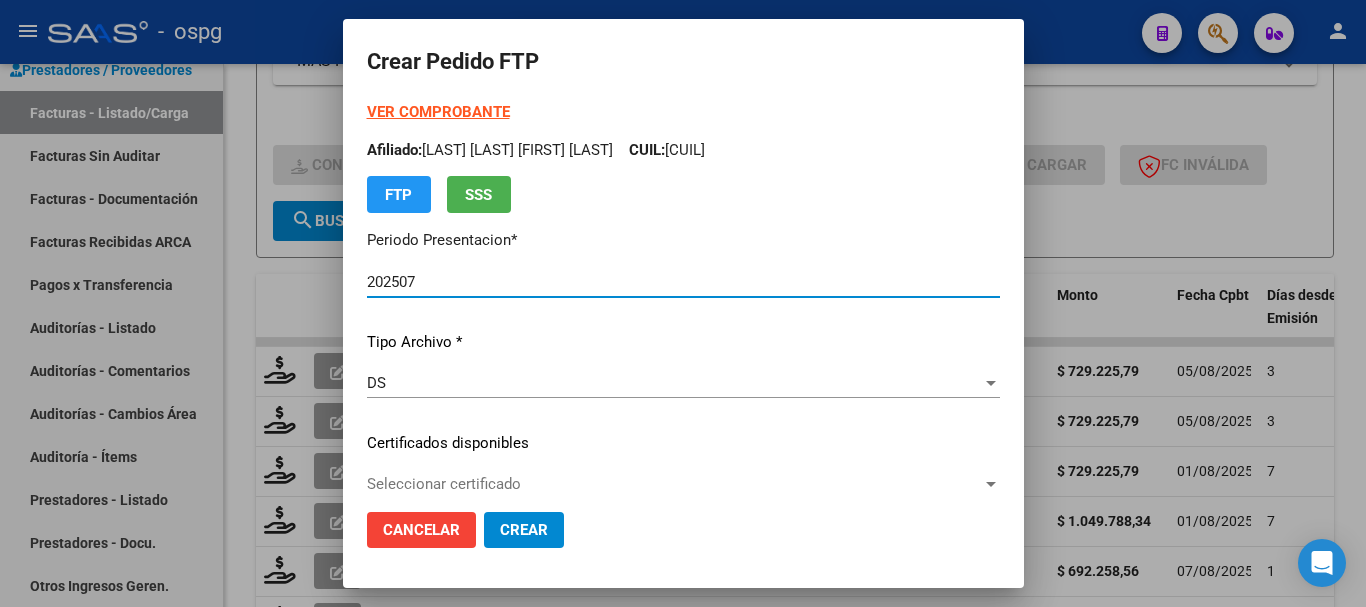 type on "1228181" 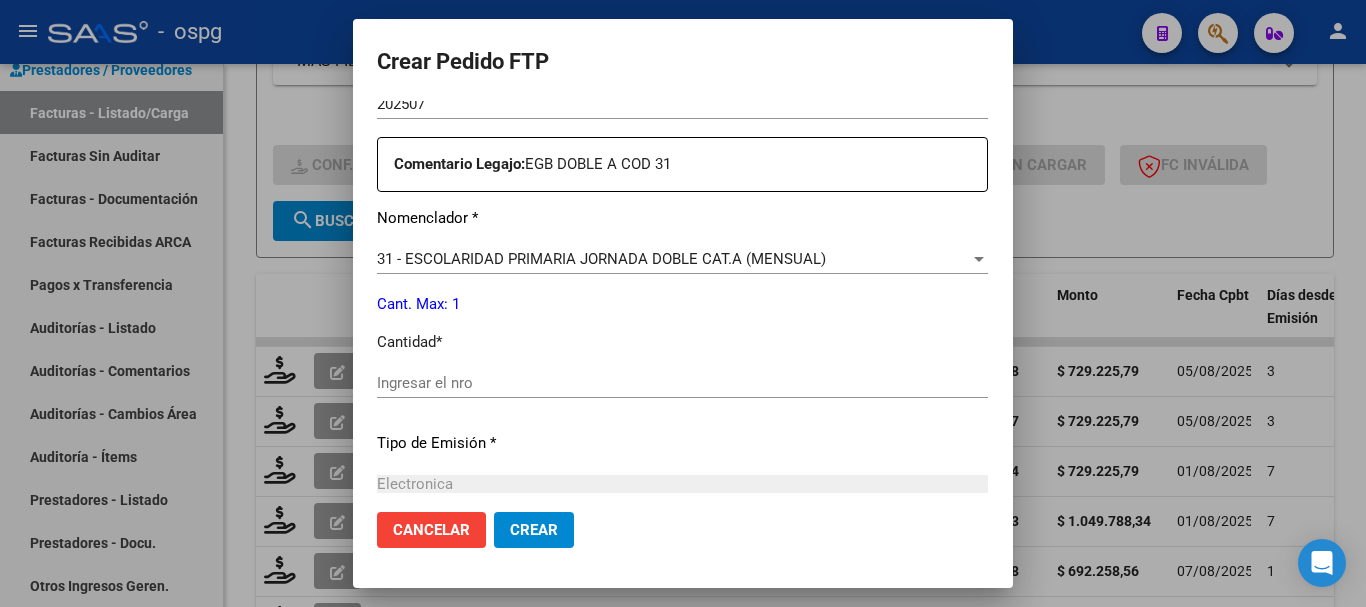 scroll, scrollTop: 700, scrollLeft: 0, axis: vertical 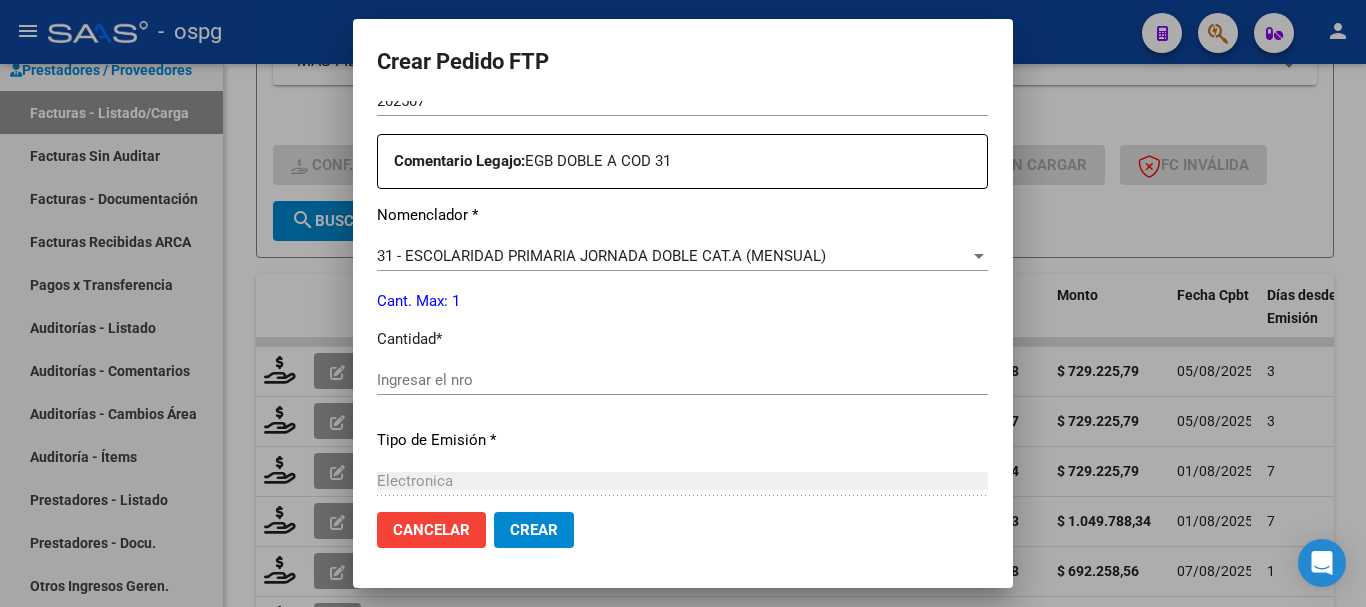 click on "Ingresar el nro" at bounding box center [682, 380] 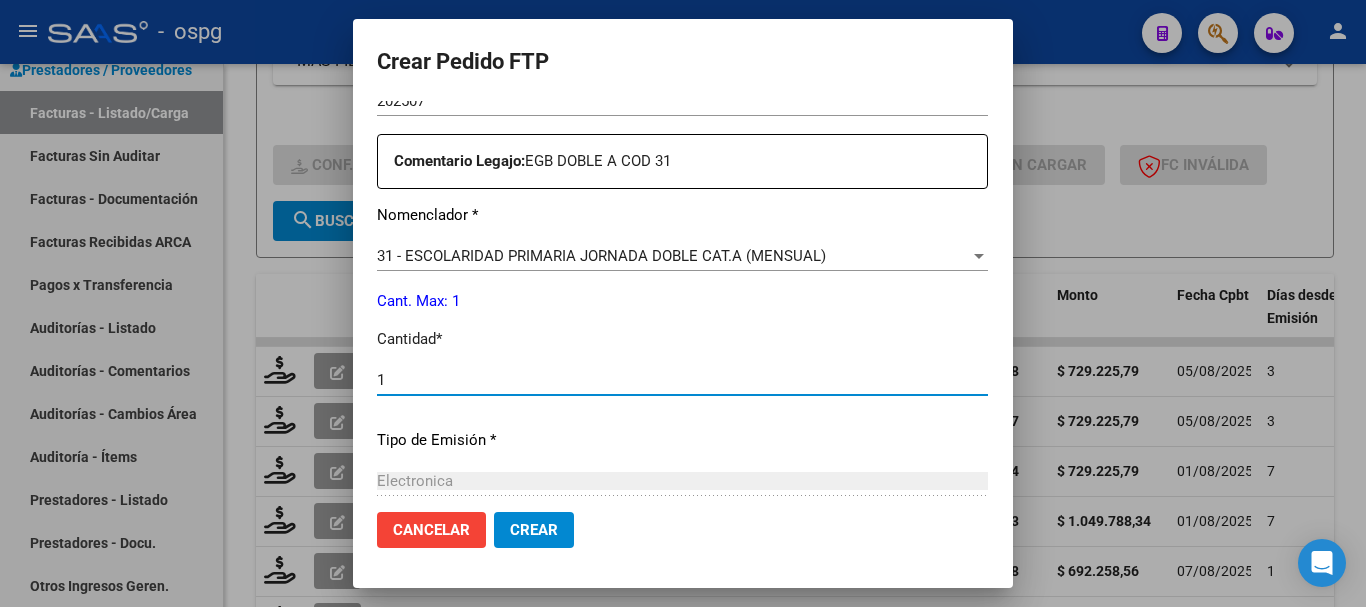 type on "1" 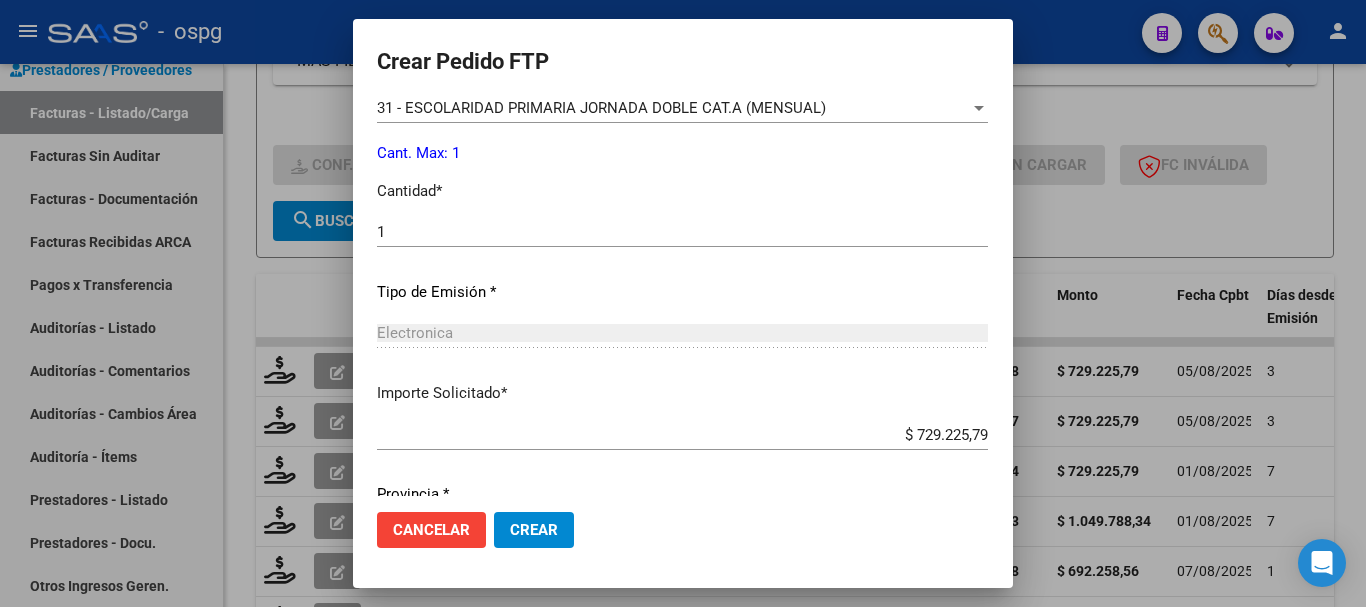scroll, scrollTop: 921, scrollLeft: 0, axis: vertical 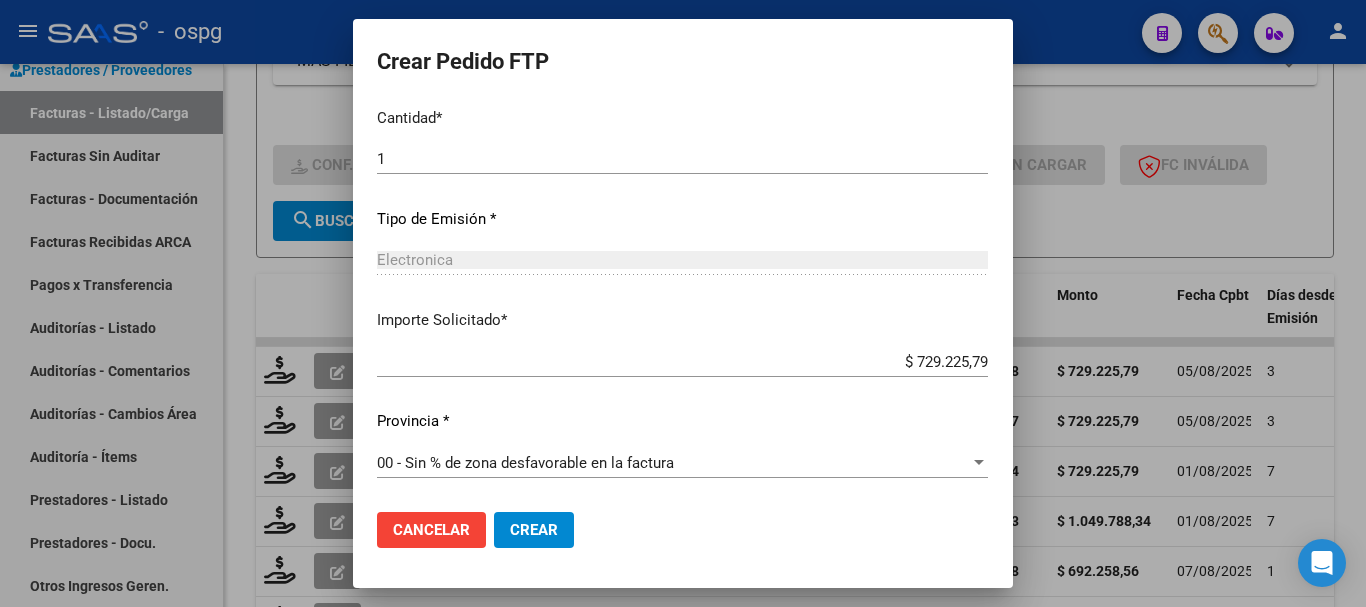 click on "Crear" 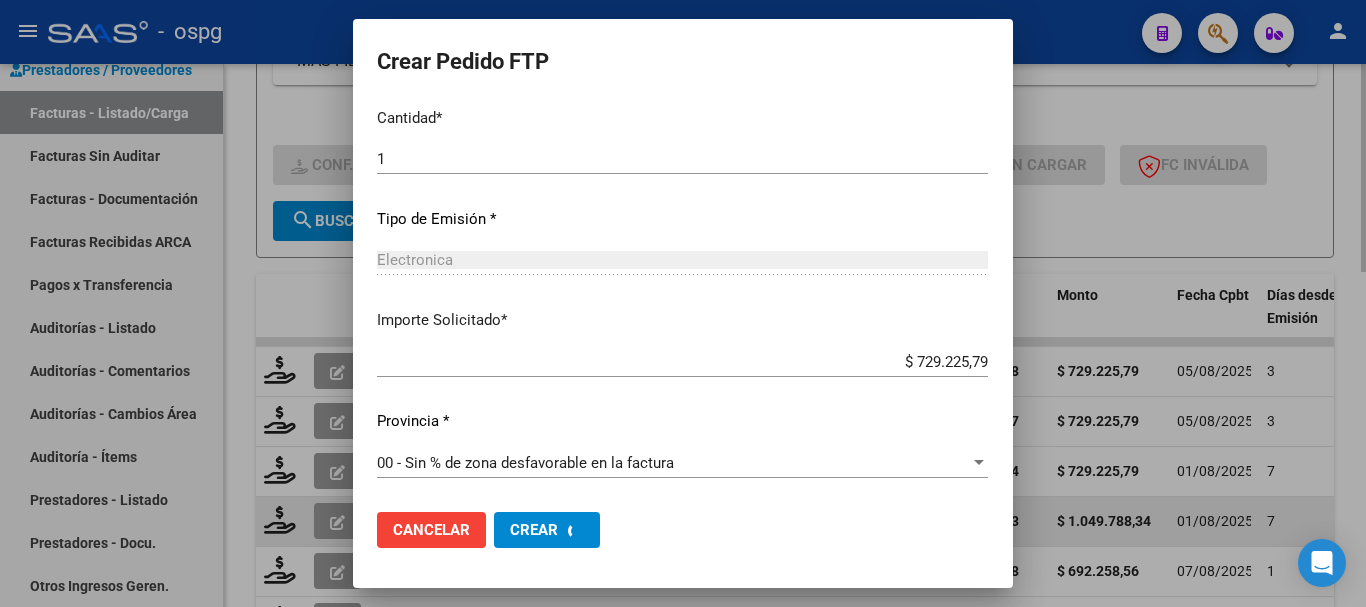 scroll, scrollTop: 0, scrollLeft: 0, axis: both 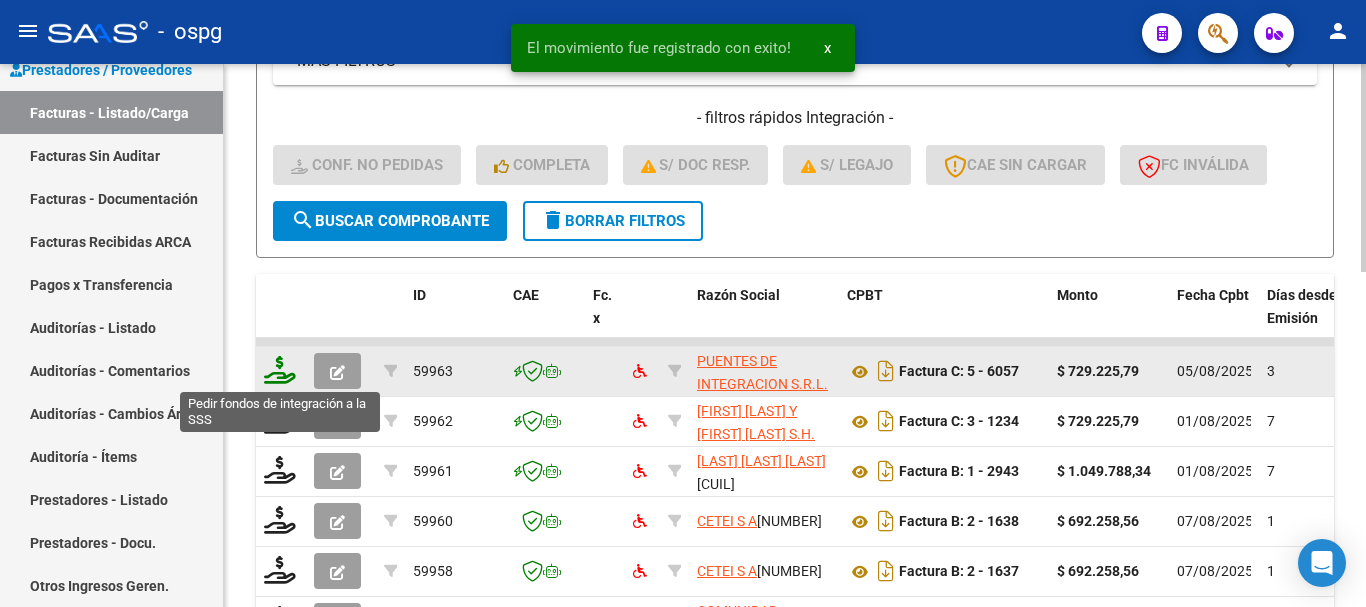click 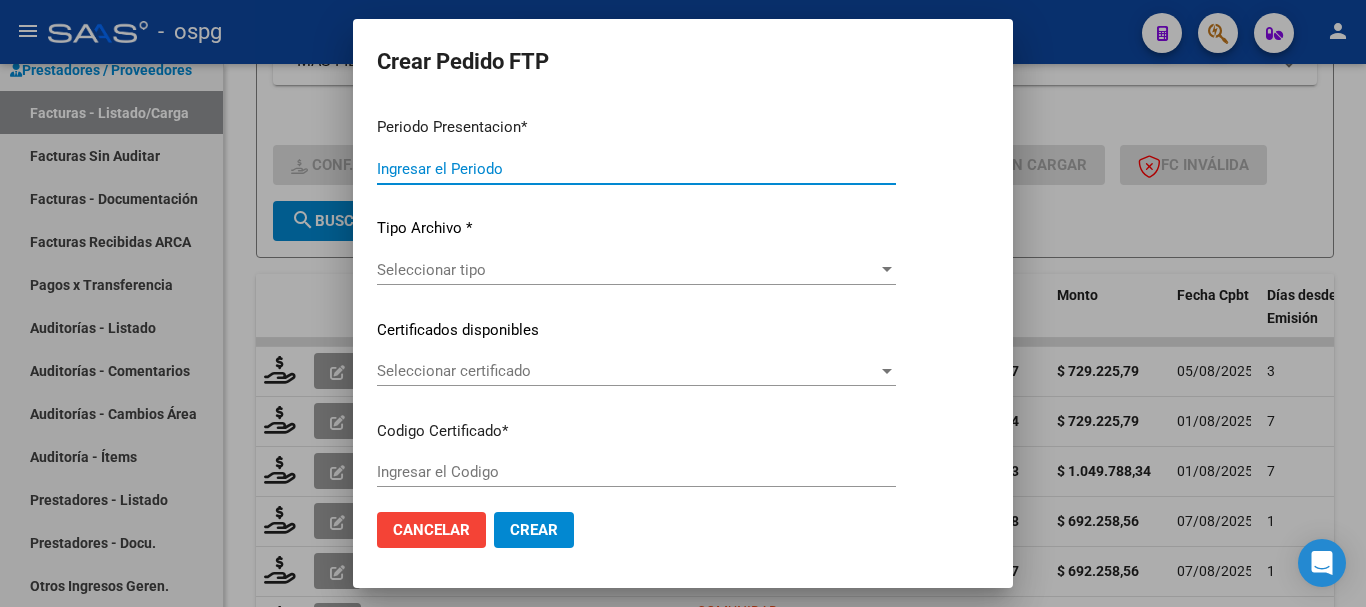 type on "202507" 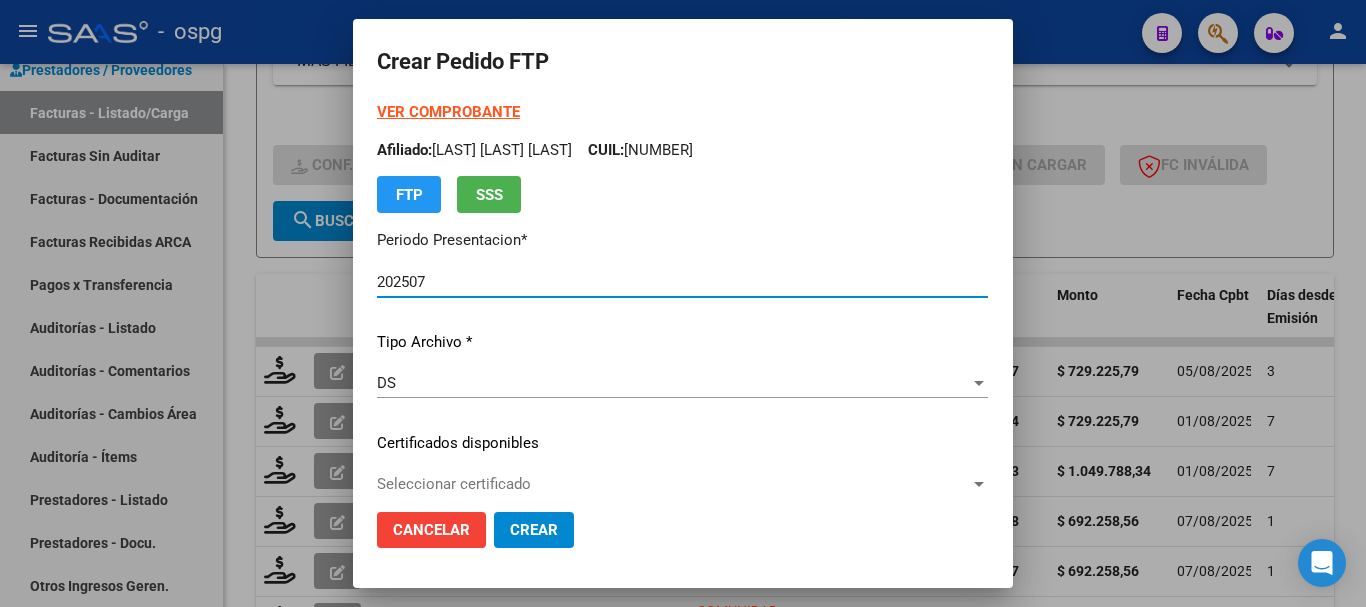 type on "[NUMBER]" 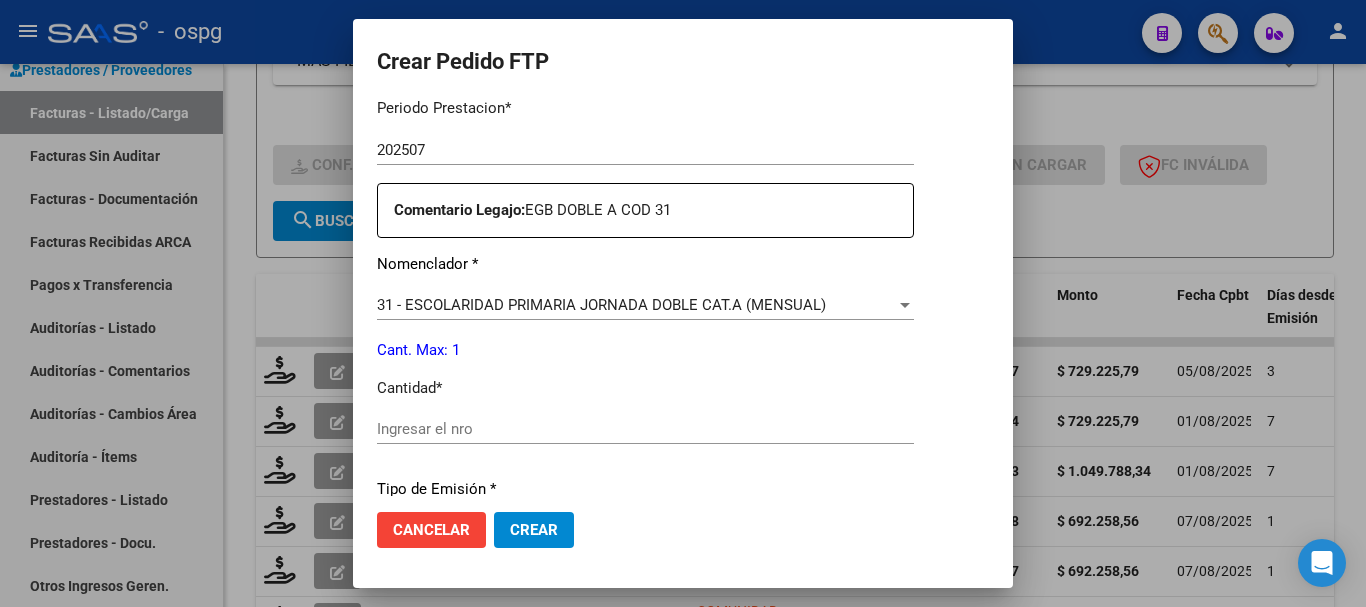 scroll, scrollTop: 700, scrollLeft: 0, axis: vertical 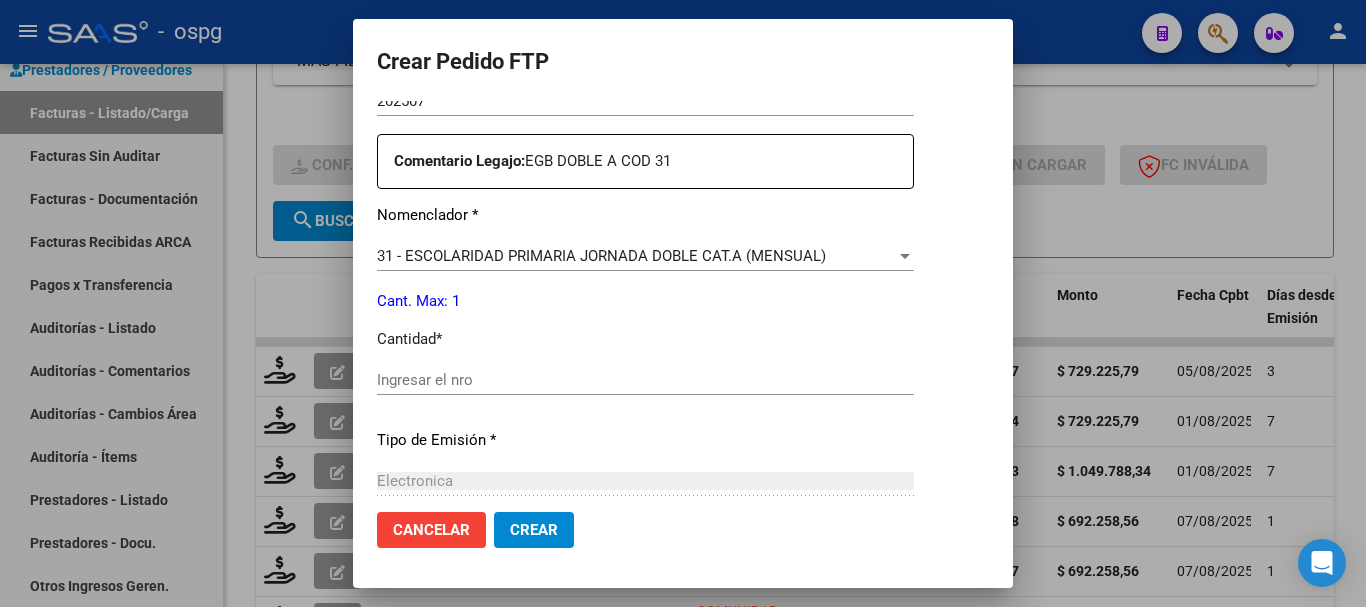click on "Ingresar el nro" at bounding box center (645, 380) 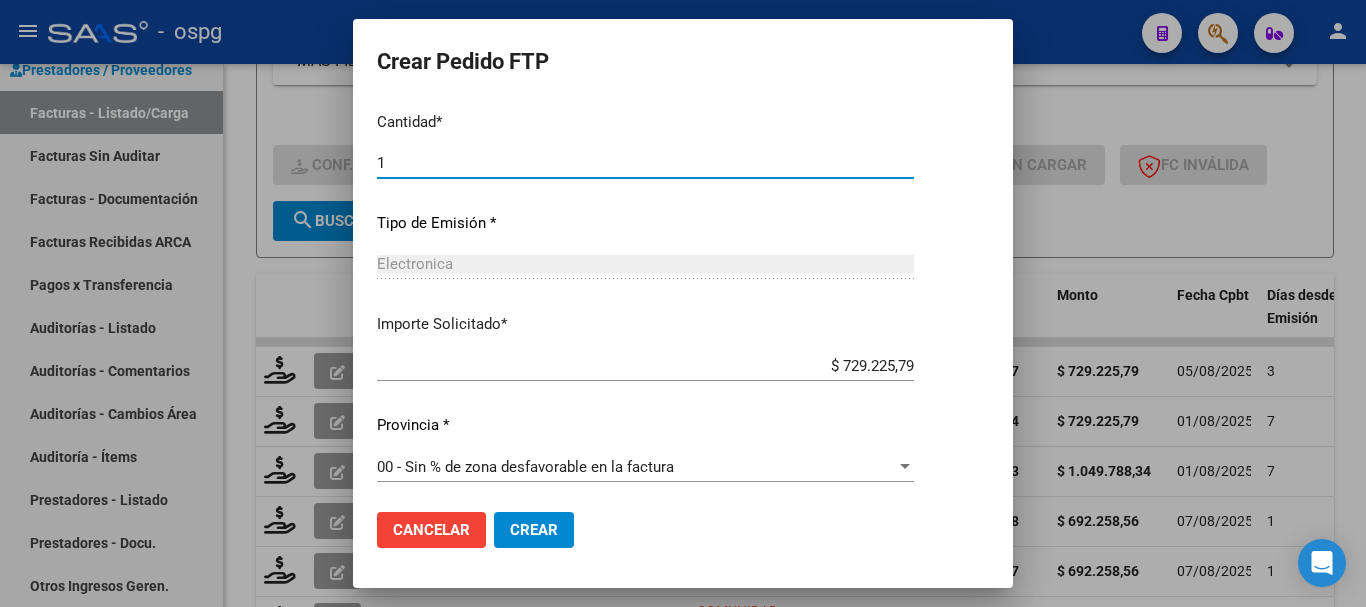 scroll, scrollTop: 921, scrollLeft: 0, axis: vertical 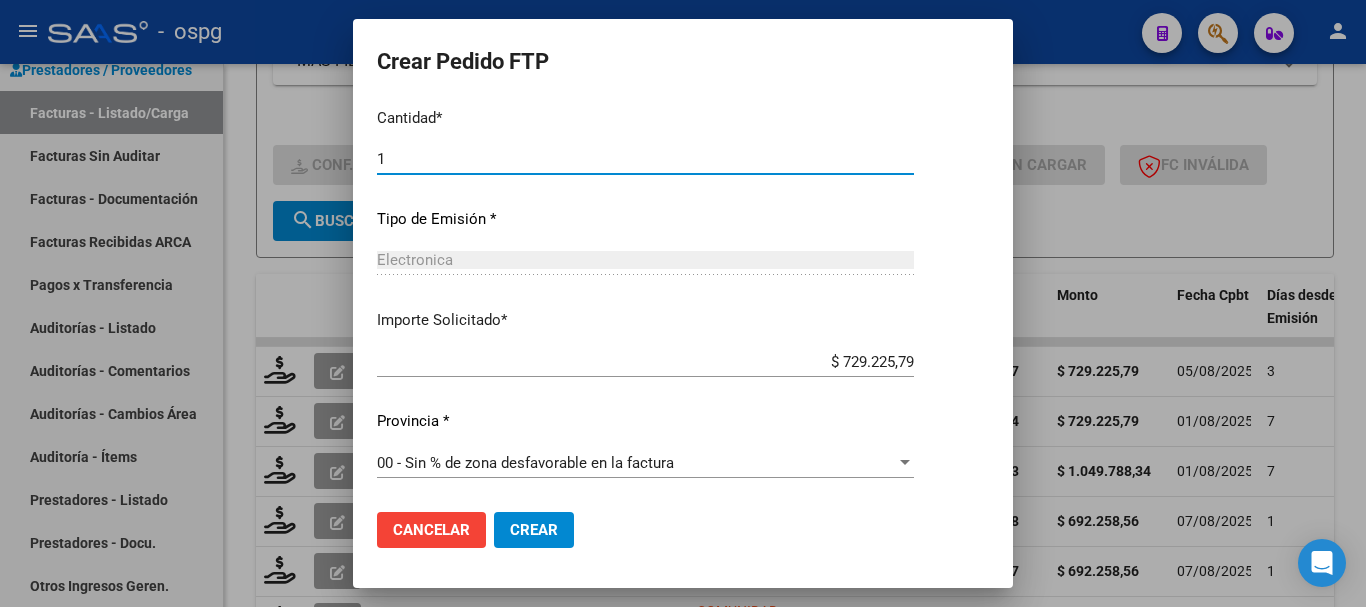 type on "1" 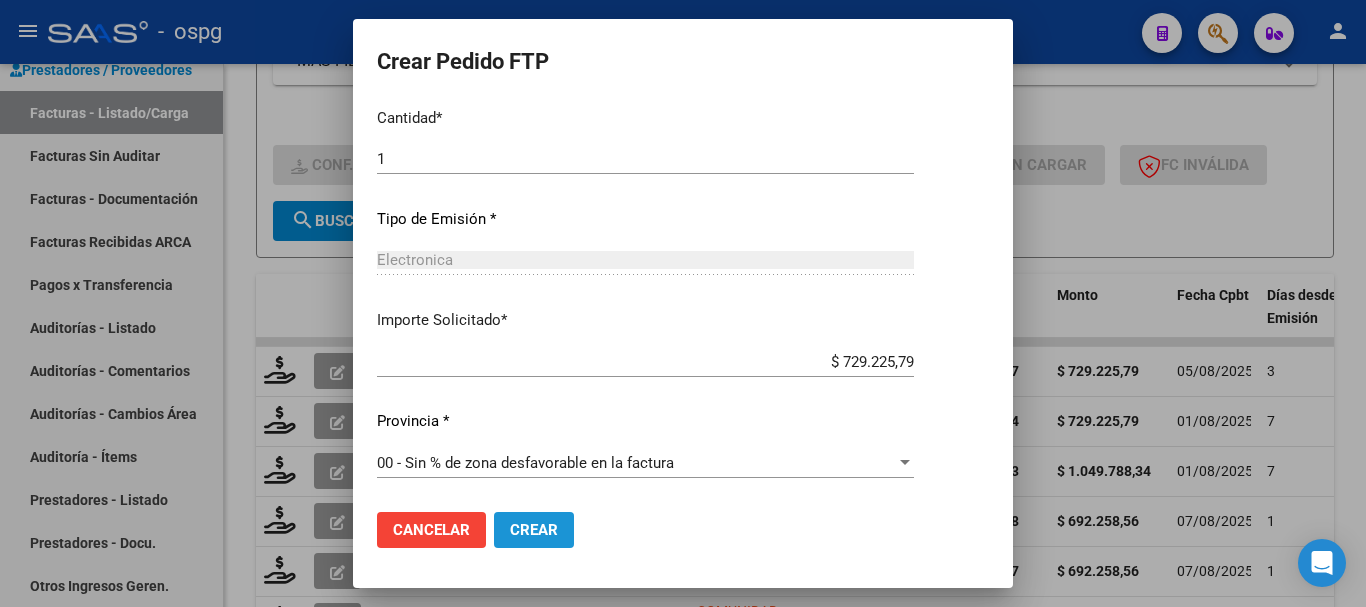 click on "Crear" 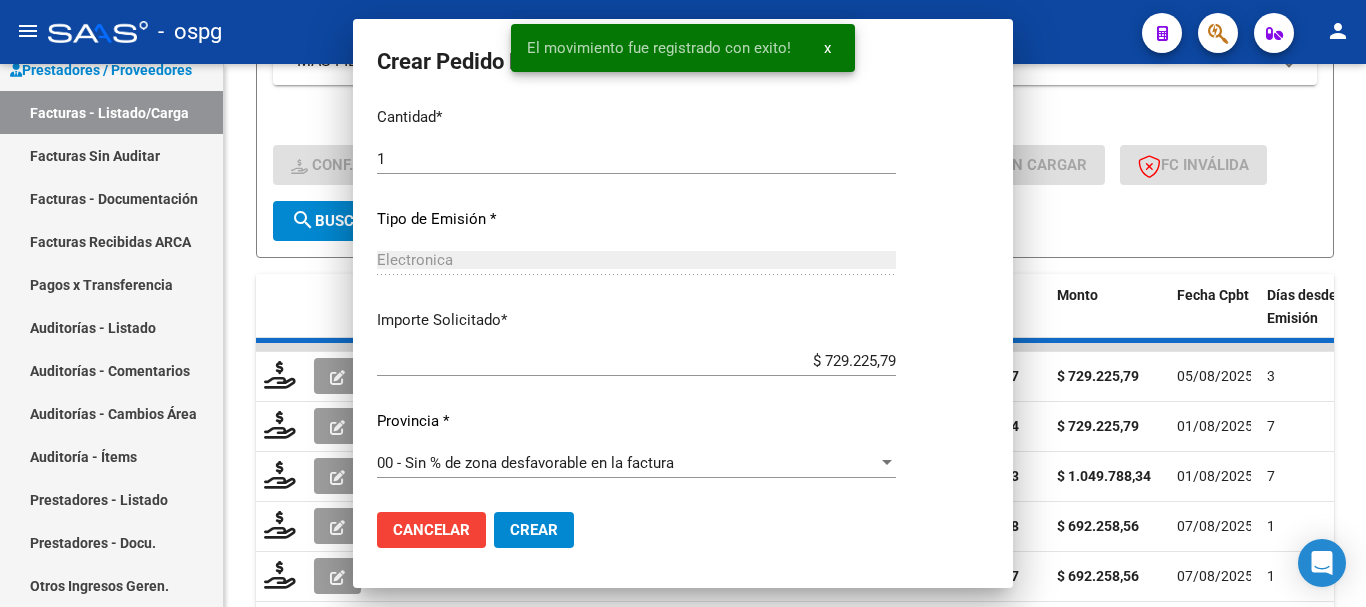 scroll, scrollTop: 808, scrollLeft: 0, axis: vertical 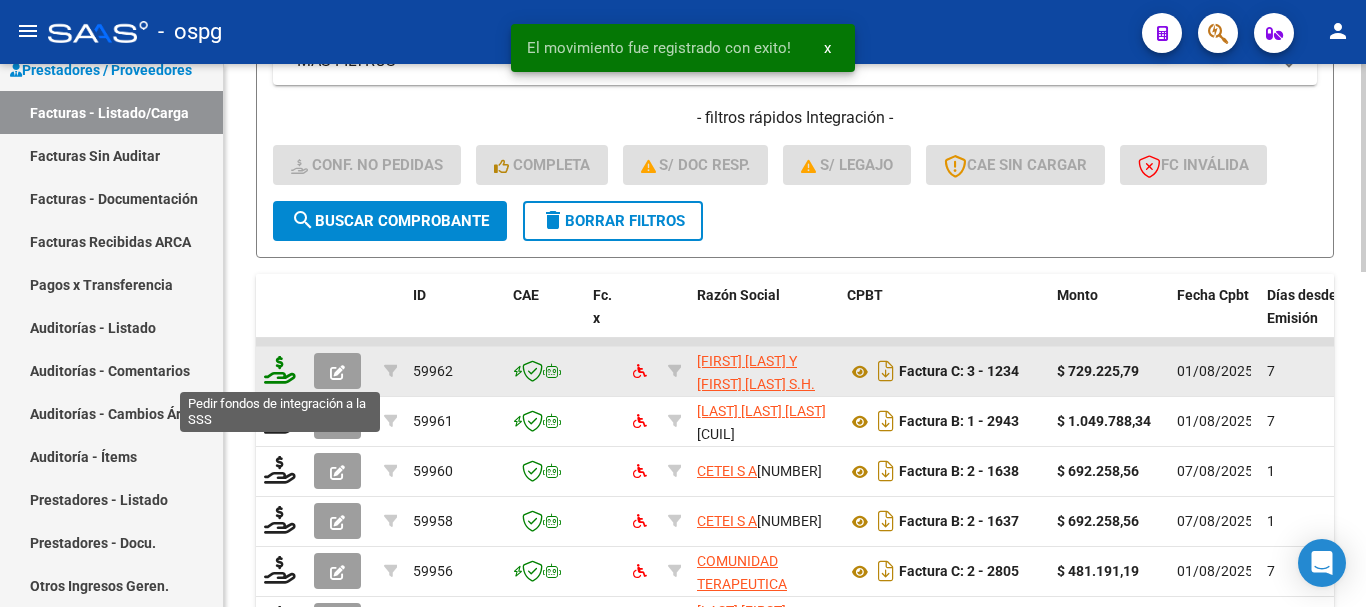 click 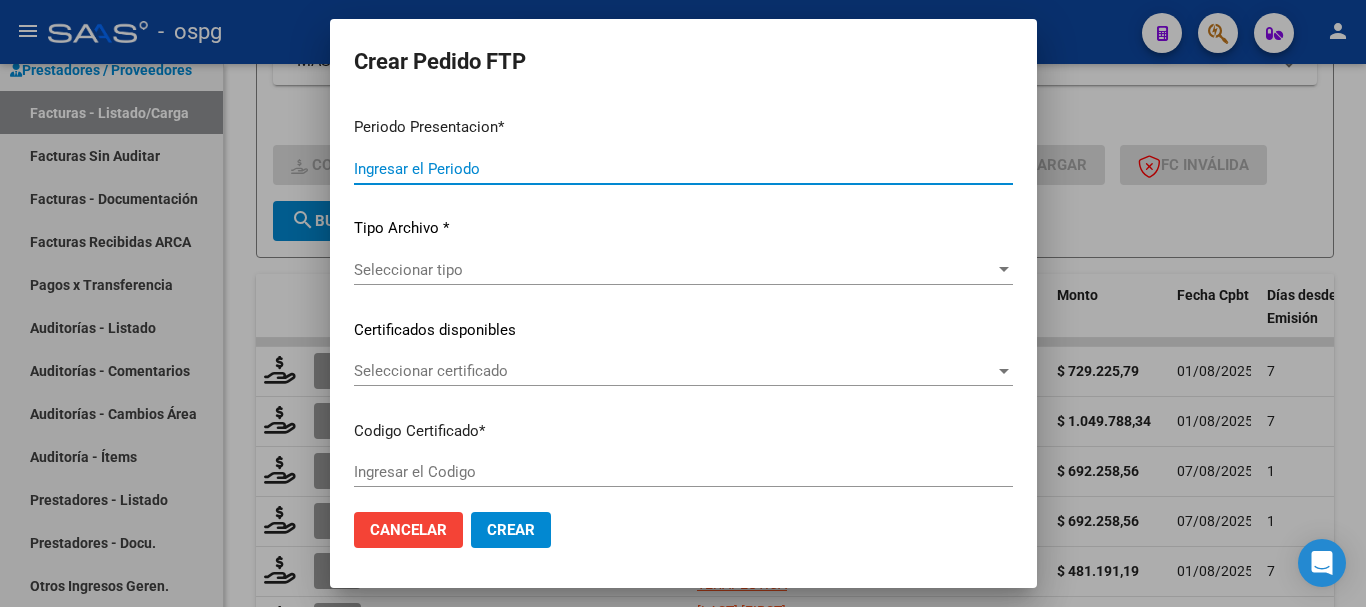 type on "202507" 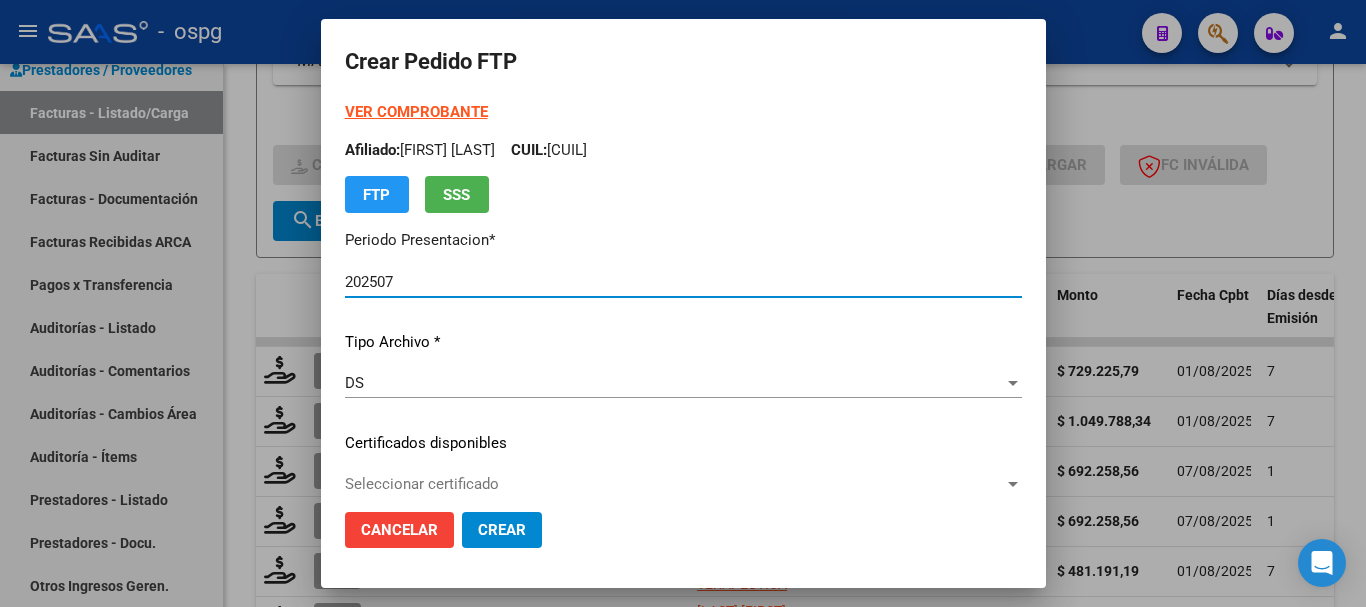 type on "[PHONE]" 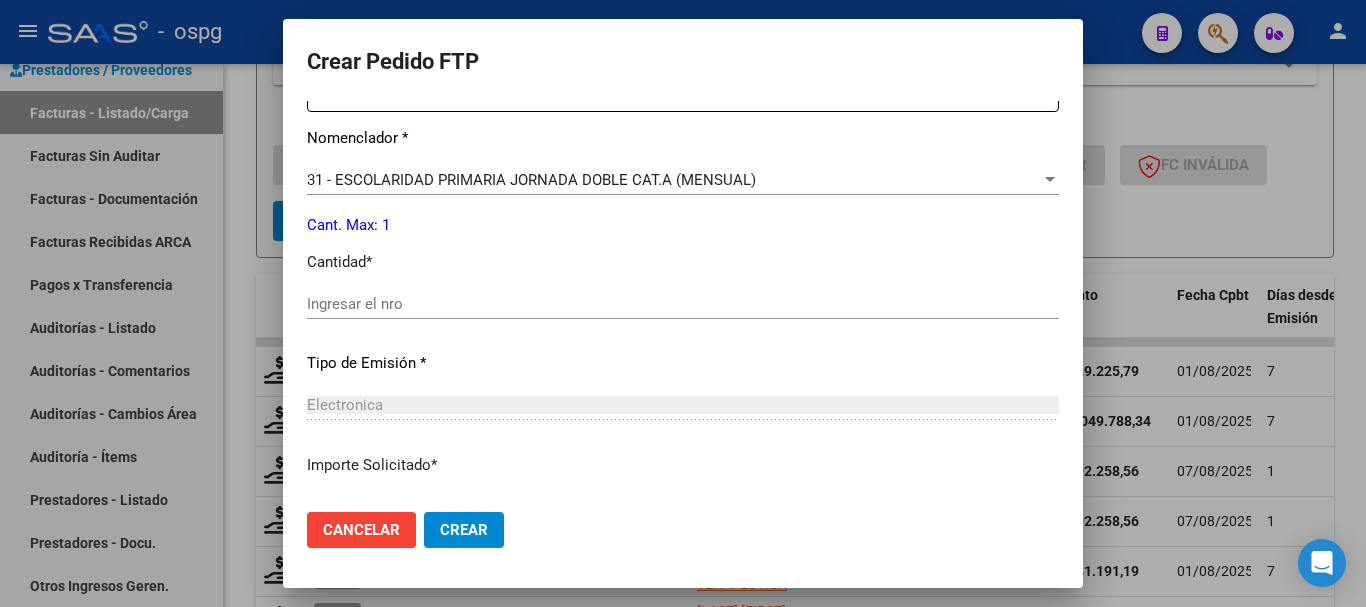 scroll, scrollTop: 800, scrollLeft: 0, axis: vertical 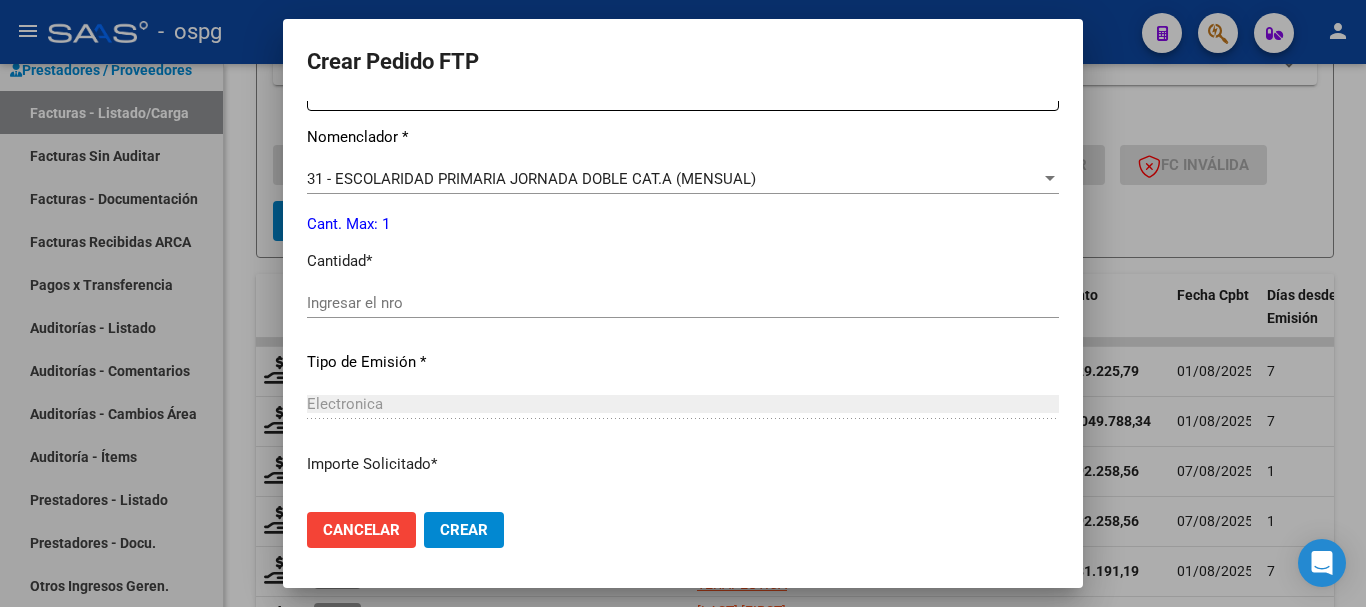 click on "Ingresar el nro" at bounding box center [683, 303] 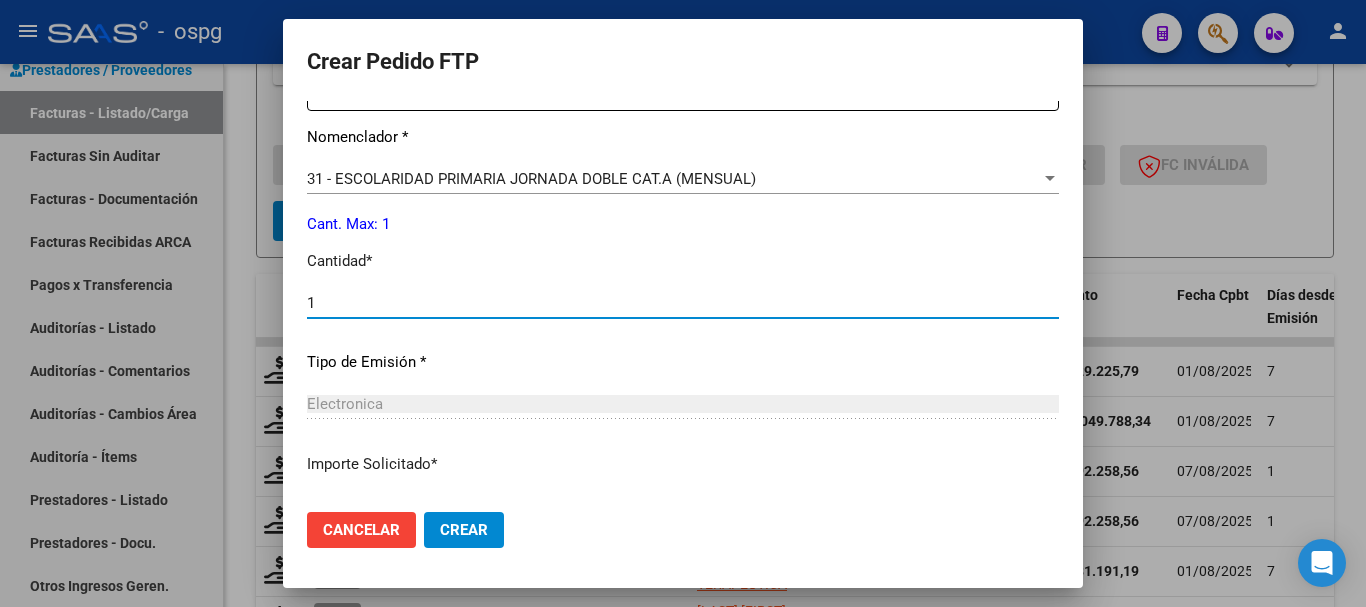 type on "1" 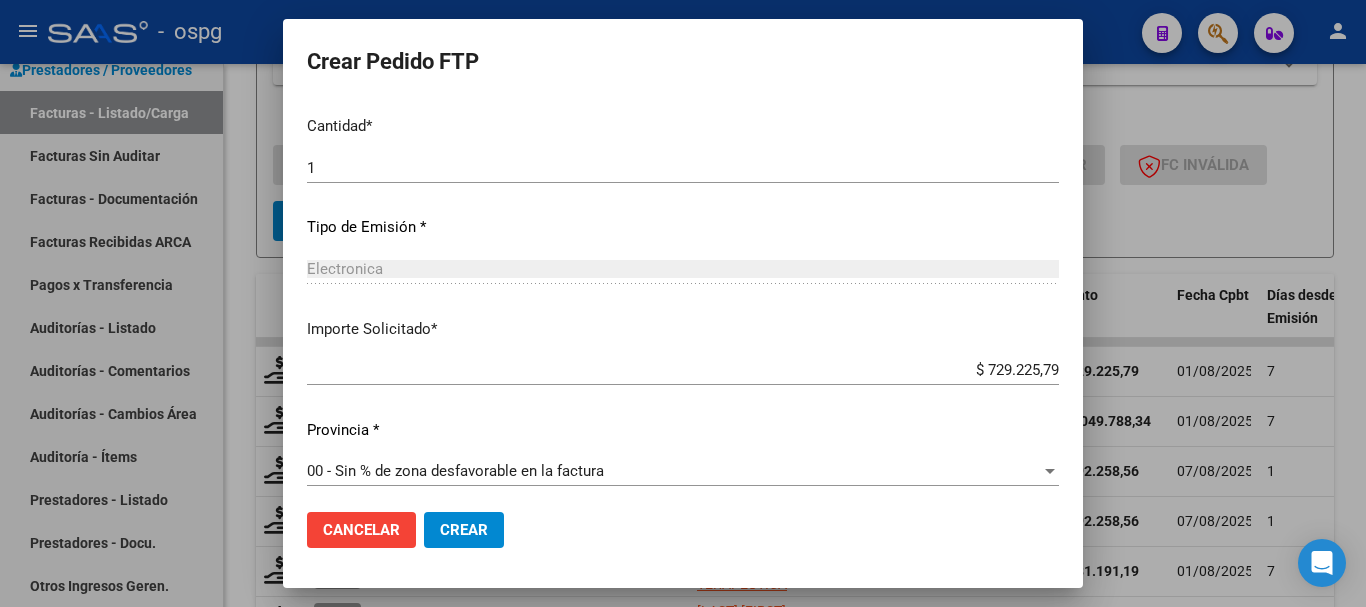 scroll, scrollTop: 944, scrollLeft: 0, axis: vertical 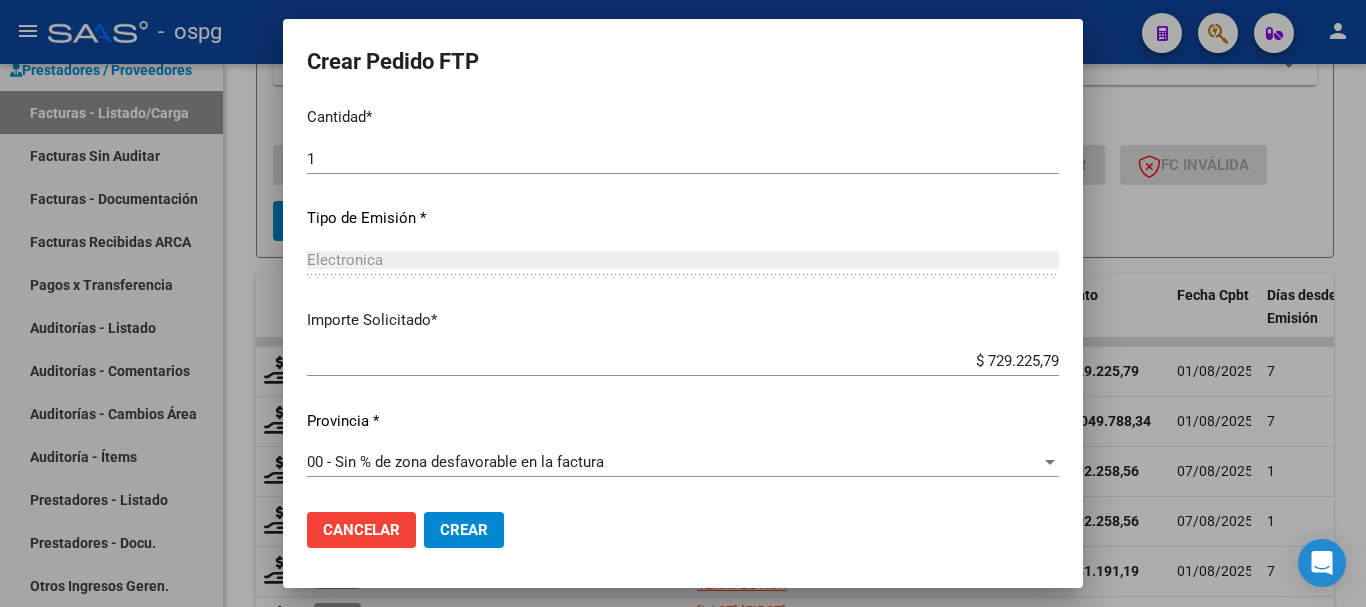 click on "Crear" 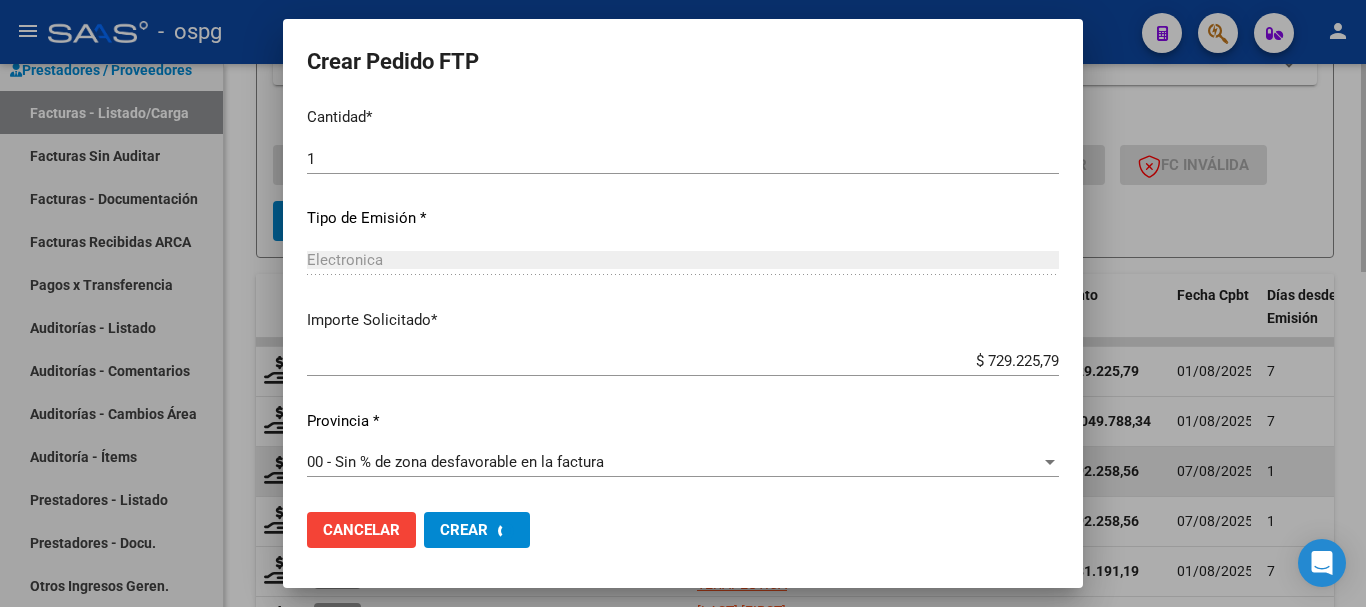scroll, scrollTop: 0, scrollLeft: 0, axis: both 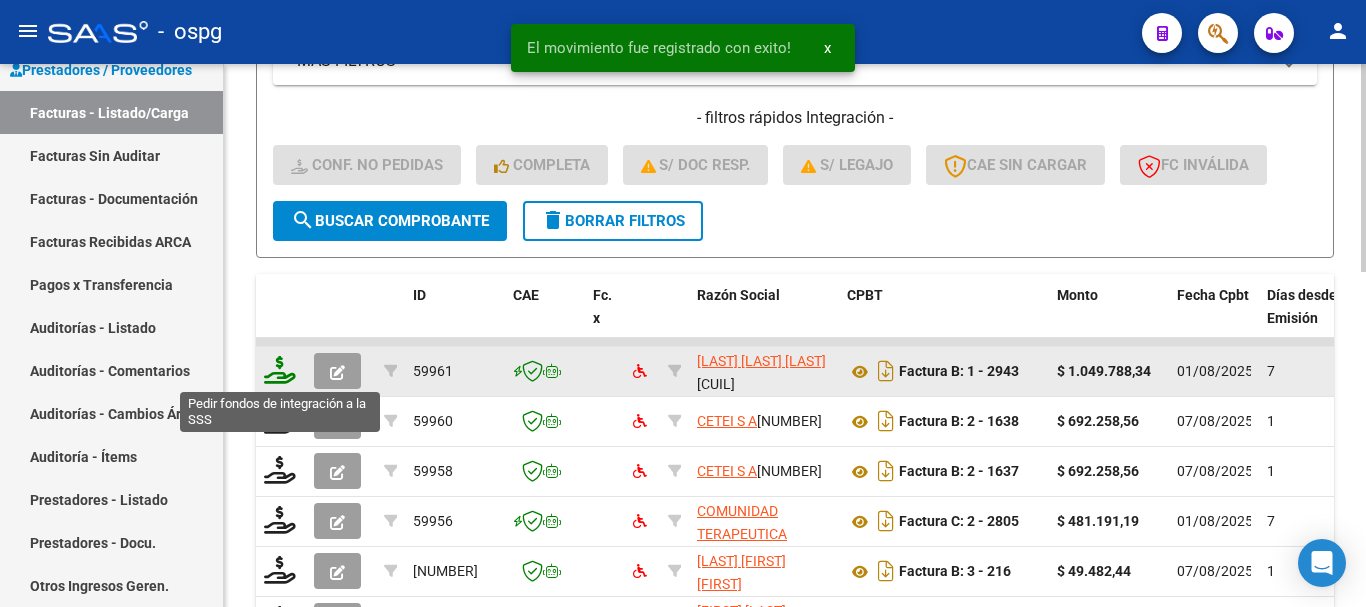 click 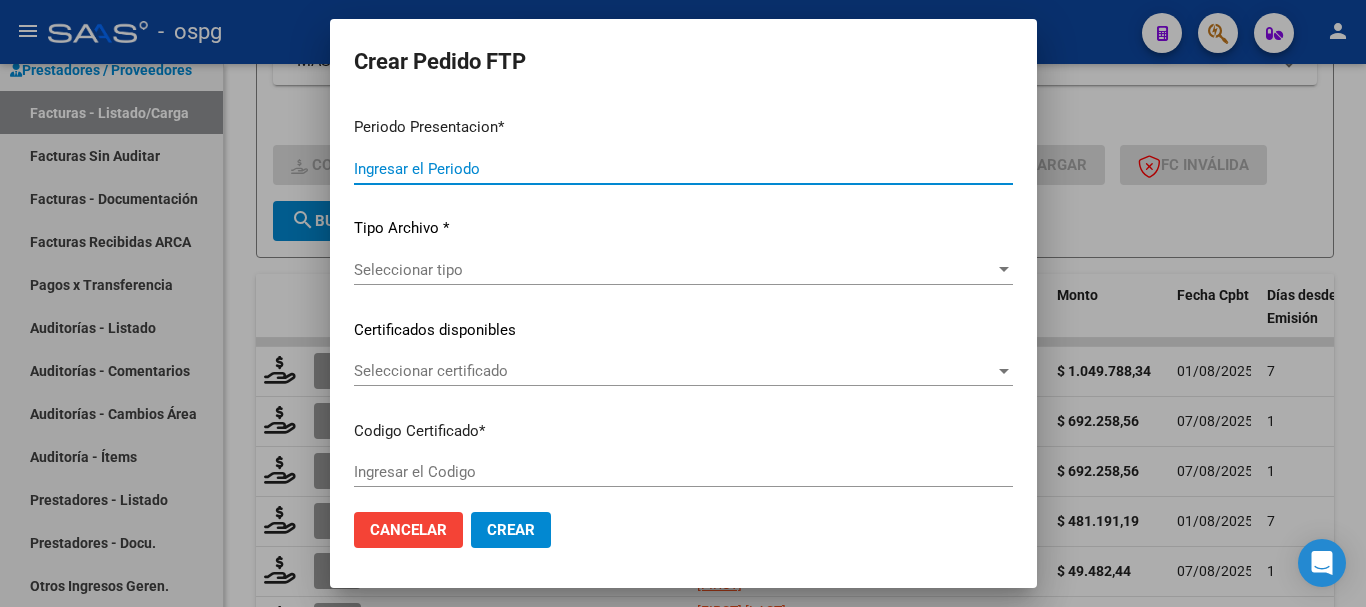 type on "202507" 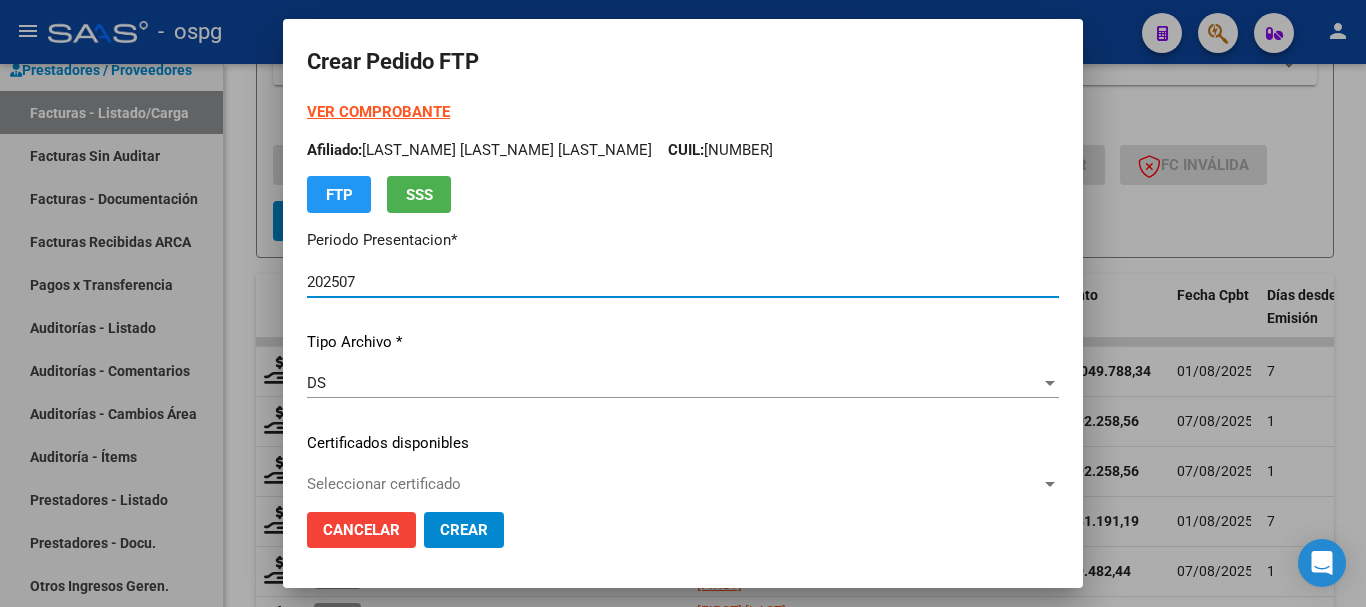 type on "[NUMBER]" 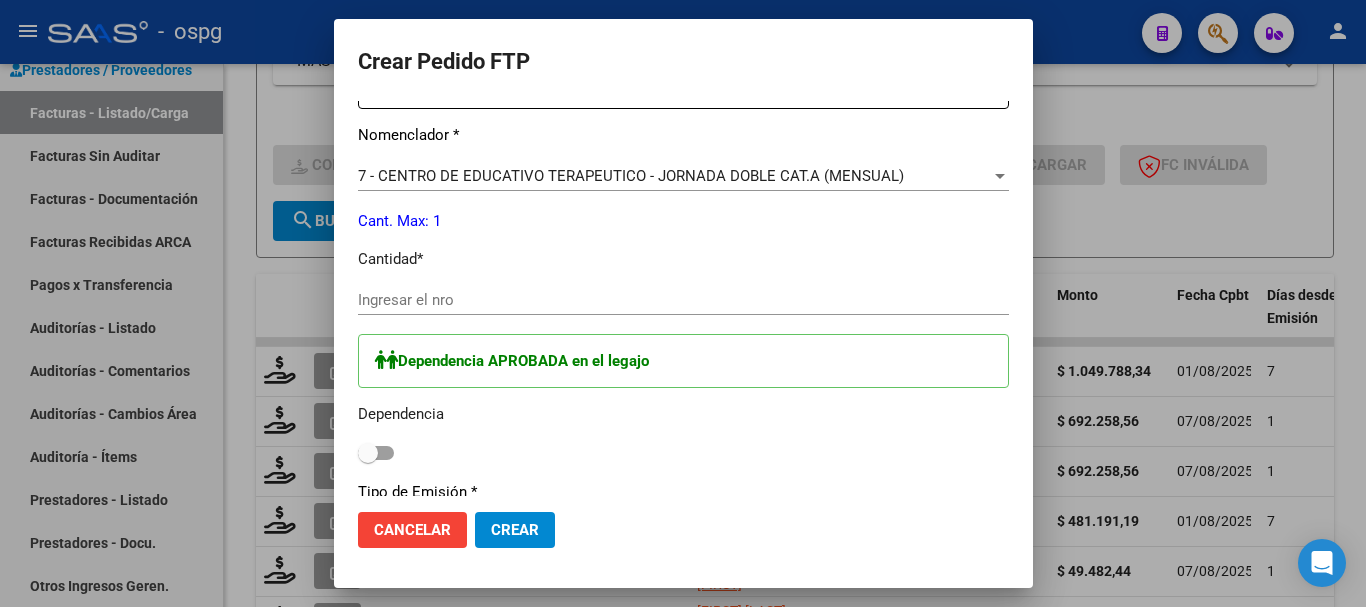 scroll, scrollTop: 800, scrollLeft: 0, axis: vertical 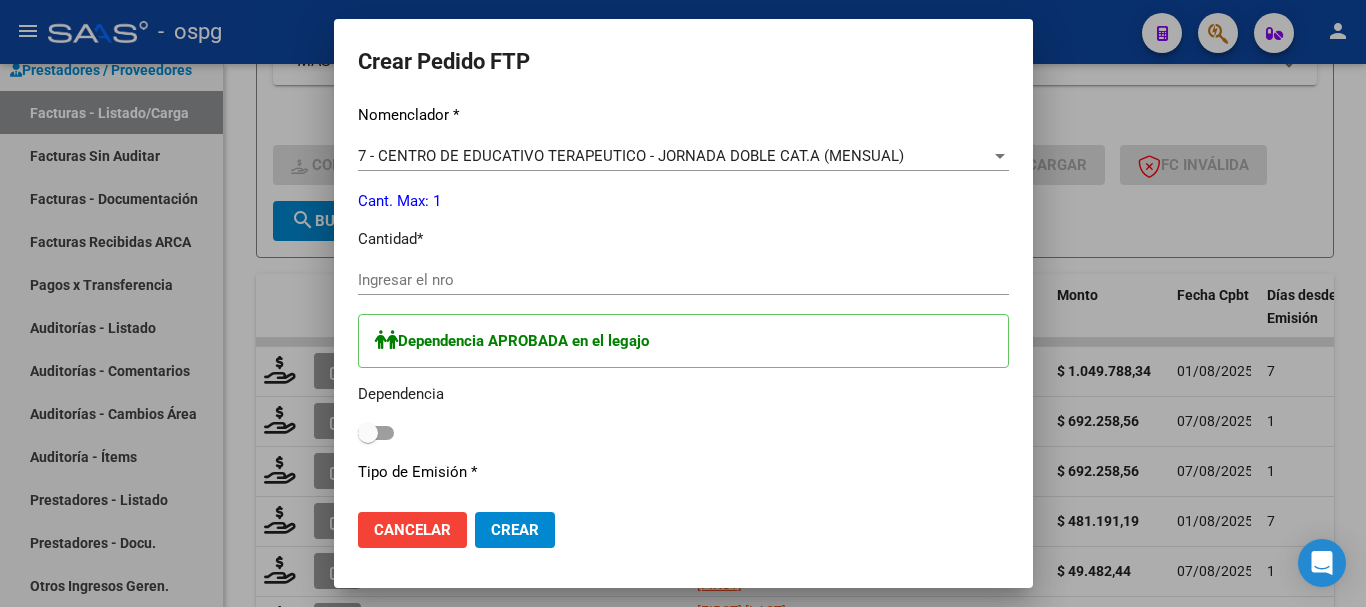 click on "Ingresar el nro" at bounding box center [683, 280] 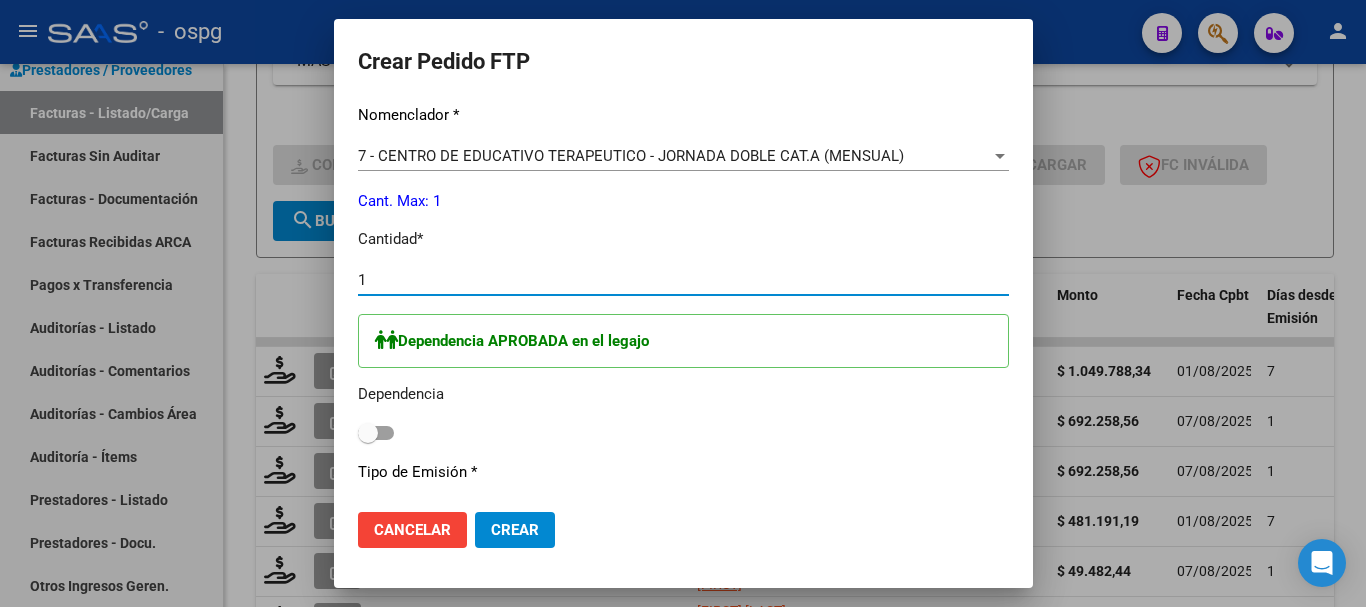 scroll, scrollTop: 900, scrollLeft: 0, axis: vertical 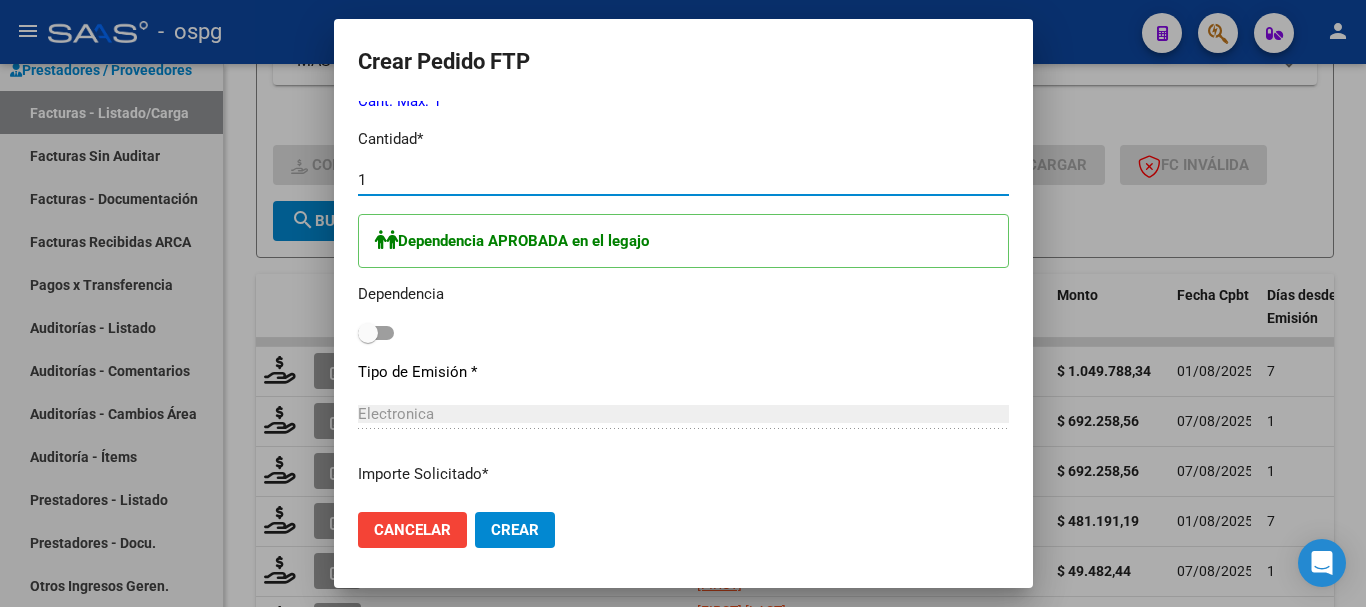 type on "1" 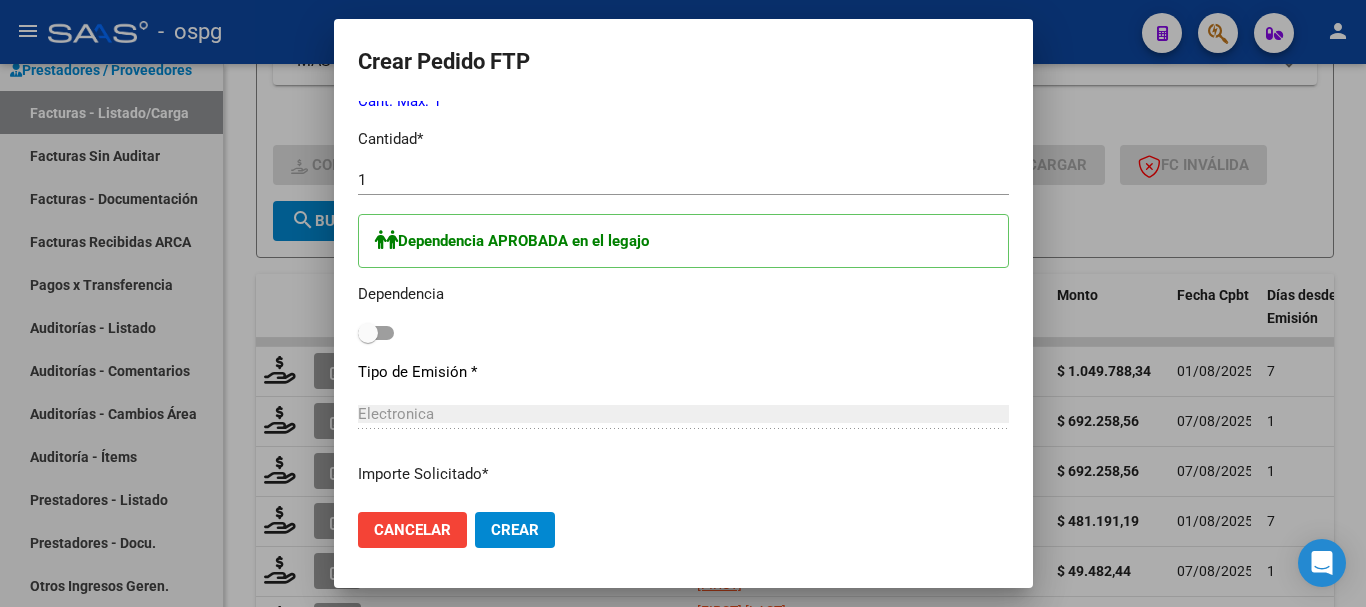 click at bounding box center (376, 333) 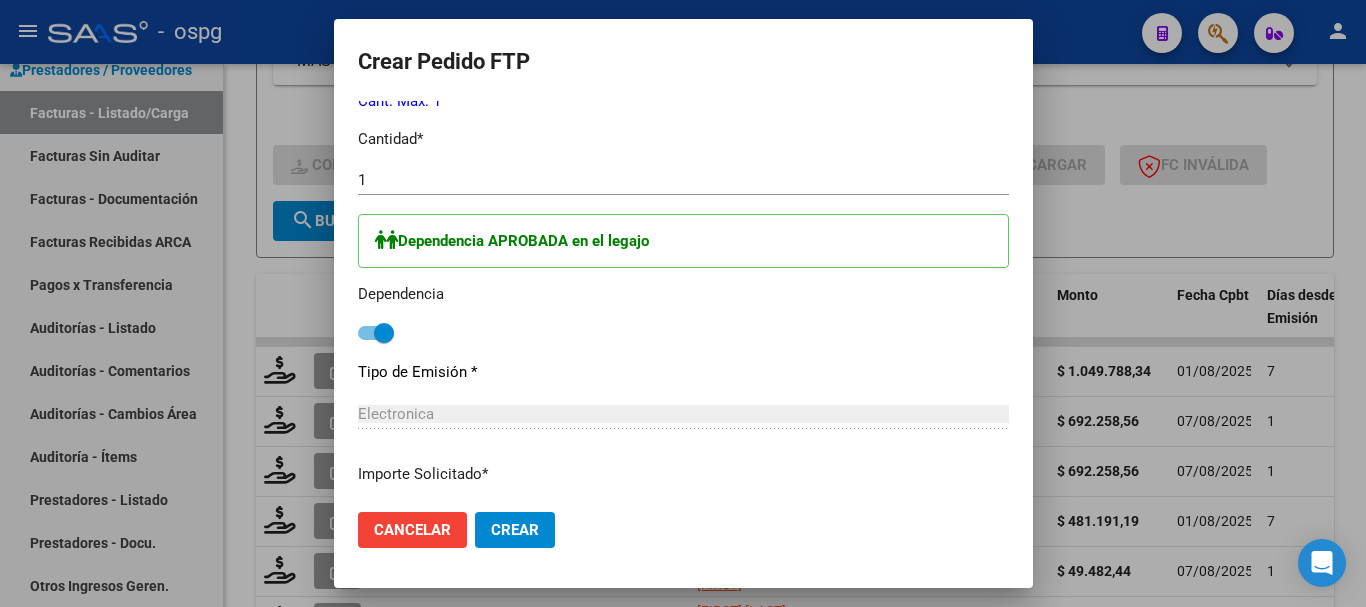 click on "Crear" 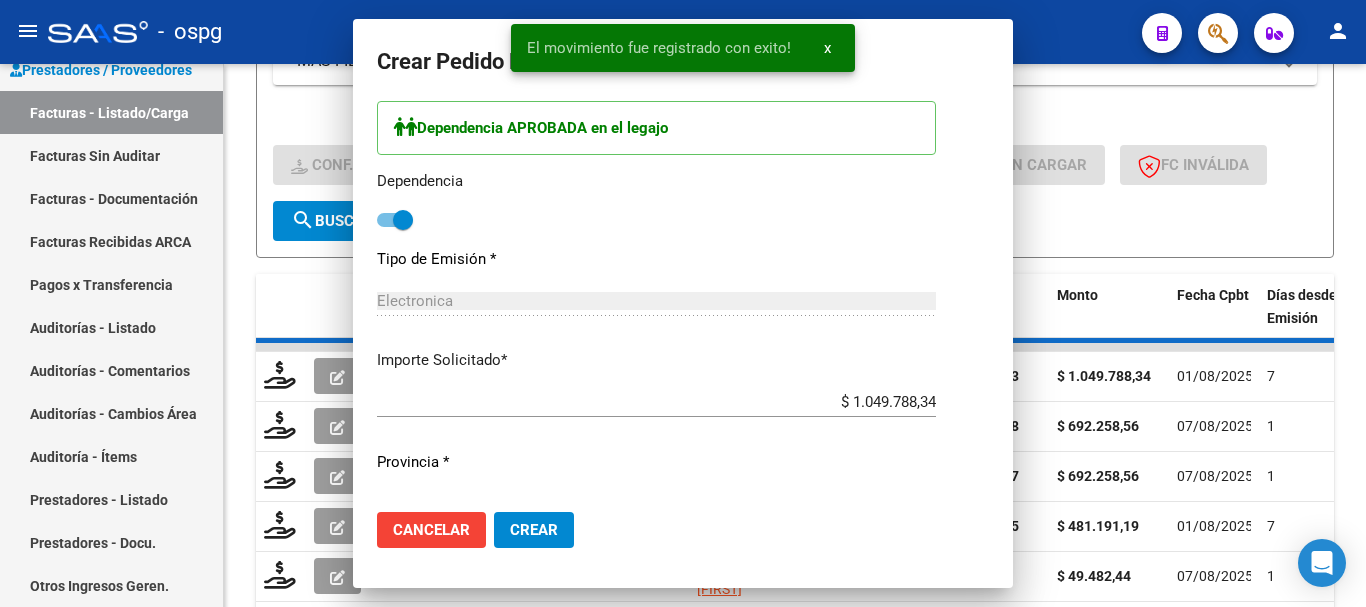 scroll, scrollTop: 0, scrollLeft: 0, axis: both 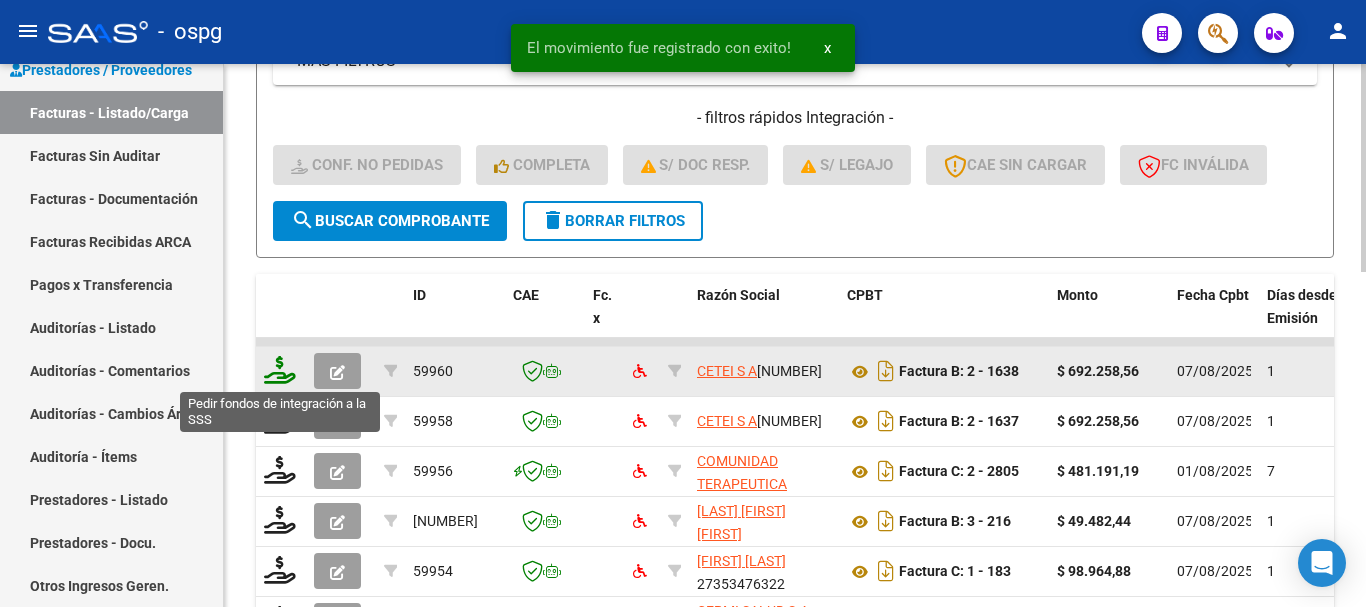click 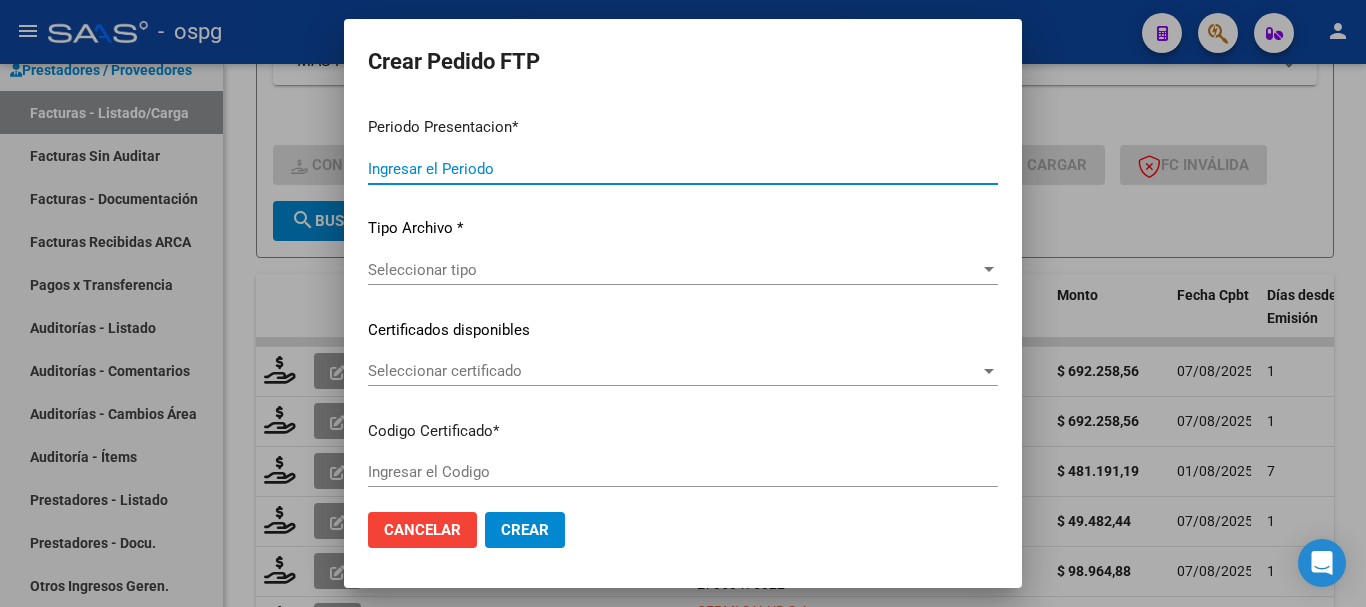 type on "202507" 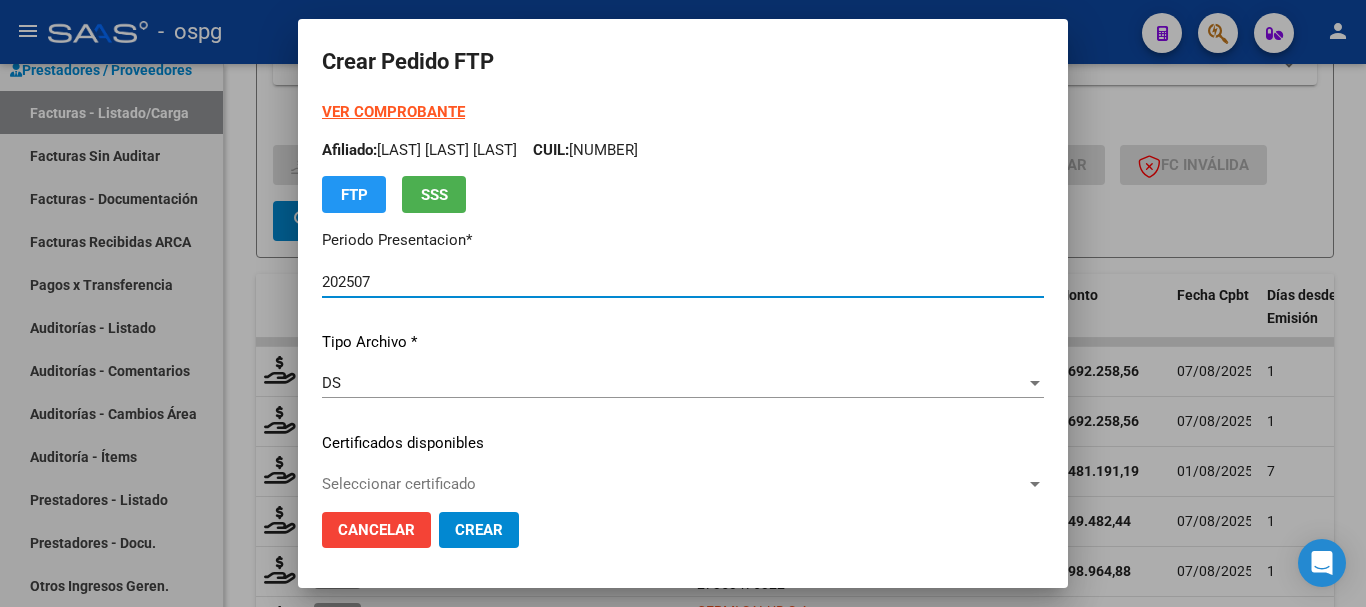 type on "1664942" 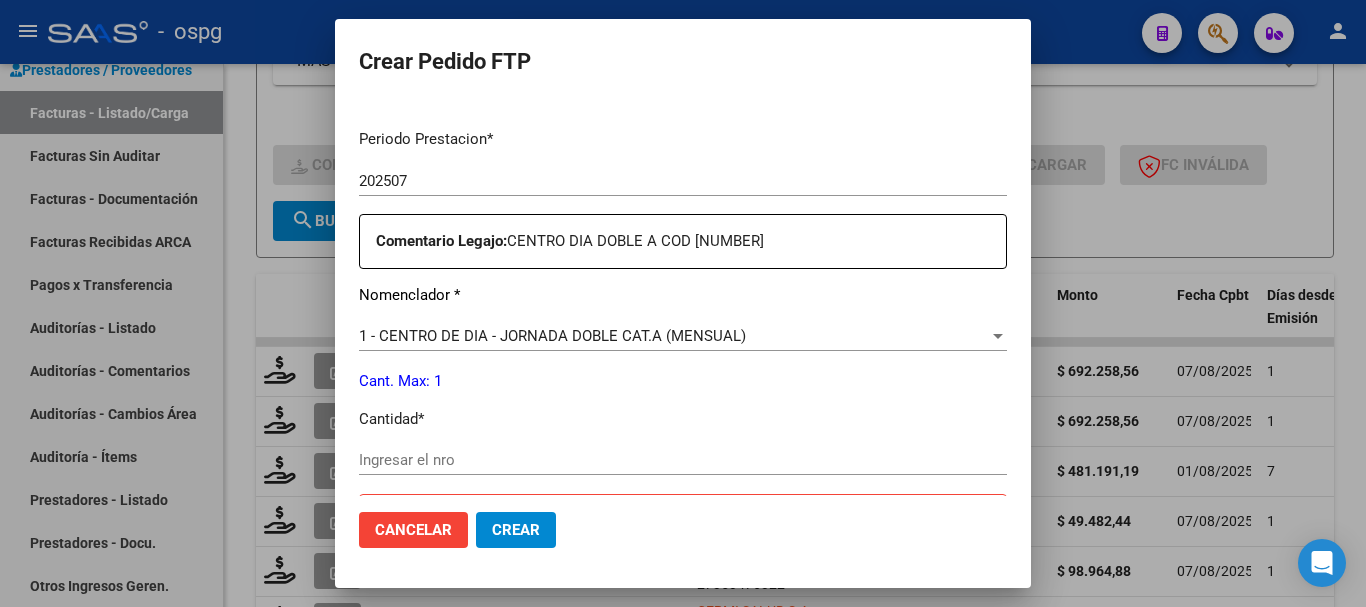scroll, scrollTop: 700, scrollLeft: 0, axis: vertical 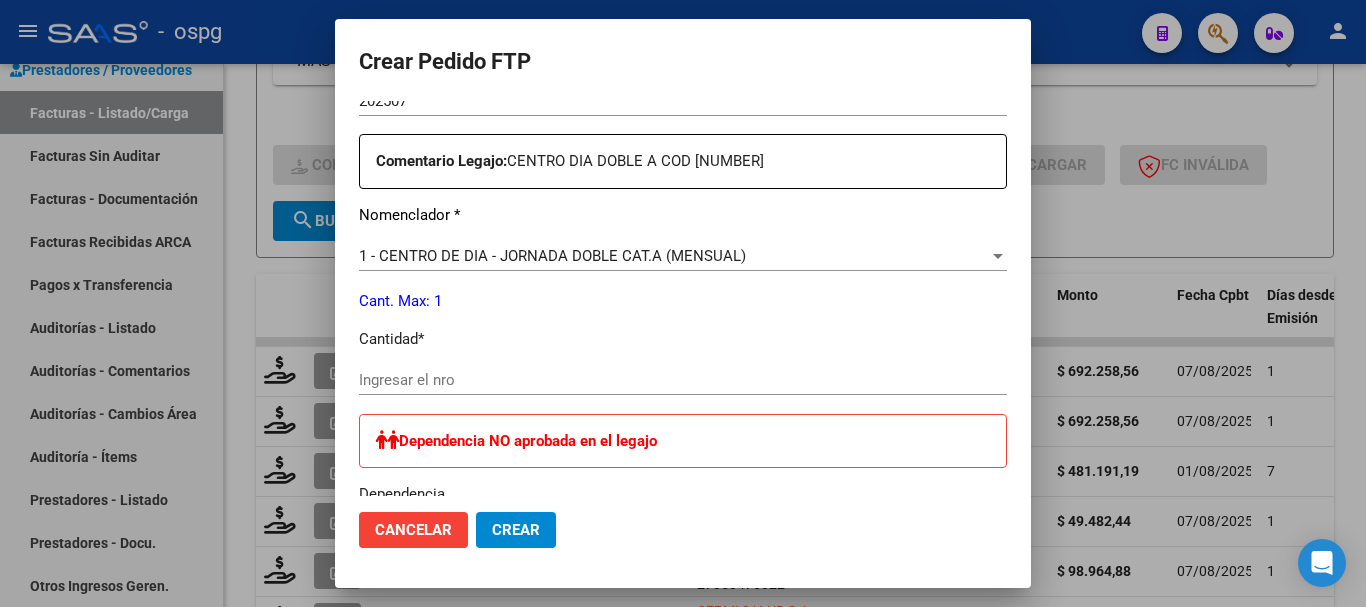 click on "Ingresar el nro" at bounding box center (683, 380) 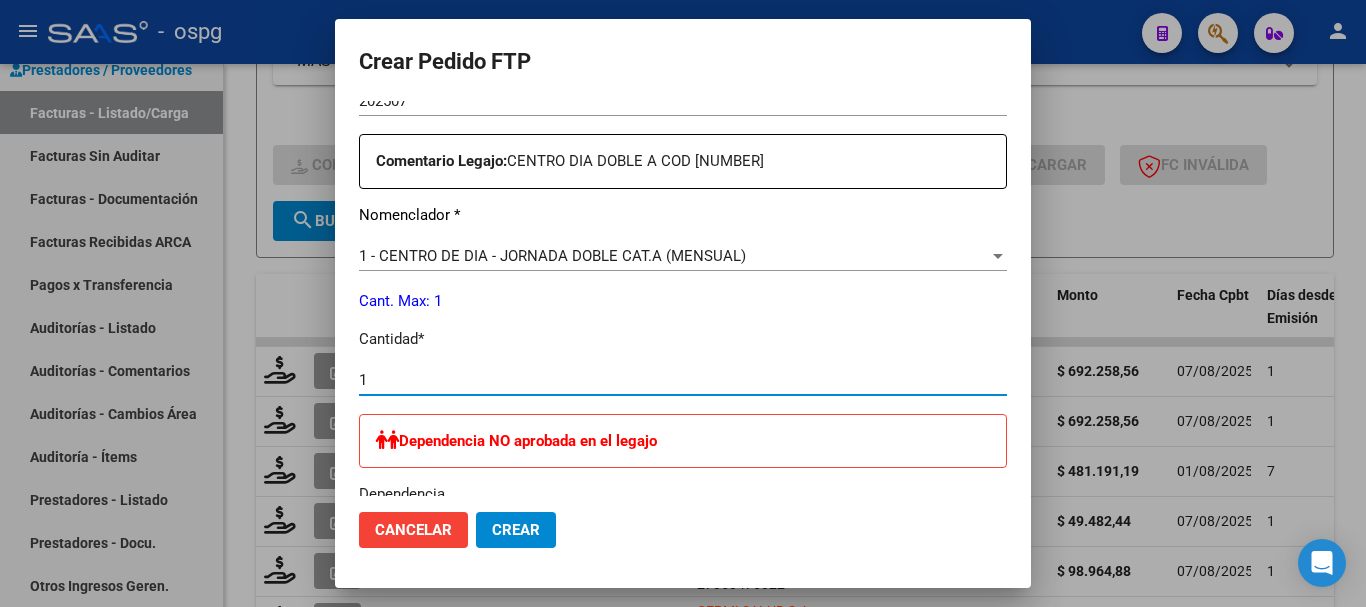 type on "1" 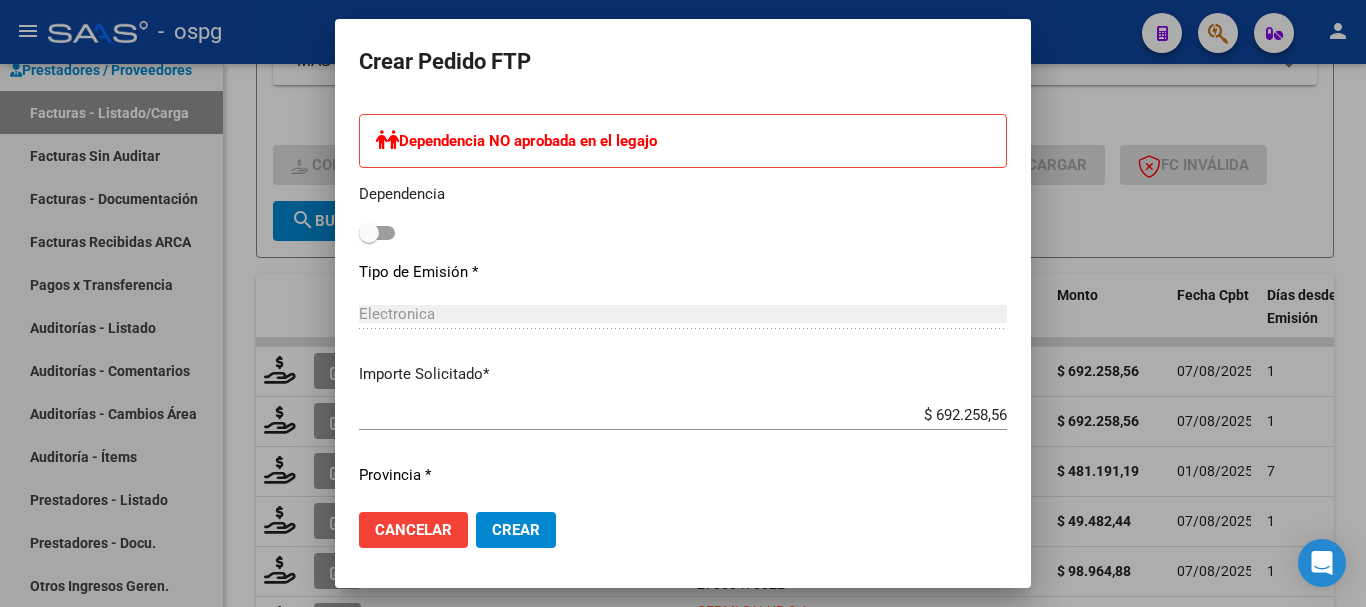 scroll, scrollTop: 1054, scrollLeft: 0, axis: vertical 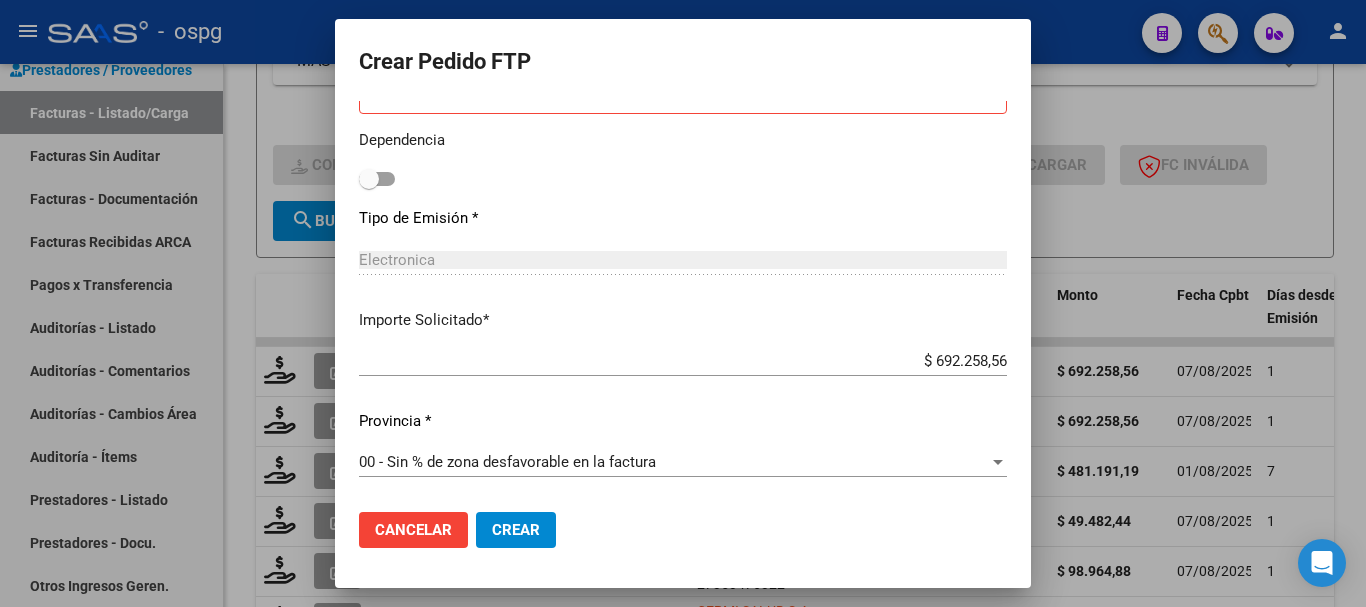 click on "Crear" 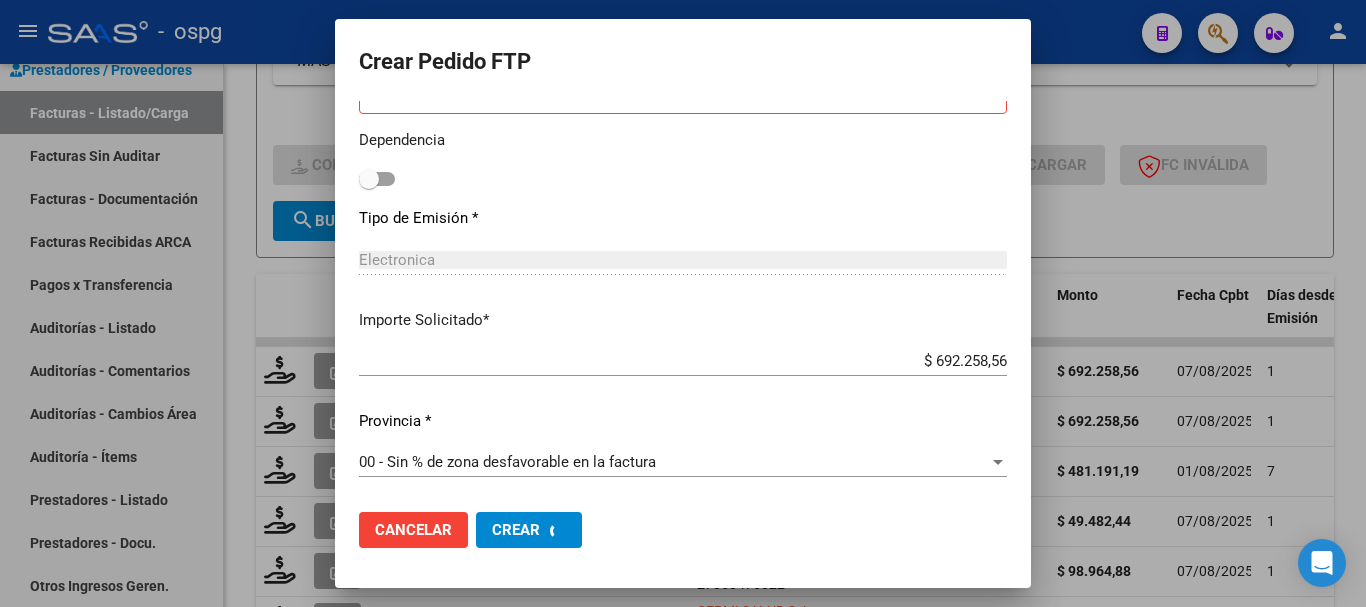 scroll, scrollTop: 0, scrollLeft: 0, axis: both 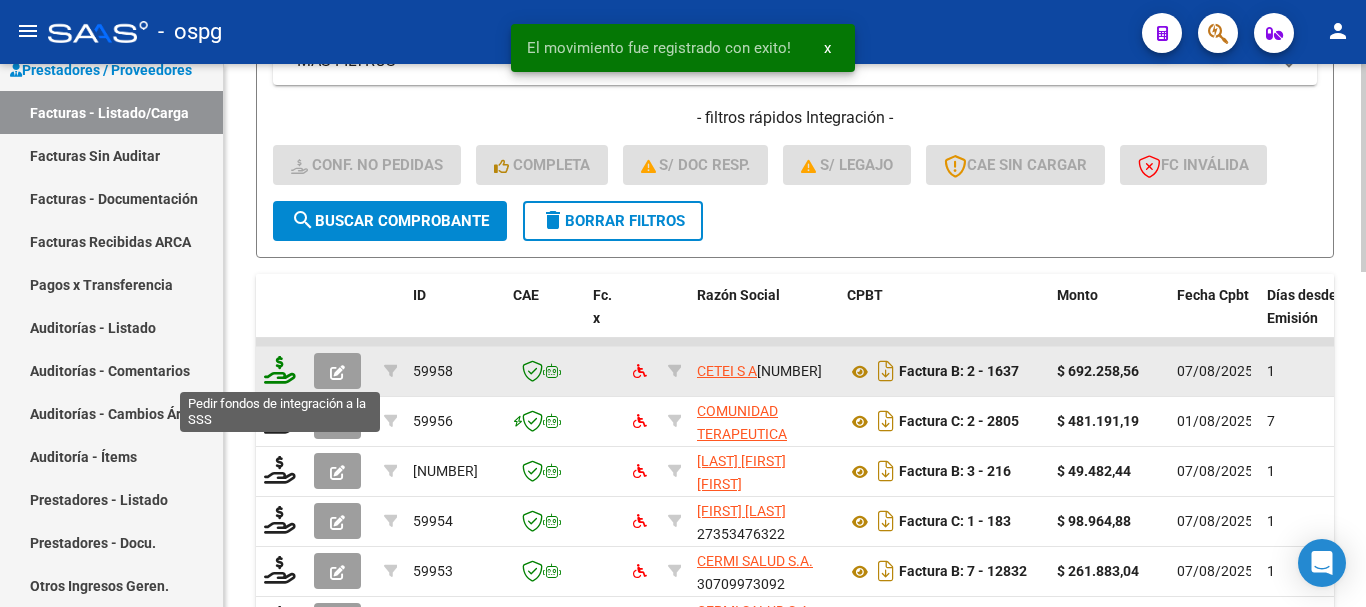 click 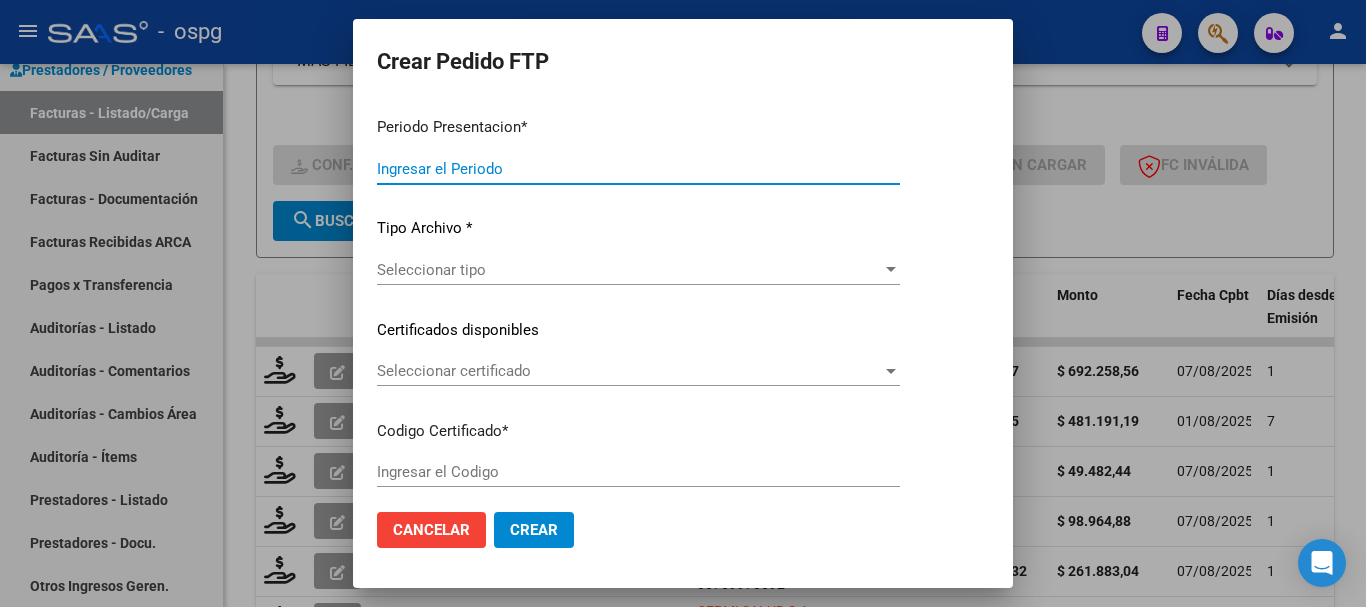 type on "202507" 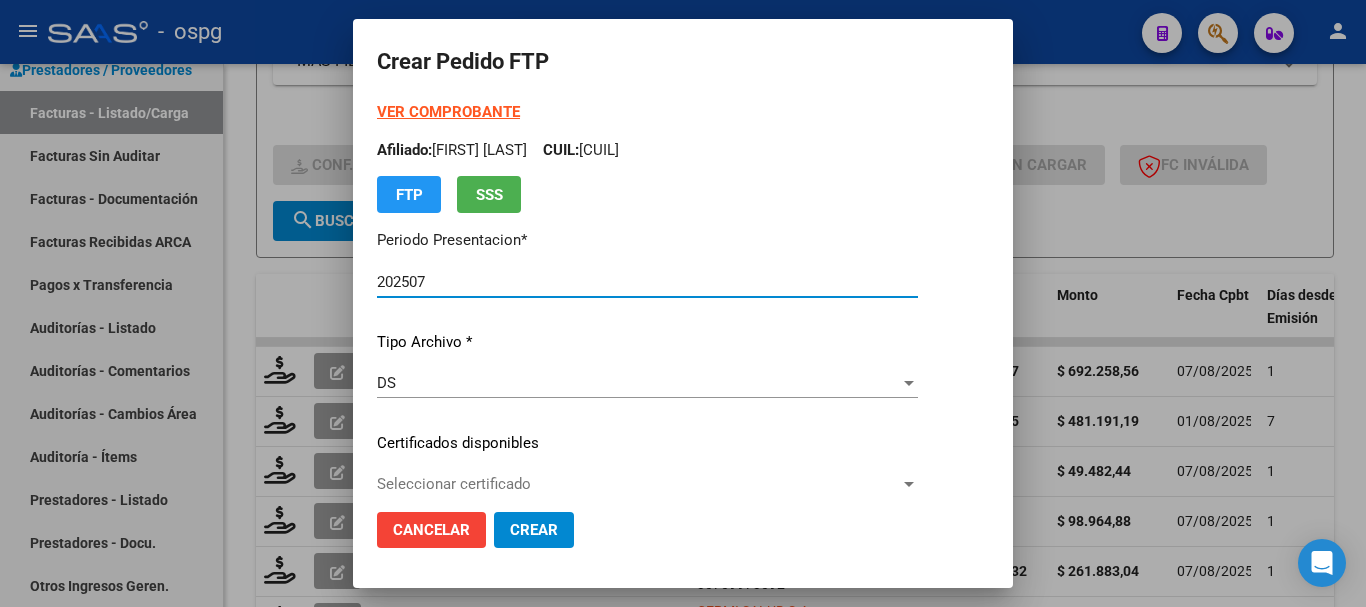 type on "[NUMBER]" 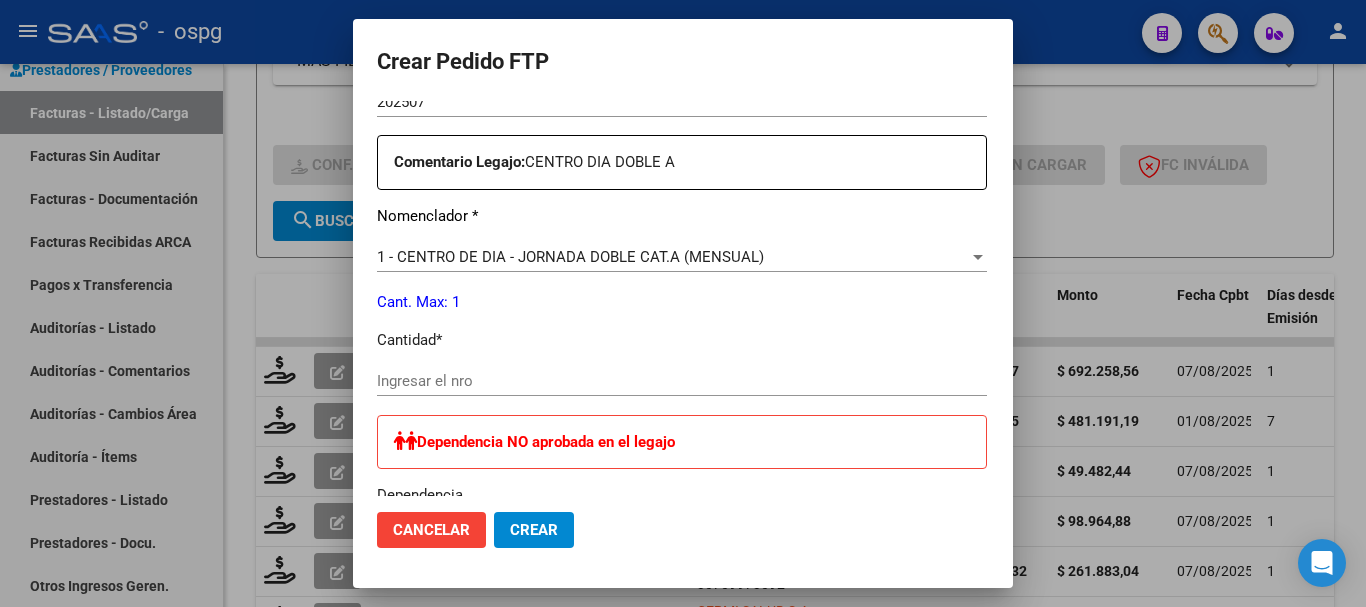 scroll, scrollTop: 700, scrollLeft: 0, axis: vertical 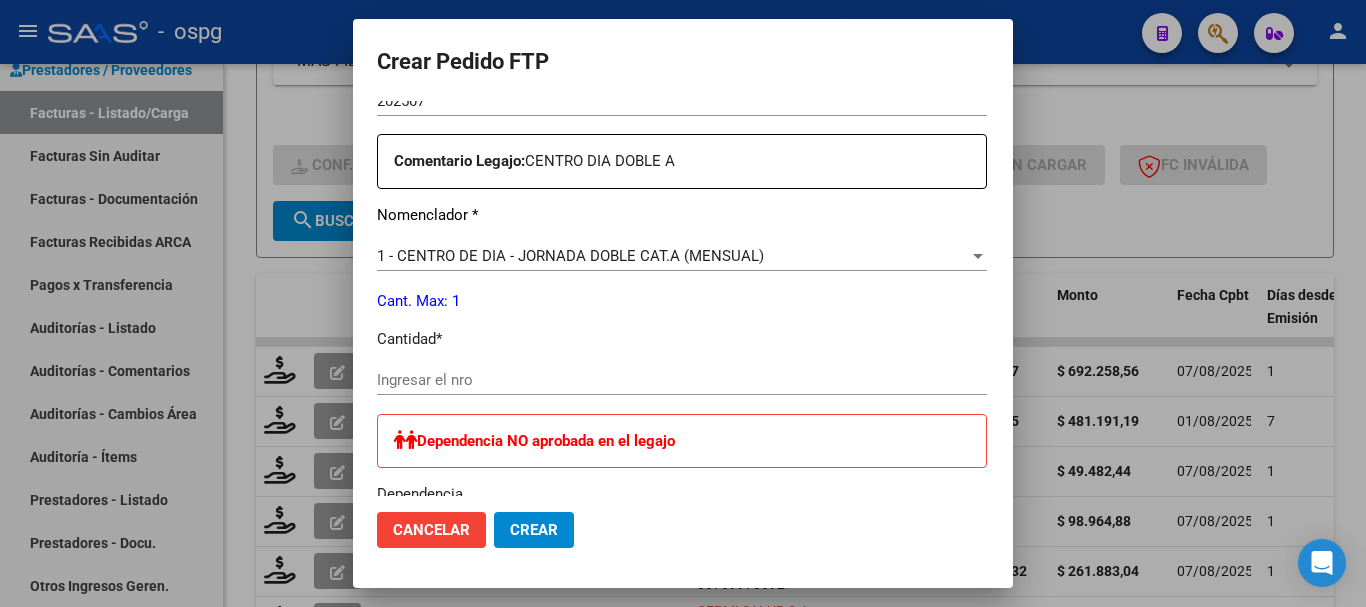 click on "Ingresar el nro" at bounding box center (682, 380) 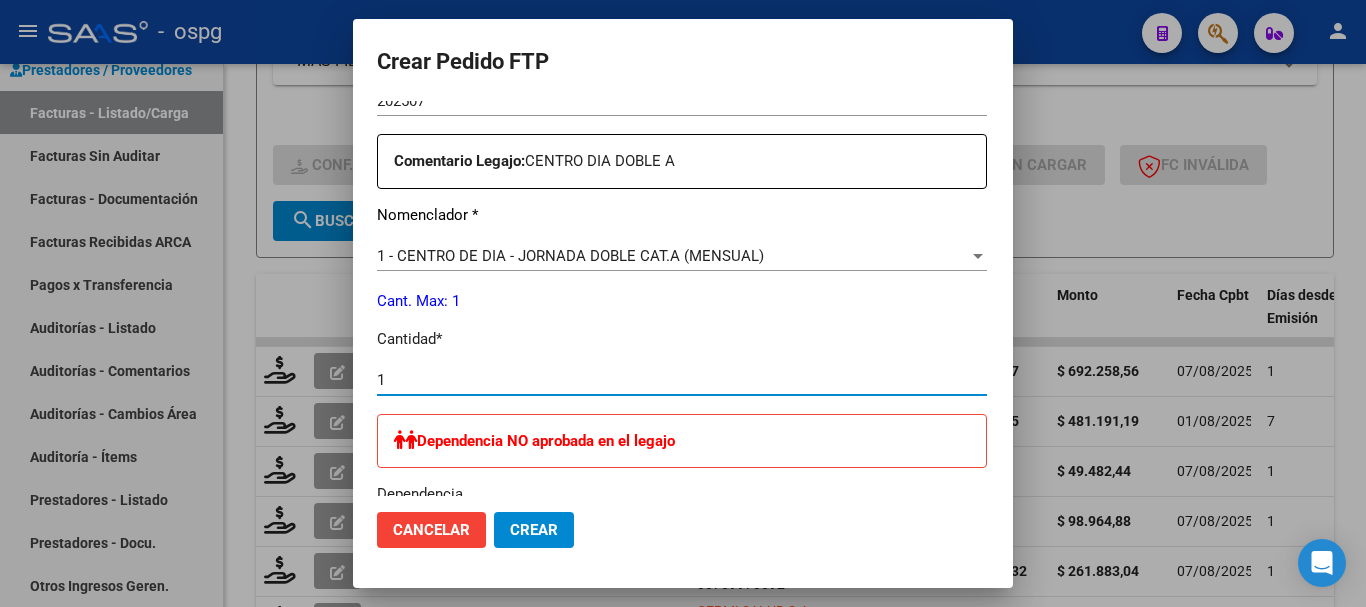 type on "1" 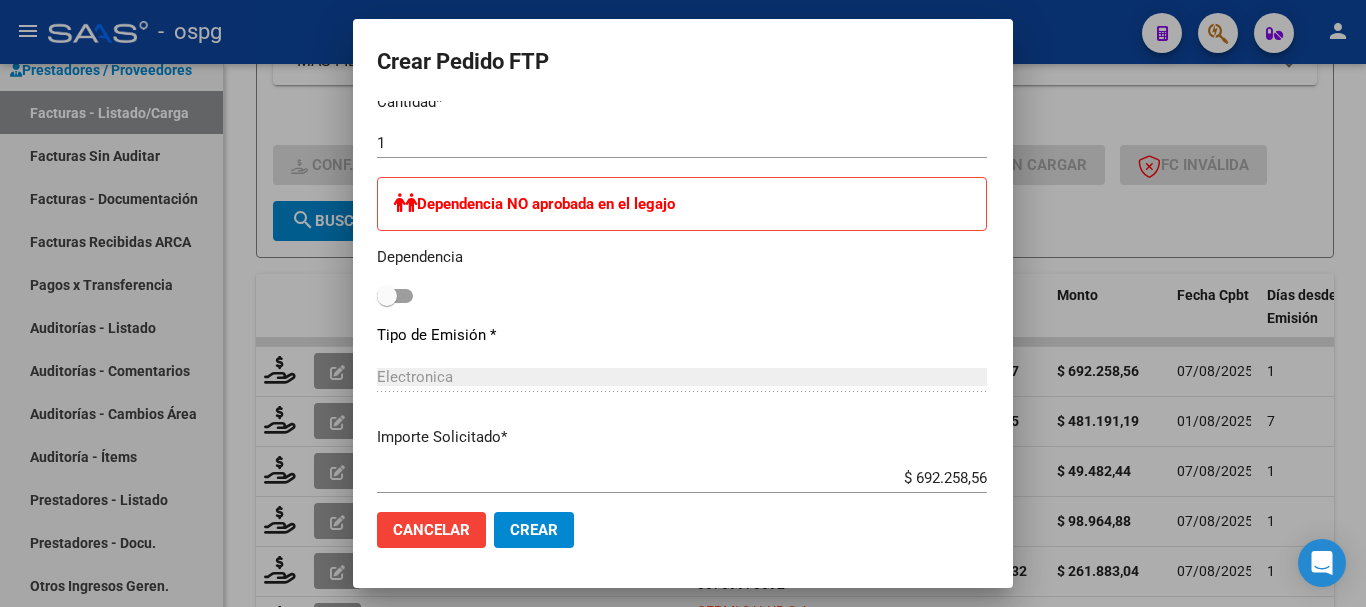 scroll, scrollTop: 1000, scrollLeft: 0, axis: vertical 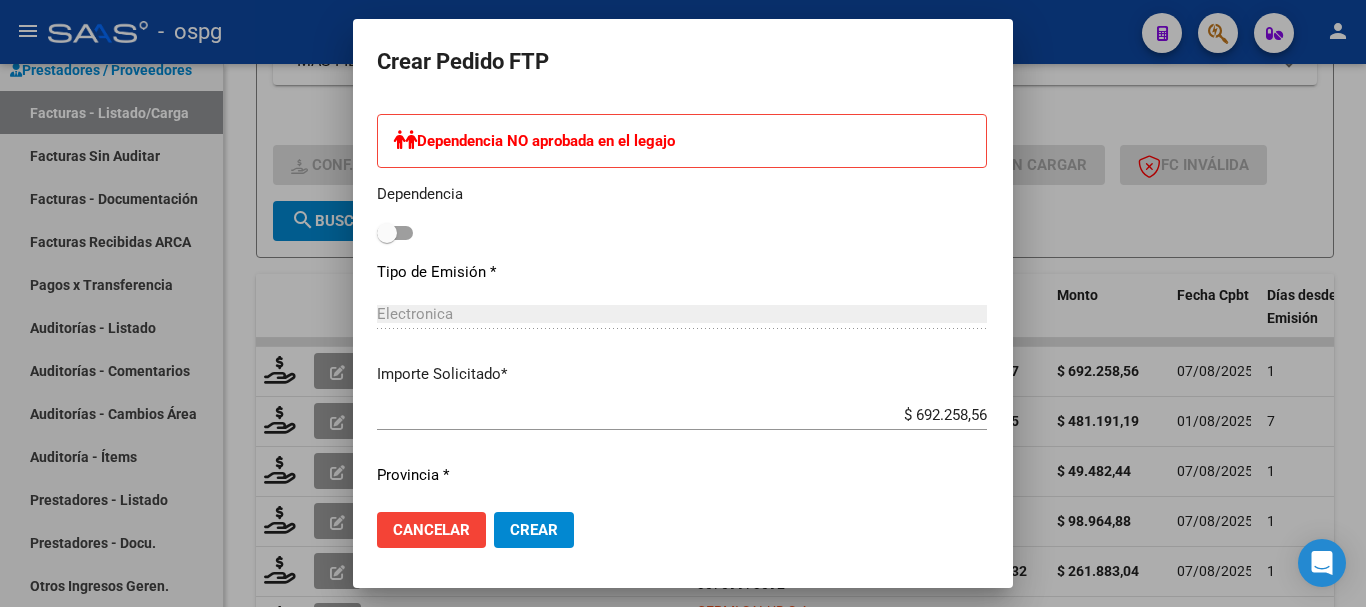 click on "Crear" 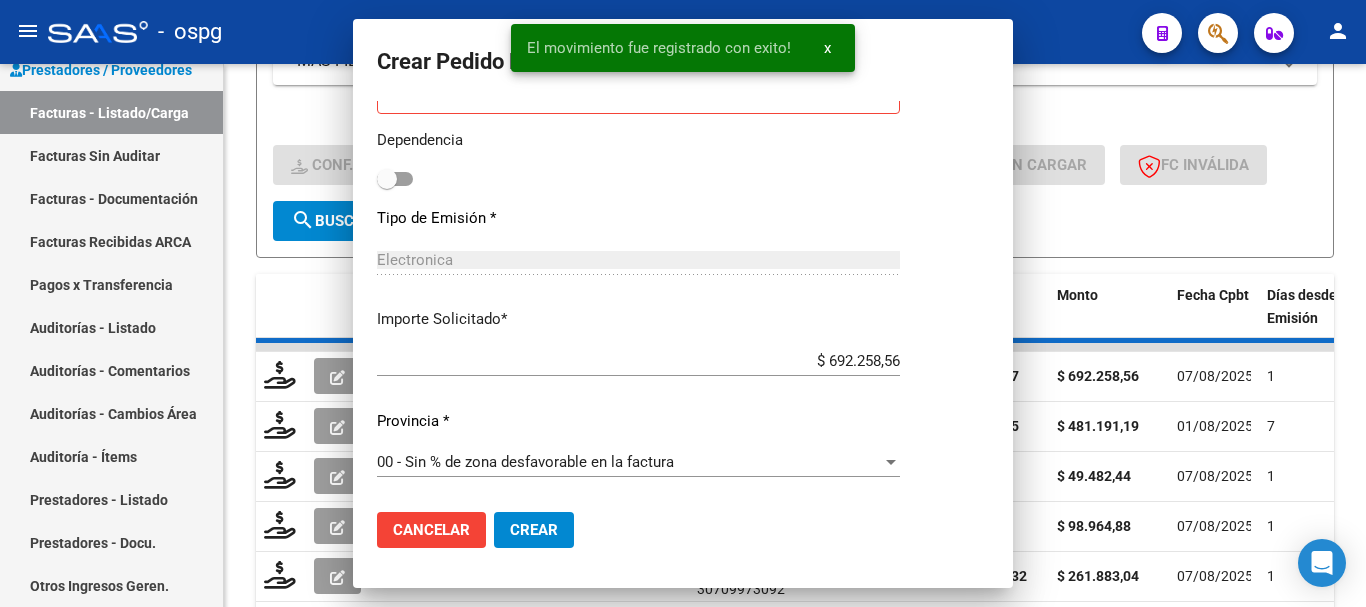 scroll, scrollTop: 0, scrollLeft: 0, axis: both 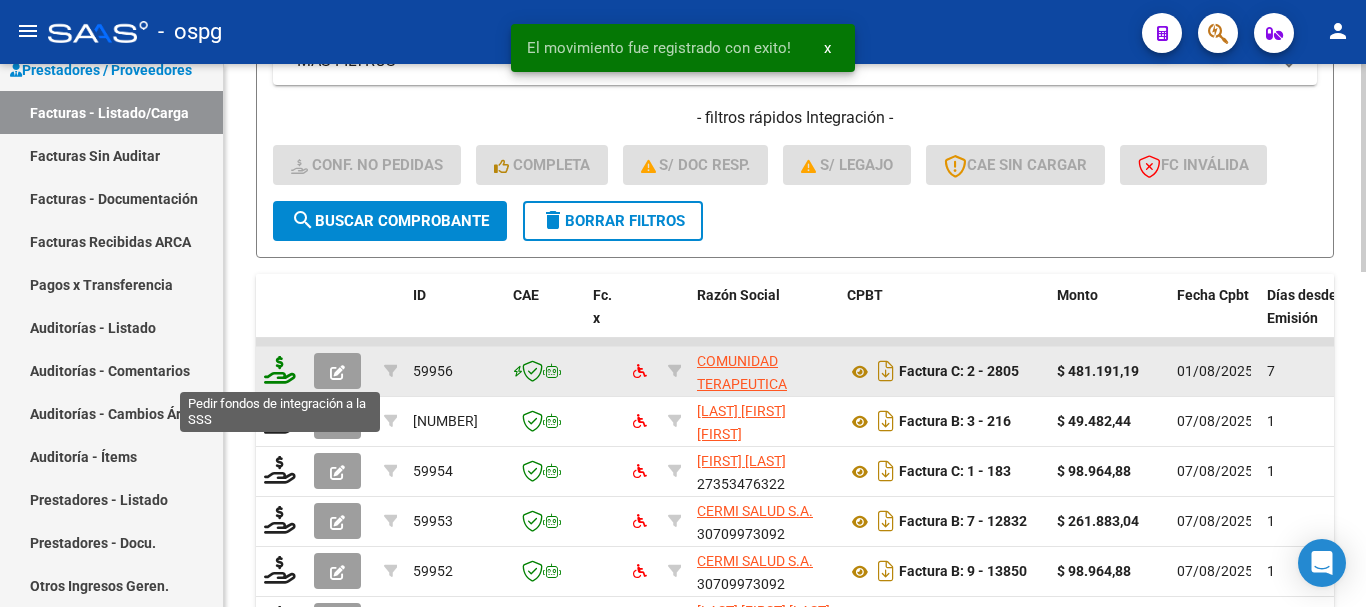 click 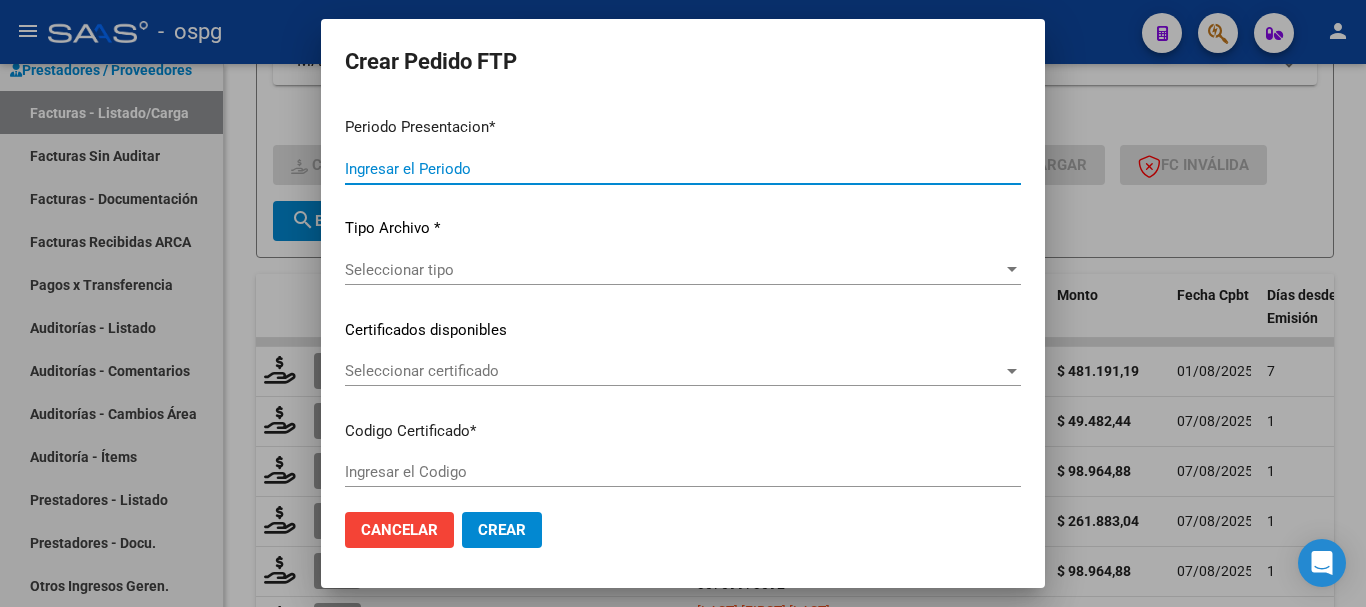 type on "202507" 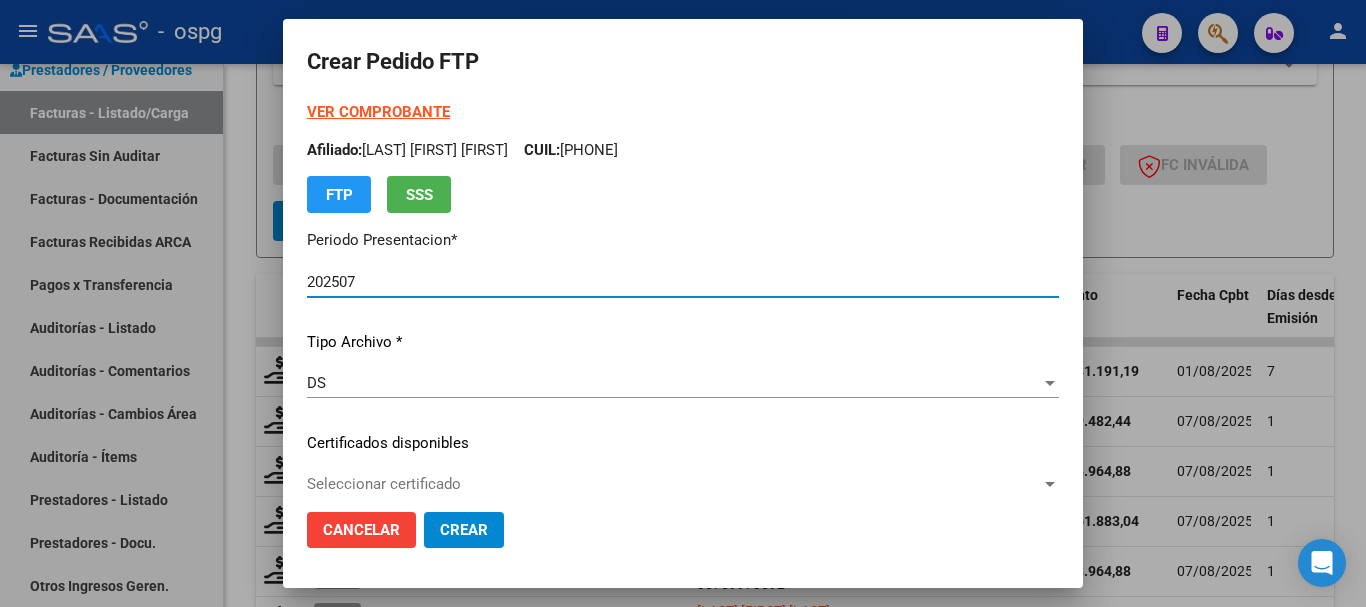 type on "[NUMBER]" 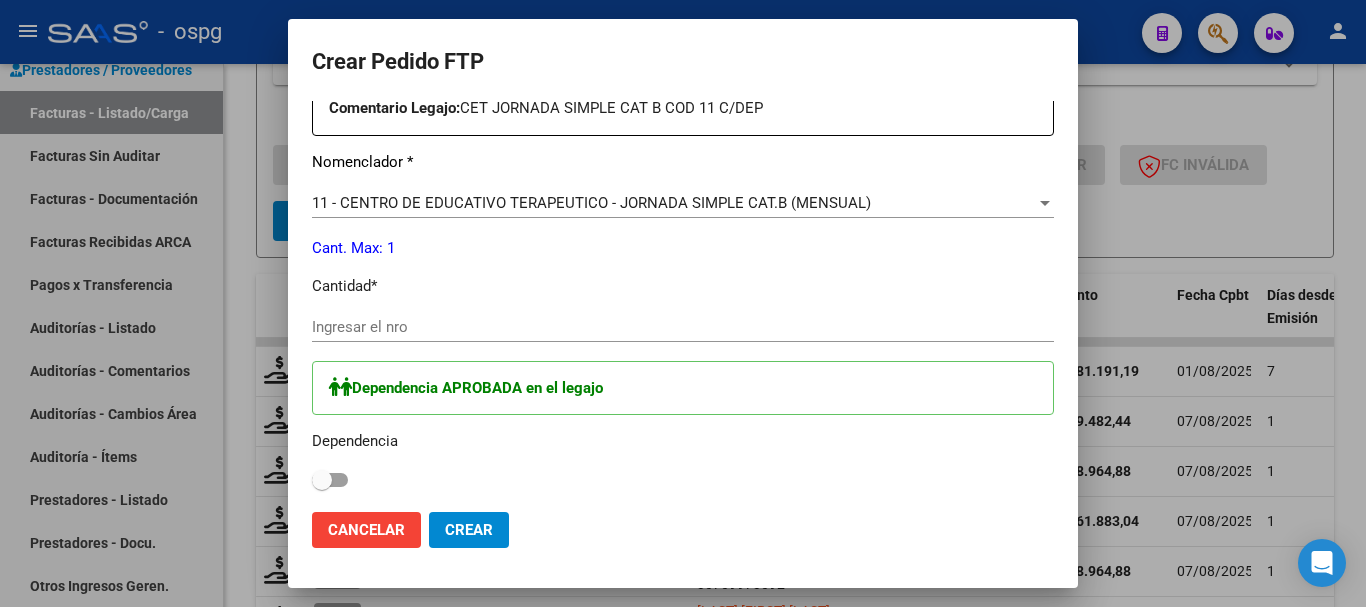 scroll, scrollTop: 800, scrollLeft: 0, axis: vertical 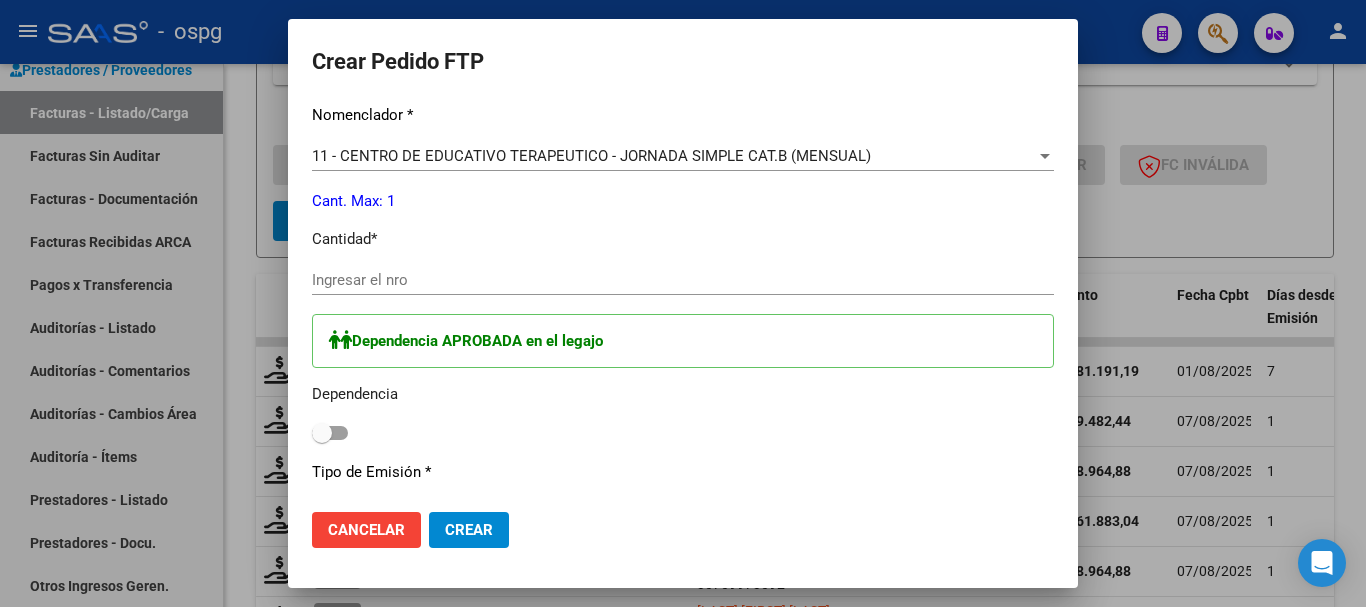 click on "Ingresar el nro" 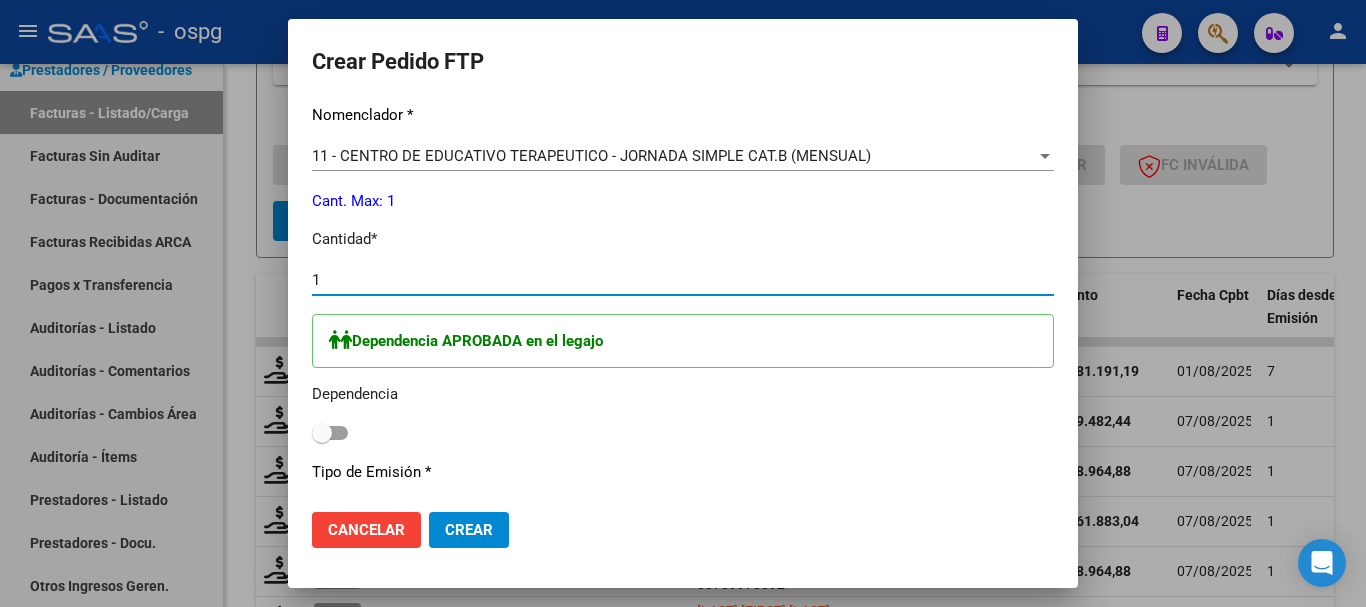 type on "1" 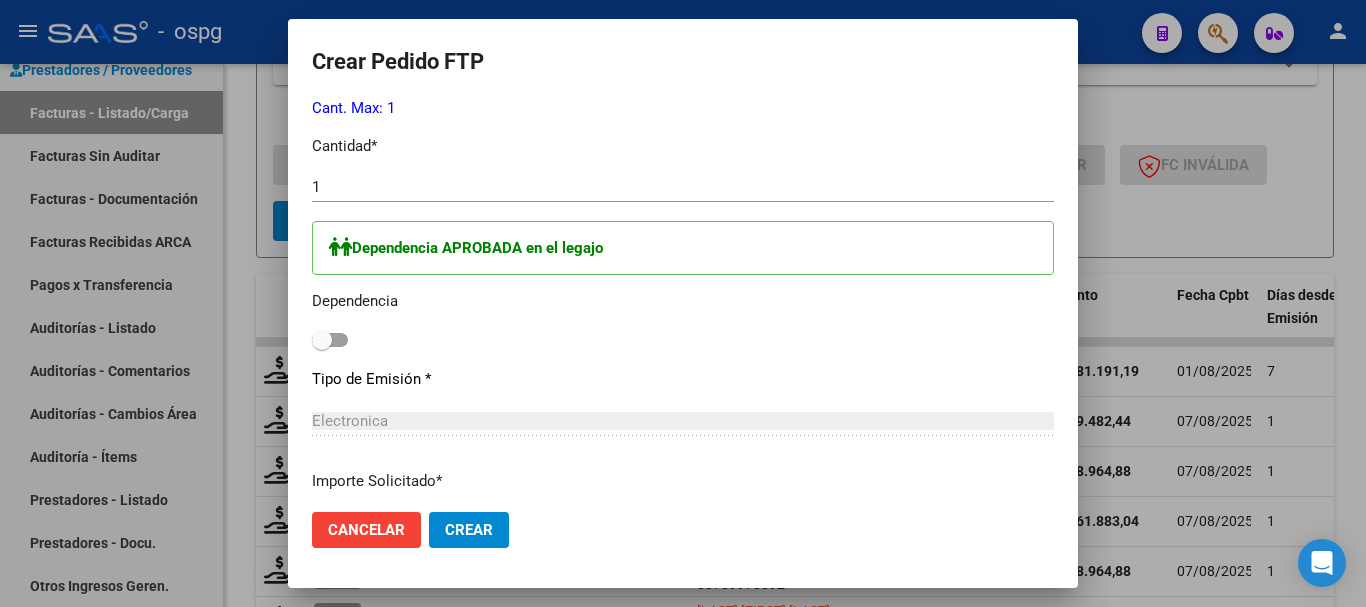 scroll, scrollTop: 900, scrollLeft: 0, axis: vertical 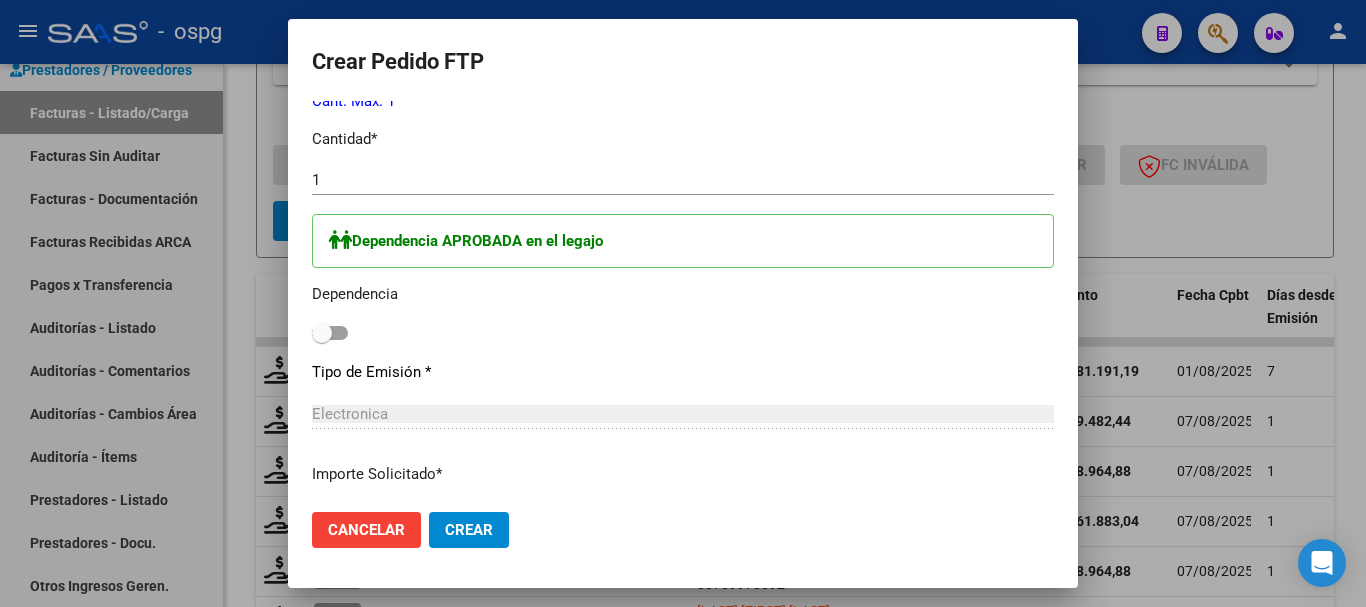 drag, startPoint x: 319, startPoint y: 329, endPoint x: 329, endPoint y: 333, distance: 10.770329 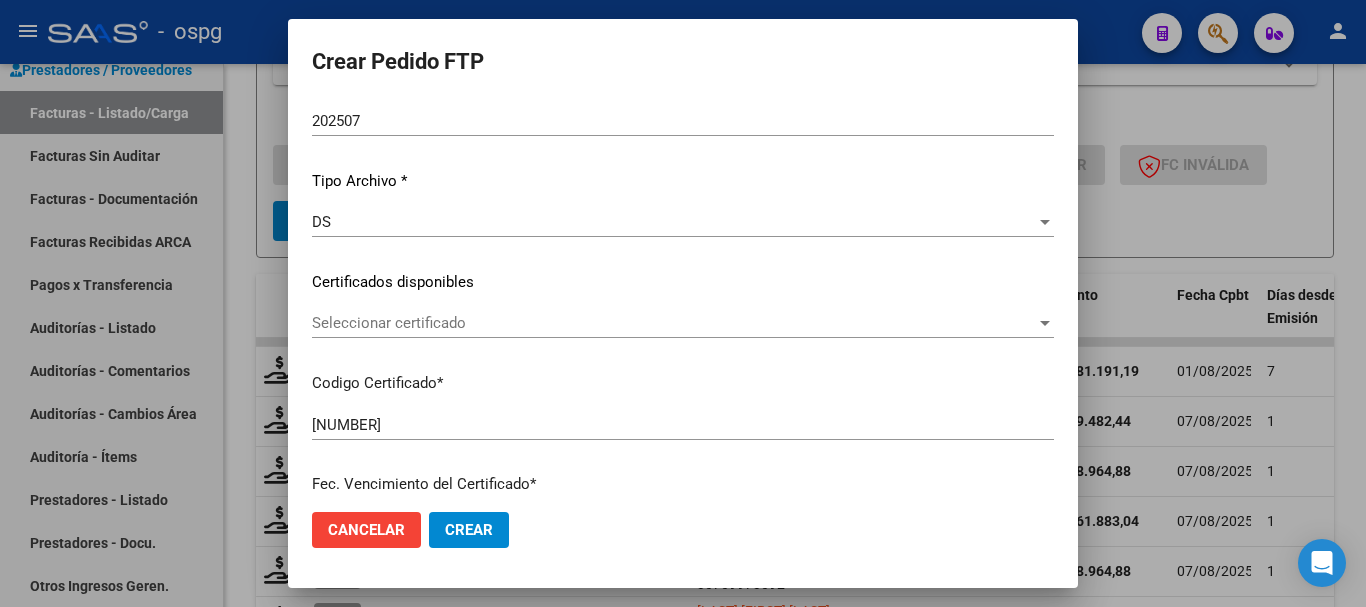 scroll, scrollTop: 0, scrollLeft: 0, axis: both 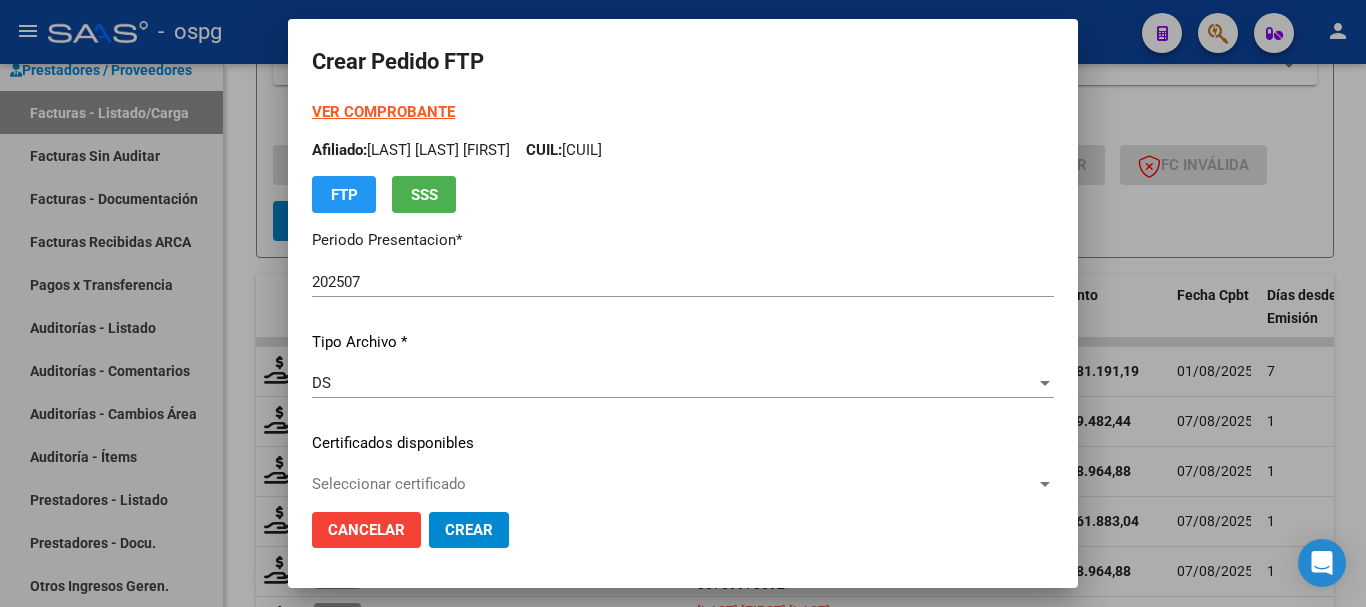 click on "VER COMPROBANTE" at bounding box center [383, 112] 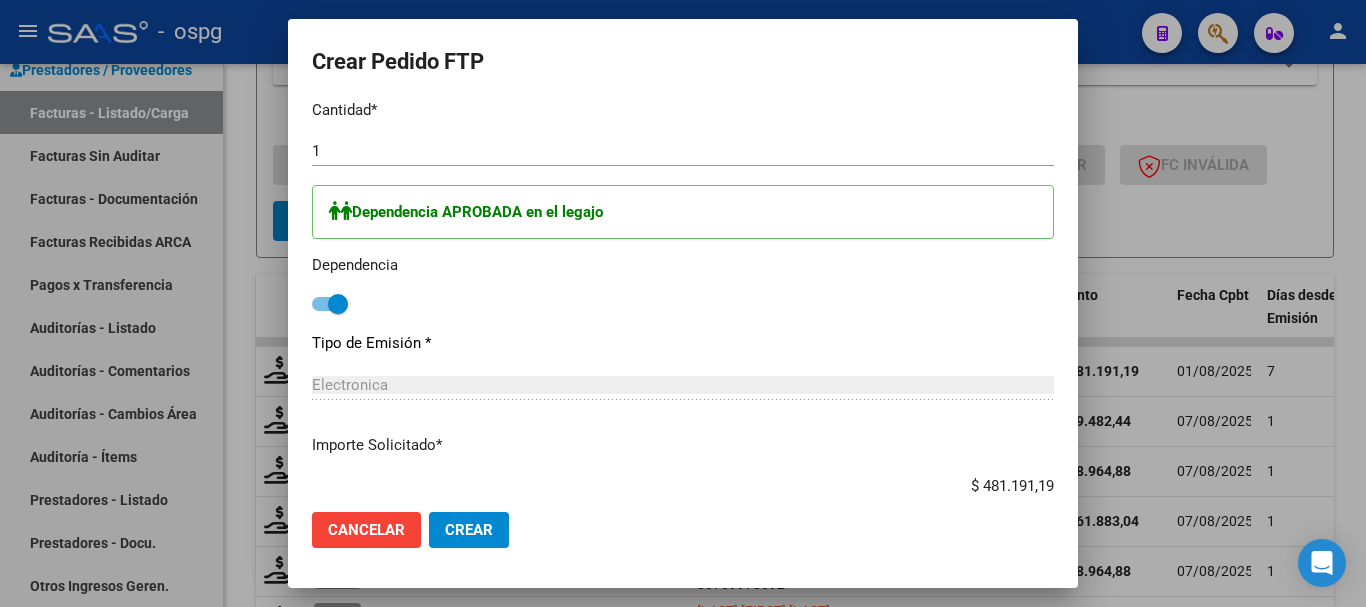 scroll, scrollTop: 1000, scrollLeft: 0, axis: vertical 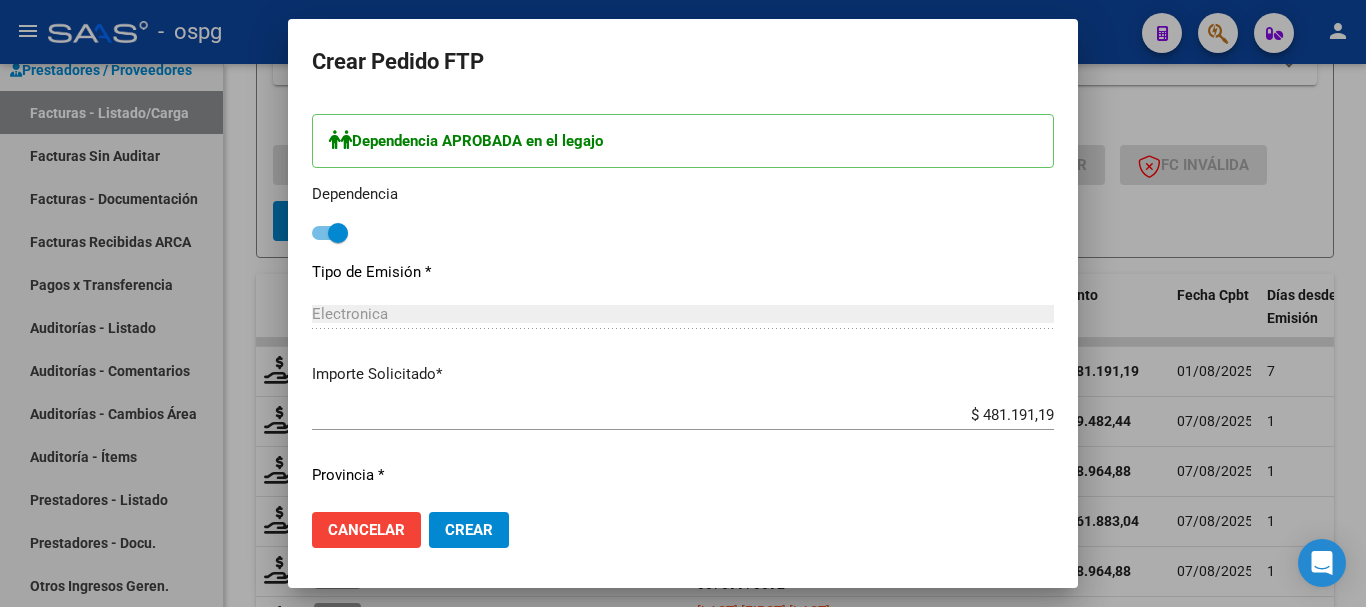 click on "Crear" 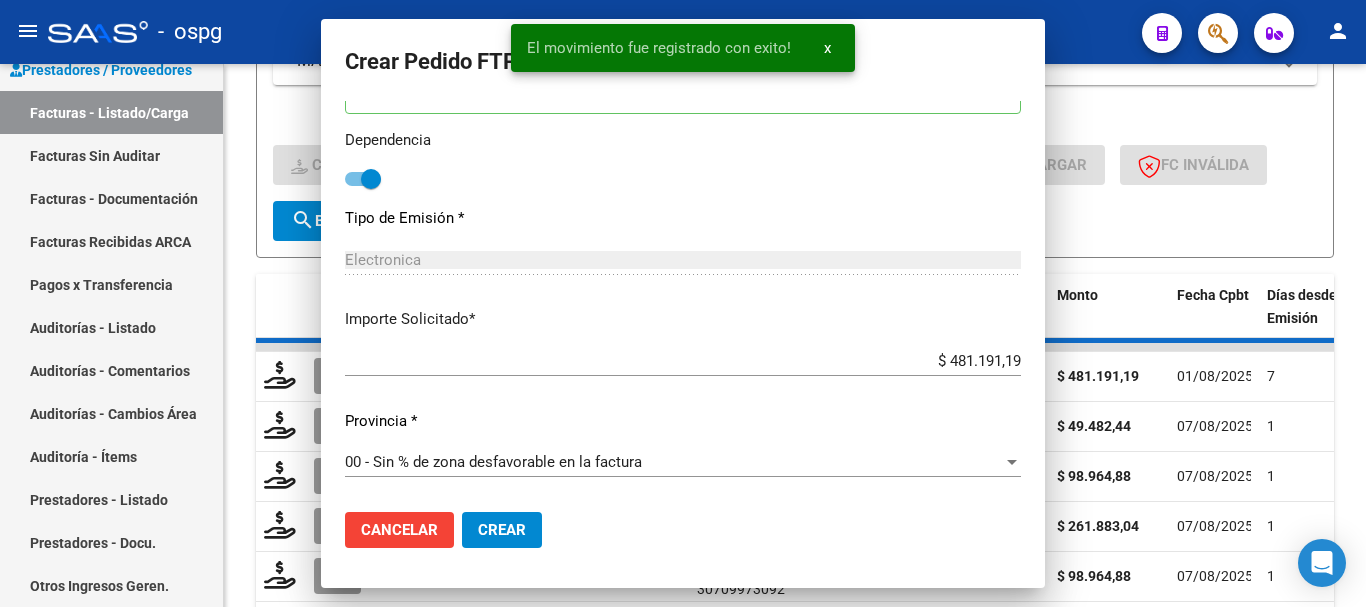 scroll, scrollTop: 0, scrollLeft: 0, axis: both 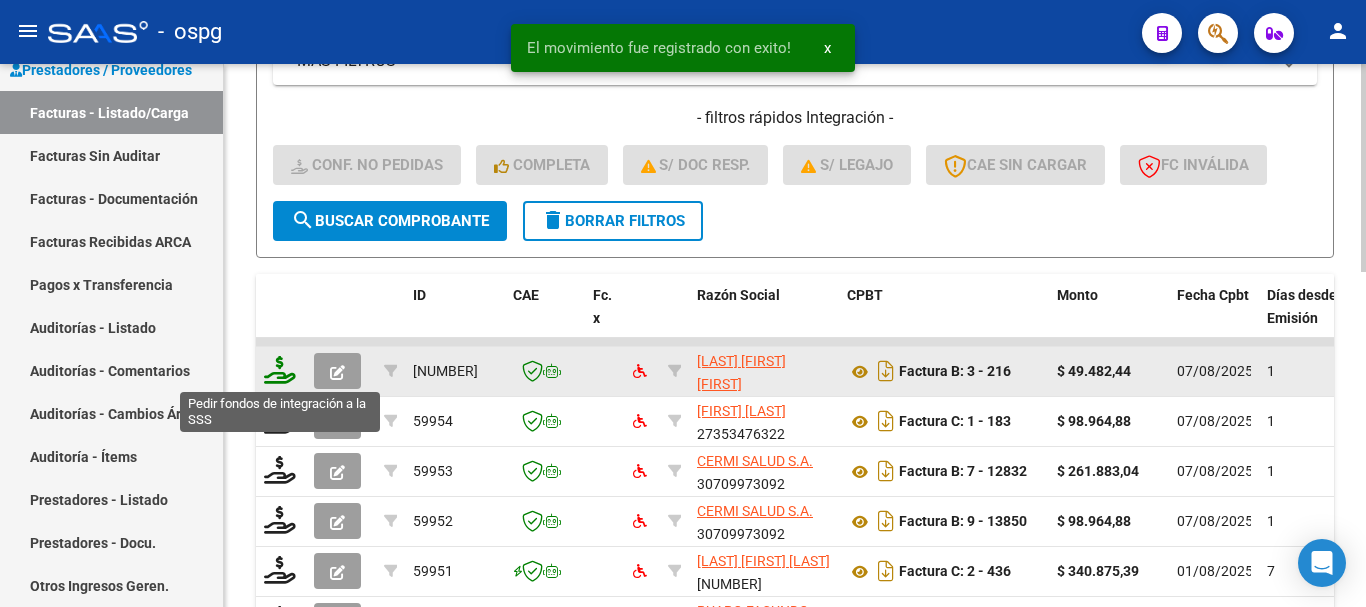 click 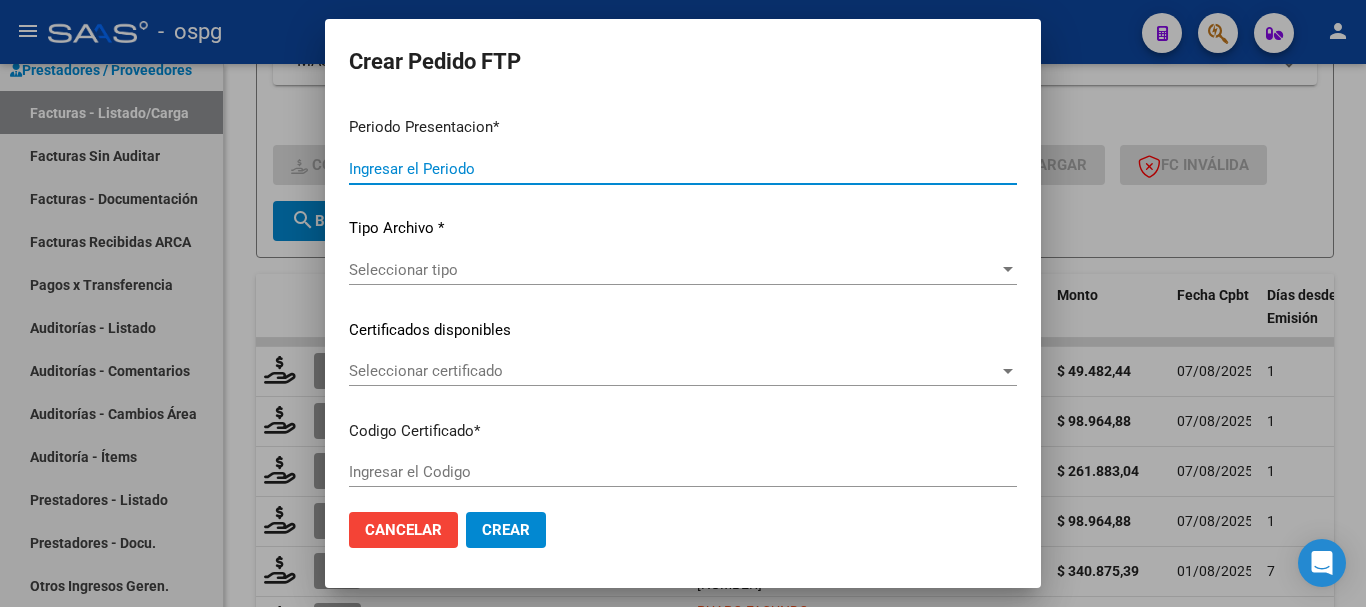 type on "202507" 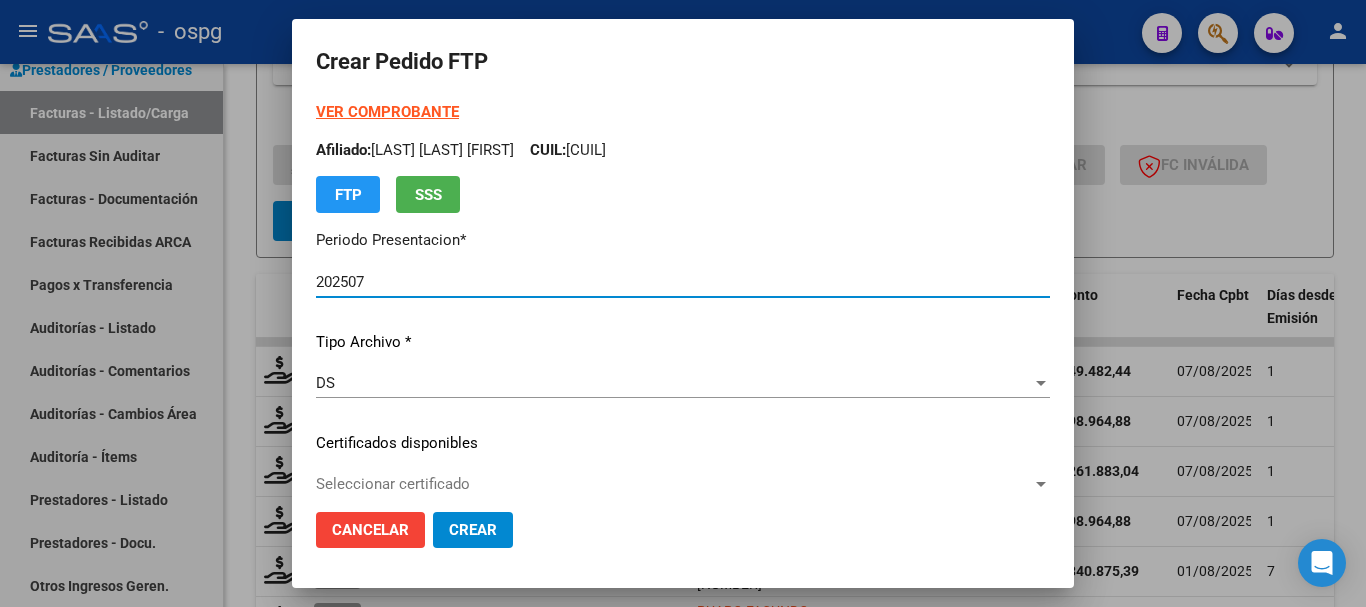 type on "[PHONE]" 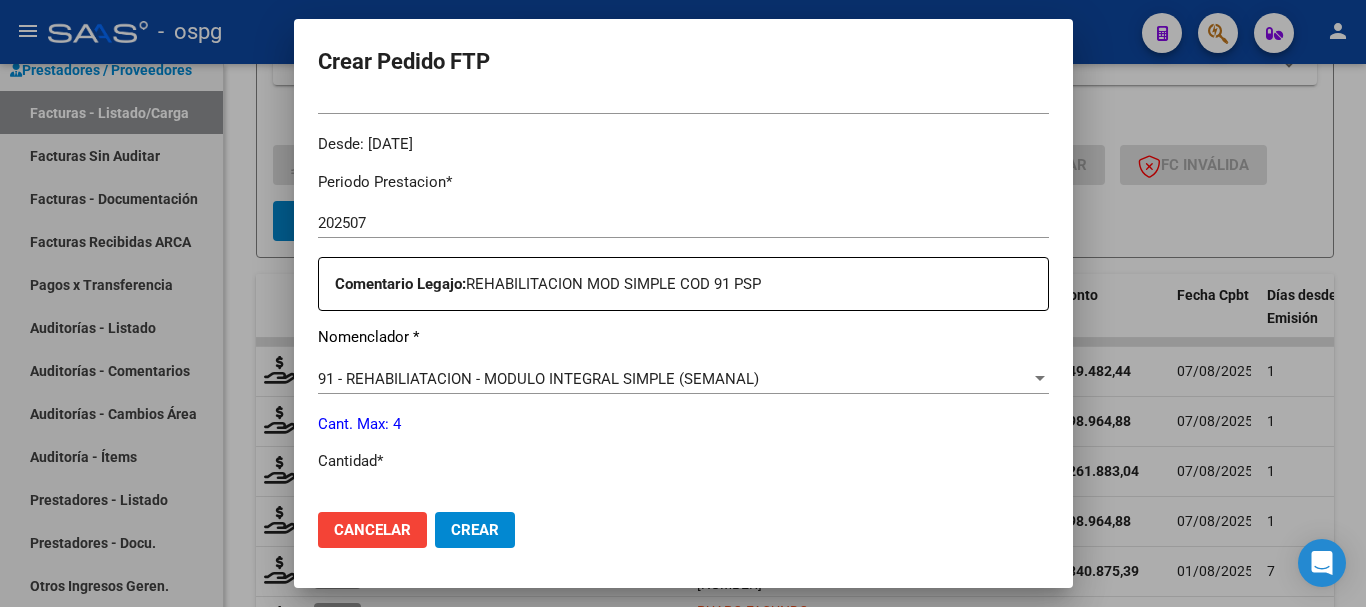 scroll, scrollTop: 700, scrollLeft: 0, axis: vertical 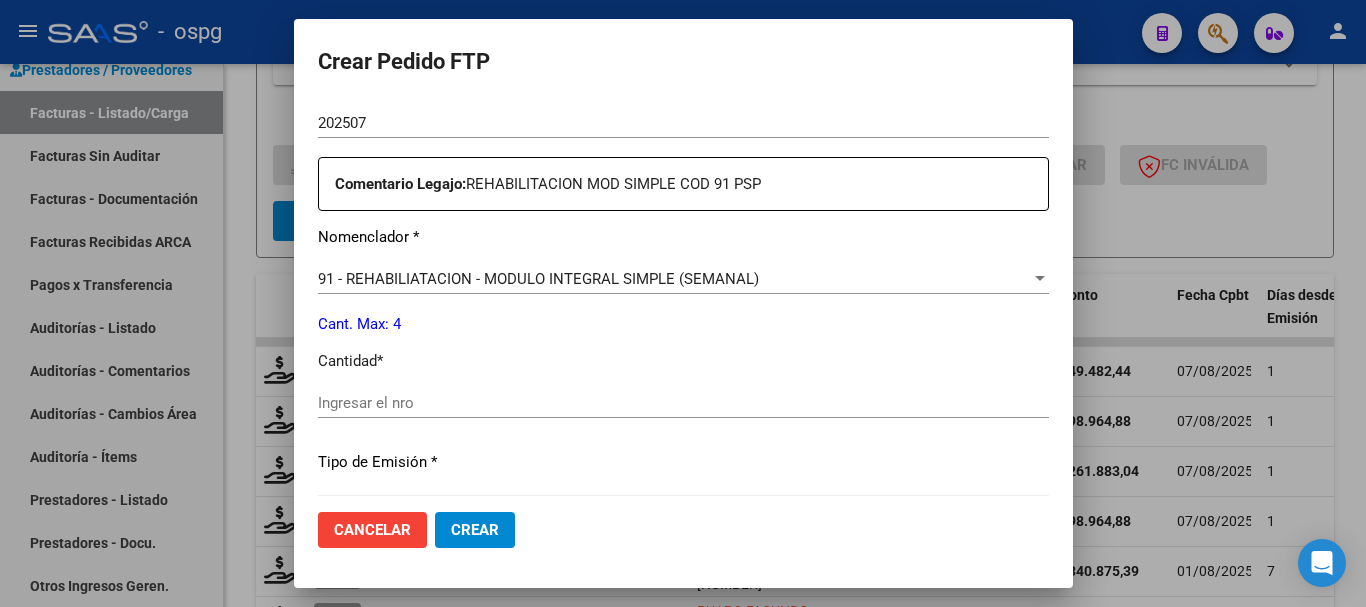 click on "Ingresar el nro" at bounding box center [683, 403] 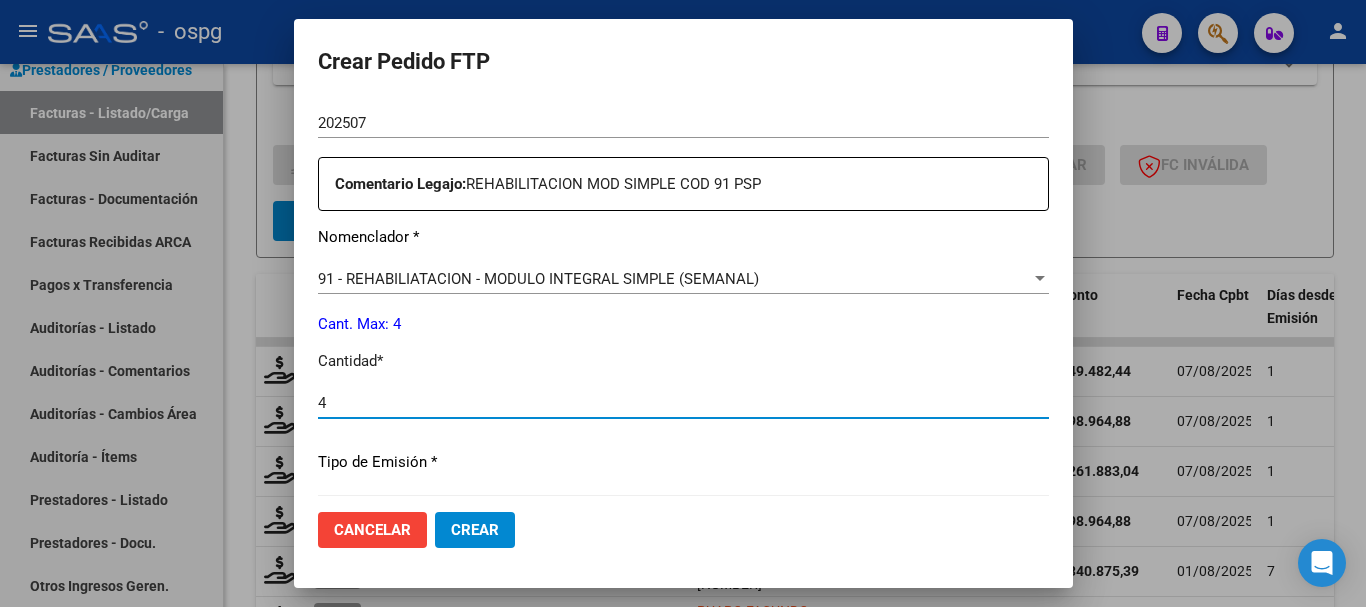 type on "4" 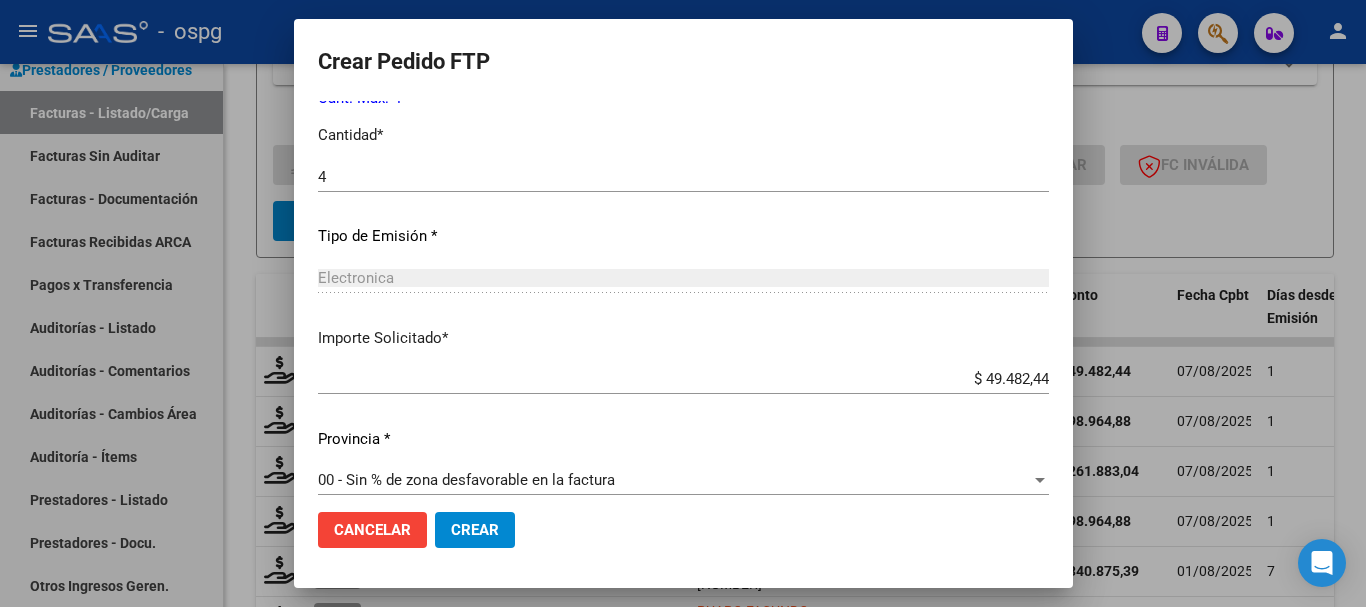 scroll, scrollTop: 944, scrollLeft: 0, axis: vertical 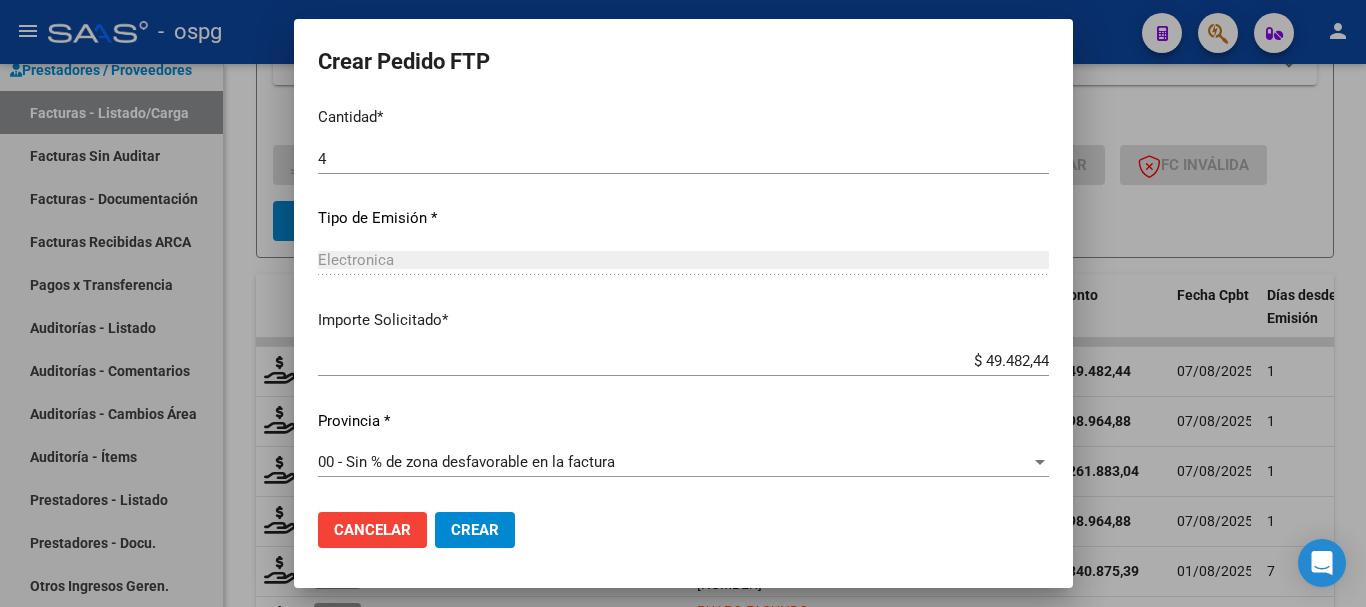 click on "Crear" 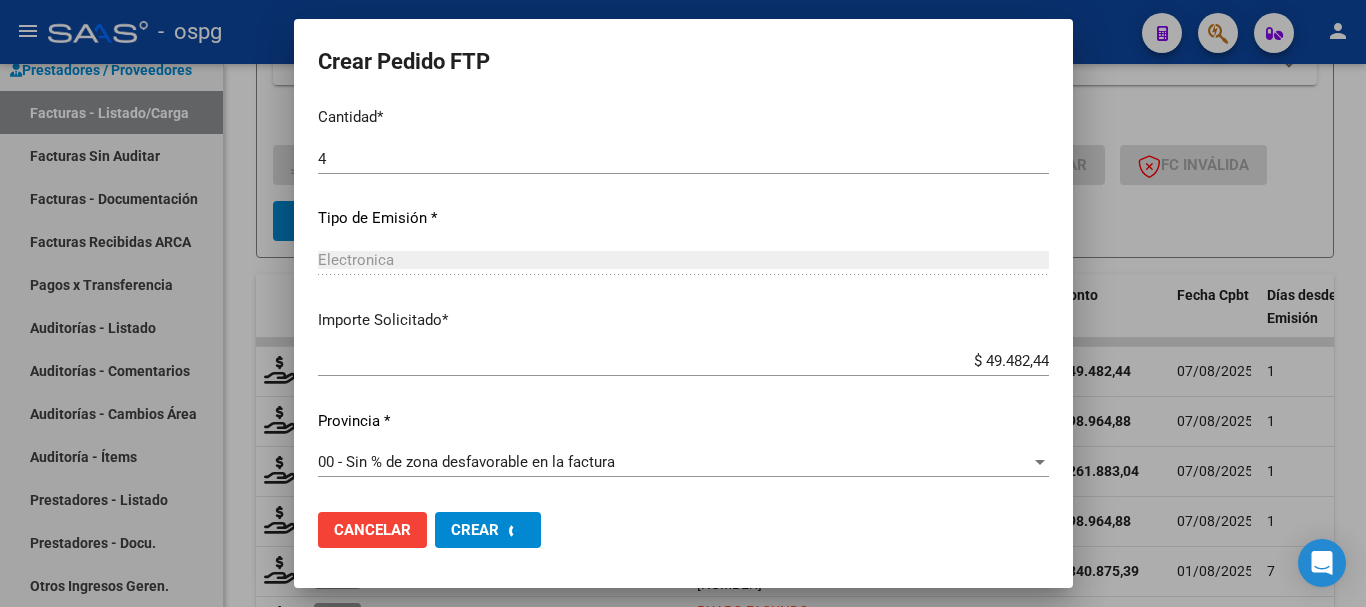 scroll, scrollTop: 0, scrollLeft: 0, axis: both 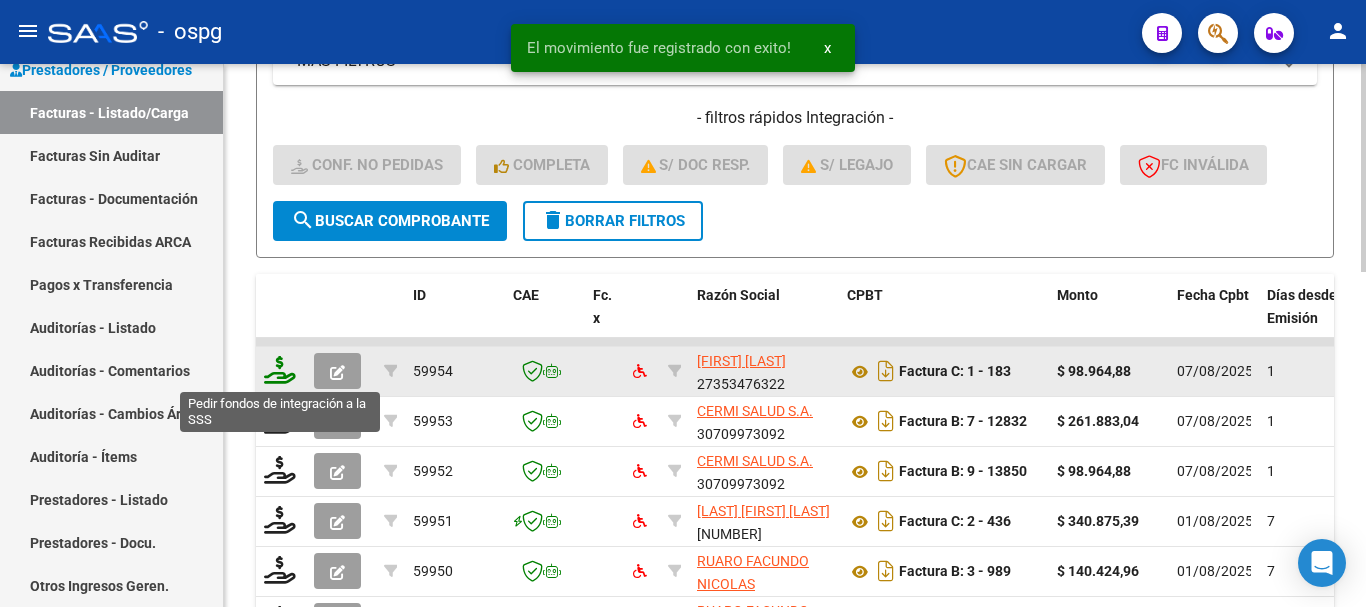 click 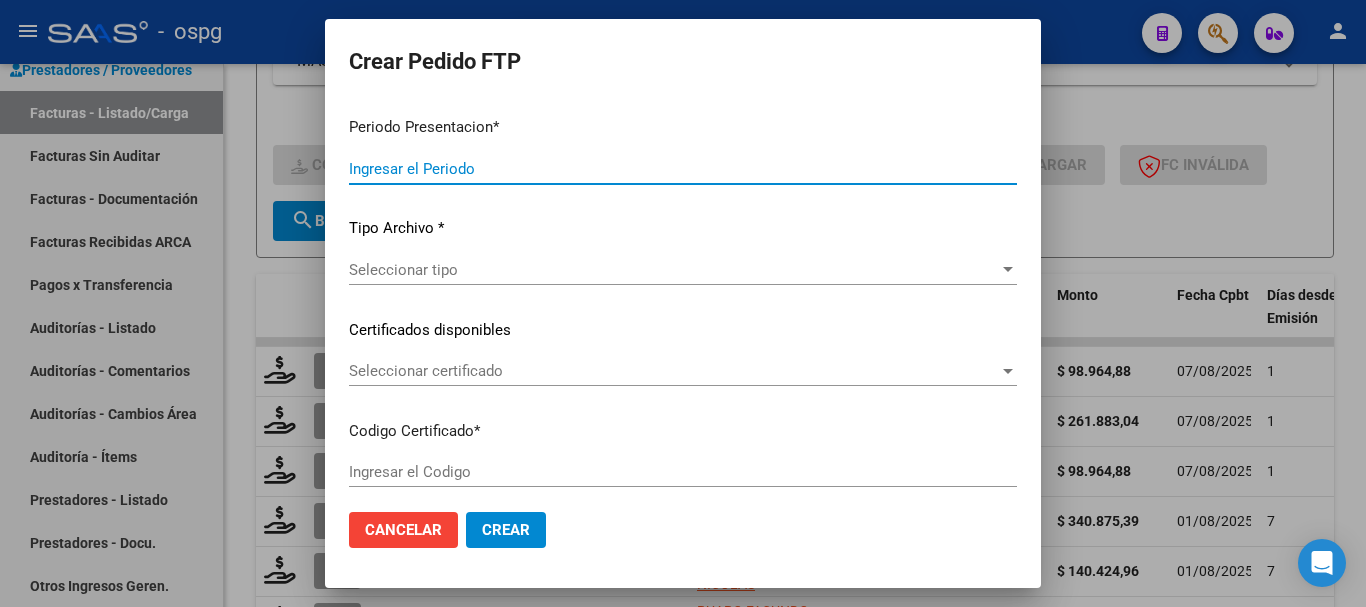 type on "202507" 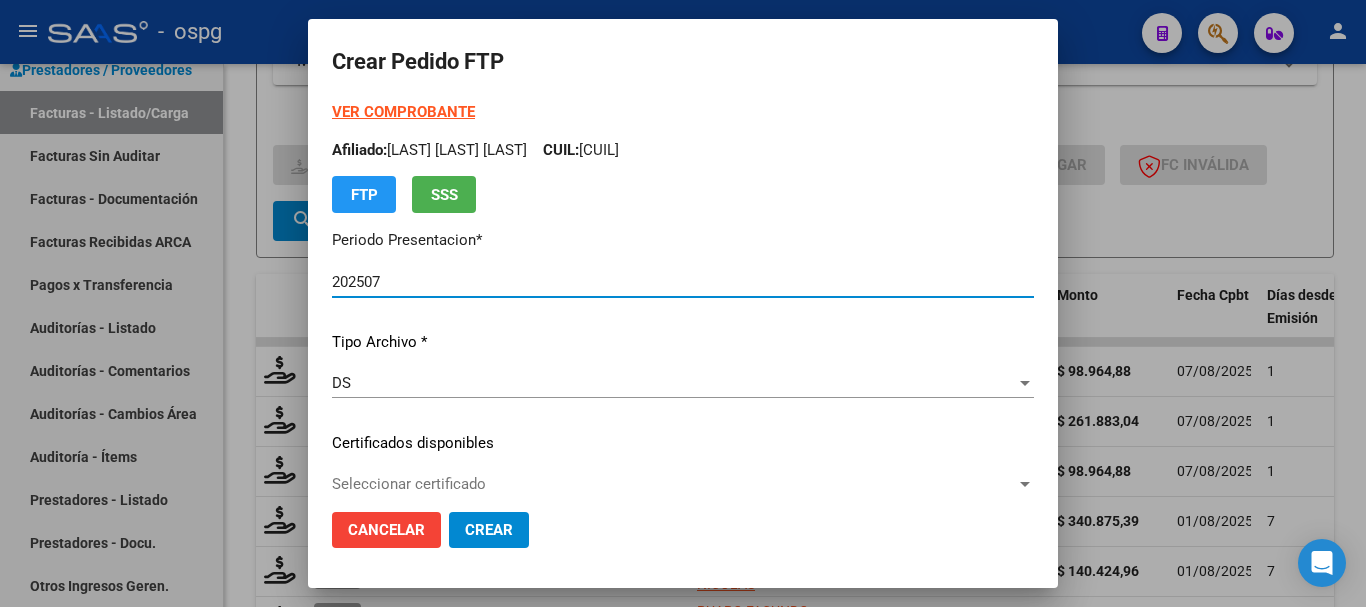 type on "[NUMBER]" 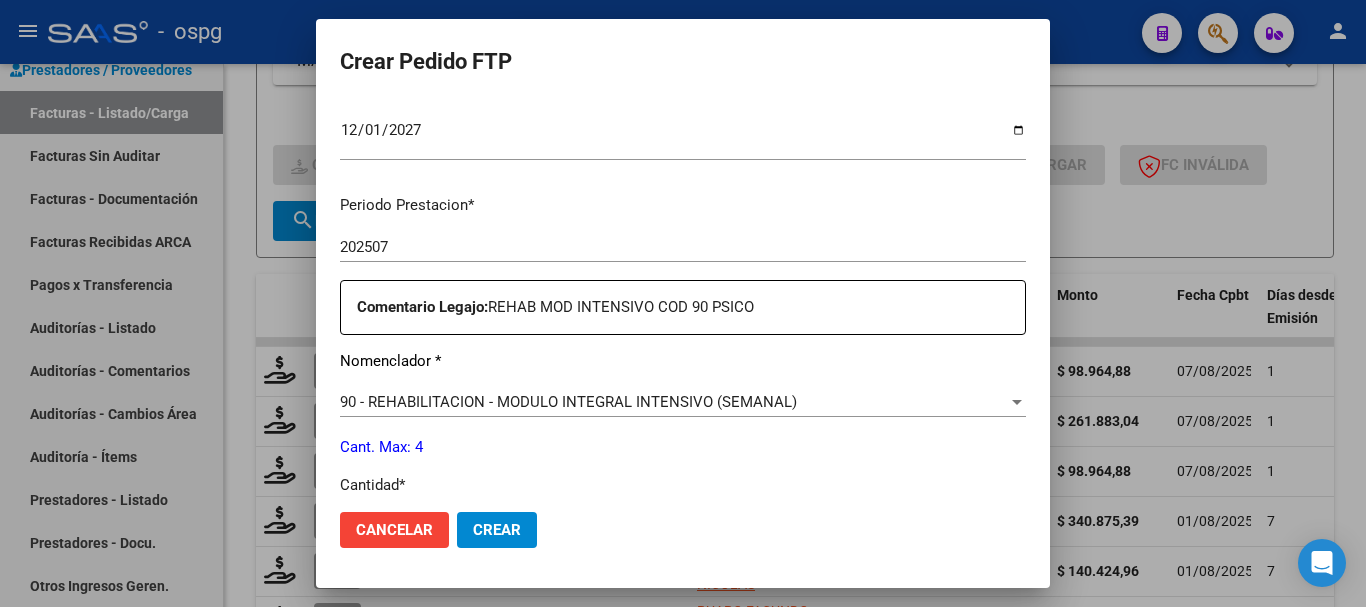 scroll, scrollTop: 600, scrollLeft: 0, axis: vertical 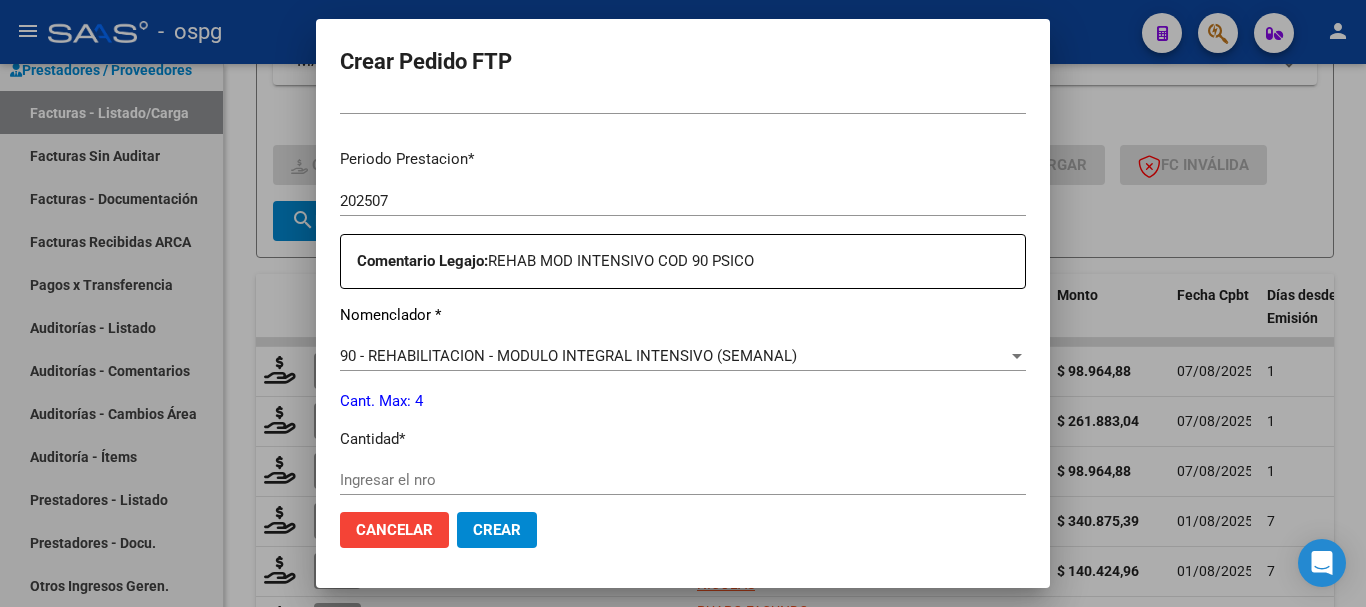 click on "Ingresar el nro" at bounding box center (683, 480) 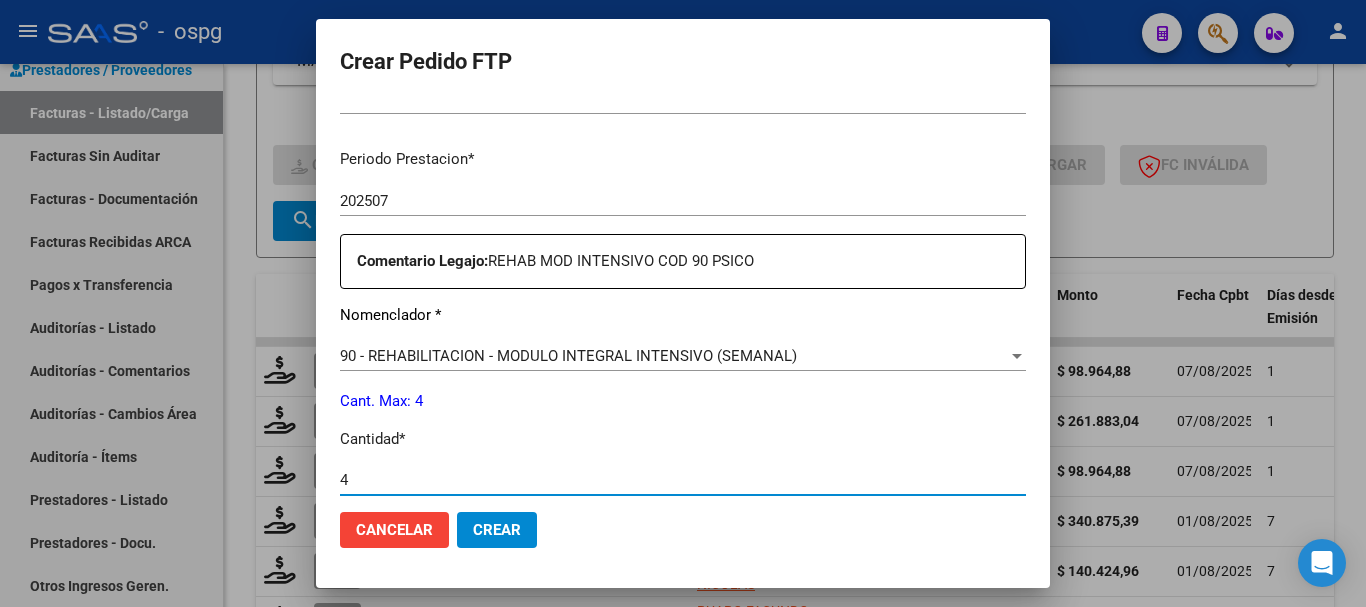 type on "4" 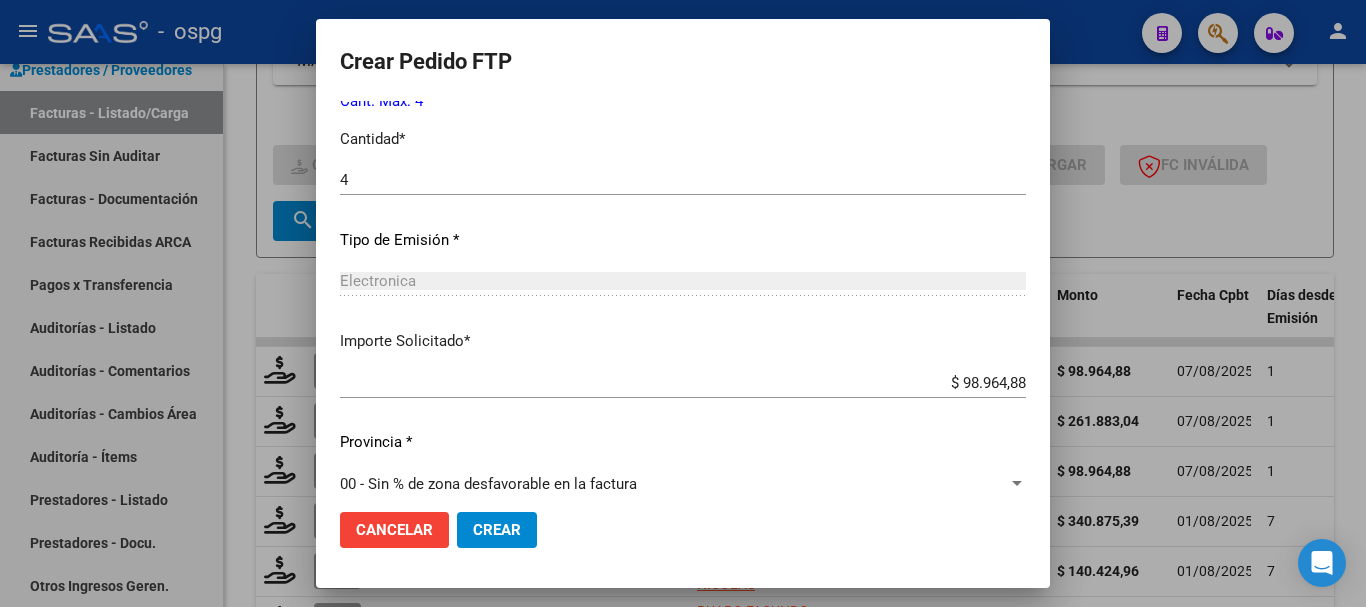 scroll, scrollTop: 921, scrollLeft: 0, axis: vertical 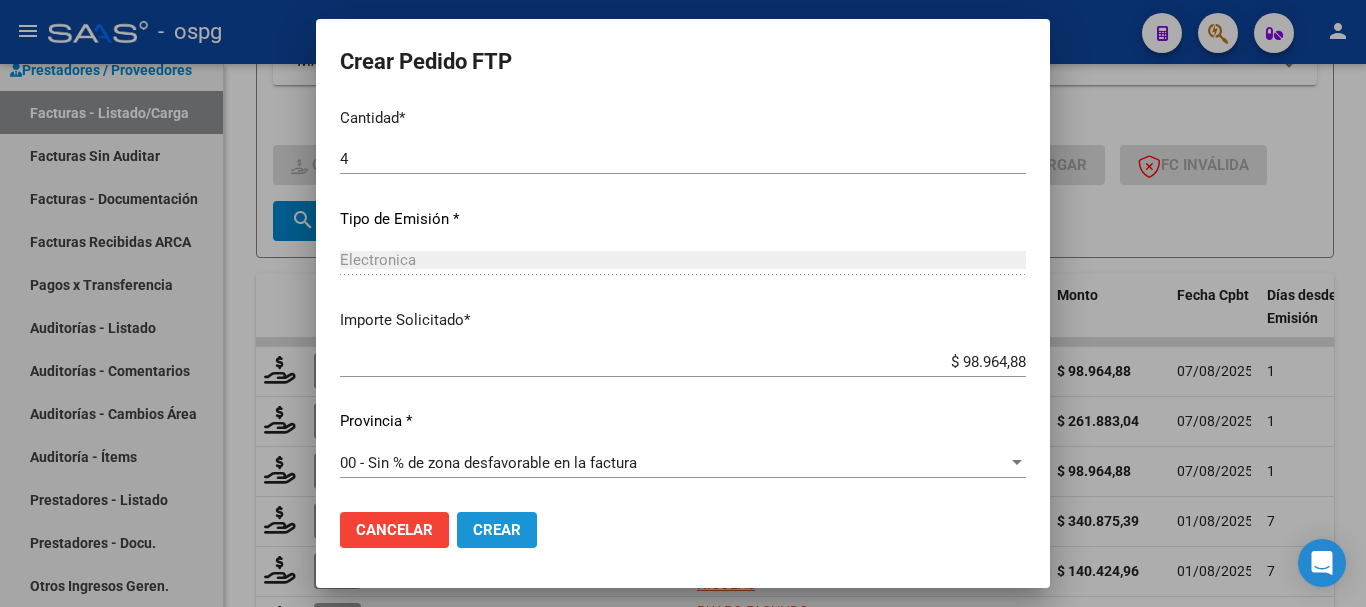 click on "Crear" 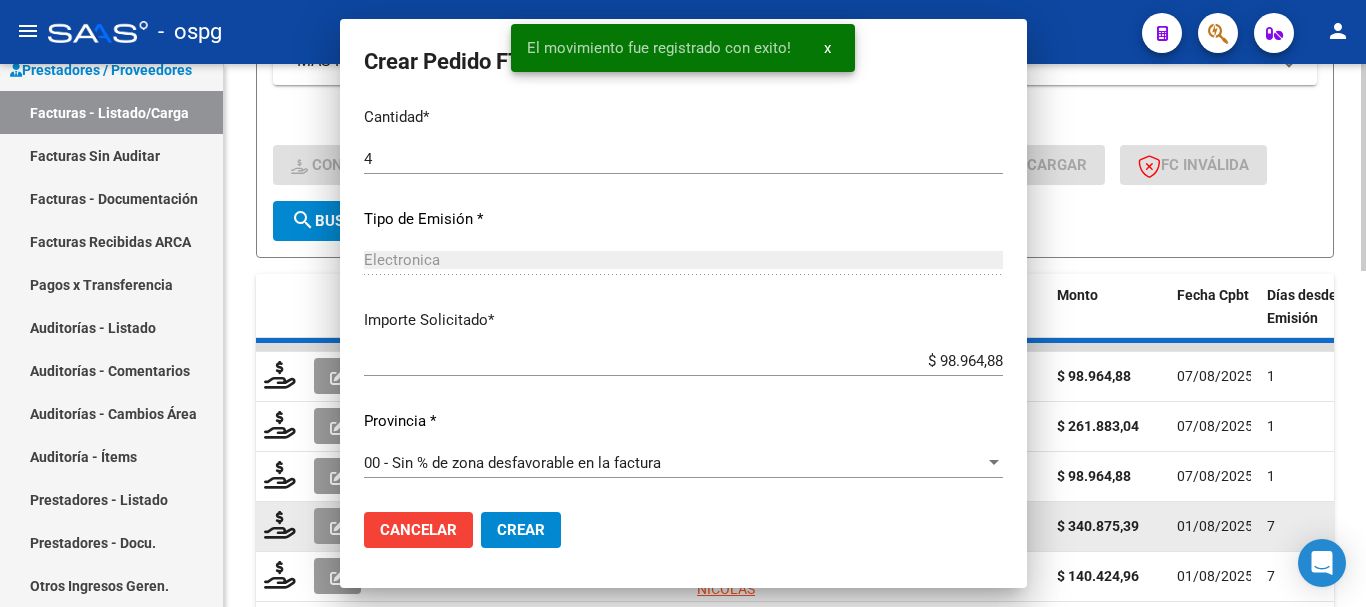 scroll, scrollTop: 0, scrollLeft: 0, axis: both 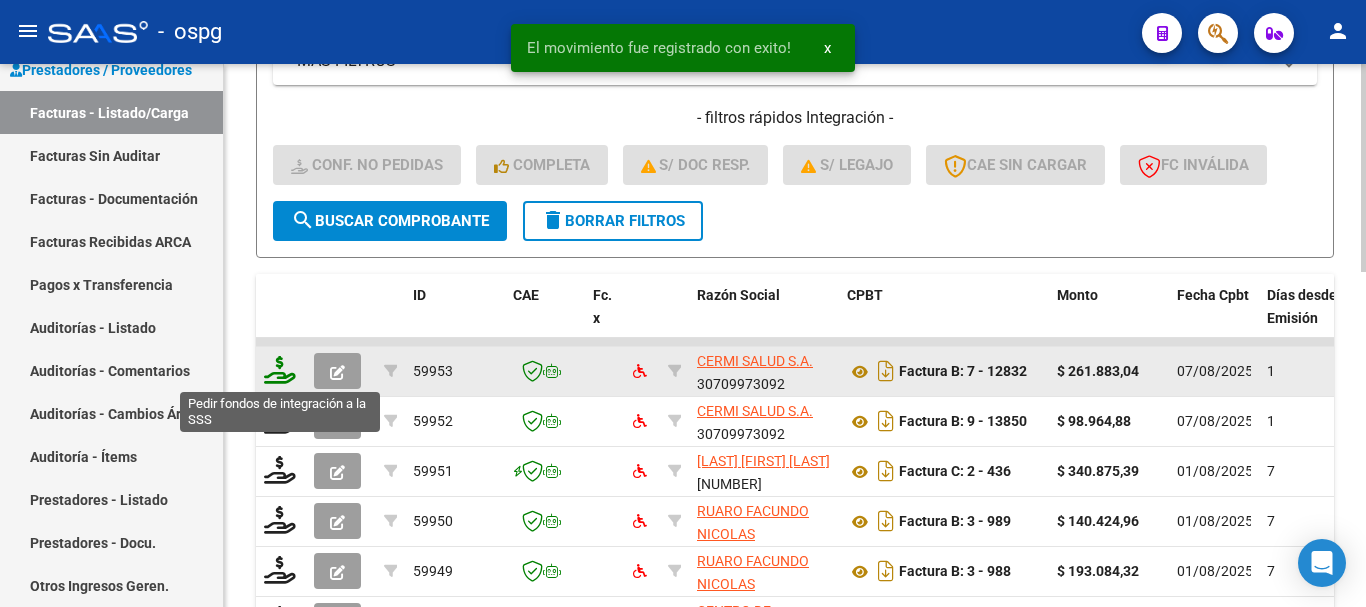 click 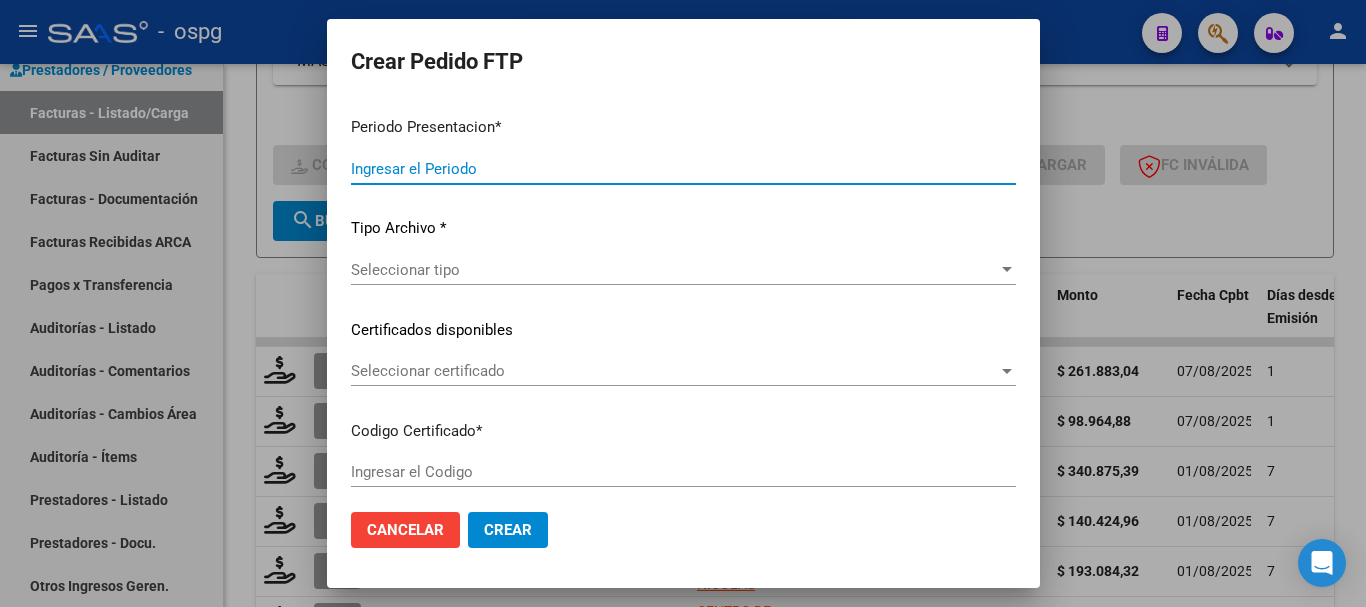type on "202507" 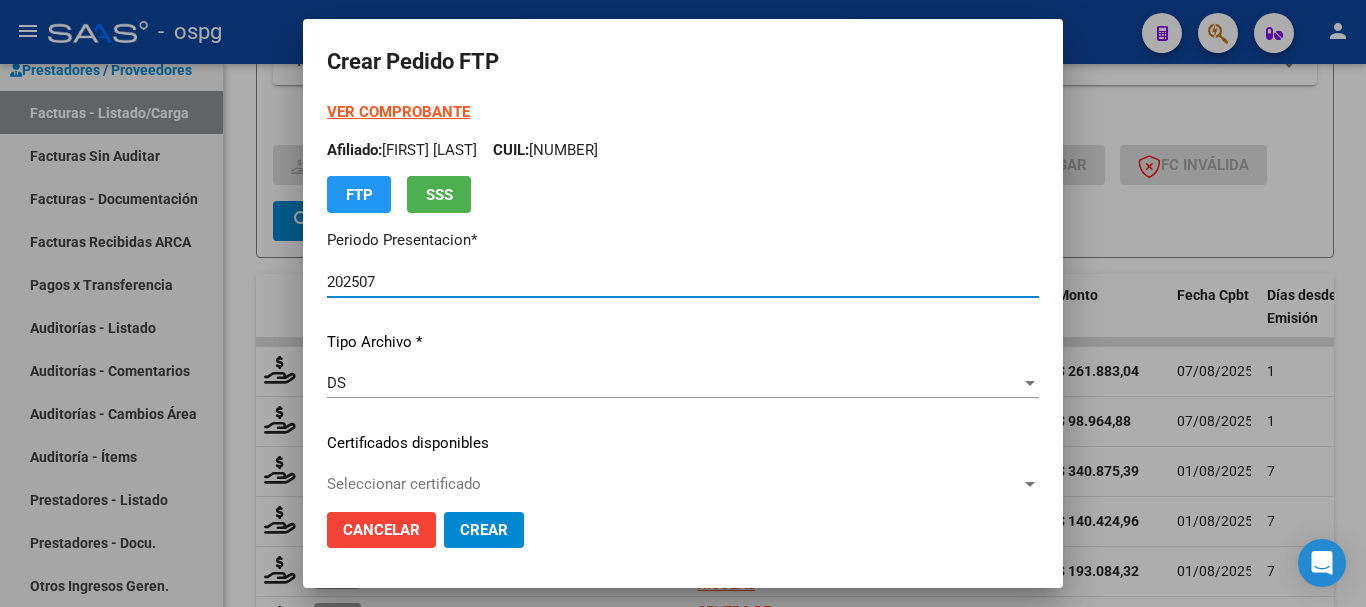 type on "[NUMBER]" 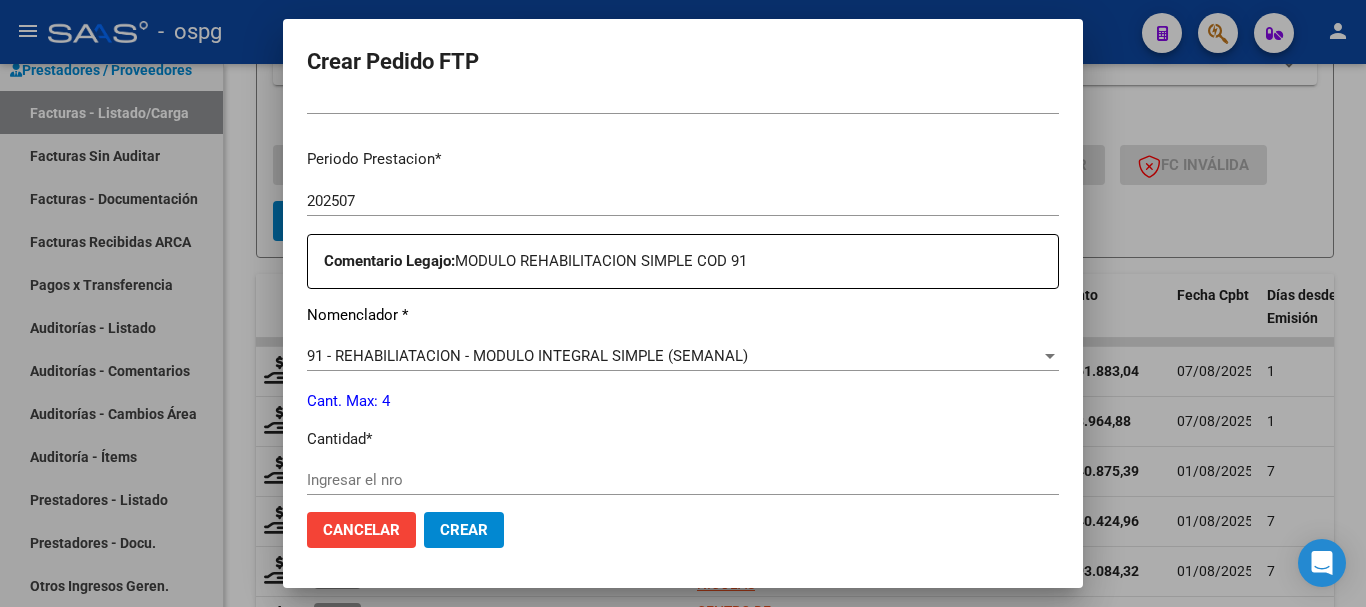 scroll, scrollTop: 700, scrollLeft: 0, axis: vertical 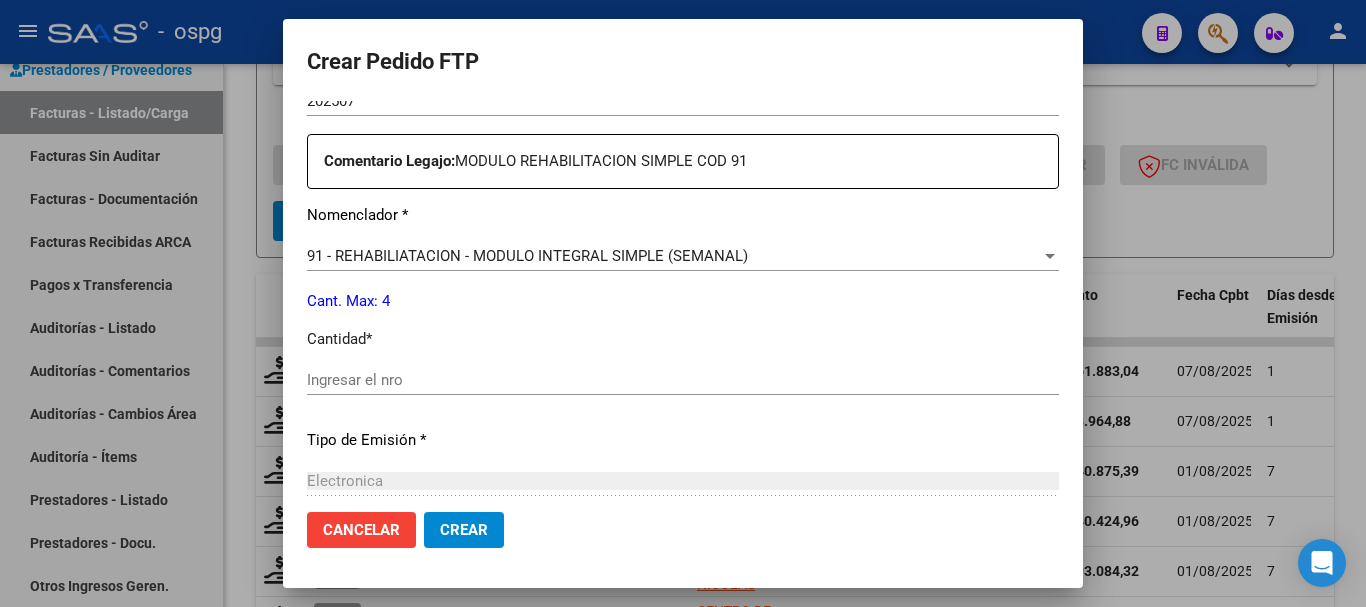click on "Ingresar el nro" at bounding box center [683, 380] 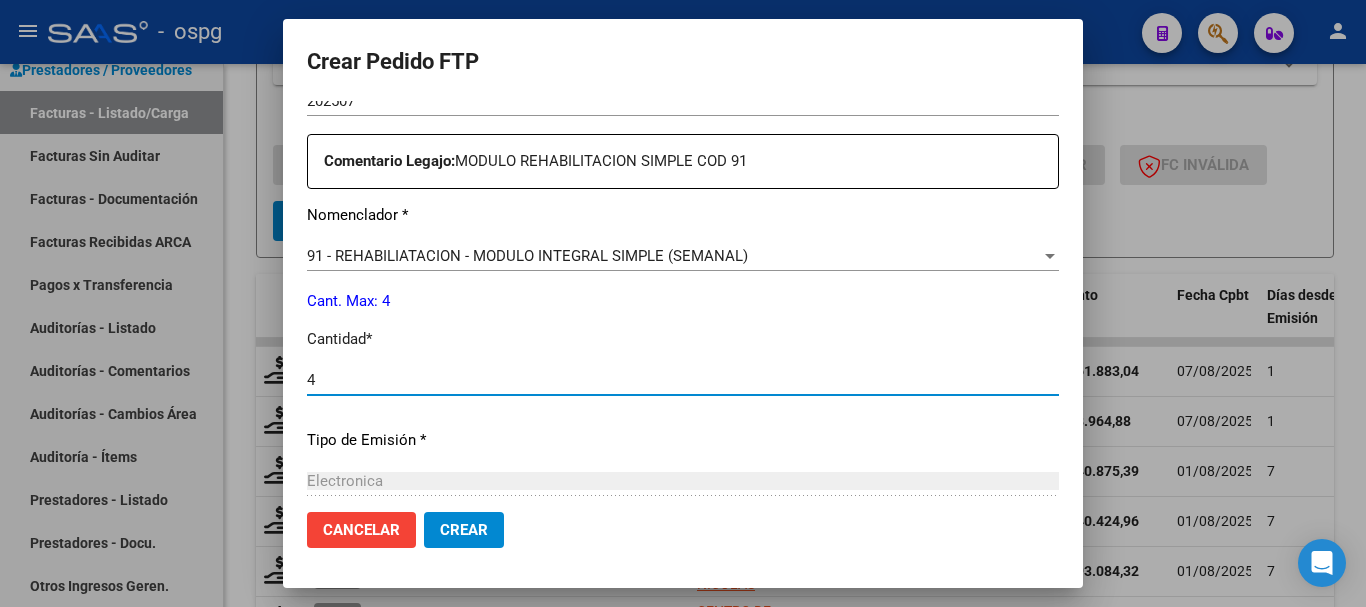 type on "4" 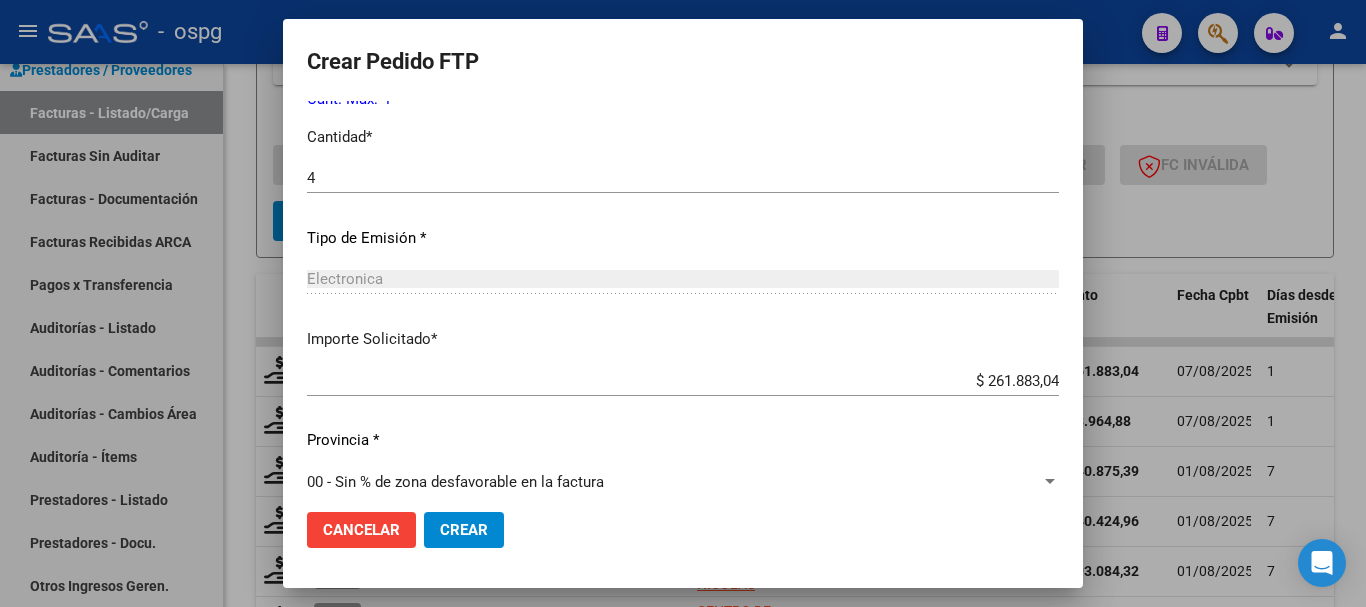 scroll, scrollTop: 921, scrollLeft: 0, axis: vertical 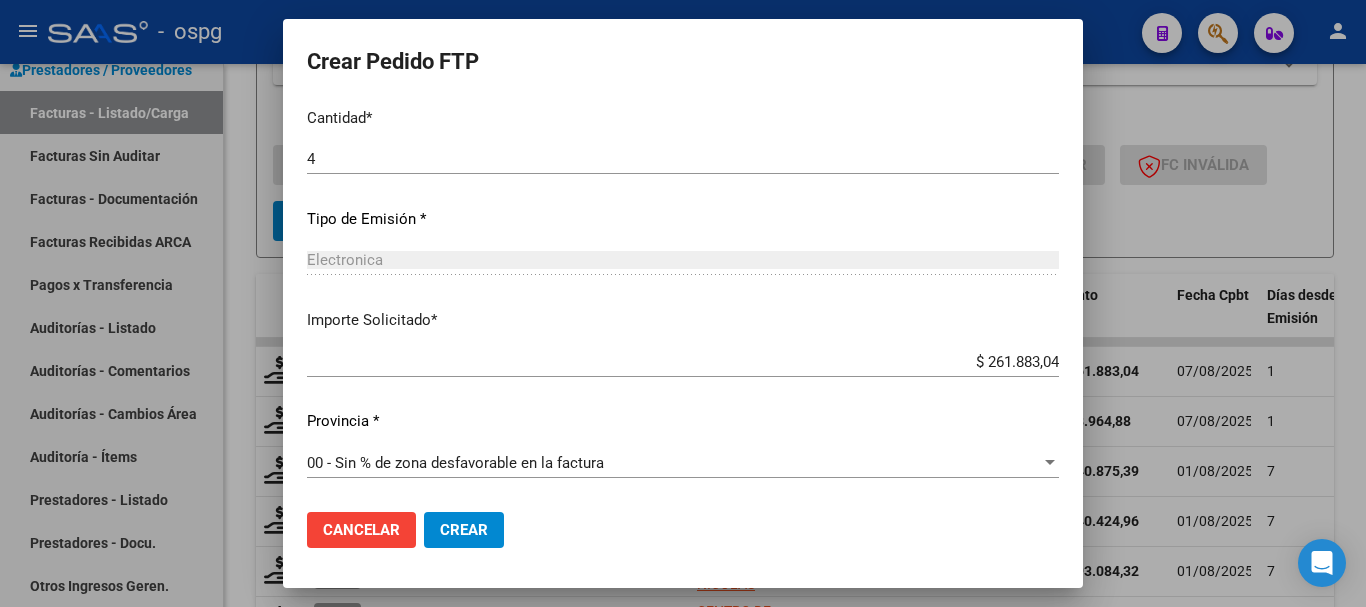 click on "Crear" 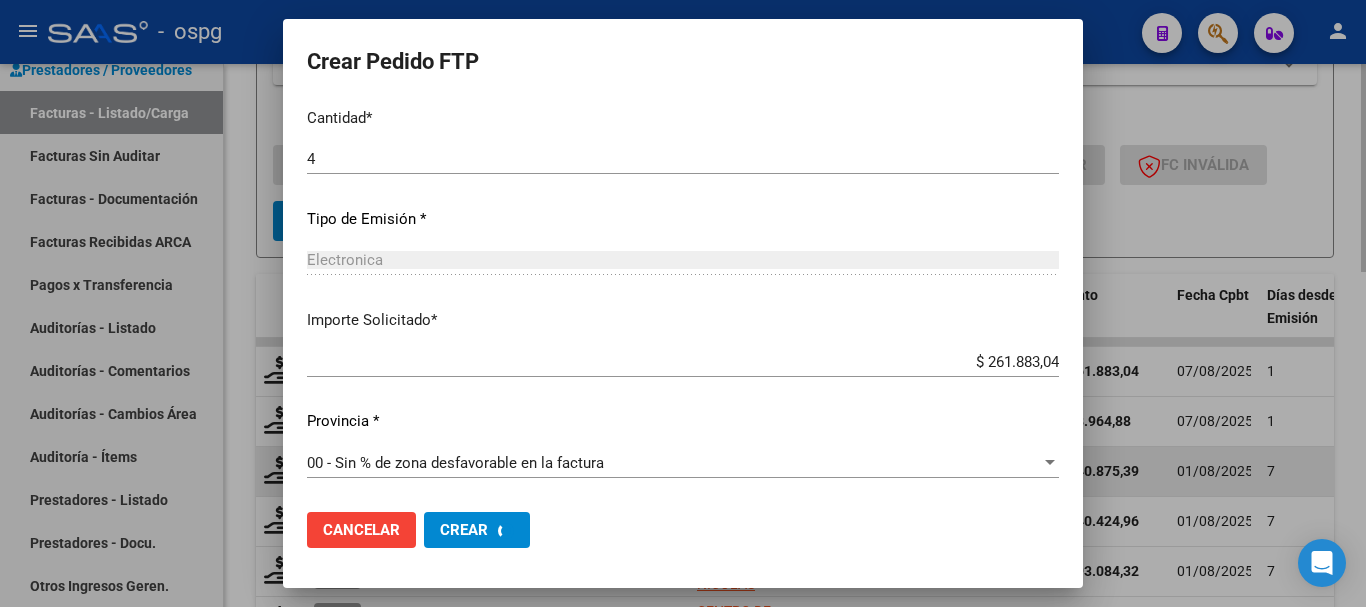 scroll, scrollTop: 0, scrollLeft: 0, axis: both 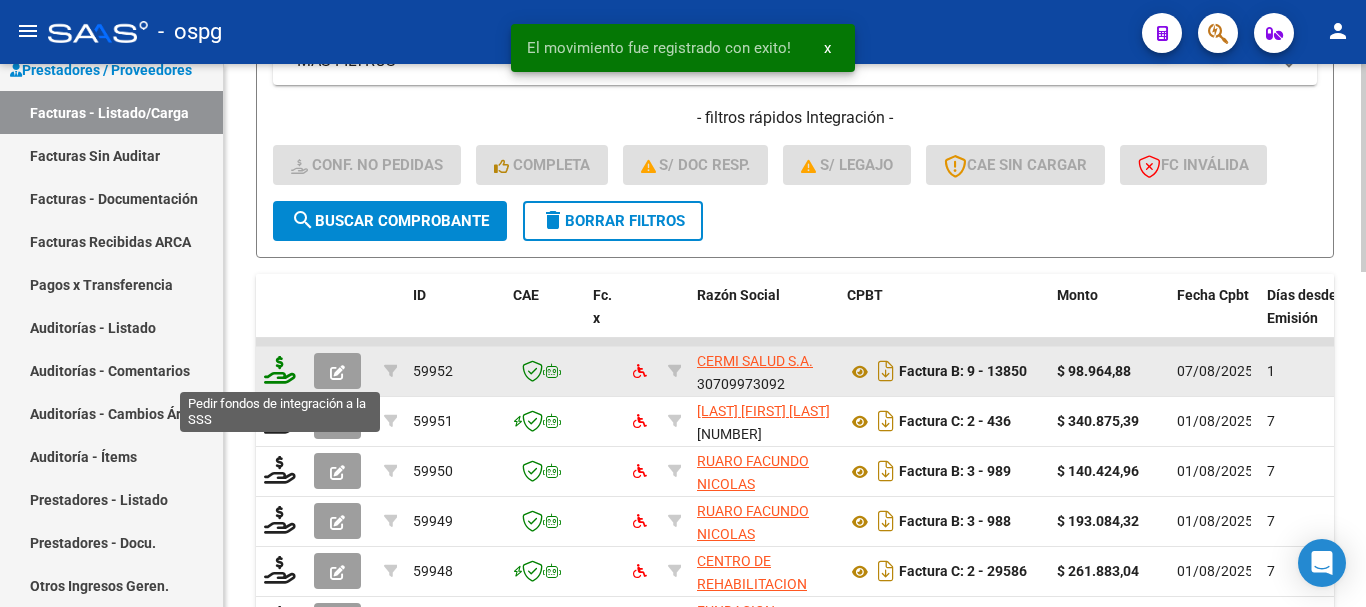 click 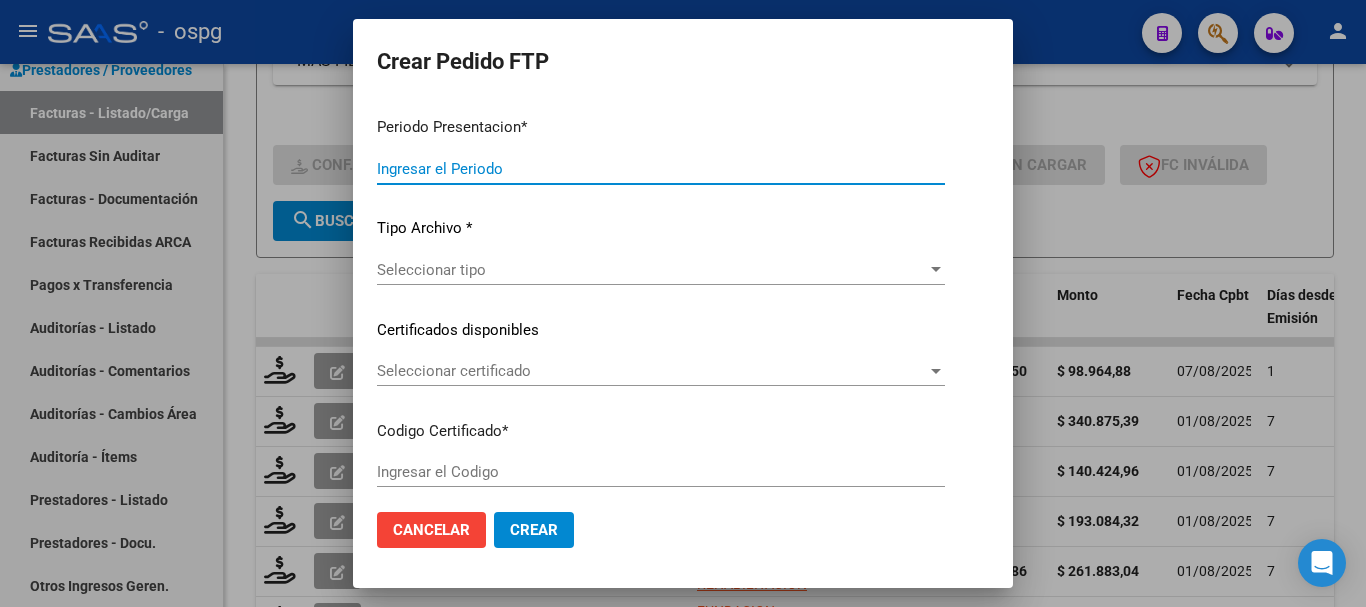 type on "202507" 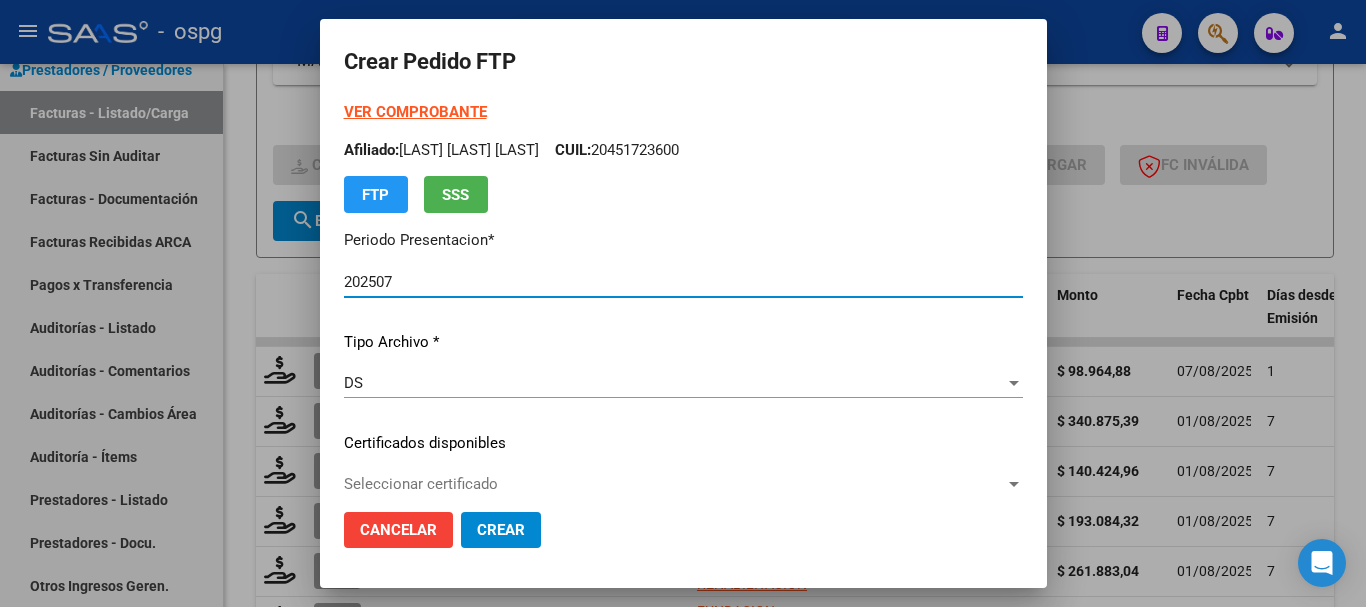 type on "[NUMBER]" 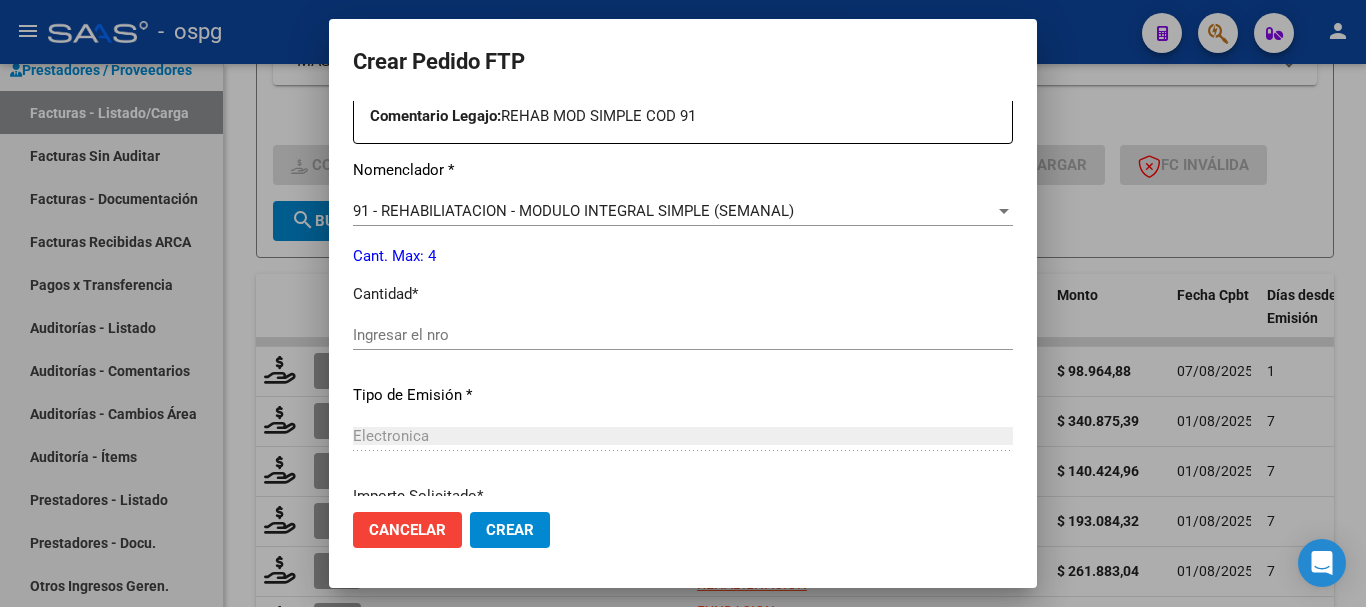 scroll, scrollTop: 800, scrollLeft: 0, axis: vertical 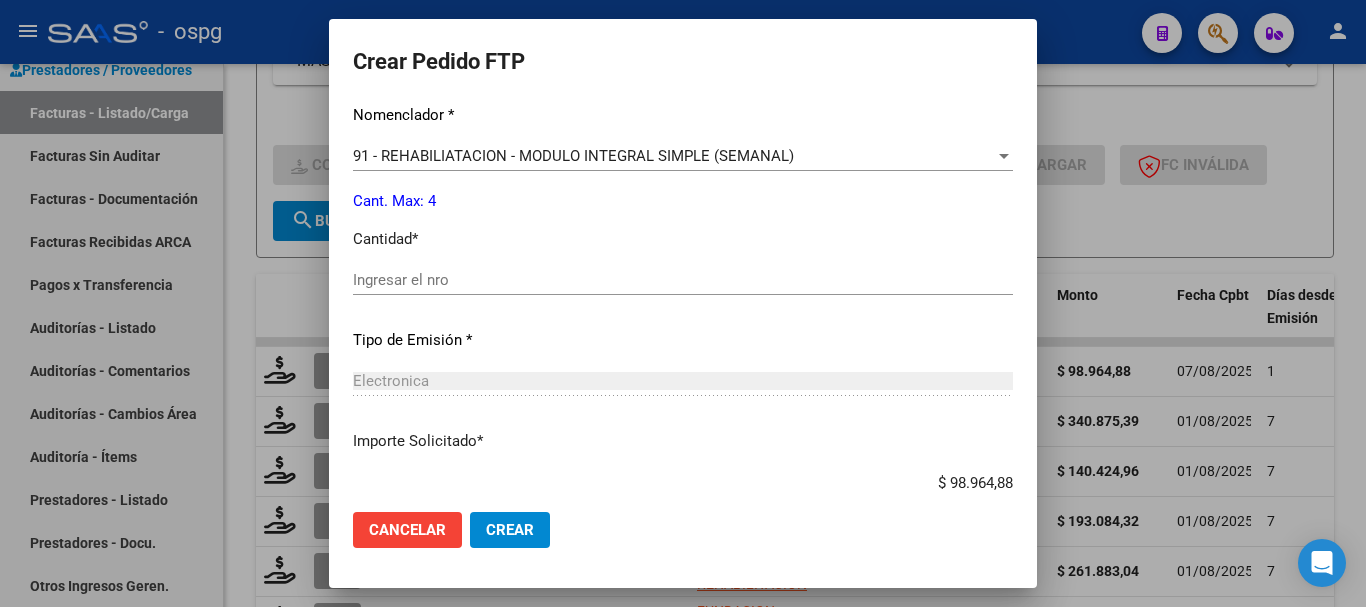 click on "Ingresar el nro" at bounding box center [683, 280] 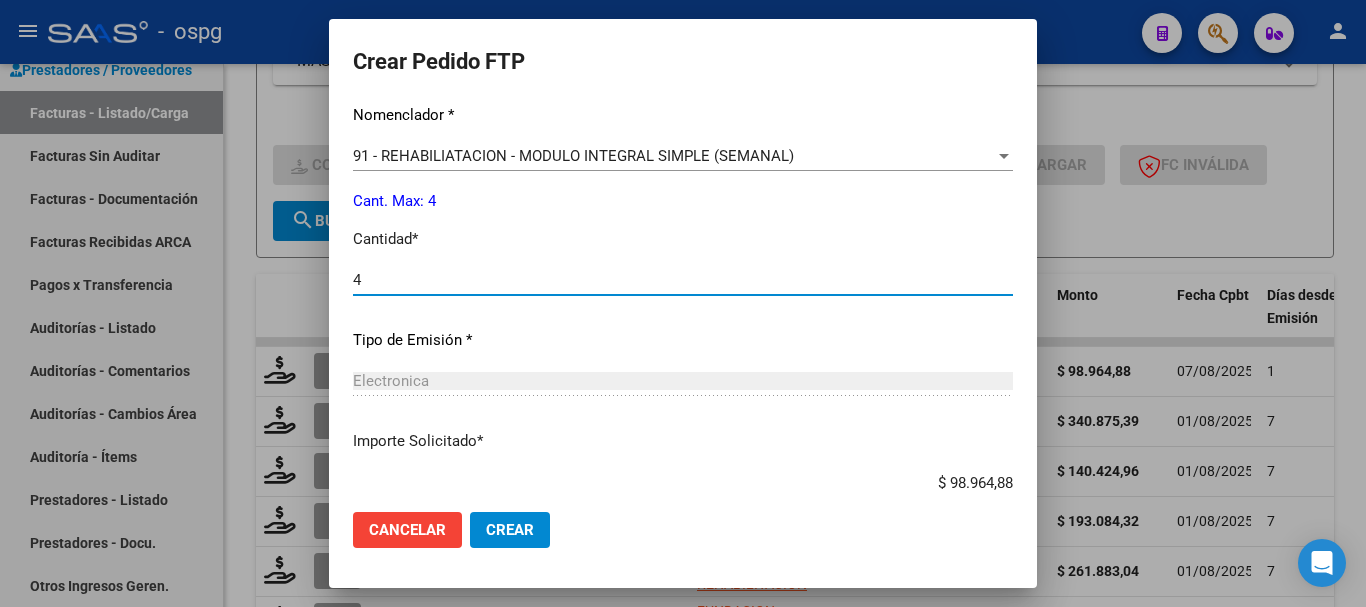 type on "4" 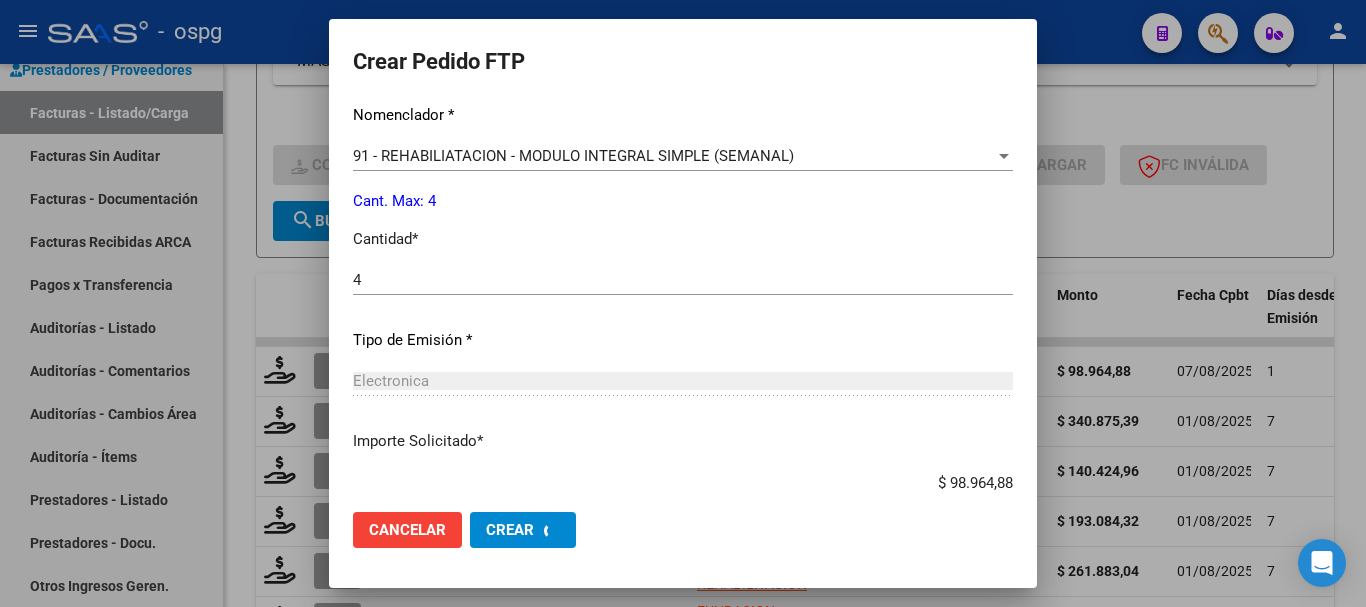 scroll, scrollTop: 0, scrollLeft: 0, axis: both 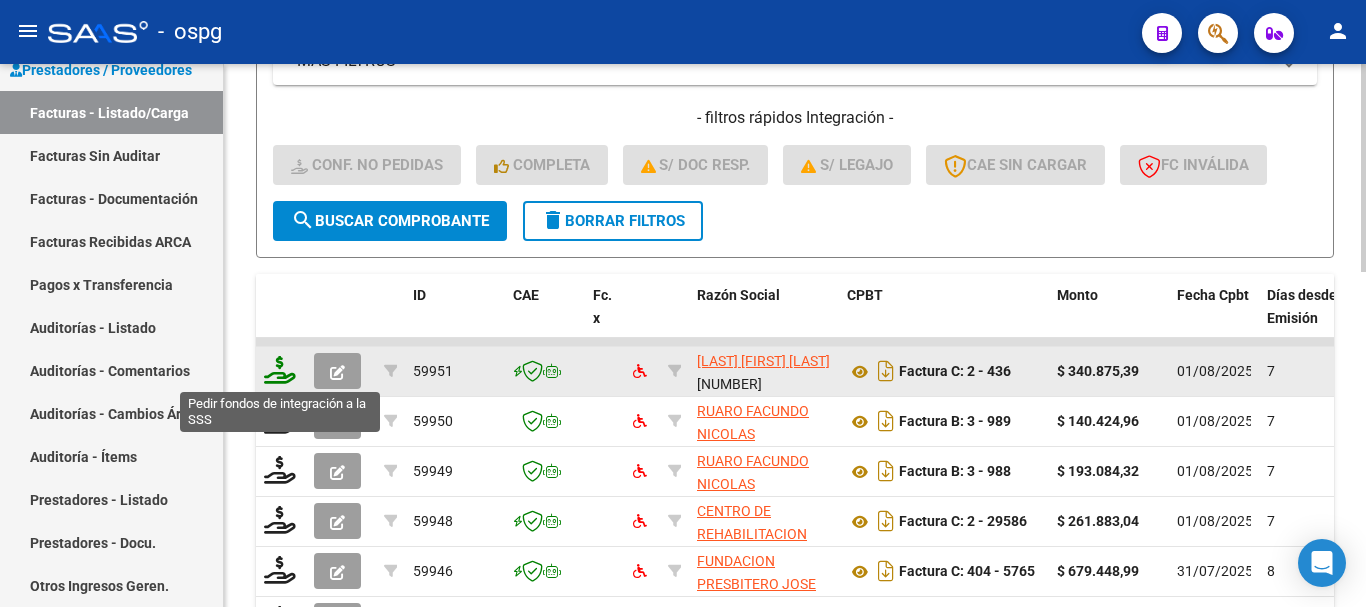 click 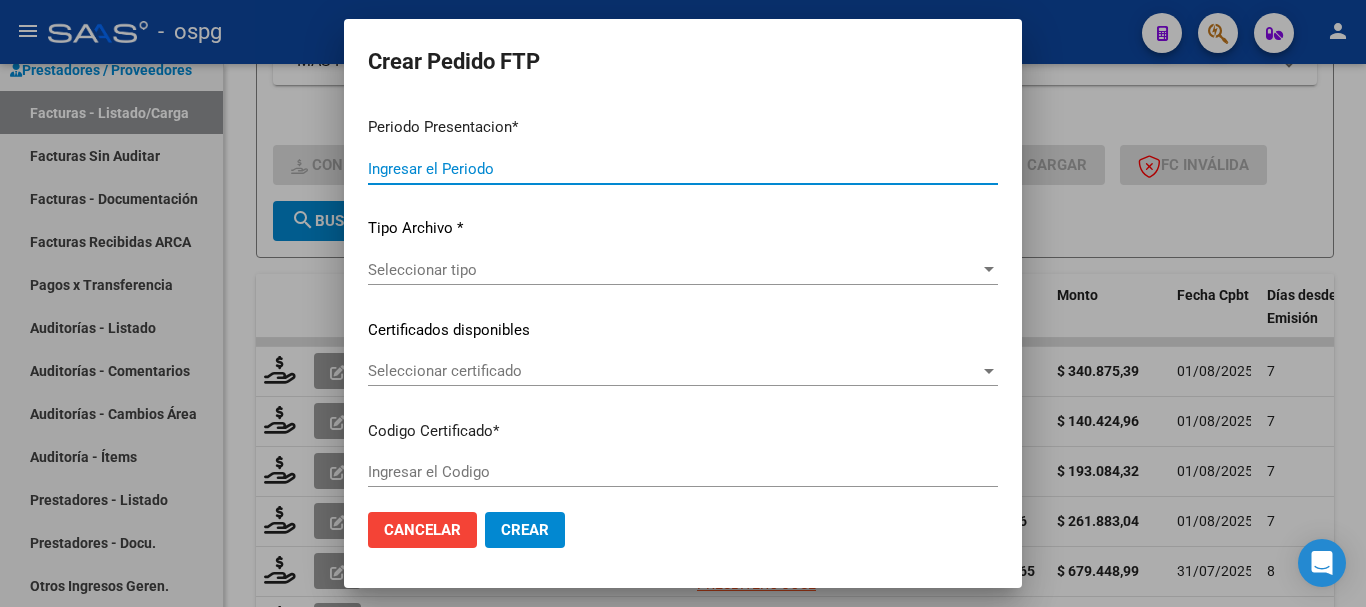 type on "202507" 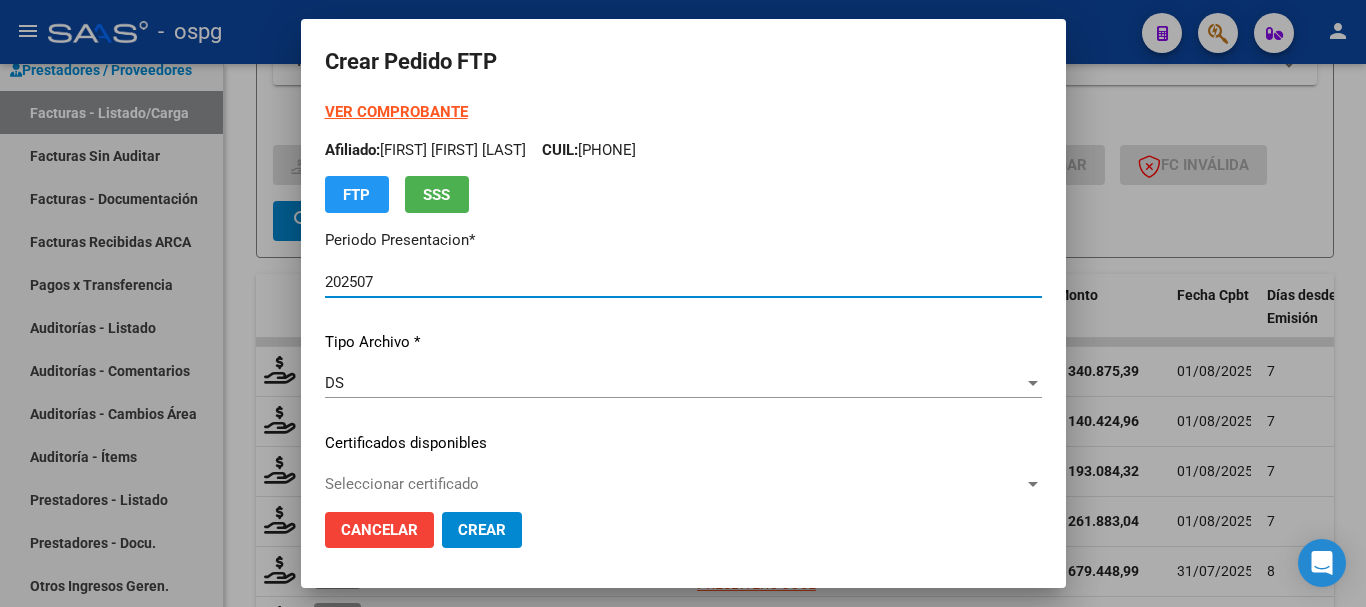 click on "VER COMPROBANTE" at bounding box center [396, 112] 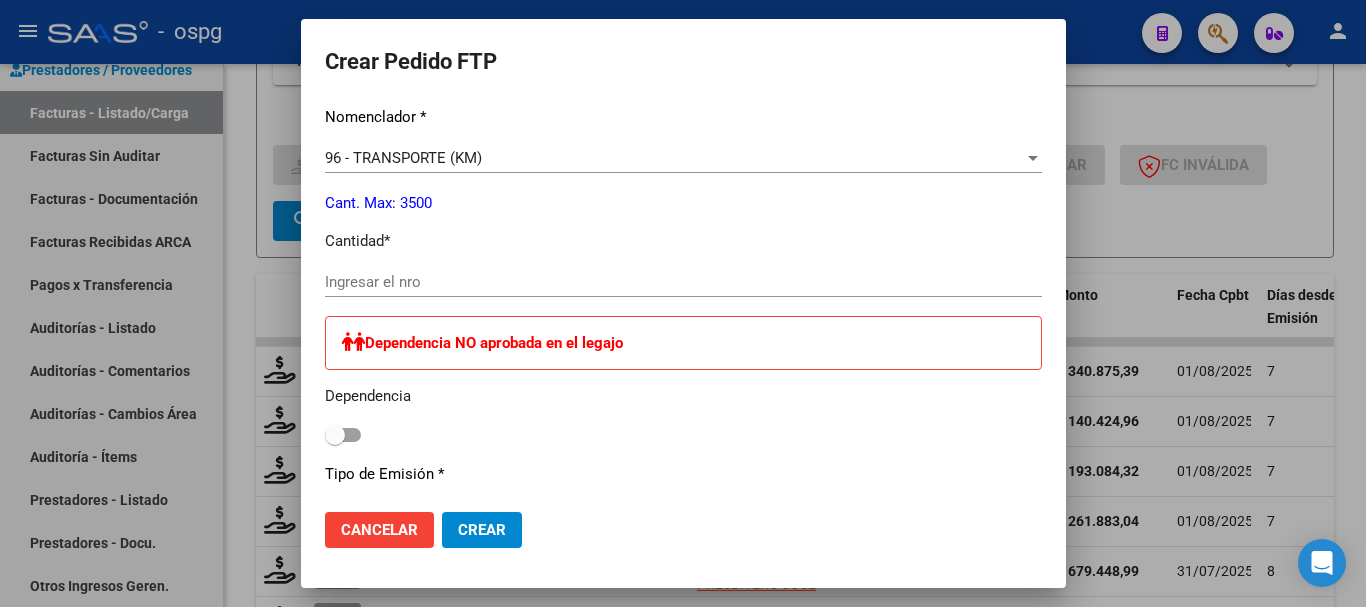 scroll, scrollTop: 800, scrollLeft: 0, axis: vertical 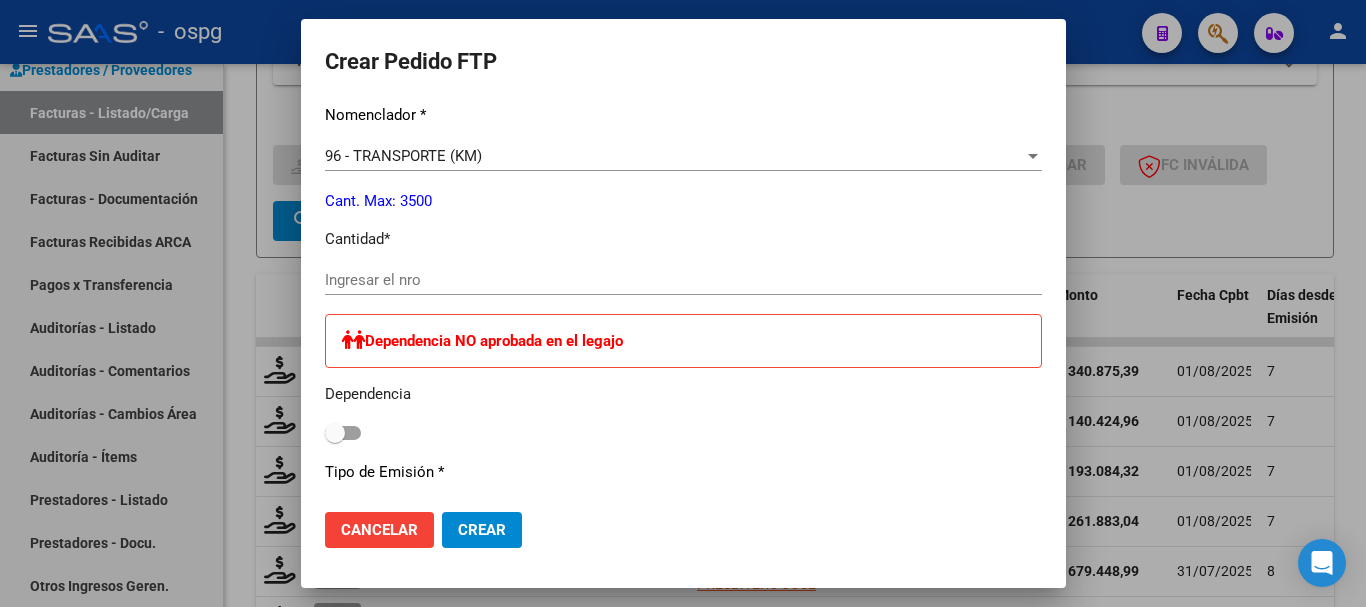 click on "Ingresar el nro" at bounding box center [683, 280] 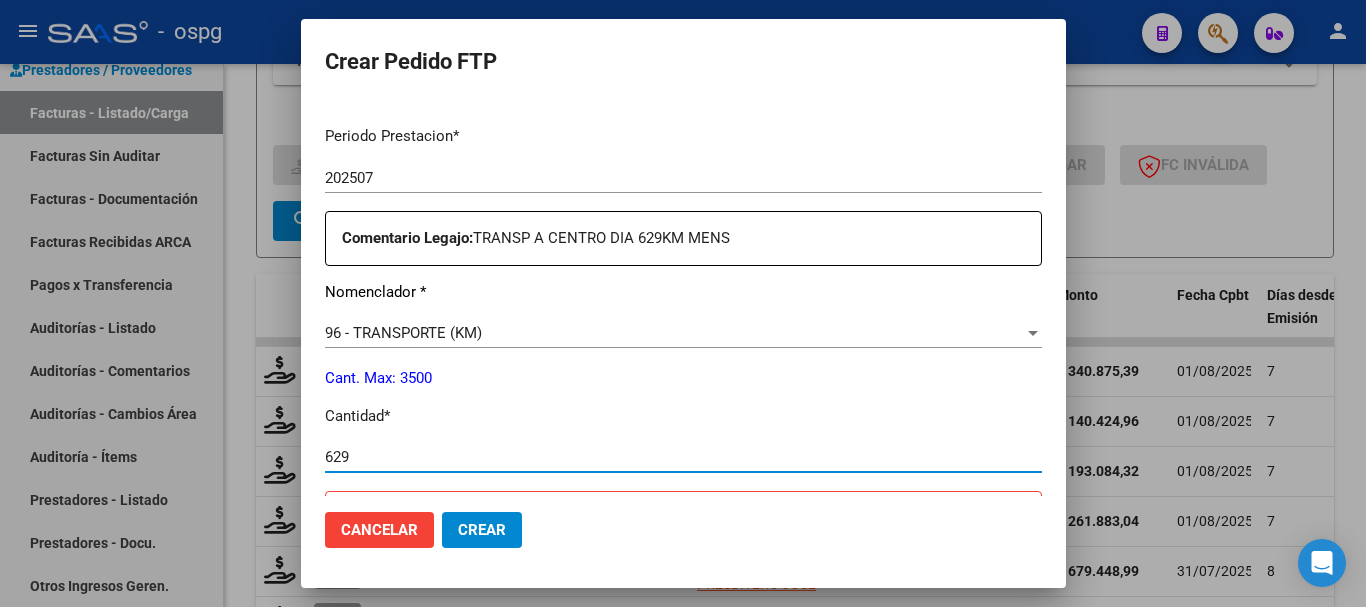 scroll, scrollTop: 700, scrollLeft: 0, axis: vertical 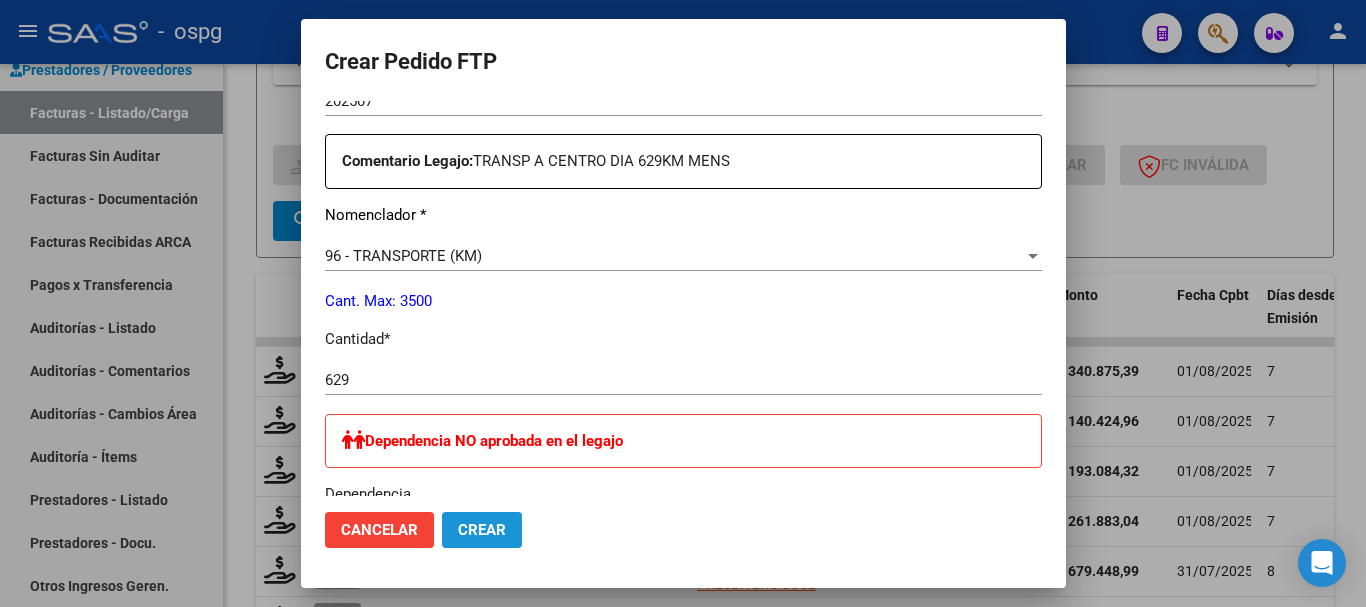 click on "Crear" 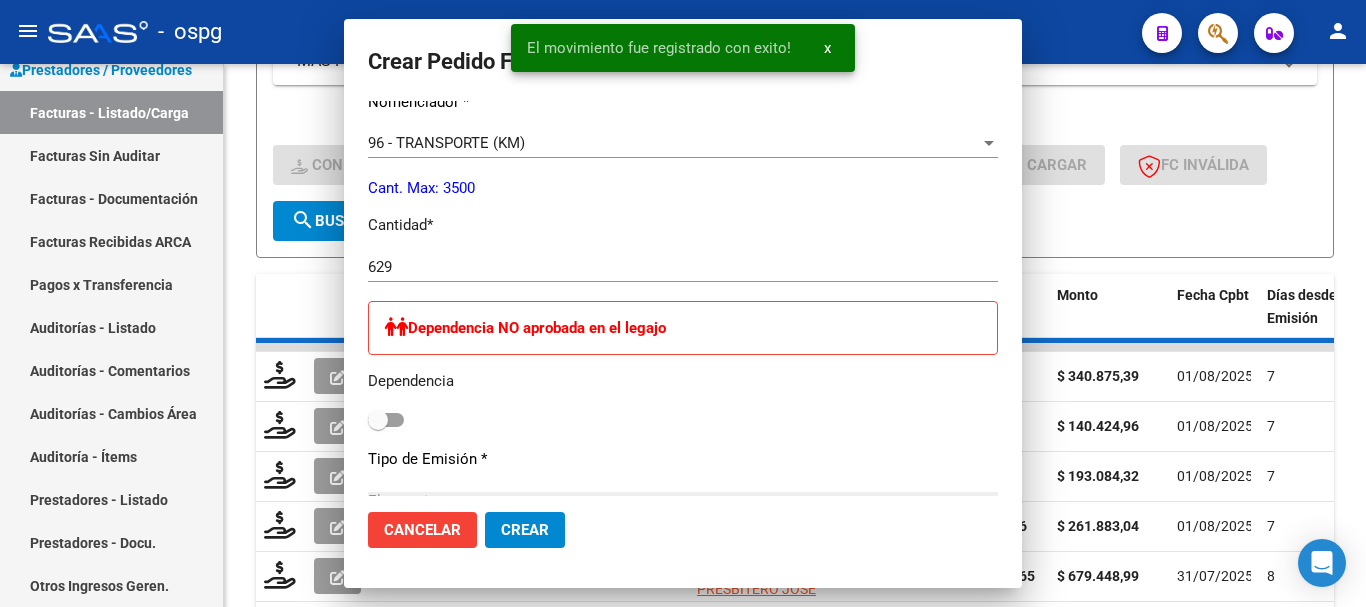 scroll, scrollTop: 0, scrollLeft: 0, axis: both 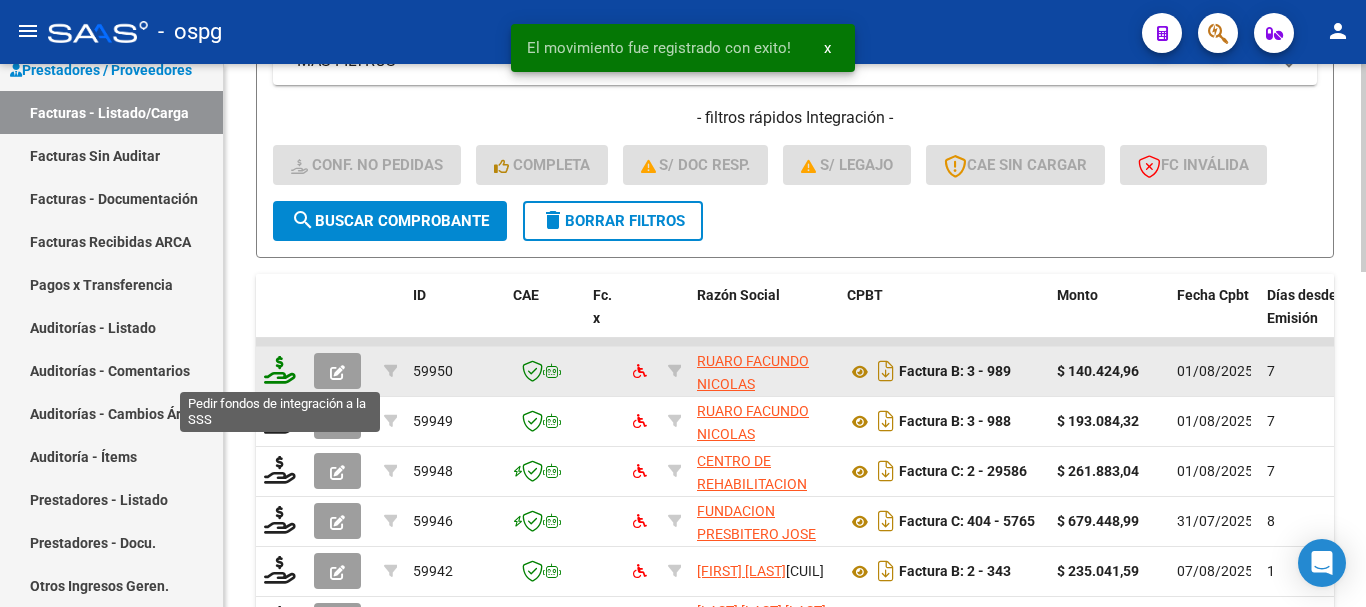 click 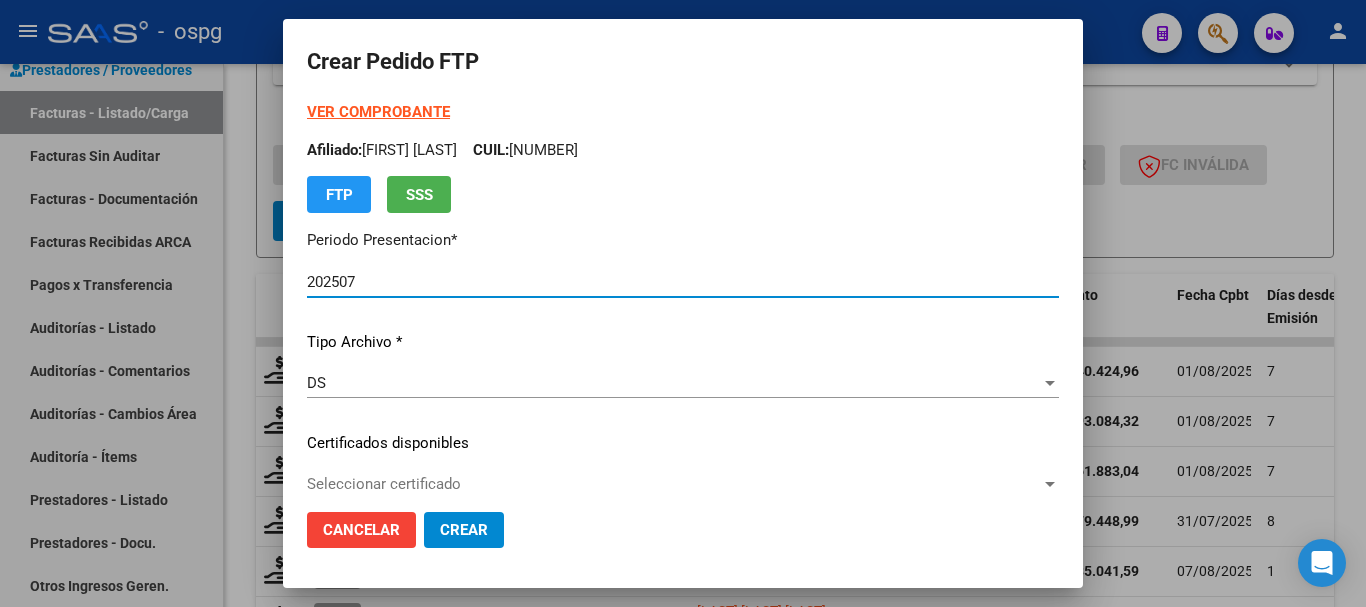 click on "VER COMPROBANTE" at bounding box center (378, 112) 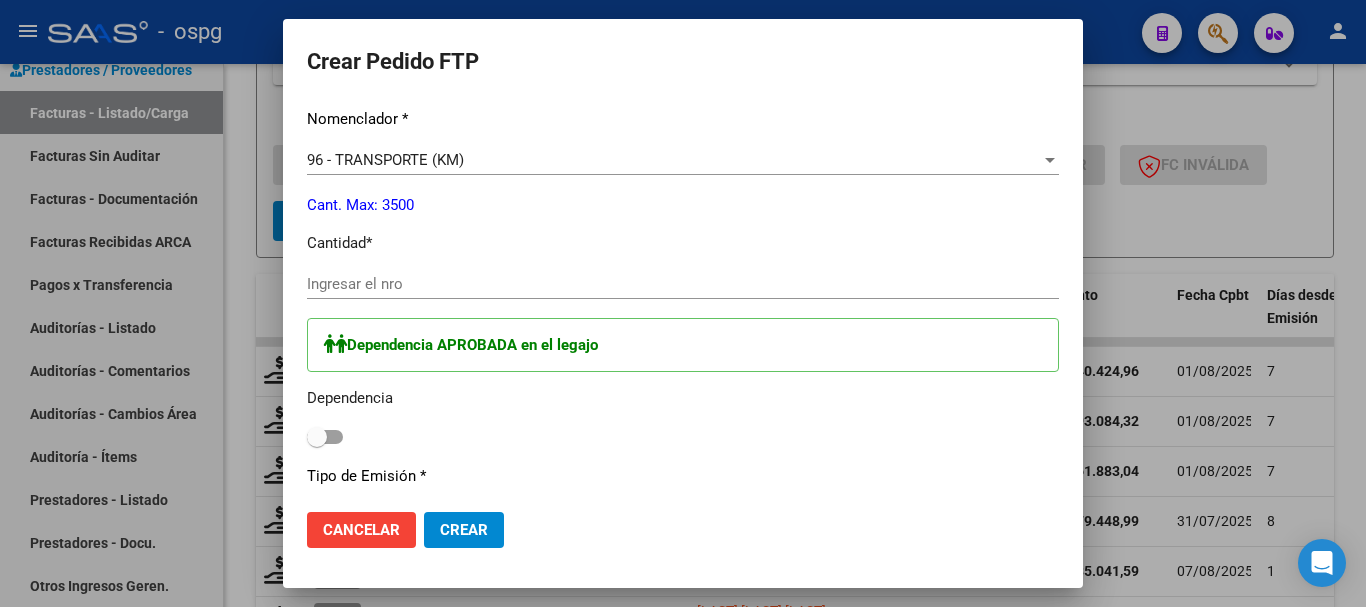 scroll, scrollTop: 800, scrollLeft: 0, axis: vertical 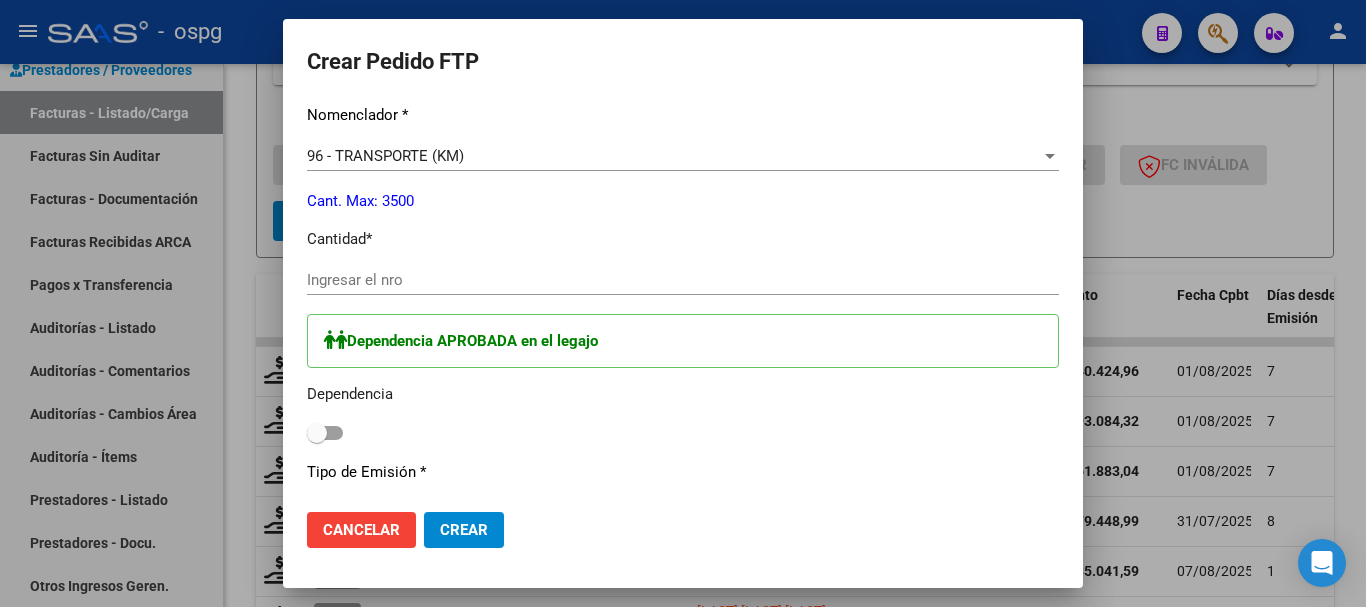 click on "Ingresar el nro" at bounding box center (683, 280) 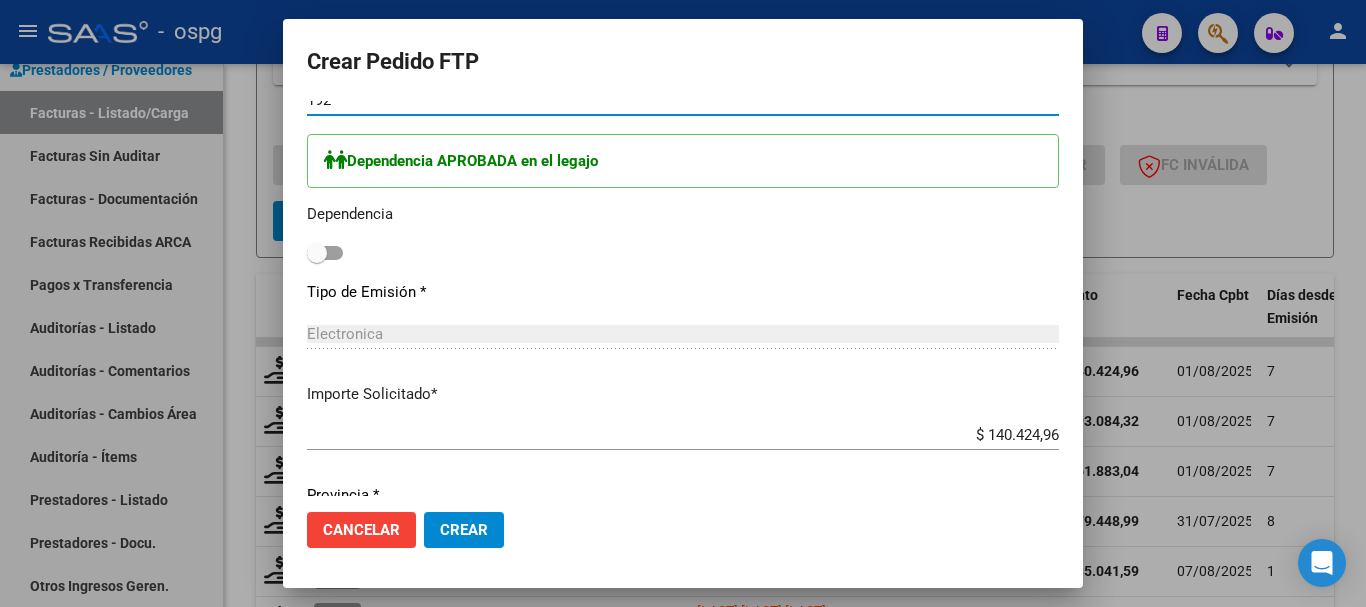 scroll, scrollTop: 1000, scrollLeft: 0, axis: vertical 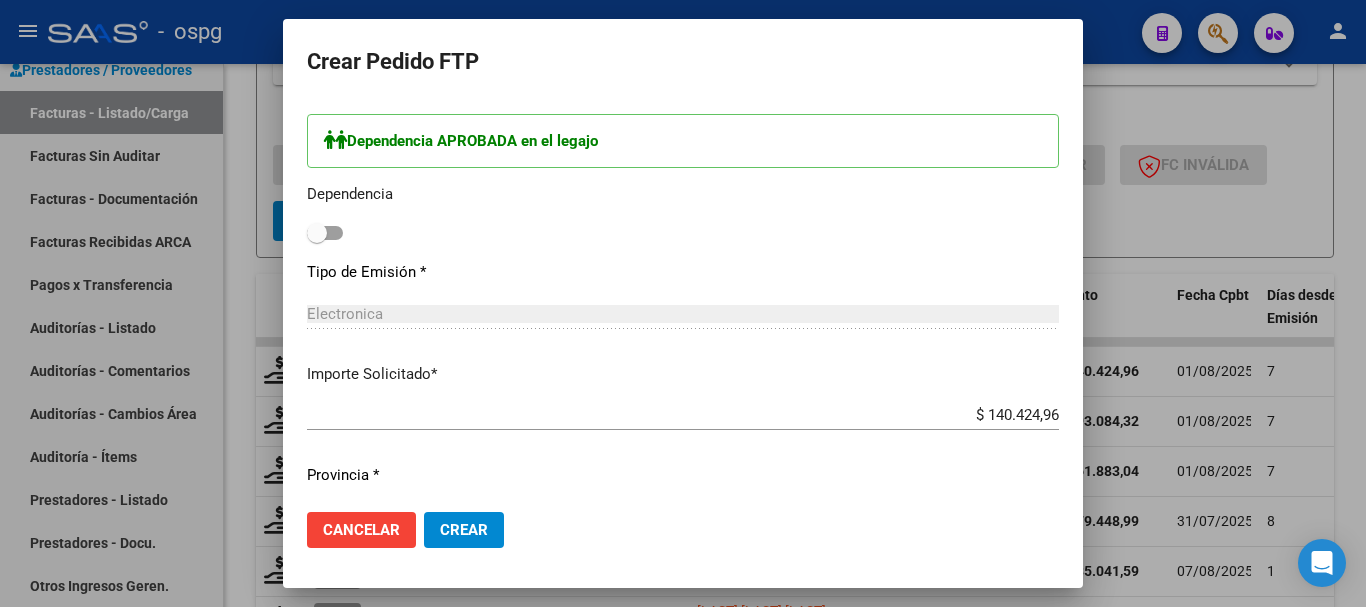 click at bounding box center [325, 233] 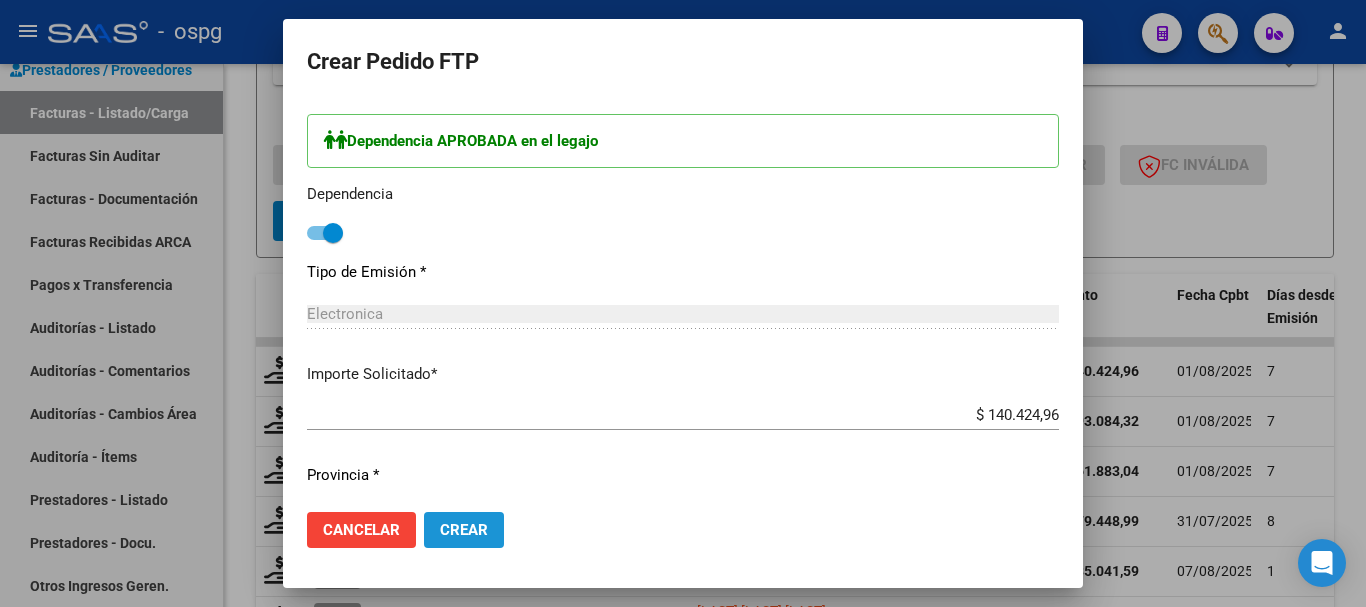 click on "Crear" 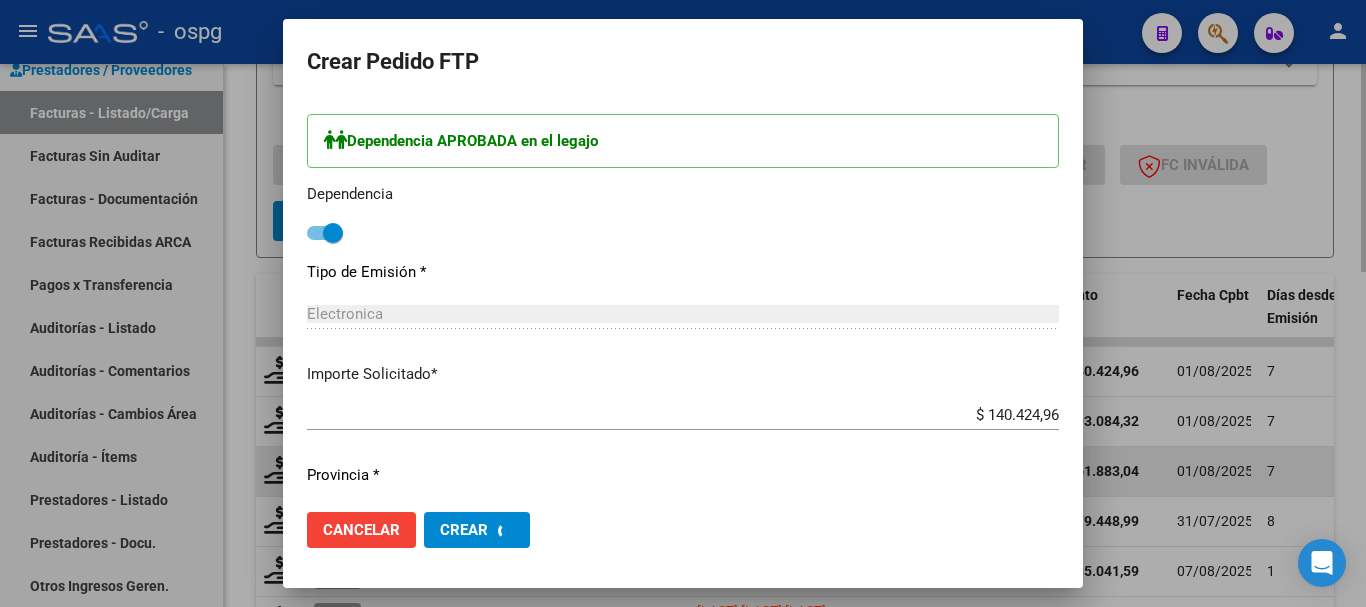 scroll, scrollTop: 0, scrollLeft: 0, axis: both 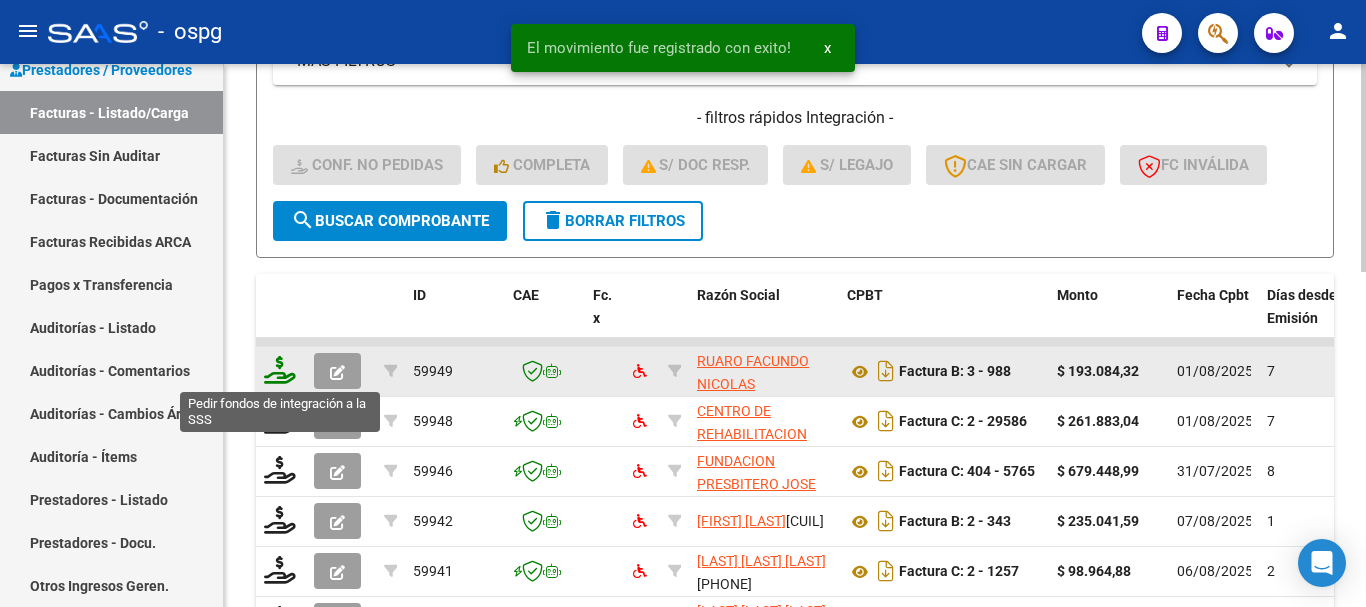 click 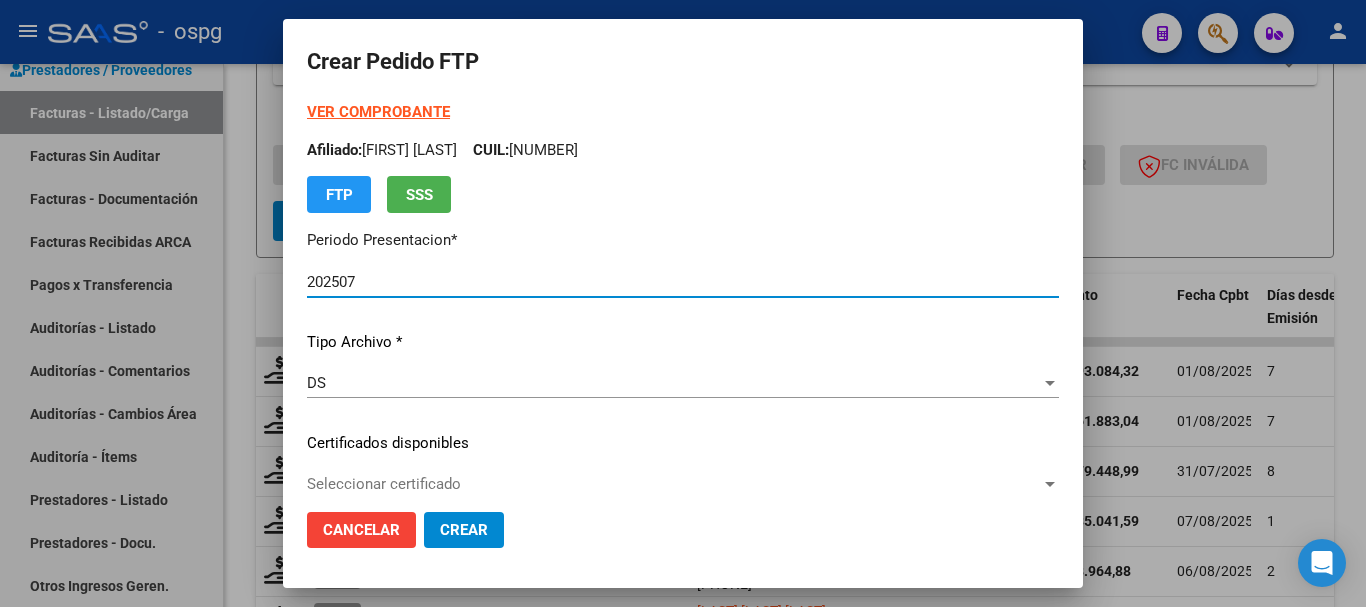 click on "VER COMPROBANTE" at bounding box center [378, 112] 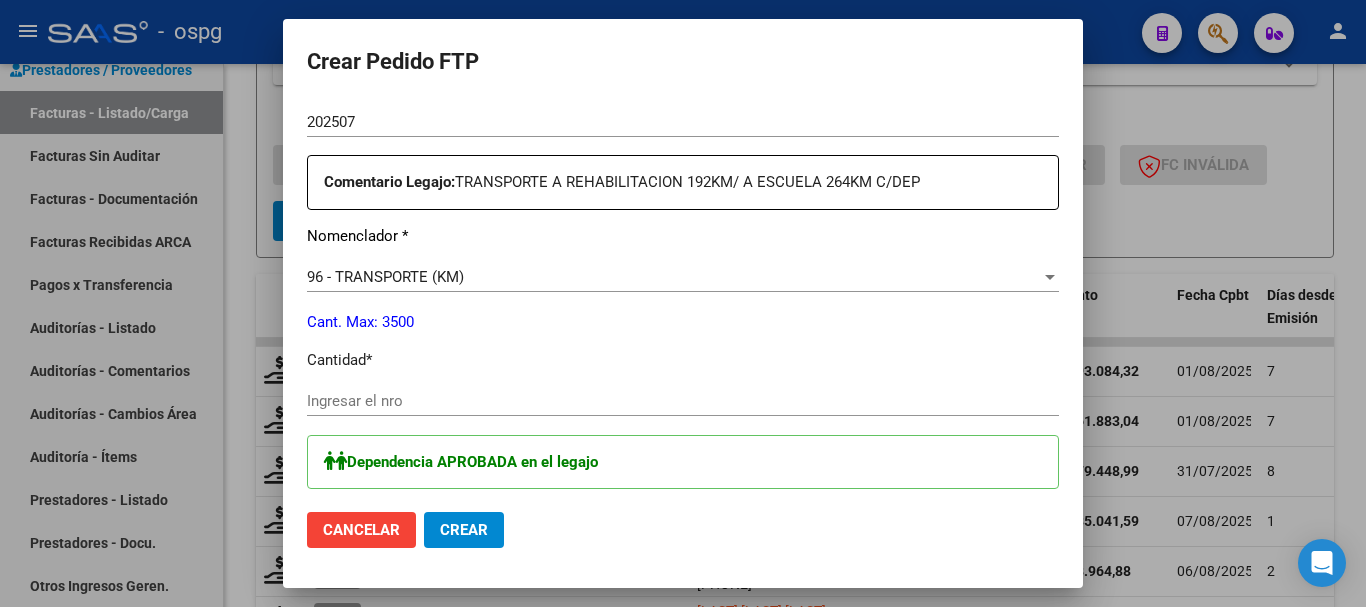 scroll, scrollTop: 700, scrollLeft: 0, axis: vertical 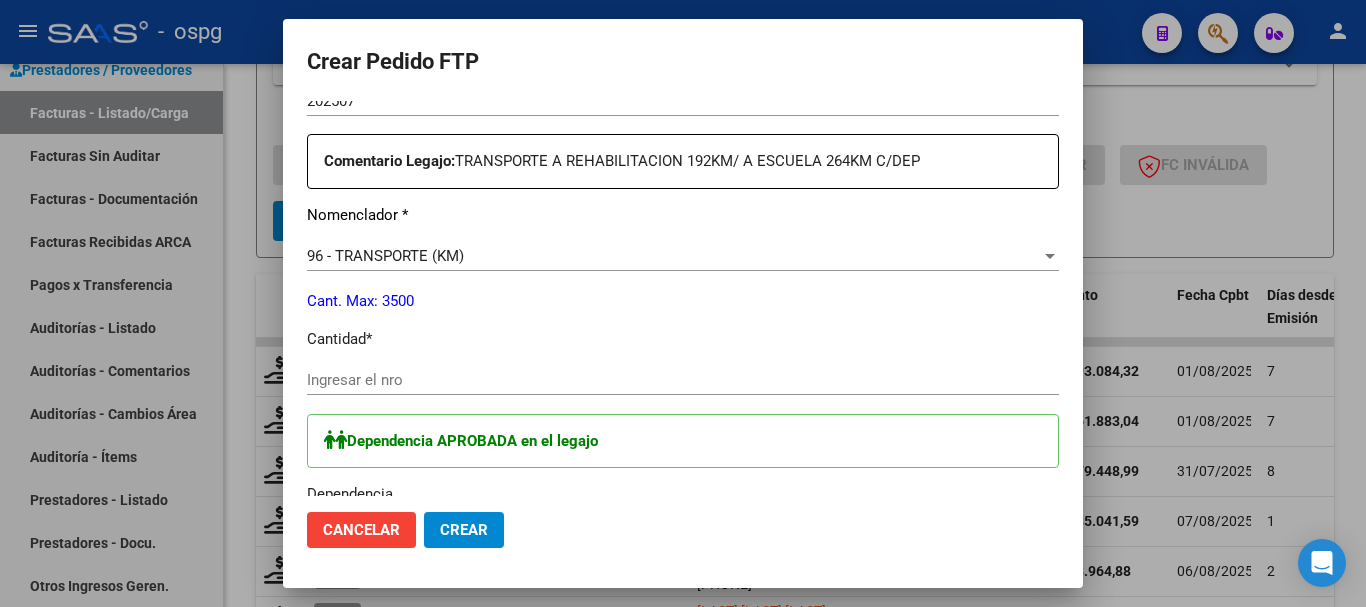 click on "Ingresar el nro" at bounding box center (683, 380) 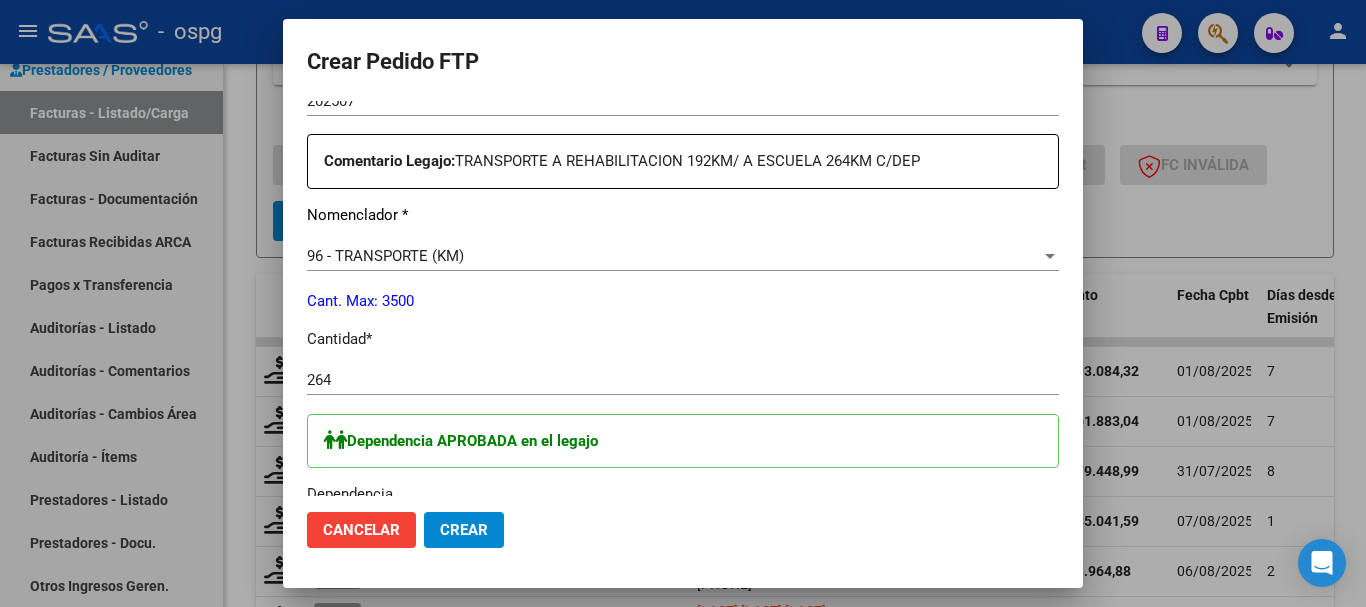 scroll, scrollTop: 900, scrollLeft: 0, axis: vertical 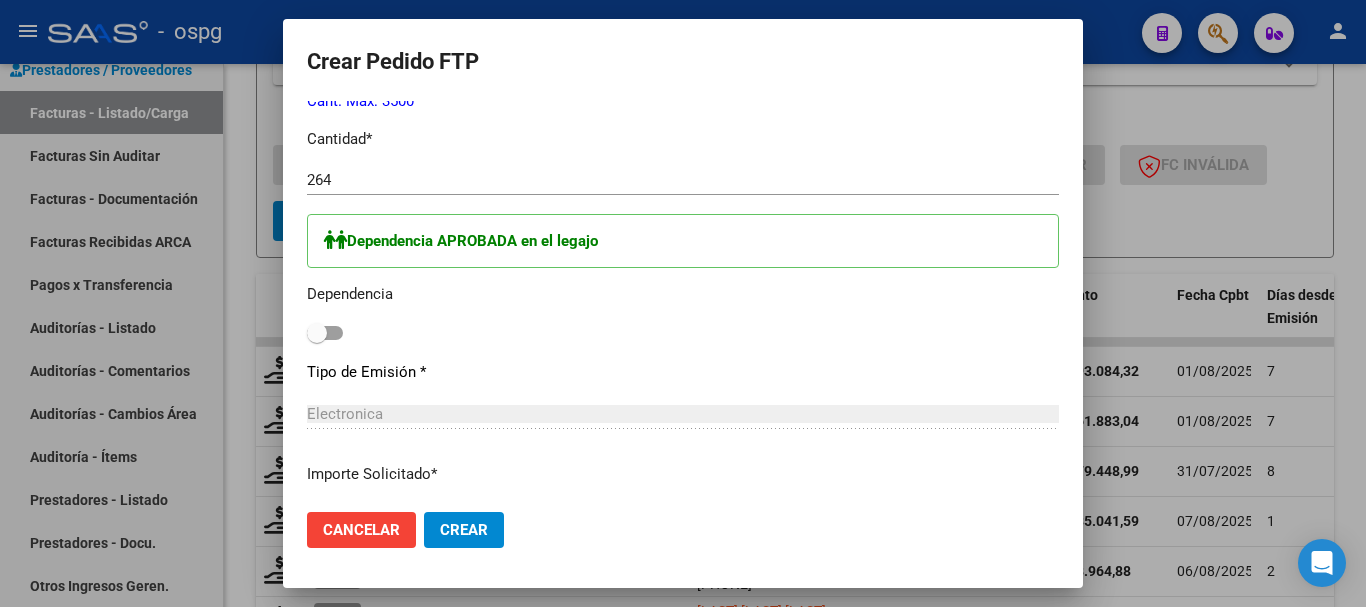 click at bounding box center (325, 333) 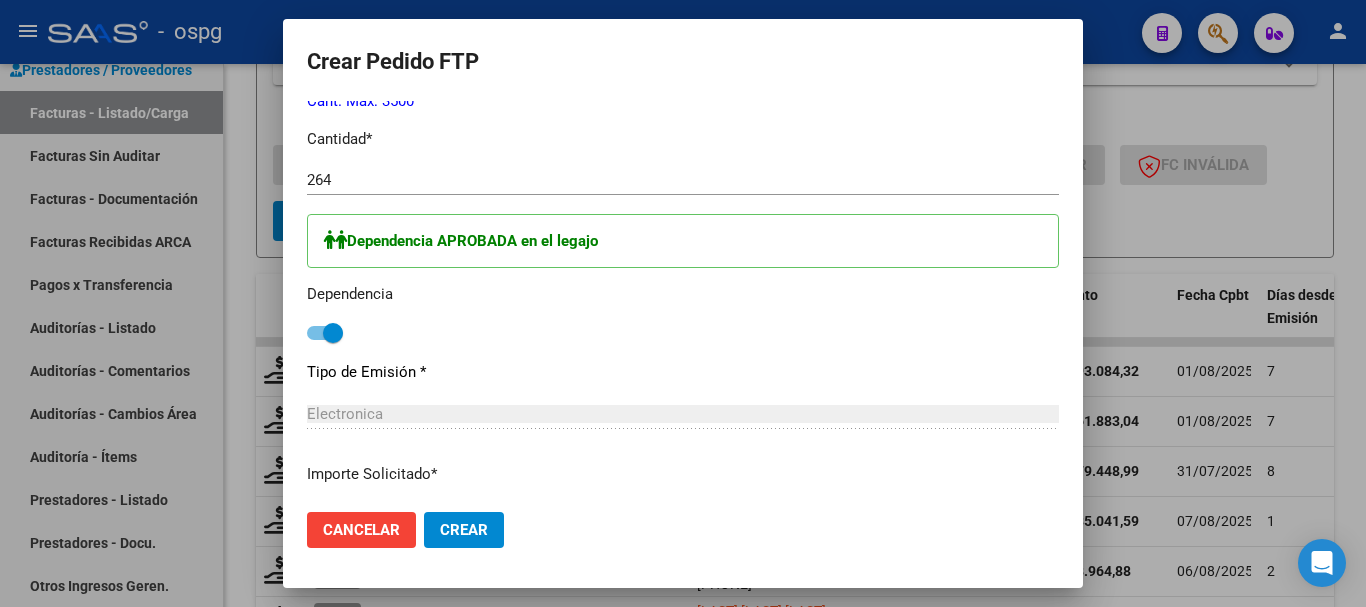 click on "Crear" 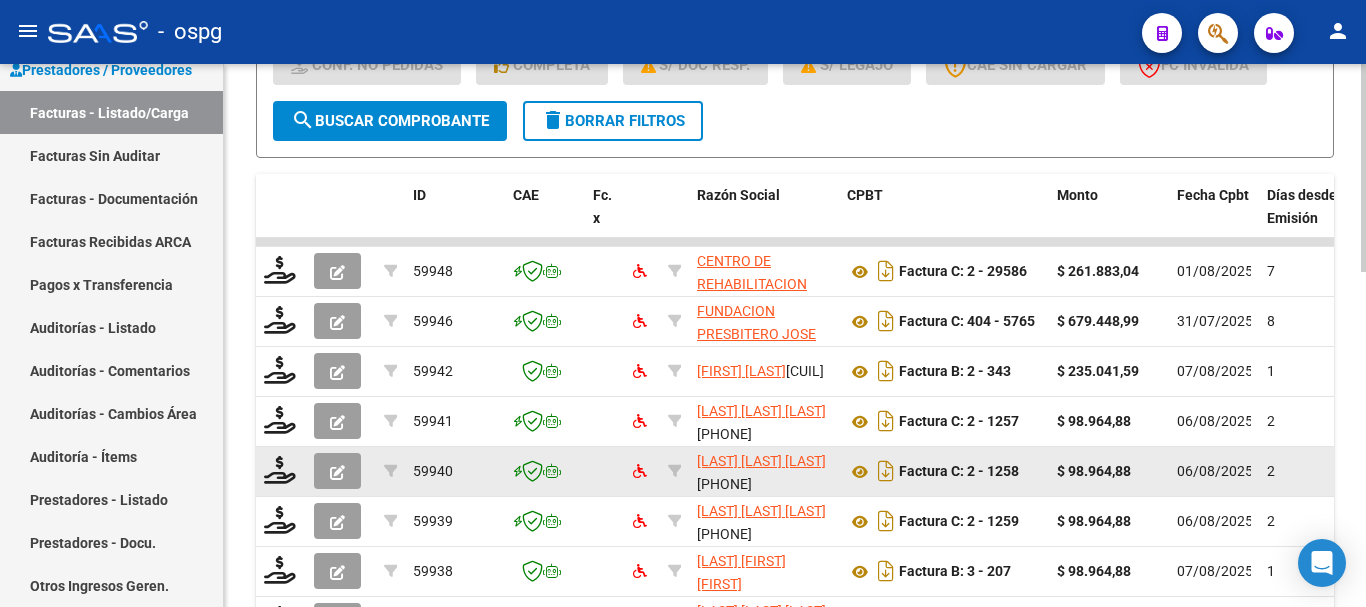 scroll, scrollTop: 700, scrollLeft: 0, axis: vertical 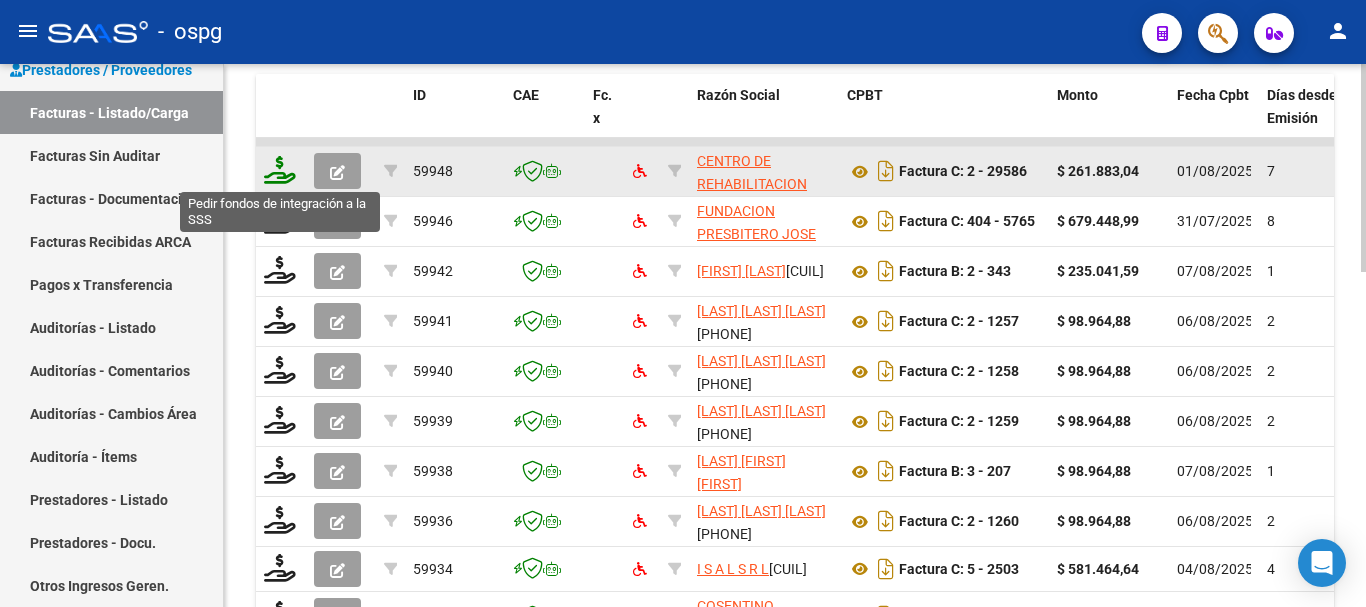 click 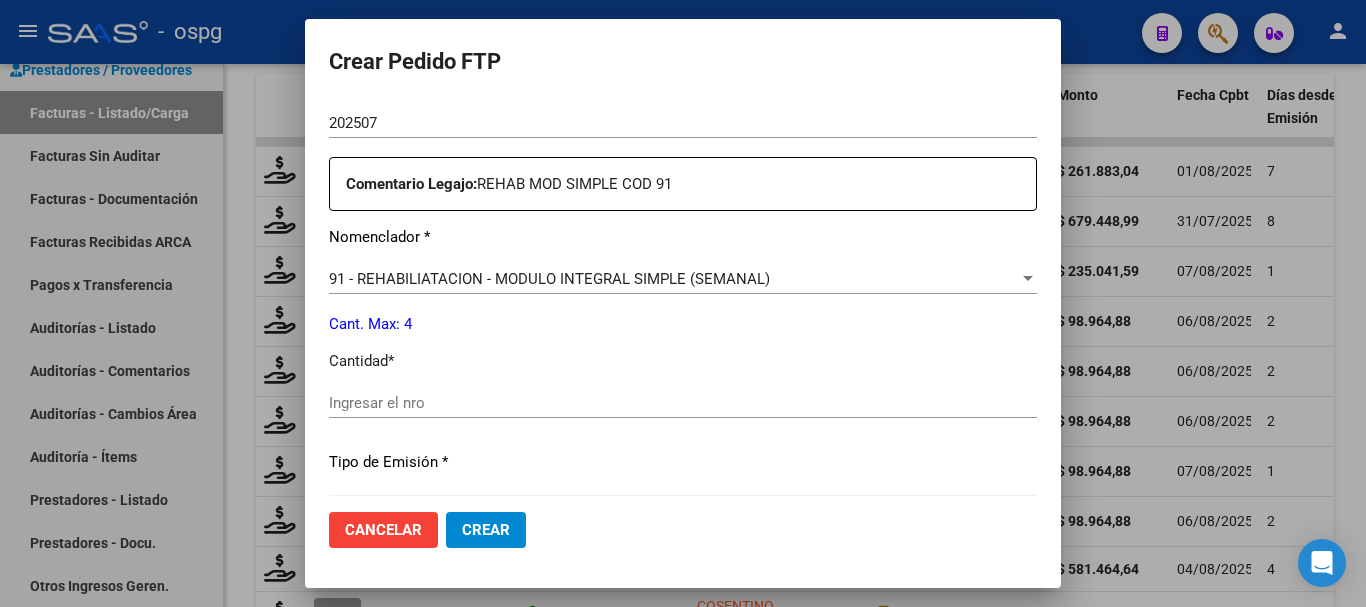 scroll, scrollTop: 800, scrollLeft: 0, axis: vertical 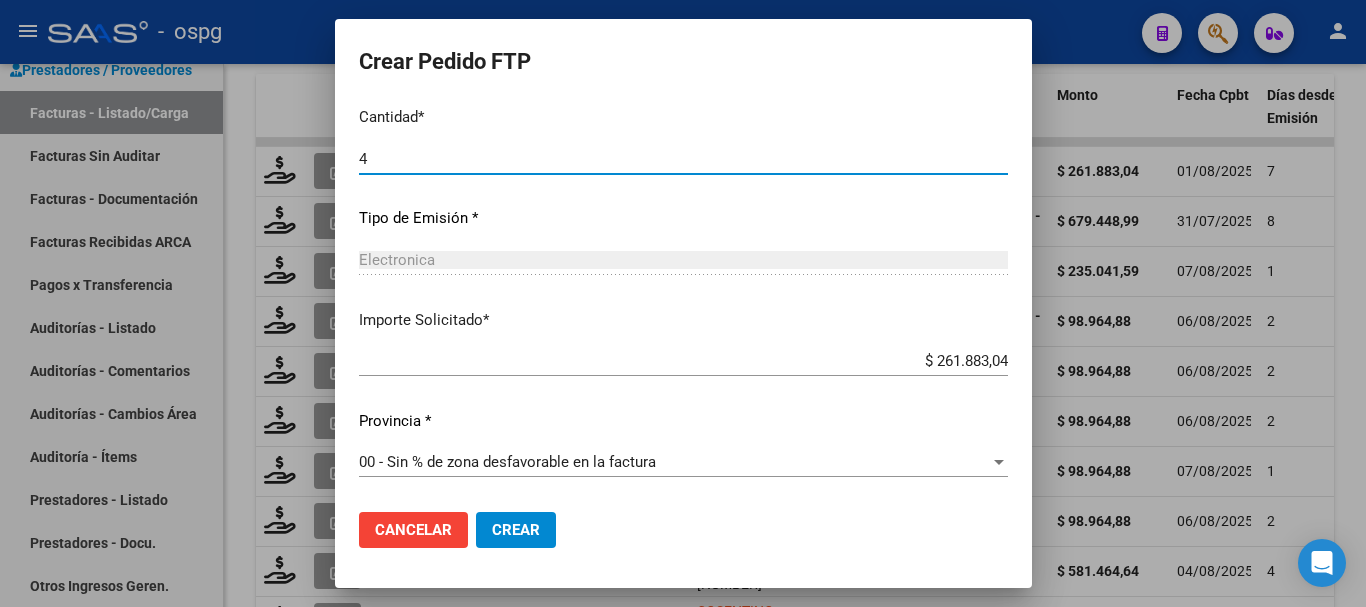 type on "4" 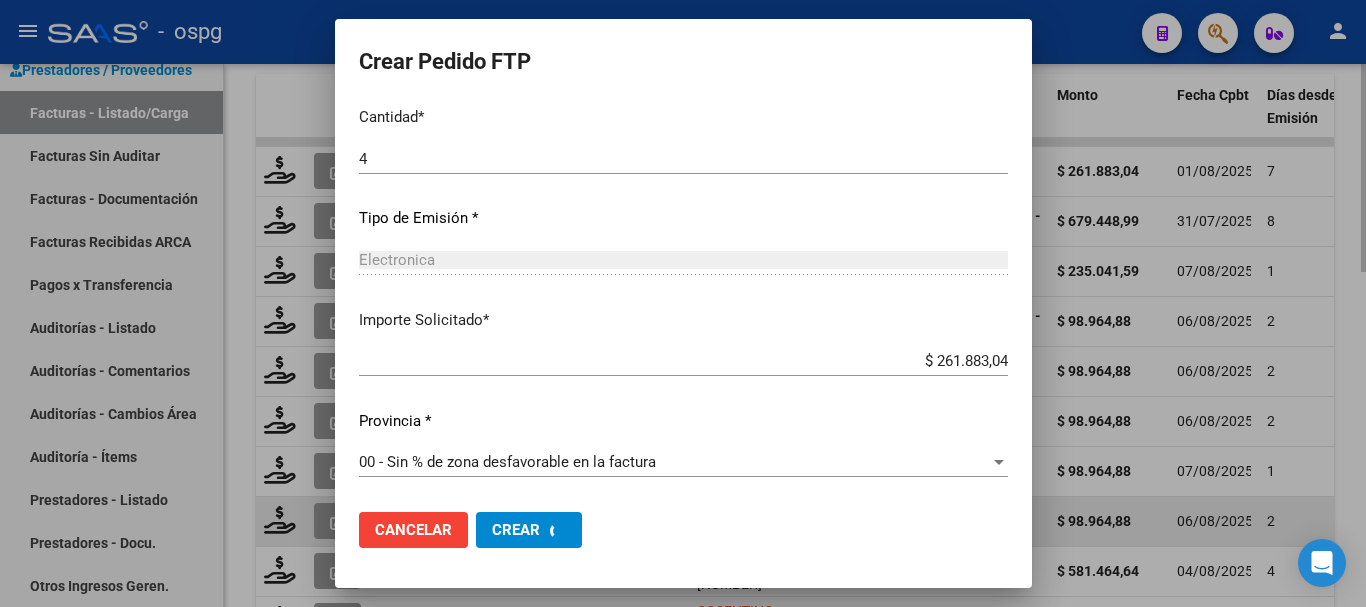 scroll, scrollTop: 831, scrollLeft: 0, axis: vertical 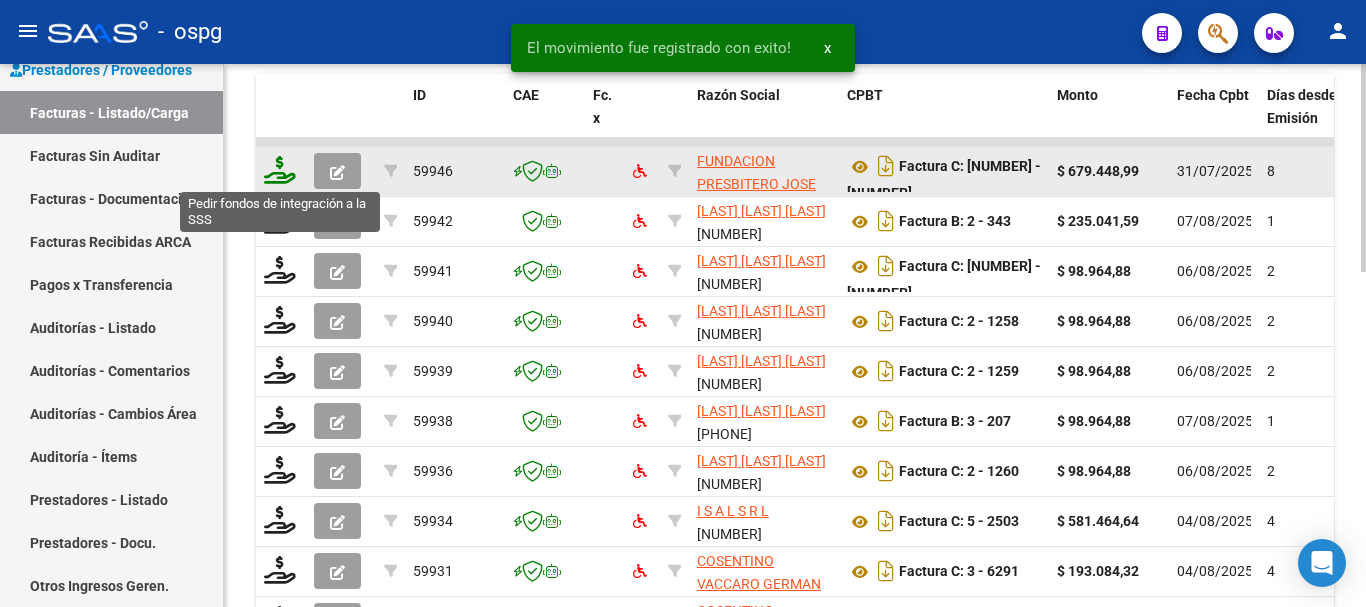 click 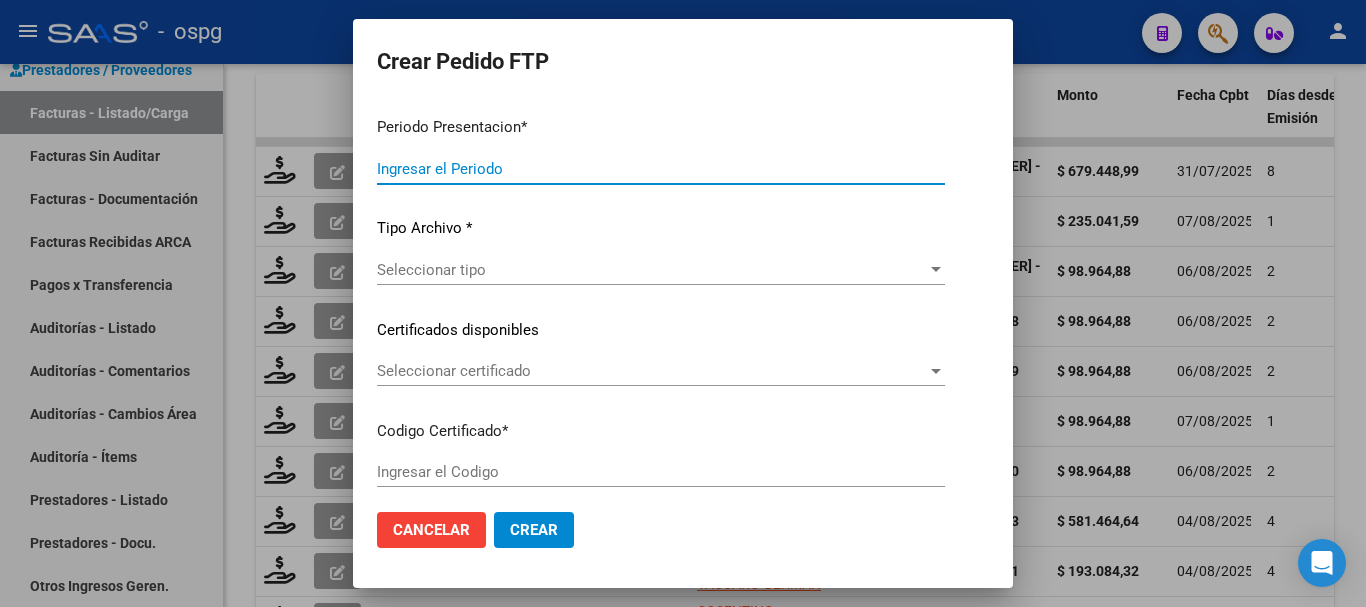 type on "202507" 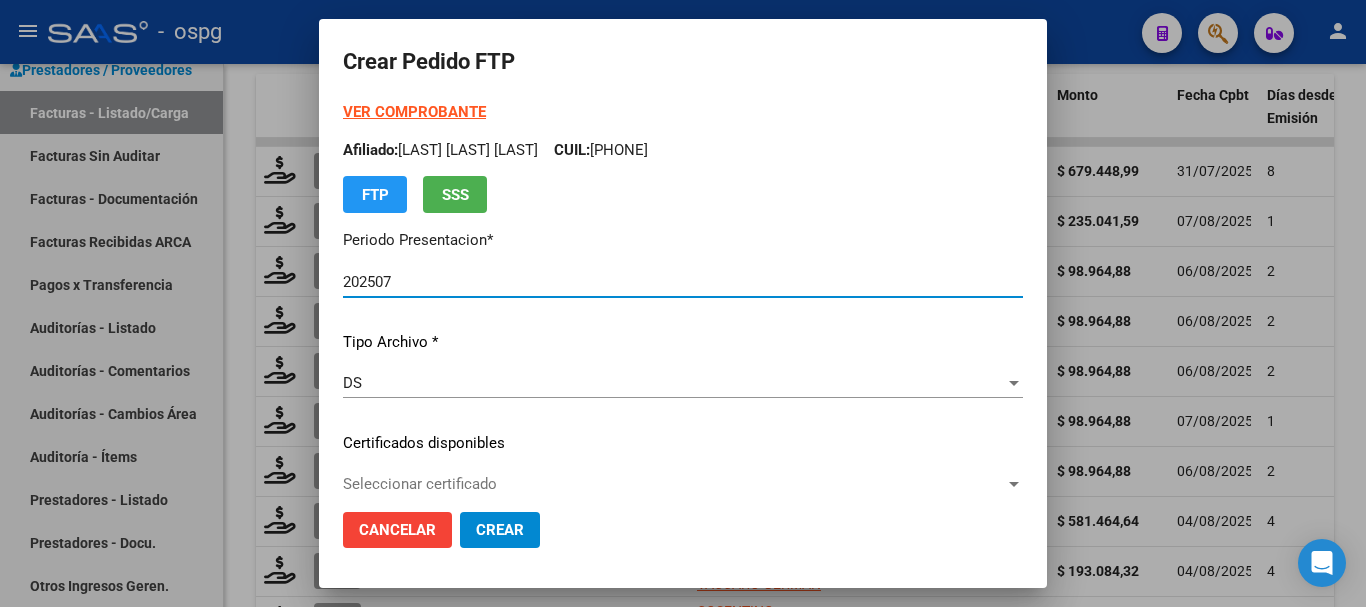 type on "4167391477" 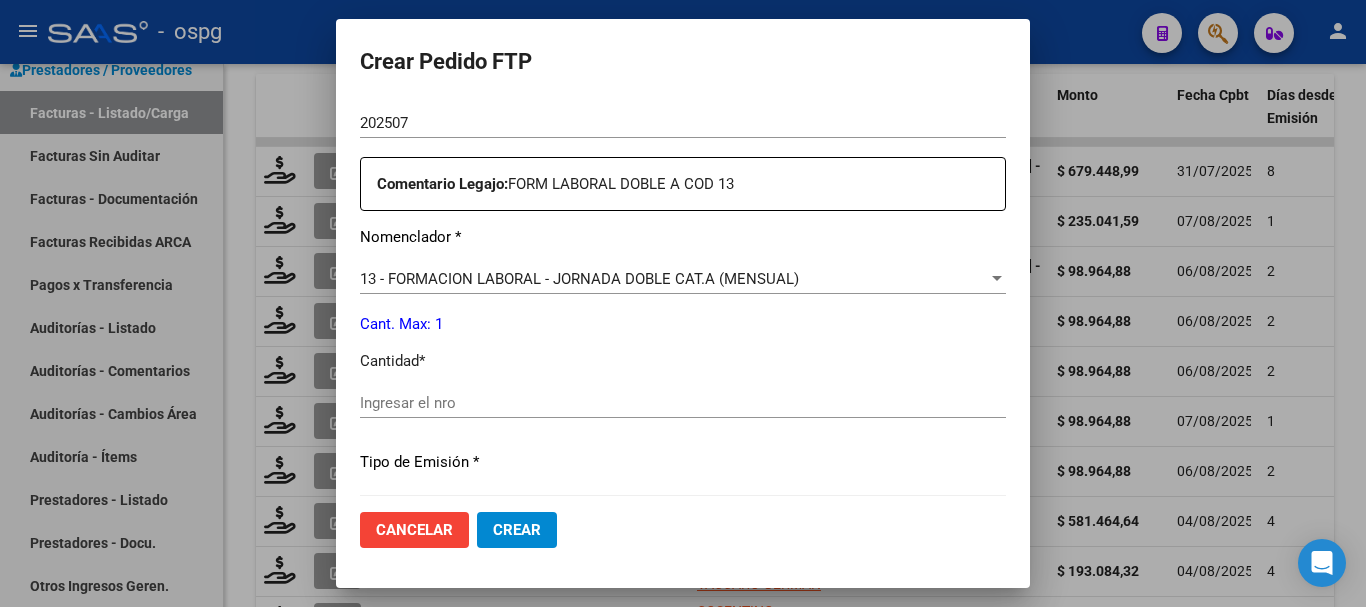 scroll, scrollTop: 800, scrollLeft: 0, axis: vertical 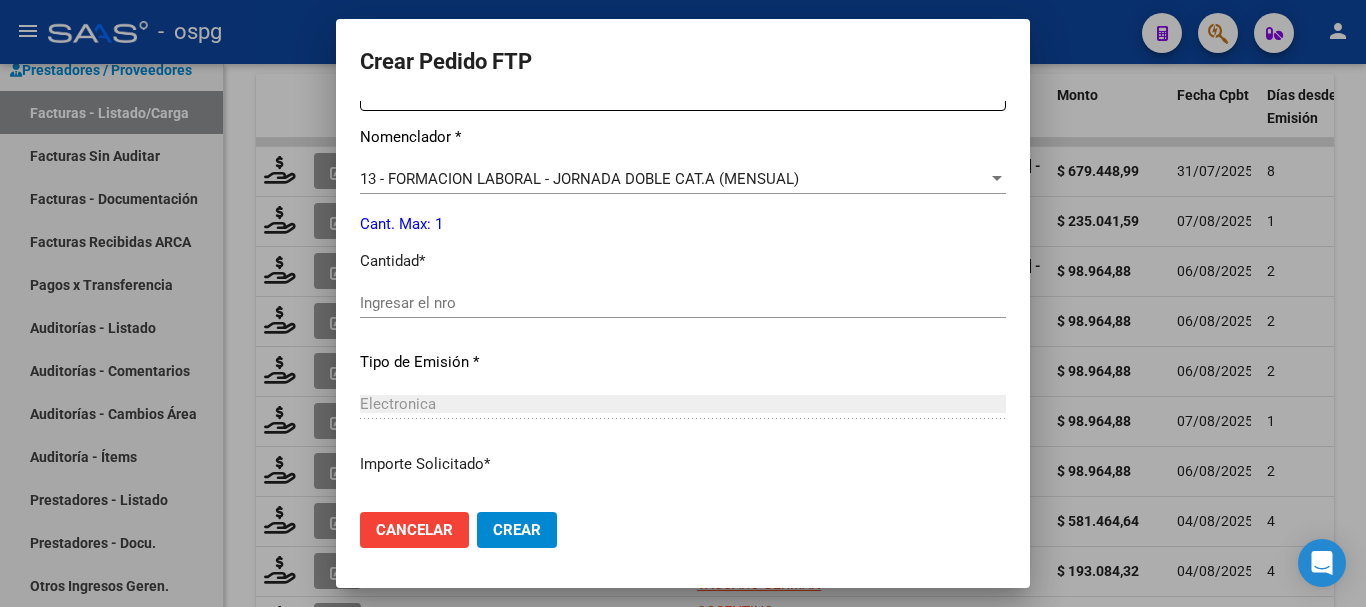 click on "Ingresar el nro" 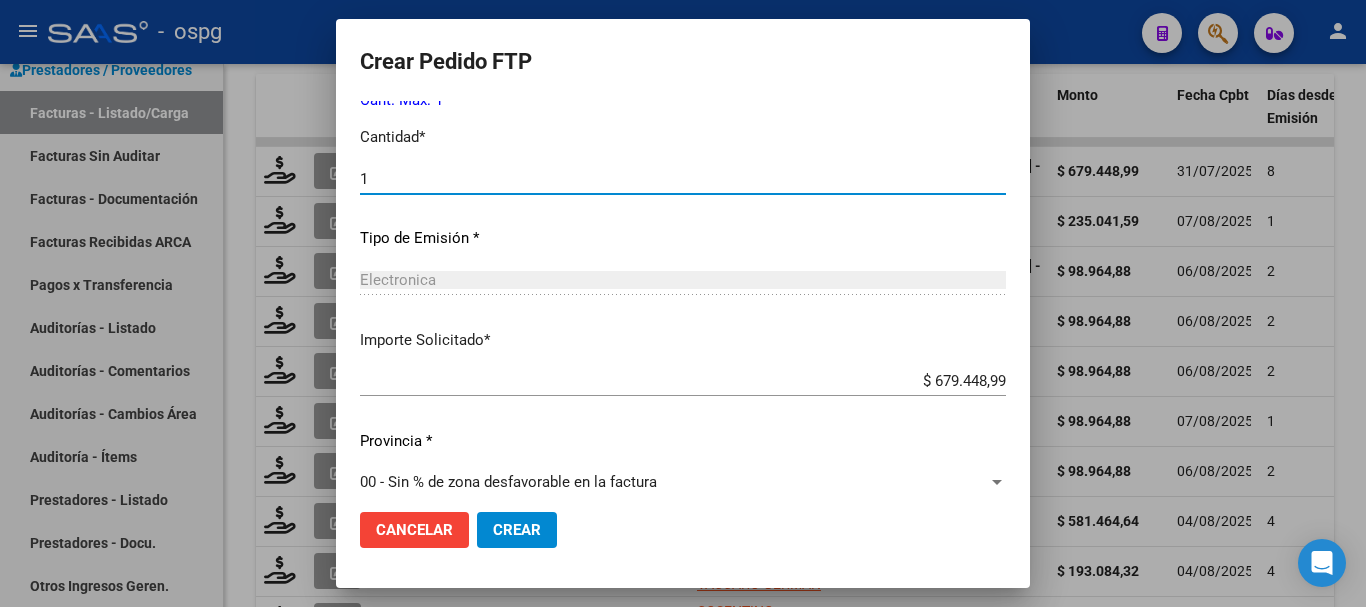 scroll, scrollTop: 944, scrollLeft: 0, axis: vertical 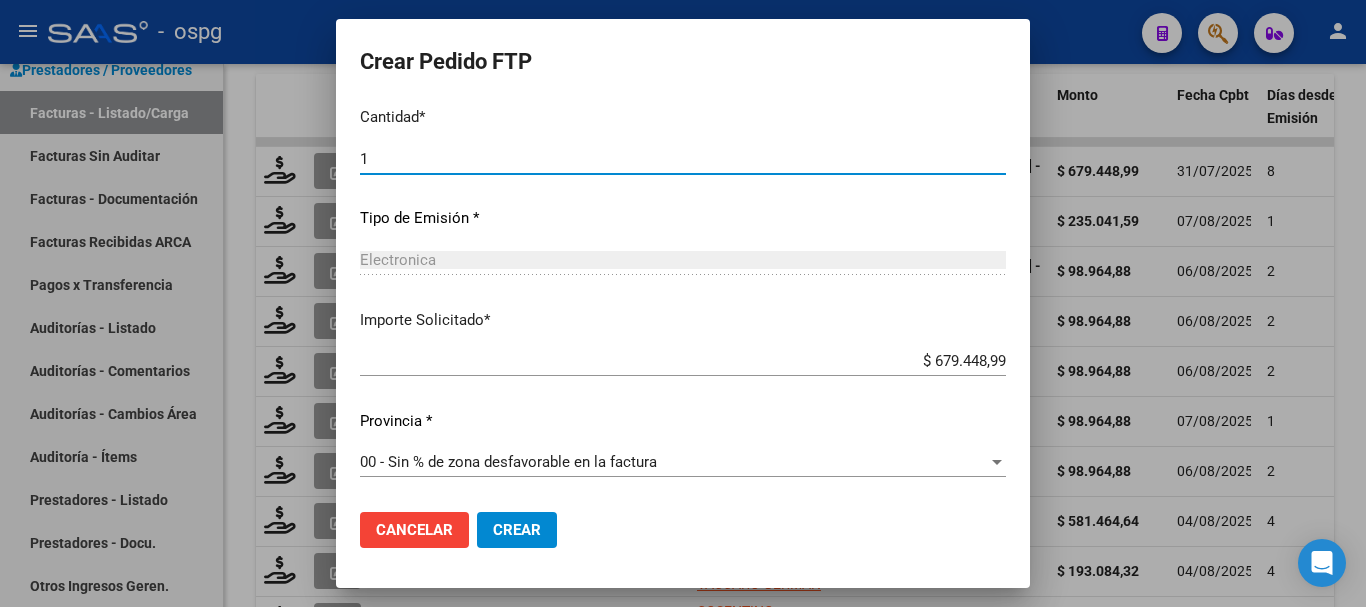 type on "1" 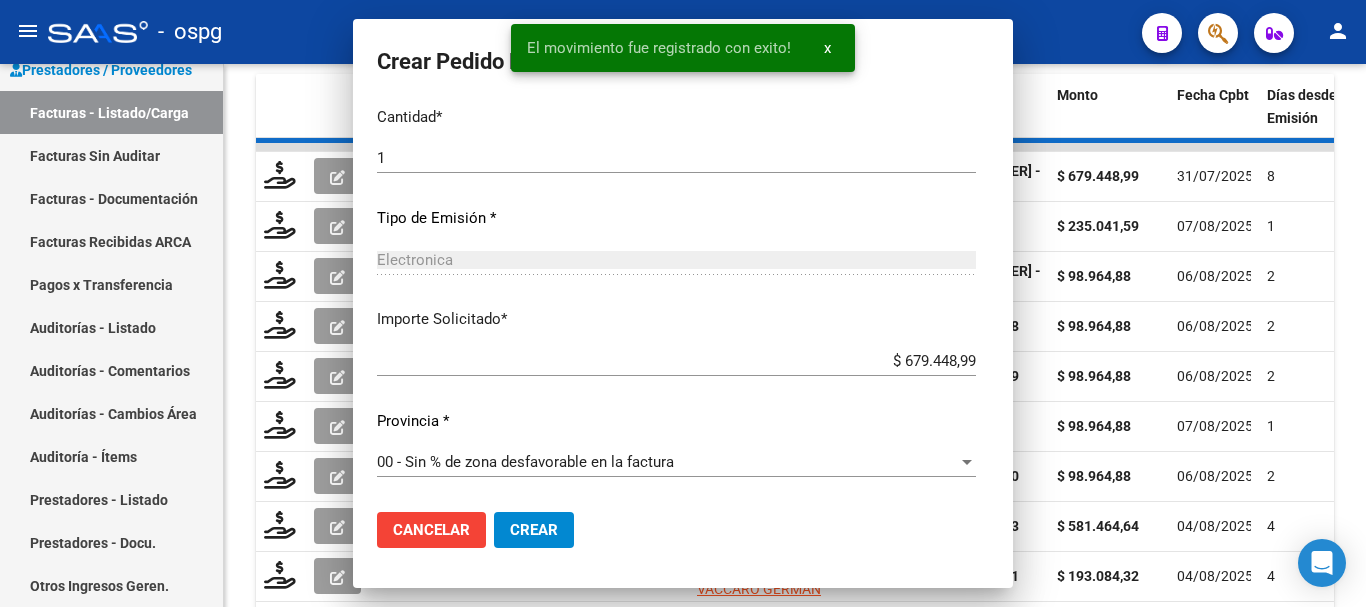 scroll, scrollTop: 831, scrollLeft: 0, axis: vertical 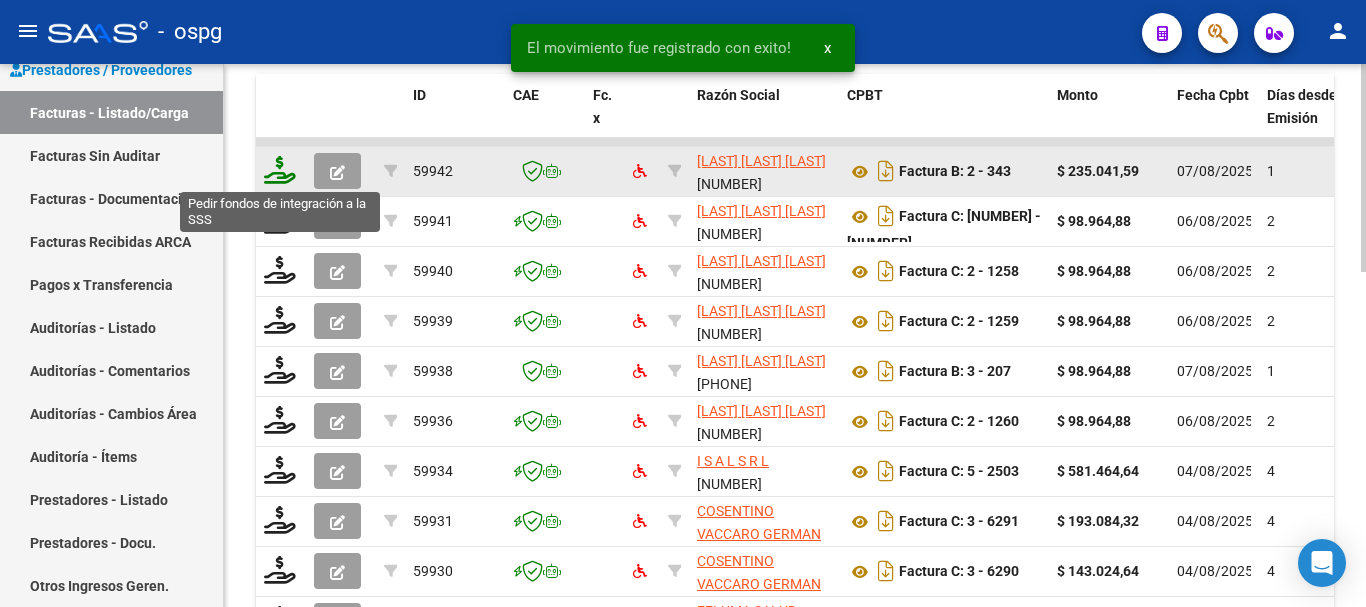 click 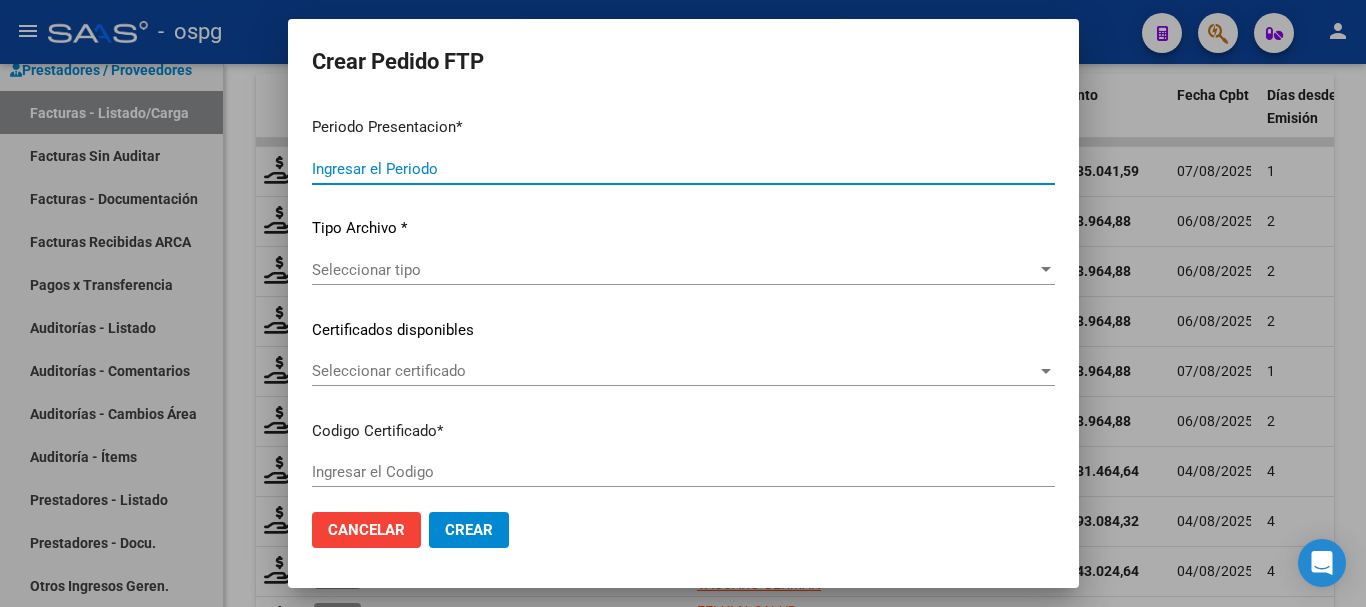 type on "202507" 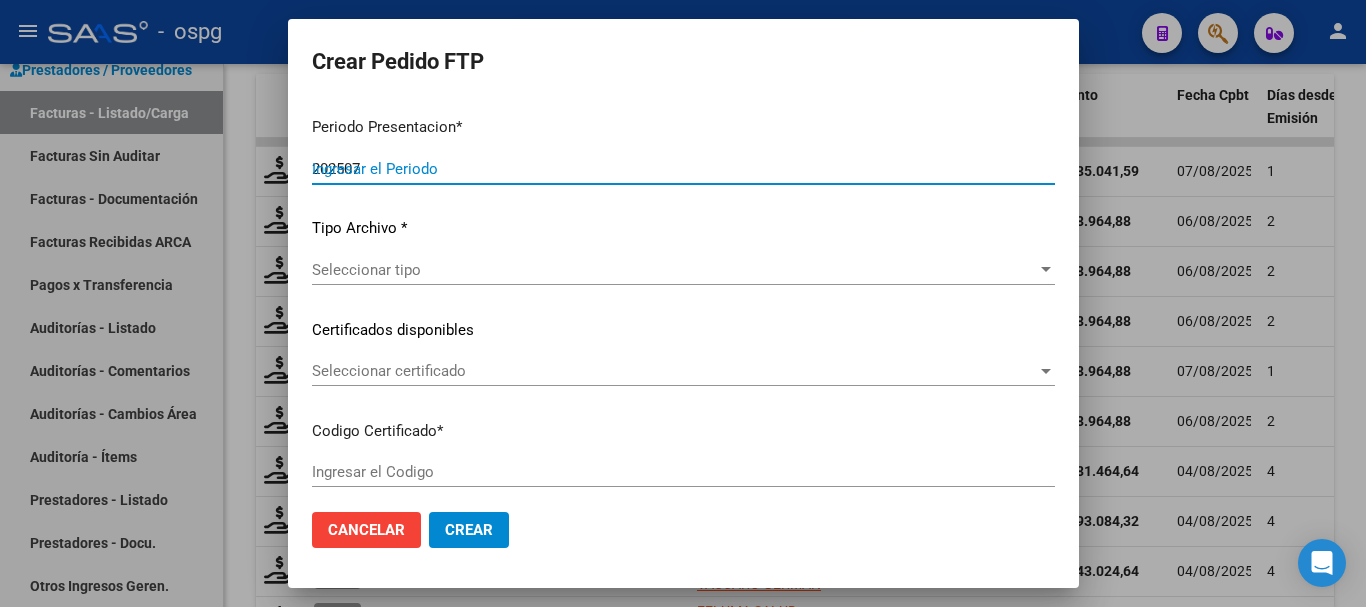 type on "202507" 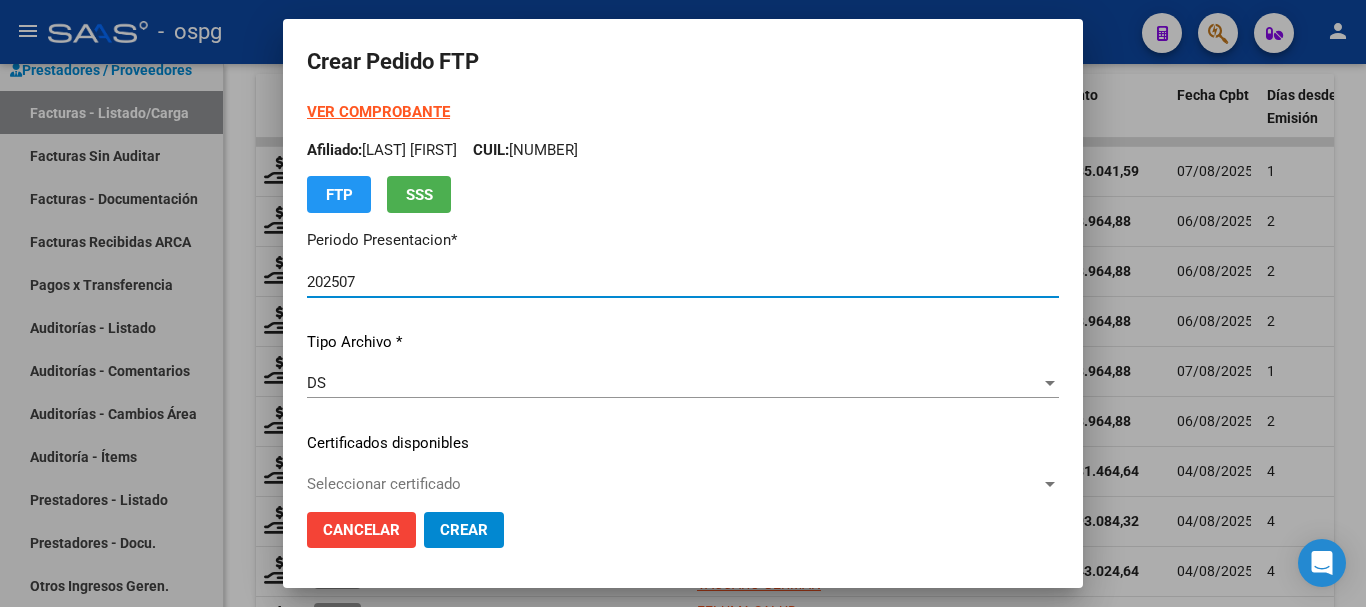 type on "4570826859" 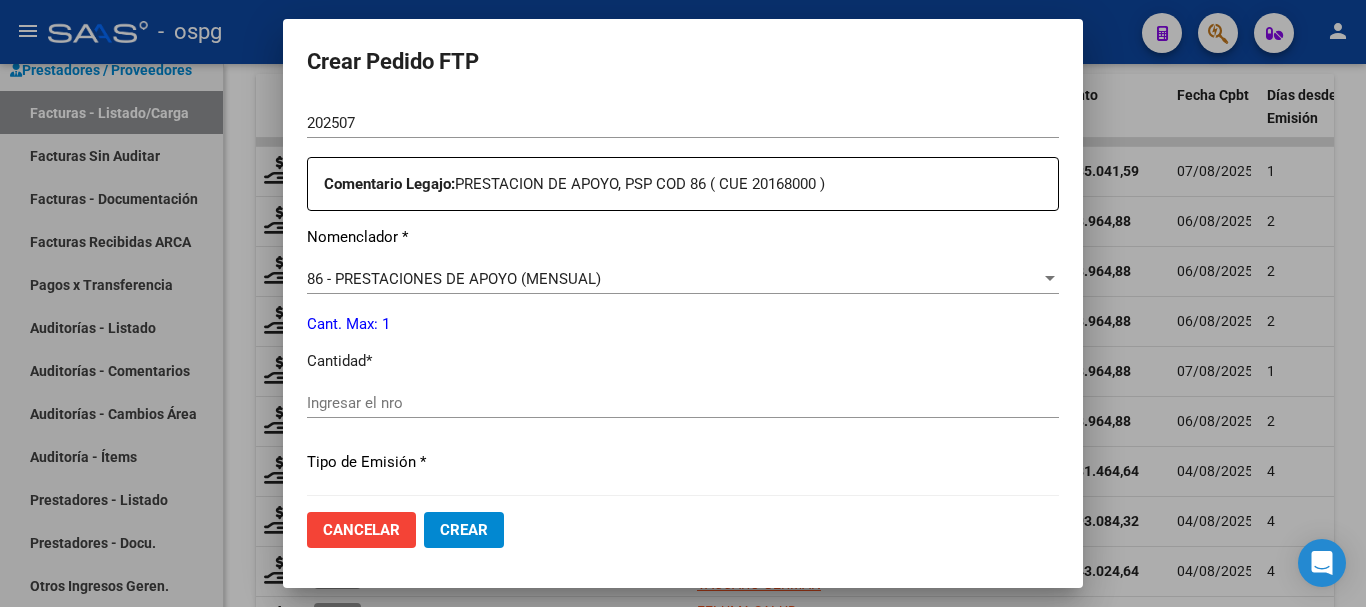 scroll, scrollTop: 800, scrollLeft: 0, axis: vertical 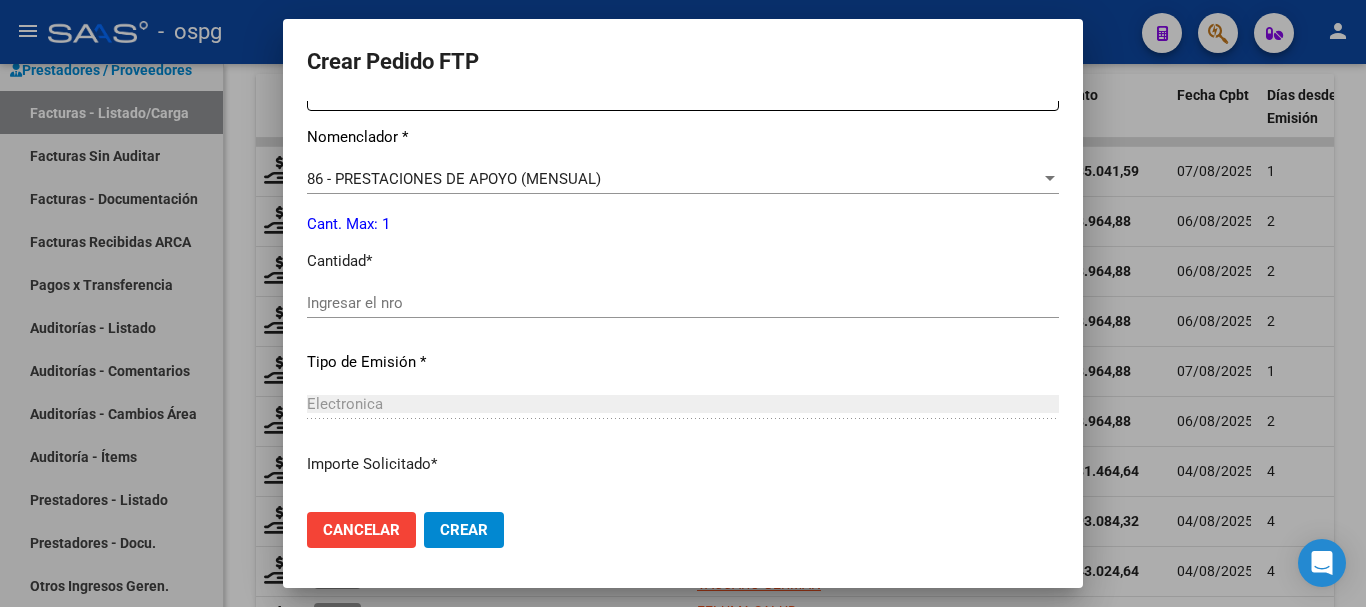 click on "Ingresar el nro" at bounding box center [683, 303] 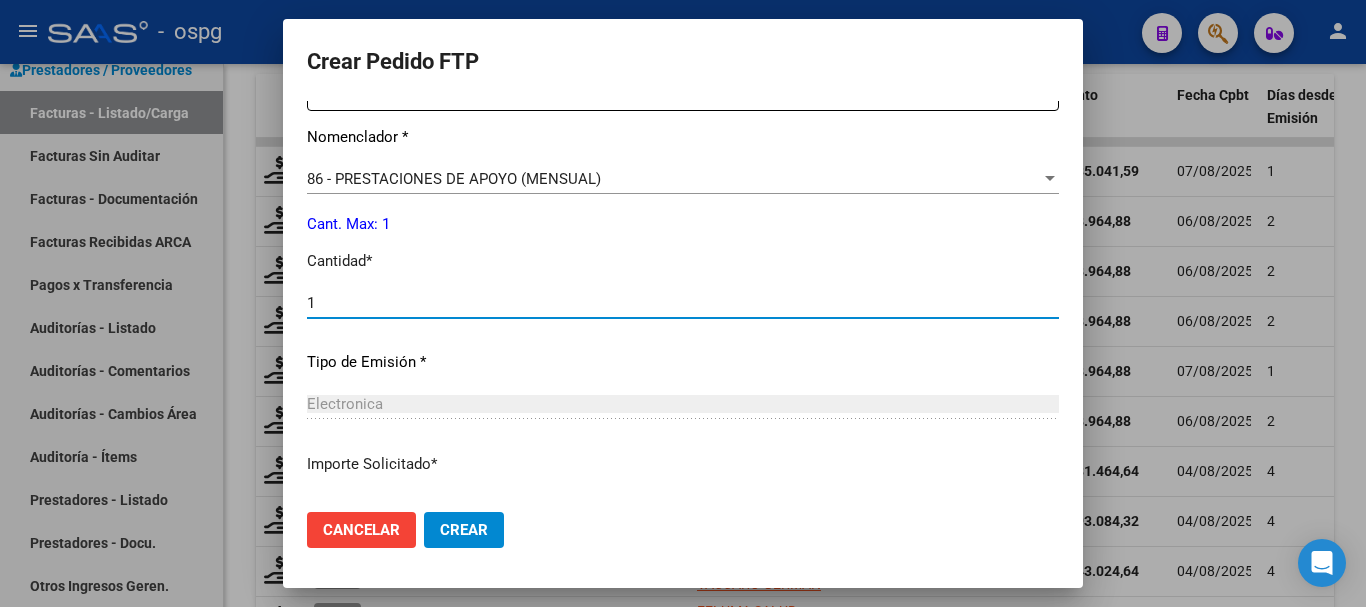 type on "1" 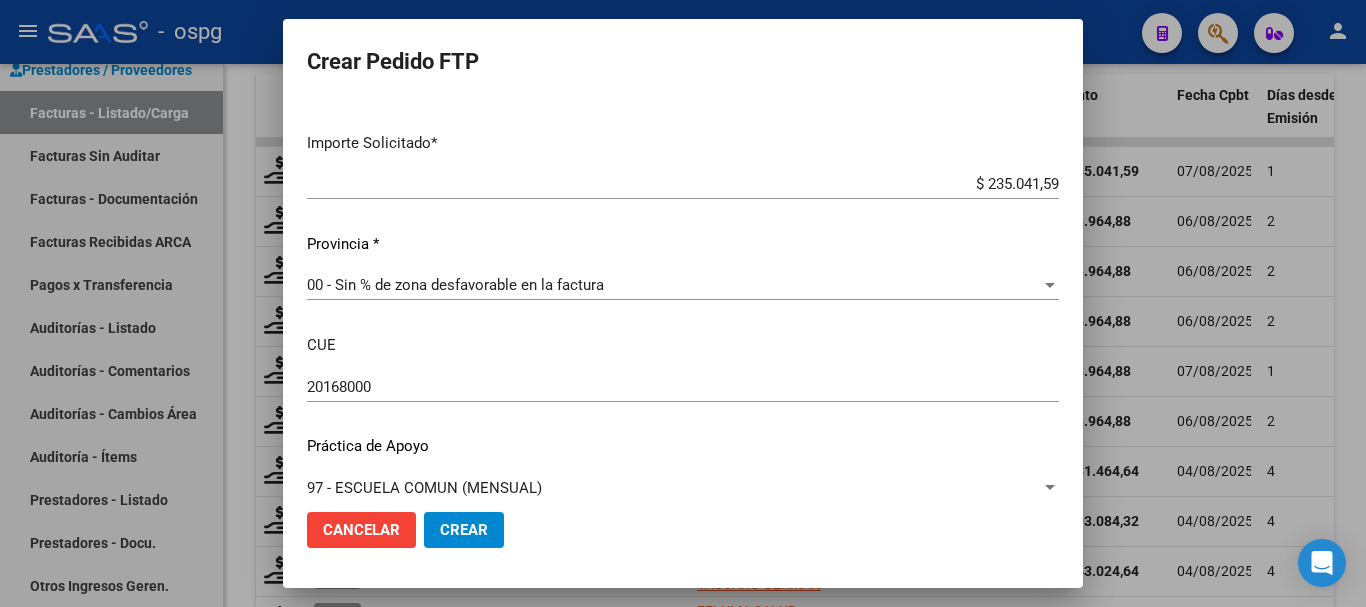 scroll, scrollTop: 1146, scrollLeft: 0, axis: vertical 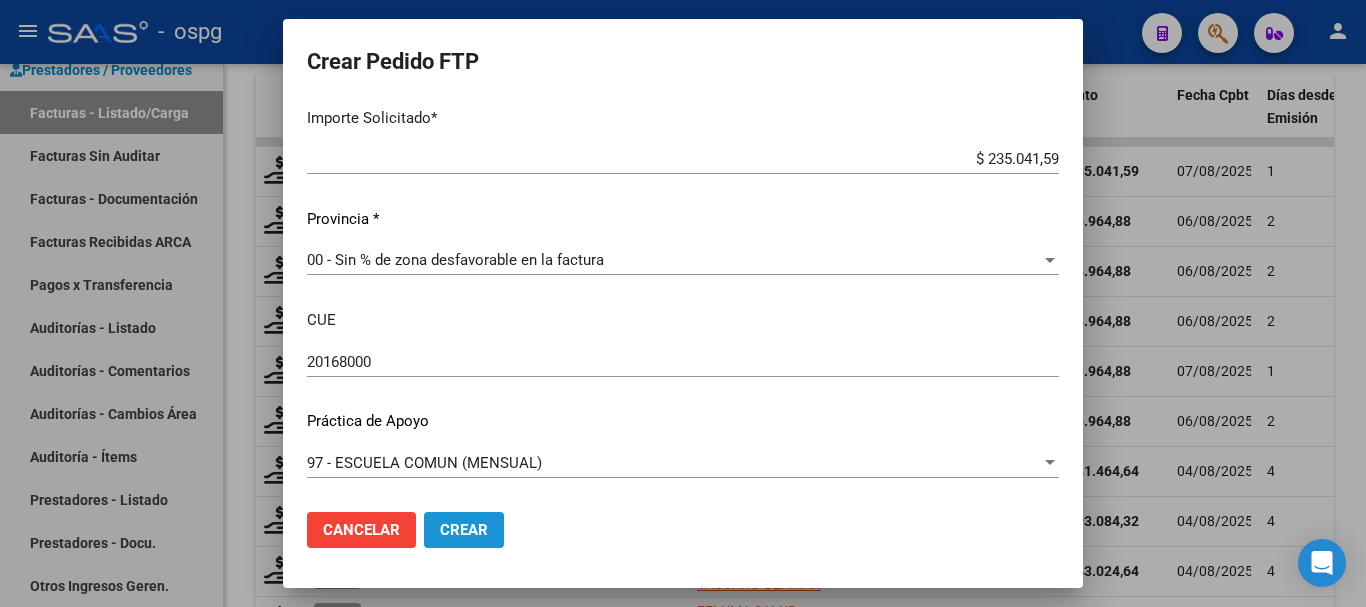 drag, startPoint x: 462, startPoint y: 536, endPoint x: 502, endPoint y: 522, distance: 42.379242 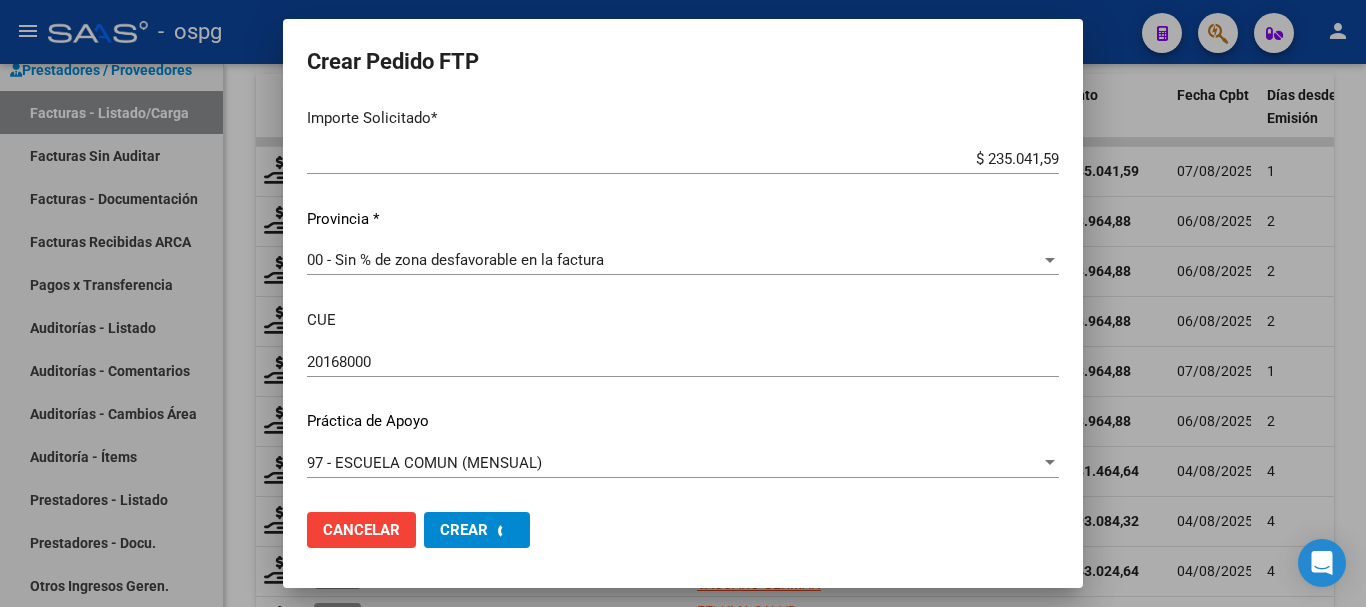 scroll, scrollTop: 0, scrollLeft: 0, axis: both 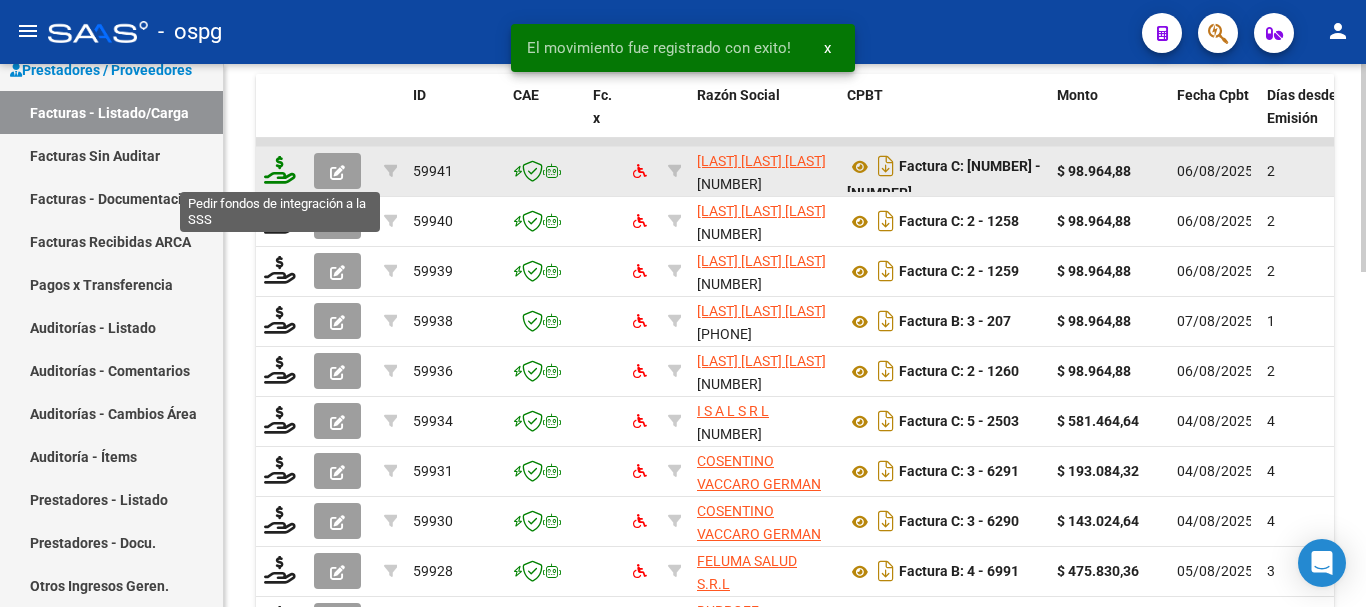 click 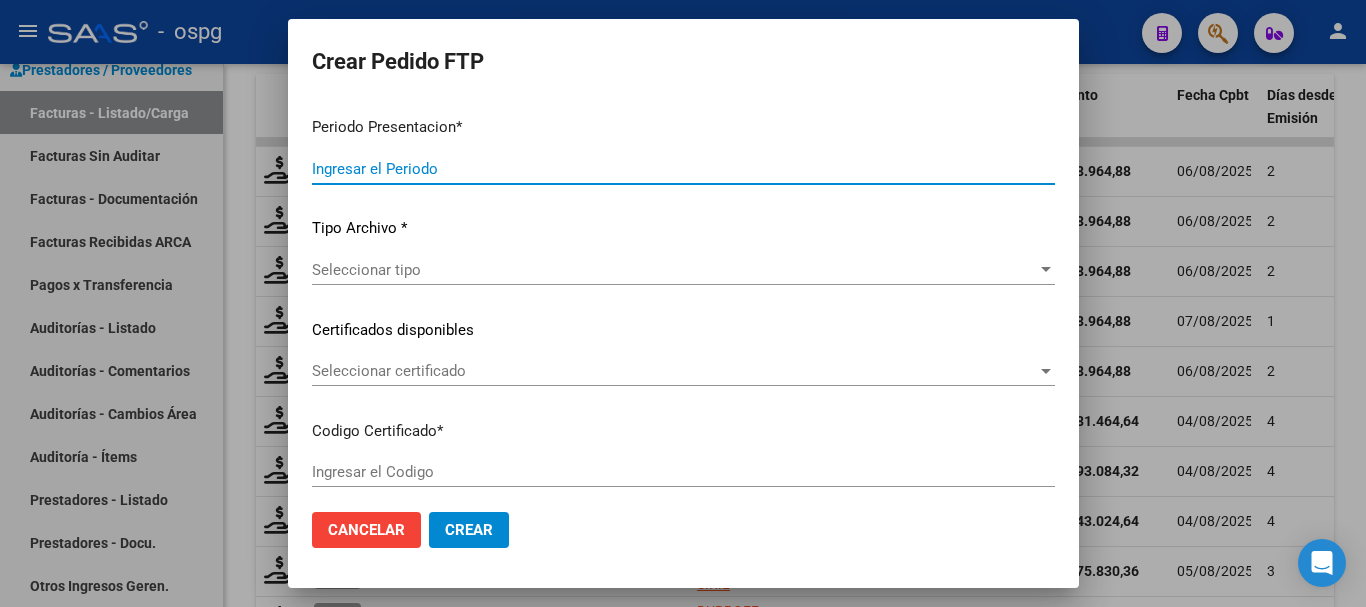 type on "202507" 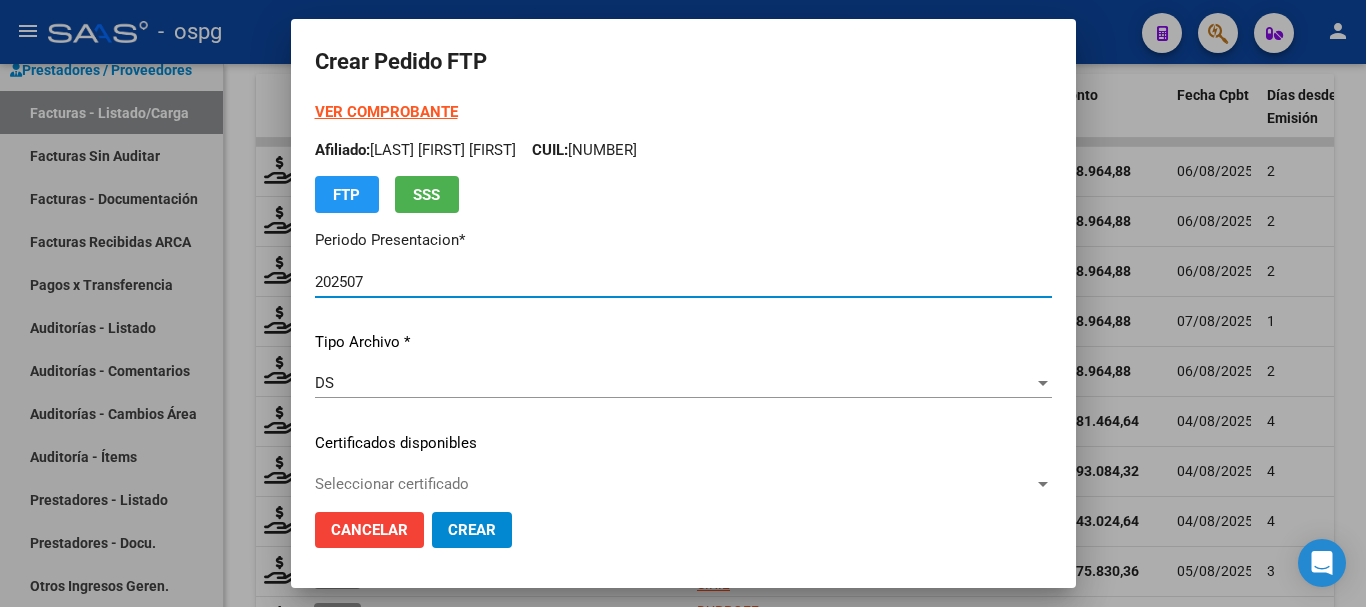 type on "[PHONE]" 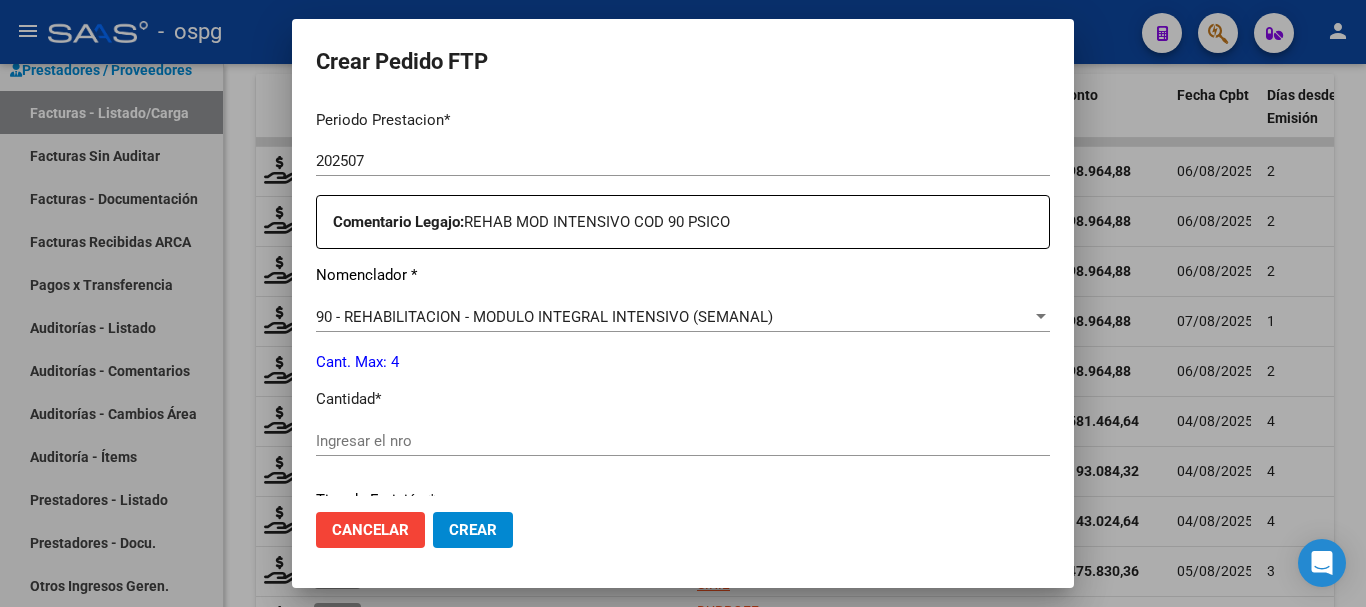 scroll, scrollTop: 700, scrollLeft: 0, axis: vertical 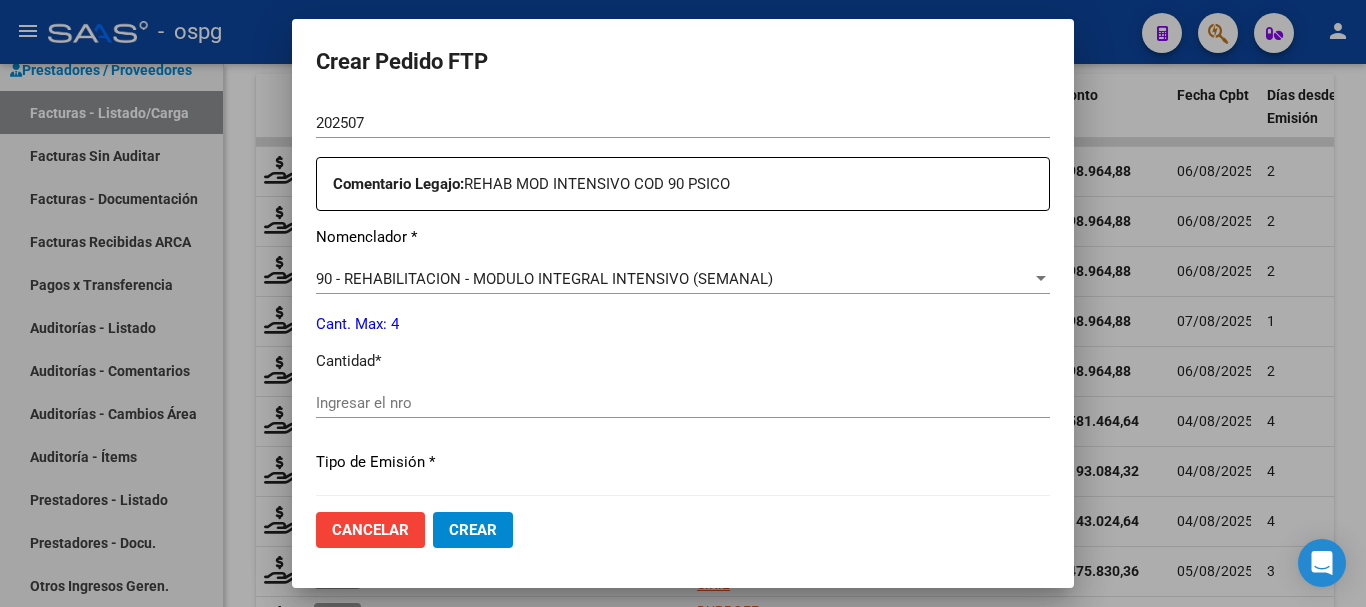click on "Ingresar el nro" at bounding box center (683, 403) 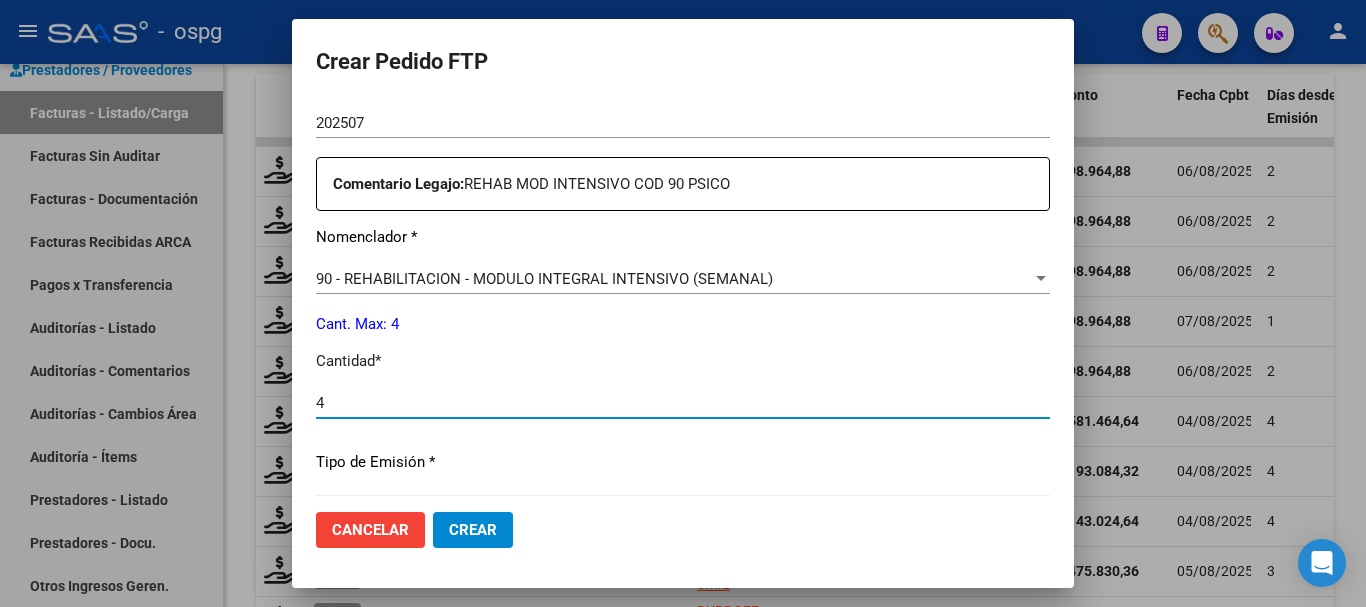 type on "4" 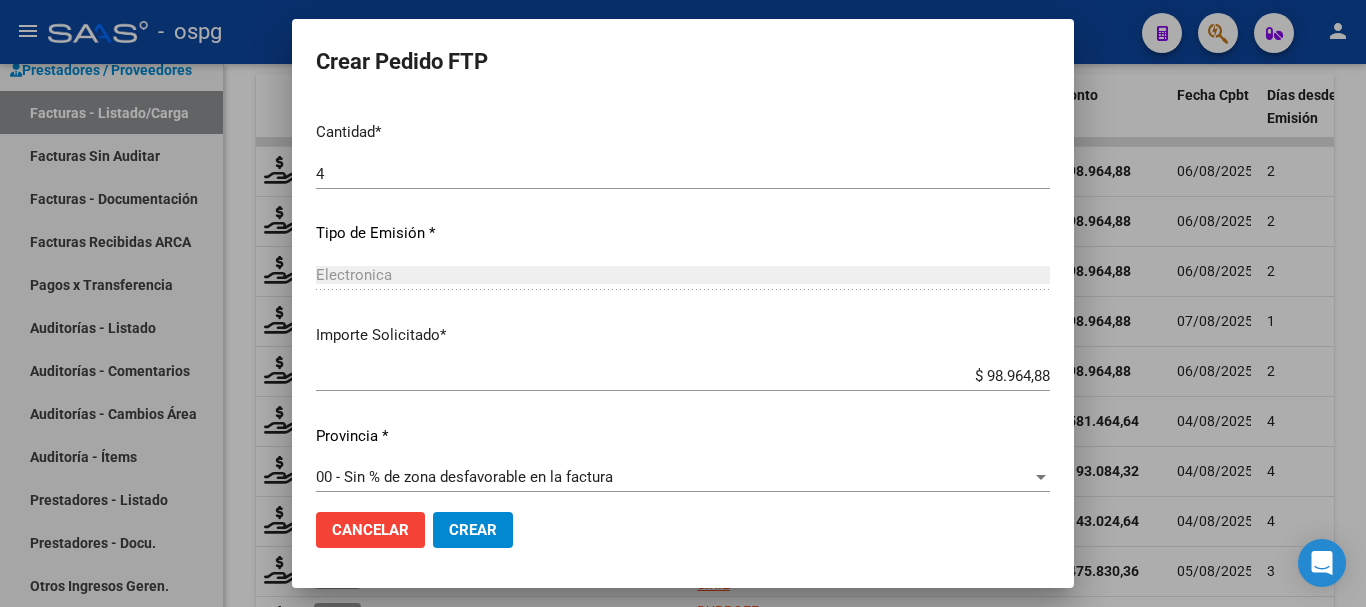 scroll, scrollTop: 944, scrollLeft: 0, axis: vertical 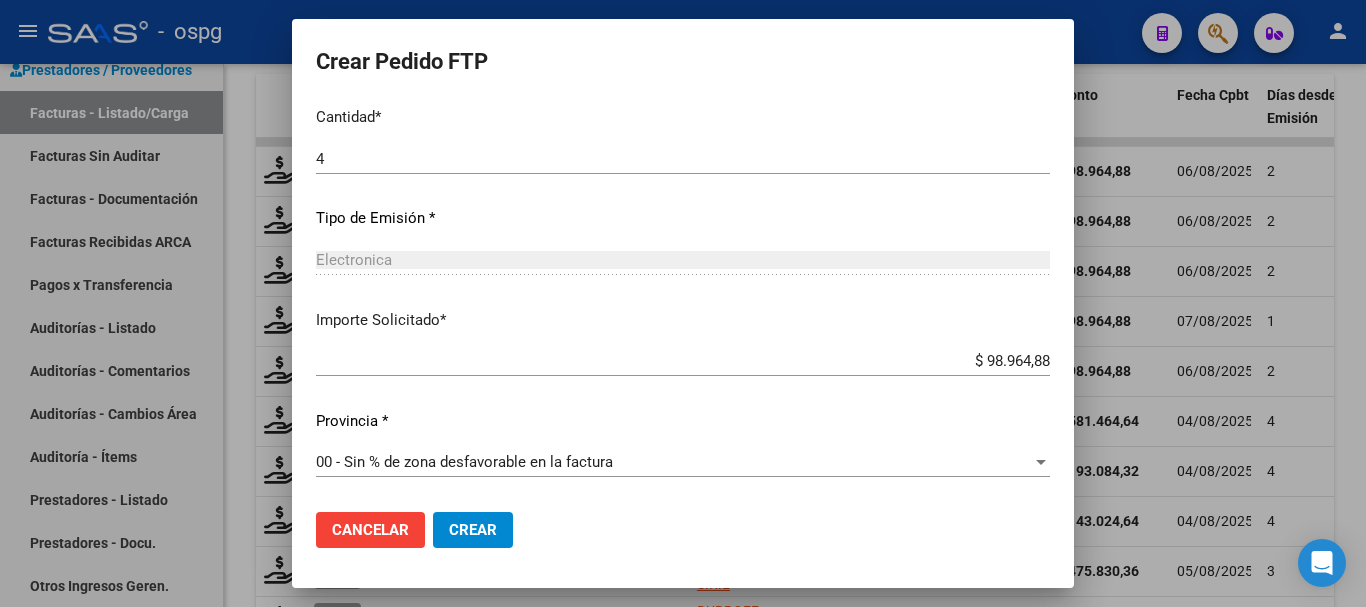 click on "Crear" 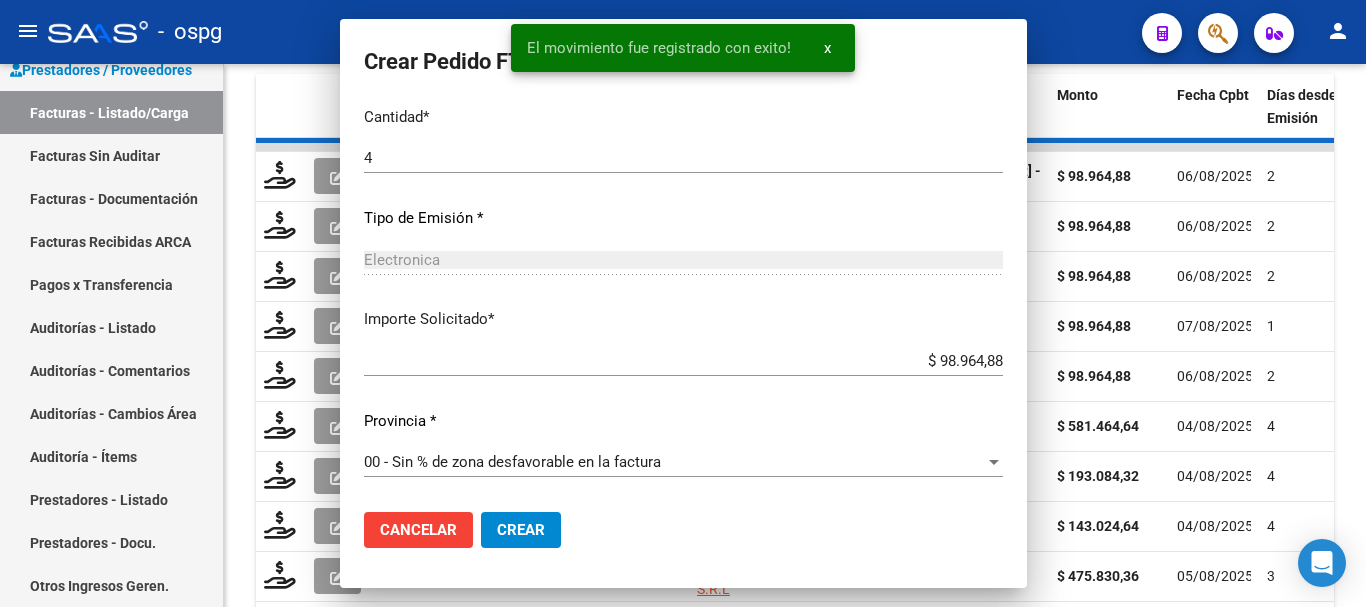 scroll, scrollTop: 831, scrollLeft: 0, axis: vertical 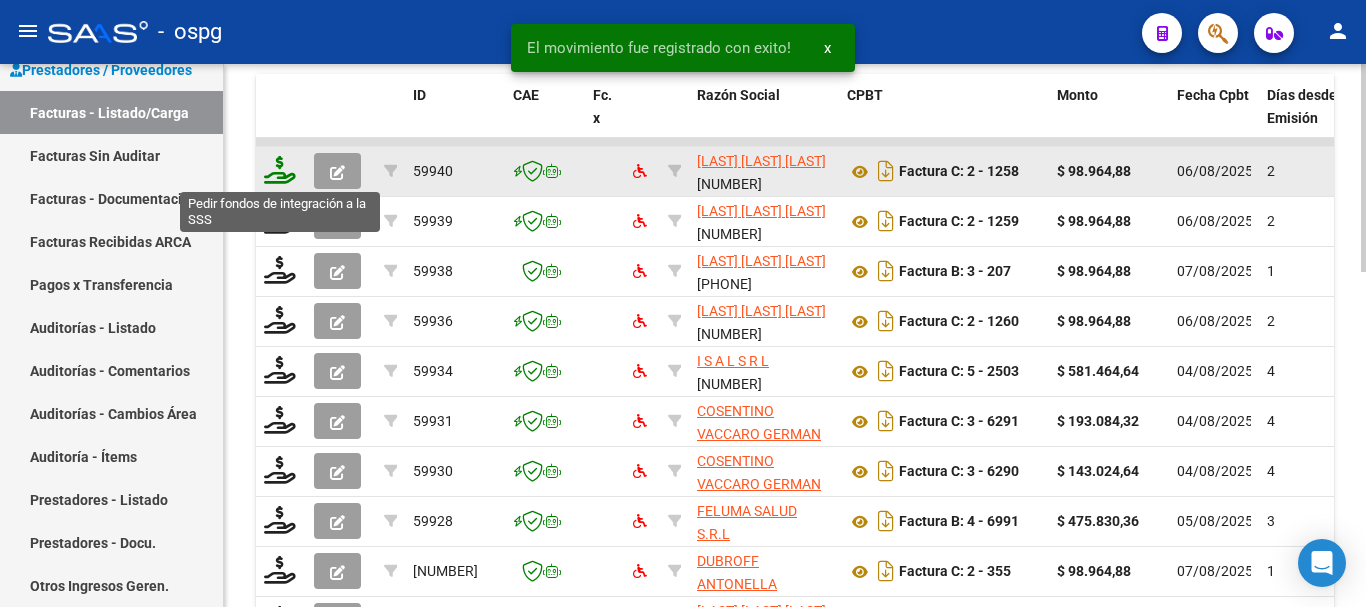 click 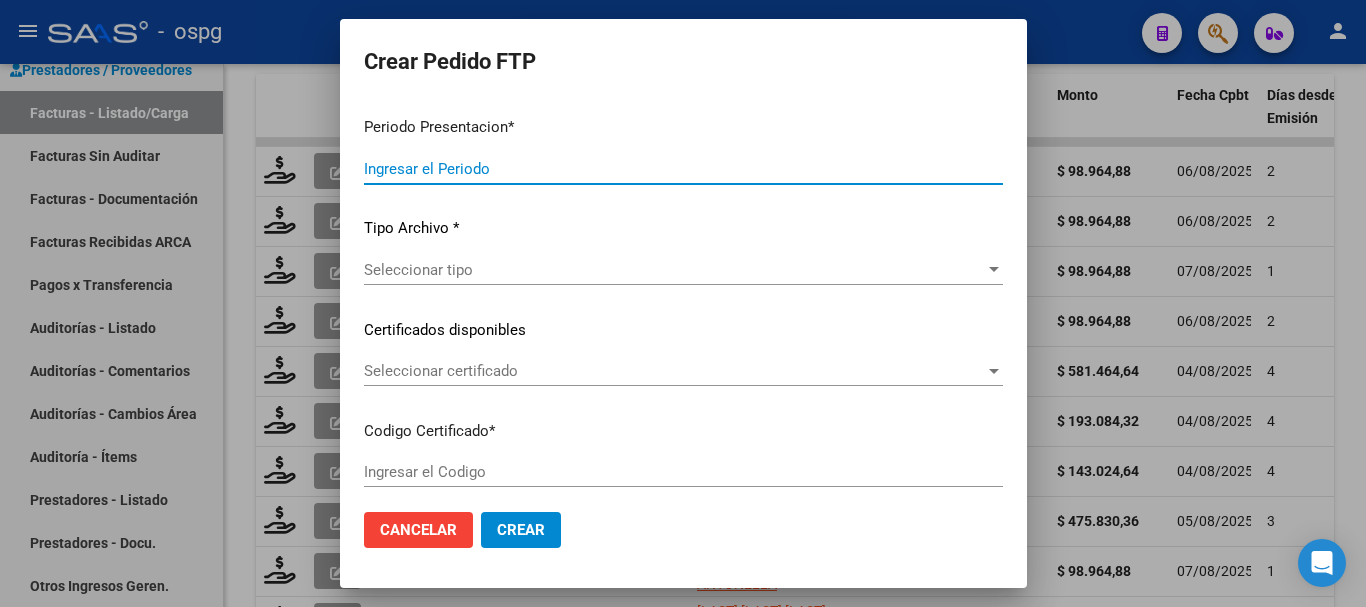 type on "202507" 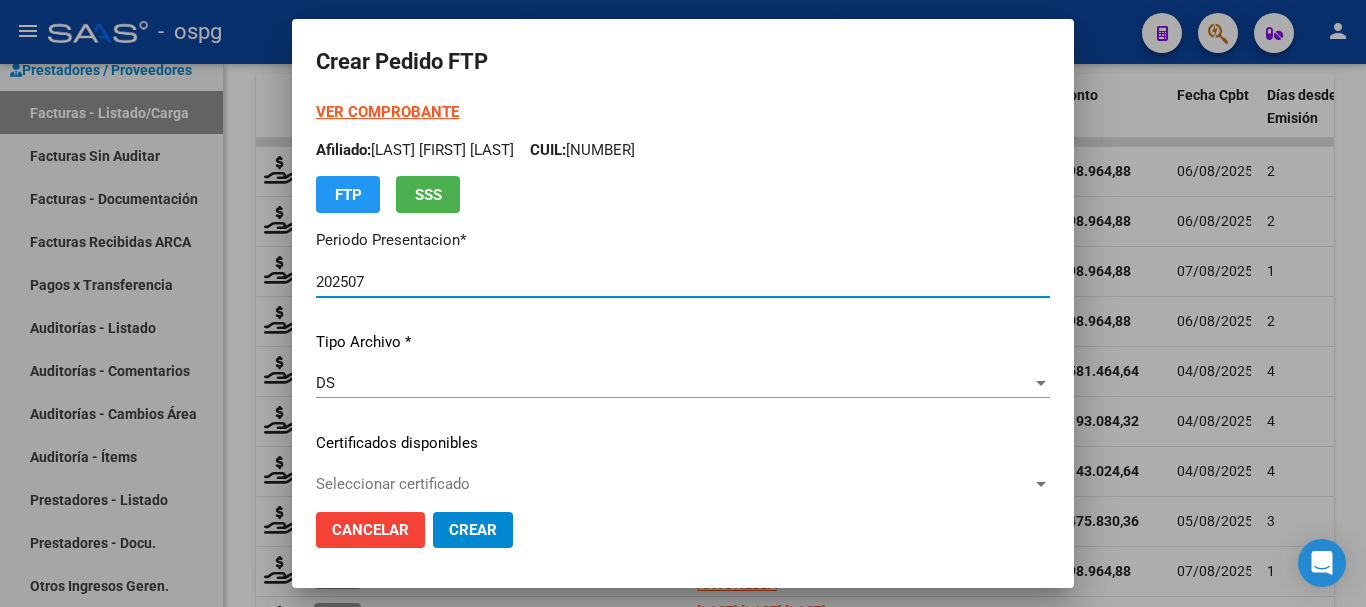 type on "[PHONE]" 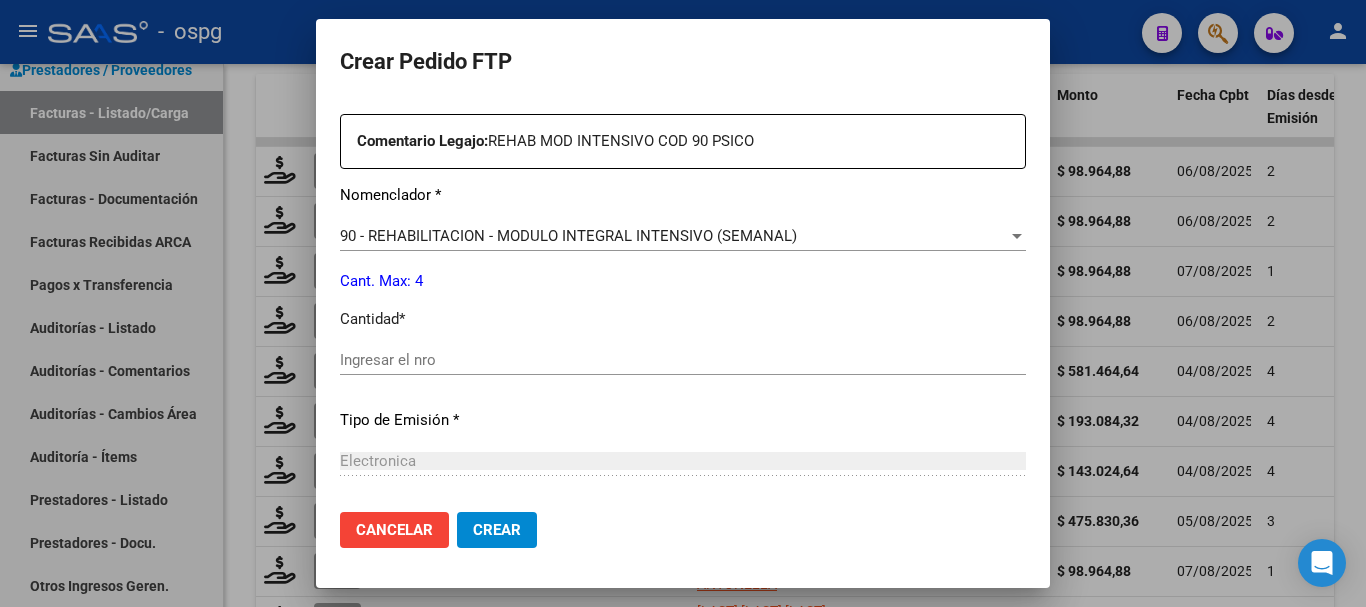 scroll, scrollTop: 800, scrollLeft: 0, axis: vertical 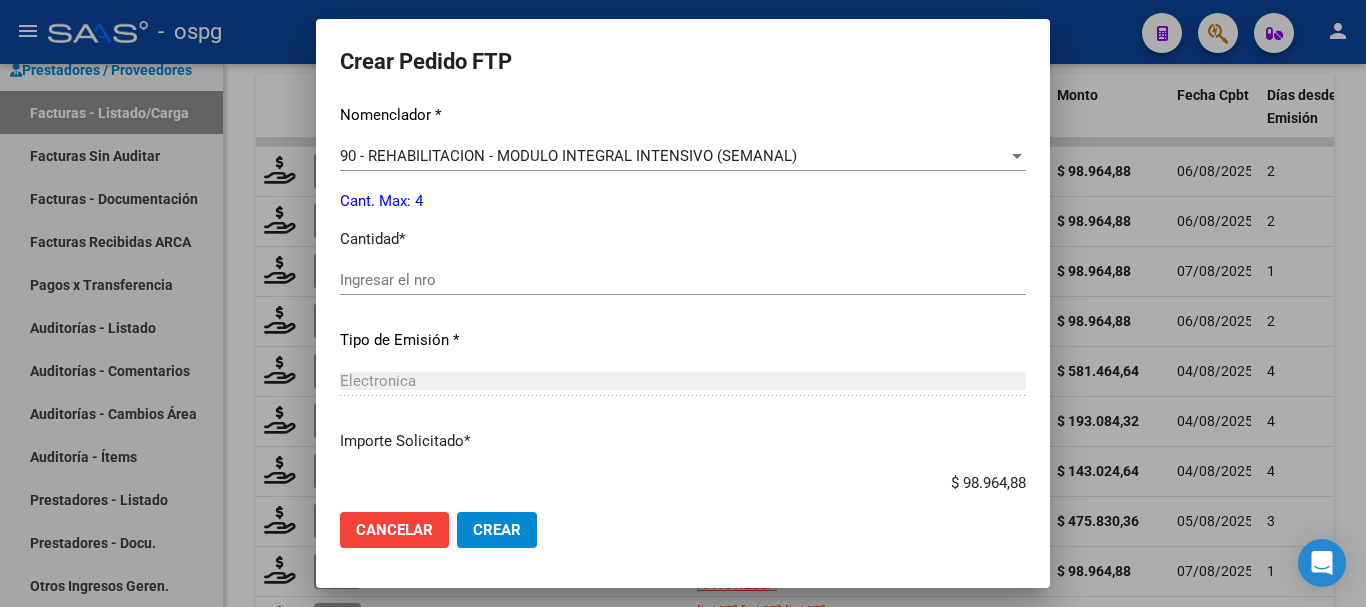 click on "Ingresar el nro" at bounding box center (683, 280) 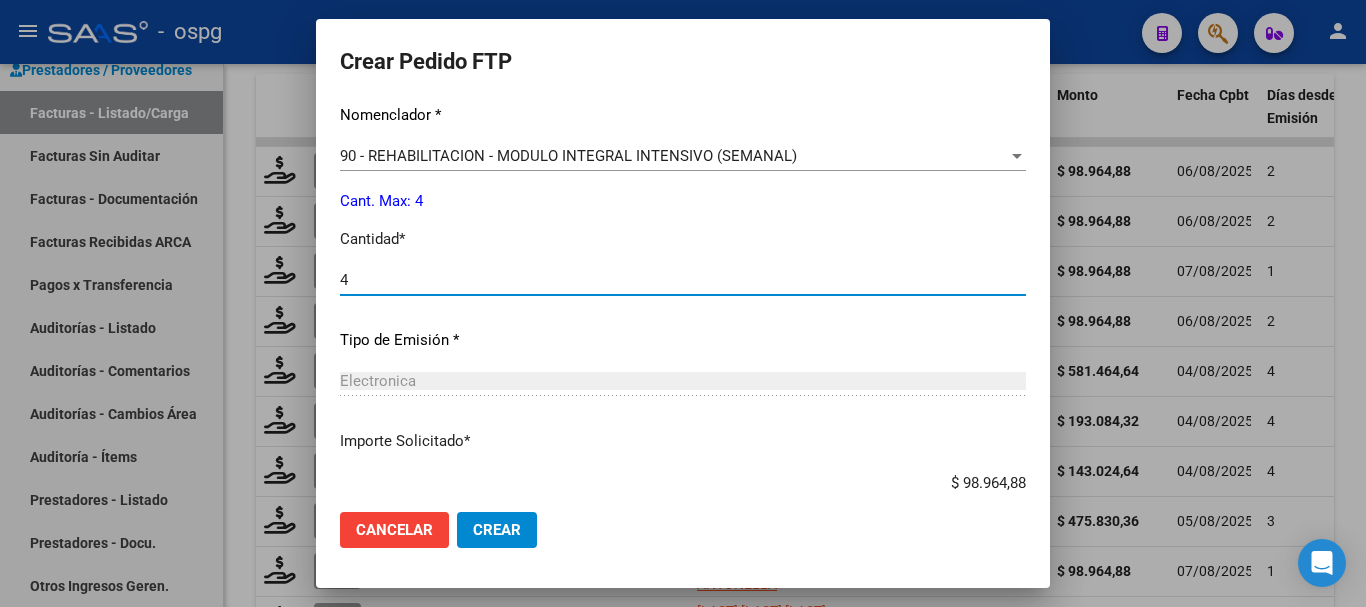 type on "4" 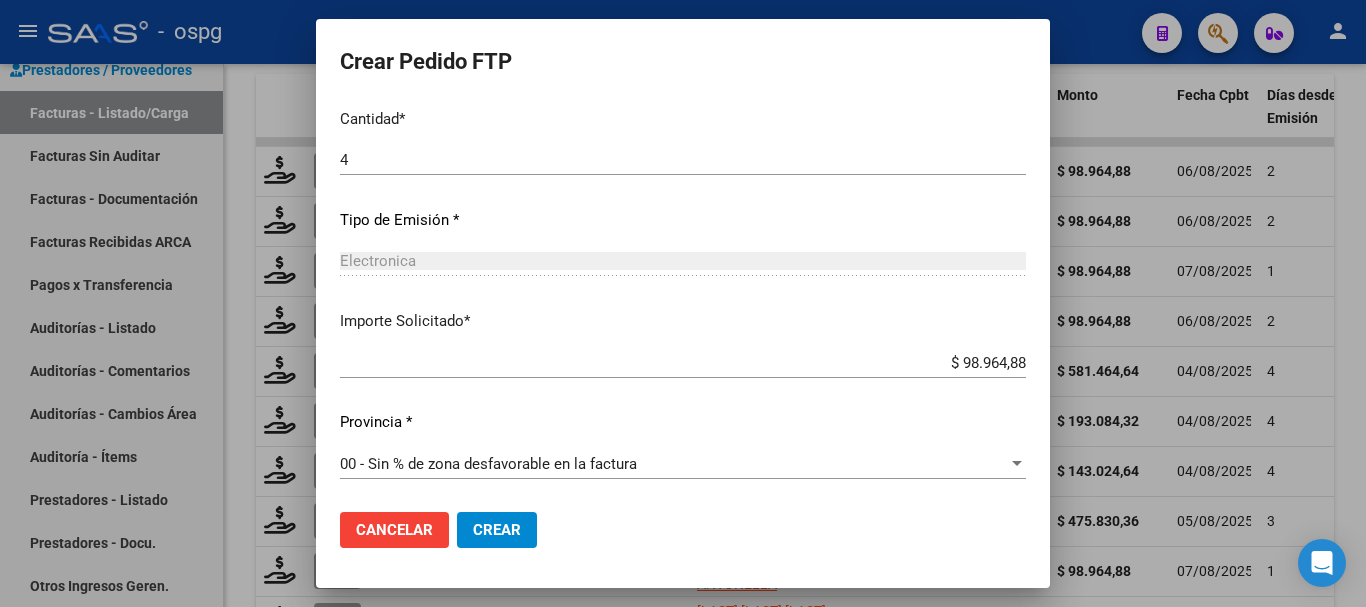 scroll, scrollTop: 921, scrollLeft: 0, axis: vertical 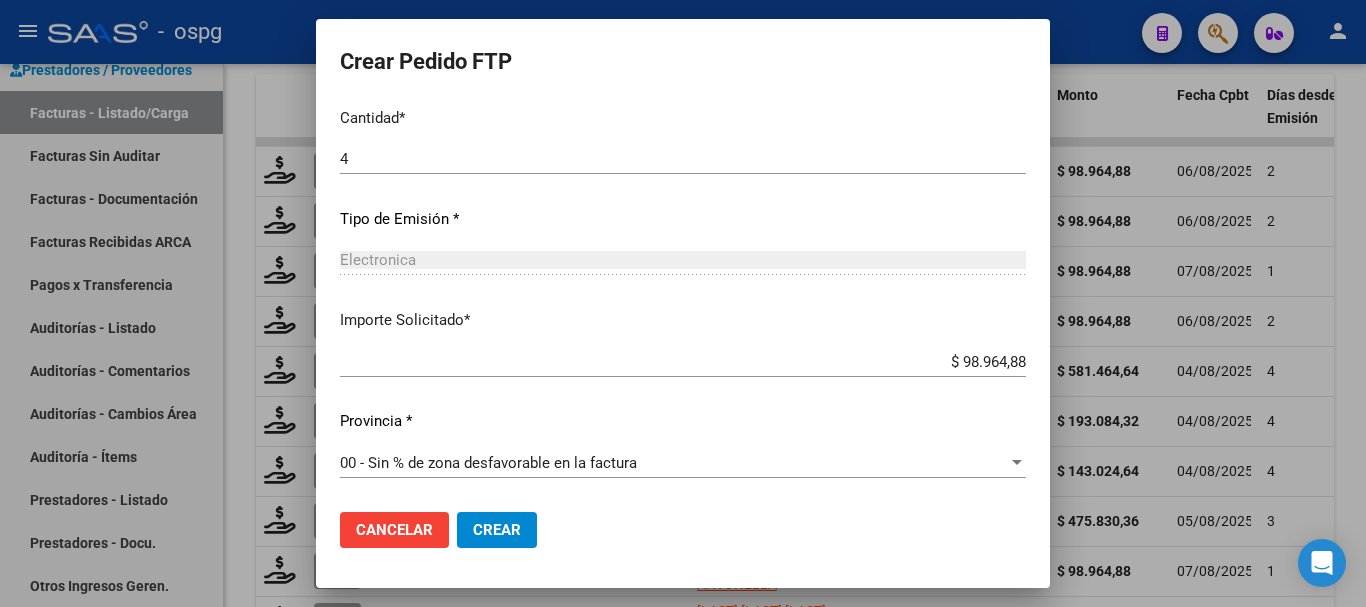 click on "Crear" 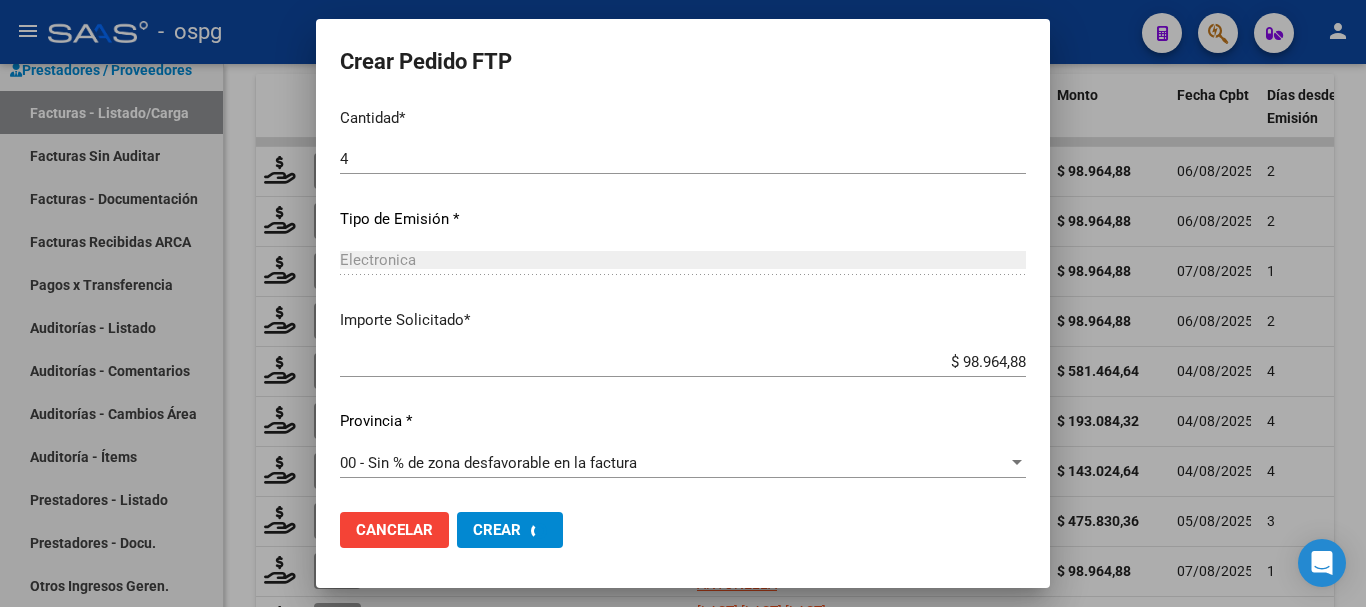 scroll, scrollTop: 0, scrollLeft: 0, axis: both 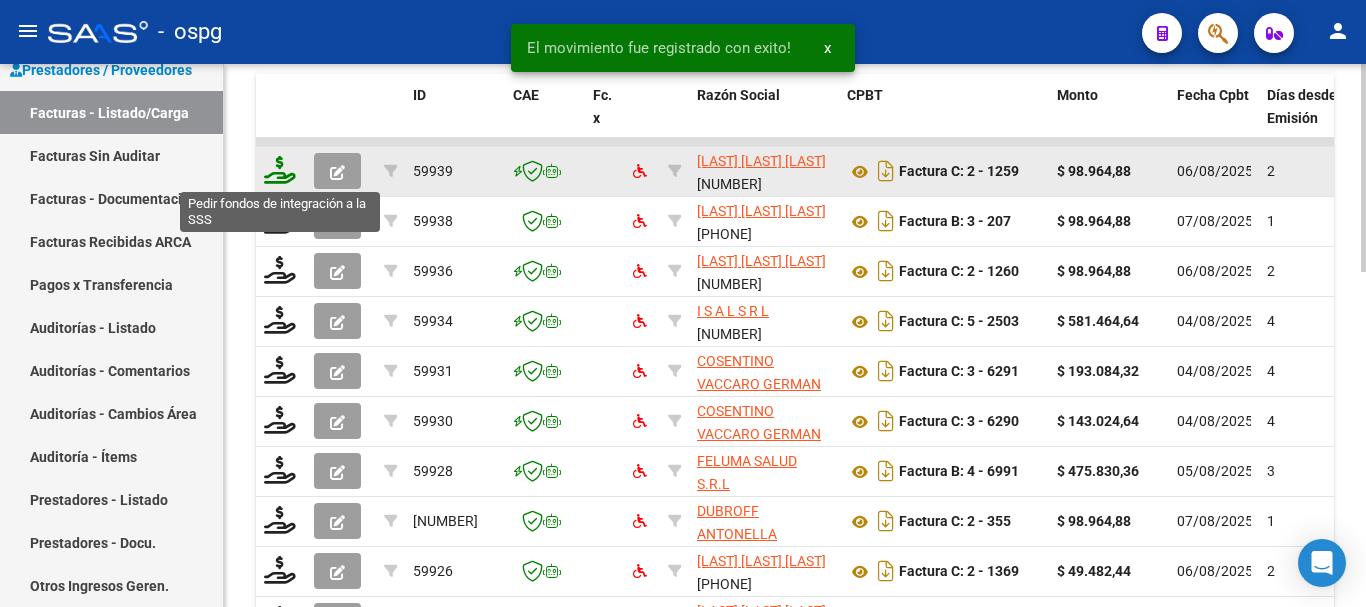 click 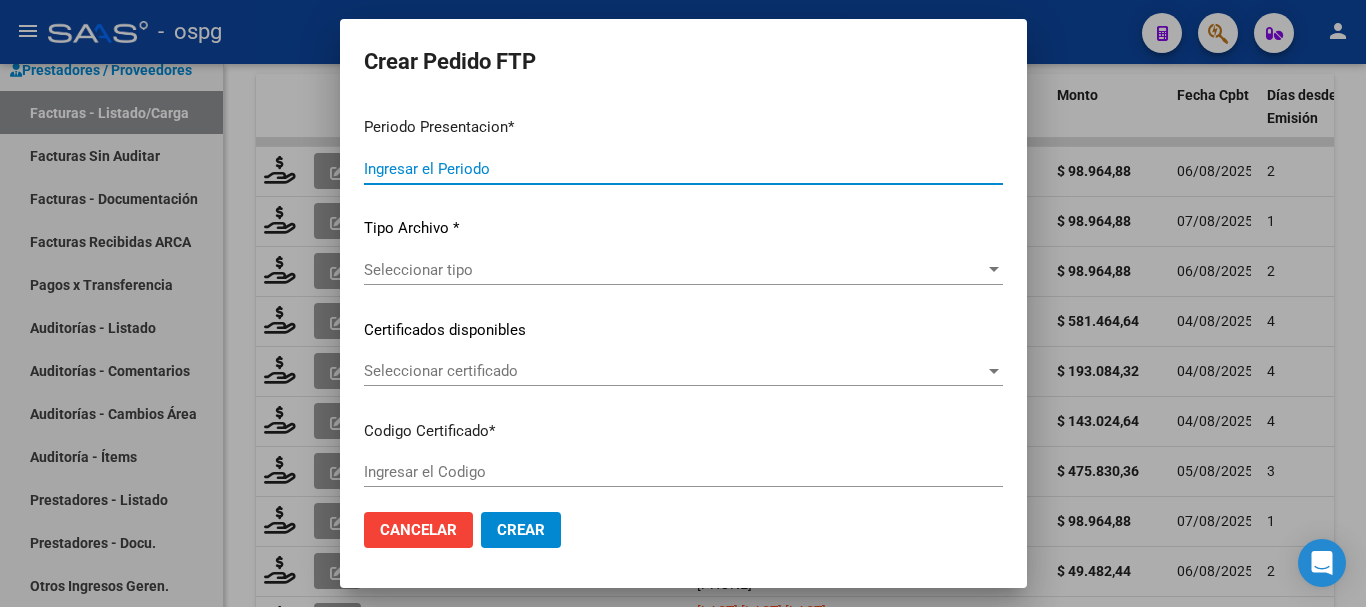 type on "202507" 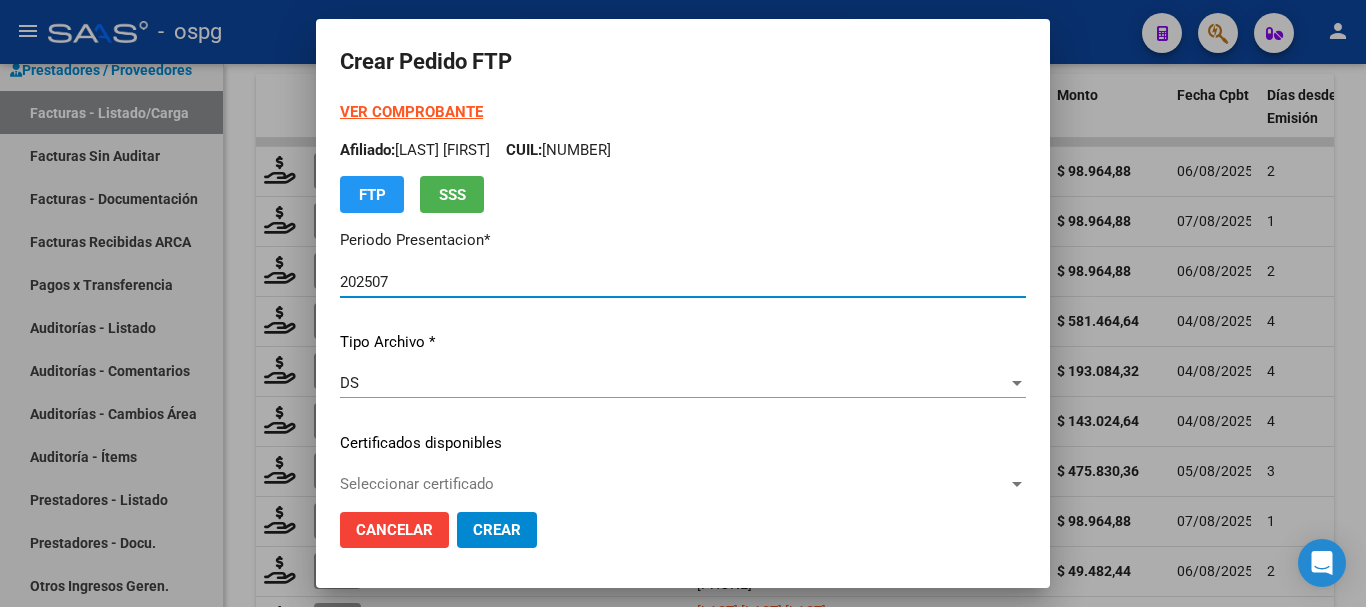 type on "9146818103" 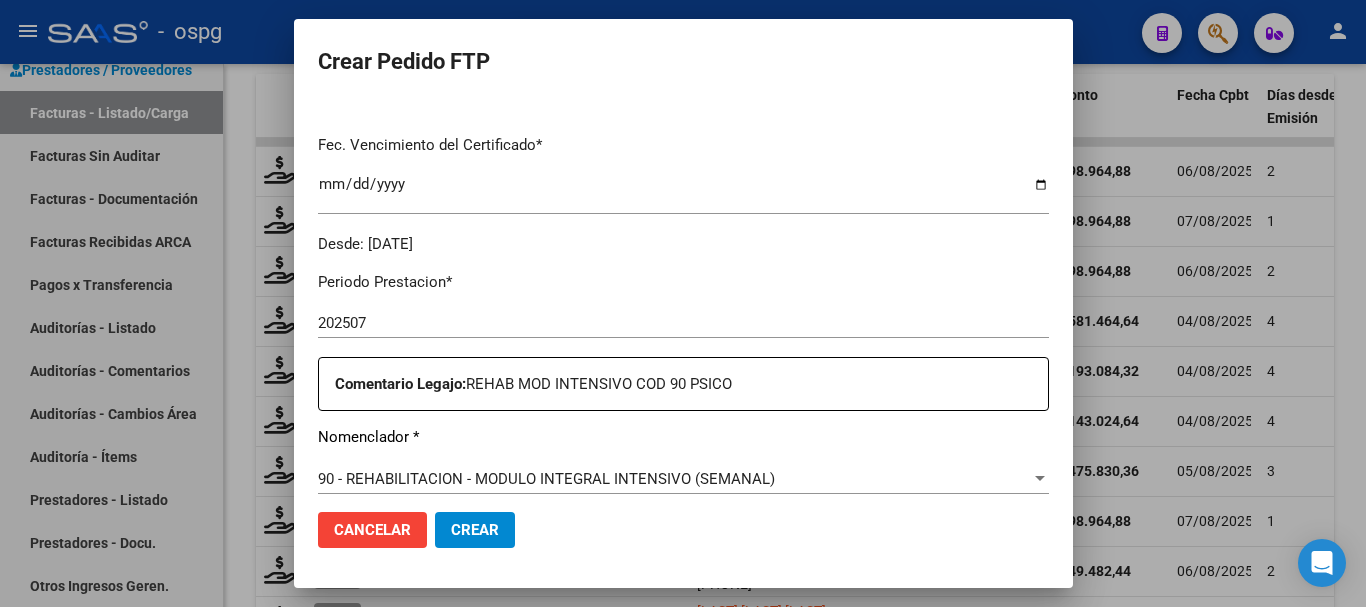 scroll, scrollTop: 700, scrollLeft: 0, axis: vertical 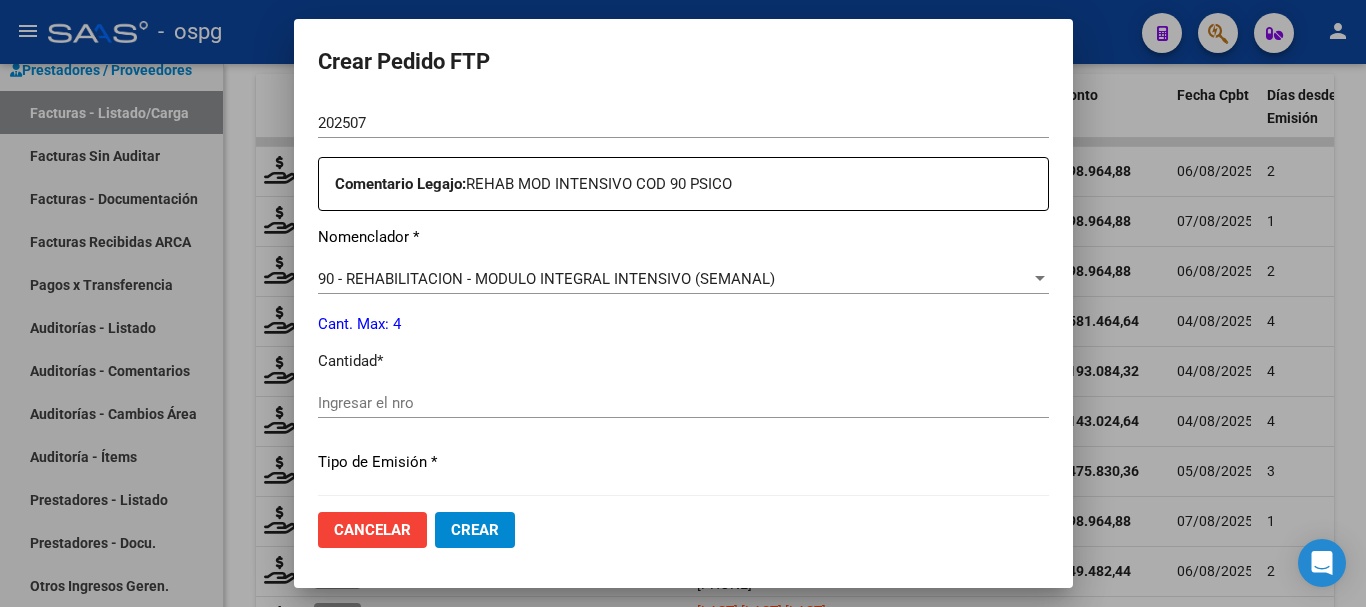 click on "Ingresar el nro" at bounding box center [683, 403] 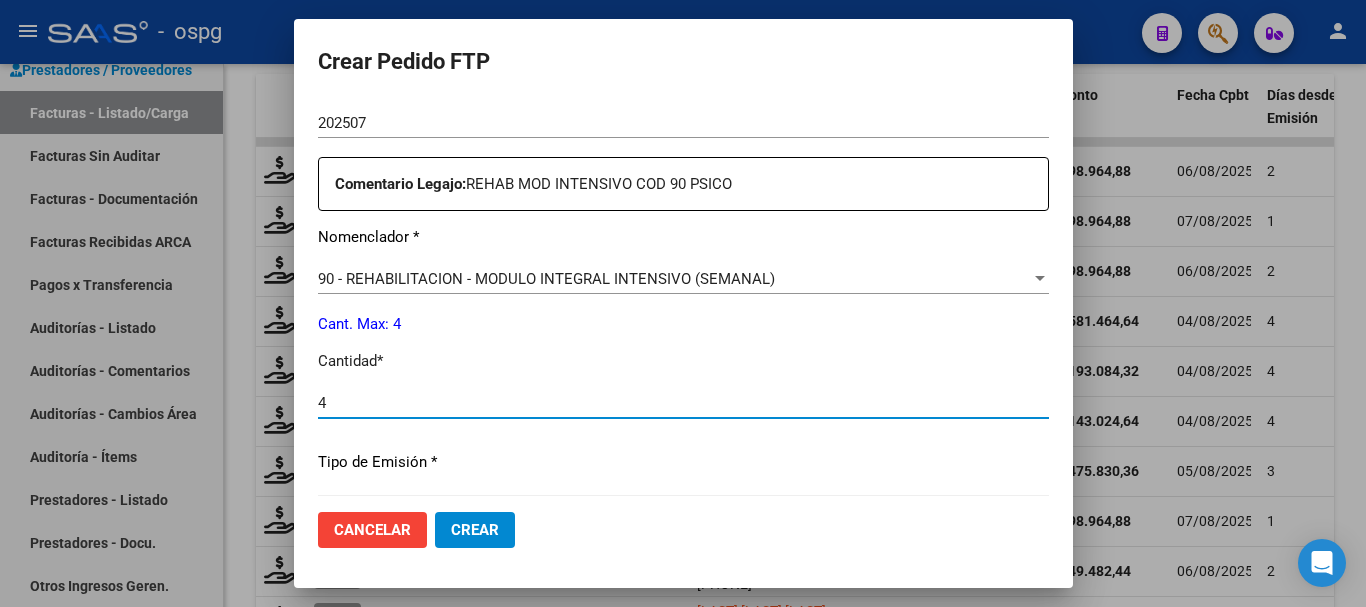 type on "4" 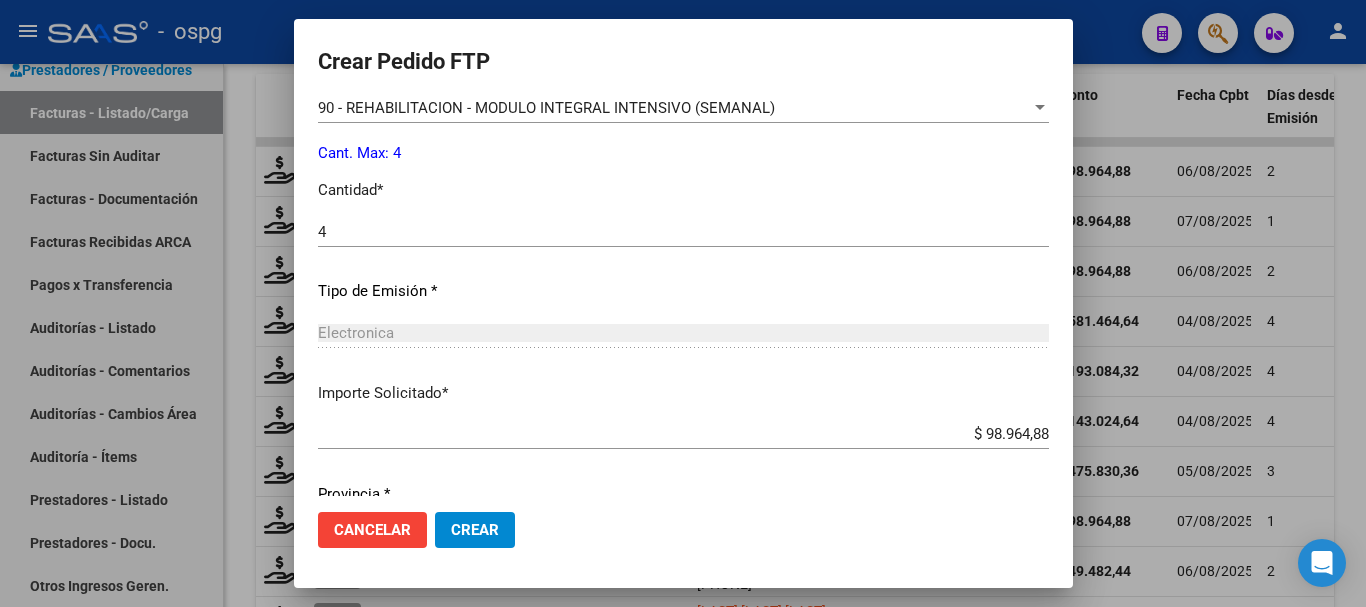 scroll, scrollTop: 944, scrollLeft: 0, axis: vertical 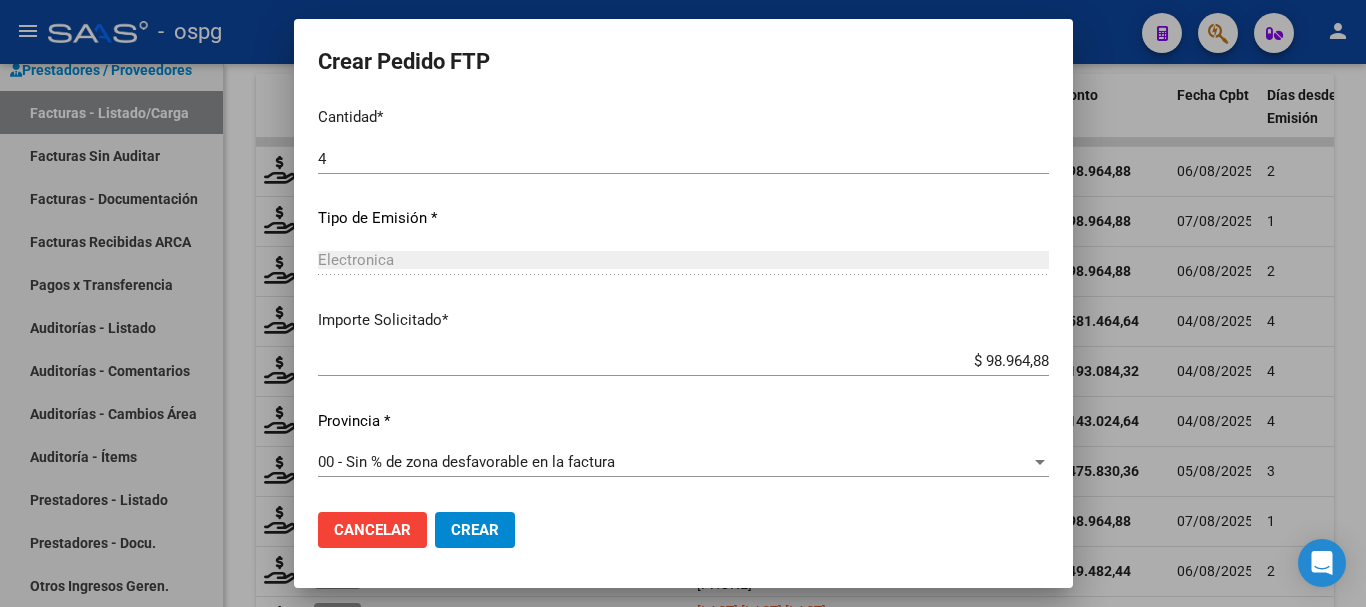 click on "Crear" 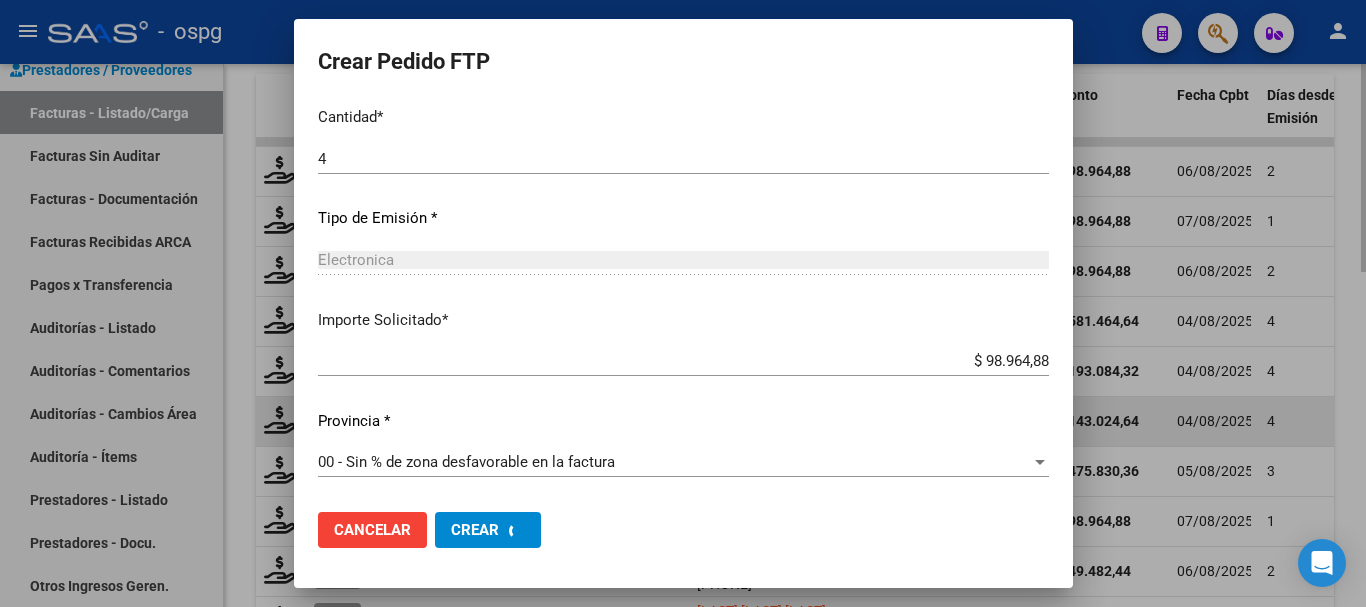 scroll, scrollTop: 0, scrollLeft: 0, axis: both 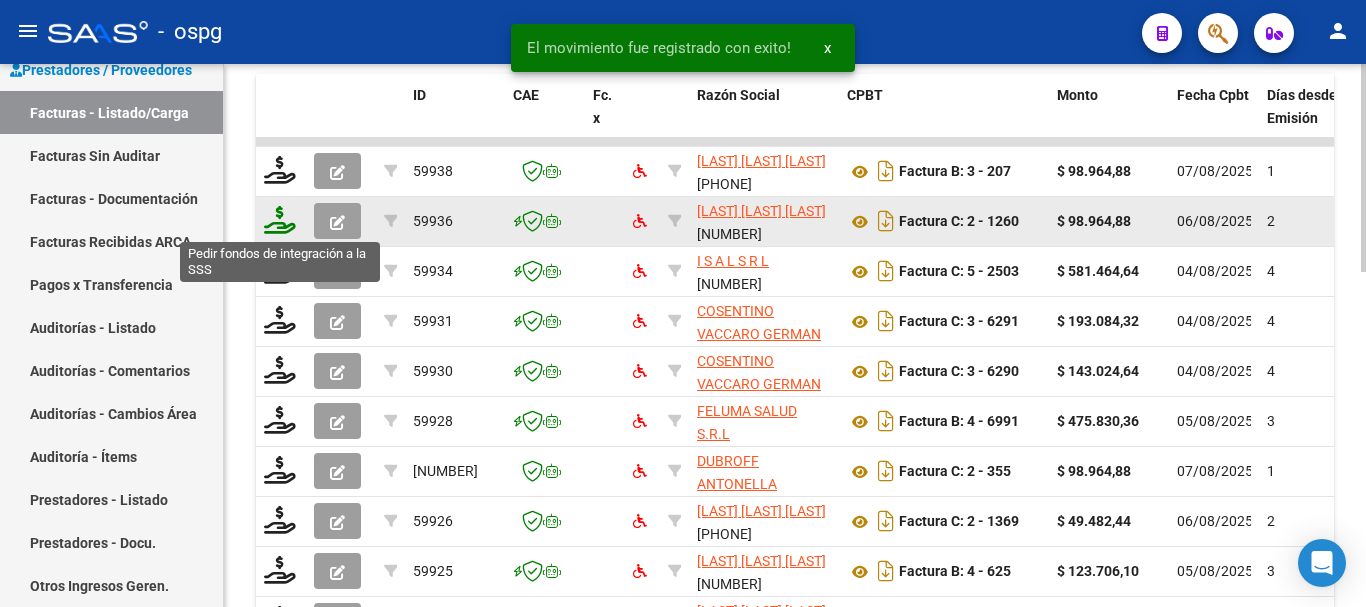 click 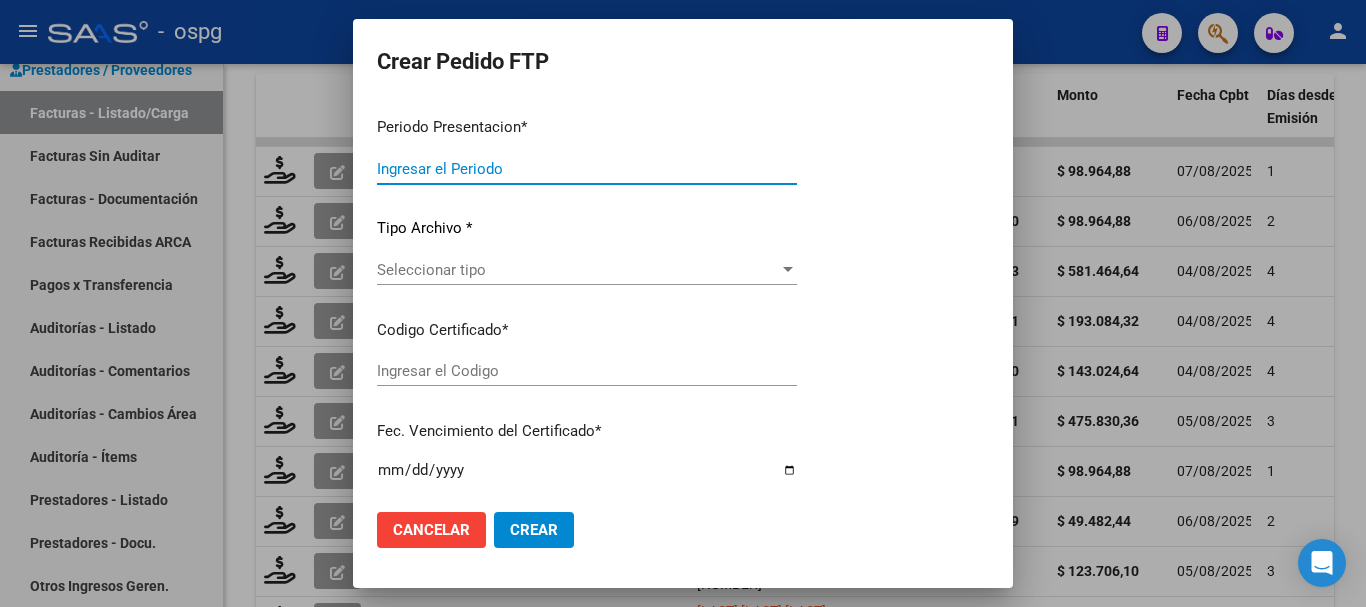 type on "202507" 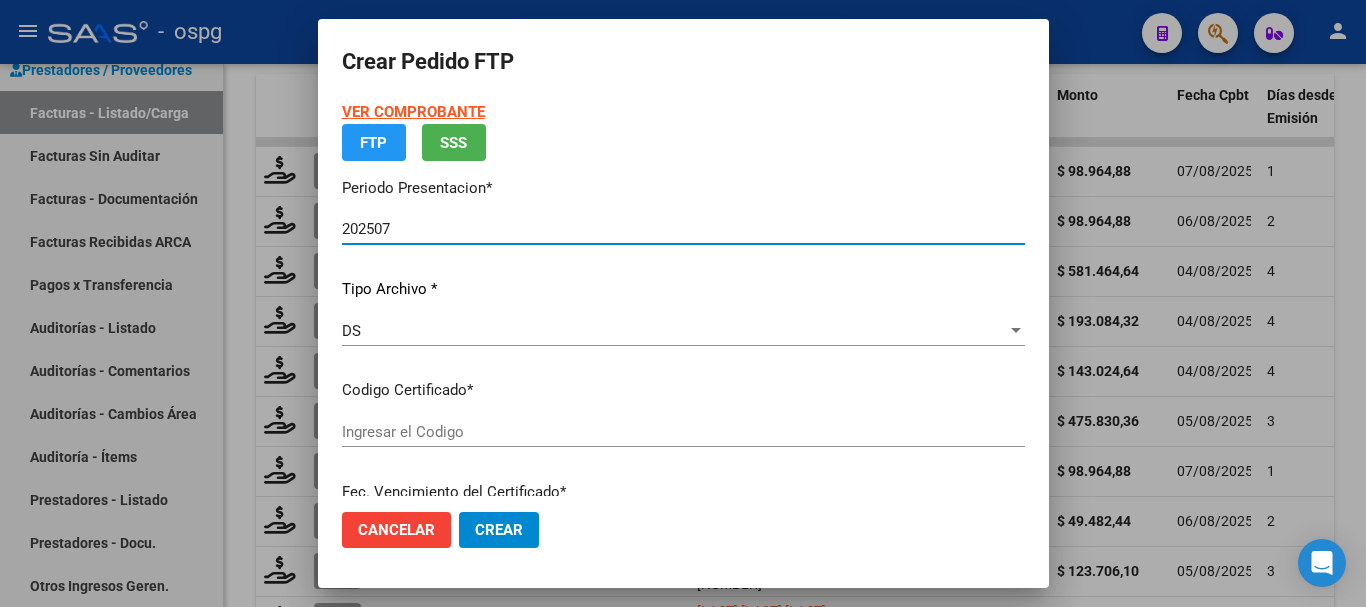 type on "934349131" 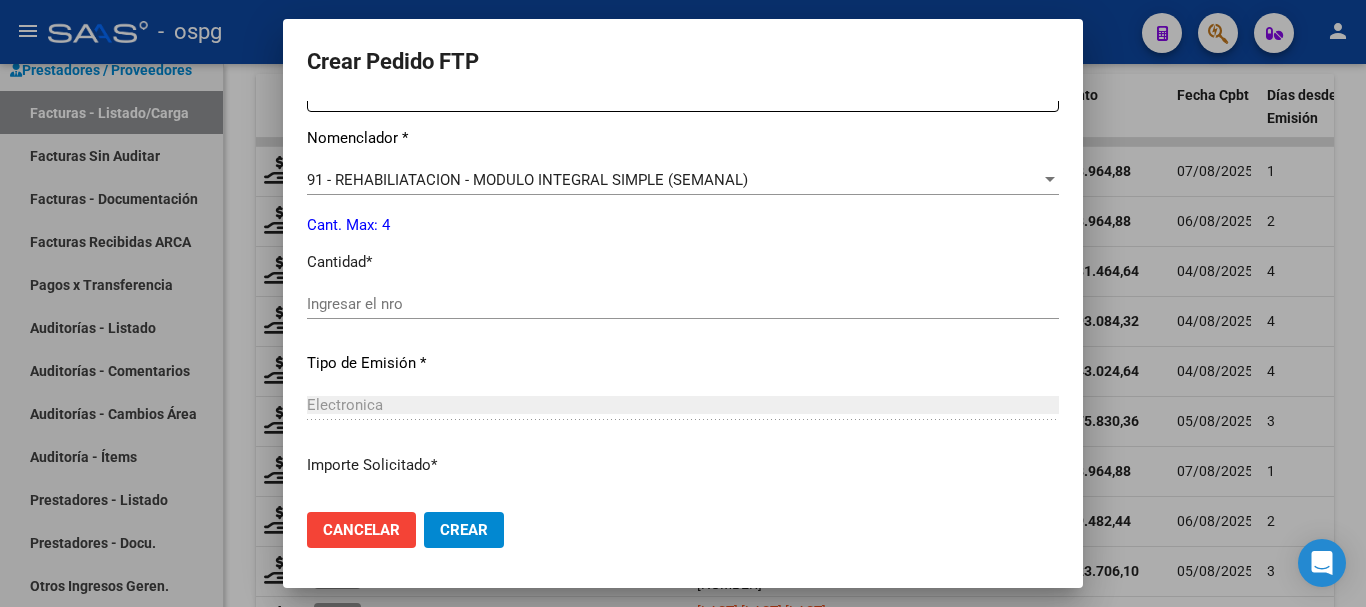 scroll, scrollTop: 800, scrollLeft: 0, axis: vertical 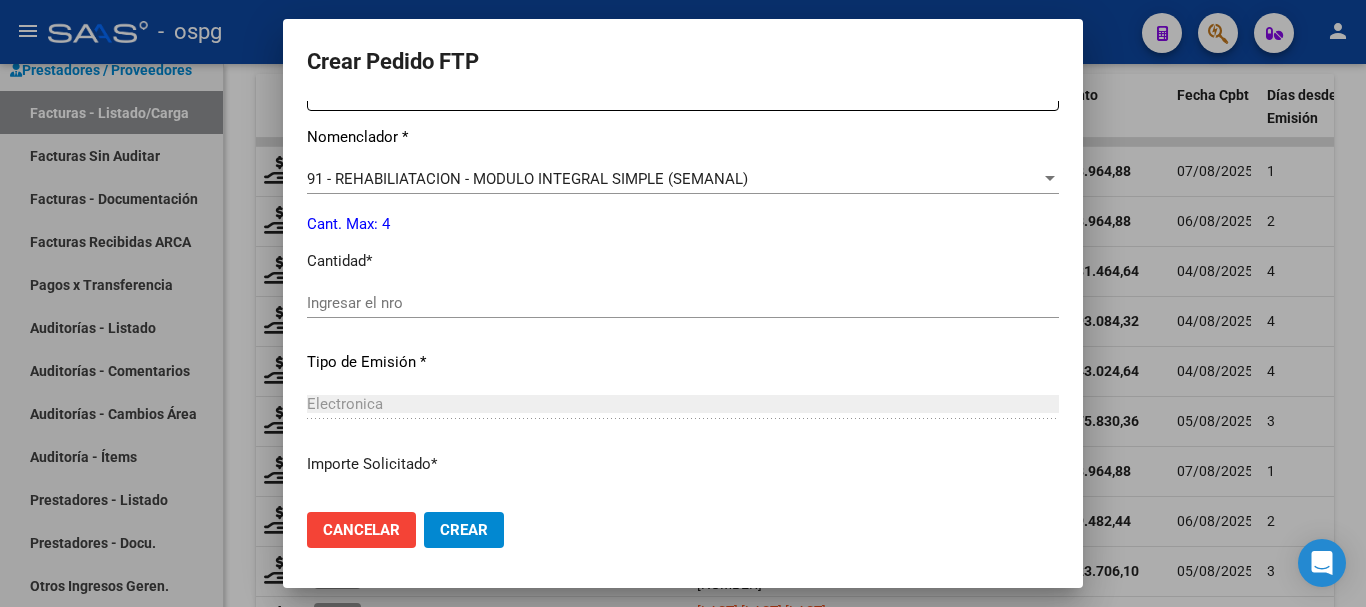 click on "Ingresar el nro" 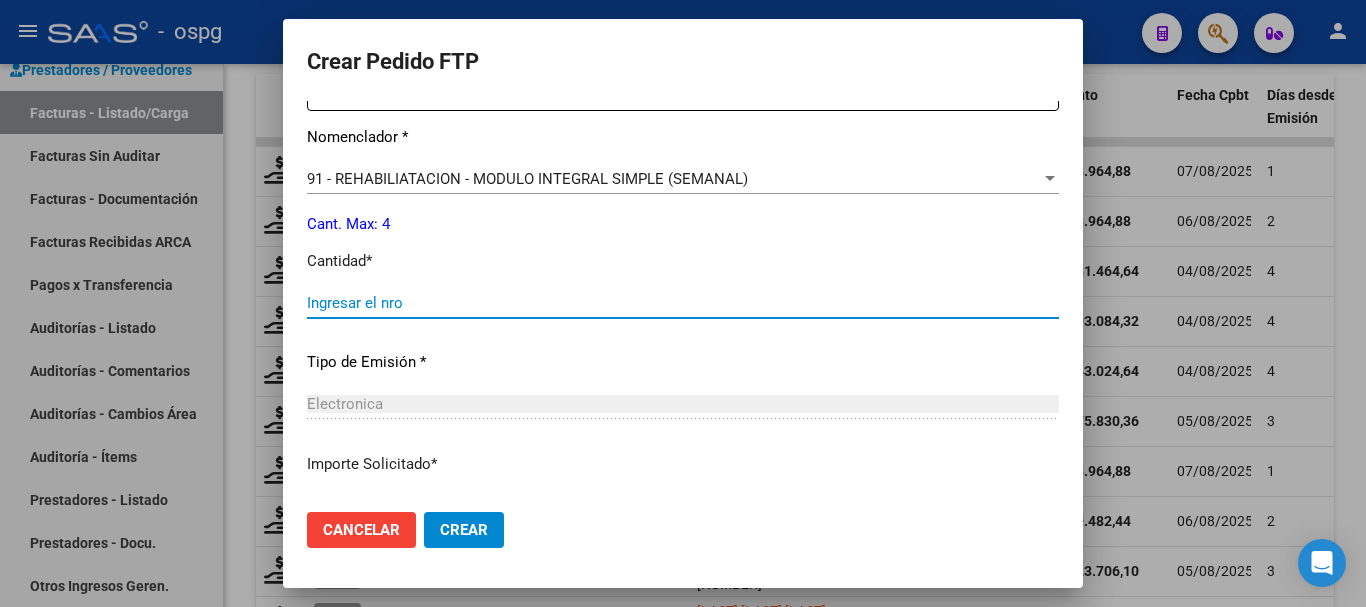 click on "Ingresar el nro" at bounding box center [683, 303] 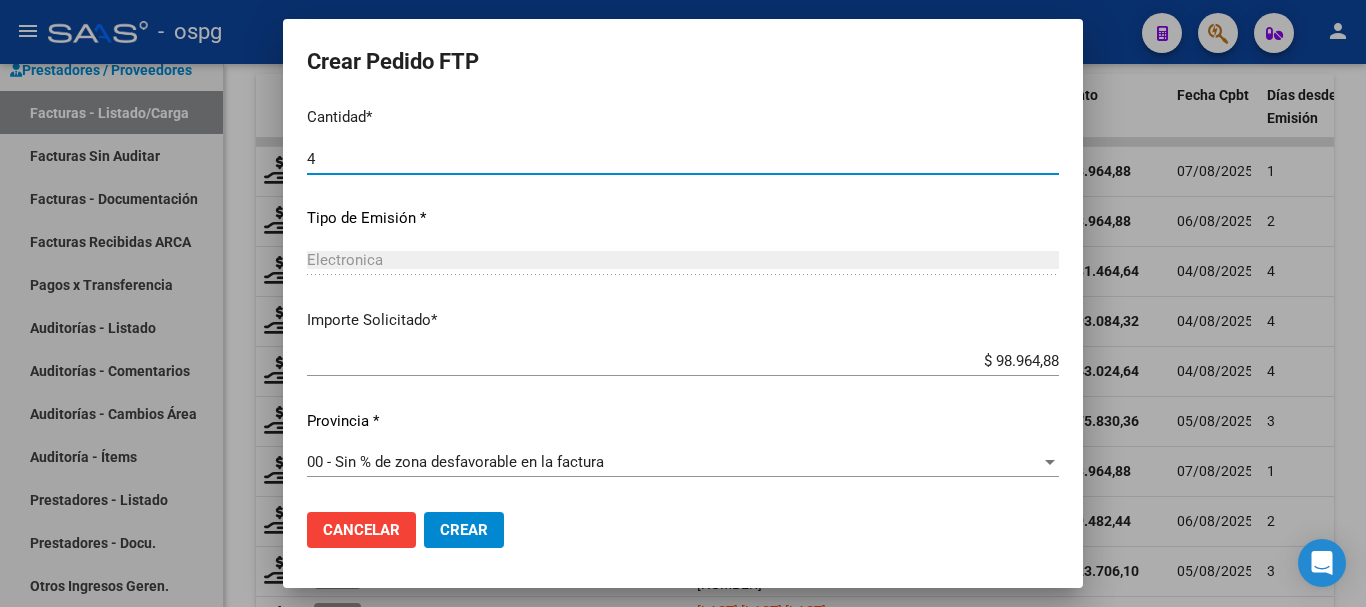 scroll, scrollTop: 744, scrollLeft: 0, axis: vertical 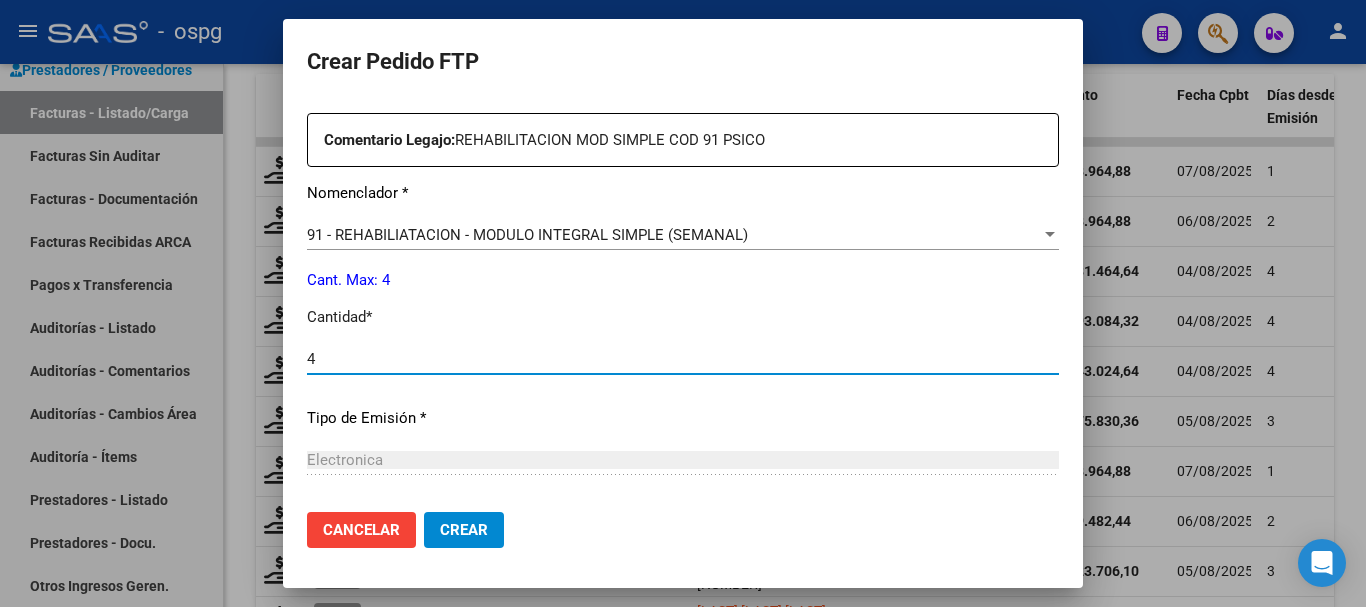 type on "4" 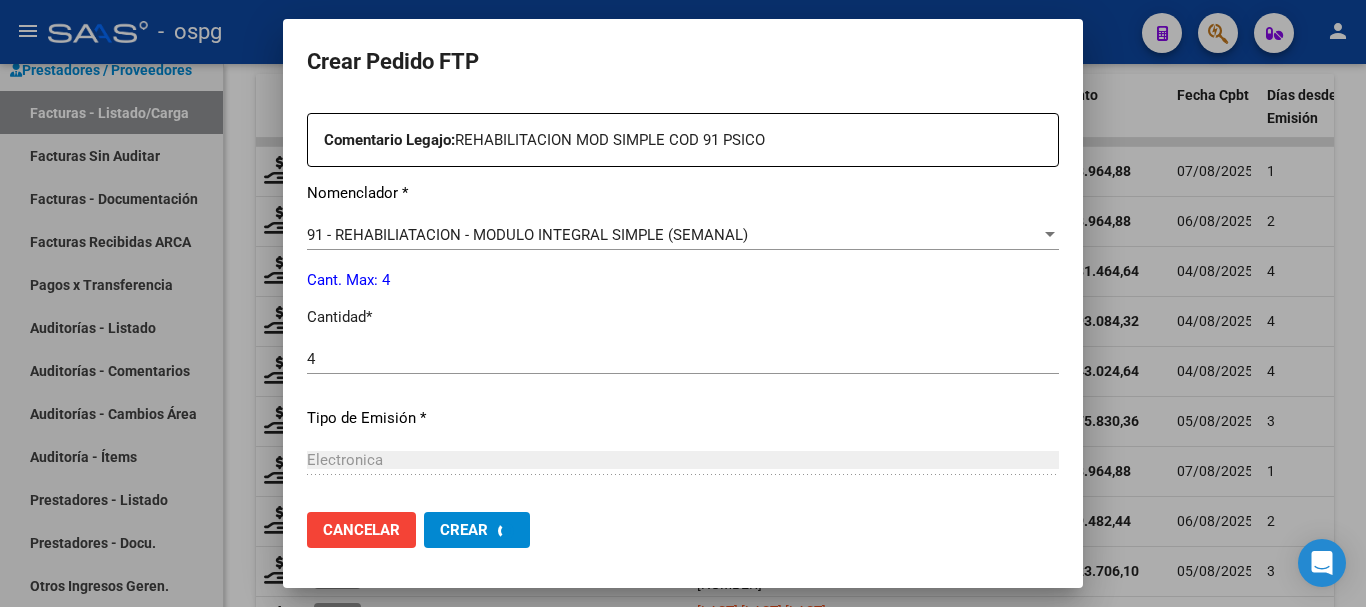 scroll, scrollTop: 0, scrollLeft: 0, axis: both 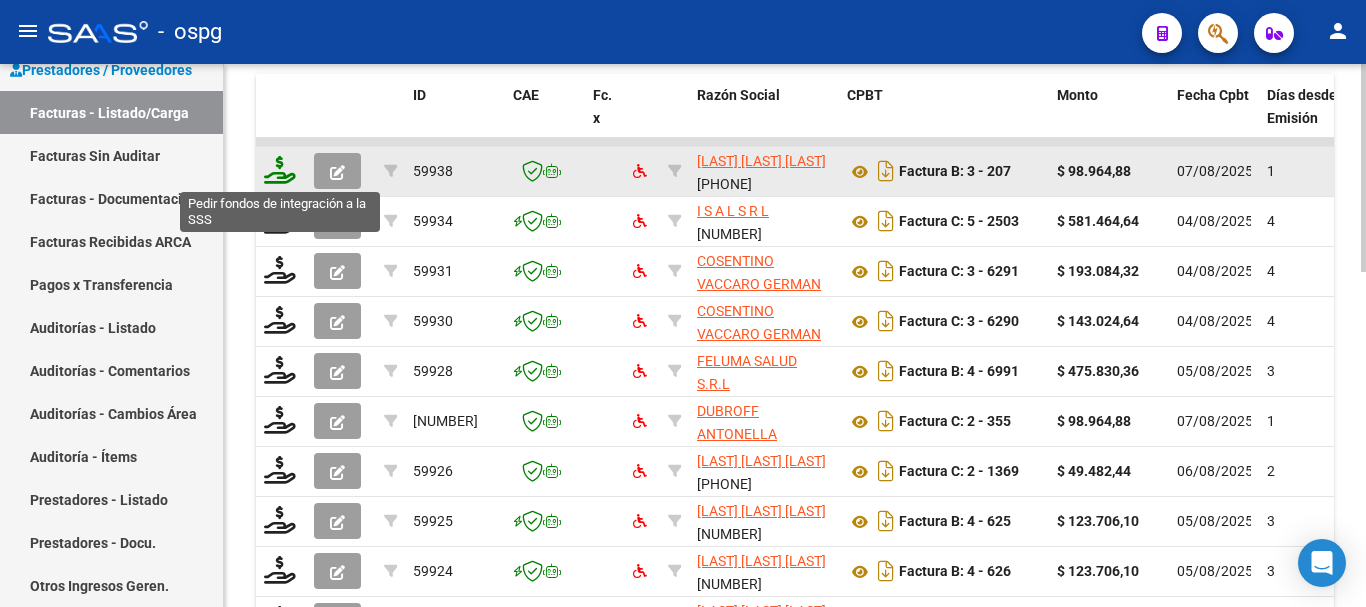 click 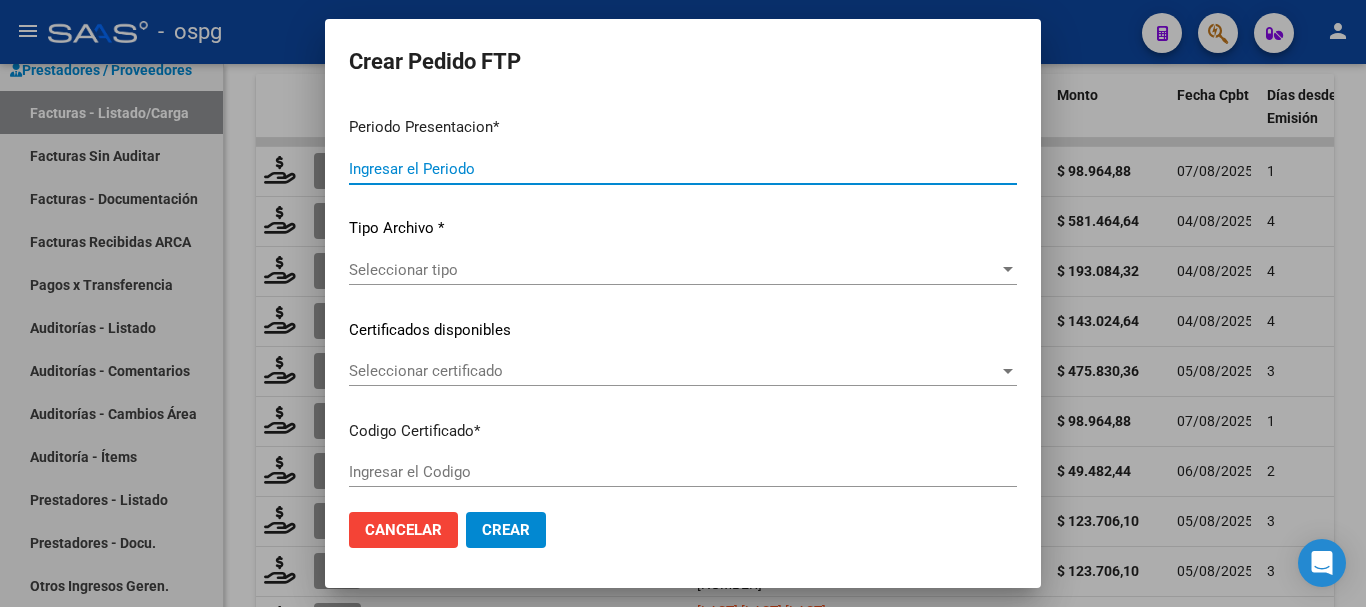 type on "202507" 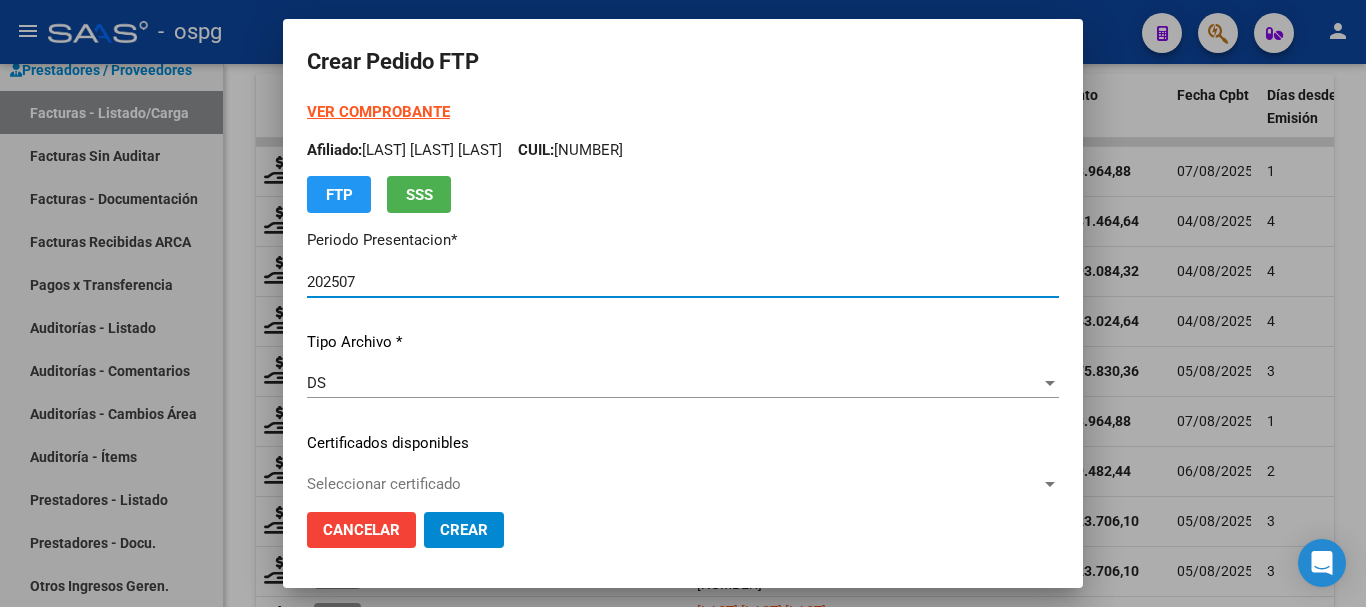 type on "2559792069" 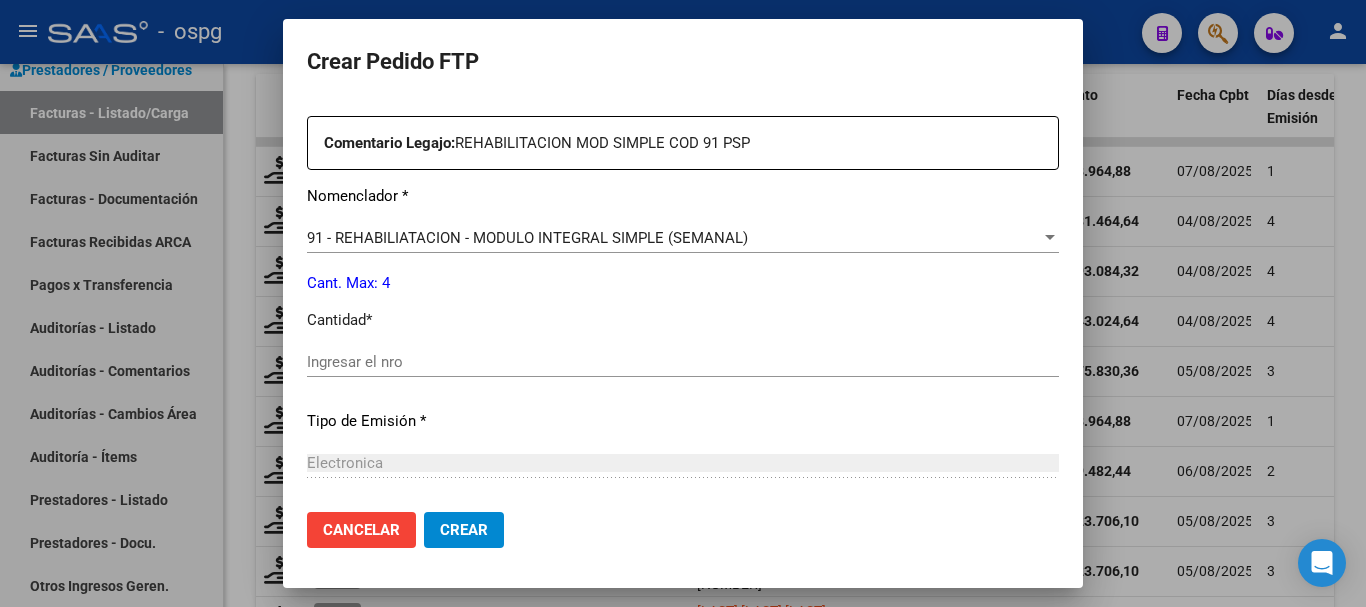 scroll, scrollTop: 800, scrollLeft: 0, axis: vertical 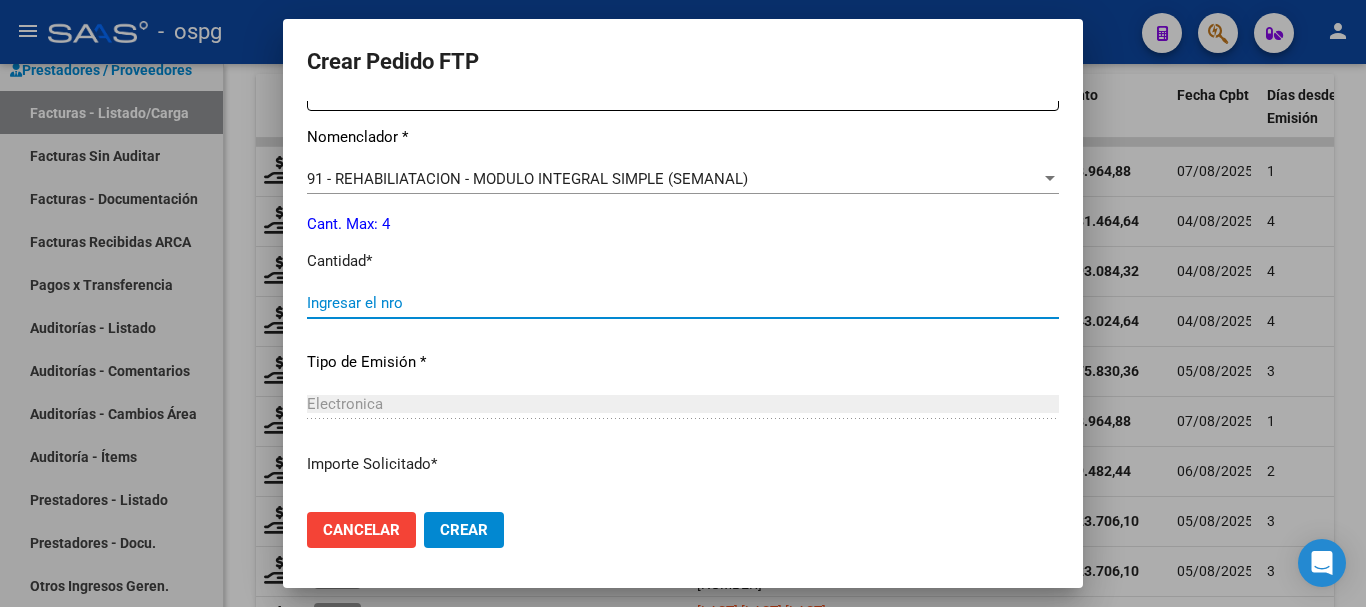 click on "Ingresar el nro" at bounding box center (683, 303) 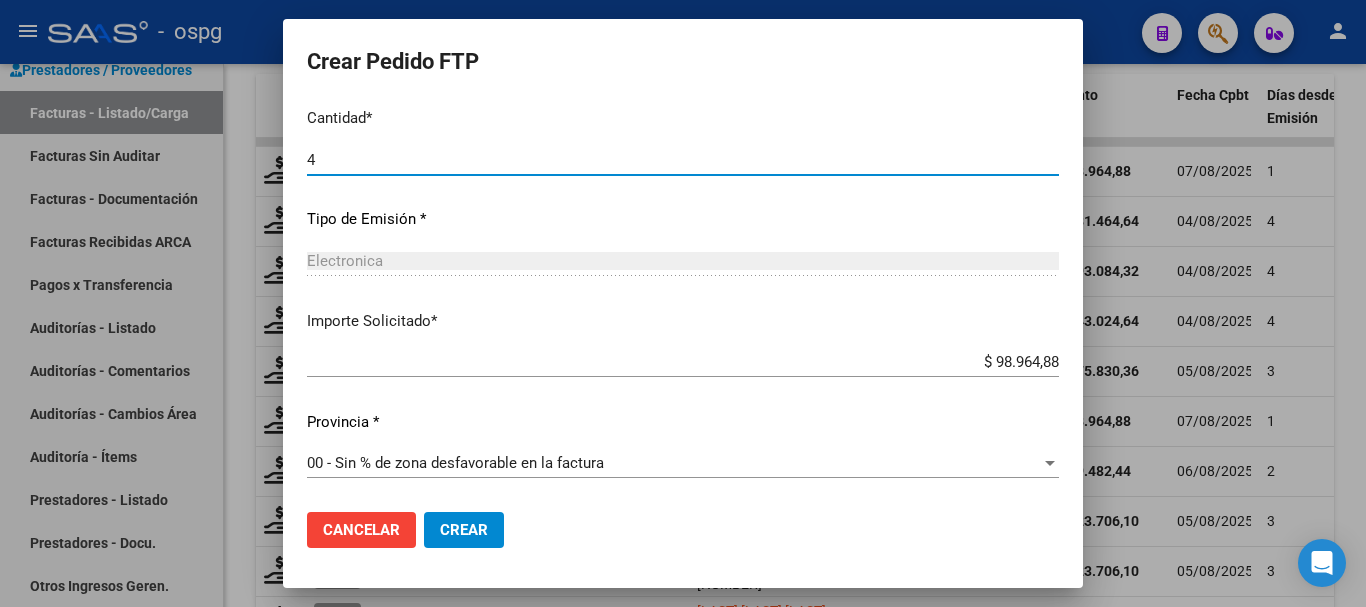 scroll, scrollTop: 944, scrollLeft: 0, axis: vertical 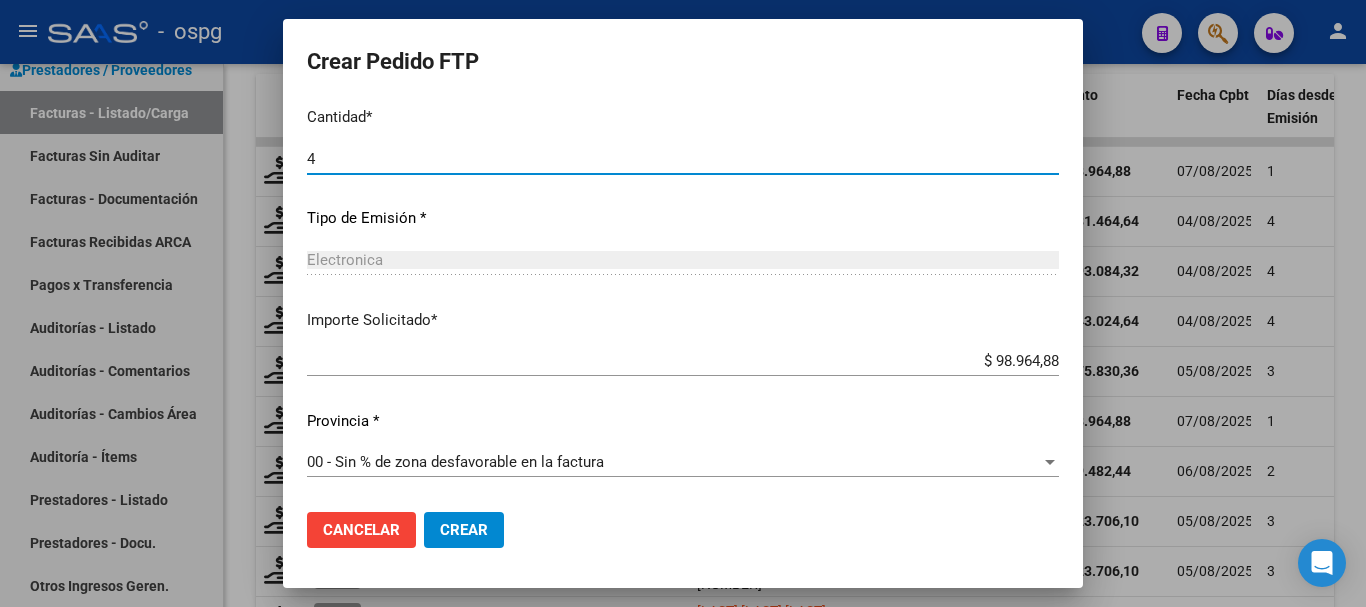type on "4" 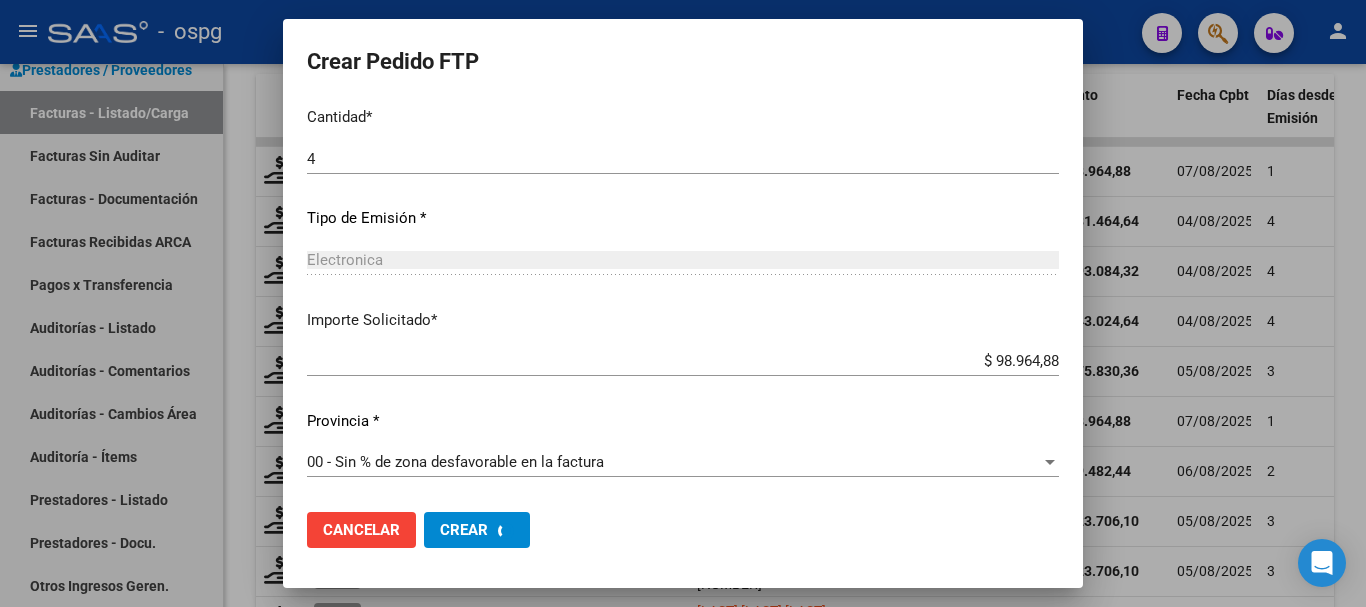 scroll, scrollTop: 0, scrollLeft: 0, axis: both 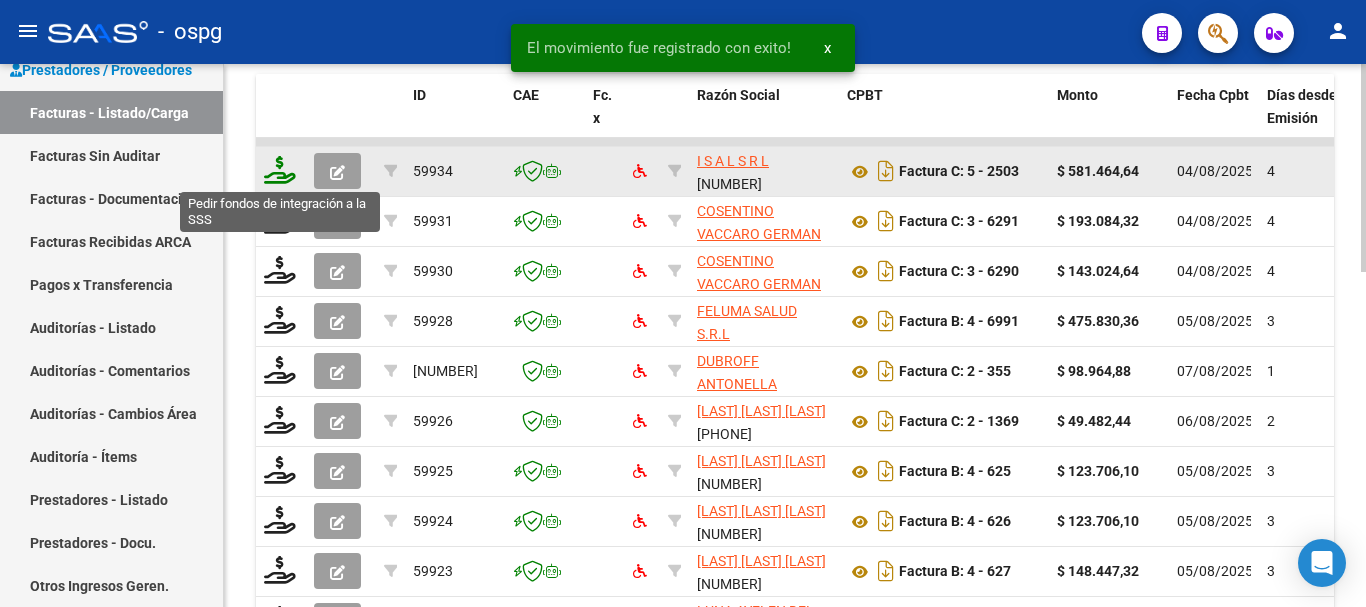 click 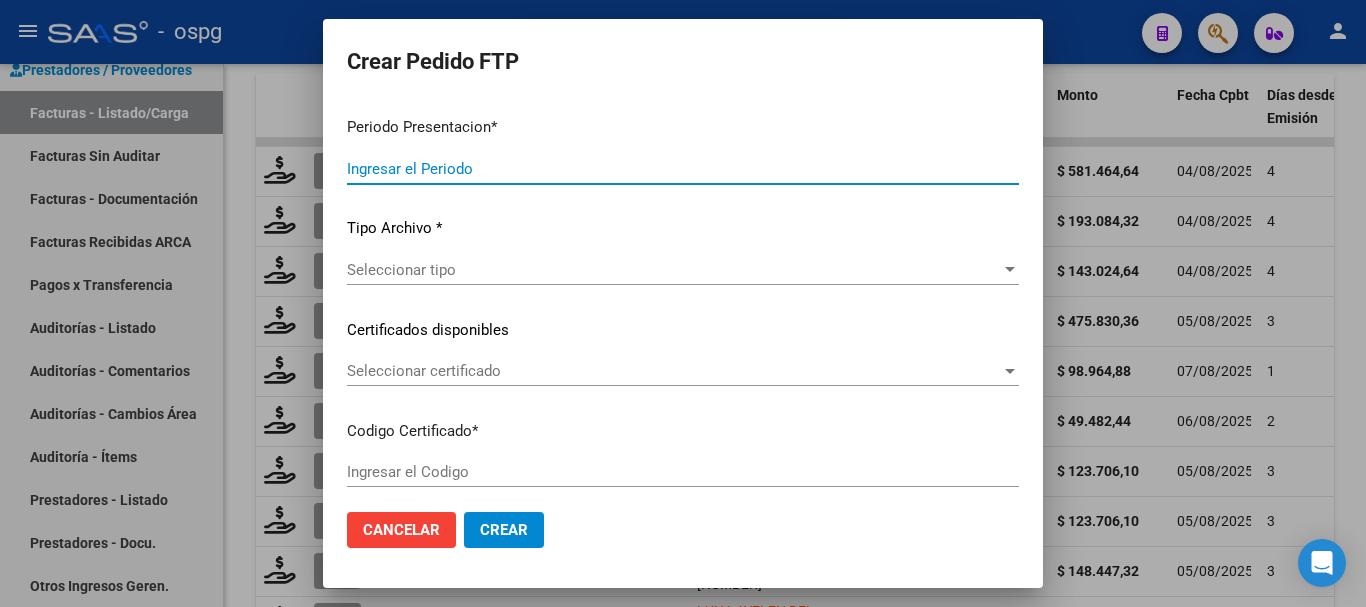 type on "202507" 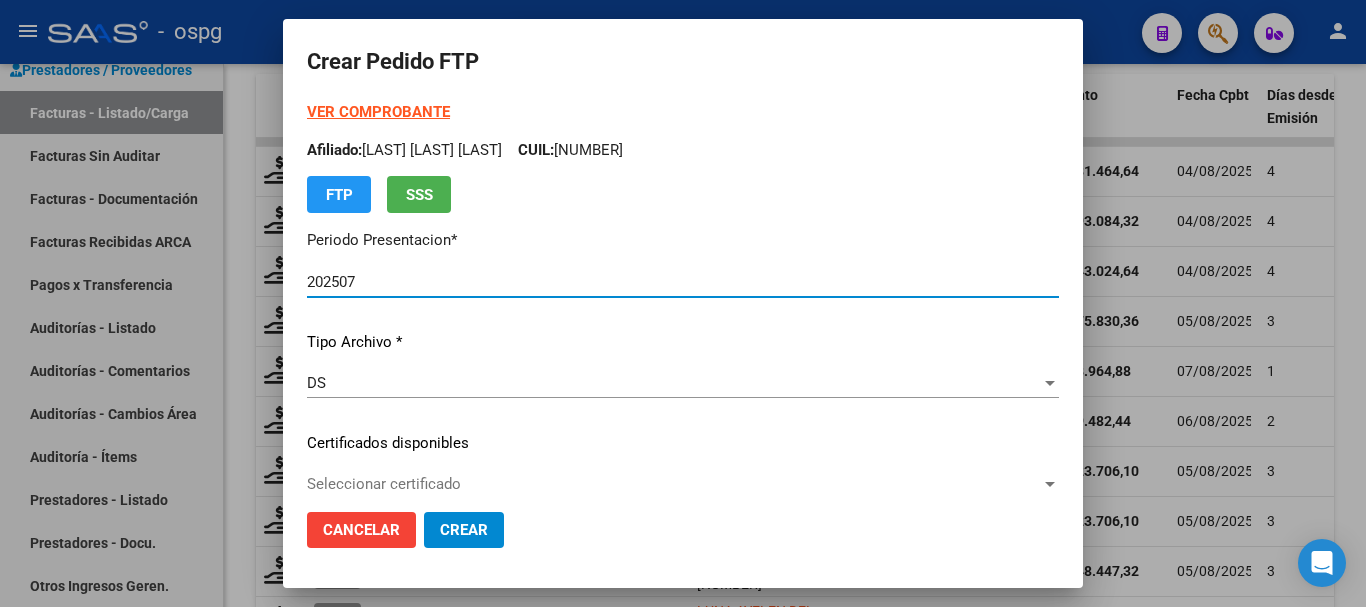 type on "4407771288" 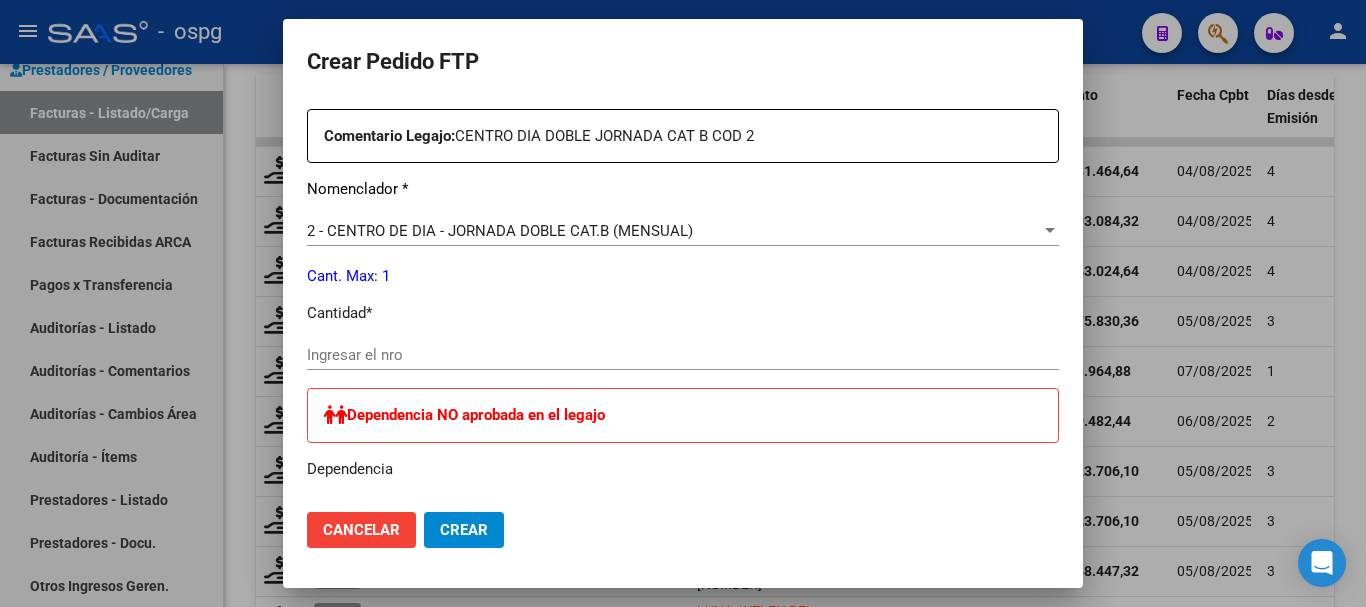 scroll, scrollTop: 800, scrollLeft: 0, axis: vertical 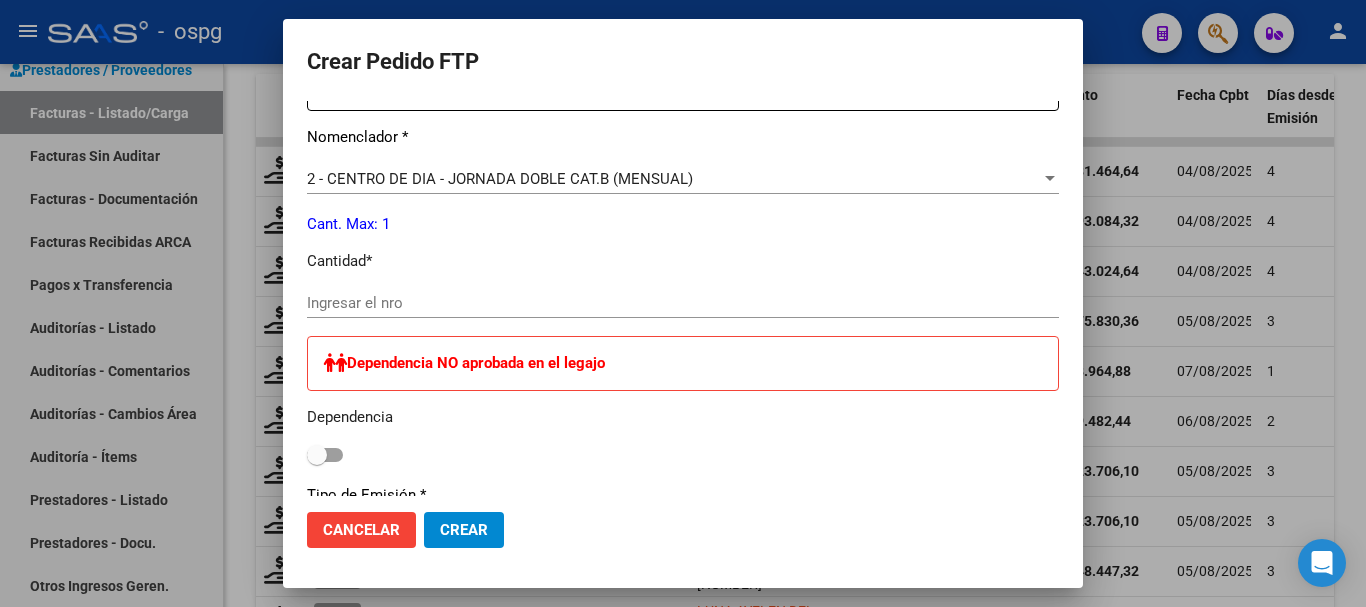 click on "Ingresar el nro" at bounding box center [683, 303] 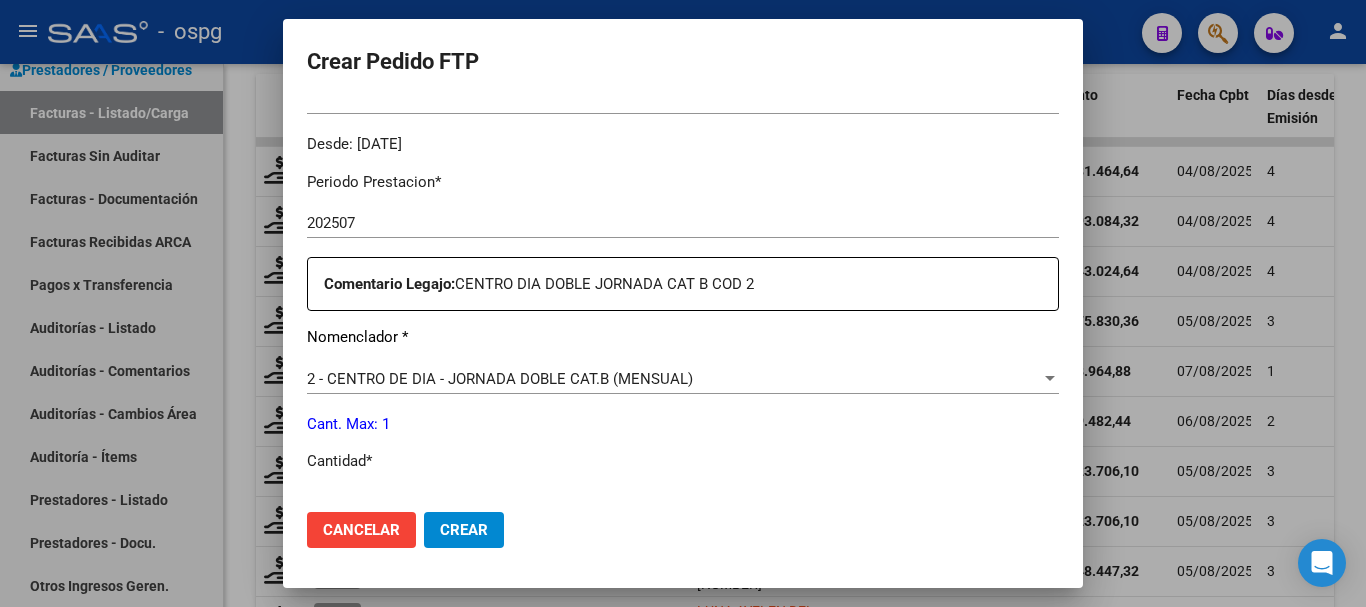 scroll, scrollTop: 700, scrollLeft: 0, axis: vertical 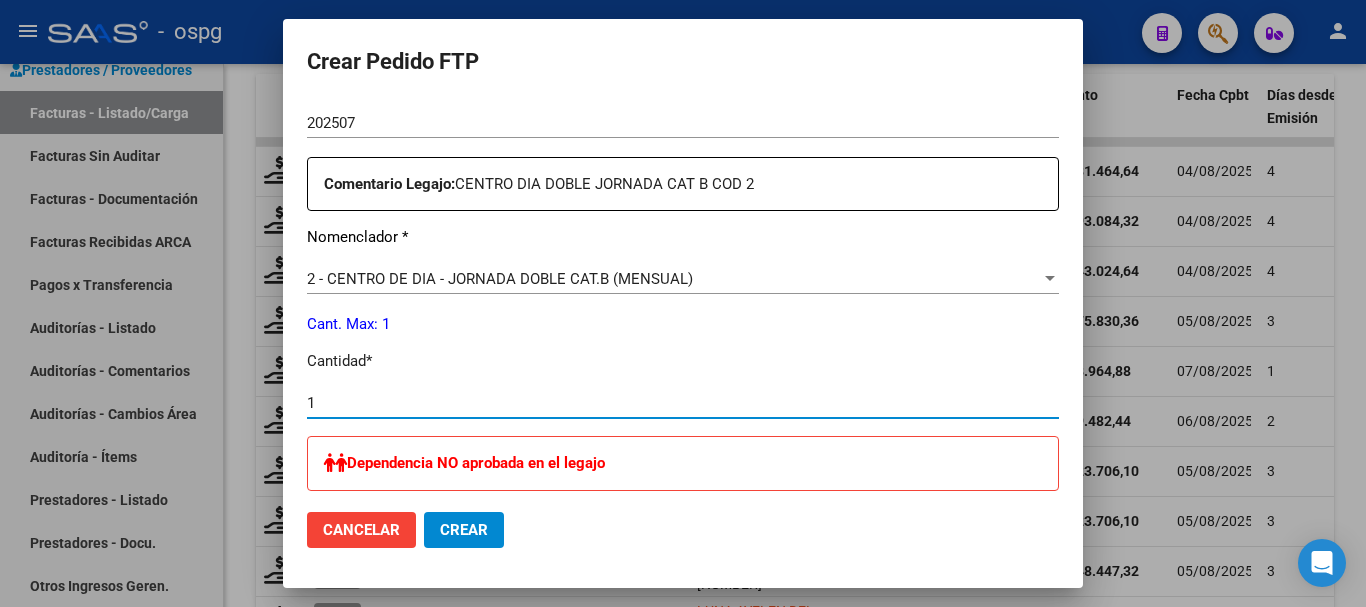 type on "1" 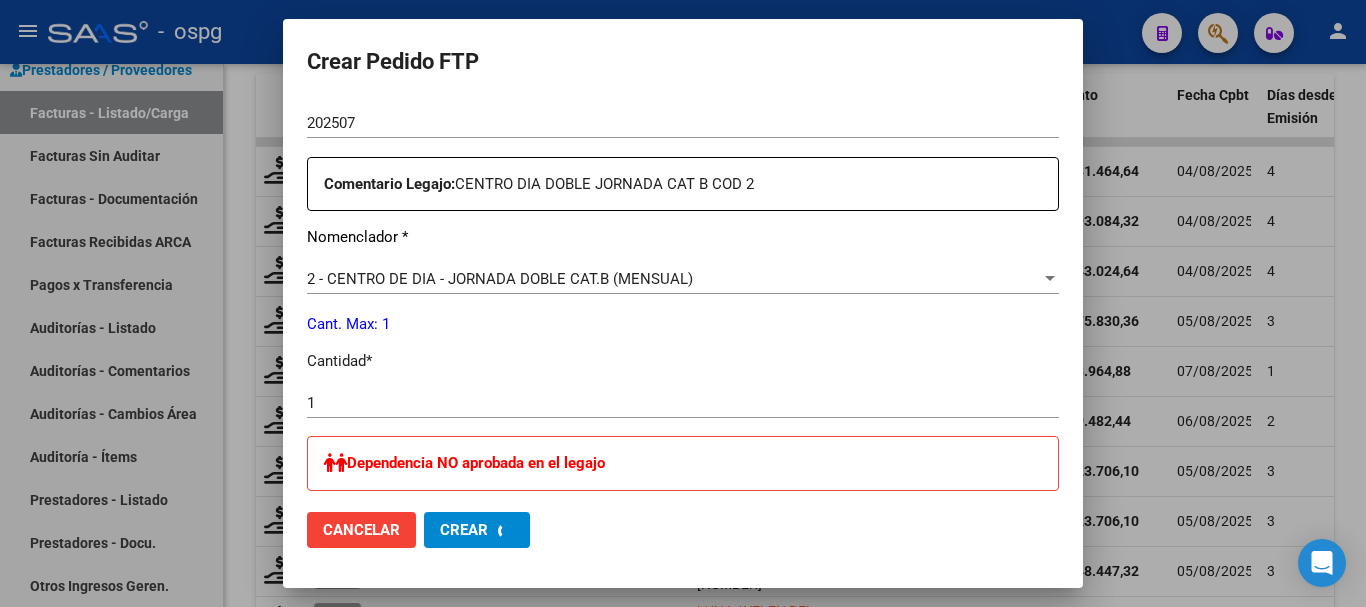 scroll, scrollTop: 0, scrollLeft: 0, axis: both 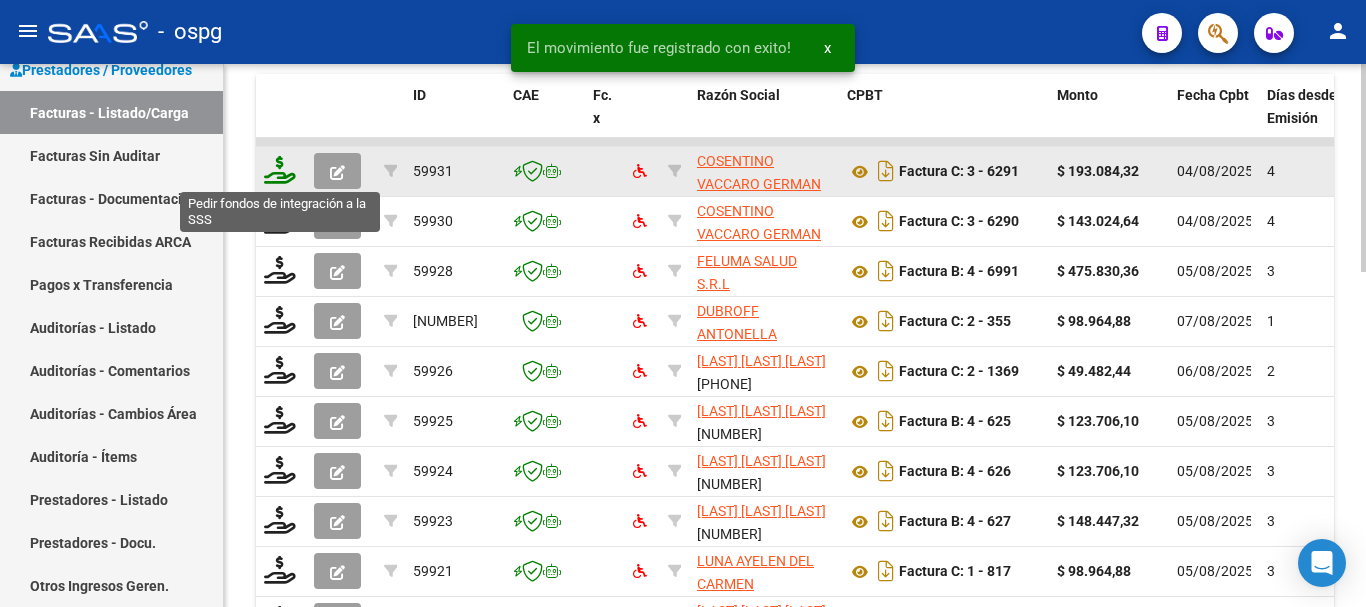 click 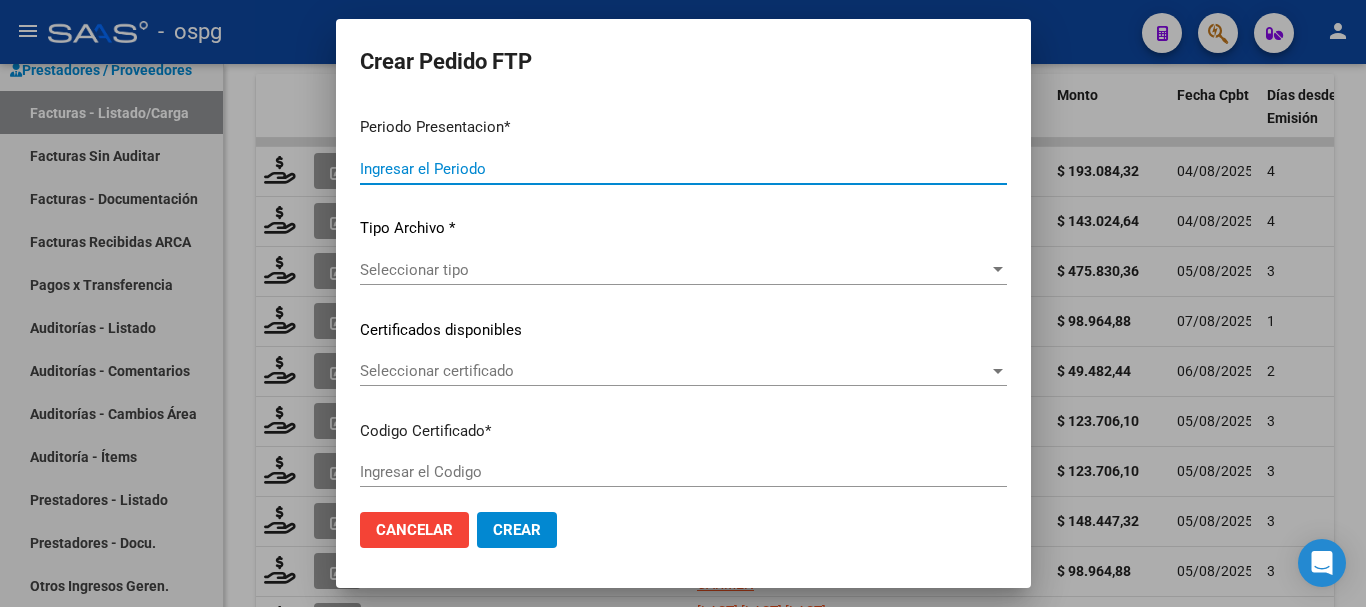 type on "202507" 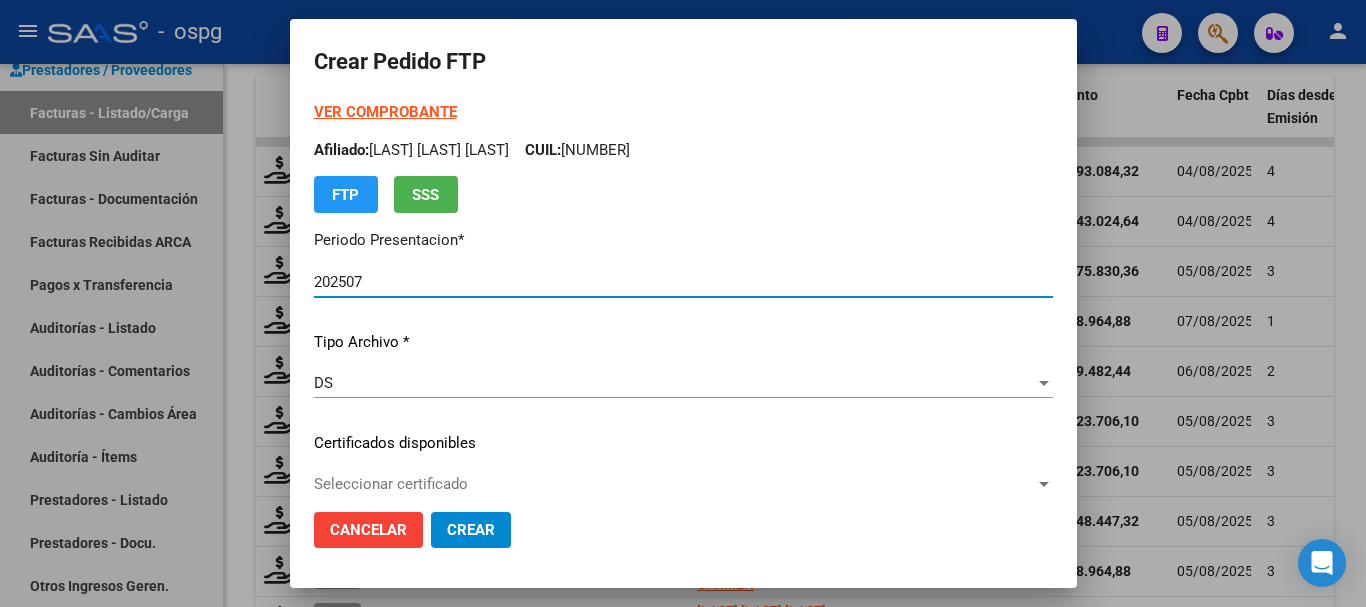 type on "1807332" 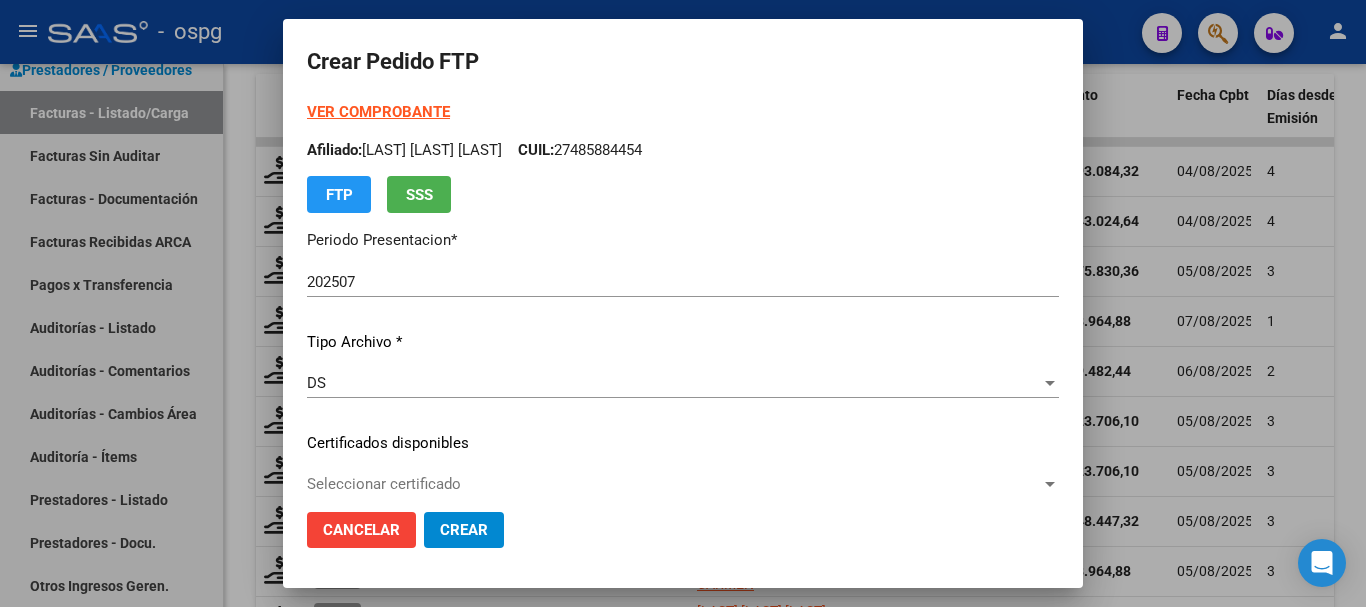 click on "VER COMPROBANTE" at bounding box center (378, 112) 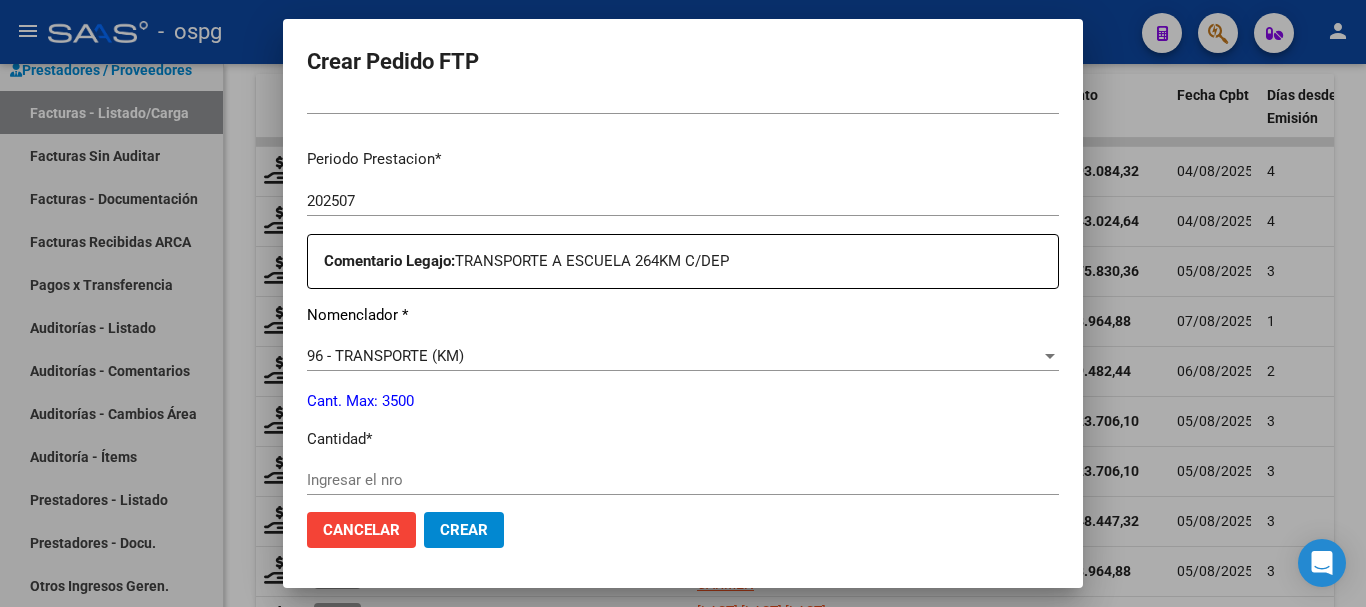 scroll, scrollTop: 700, scrollLeft: 0, axis: vertical 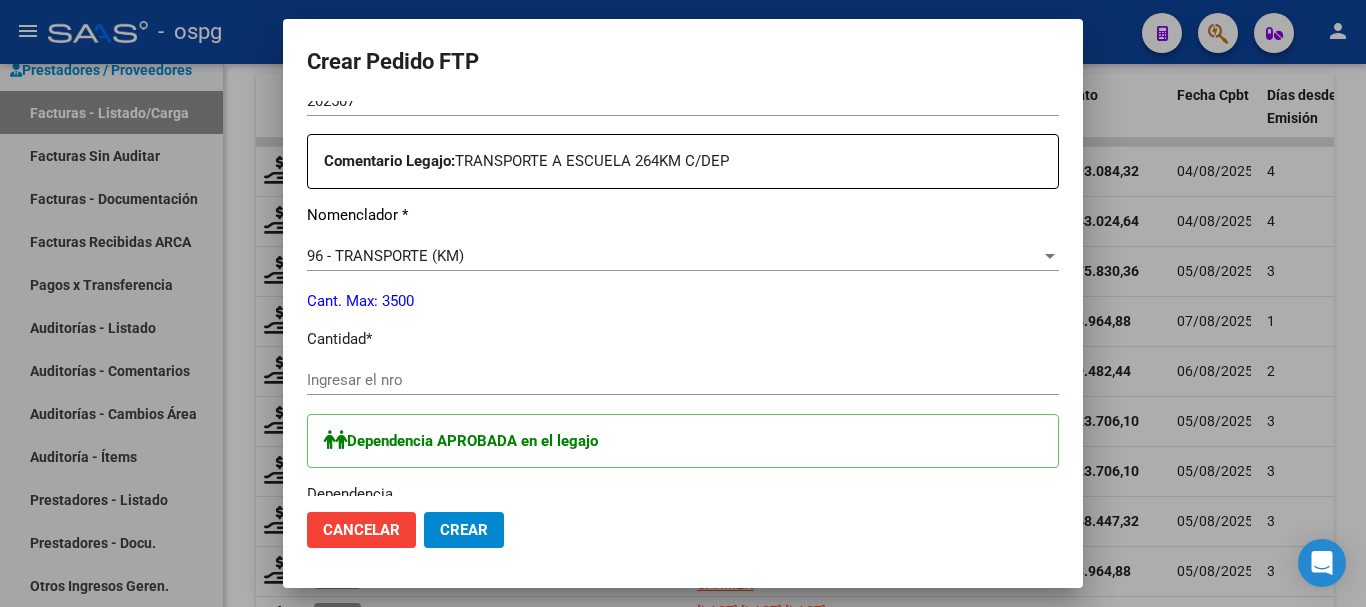 click on "Ingresar el nro" at bounding box center (683, 380) 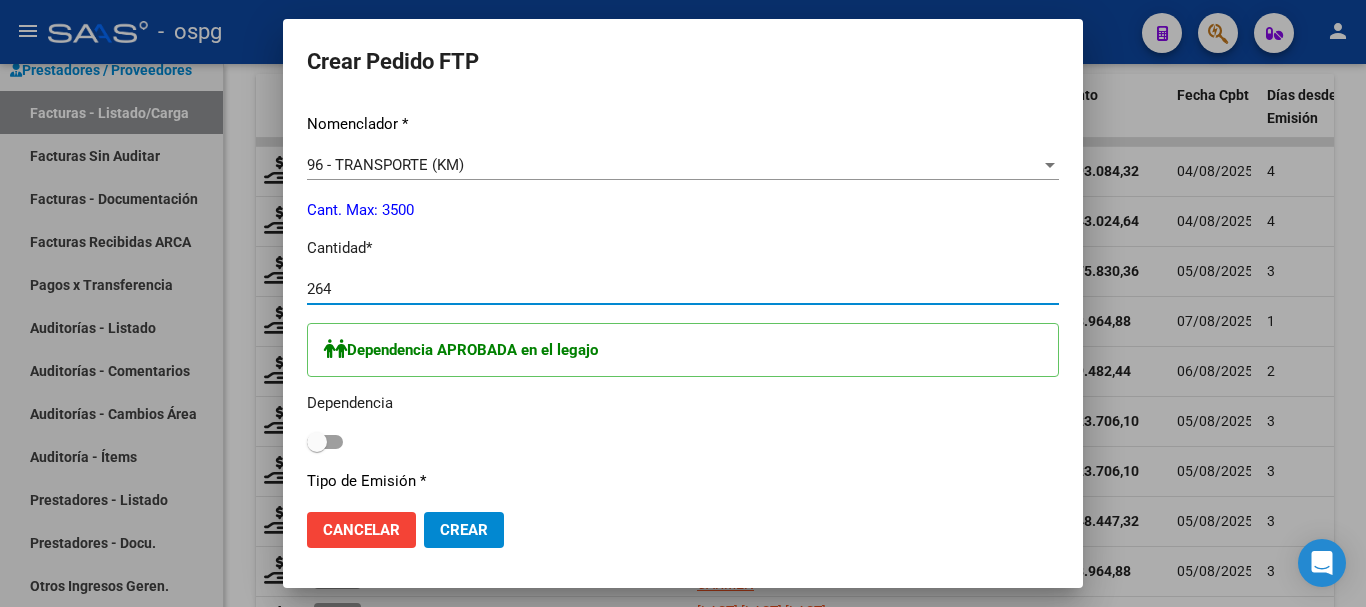 scroll, scrollTop: 900, scrollLeft: 0, axis: vertical 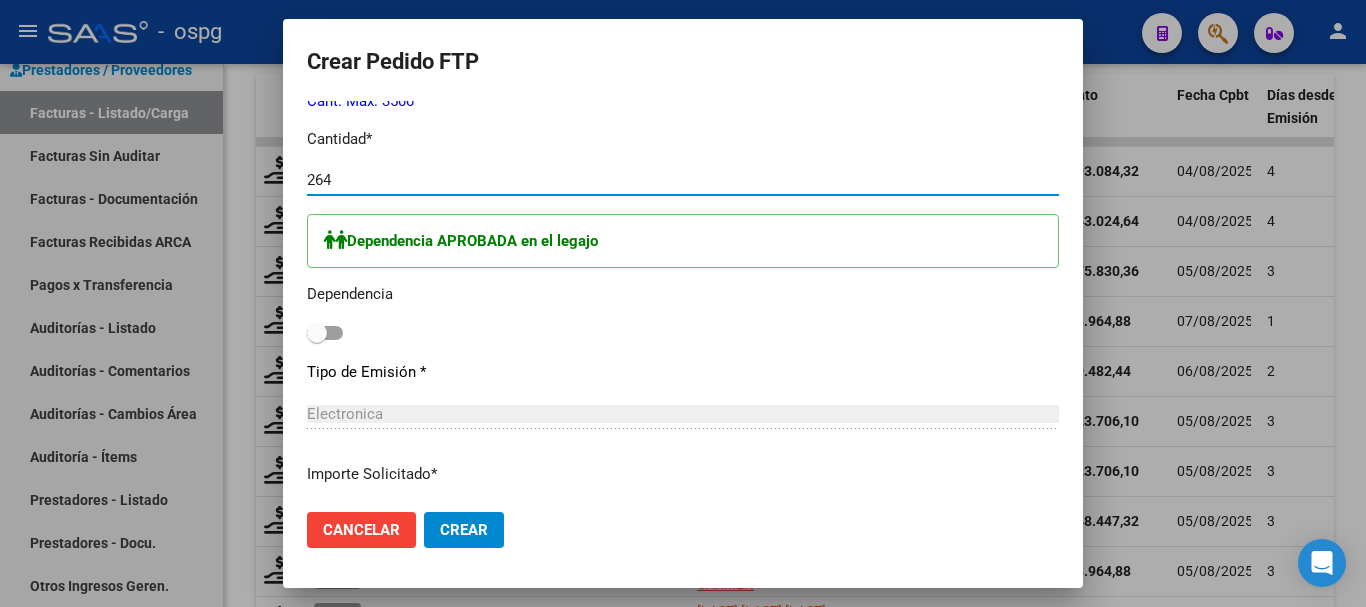 type on "264" 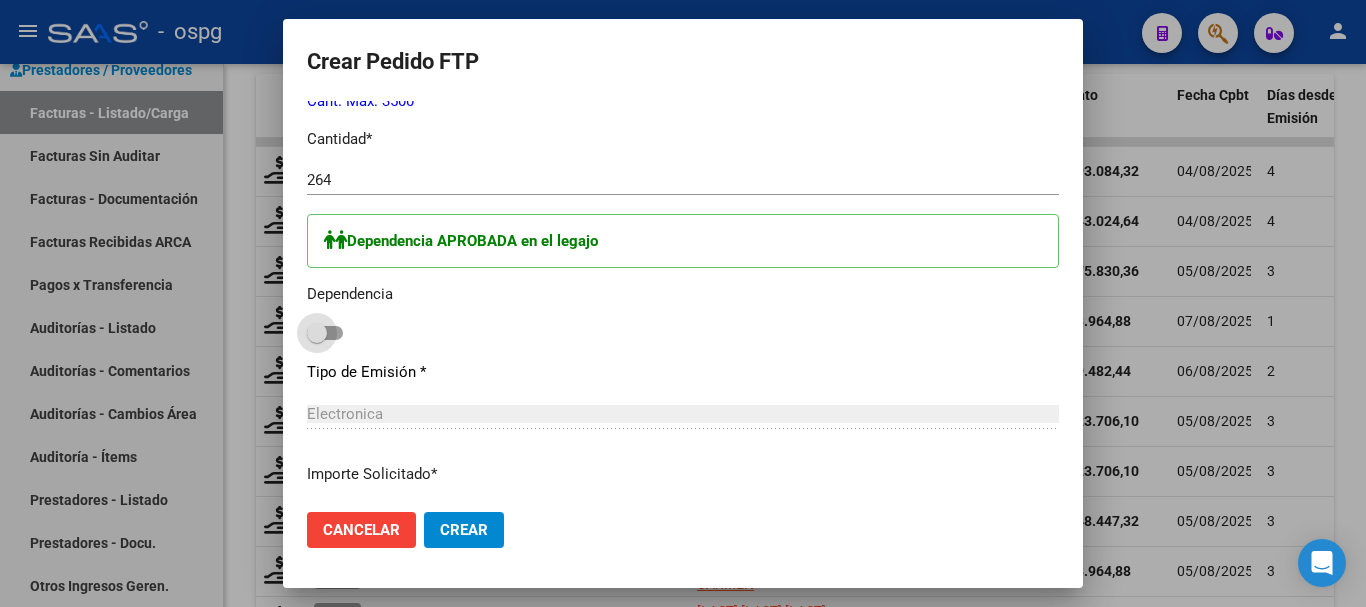 click at bounding box center (325, 333) 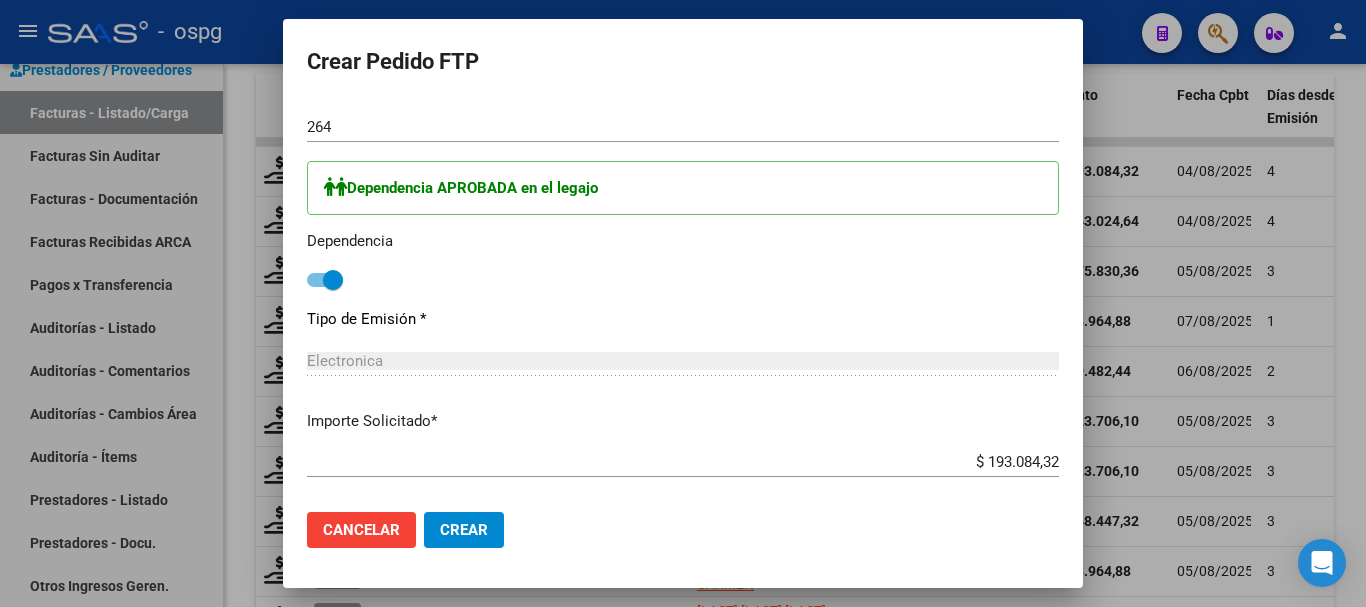 scroll, scrollTop: 1000, scrollLeft: 0, axis: vertical 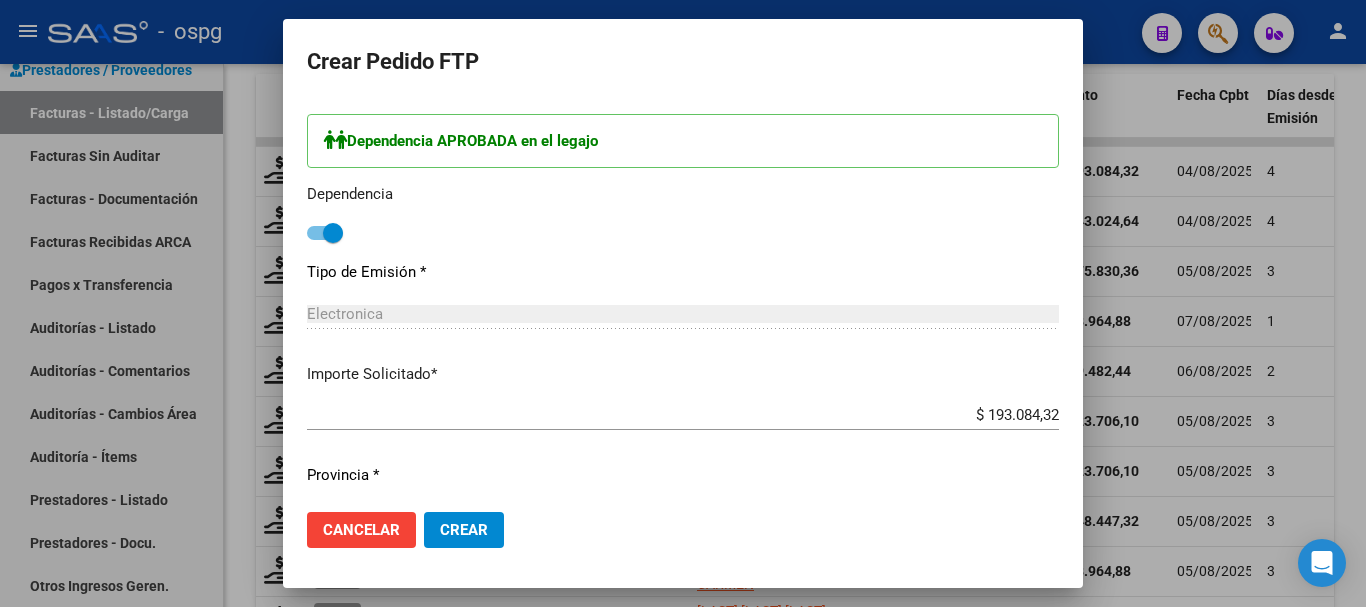 click on "Crear" 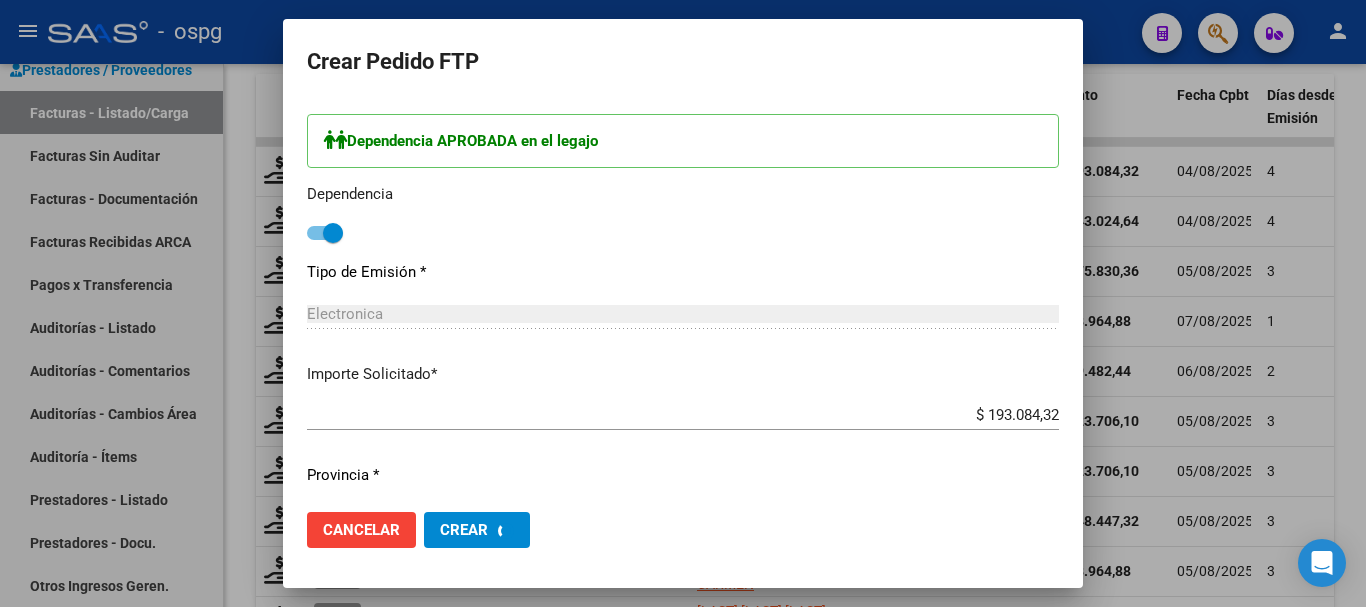scroll, scrollTop: 0, scrollLeft: 0, axis: both 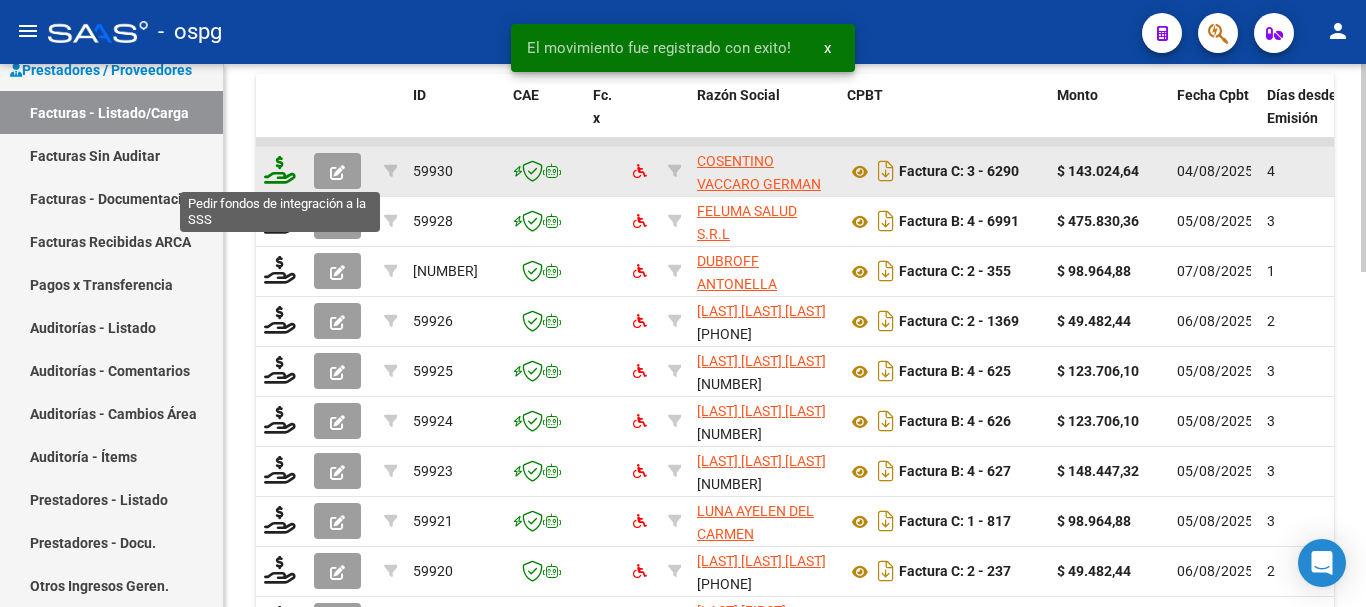 click 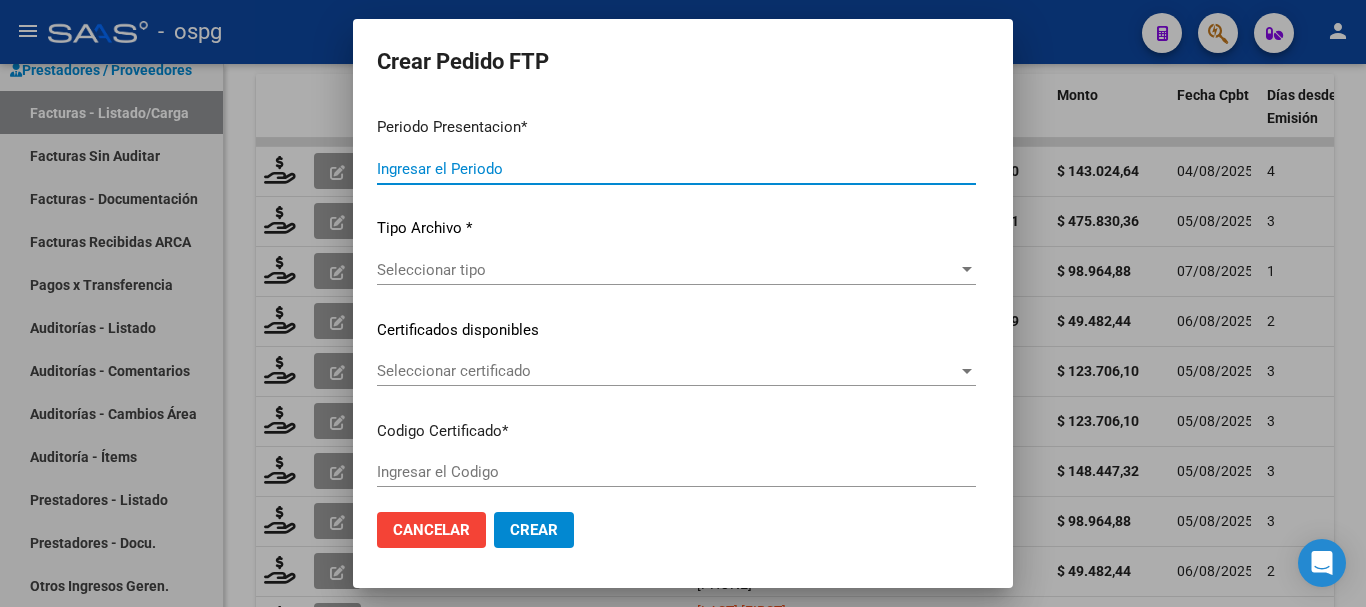 type on "202507" 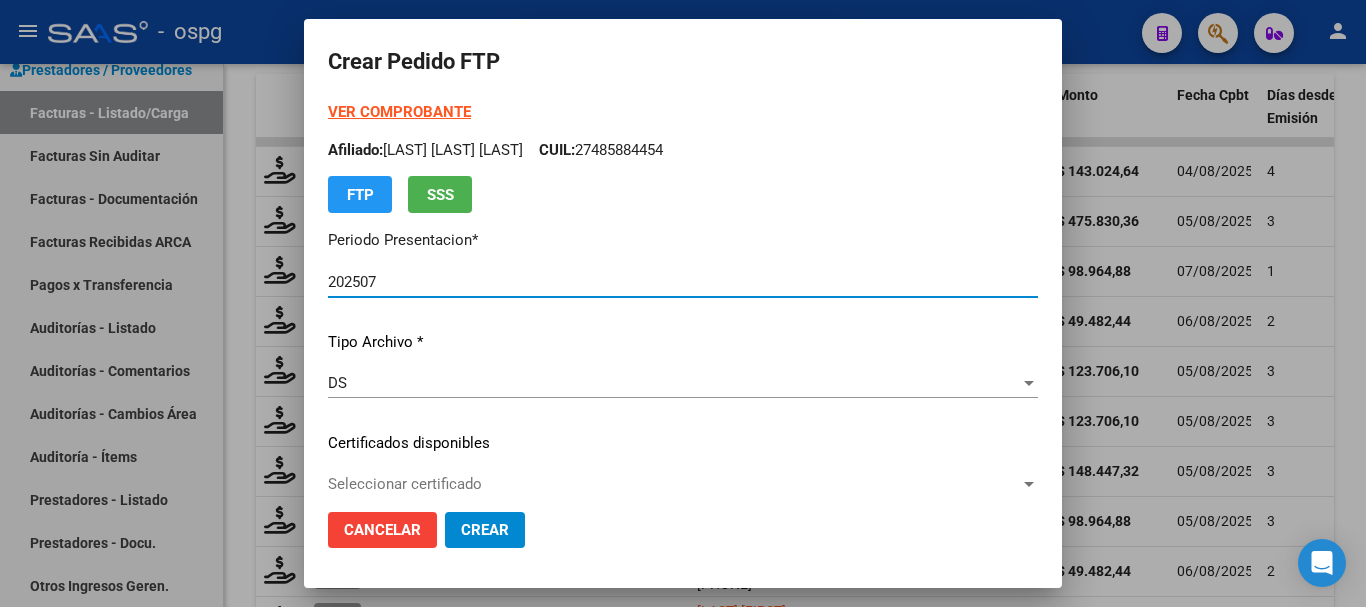 type on "4126600392" 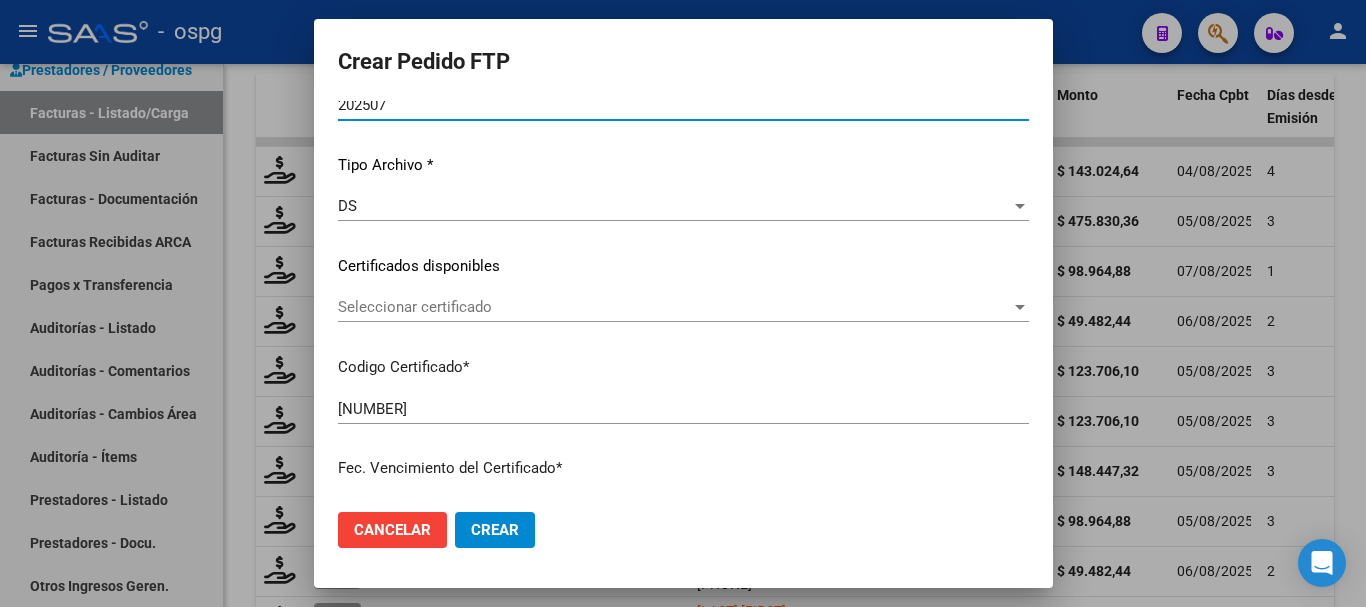scroll, scrollTop: 0, scrollLeft: 0, axis: both 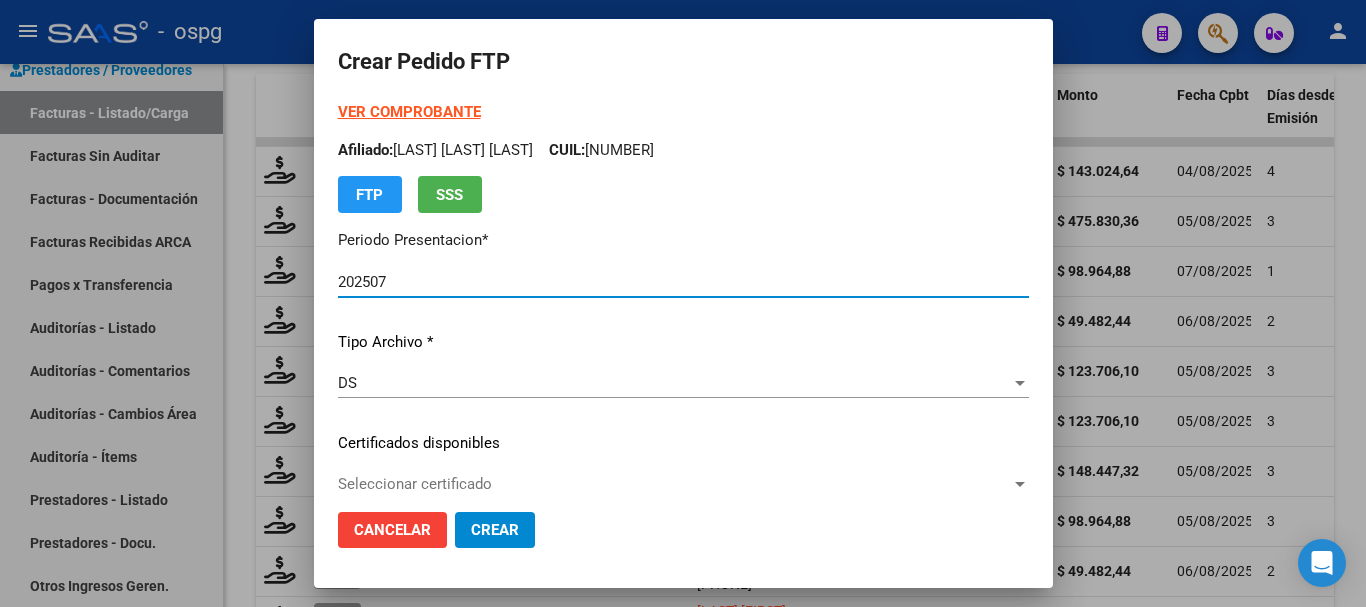 click on "VER COMPROBANTE" at bounding box center (409, 112) 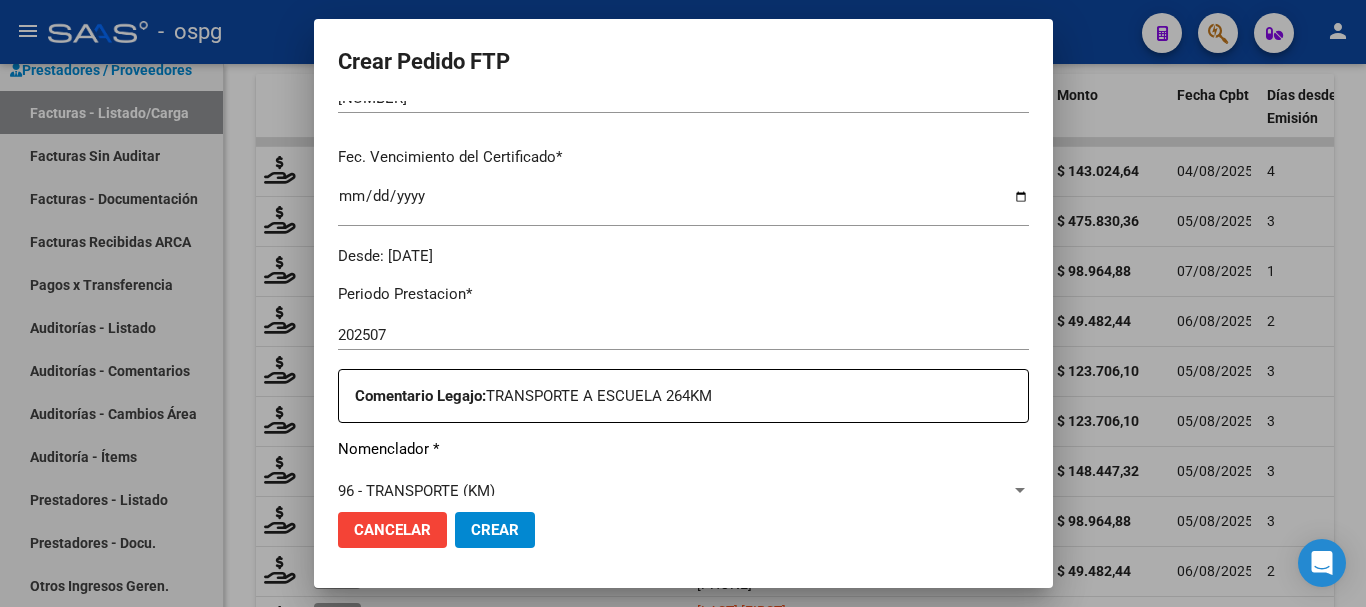 scroll, scrollTop: 700, scrollLeft: 0, axis: vertical 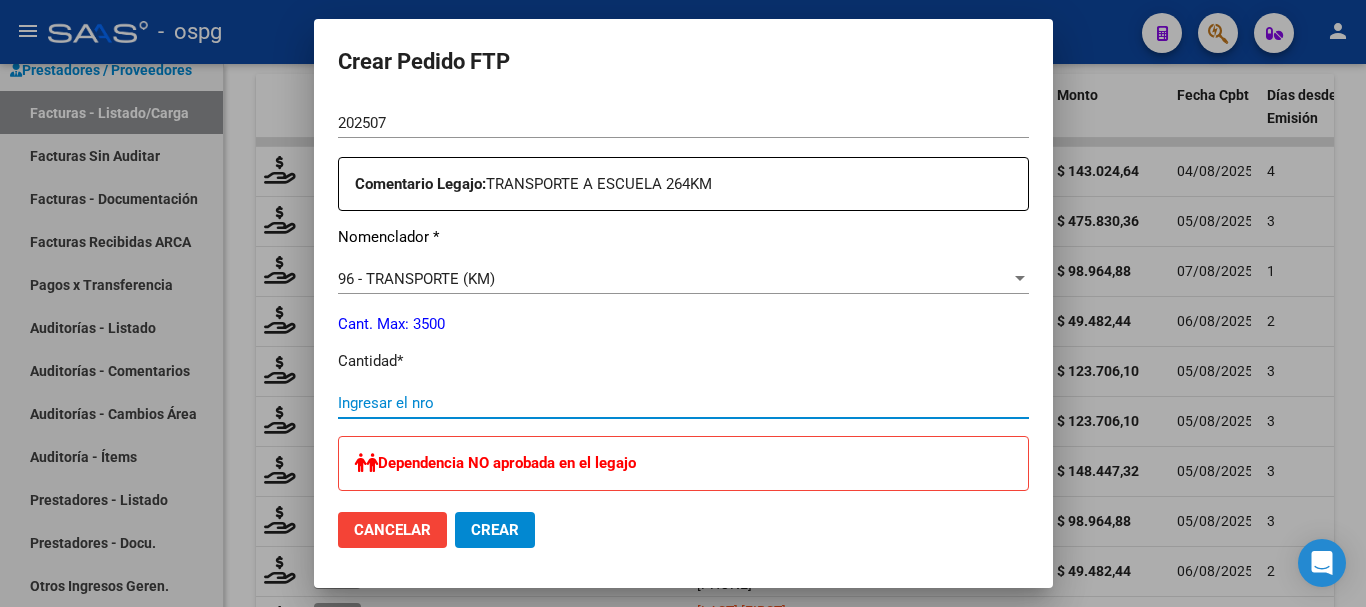 click on "Ingresar el nro" at bounding box center [683, 403] 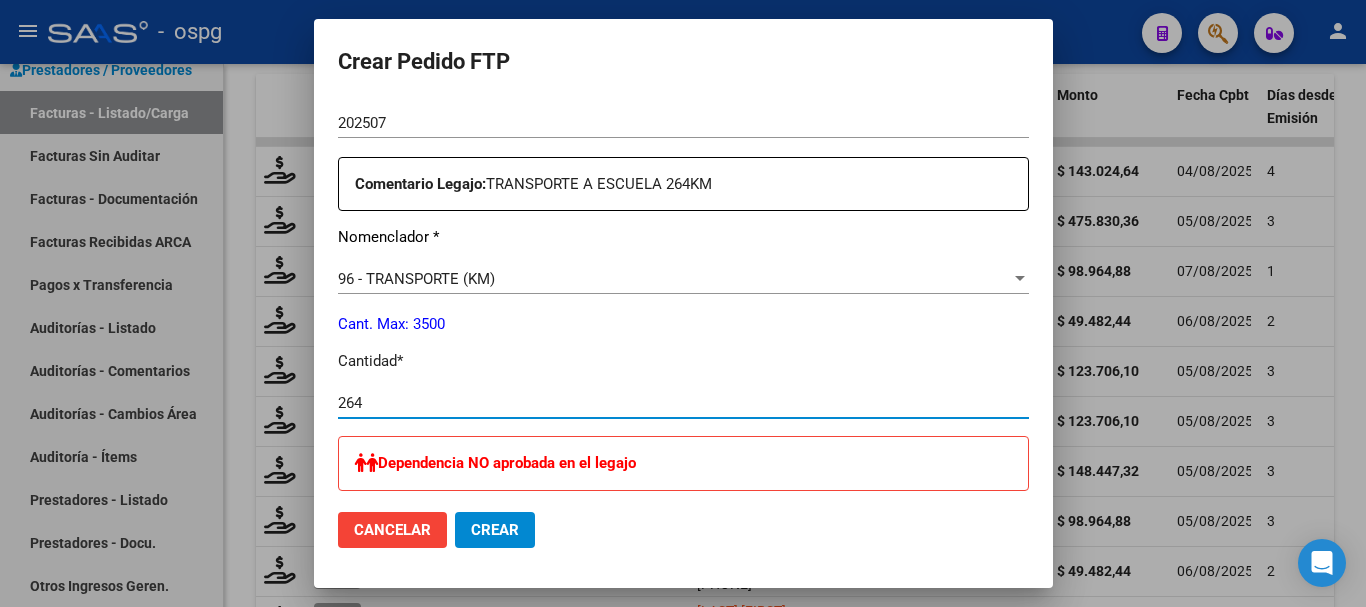 type on "264" 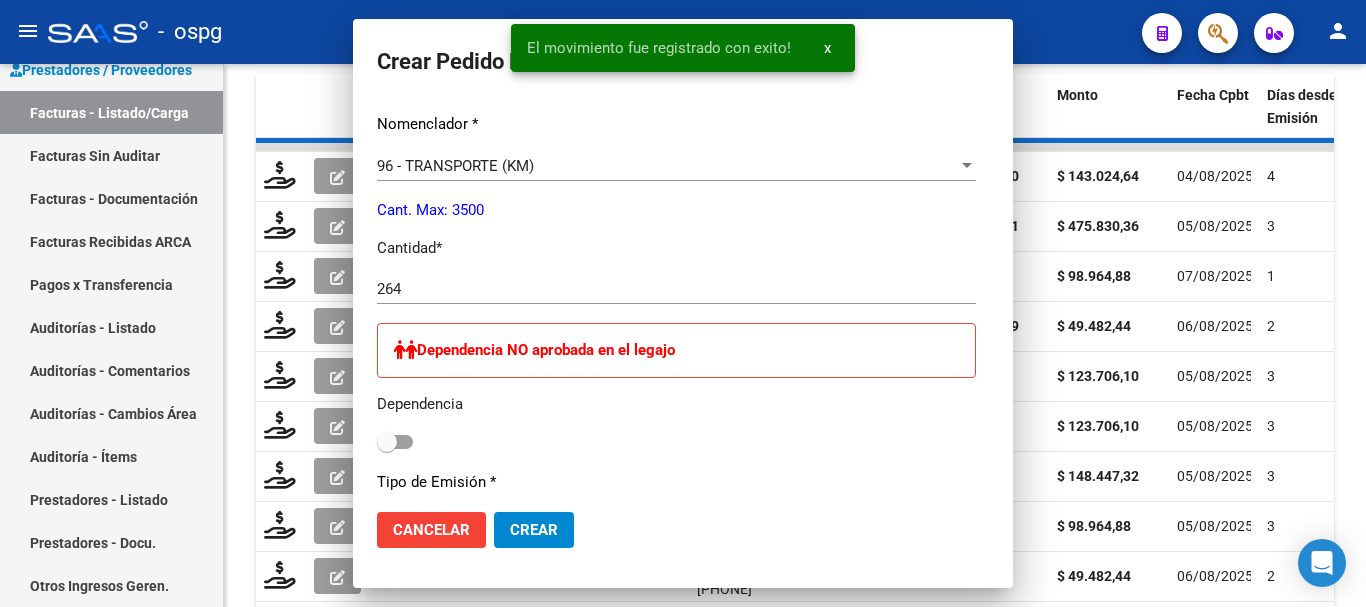 scroll, scrollTop: 0, scrollLeft: 0, axis: both 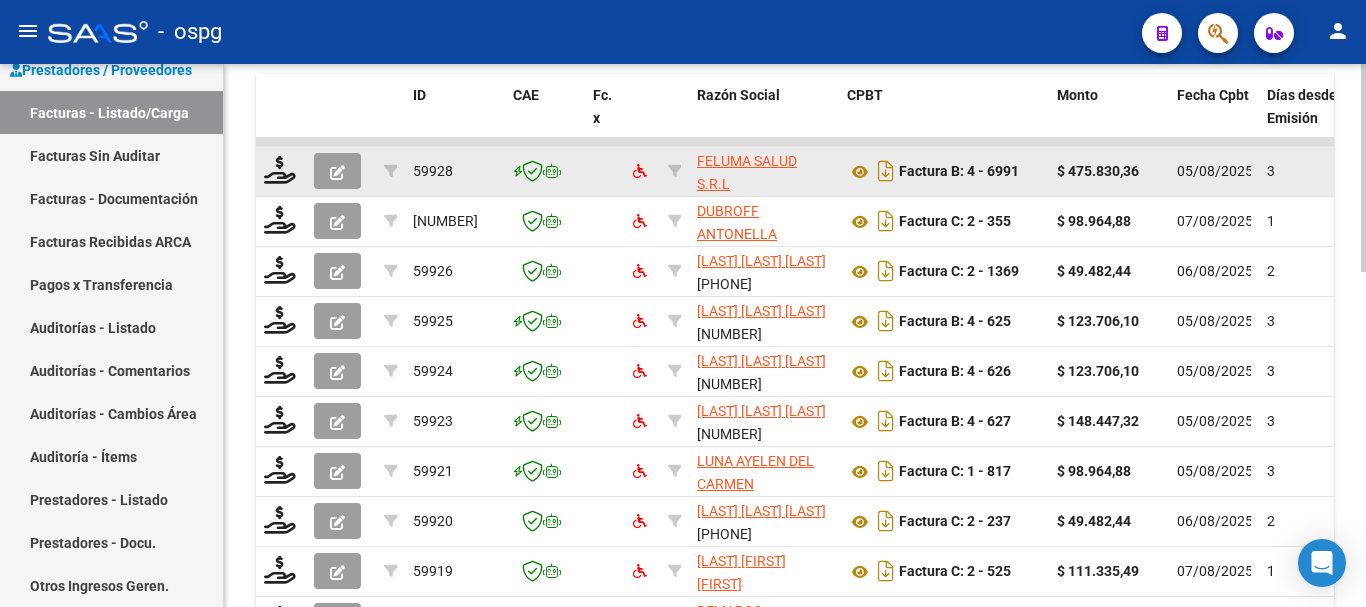 click 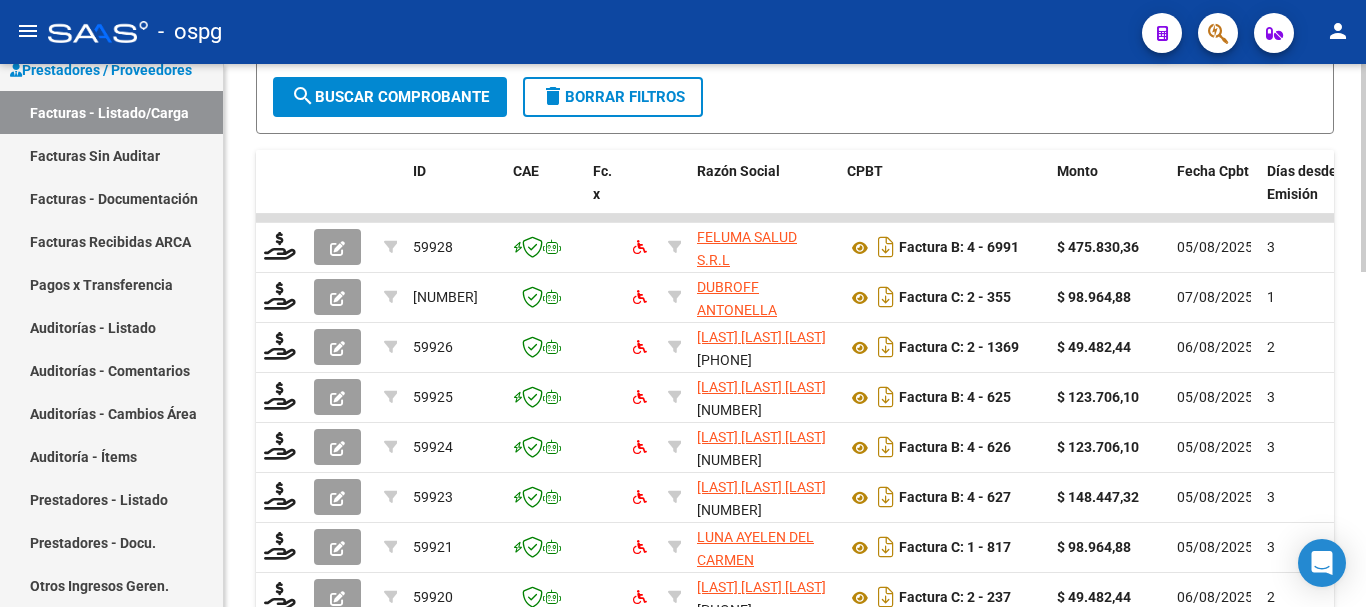 scroll, scrollTop: 577, scrollLeft: 0, axis: vertical 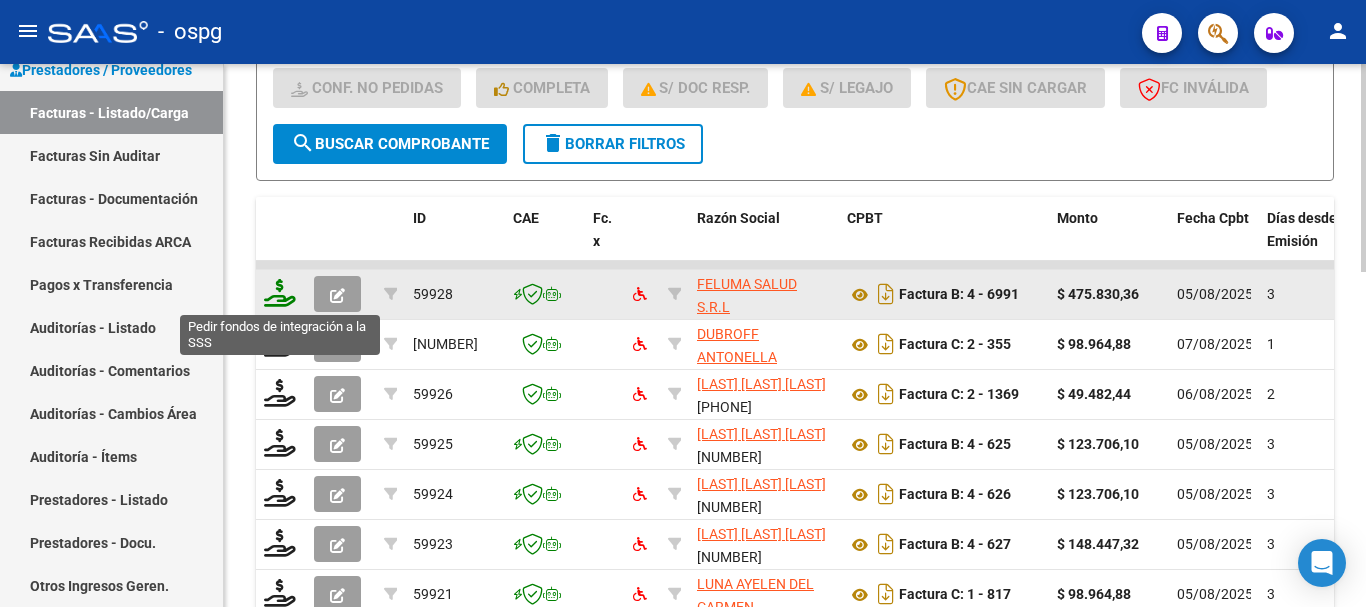 click 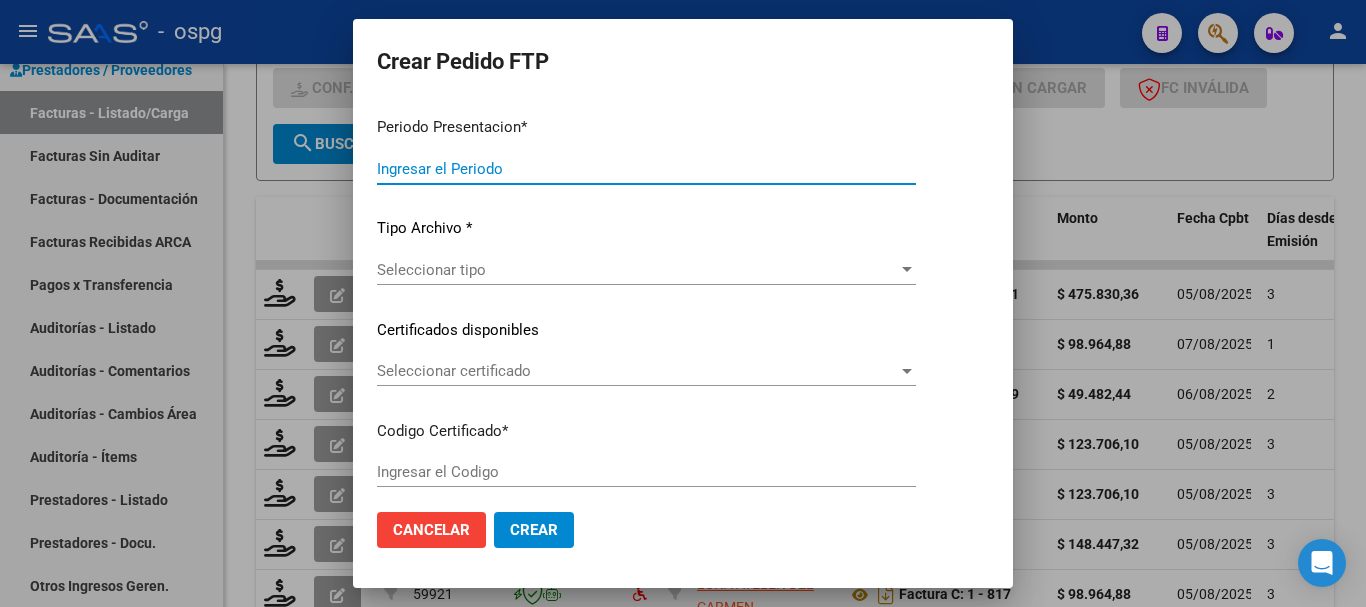 type on "202507" 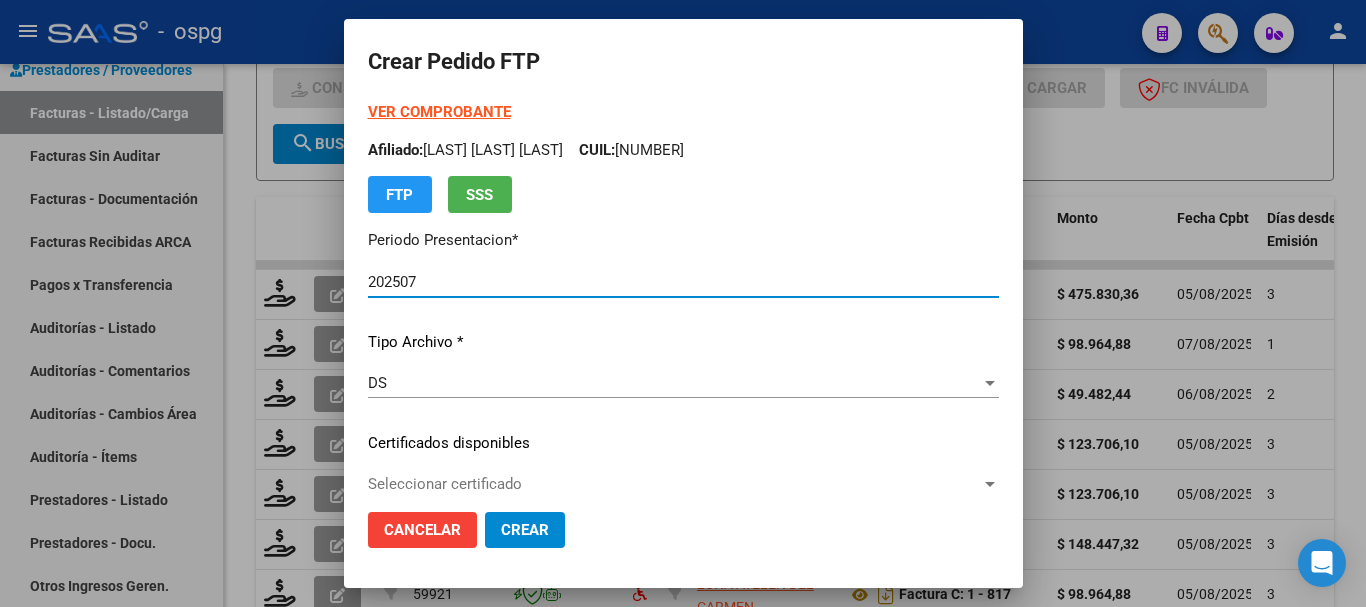 type on "3775178586" 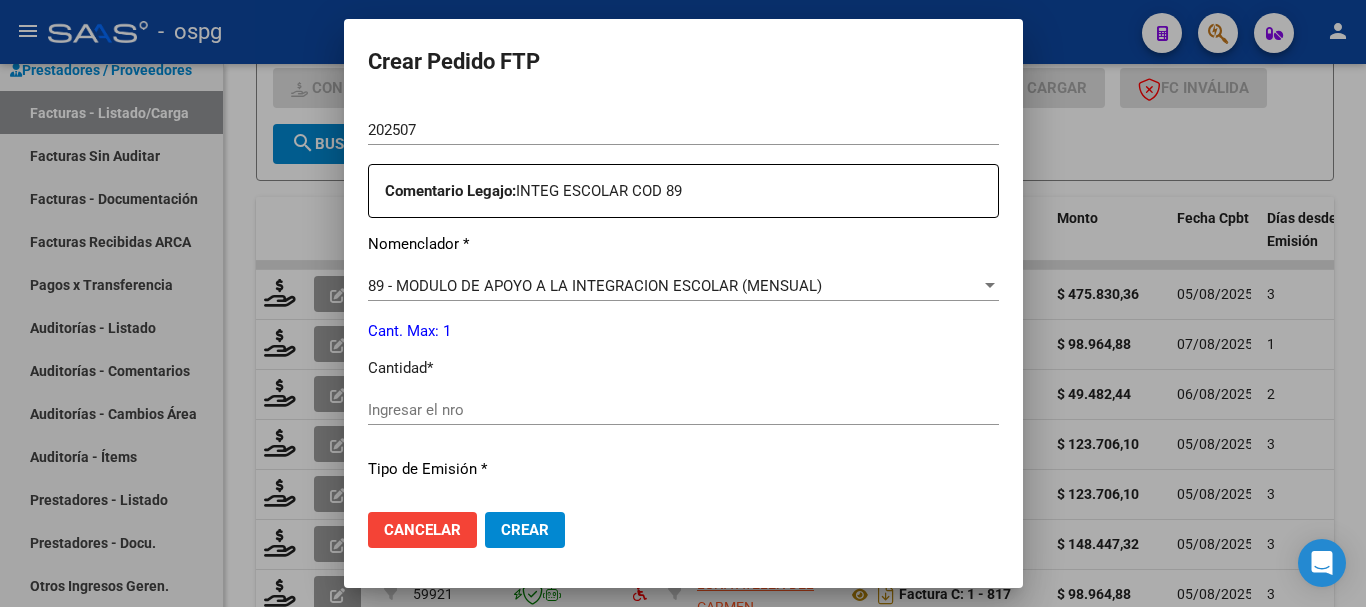 scroll, scrollTop: 700, scrollLeft: 0, axis: vertical 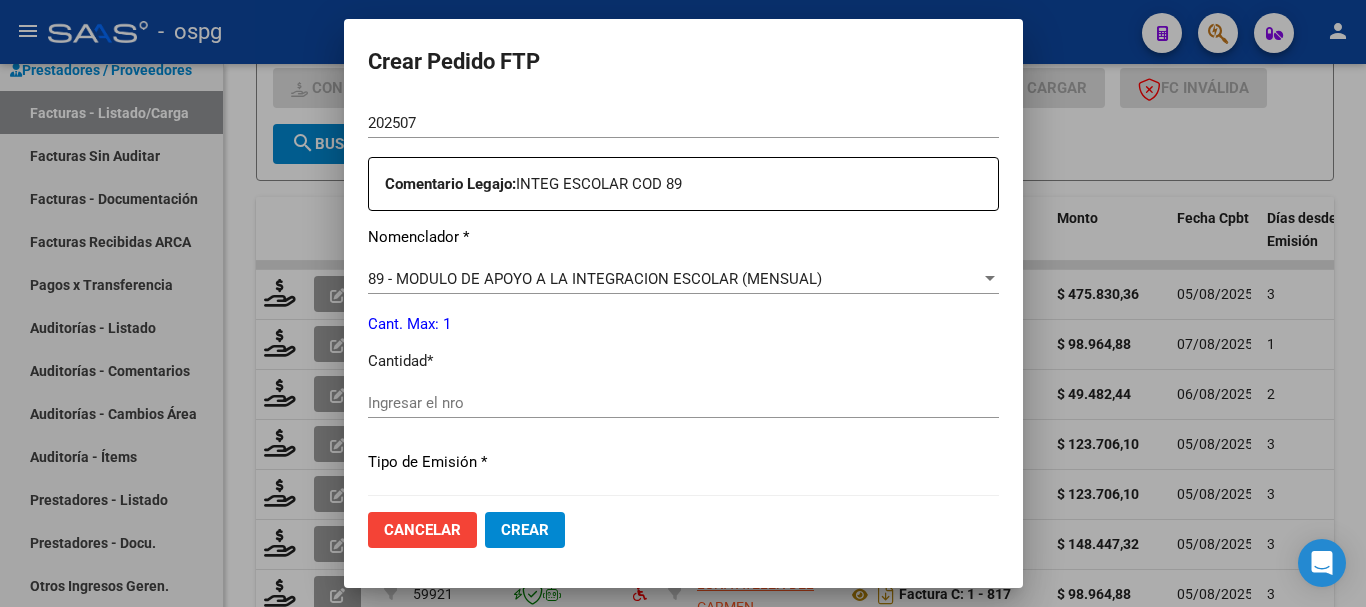 click on "Ingresar el nro" at bounding box center (683, 403) 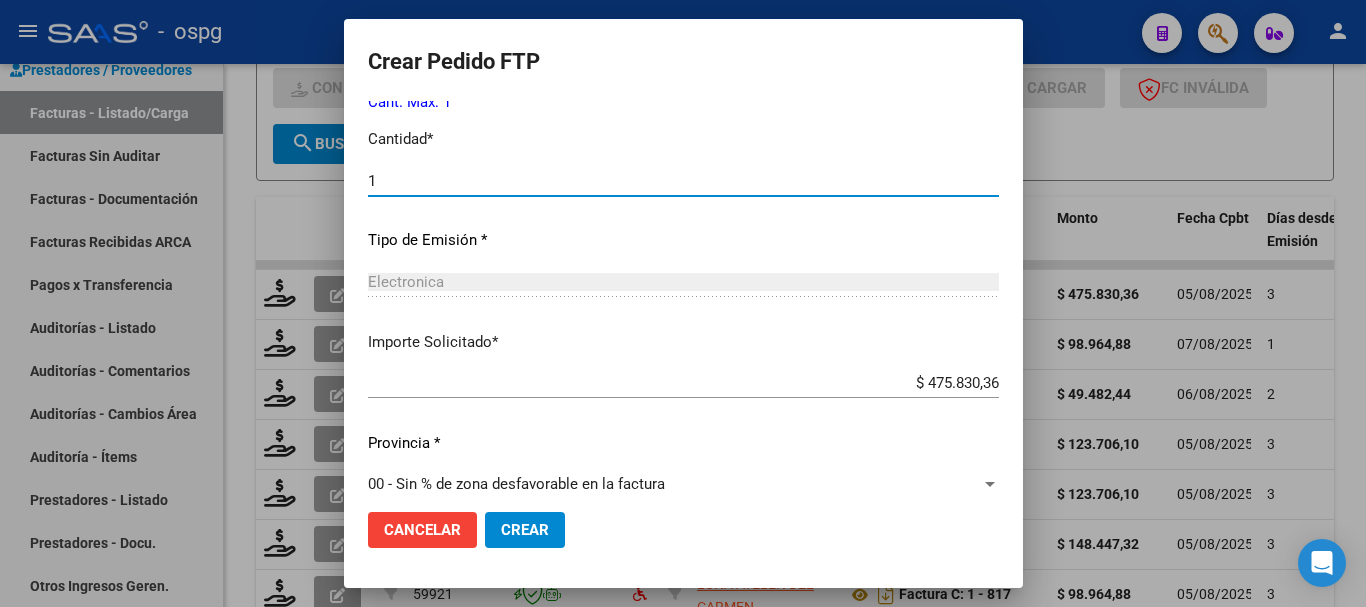 scroll, scrollTop: 944, scrollLeft: 0, axis: vertical 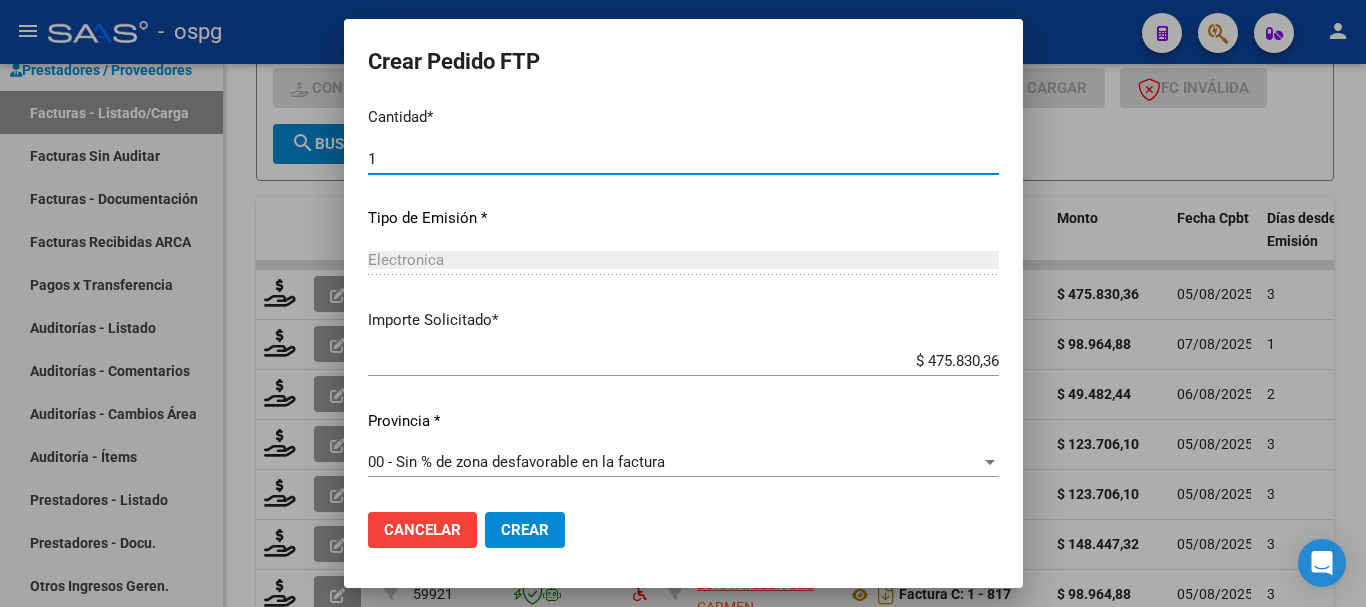 type on "1" 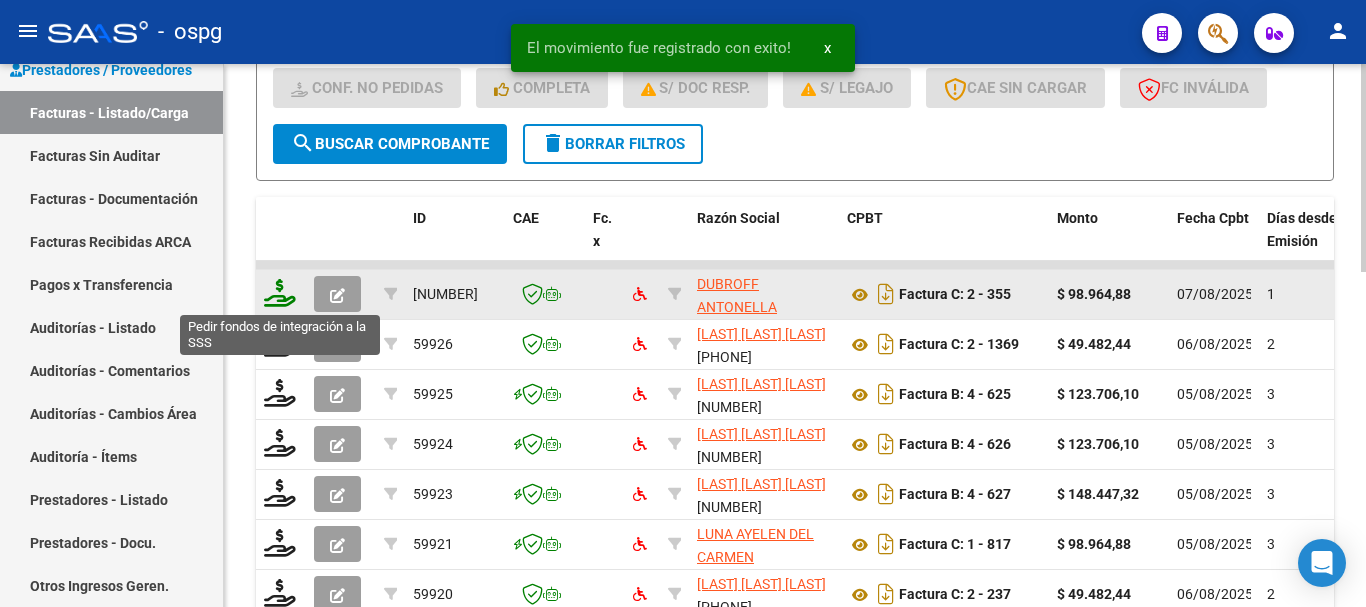 click 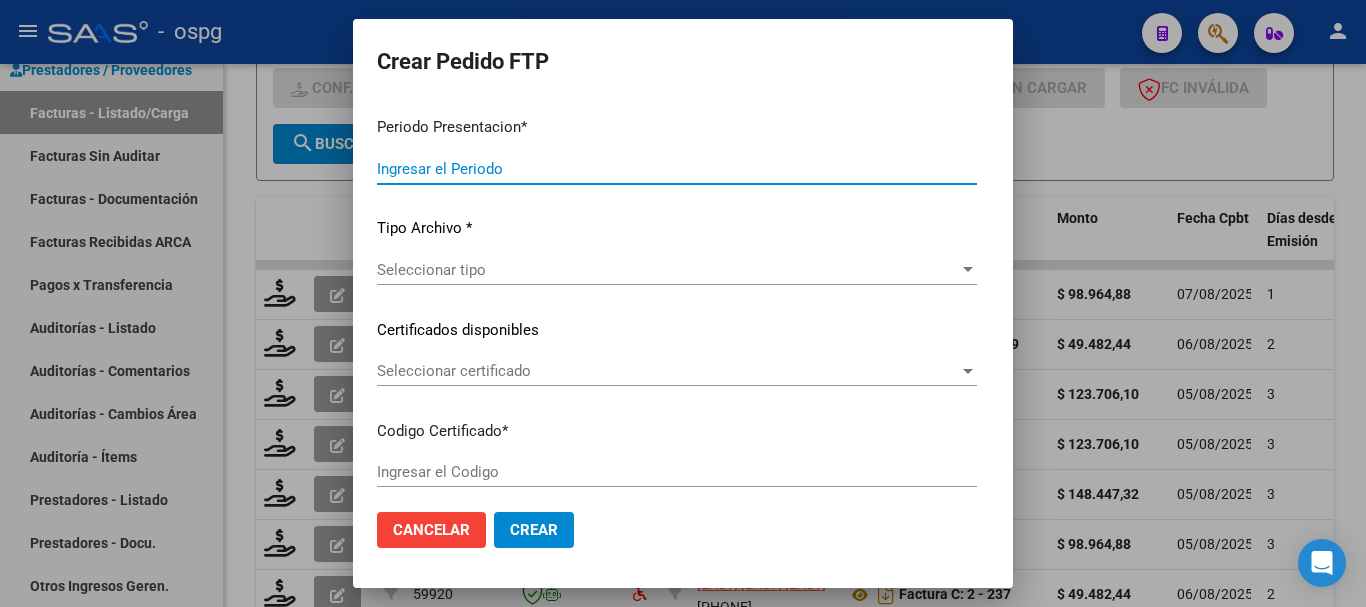 type on "202507" 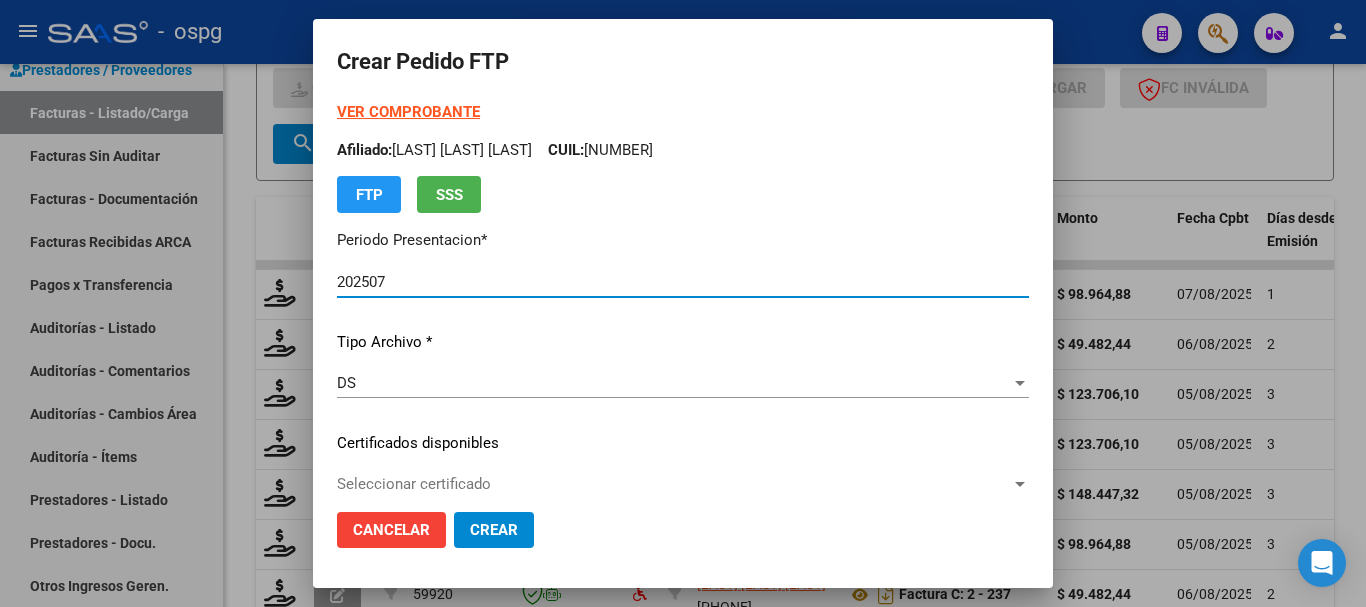 type on "4839786683" 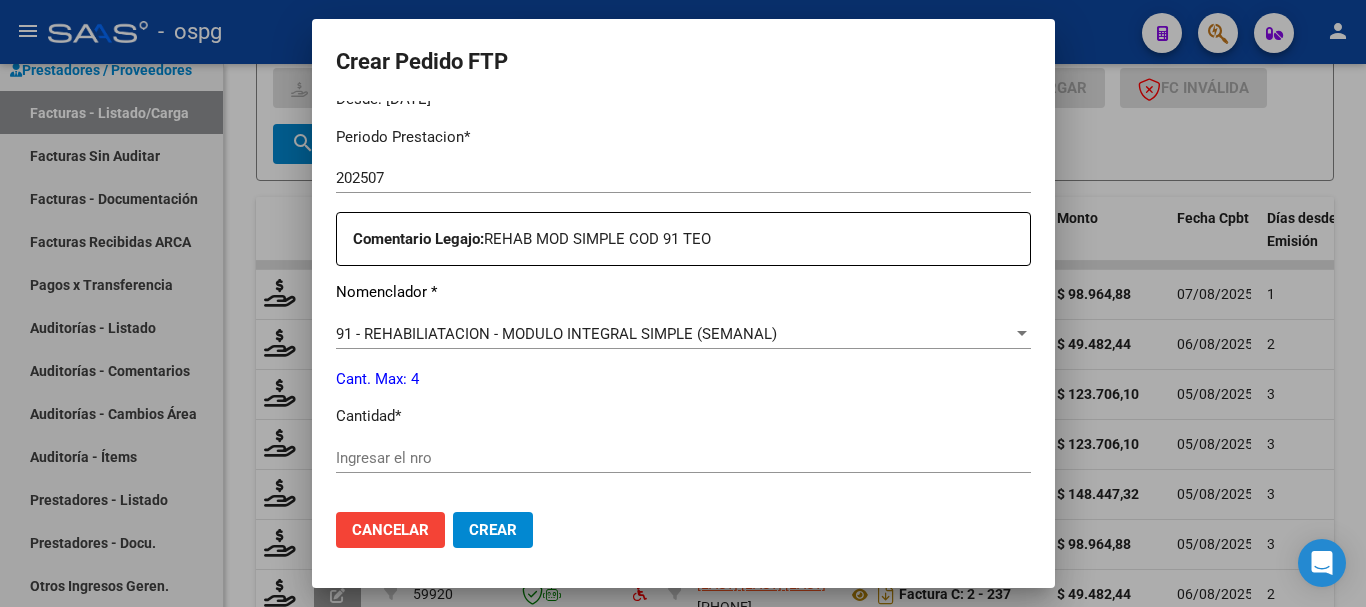 scroll, scrollTop: 800, scrollLeft: 0, axis: vertical 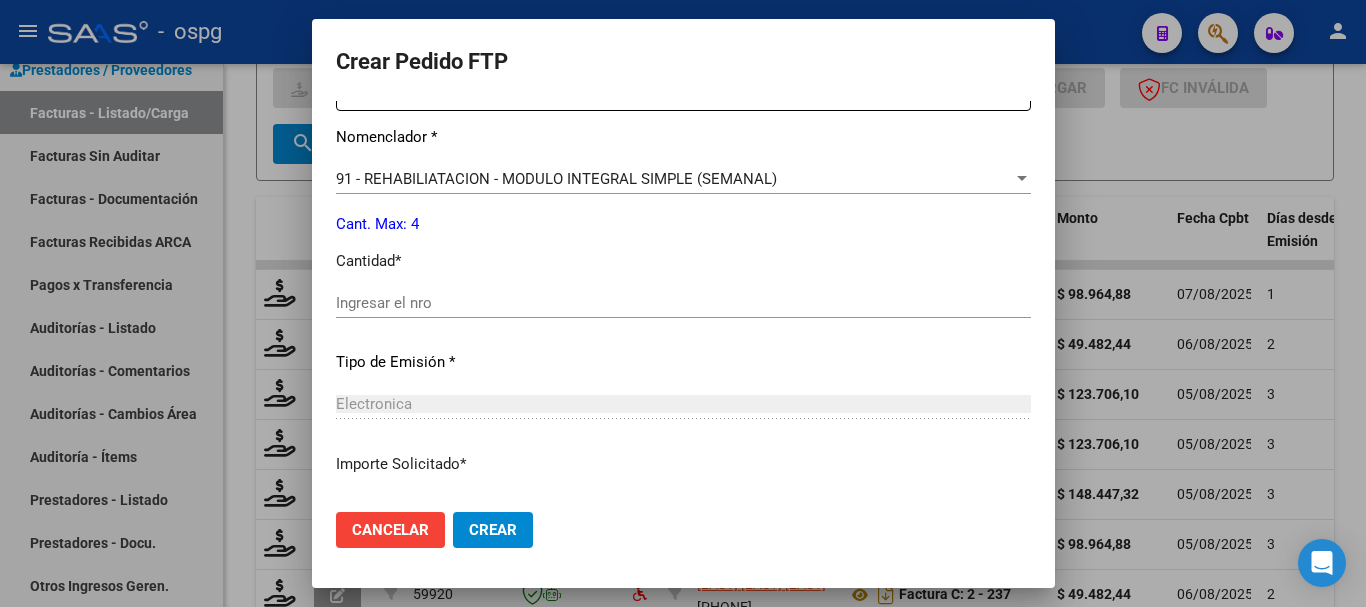 click on "Ingresar el nro" at bounding box center [683, 303] 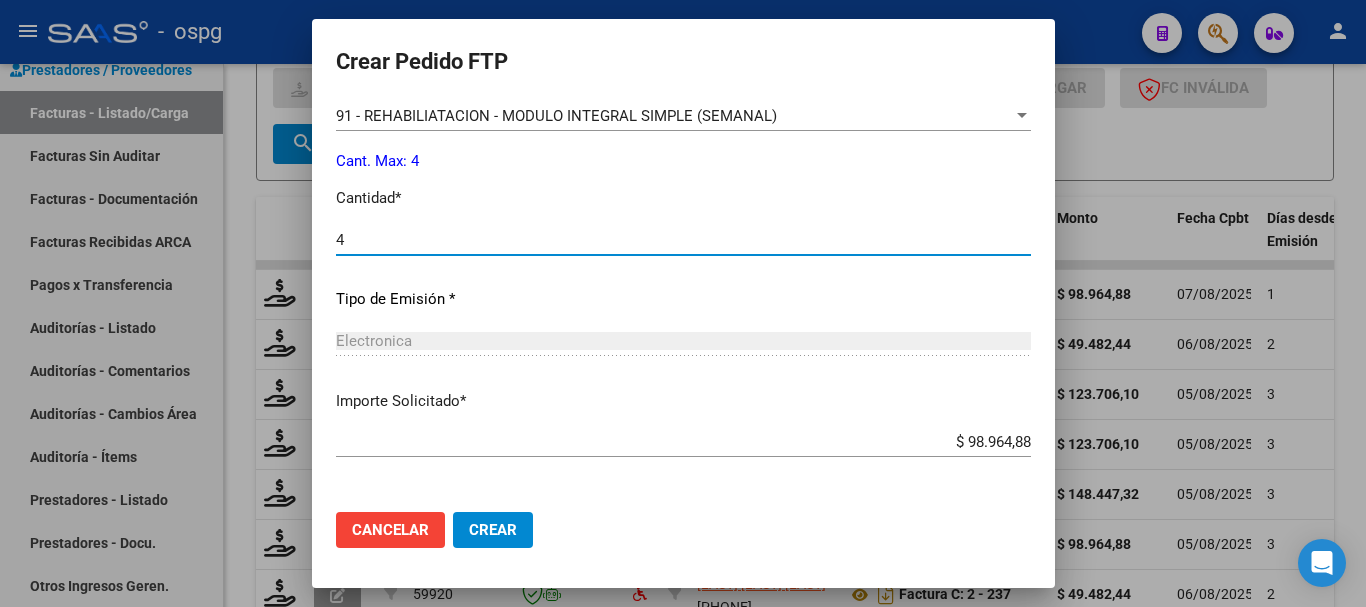 scroll, scrollTop: 900, scrollLeft: 0, axis: vertical 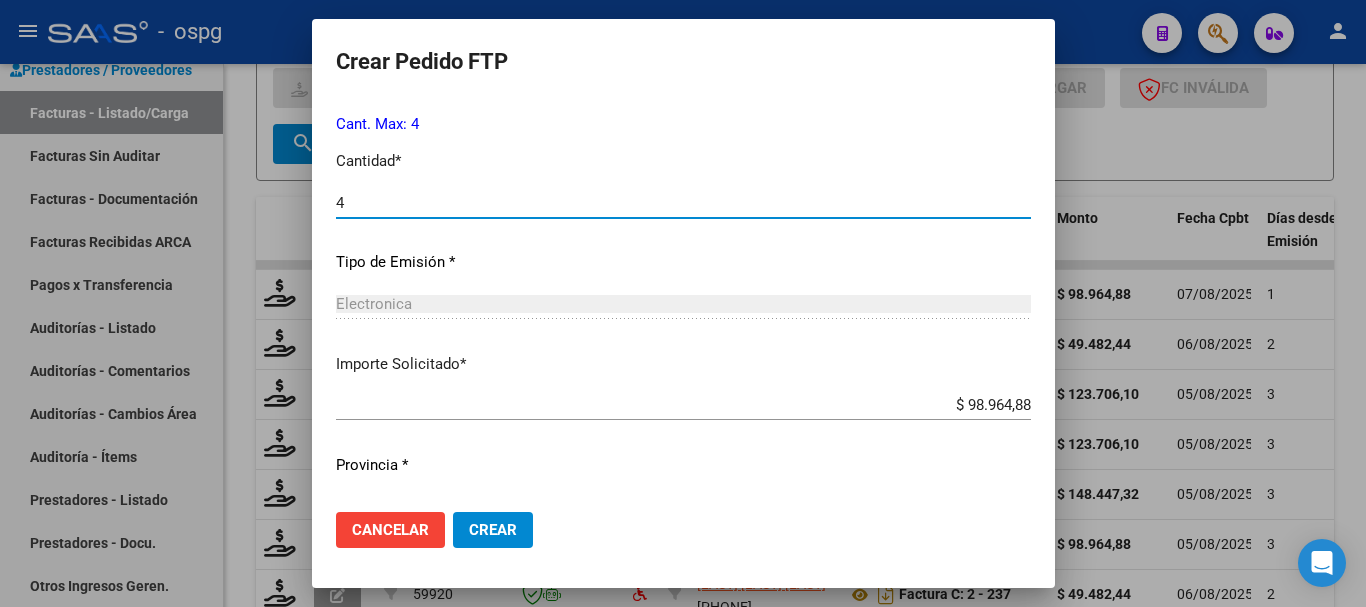 type on "4" 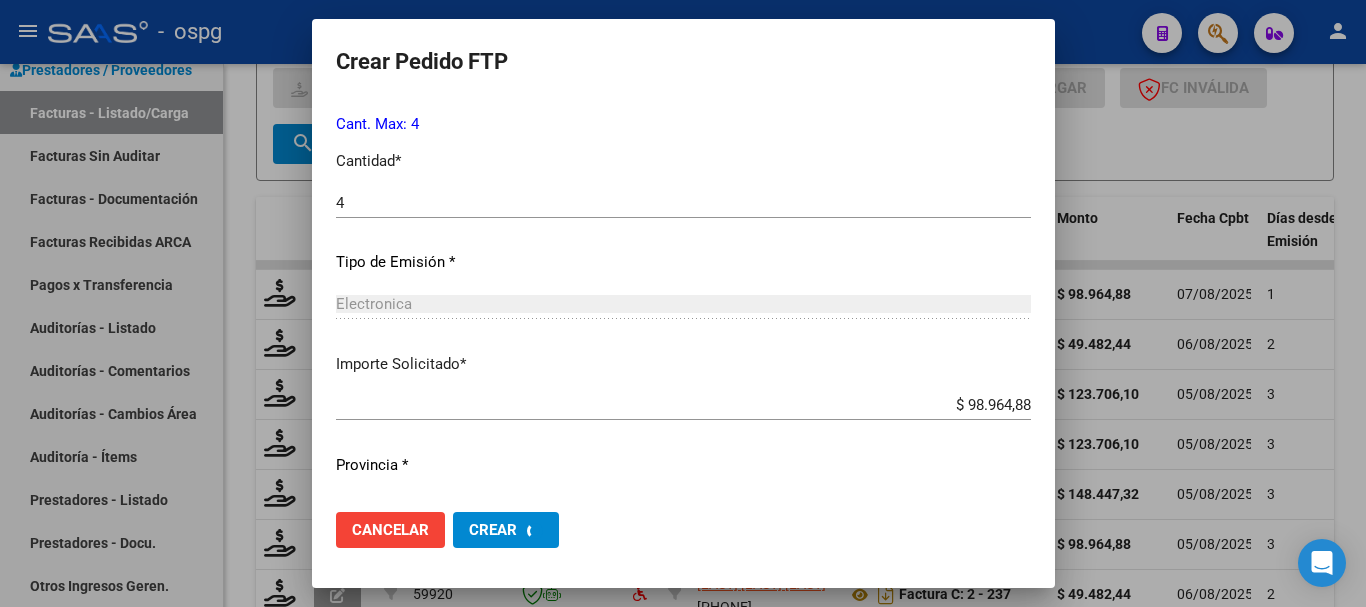 scroll, scrollTop: 0, scrollLeft: 0, axis: both 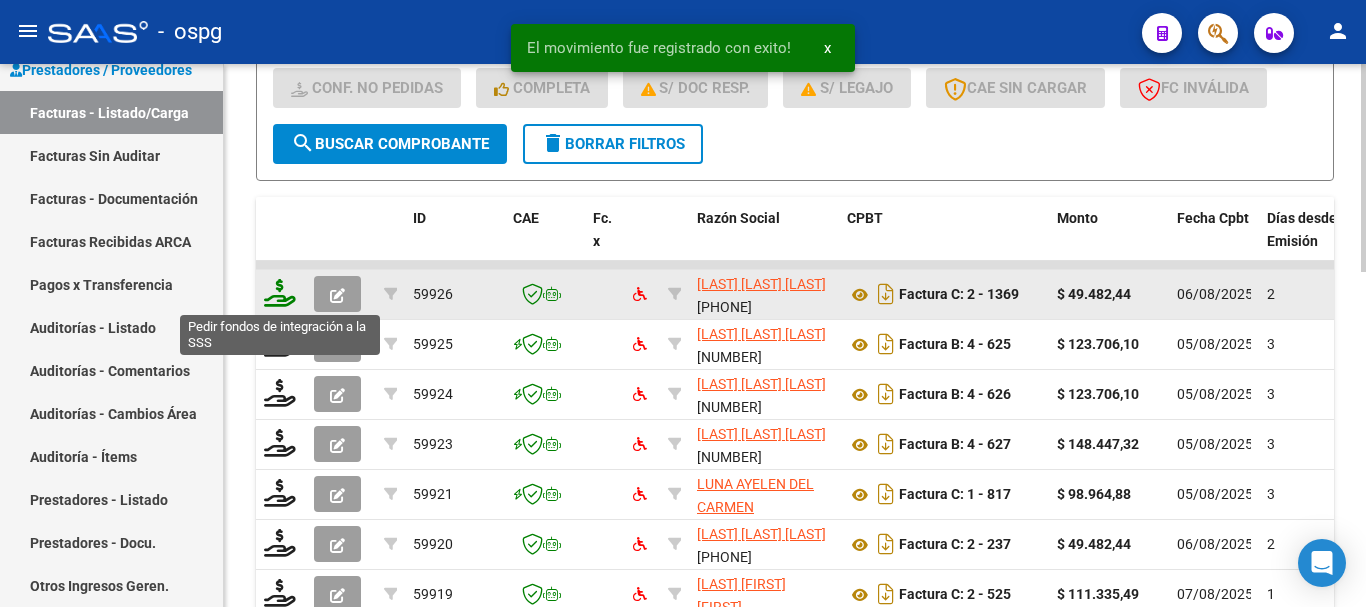 click 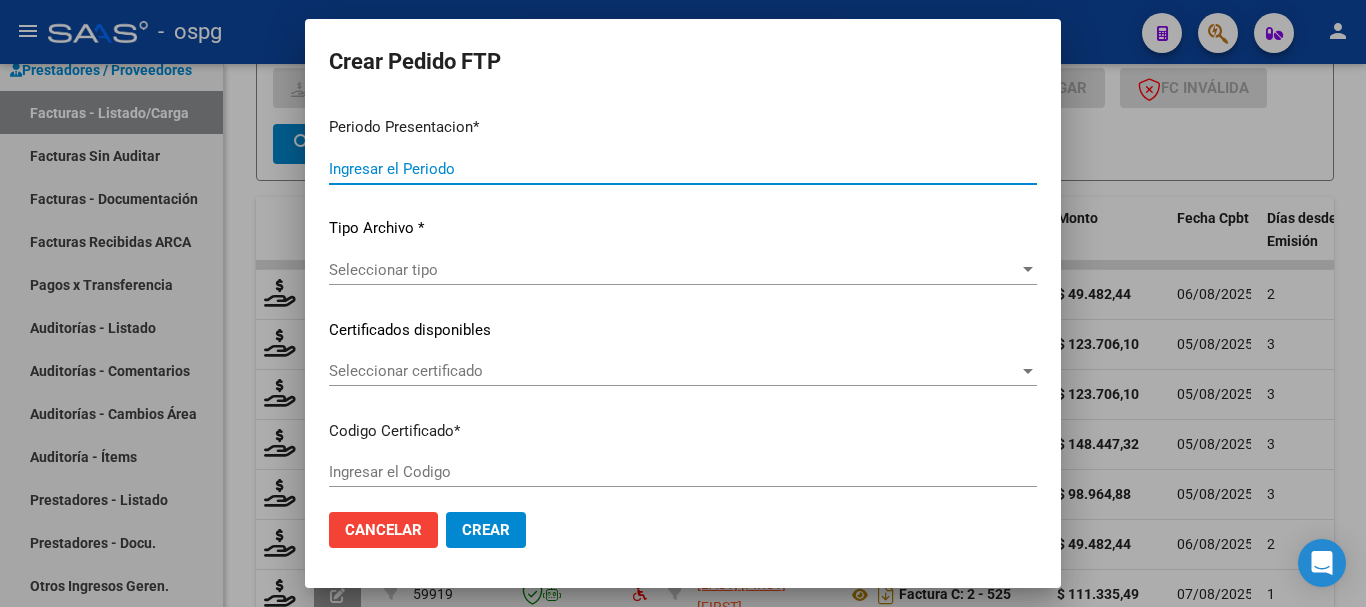type on "202507" 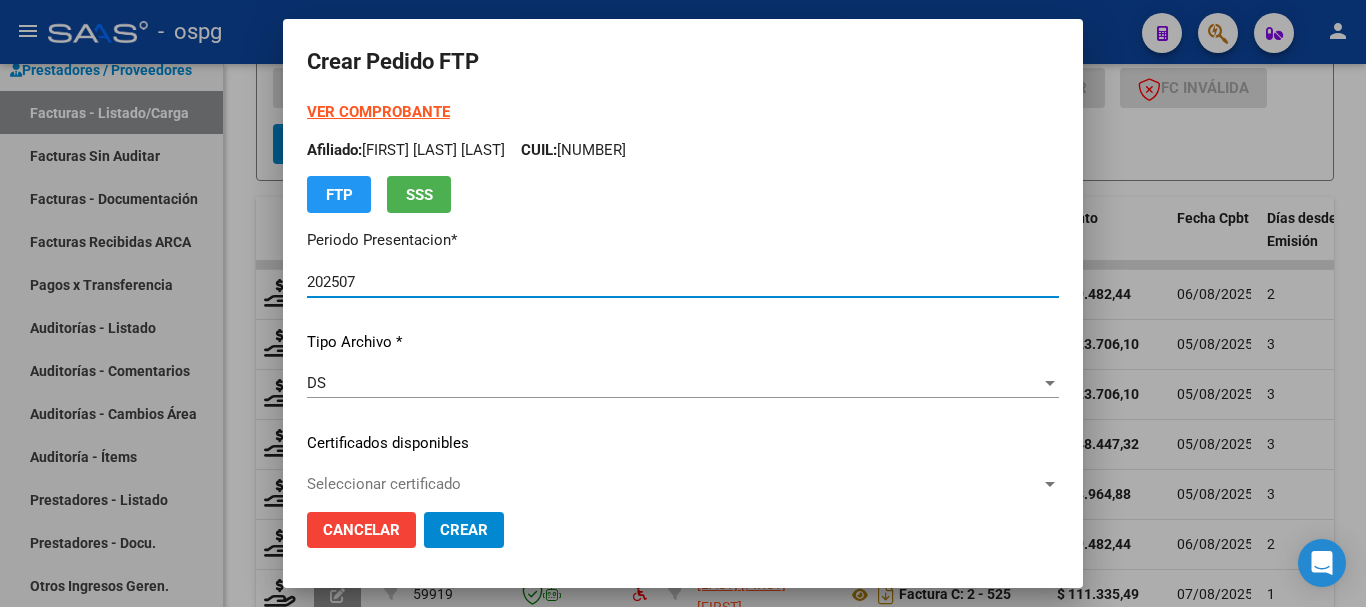 type on "111" 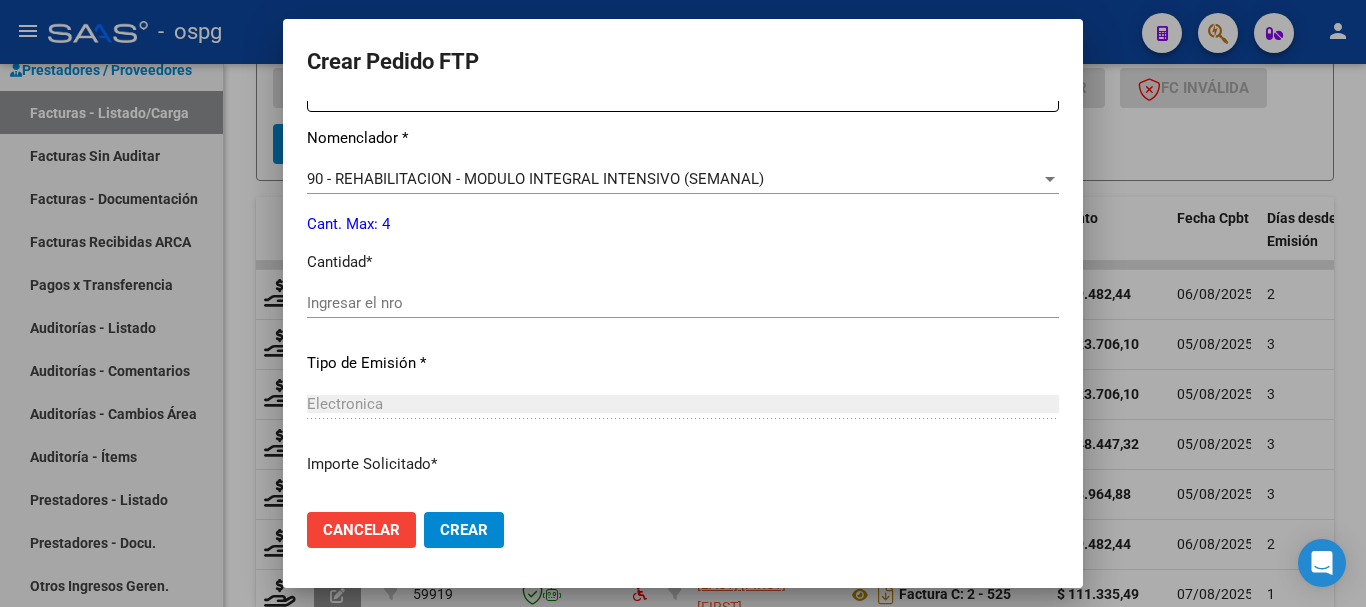 scroll, scrollTop: 800, scrollLeft: 0, axis: vertical 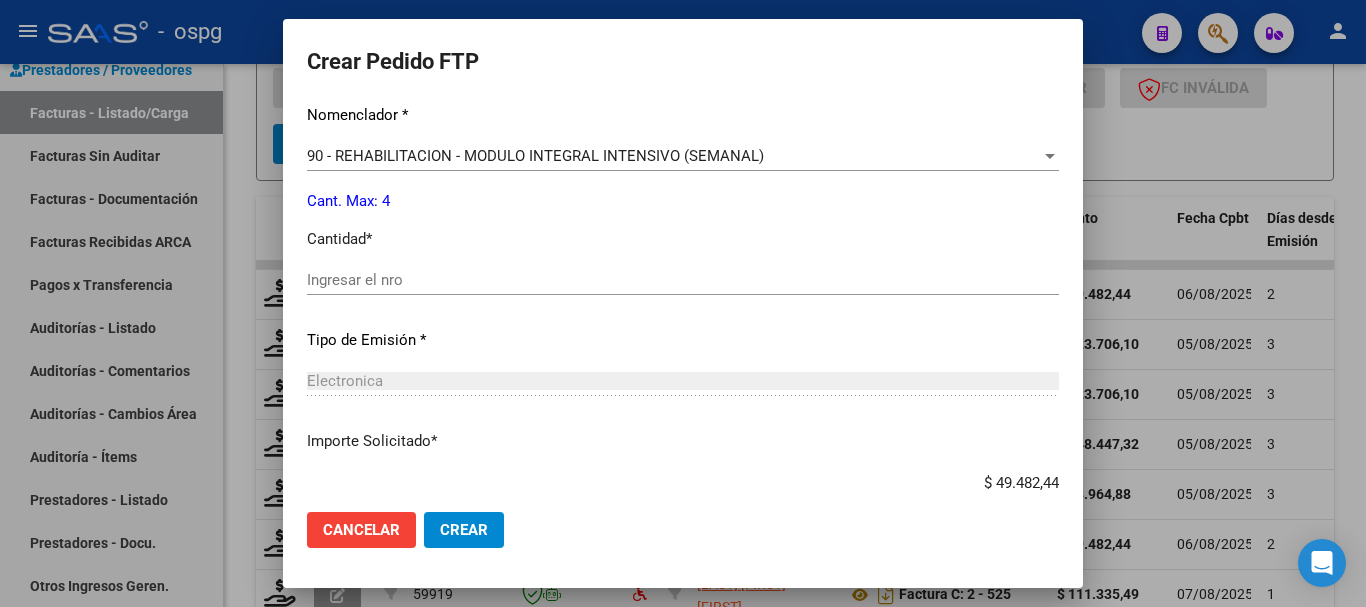 click on "Ingresar el nro" at bounding box center (683, 280) 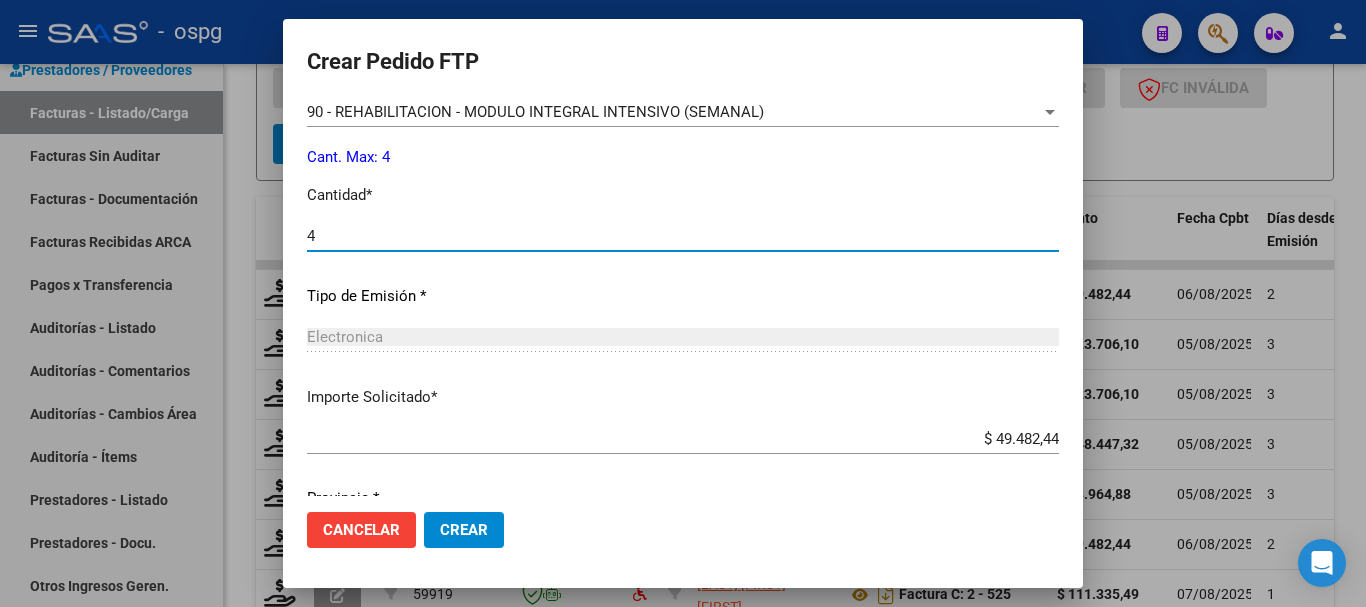 scroll, scrollTop: 900, scrollLeft: 0, axis: vertical 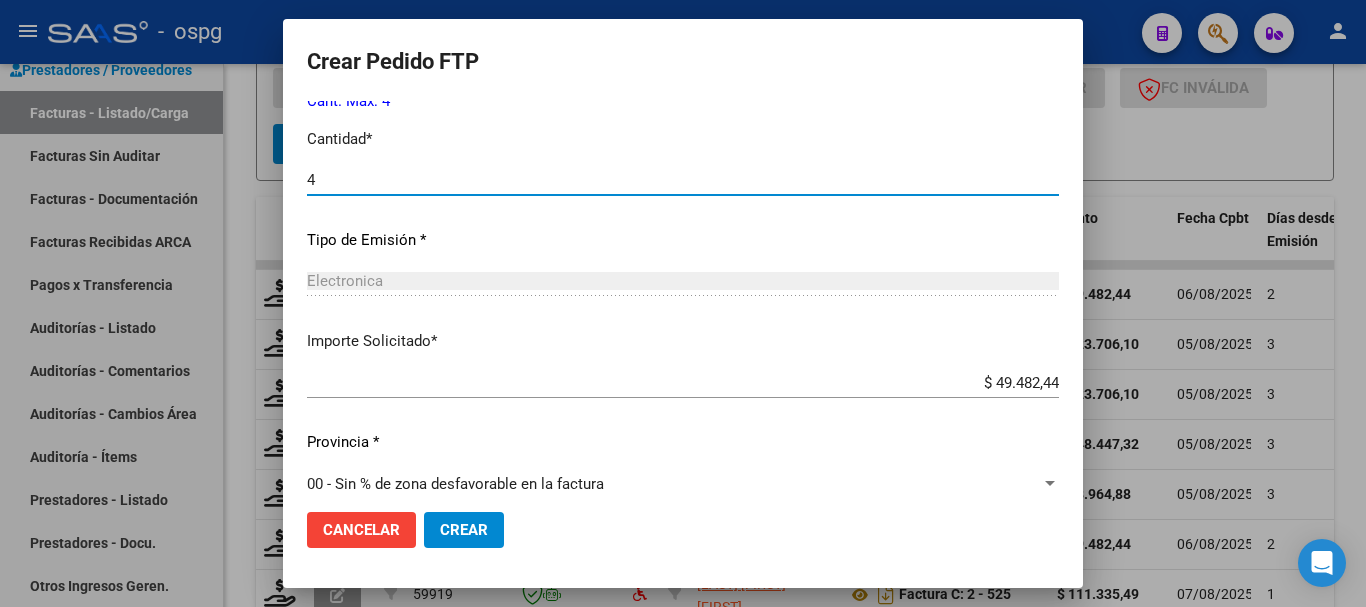 type on "4" 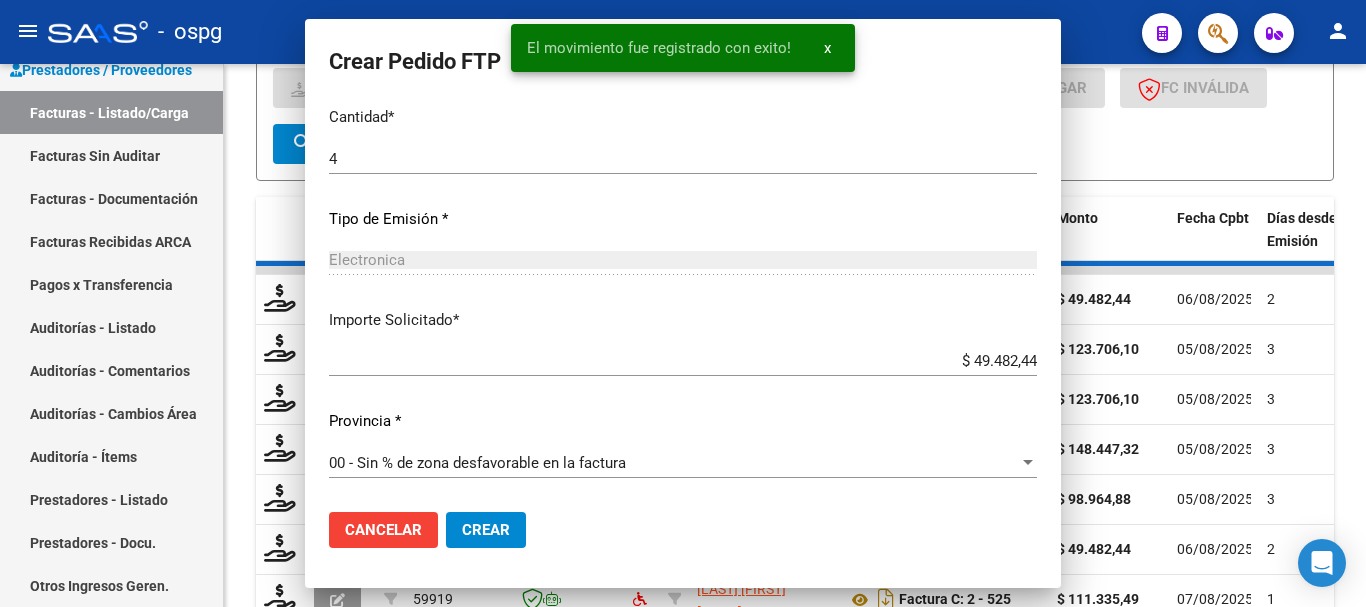 scroll, scrollTop: 0, scrollLeft: 0, axis: both 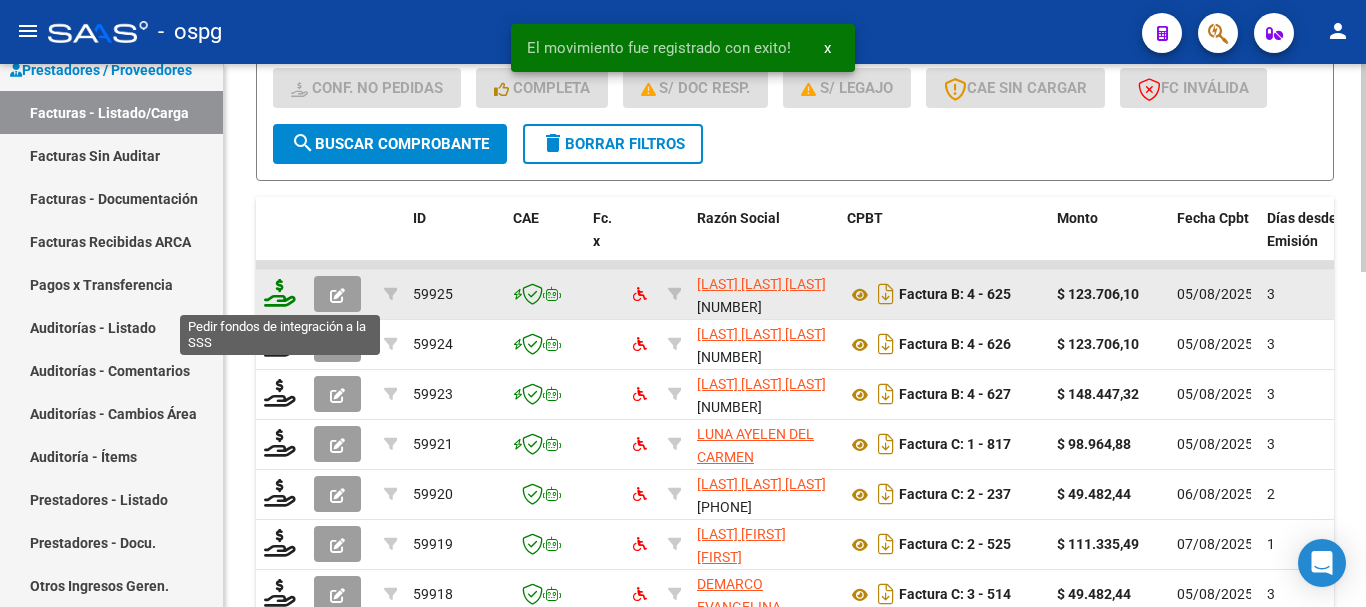 click 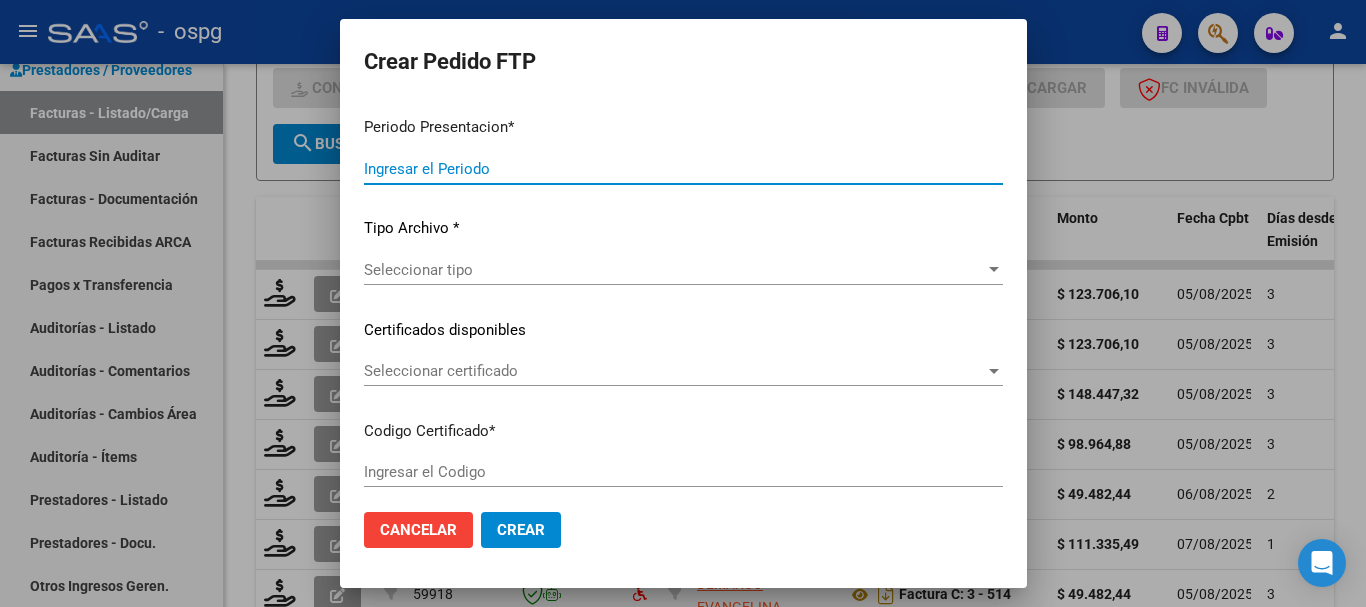 type on "202507" 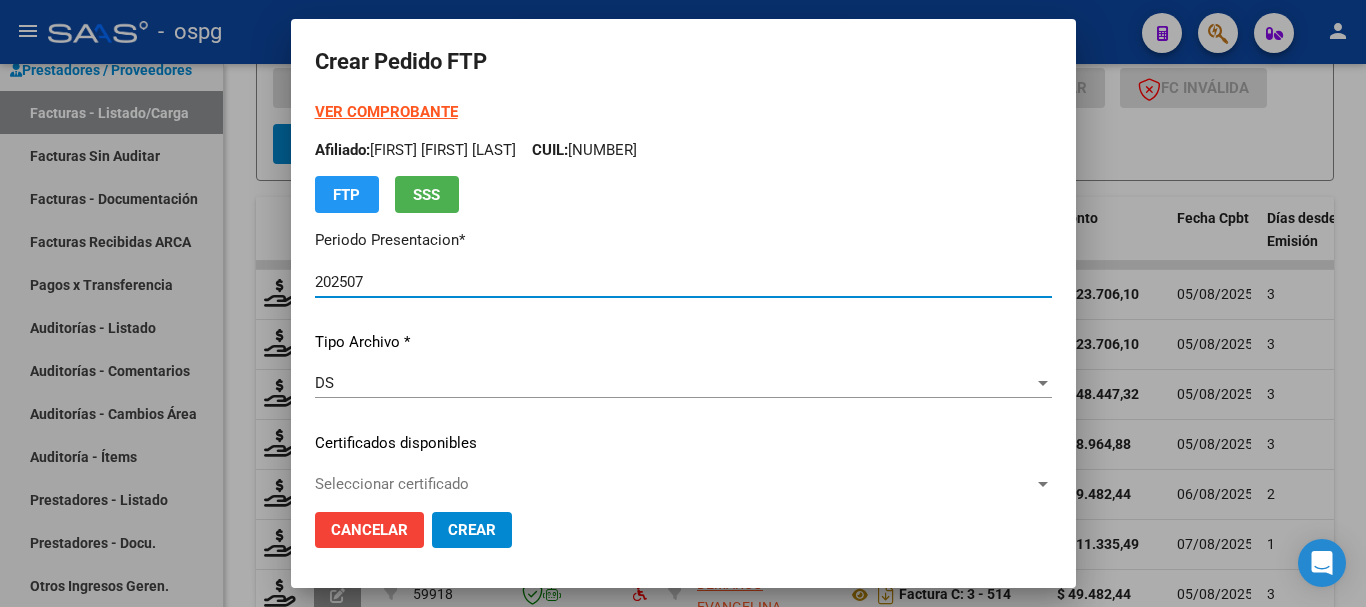 type on "6704103746" 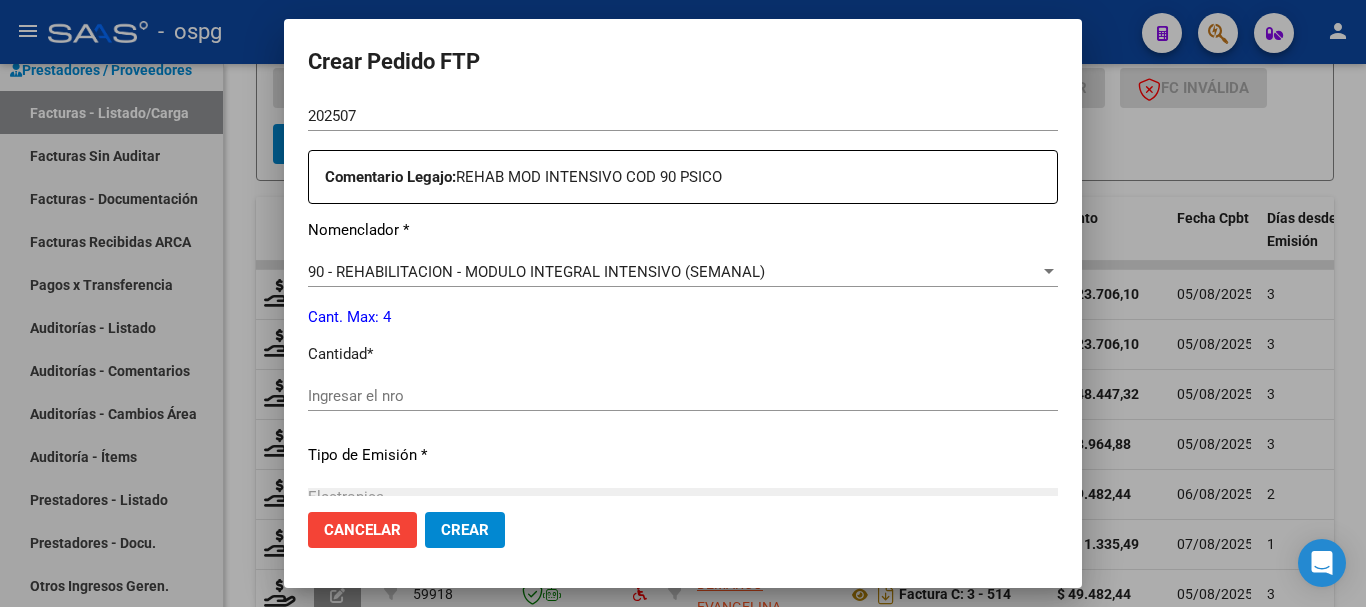 scroll, scrollTop: 800, scrollLeft: 0, axis: vertical 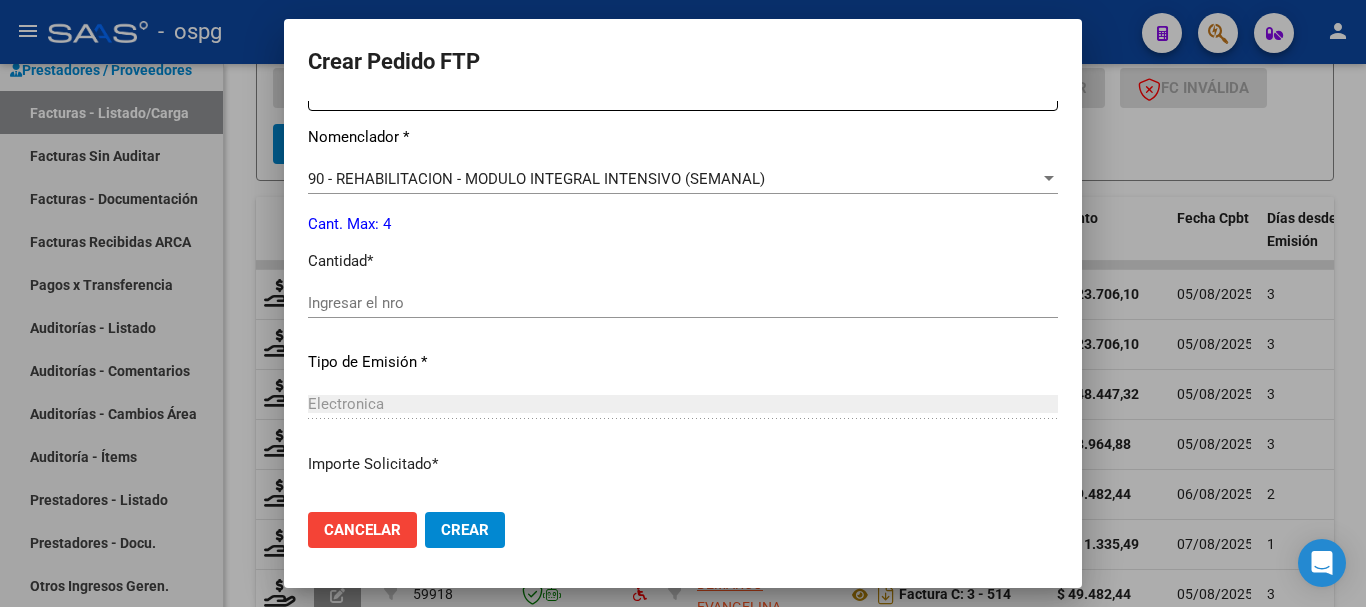 click on "Ingresar el nro" 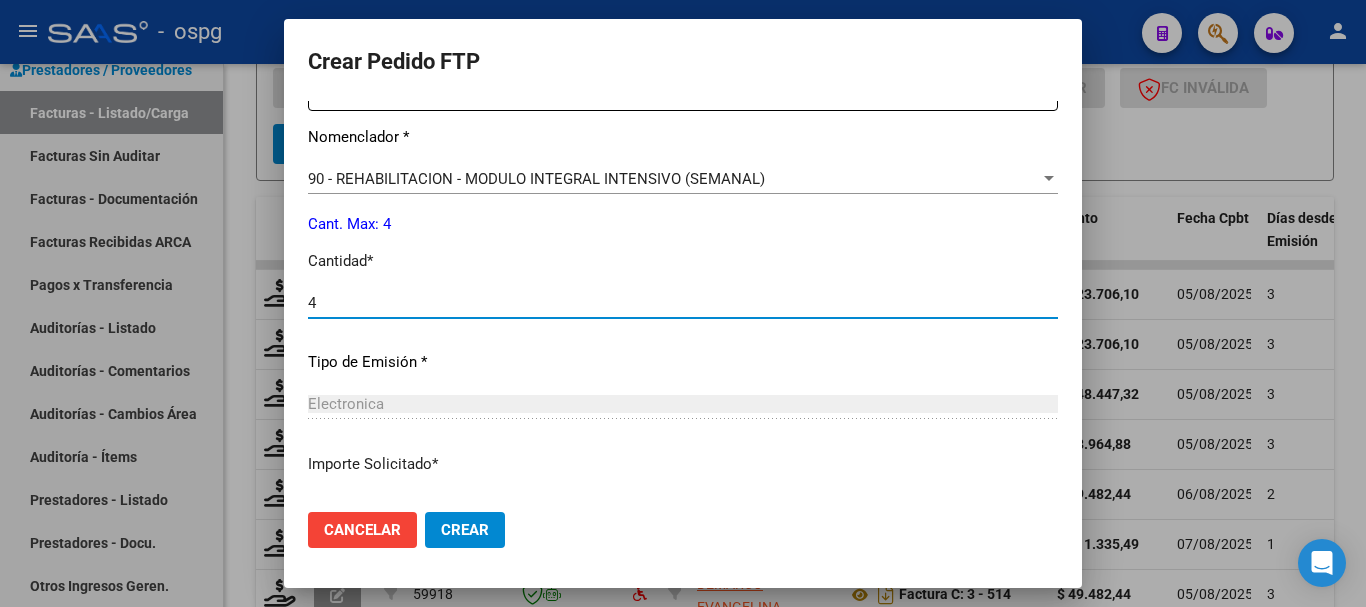 type on "4" 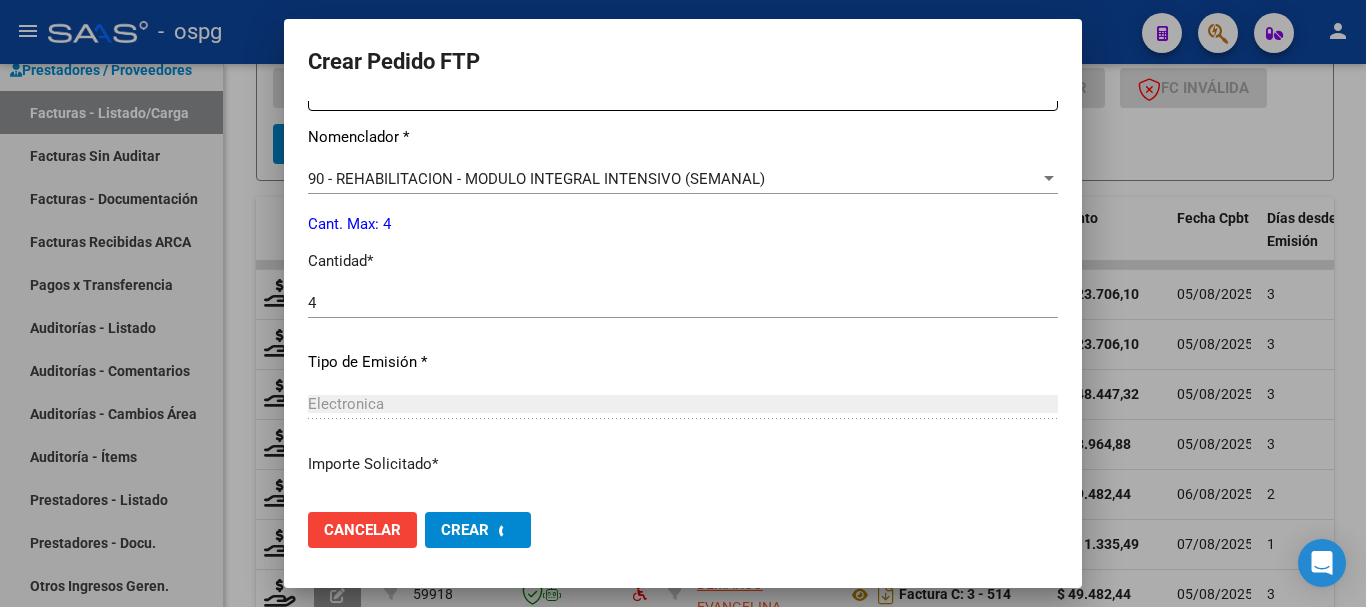 scroll, scrollTop: 687, scrollLeft: 0, axis: vertical 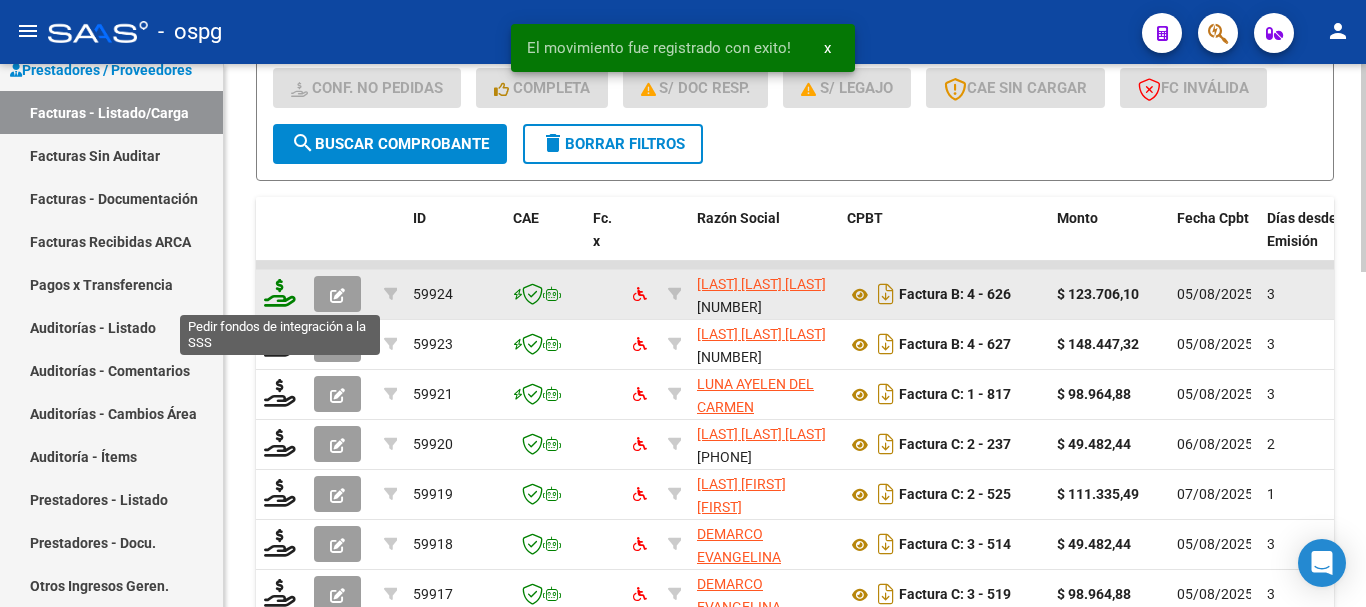 click 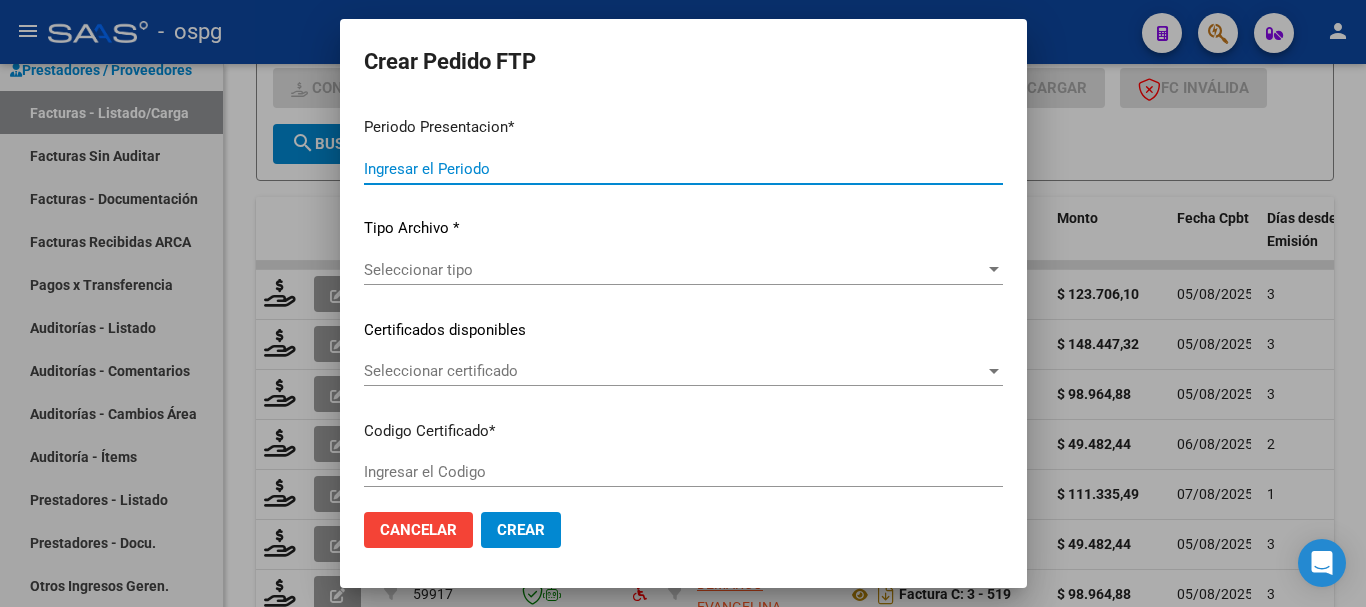 type on "202507" 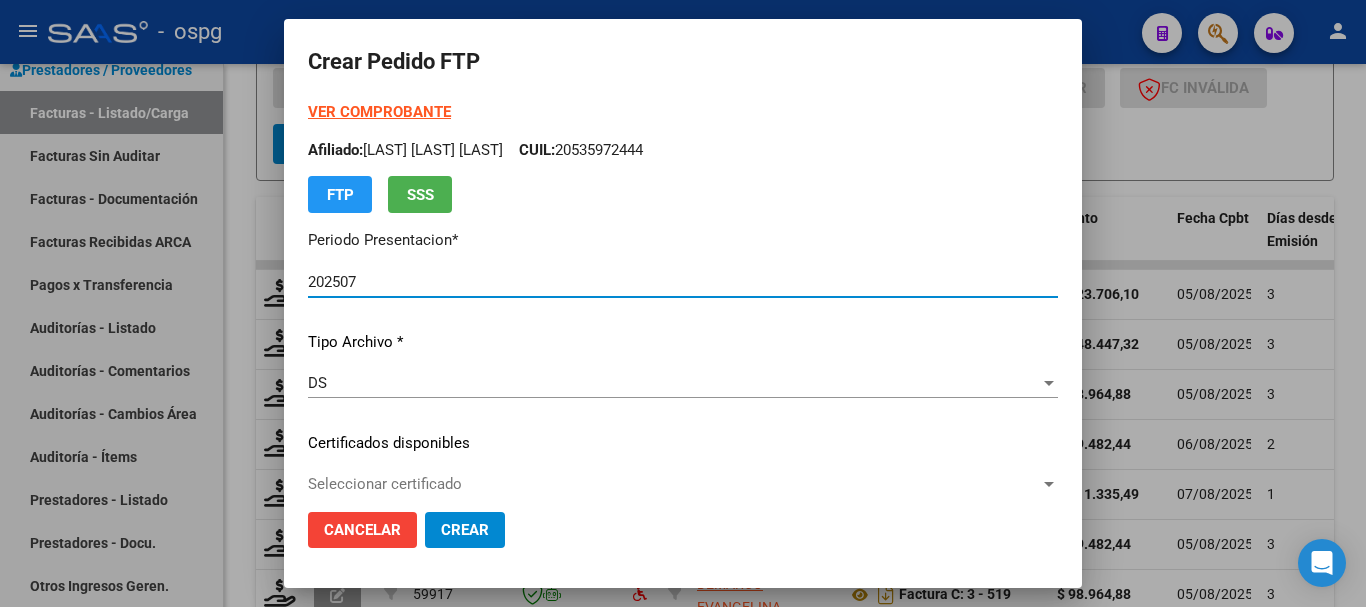 type on "2918666" 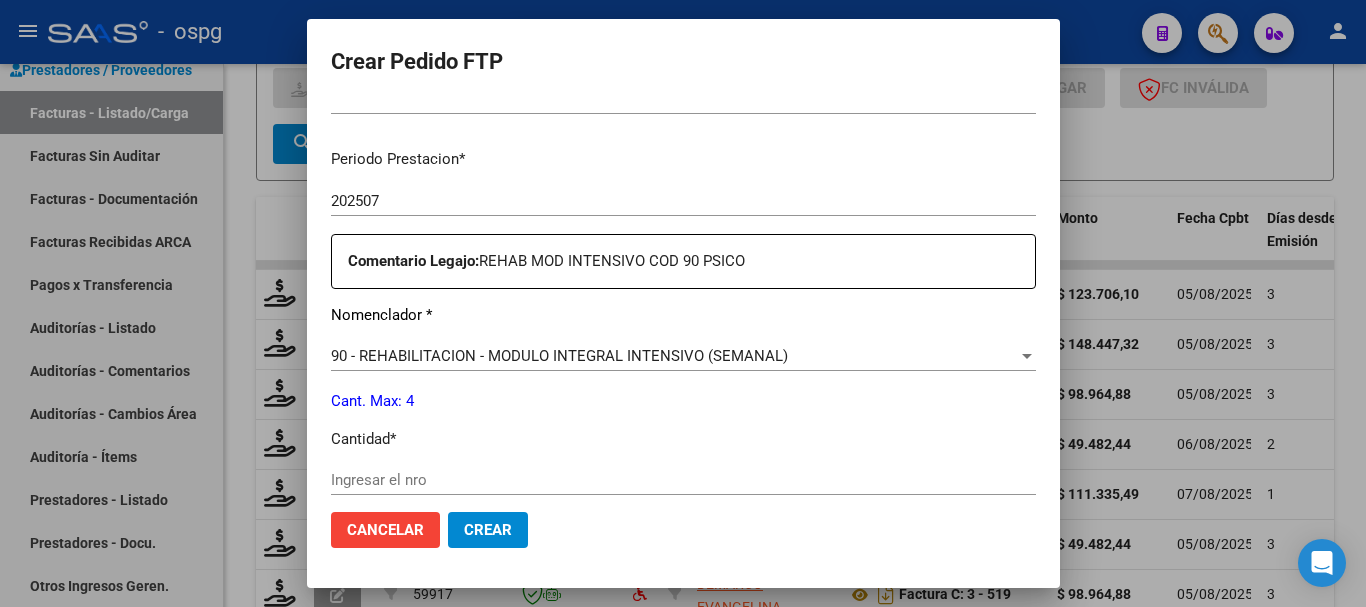 scroll, scrollTop: 700, scrollLeft: 0, axis: vertical 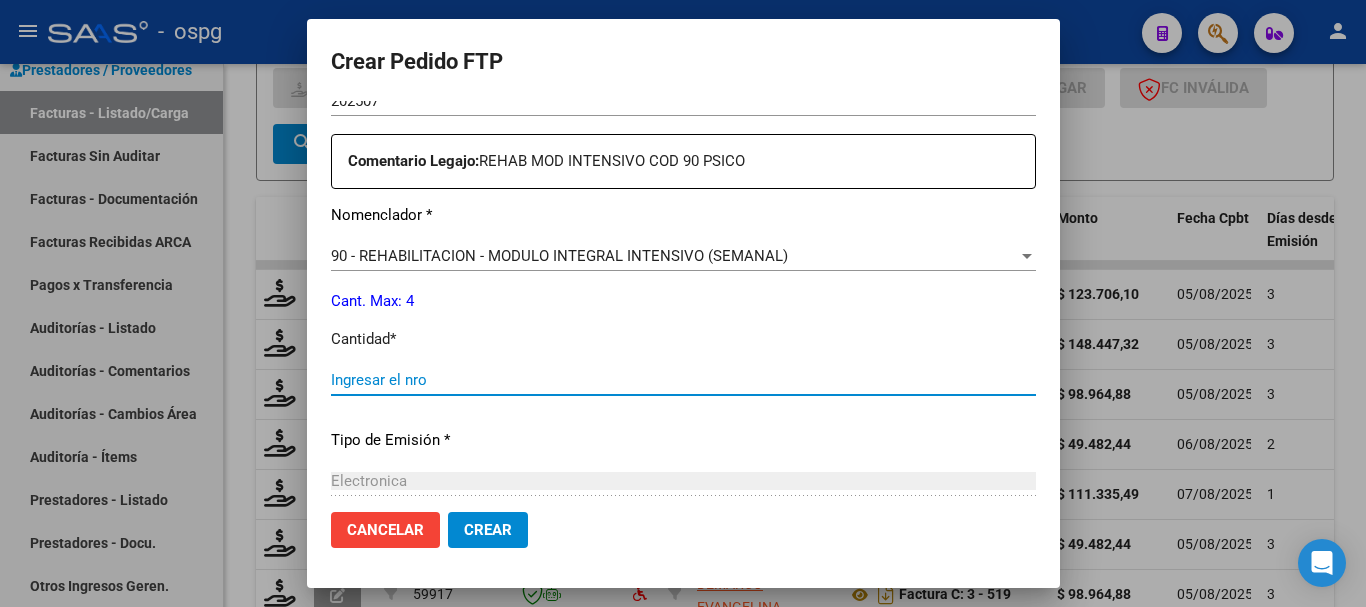 click on "Ingresar el nro" at bounding box center (683, 380) 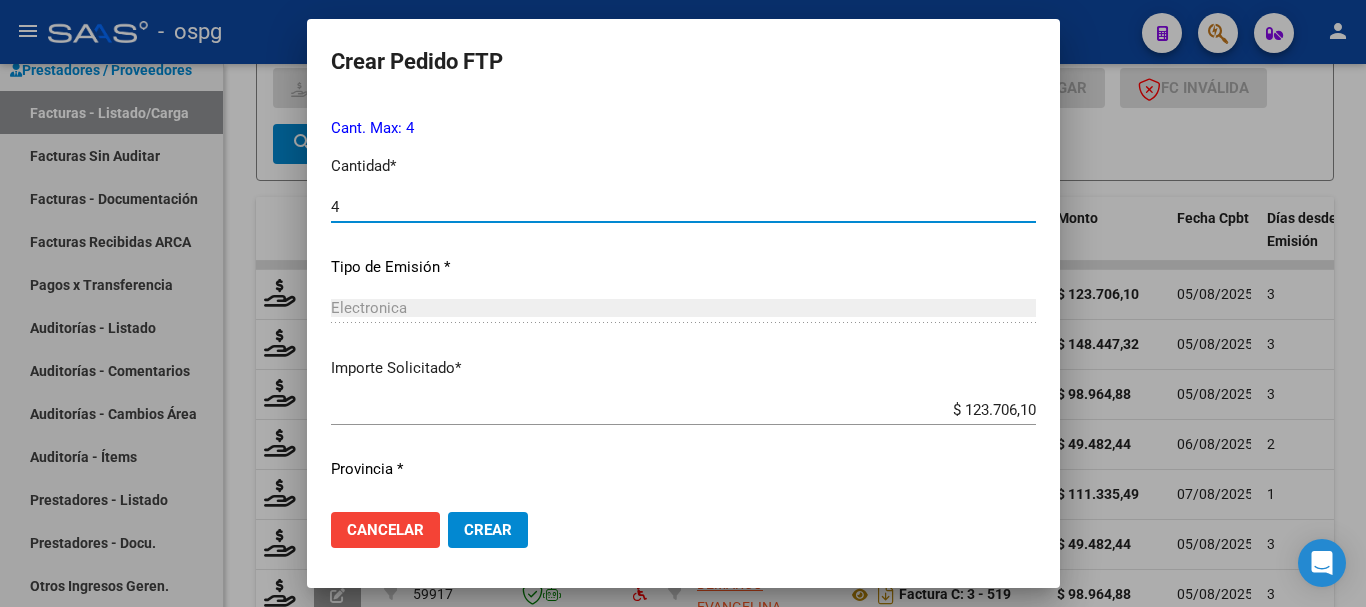 scroll, scrollTop: 900, scrollLeft: 0, axis: vertical 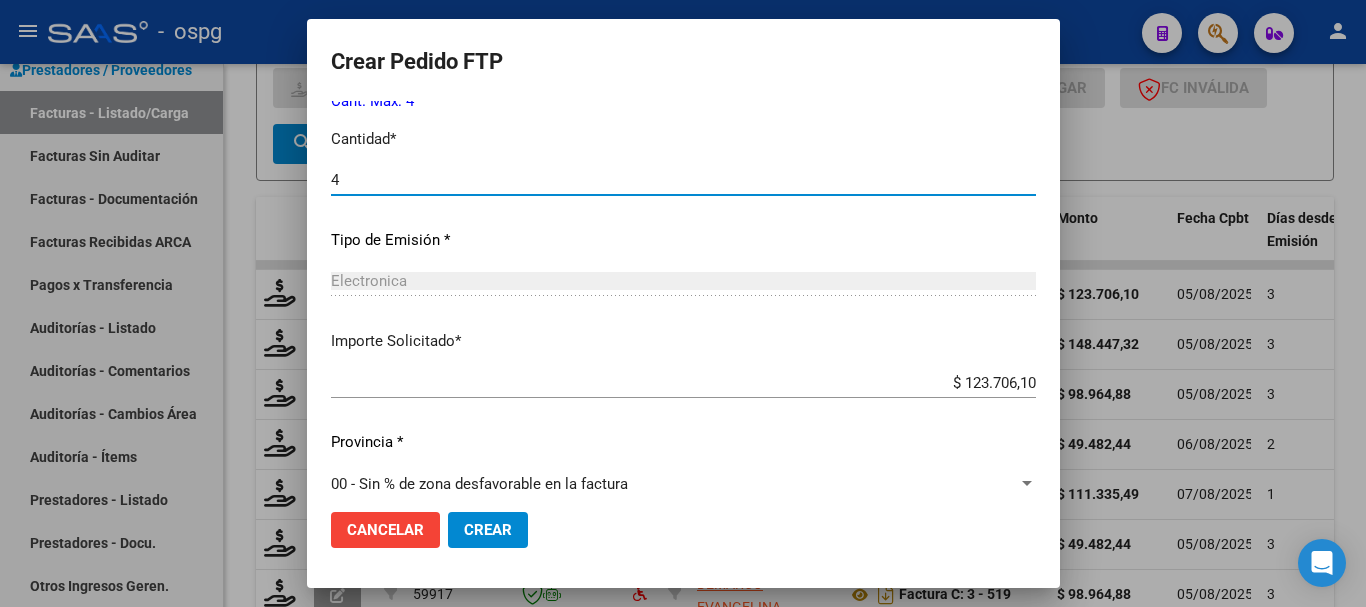 type on "4" 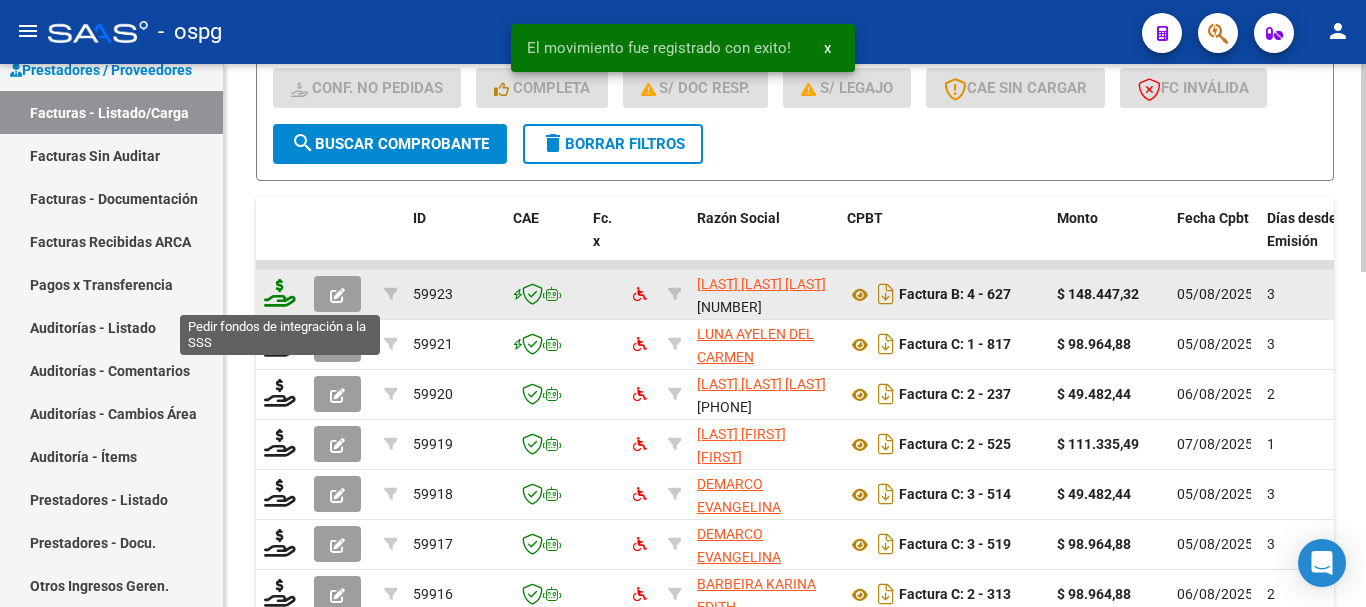 click 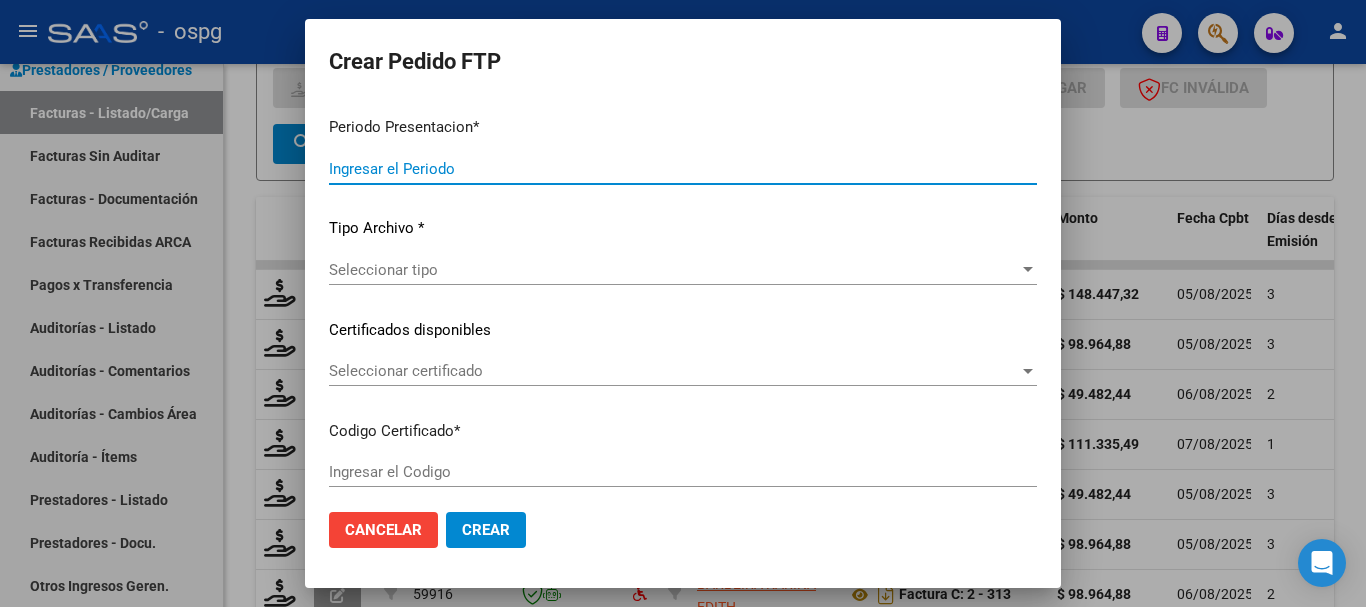 type on "202507" 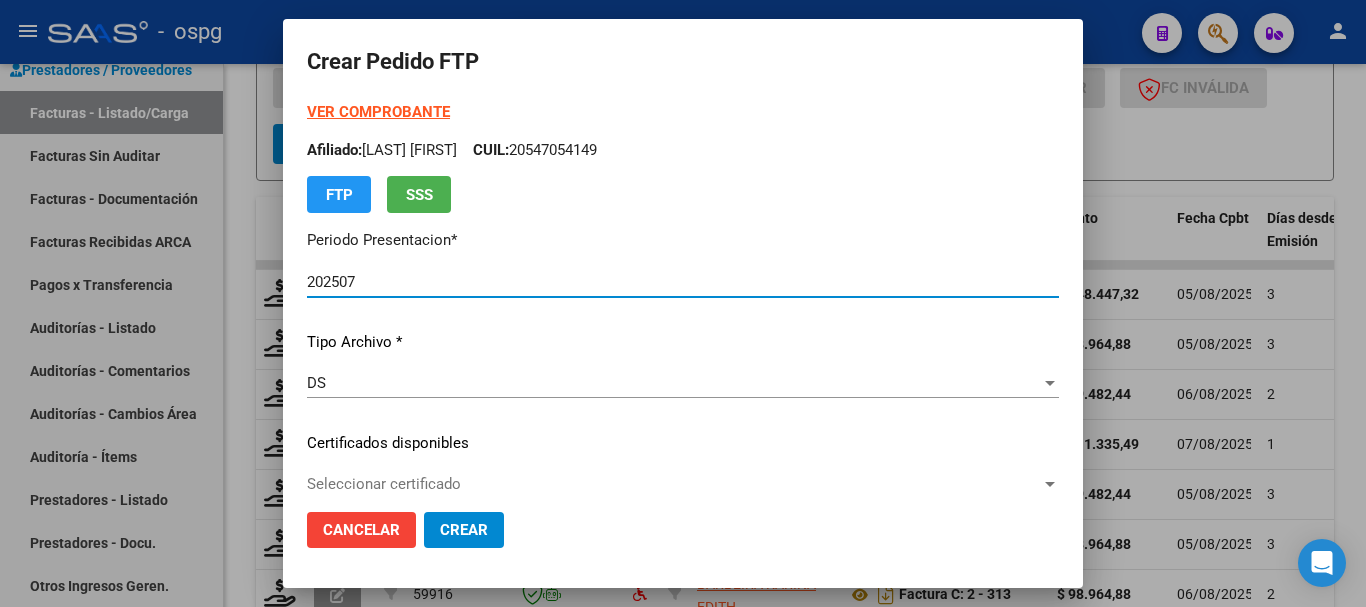 type on "7183397135" 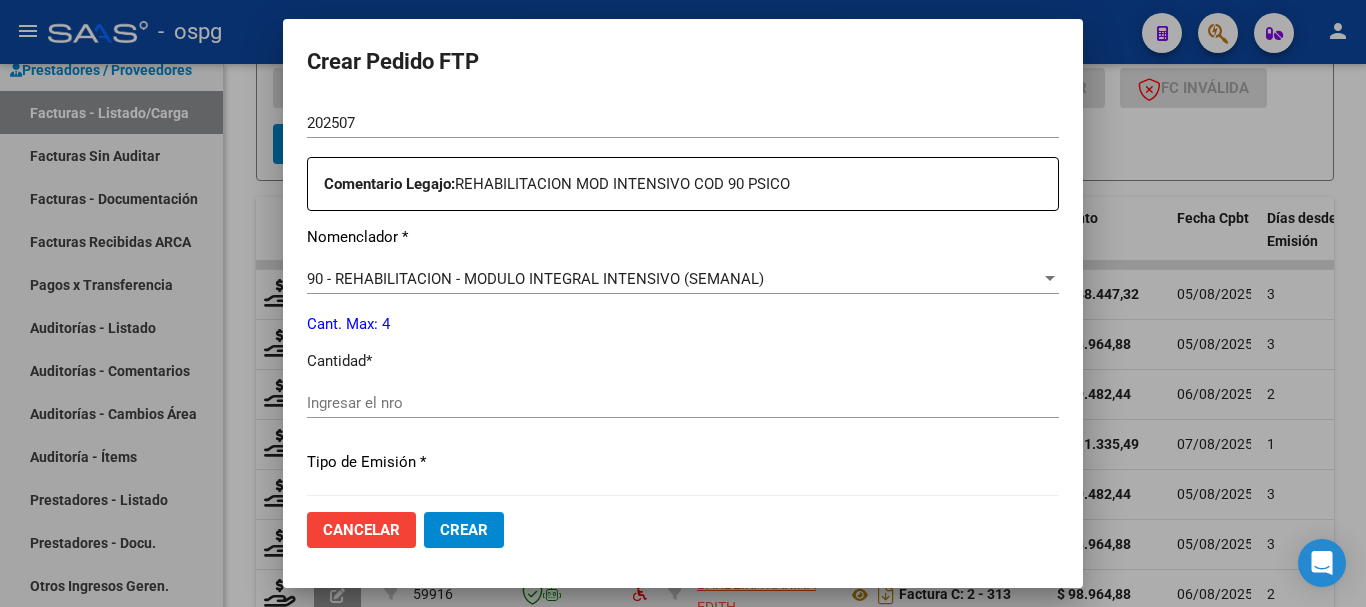 scroll, scrollTop: 800, scrollLeft: 0, axis: vertical 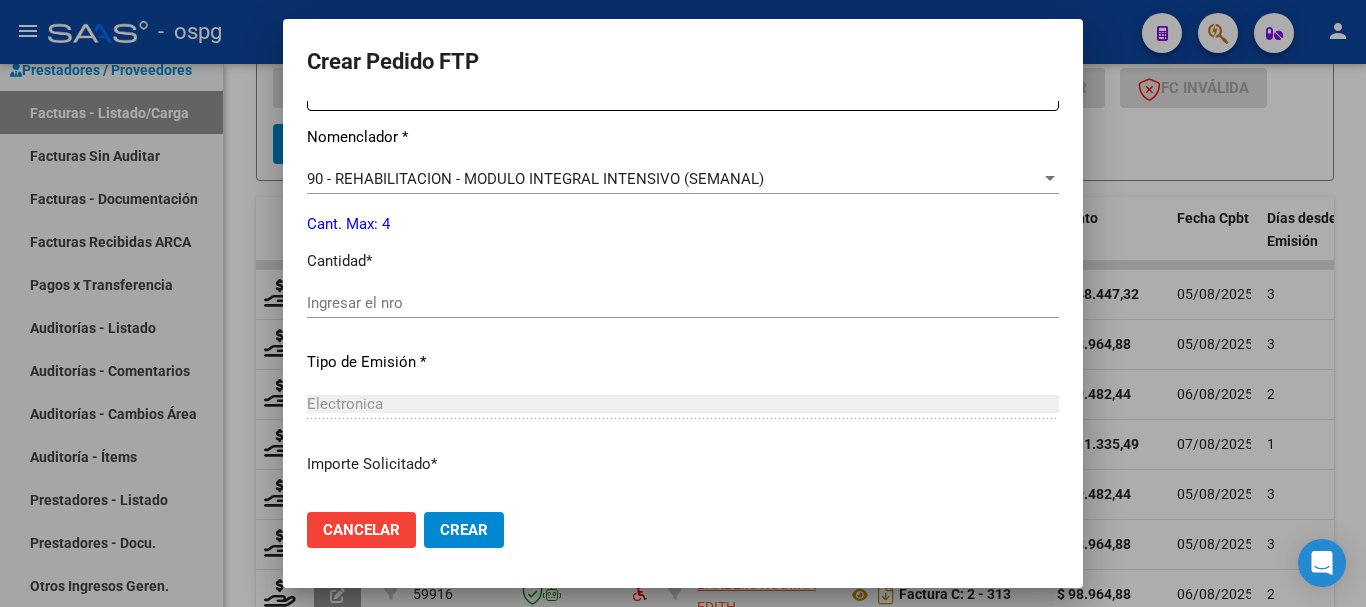 click on "Ingresar el nro" at bounding box center (683, 303) 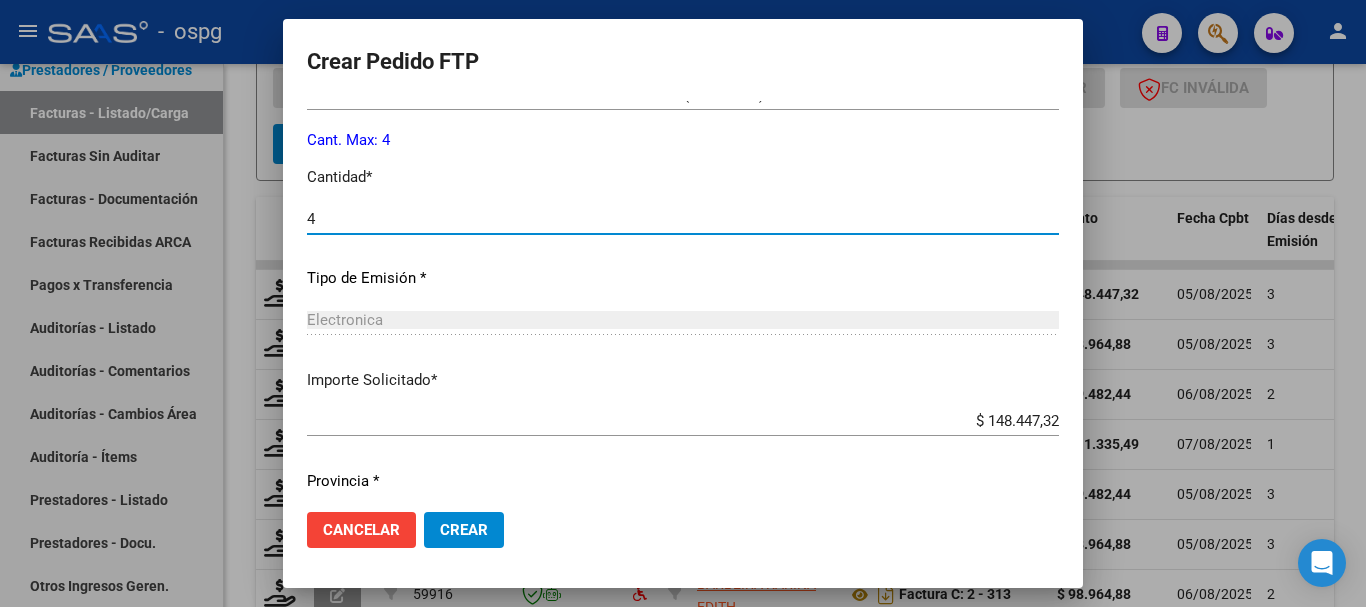 scroll, scrollTop: 944, scrollLeft: 0, axis: vertical 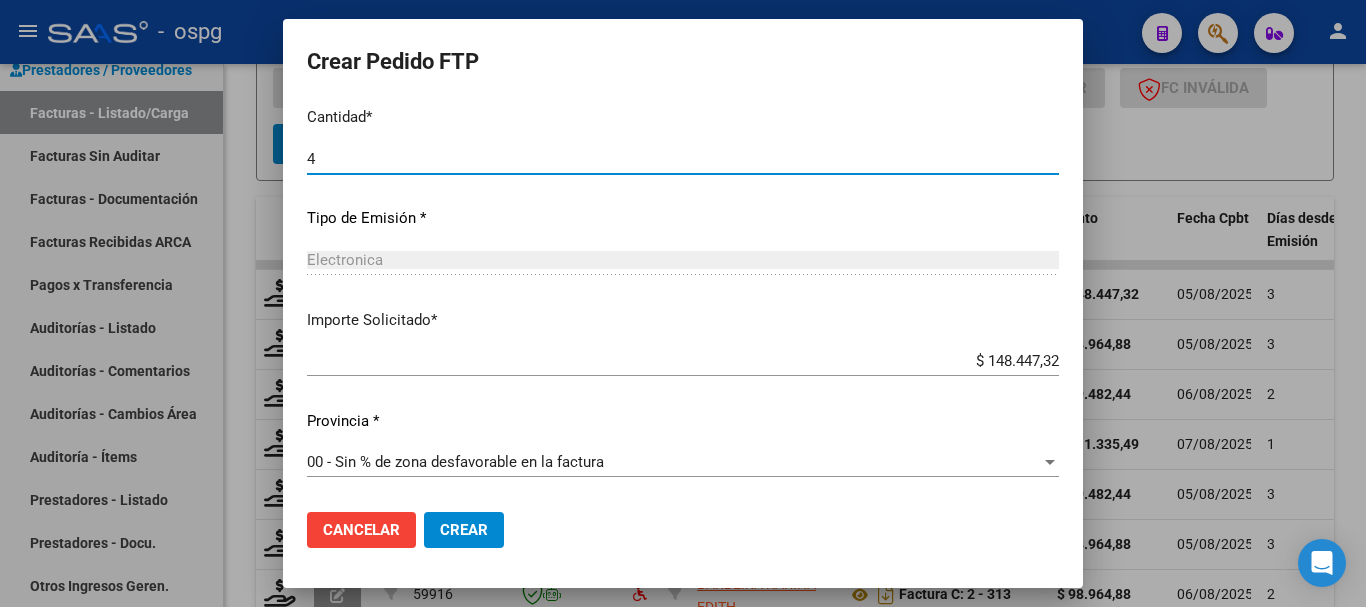 type on "4" 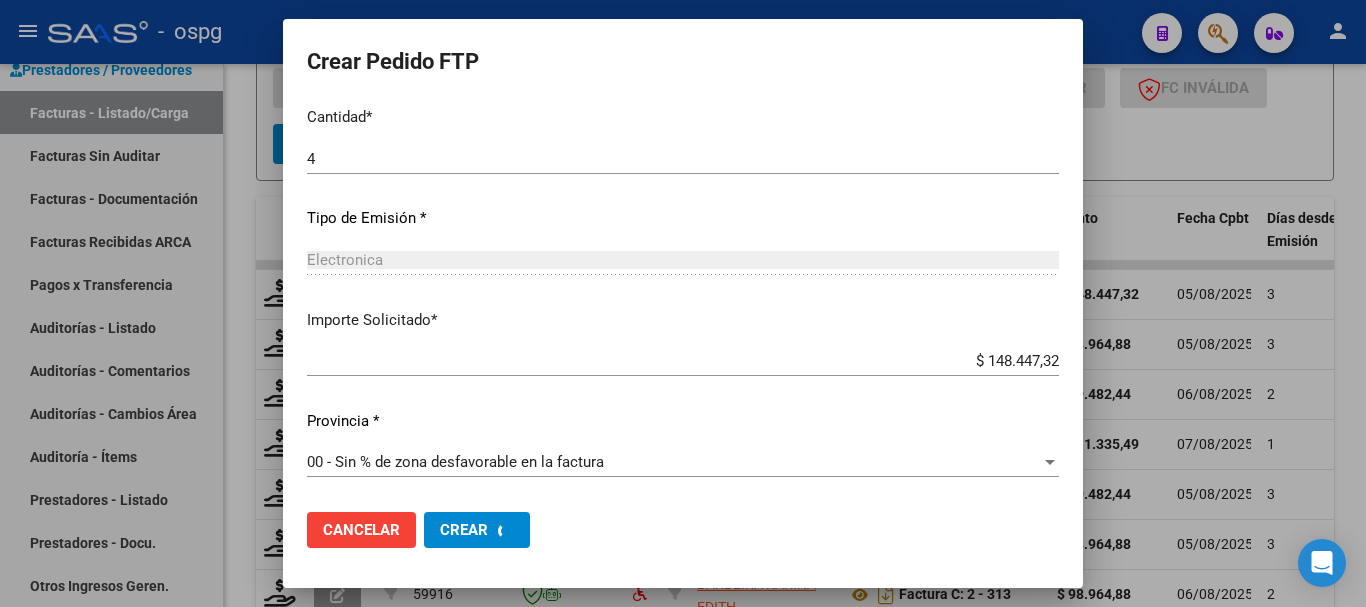 scroll, scrollTop: 0, scrollLeft: 0, axis: both 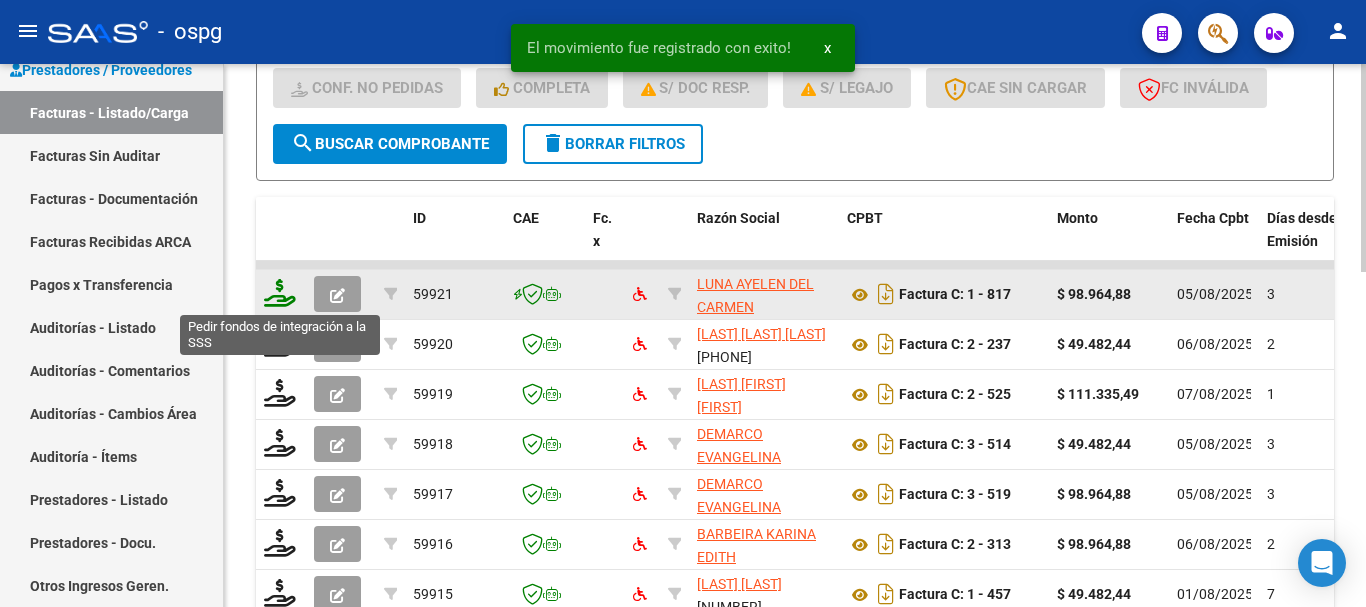 click 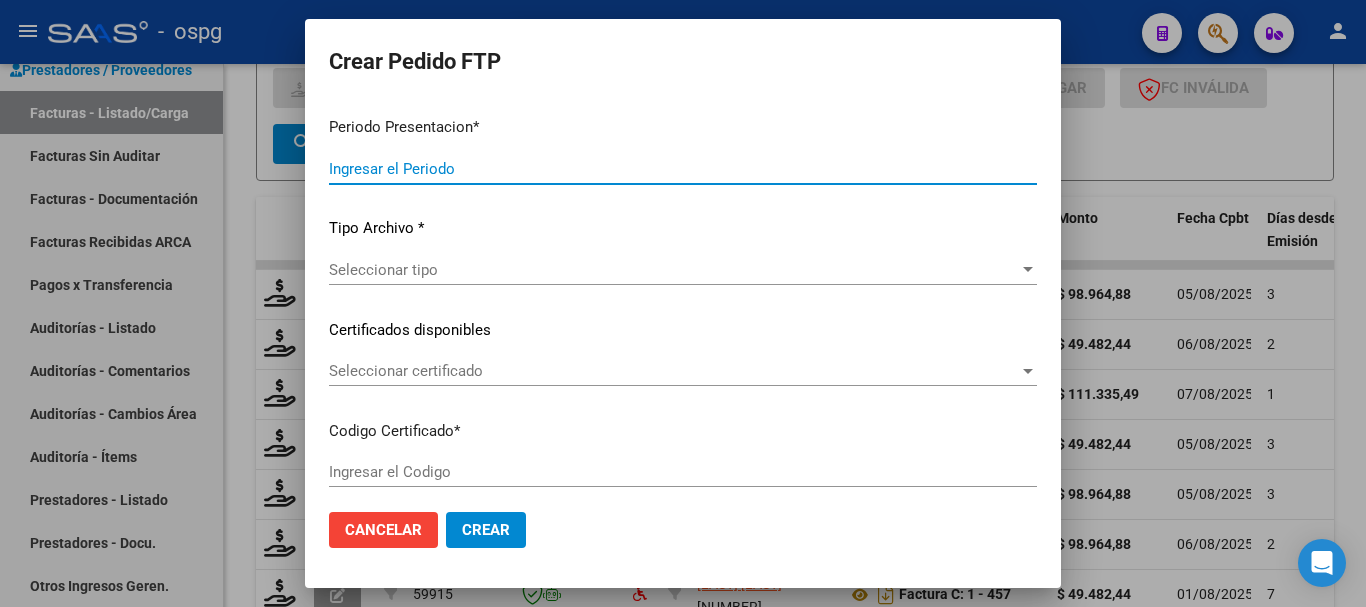 type on "202507" 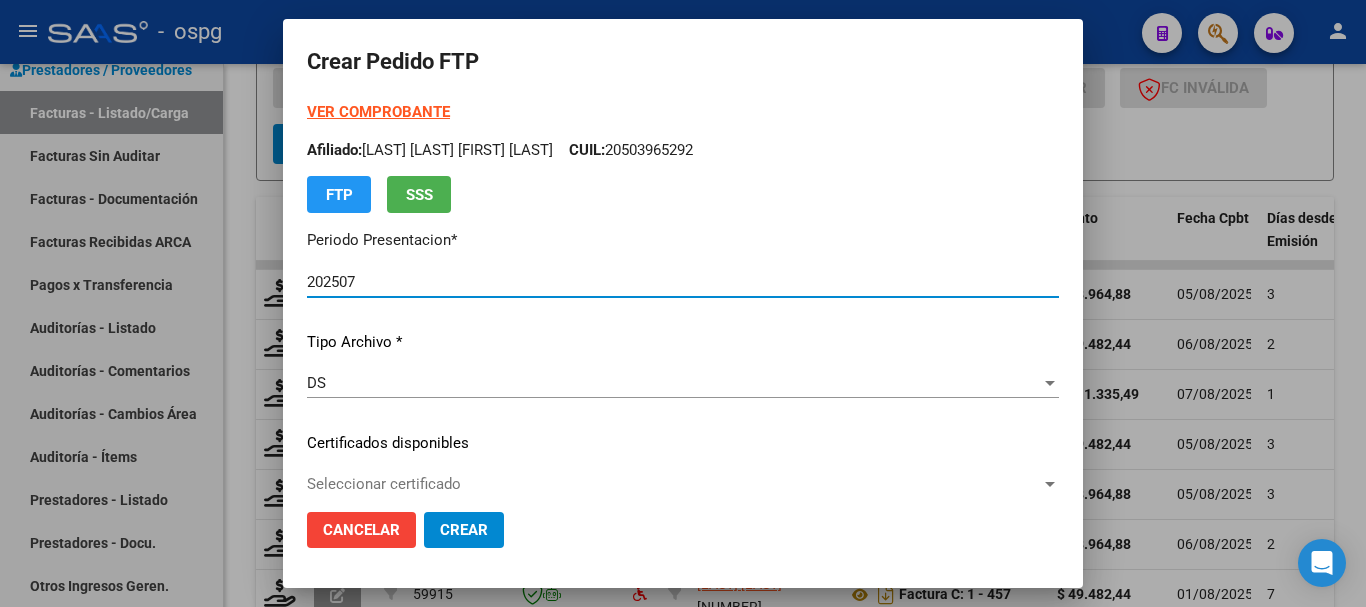 type on "9491888623" 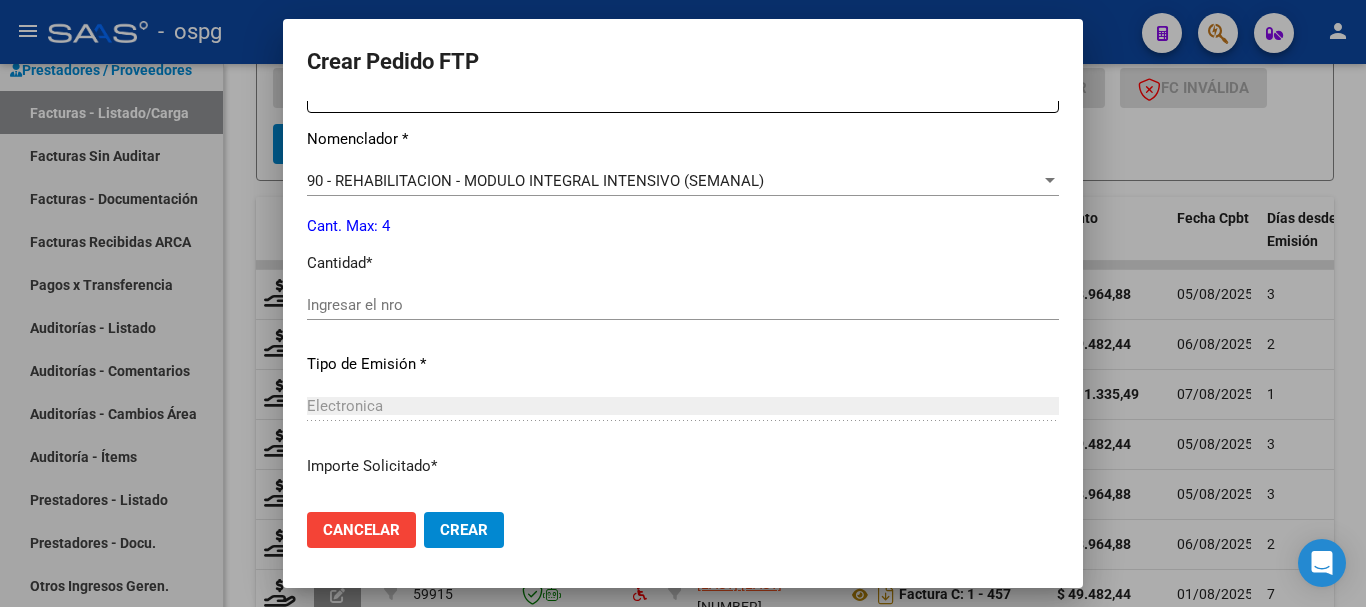 scroll, scrollTop: 800, scrollLeft: 0, axis: vertical 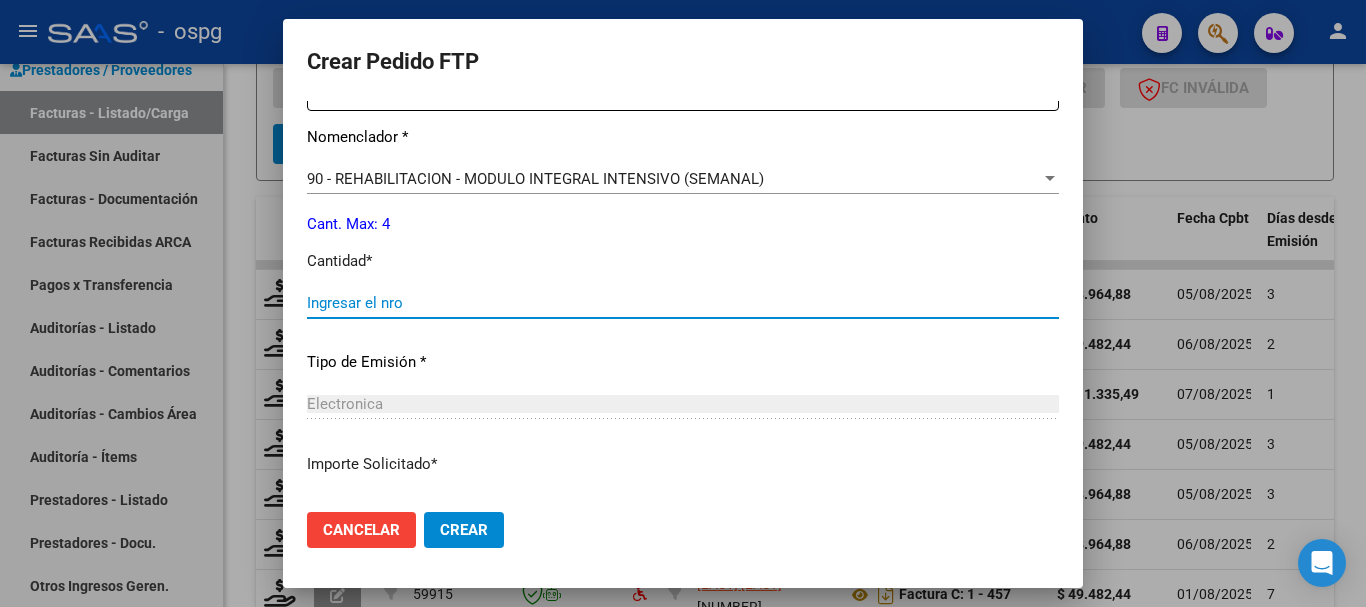 click on "Ingresar el nro" at bounding box center (683, 303) 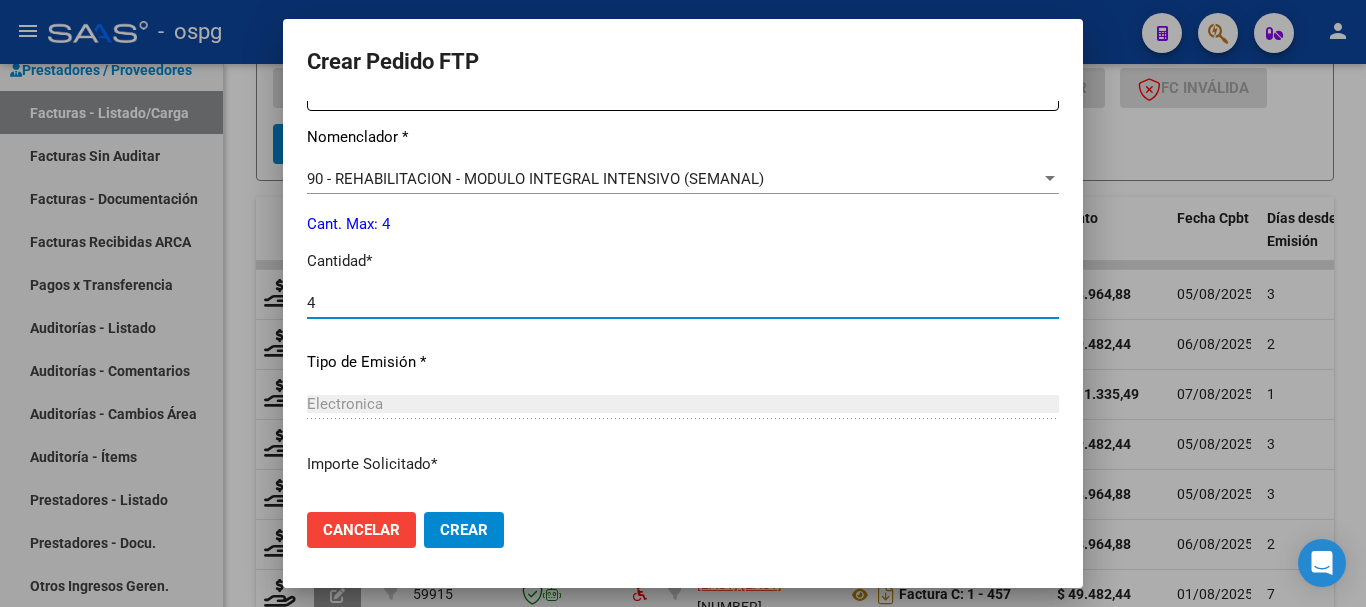 type on "4" 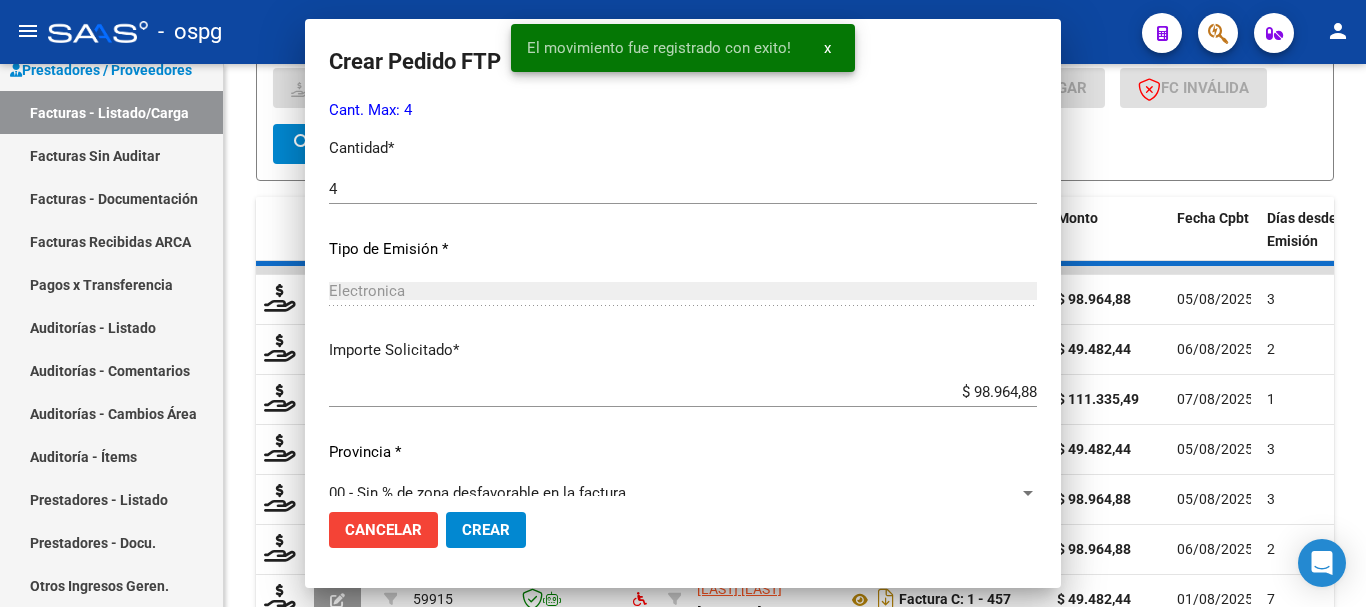 scroll, scrollTop: 0, scrollLeft: 0, axis: both 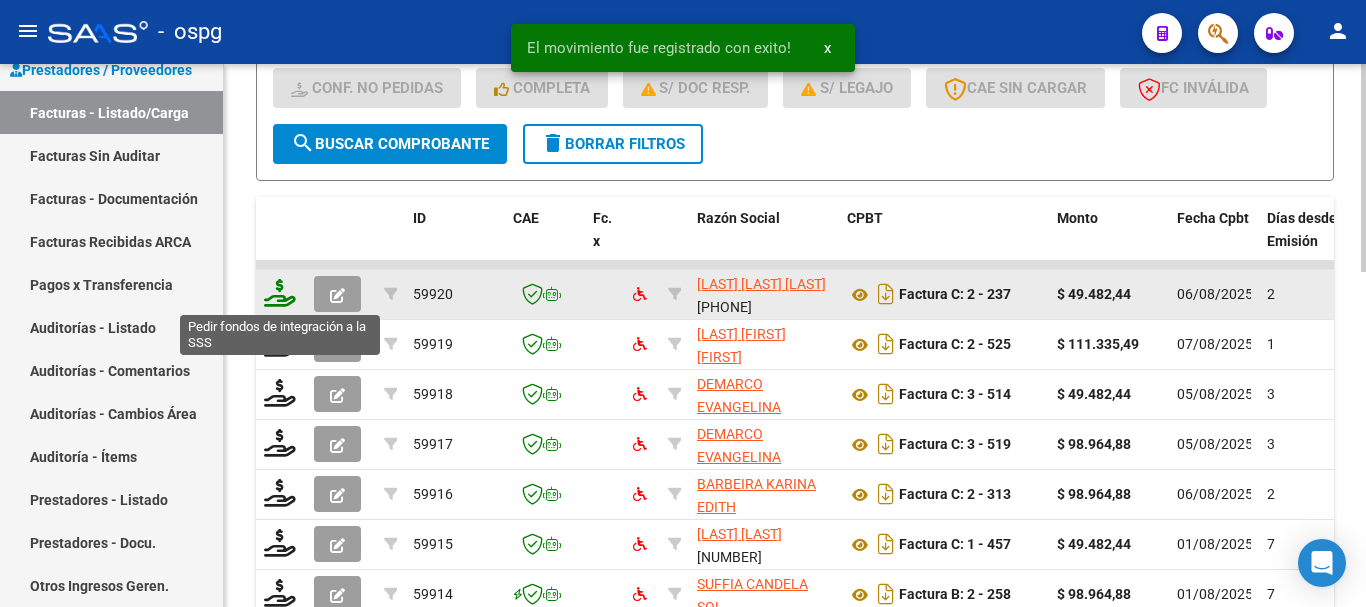 click 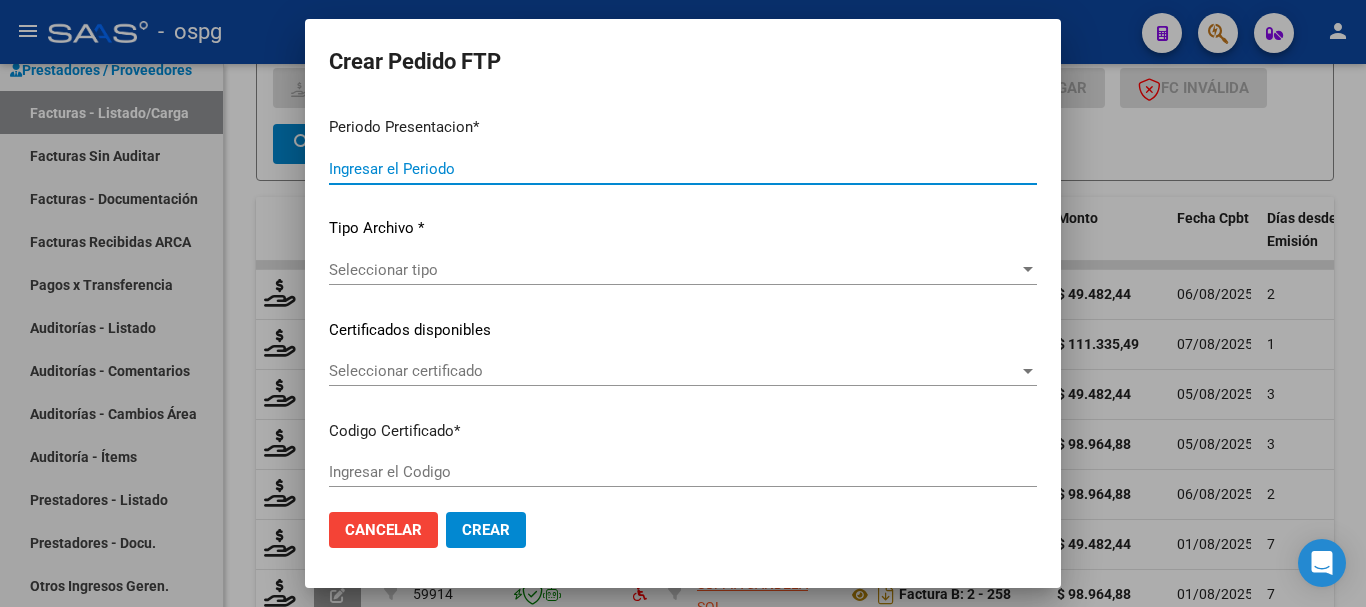 type on "202507" 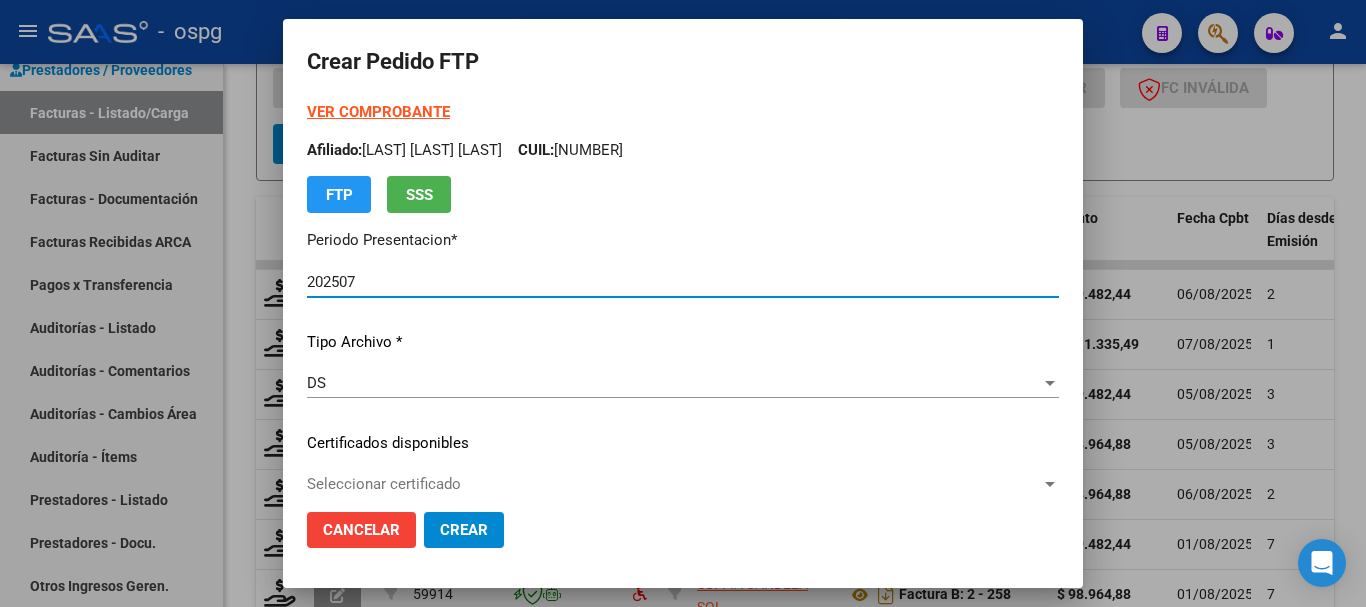 type on "2565026" 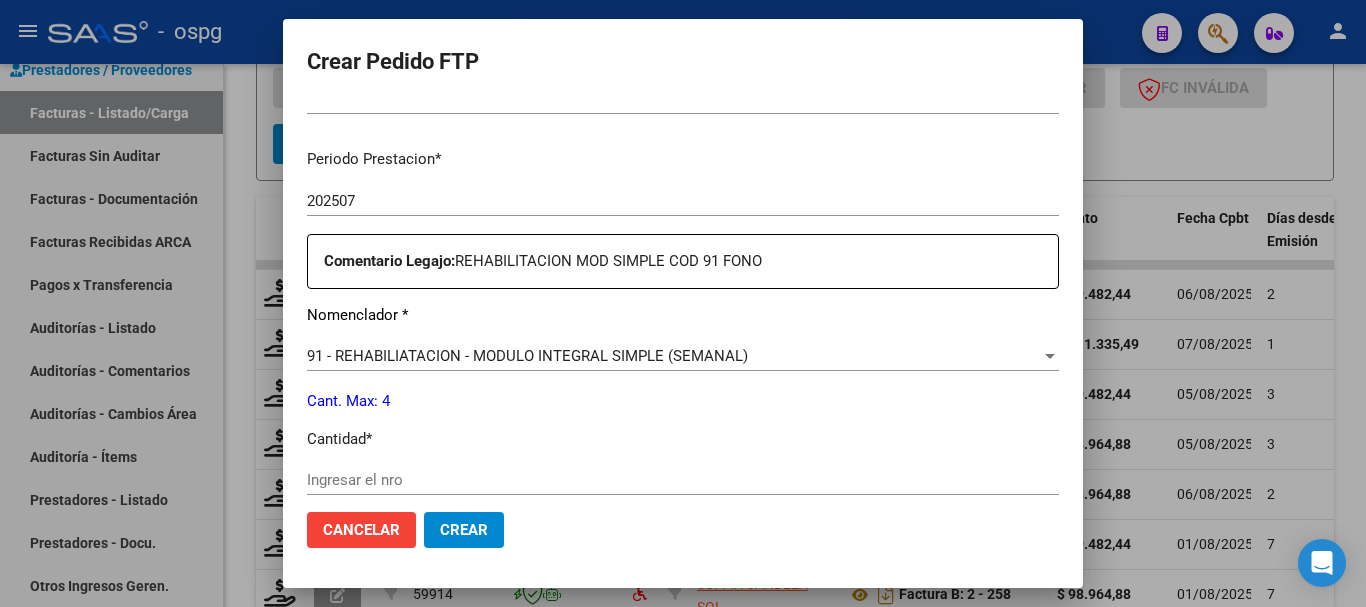 scroll, scrollTop: 700, scrollLeft: 0, axis: vertical 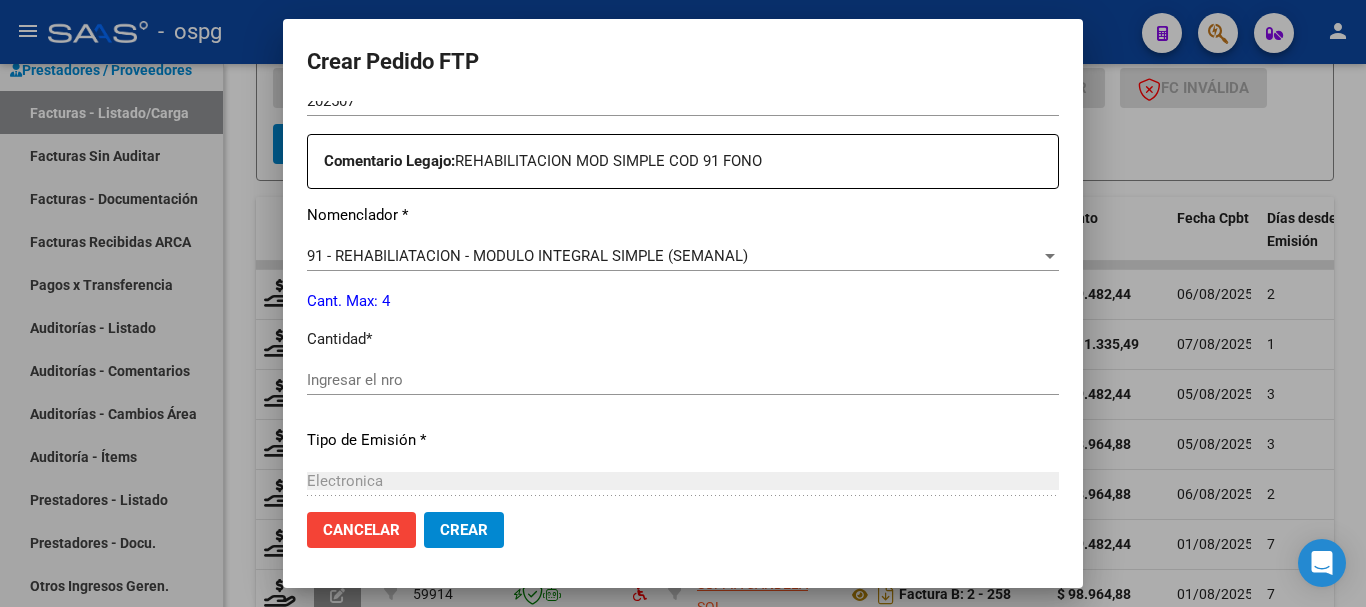 click on "Periodo Prestacion  *   202507 Ingresar el Periodo Prestacion  Comentario Legajo:    REHABILITACION MOD SIMPLE COD 91 FONO  Nomenclador * 91 - REHABILIATACION - MODULO INTEGRAL SIMPLE (SEMANAL) Seleccionar nomenclador Cant. Max: 4 Cantidad  *   Ingresar el nro   Tipo de Emisión * Electronica Seleccionar tipo Importe Solicitado  *   $ 49.482,44 Ingresar imp. solicitado   Provincia * 00 - Sin % de zona desfavorable en la factura Seleccionar provincia" at bounding box center [683, 375] 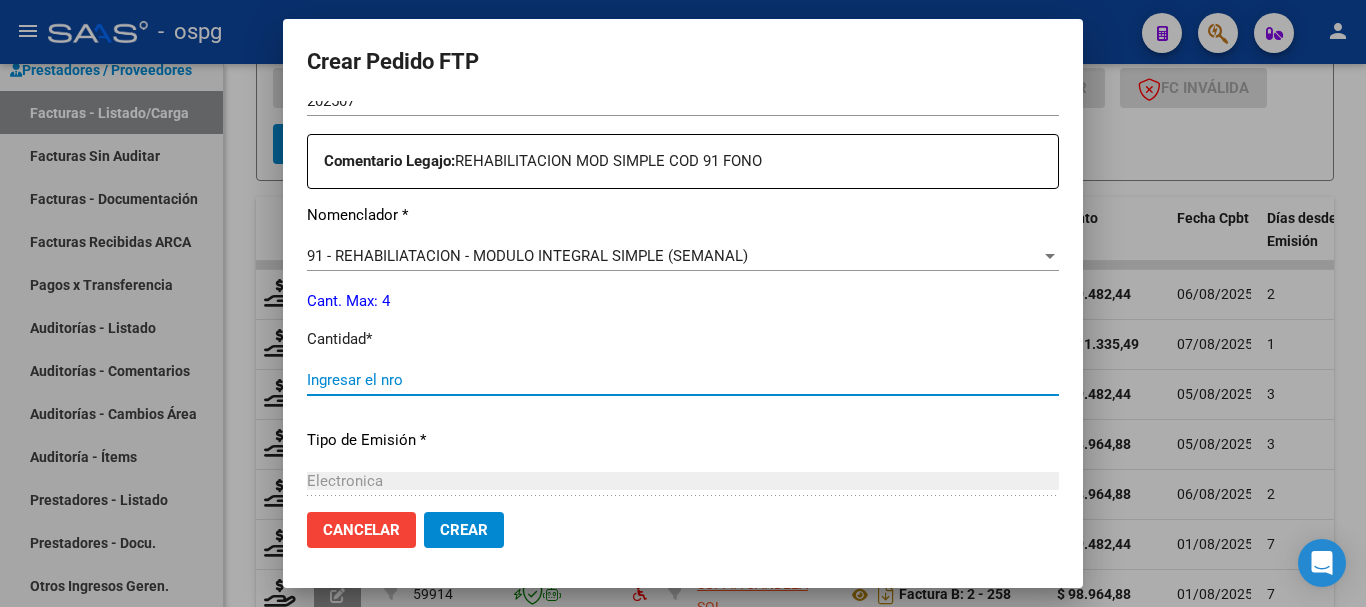 click on "Ingresar el nro" at bounding box center (683, 380) 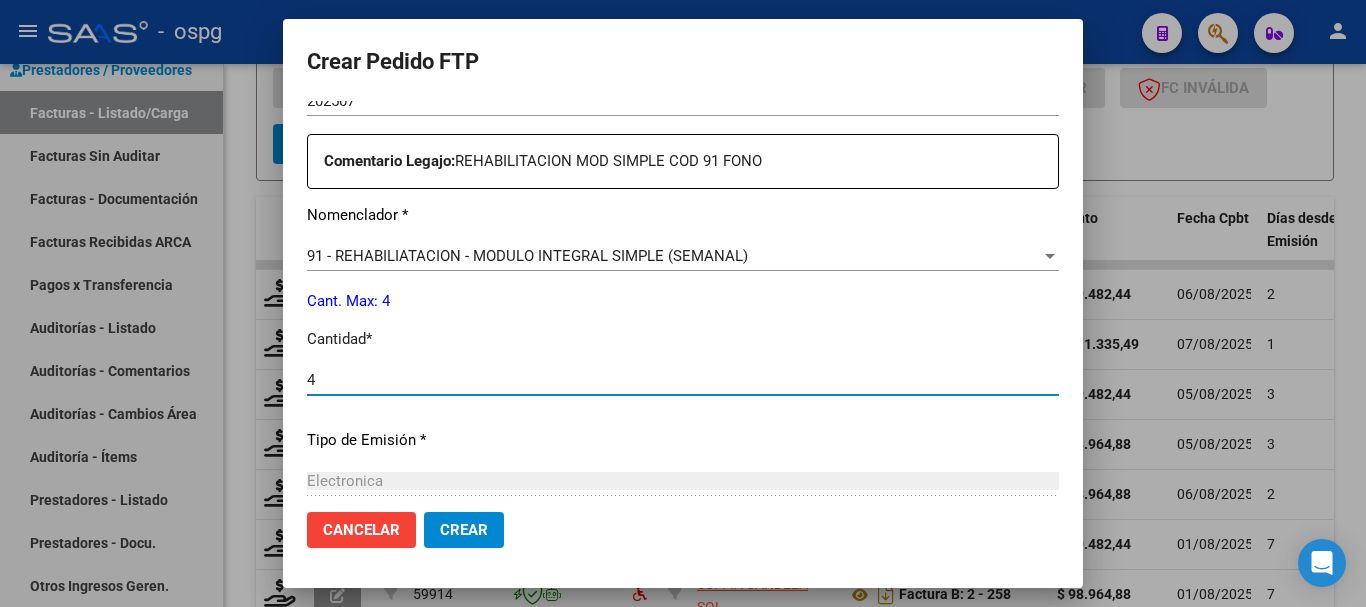 type on "4" 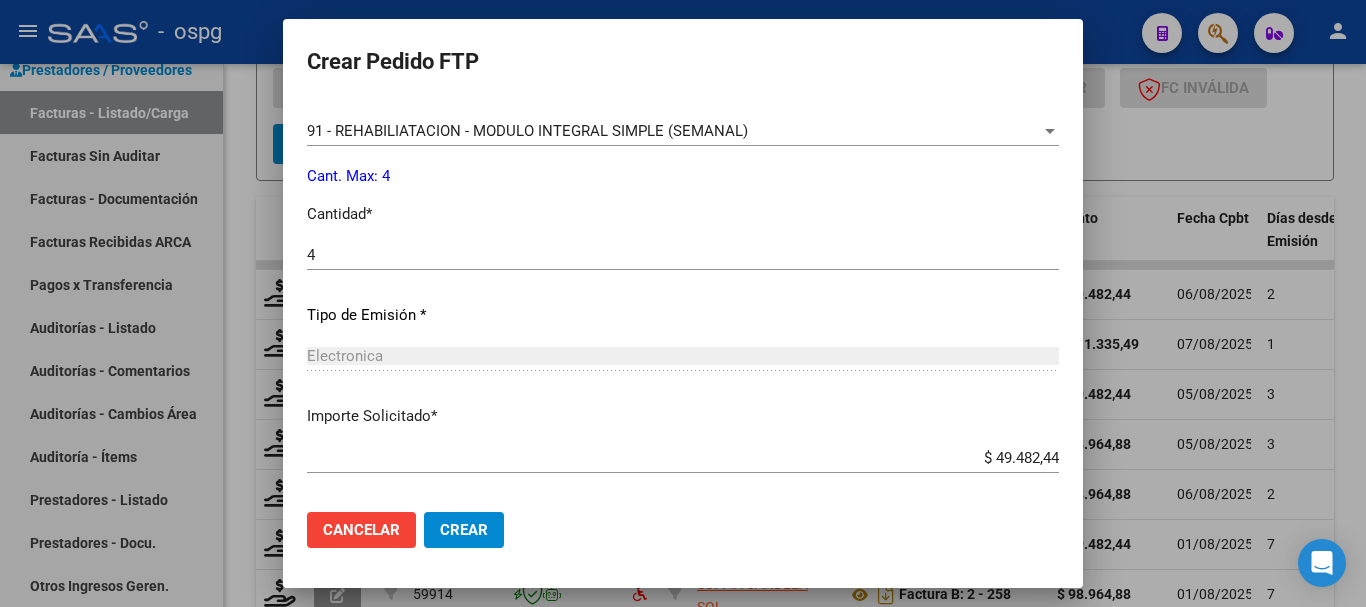 scroll, scrollTop: 900, scrollLeft: 0, axis: vertical 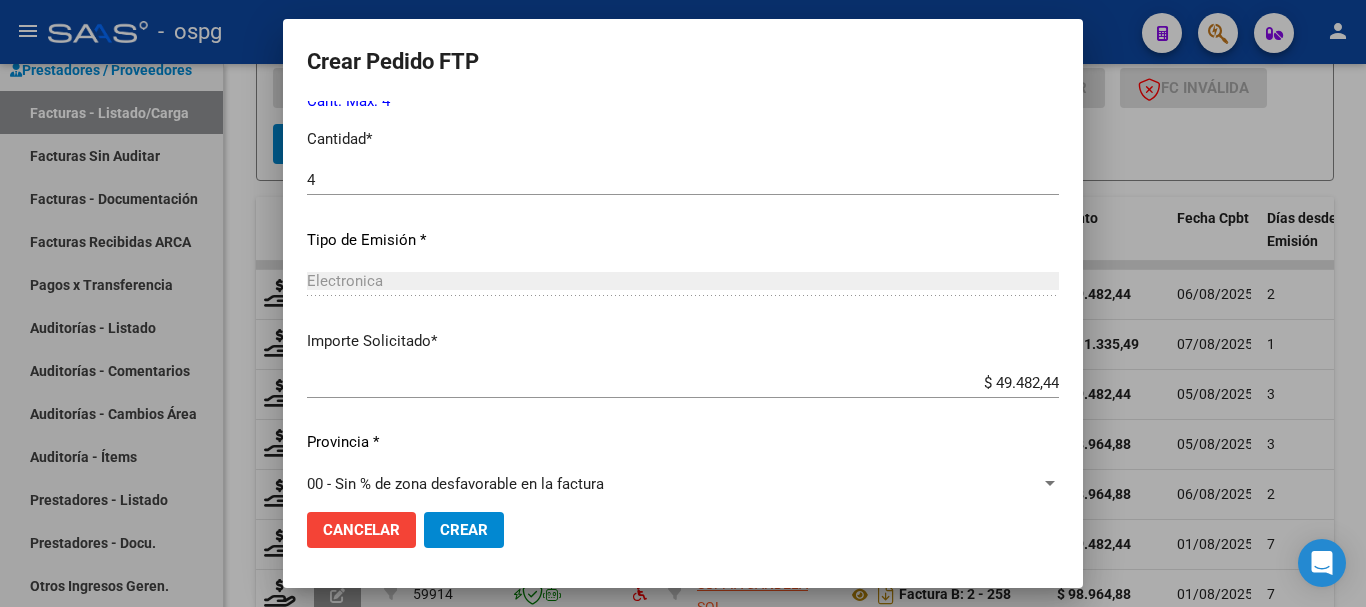 click on "Crear" 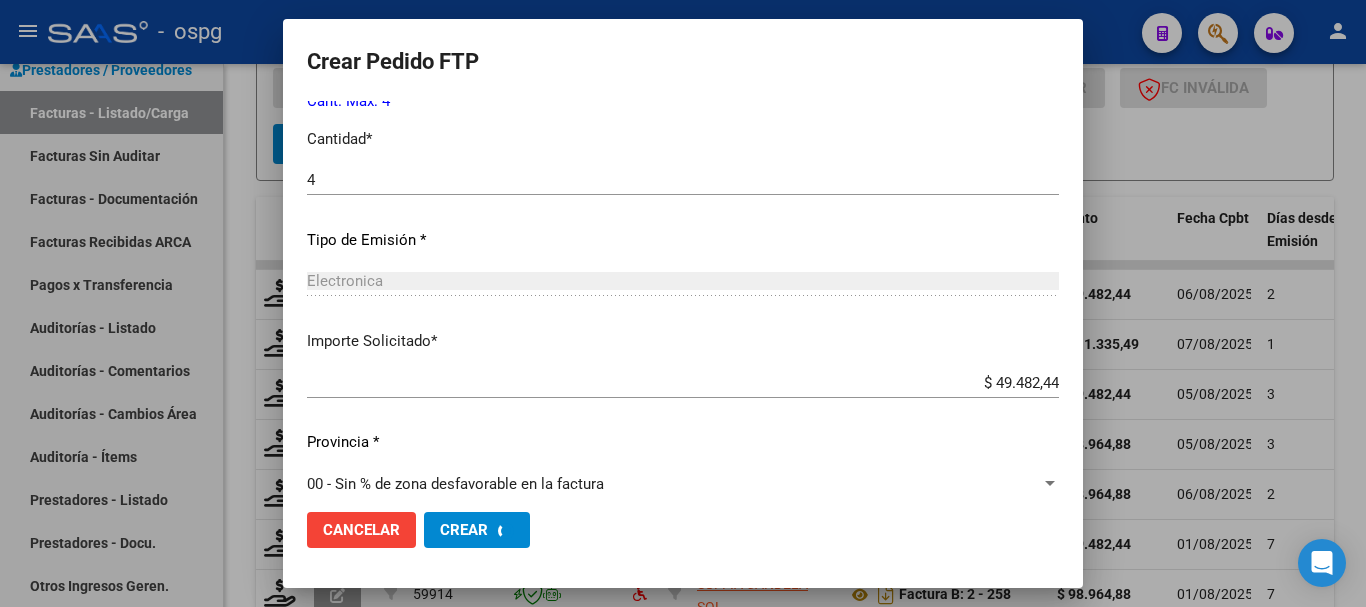 scroll, scrollTop: 0, scrollLeft: 0, axis: both 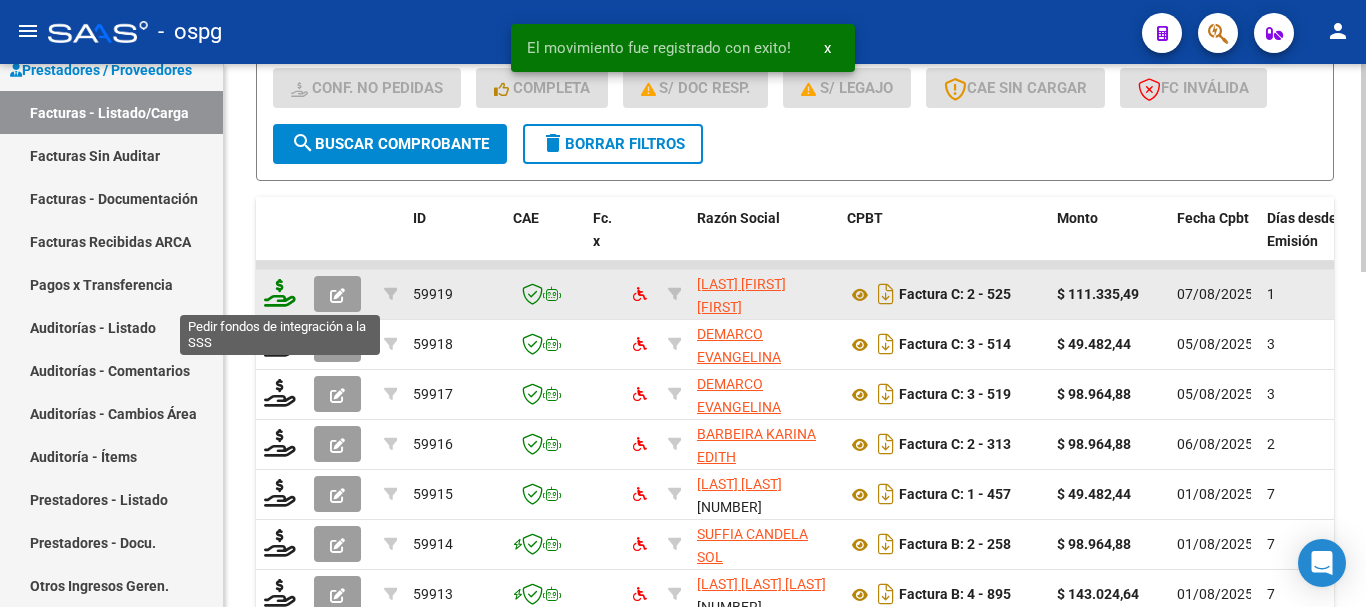 click 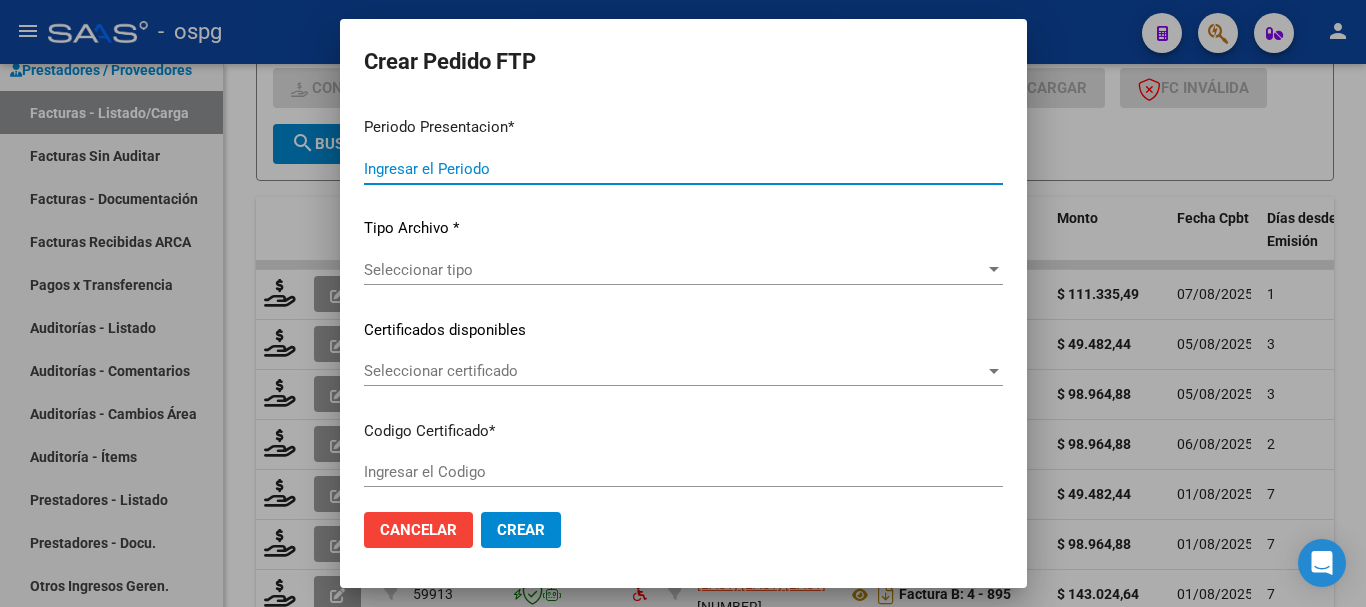 type on "202507" 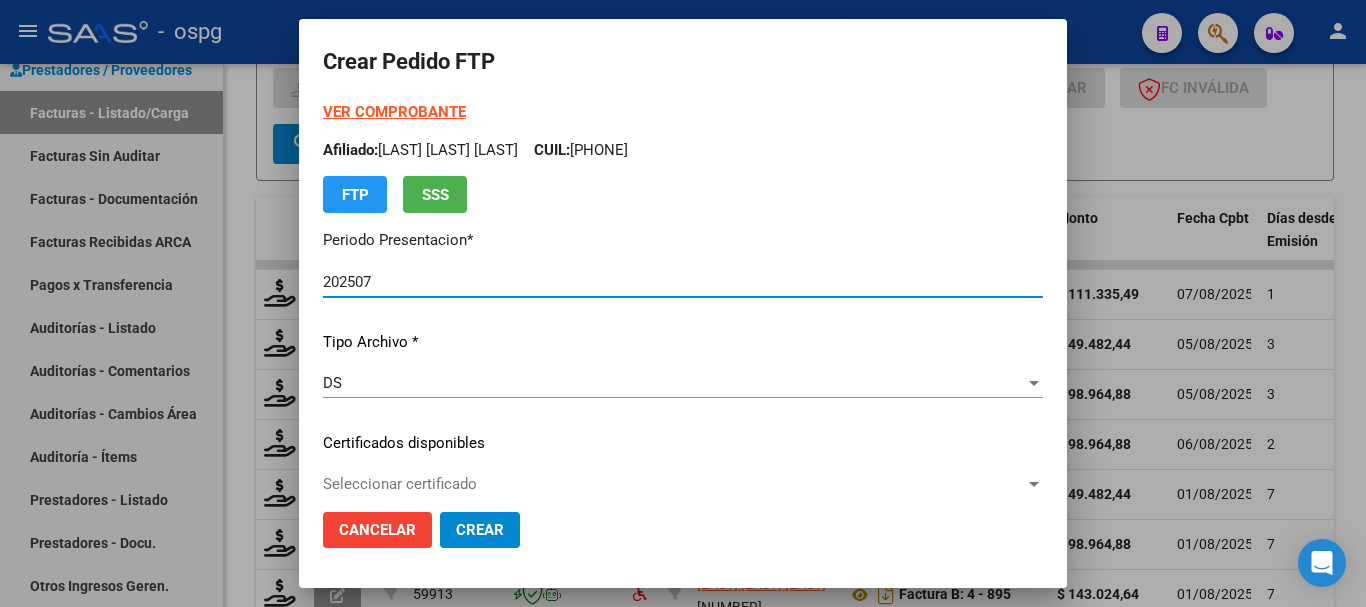 type on "2615766" 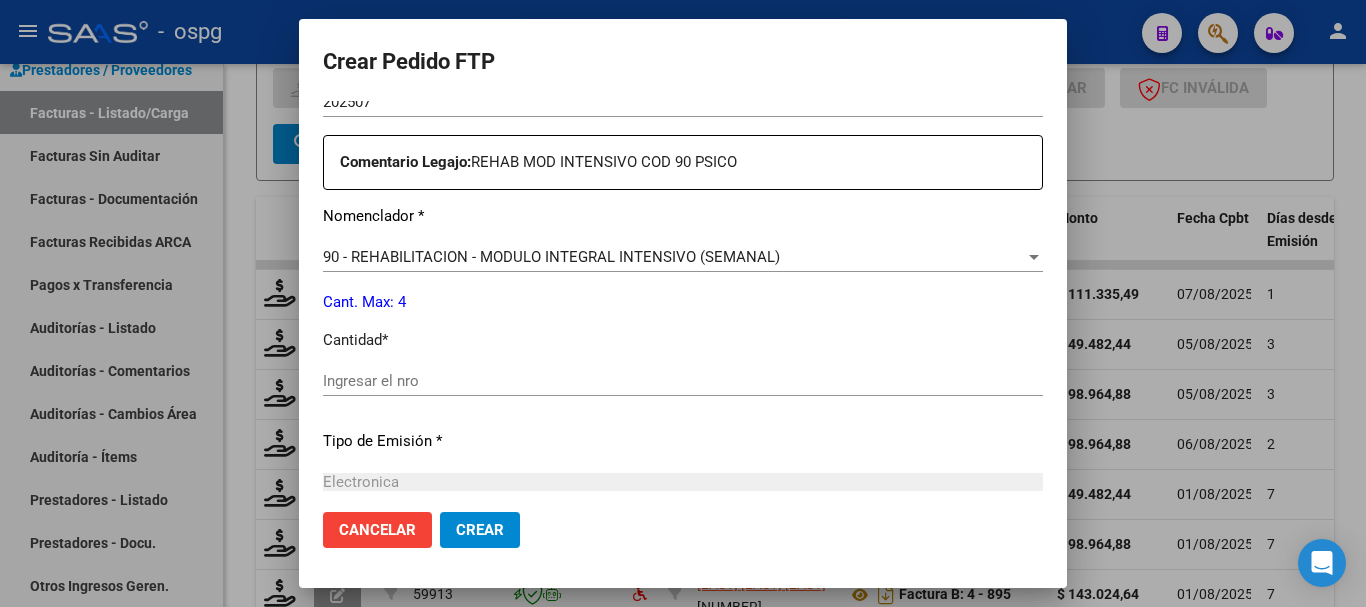 scroll, scrollTop: 700, scrollLeft: 0, axis: vertical 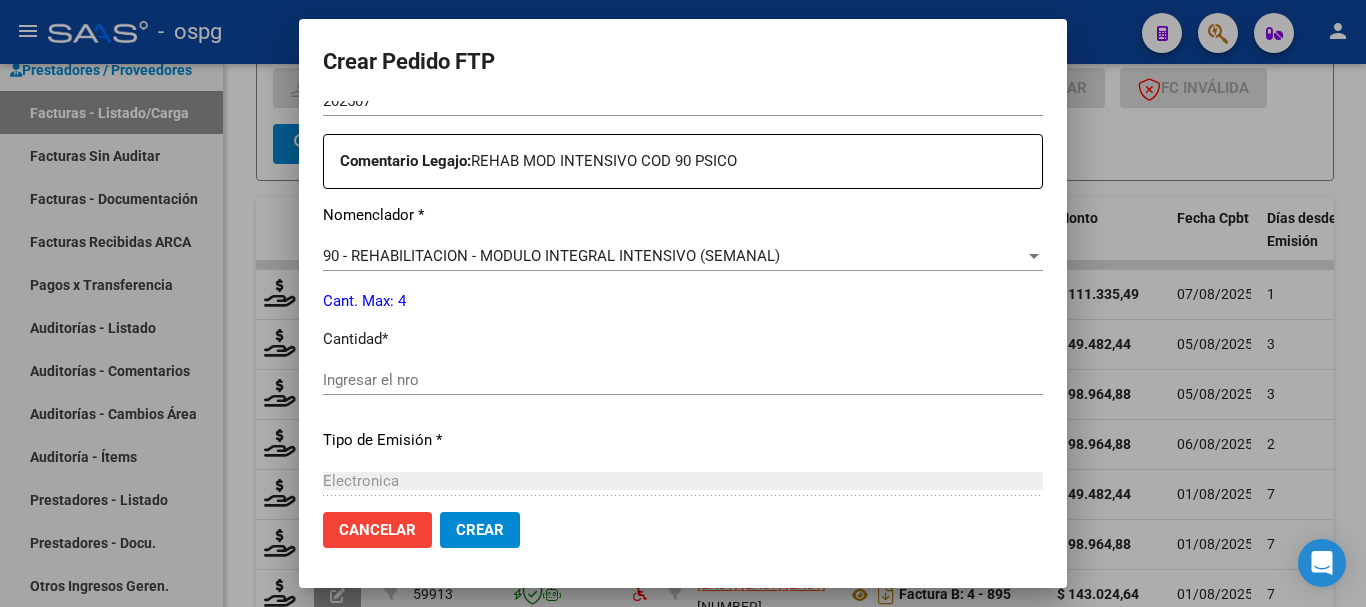 click on "Ingresar el nro" at bounding box center (683, 380) 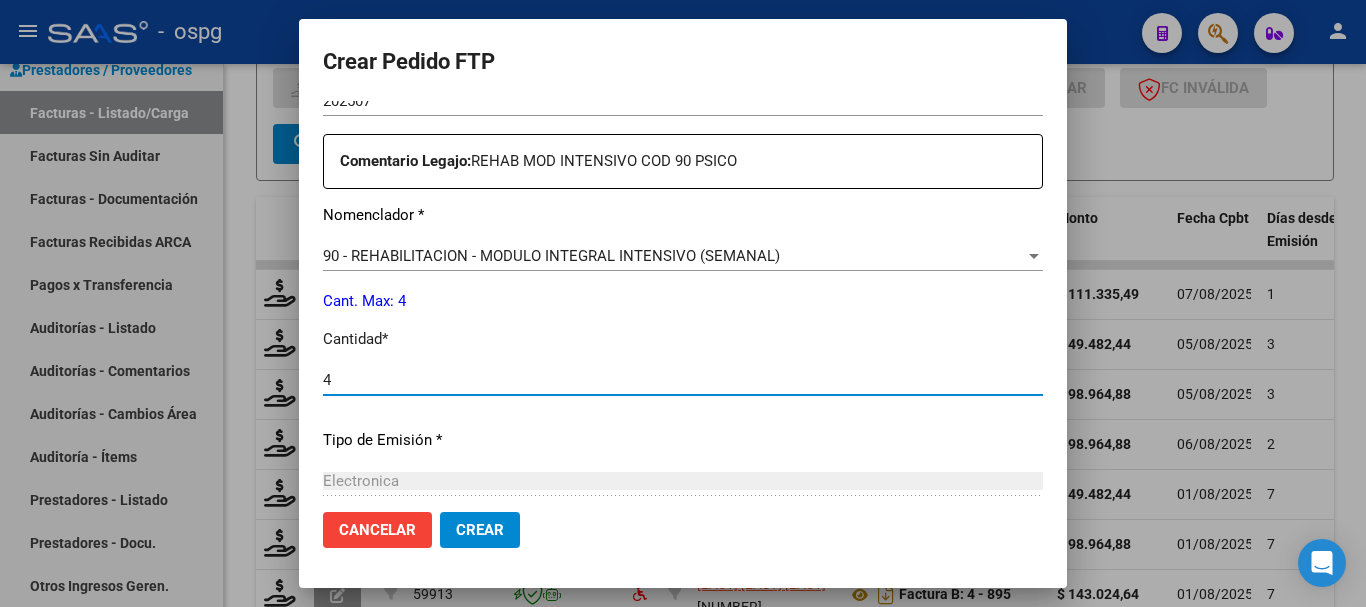 type on "4" 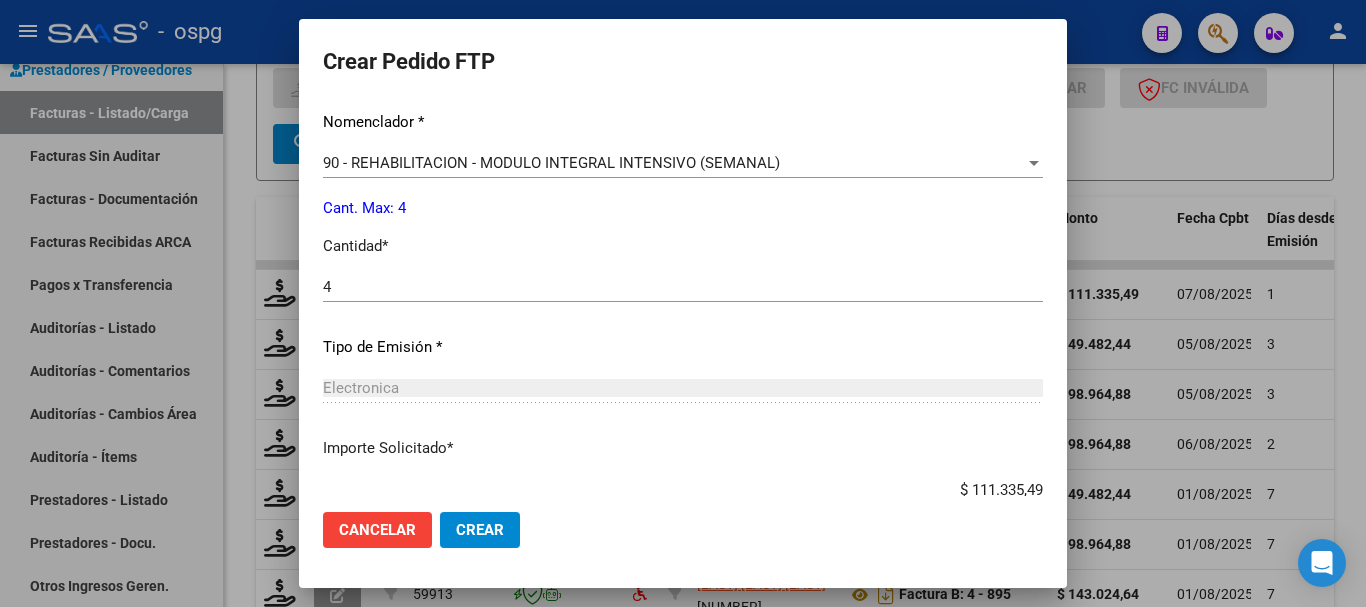 scroll, scrollTop: 921, scrollLeft: 0, axis: vertical 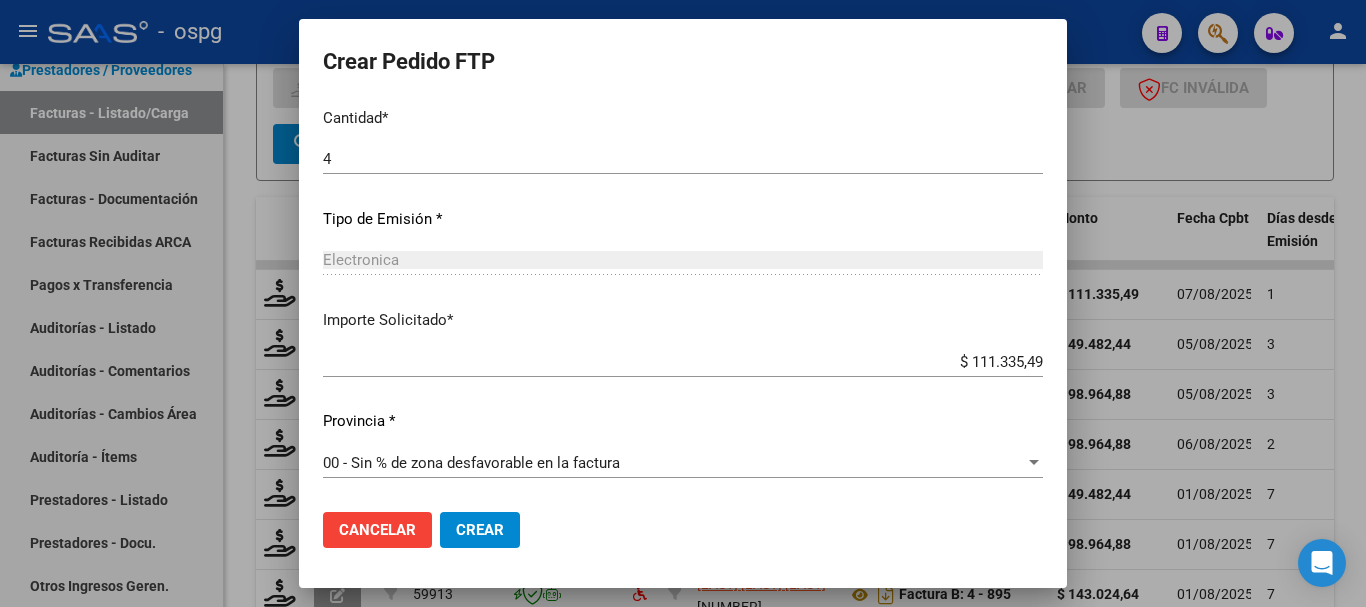 click on "Crear" 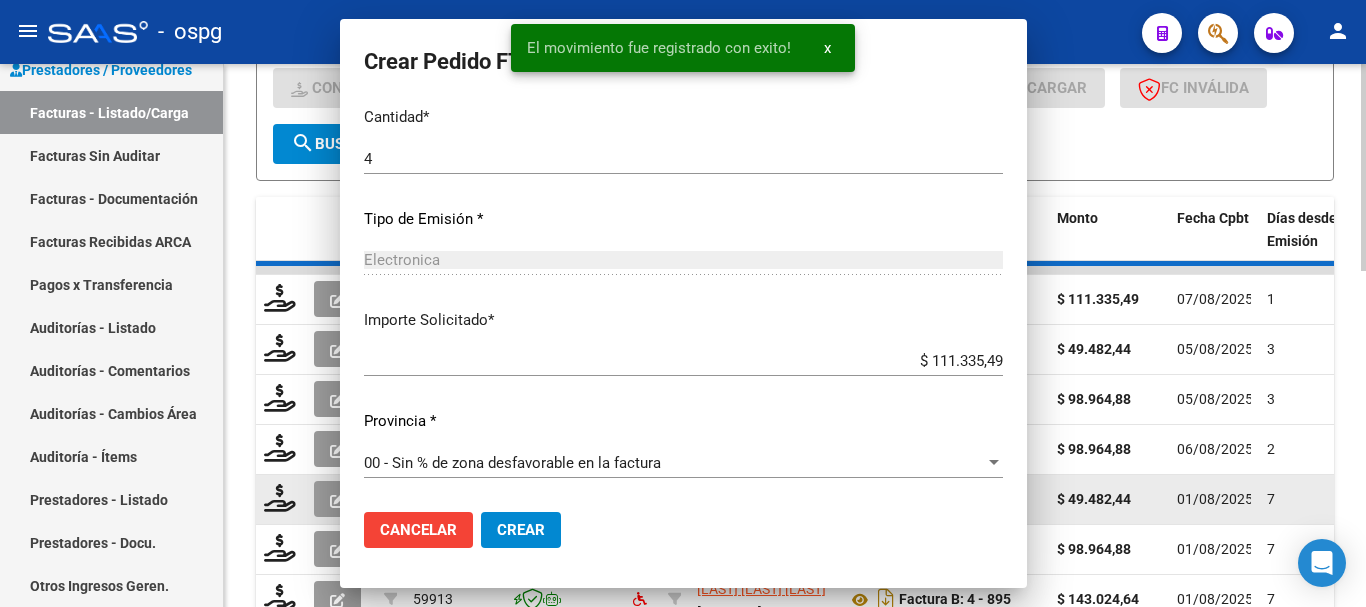 scroll, scrollTop: 0, scrollLeft: 0, axis: both 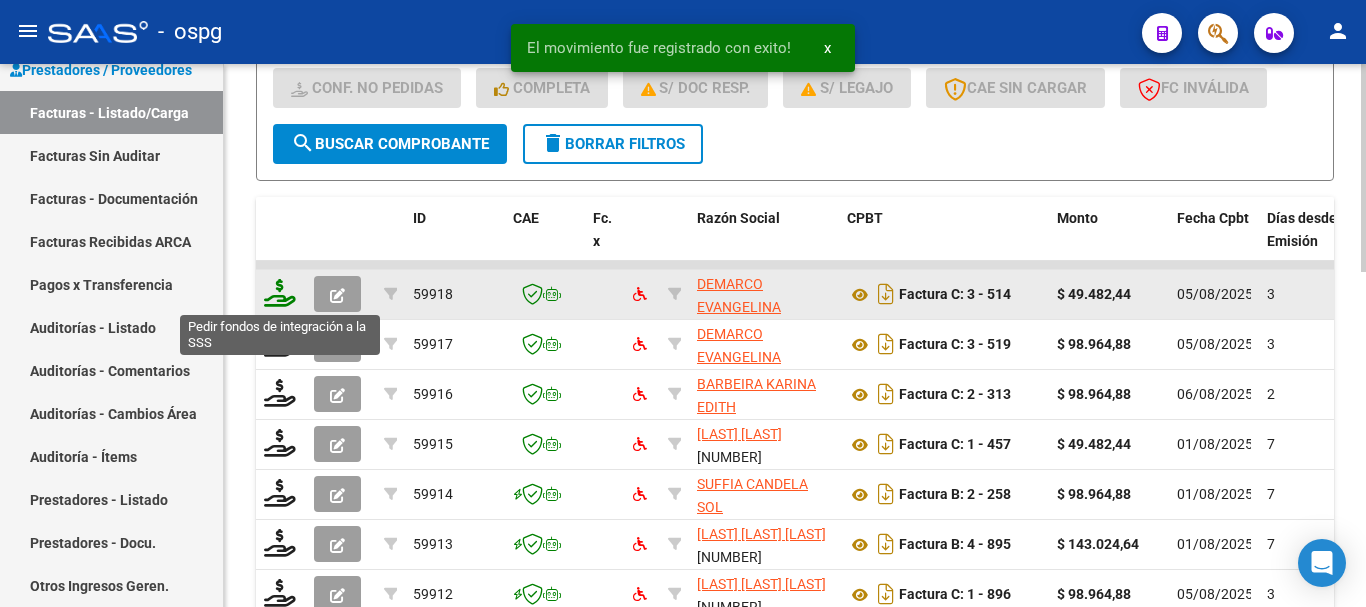click 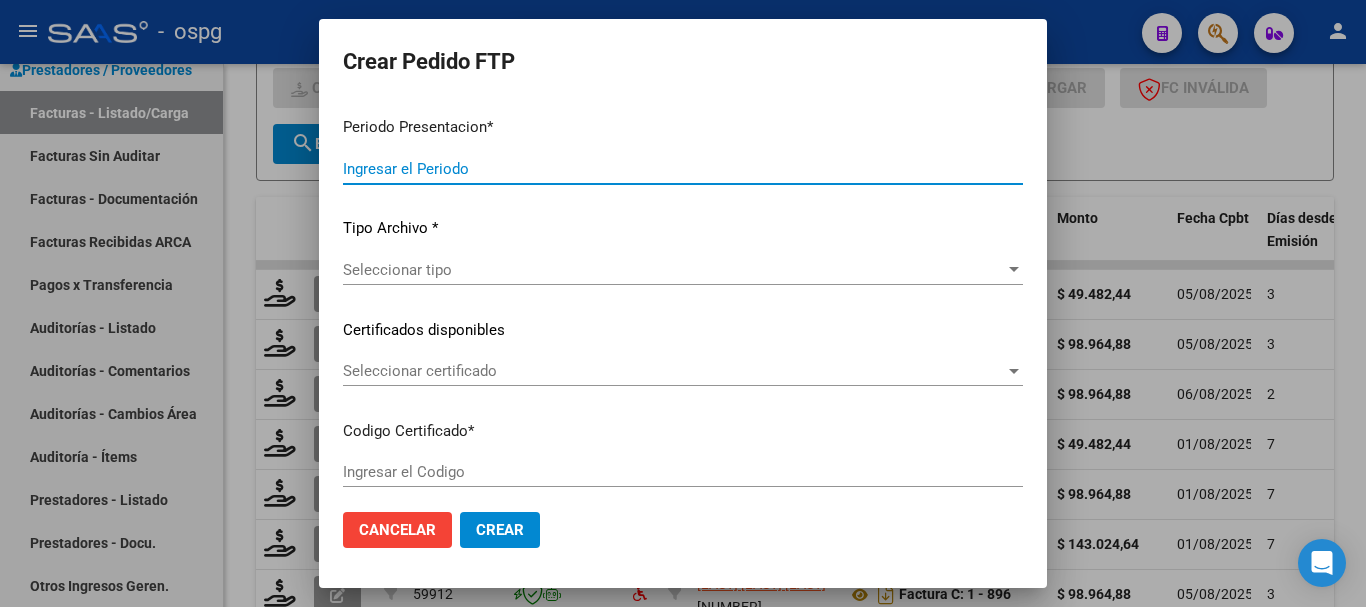 type on "202507" 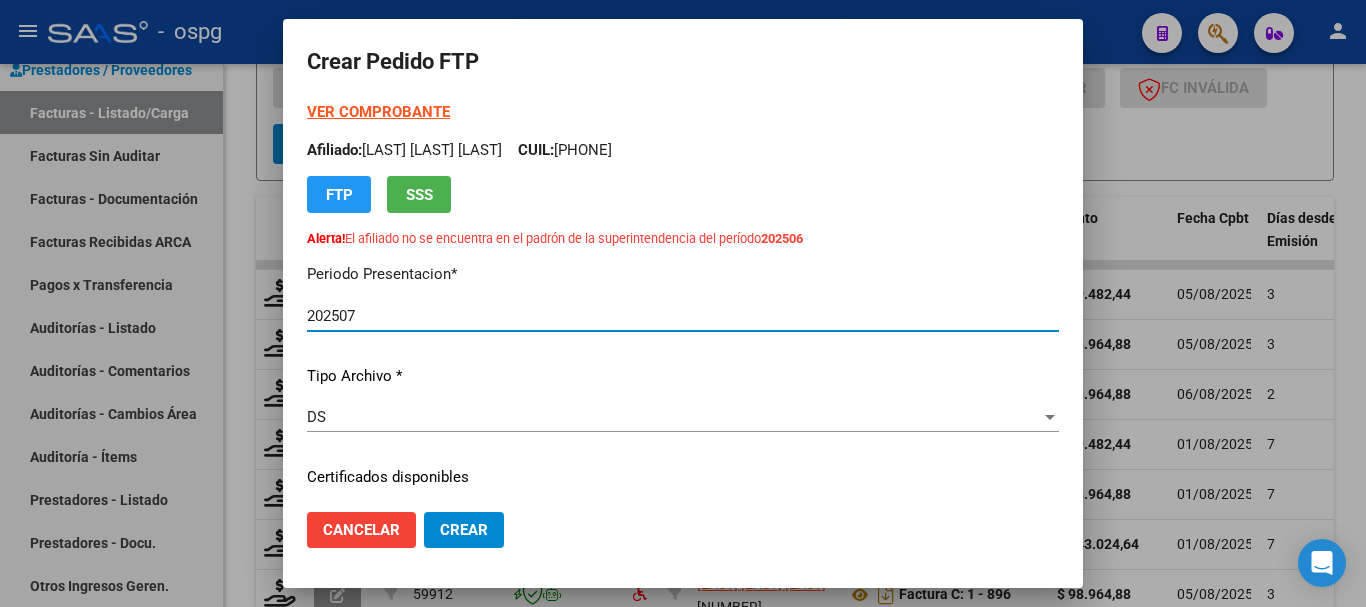 type on "3951951648" 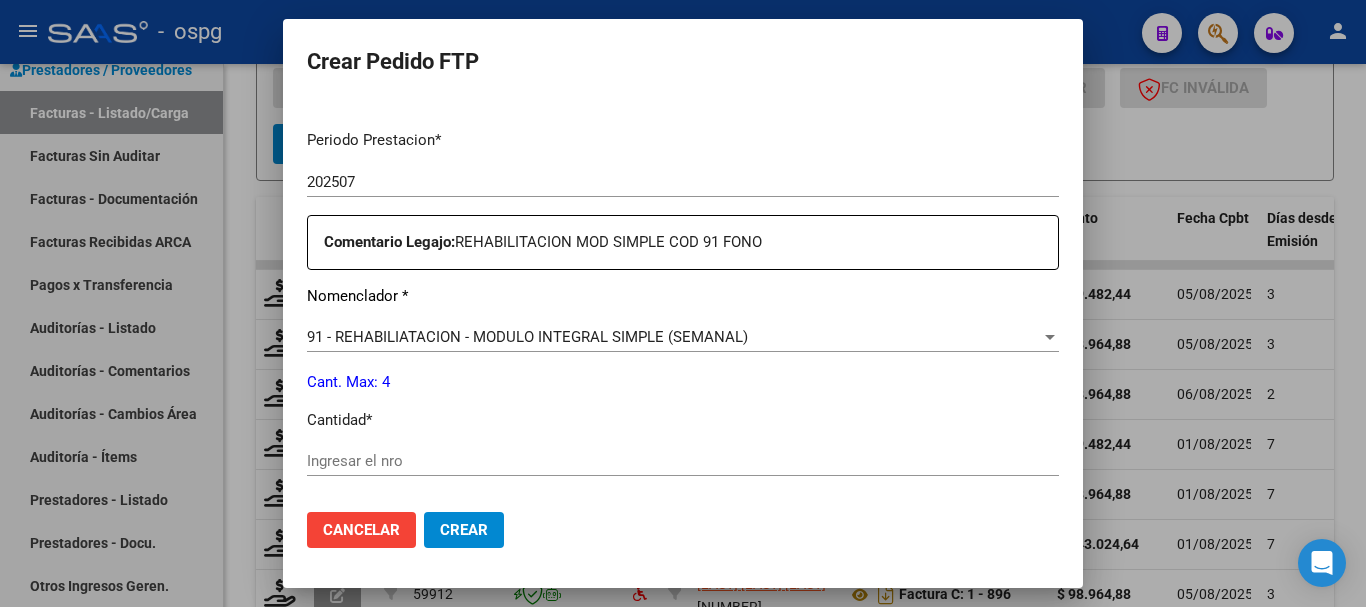 scroll, scrollTop: 700, scrollLeft: 0, axis: vertical 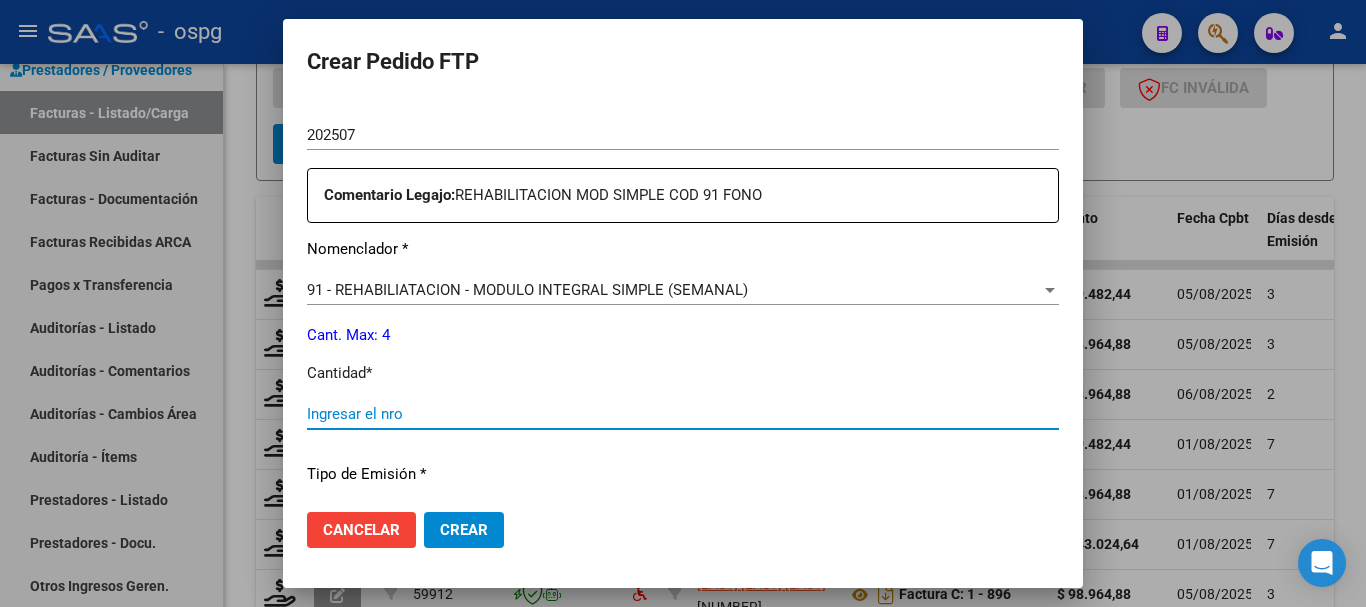 click on "Ingresar el nro" at bounding box center (683, 414) 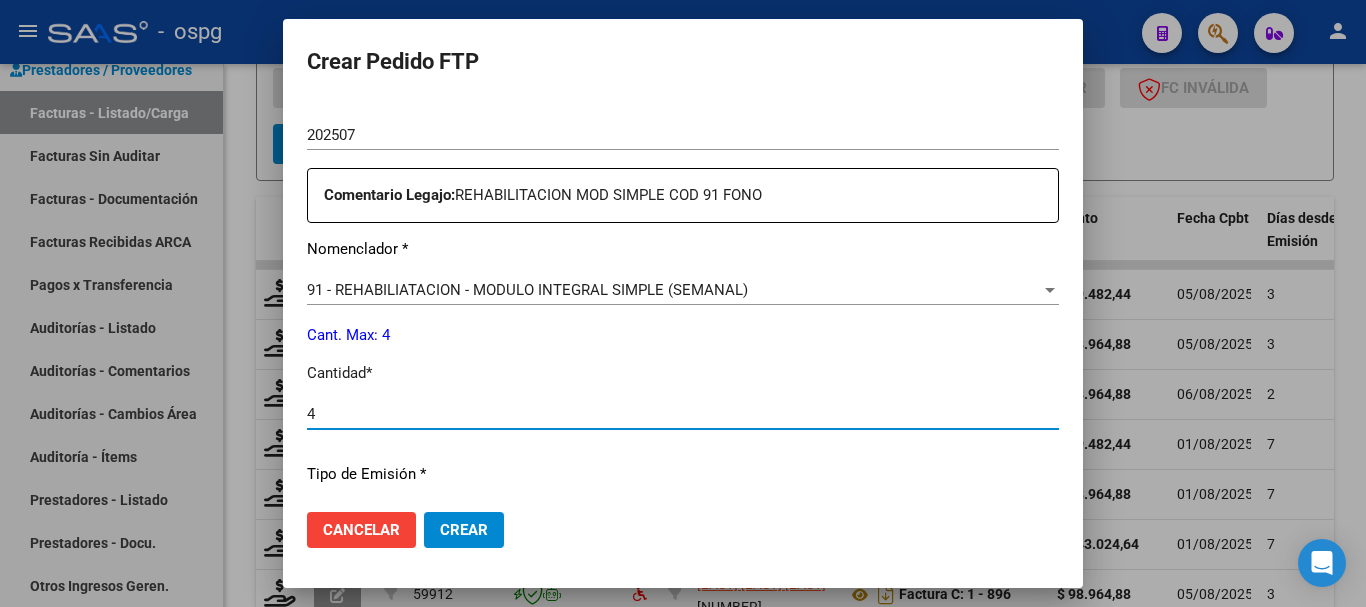 type on "4" 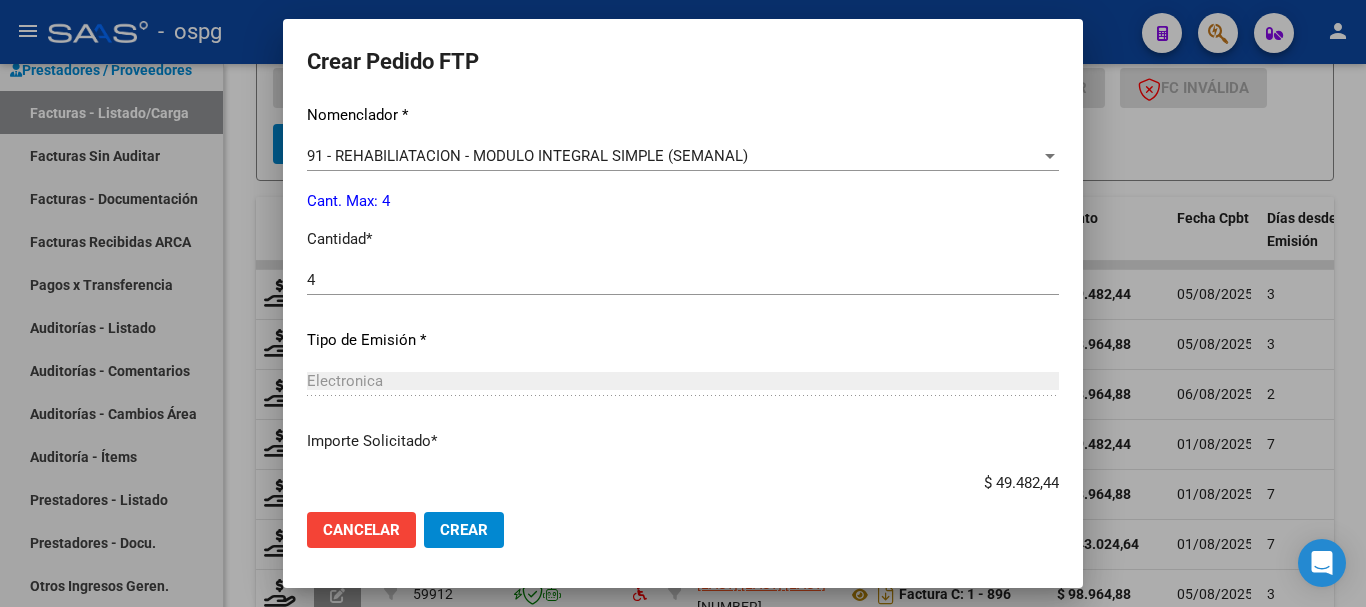 scroll, scrollTop: 900, scrollLeft: 0, axis: vertical 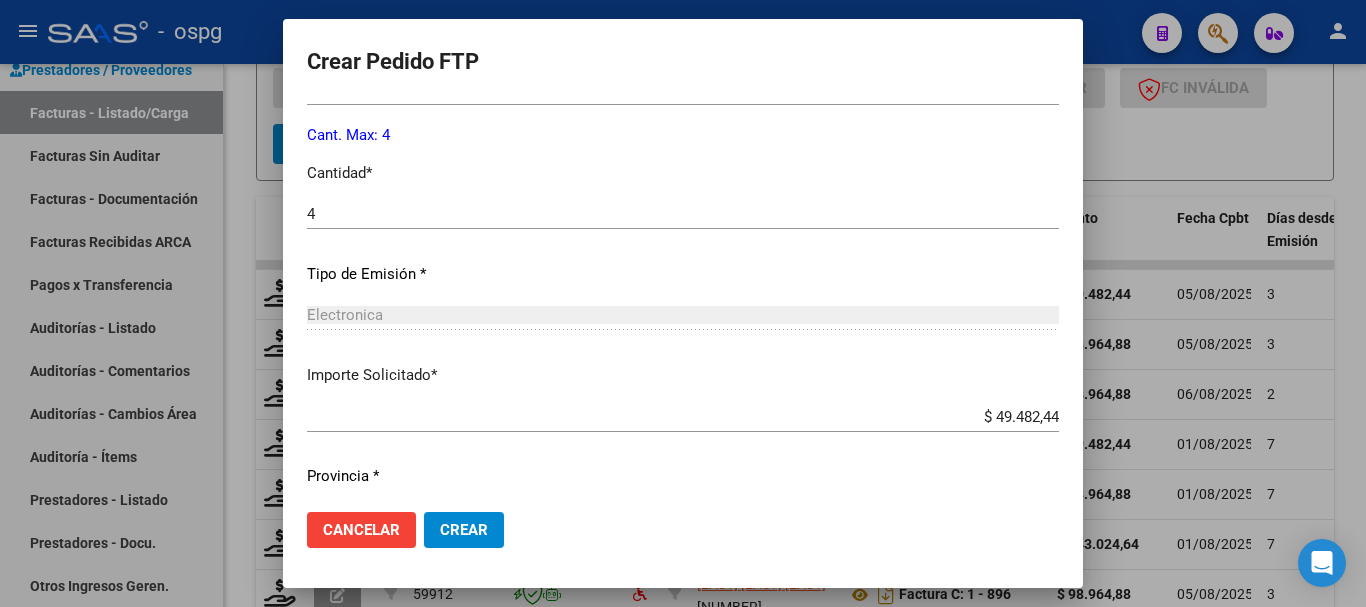 click on "Crear" 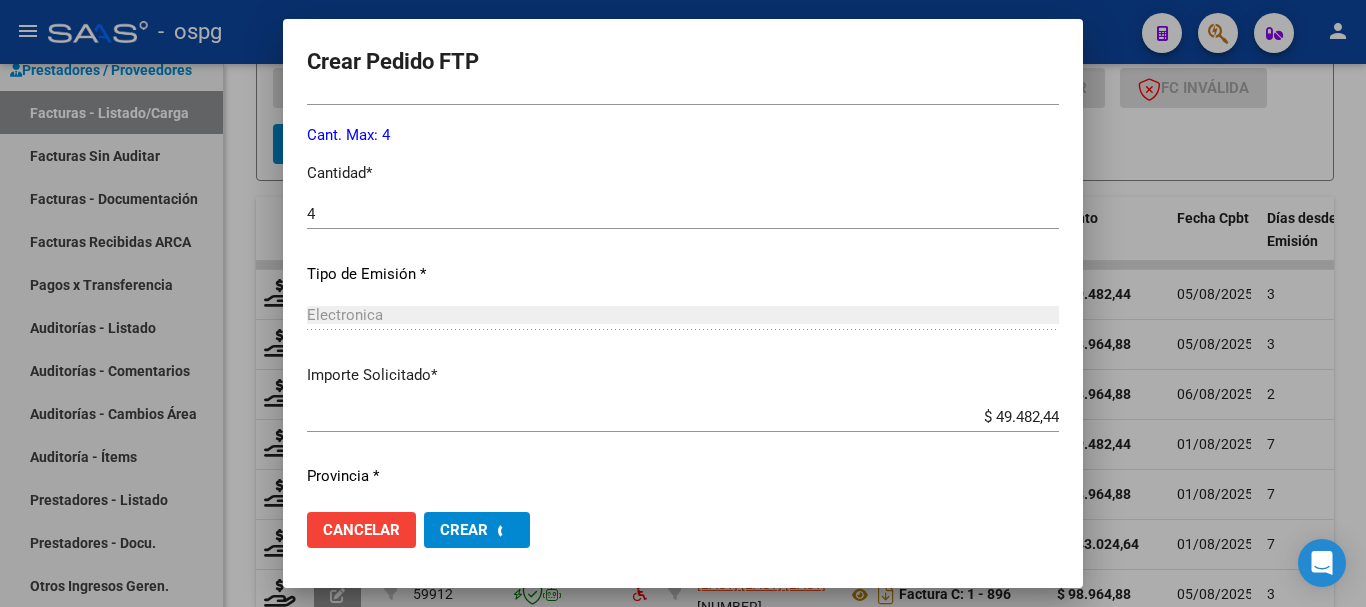 scroll, scrollTop: 753, scrollLeft: 0, axis: vertical 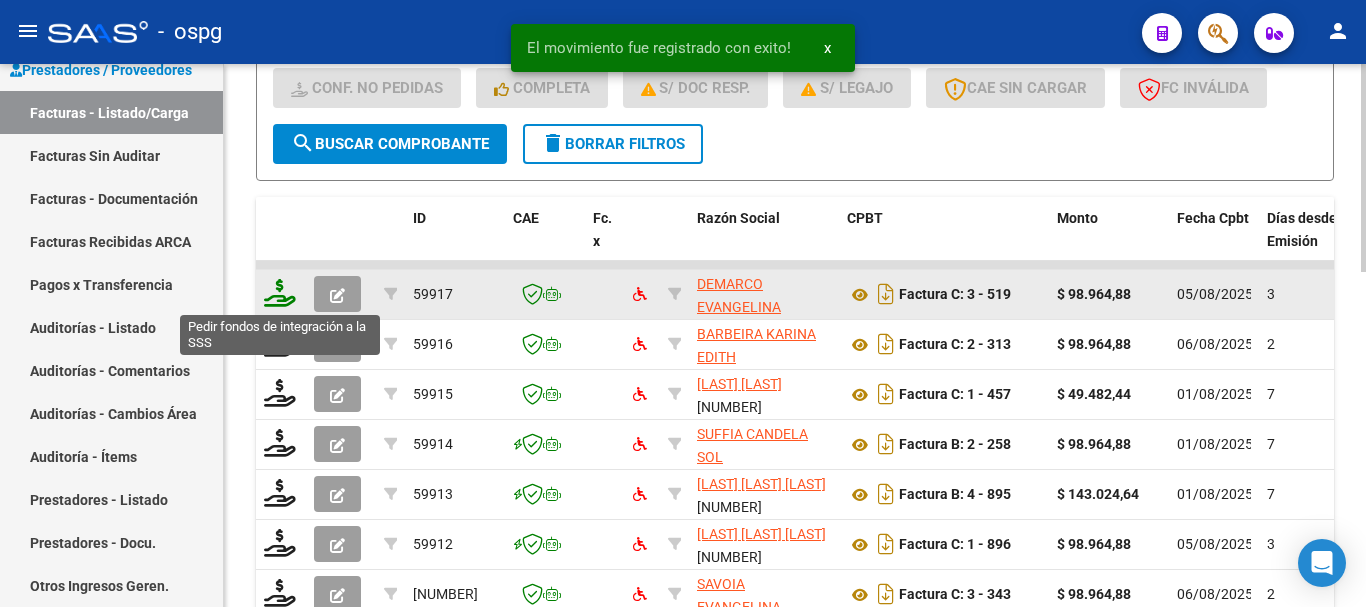 click 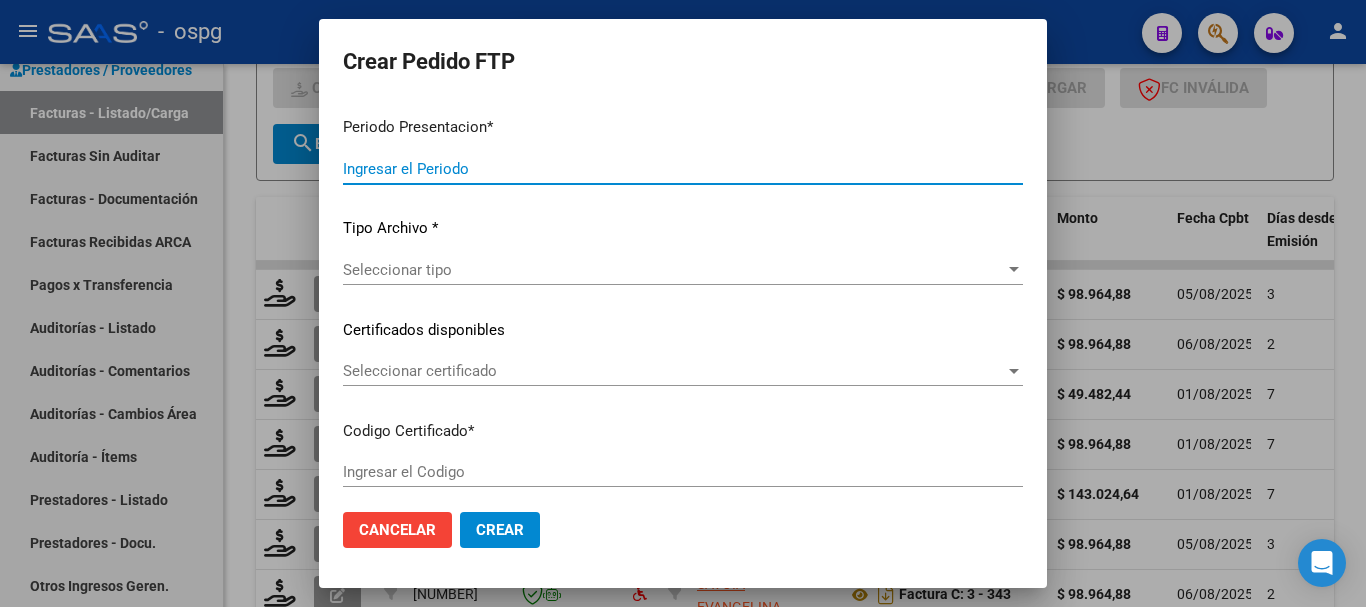 type on "202507" 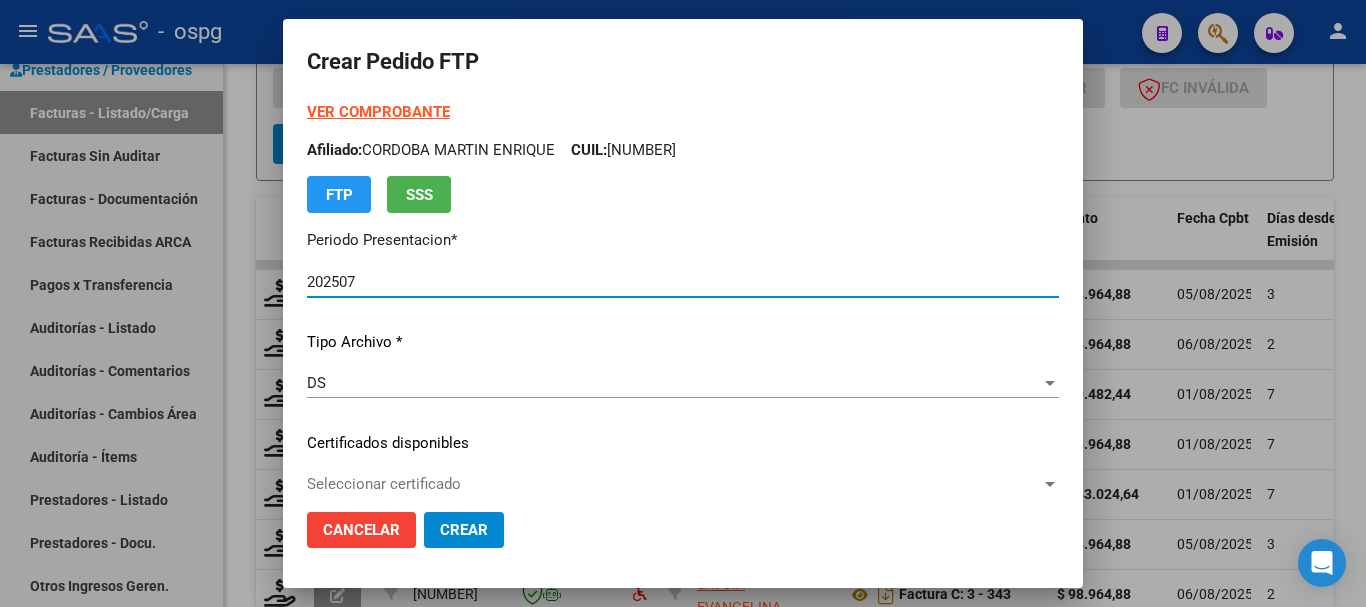 type on "9392576309" 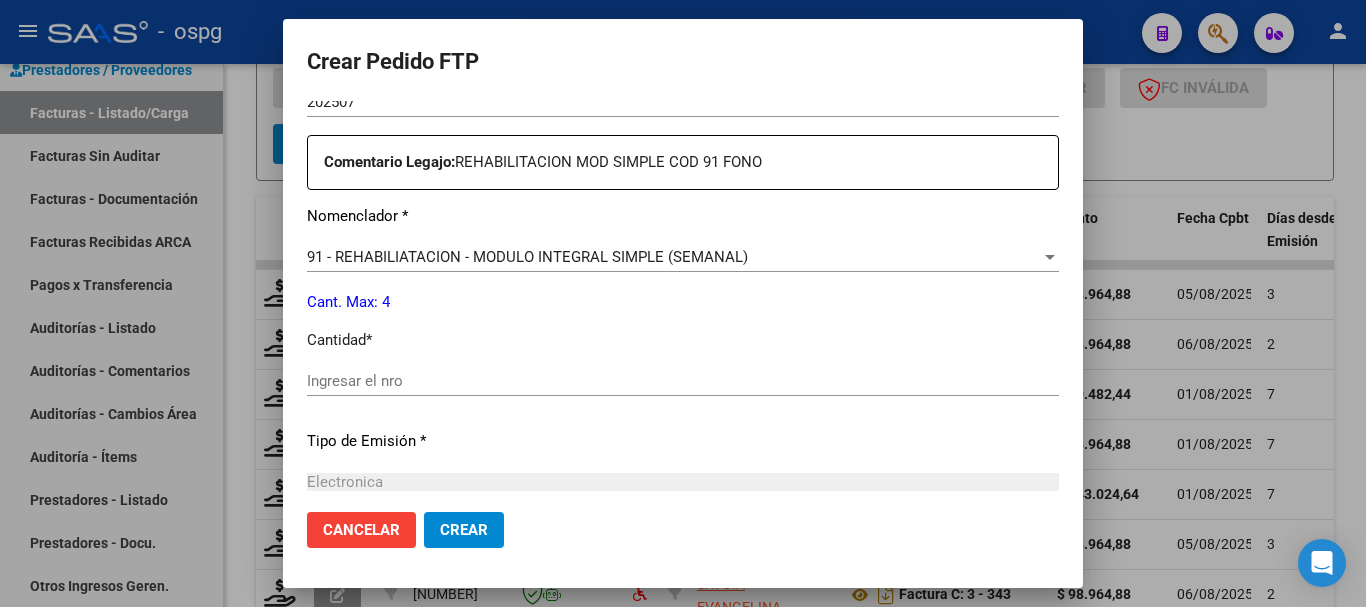 scroll, scrollTop: 700, scrollLeft: 0, axis: vertical 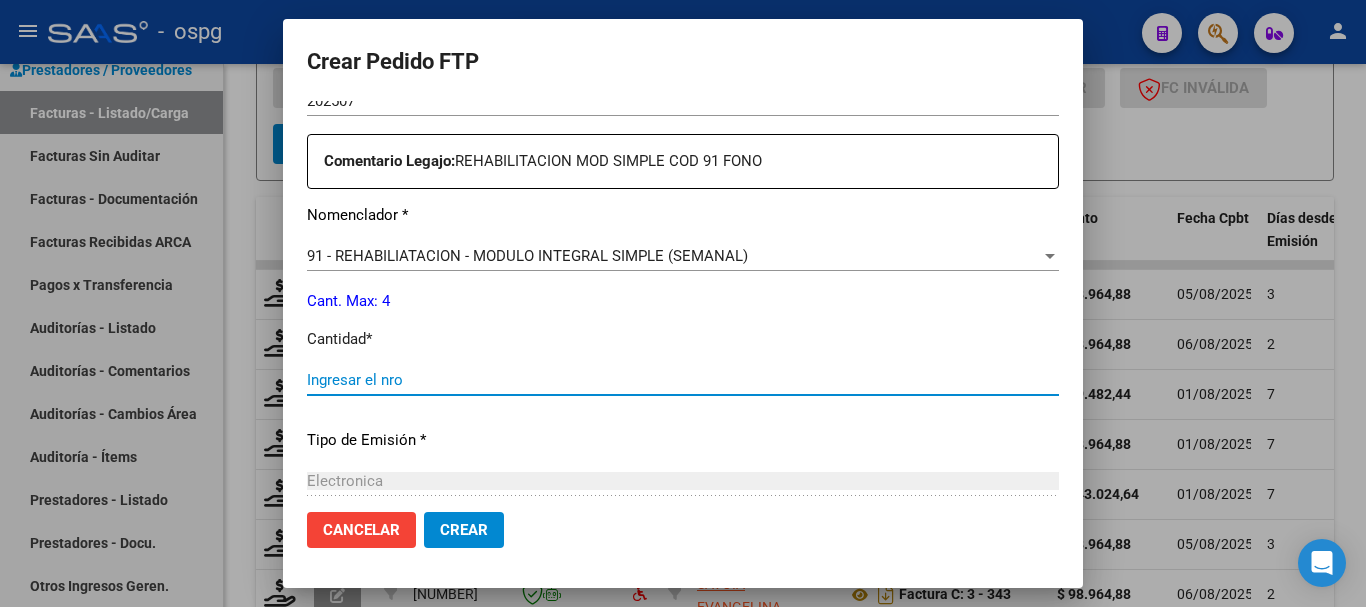 click on "Ingresar el nro" at bounding box center [683, 380] 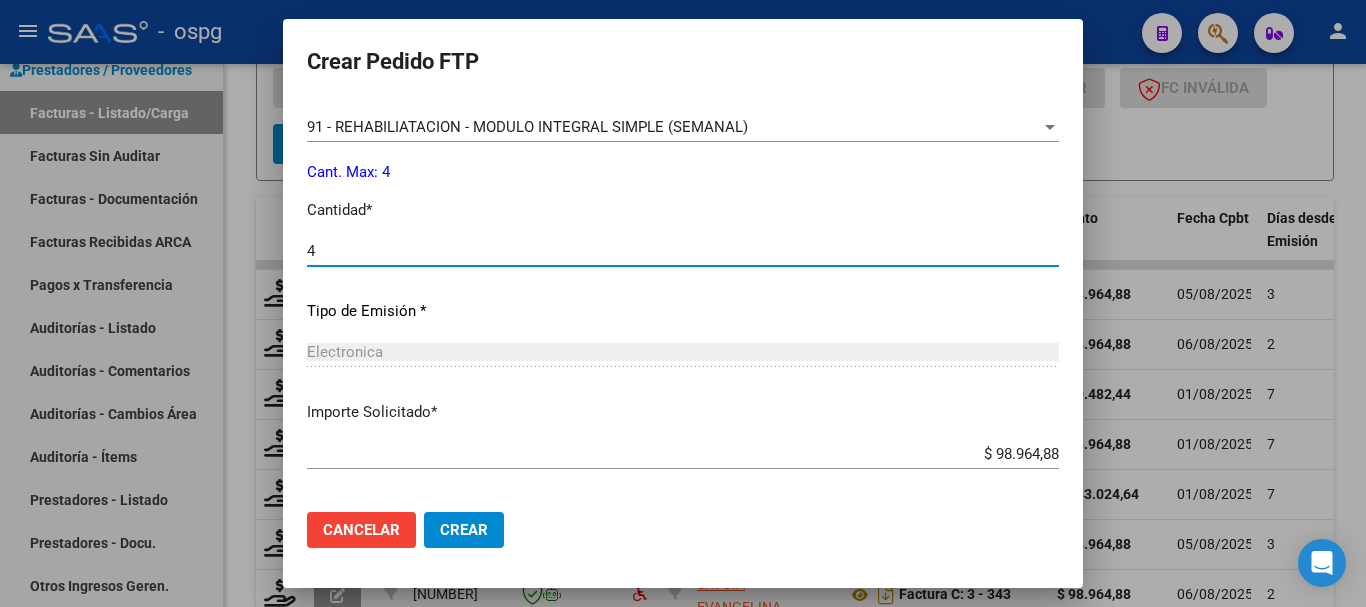 scroll, scrollTop: 900, scrollLeft: 0, axis: vertical 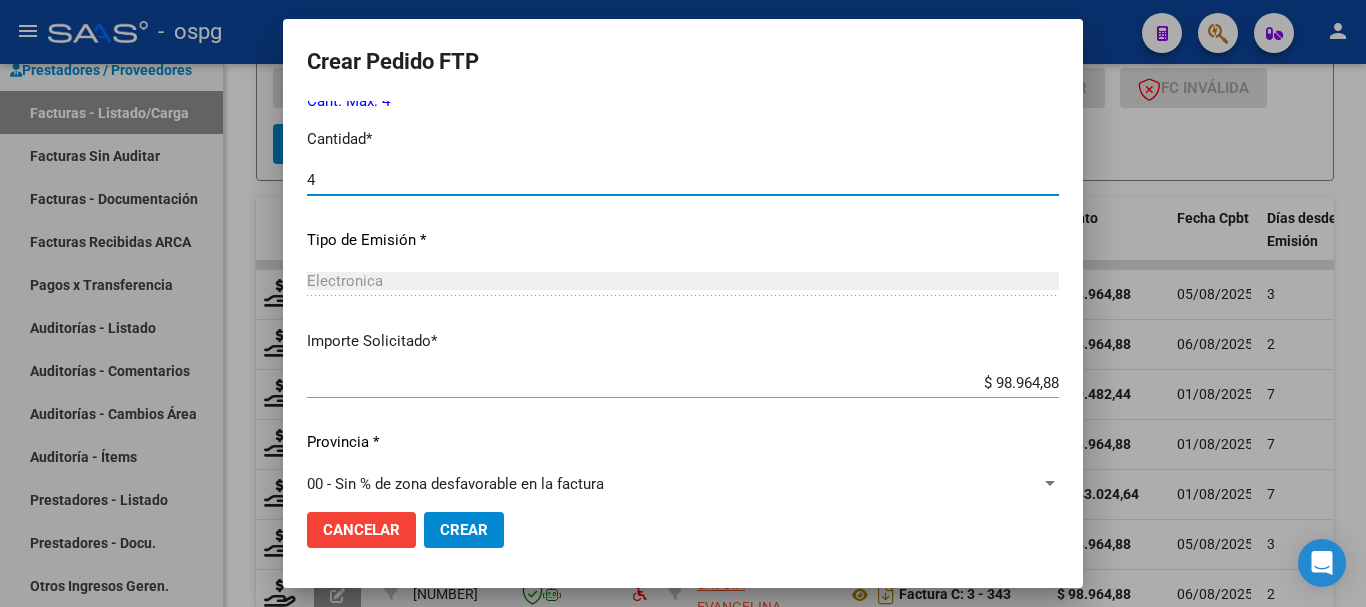 type on "4" 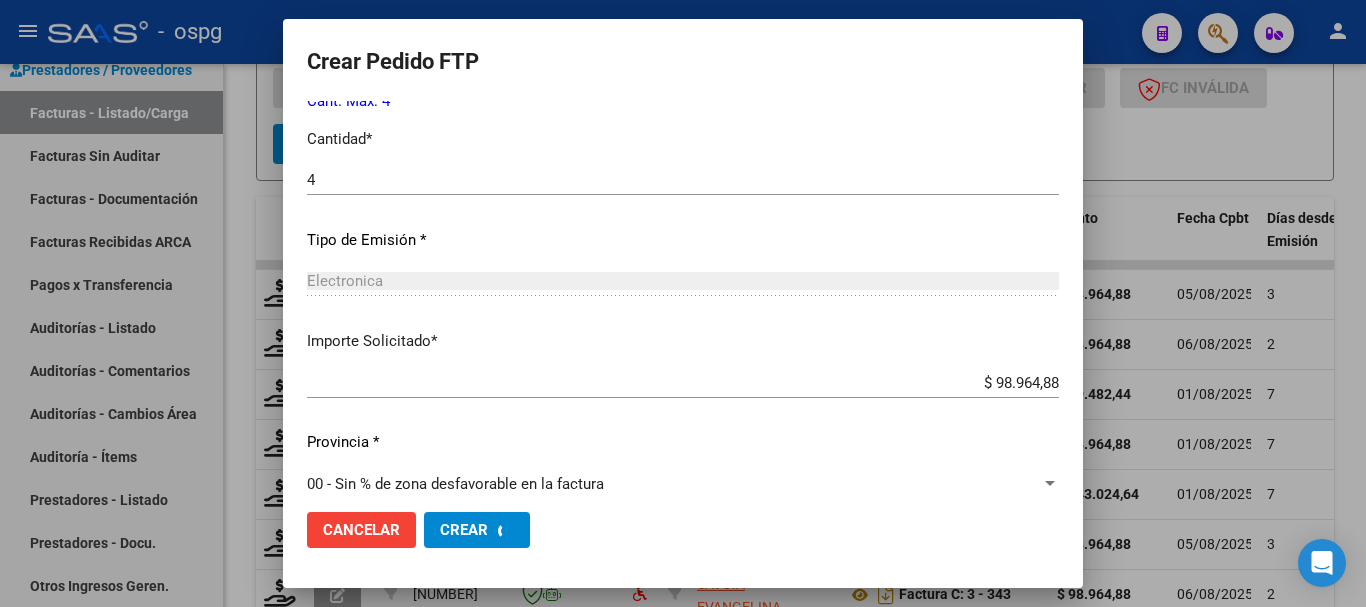 scroll, scrollTop: 0, scrollLeft: 0, axis: both 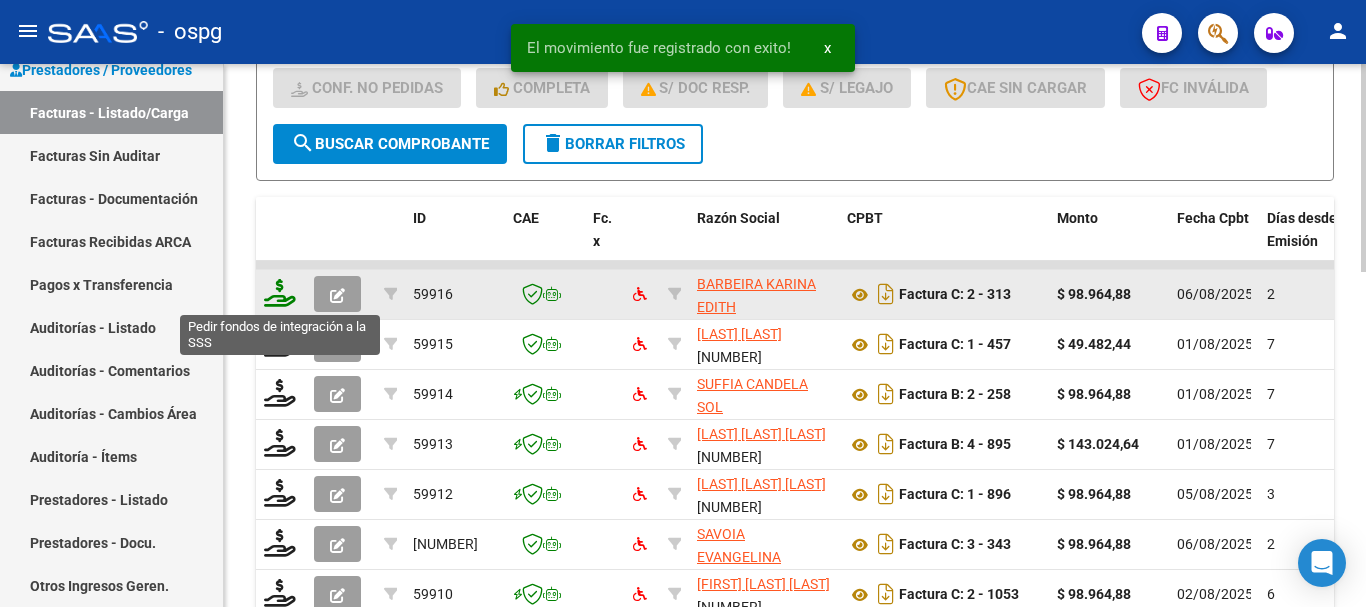 click 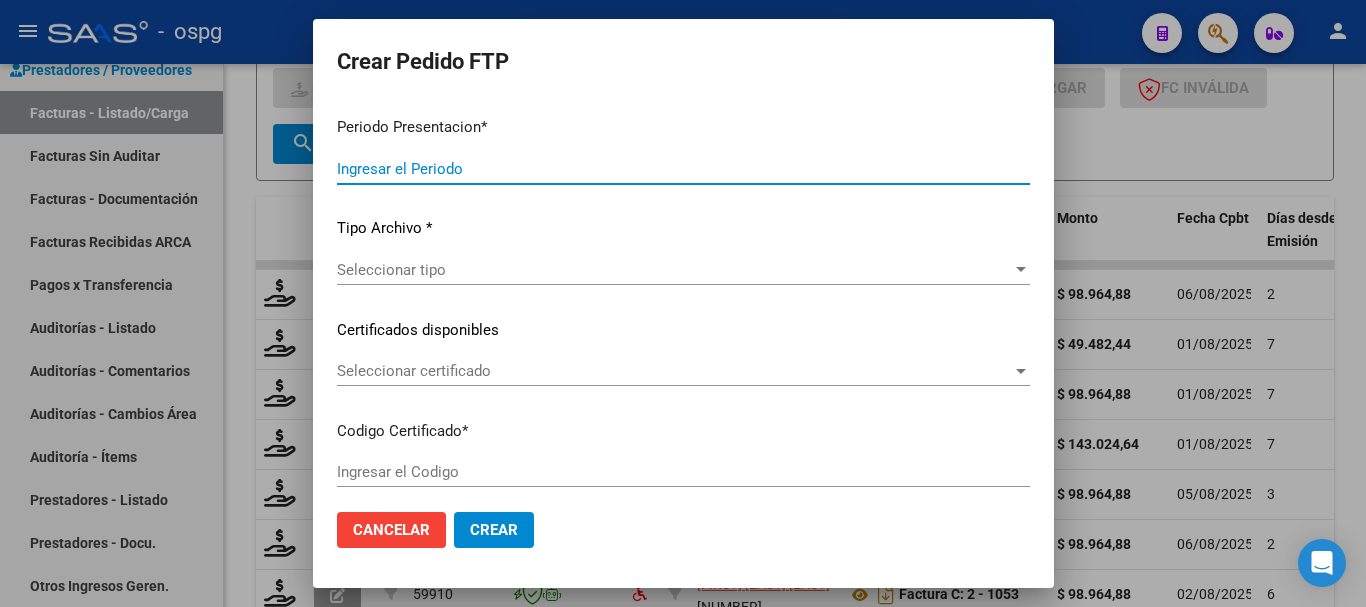 type on "202507" 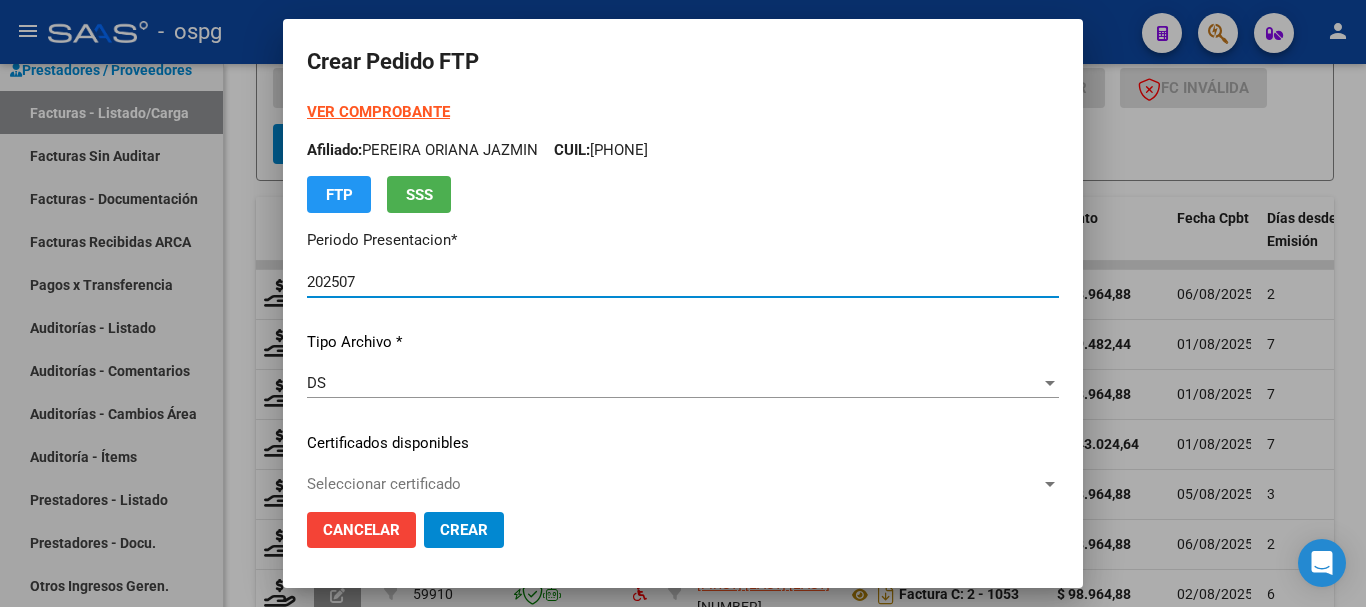 type on "8898452654" 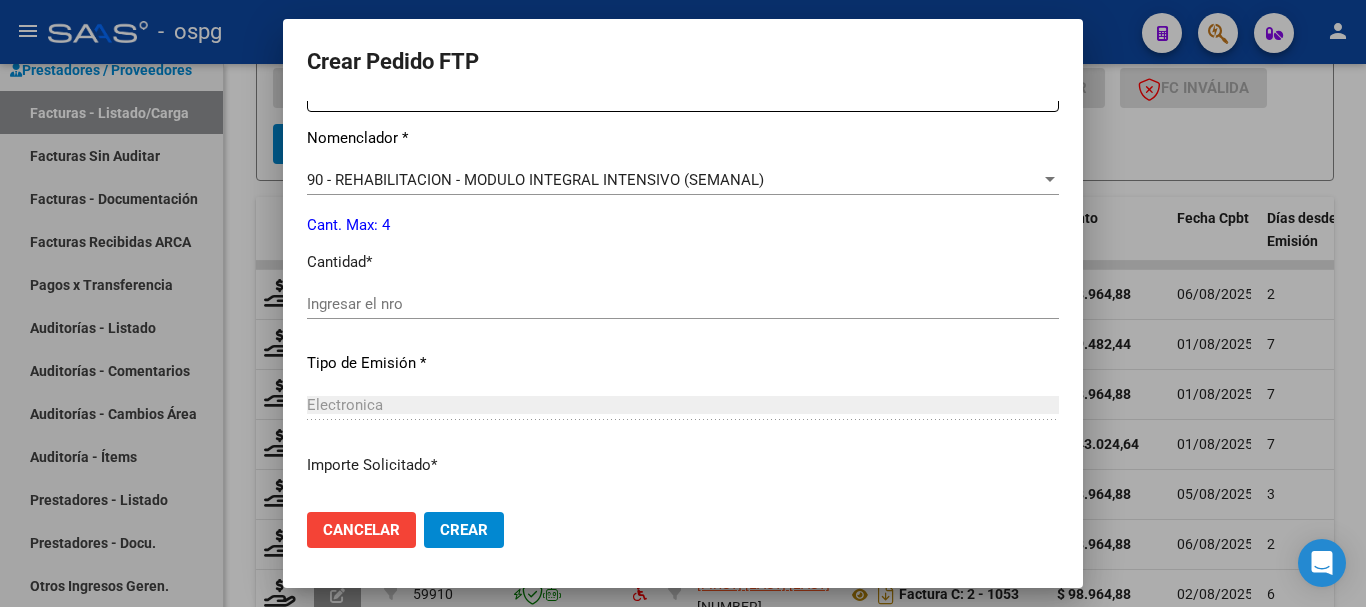 scroll, scrollTop: 800, scrollLeft: 0, axis: vertical 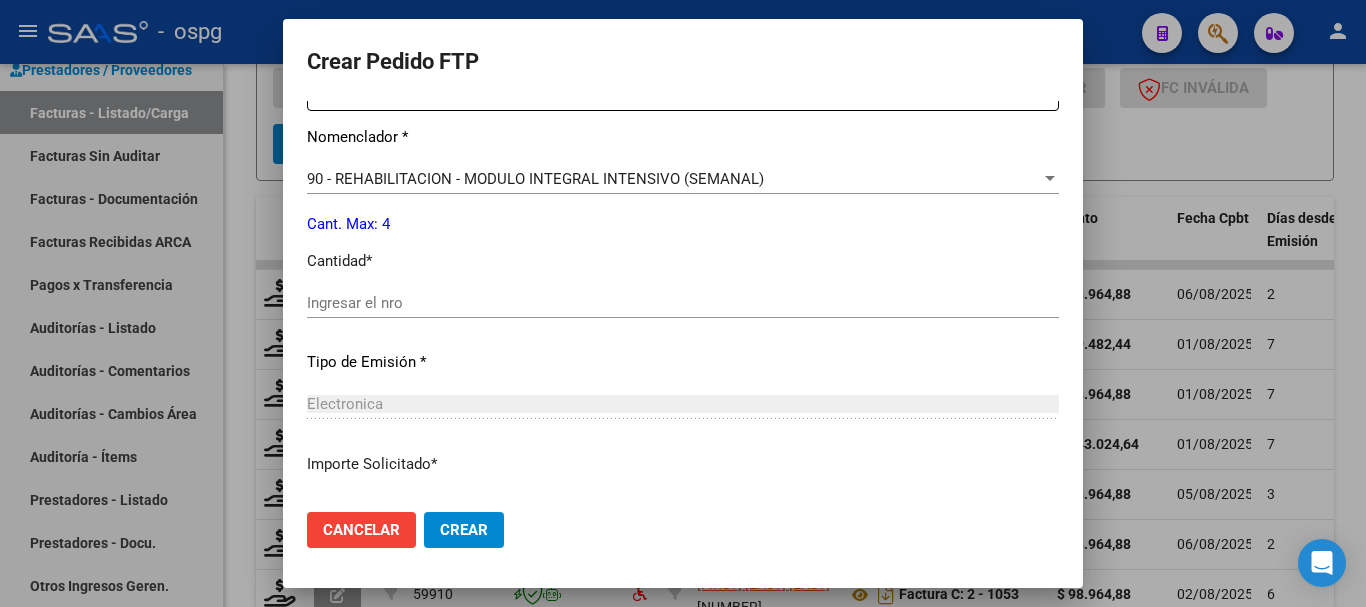 click on "Ingresar el nro" at bounding box center (683, 303) 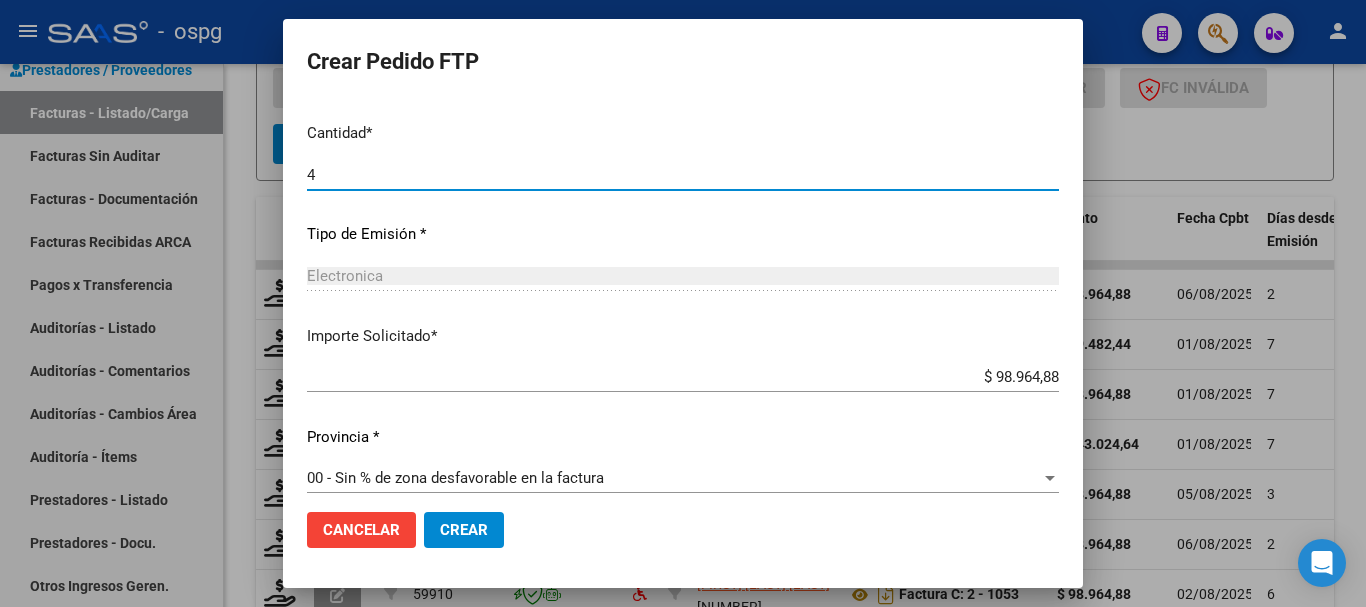 scroll, scrollTop: 944, scrollLeft: 0, axis: vertical 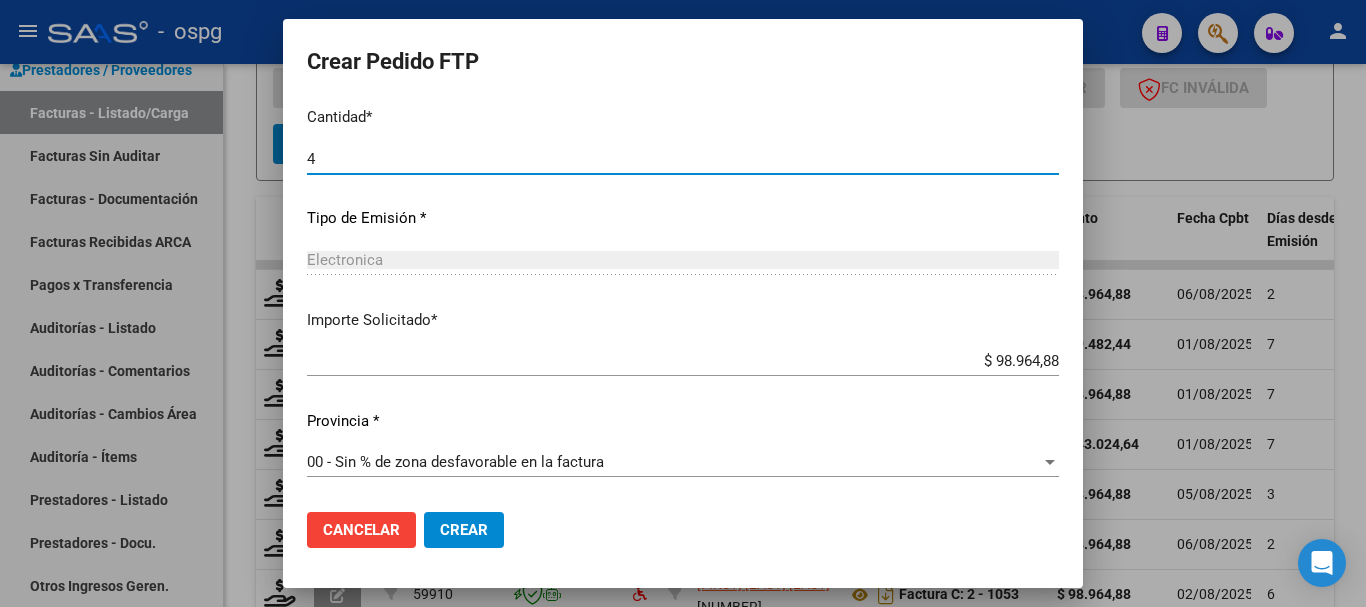 type on "4" 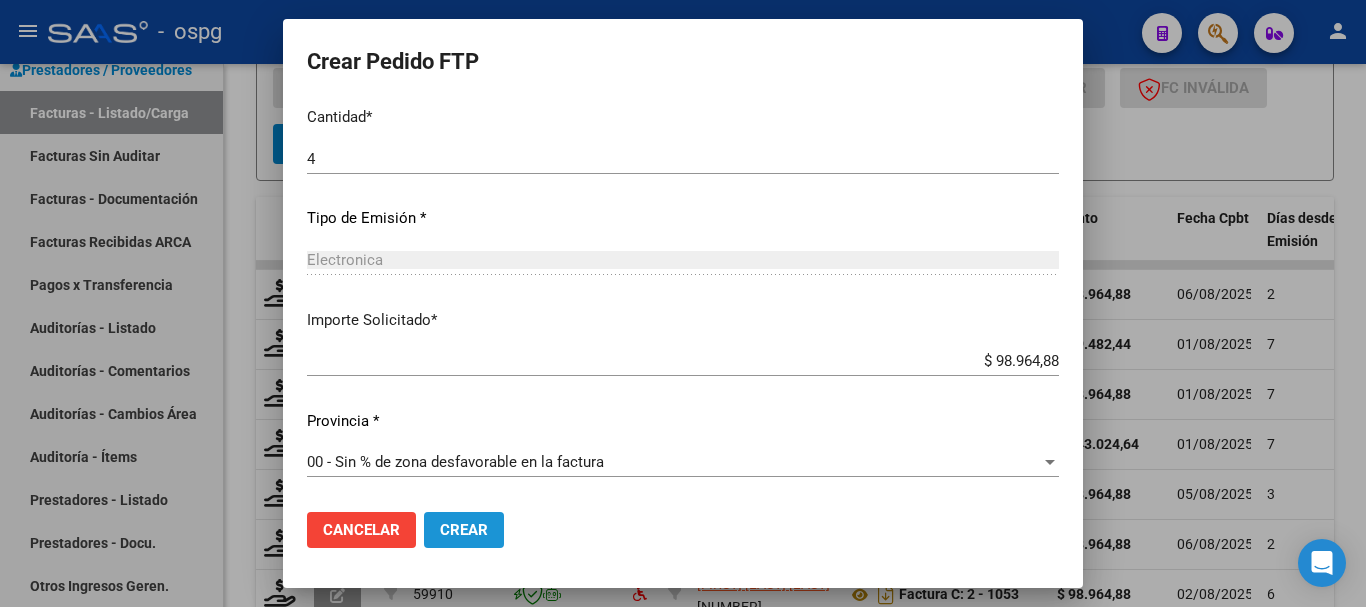 click on "Crear" 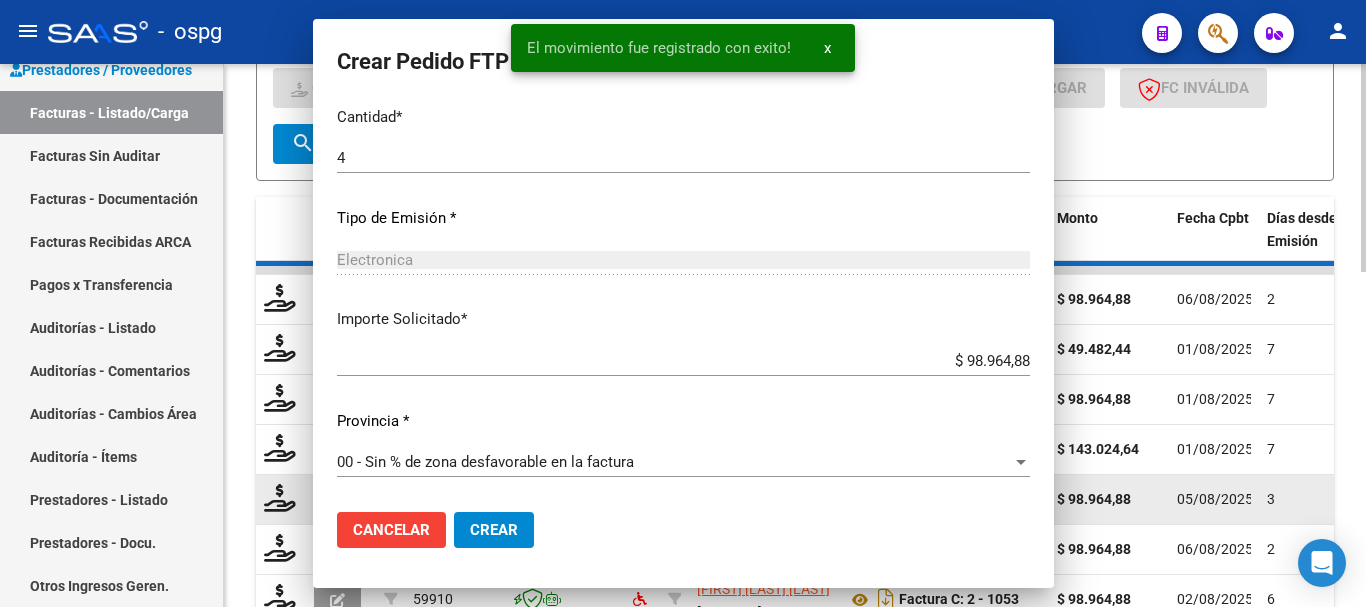 scroll, scrollTop: 831, scrollLeft: 0, axis: vertical 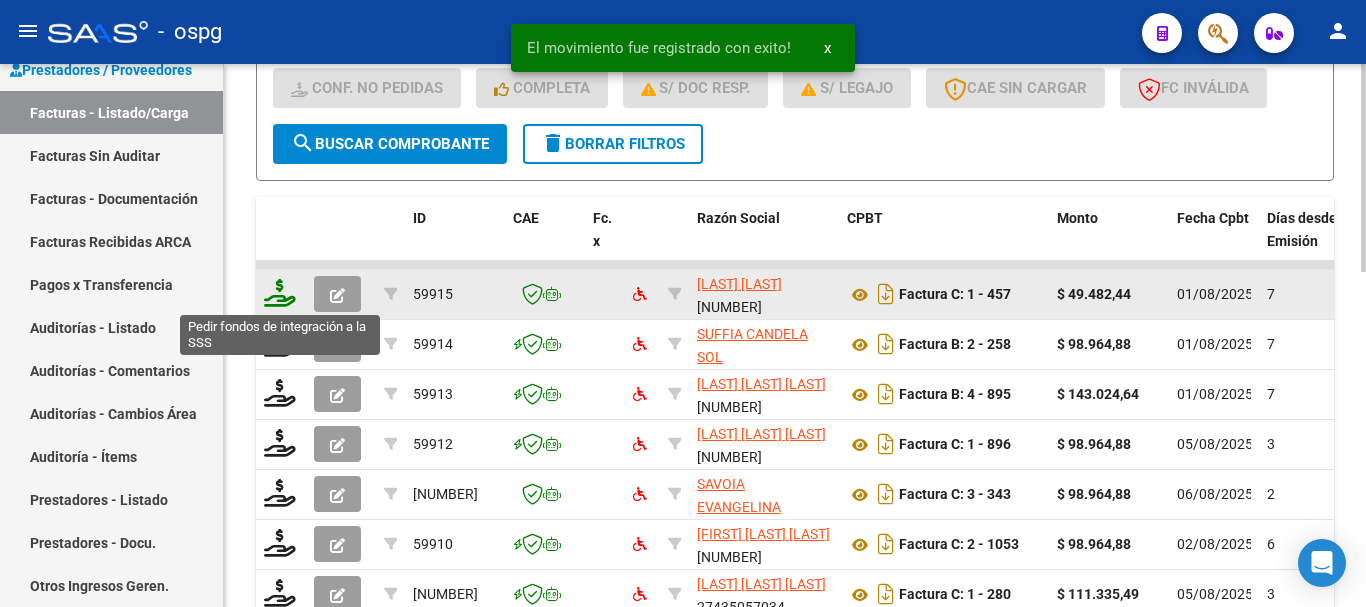 click 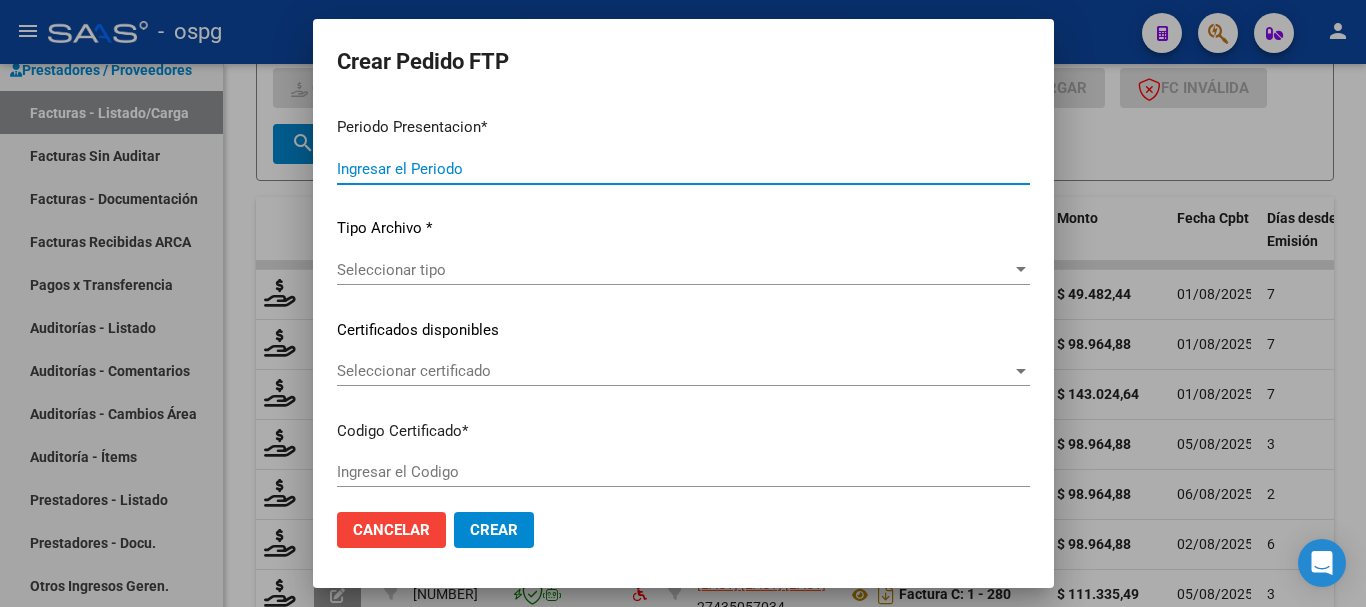 type on "202507" 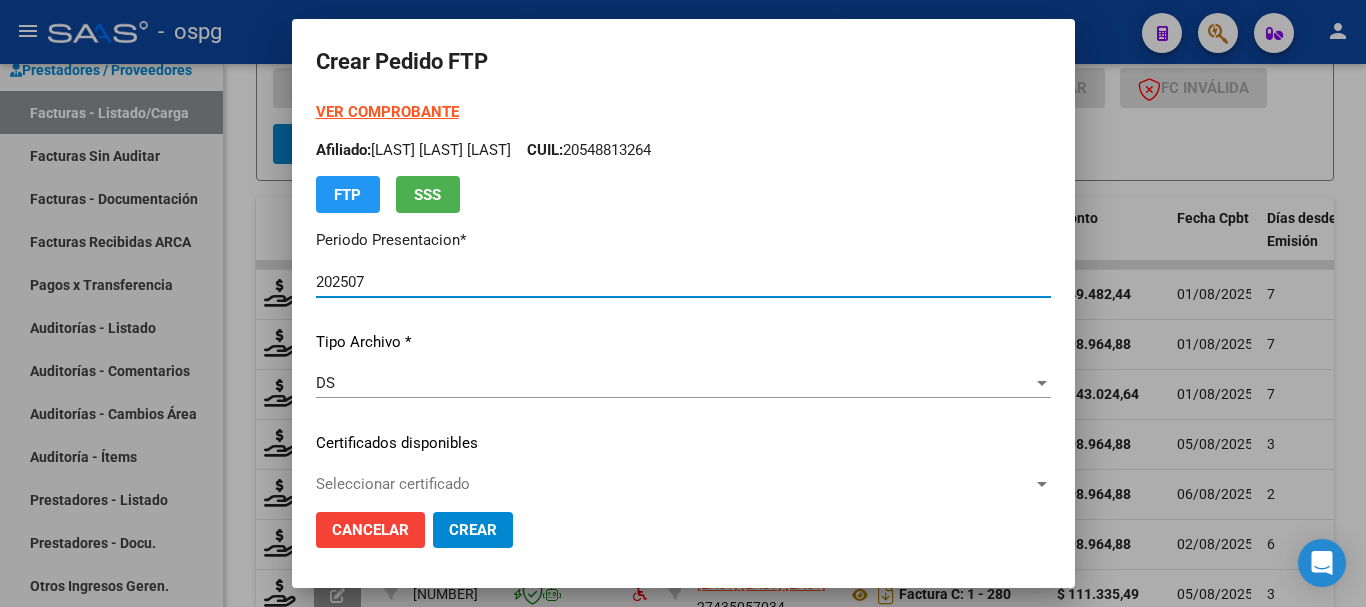 type on "31555659700" 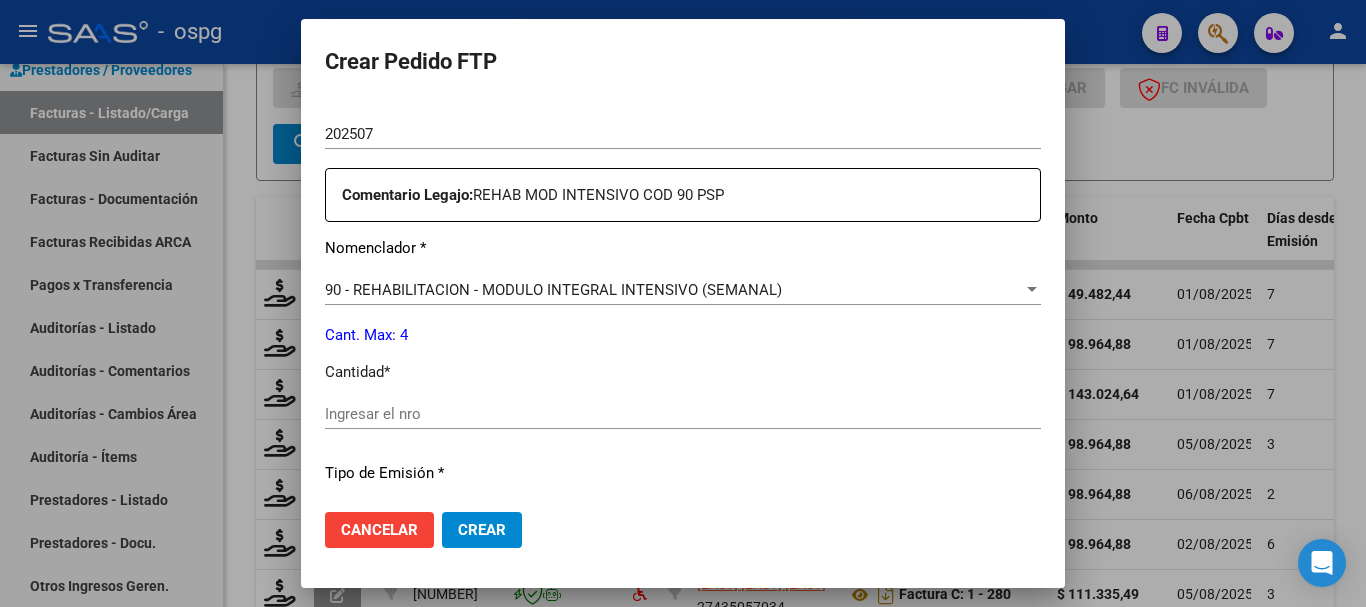 scroll, scrollTop: 700, scrollLeft: 0, axis: vertical 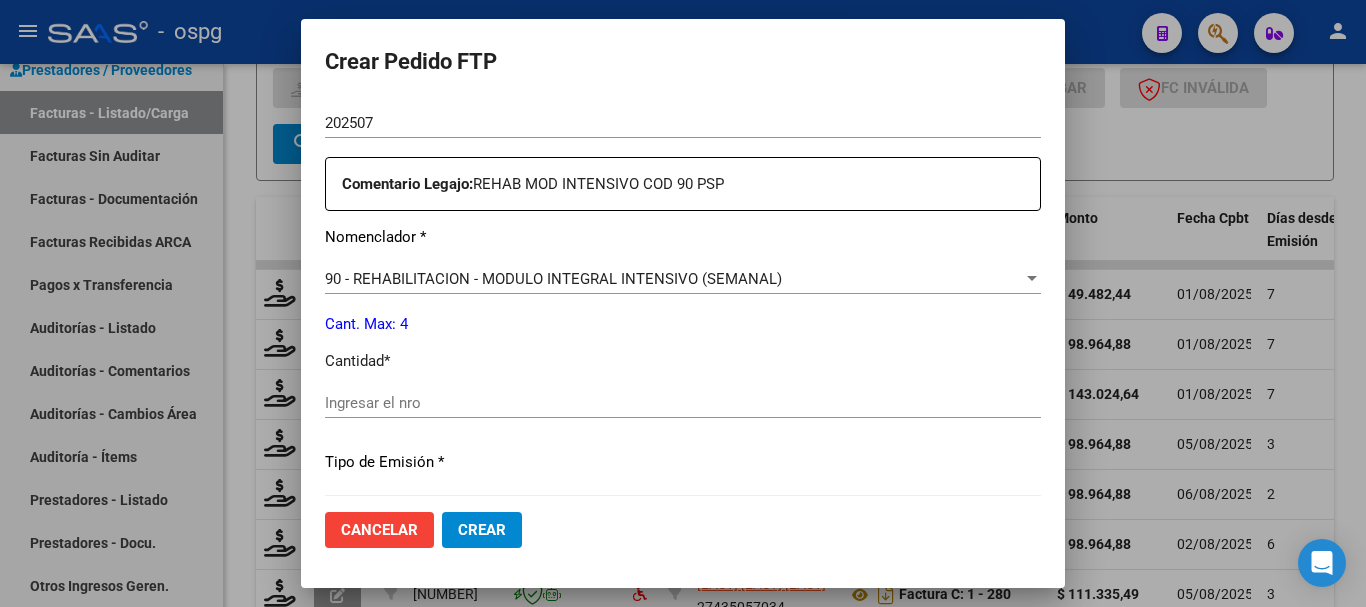 click on "Ingresar el nro" at bounding box center [683, 403] 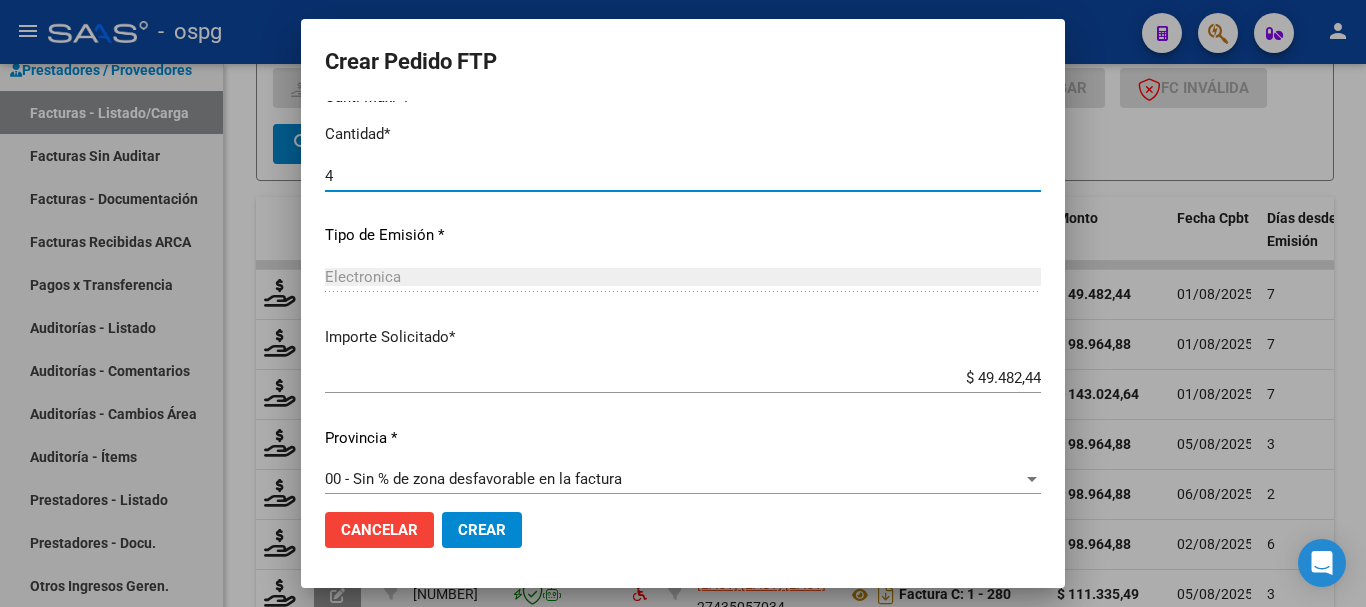scroll, scrollTop: 944, scrollLeft: 0, axis: vertical 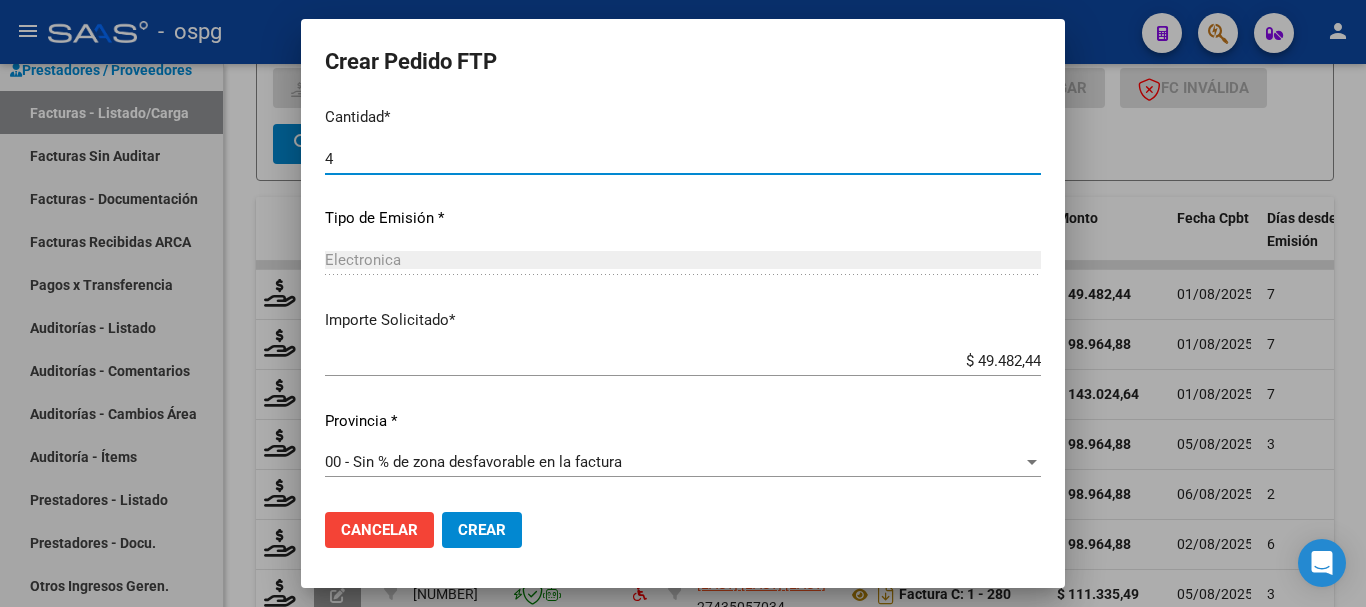 type on "4" 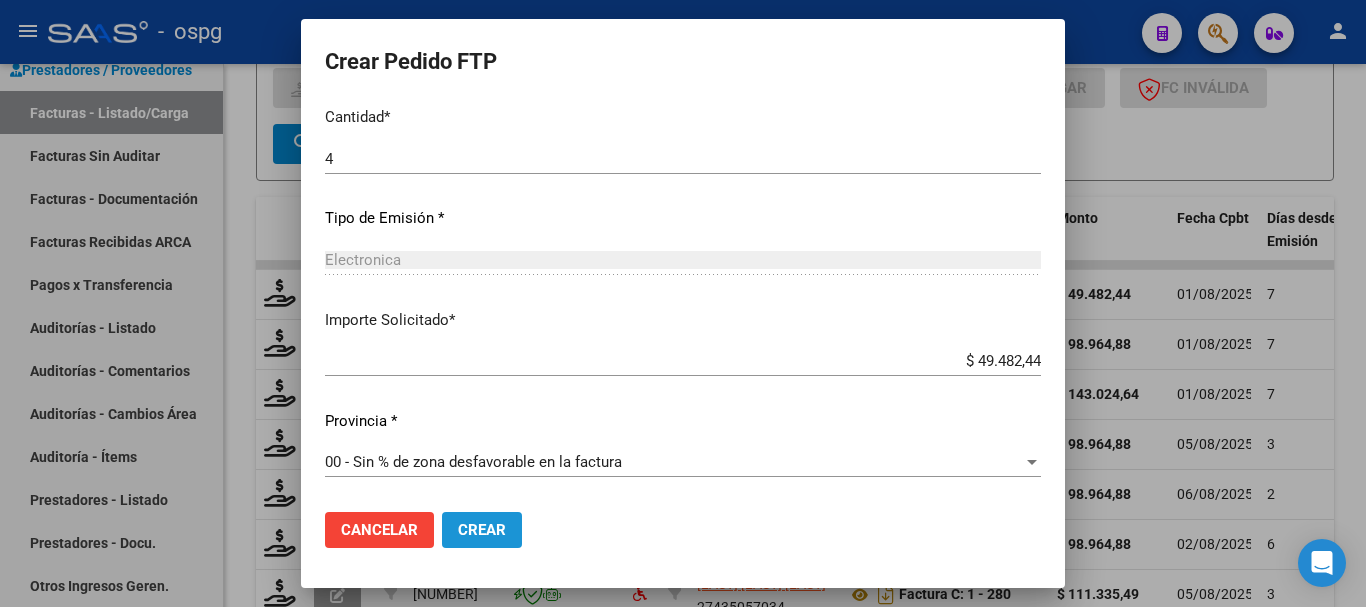 click on "Crear" 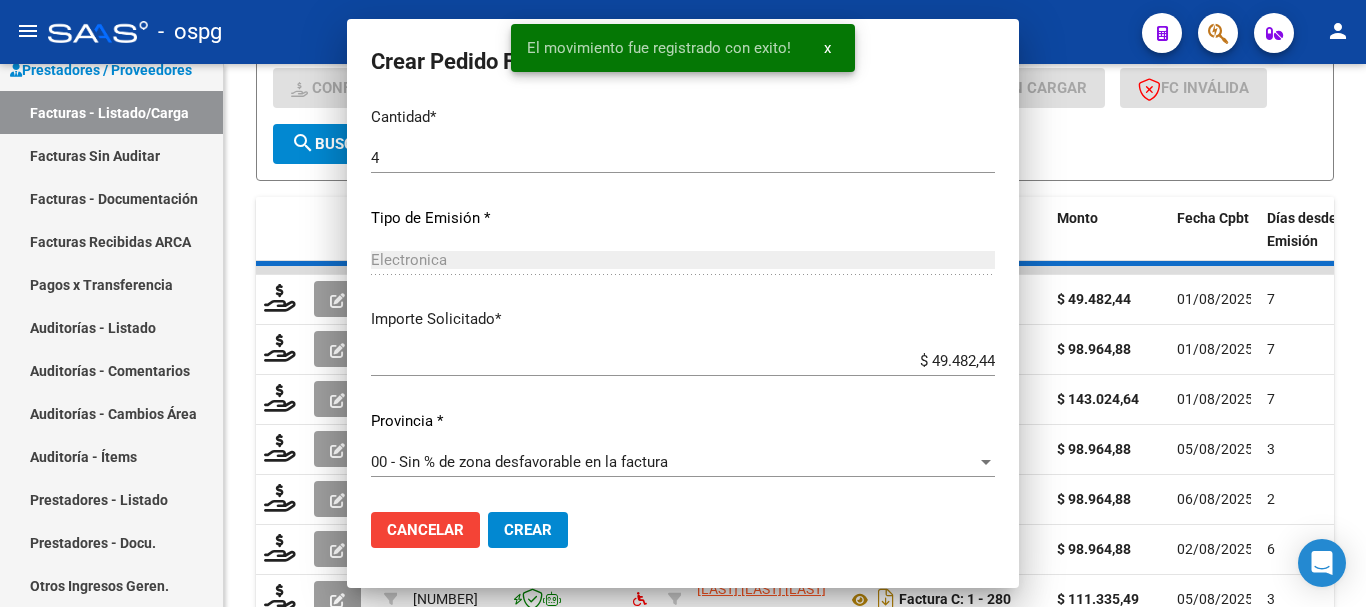 scroll, scrollTop: 0, scrollLeft: 0, axis: both 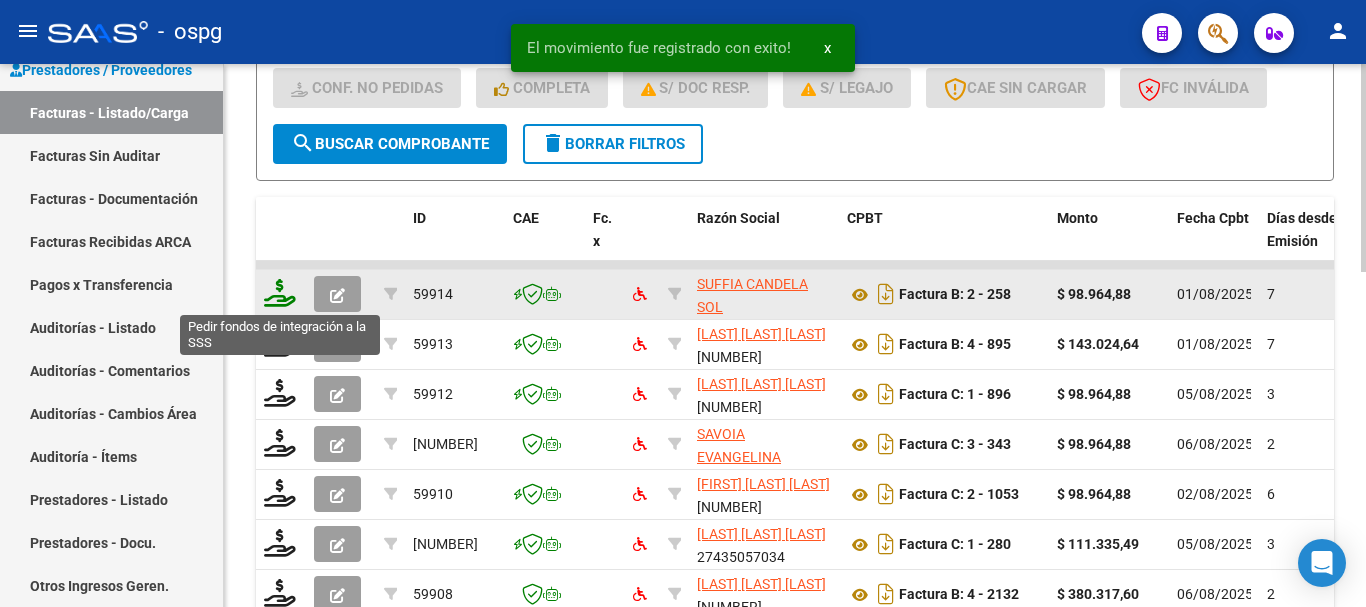 click 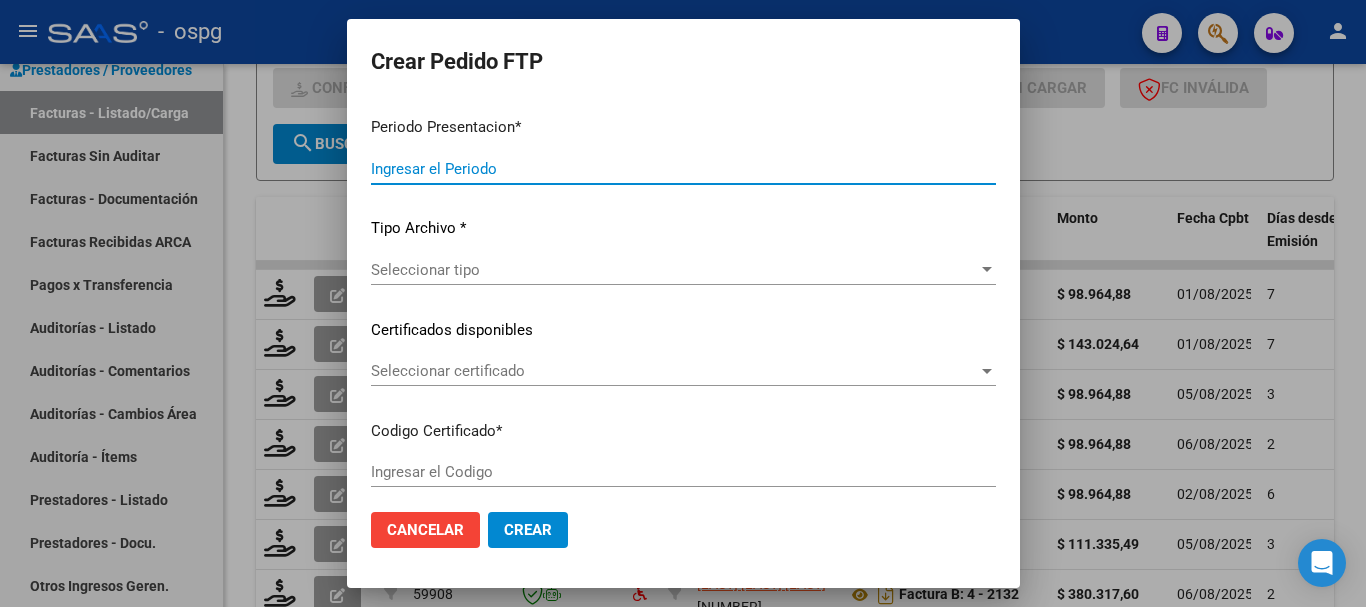 type on "202507" 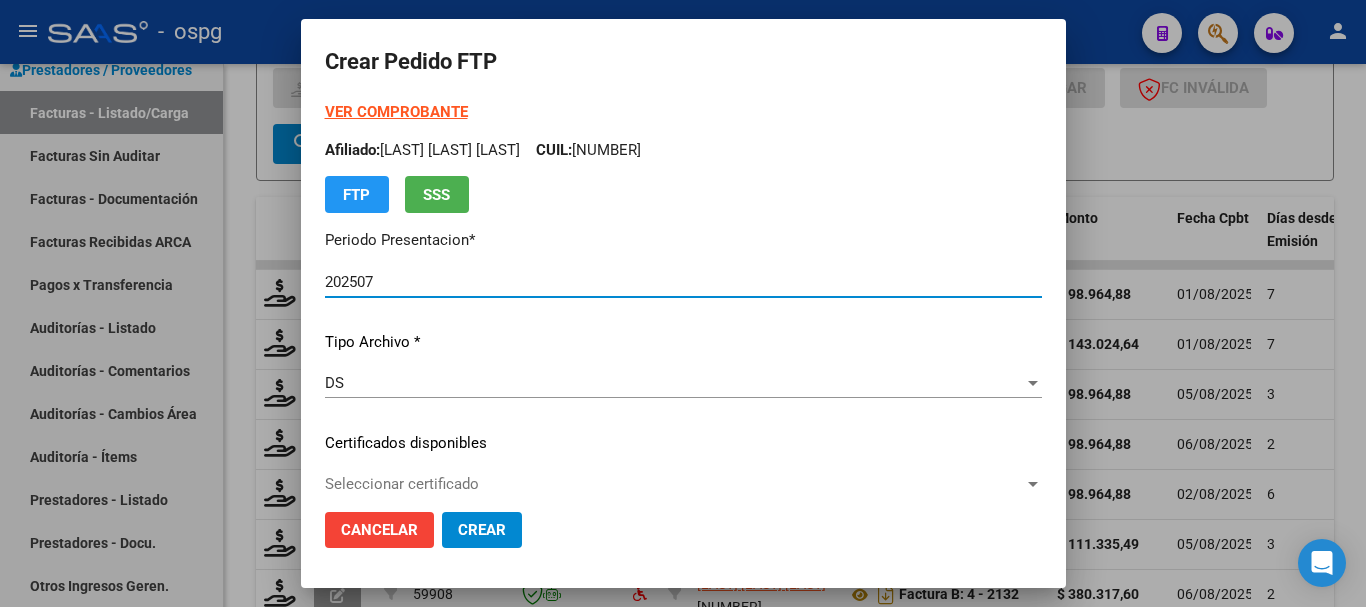 type on "5975466336" 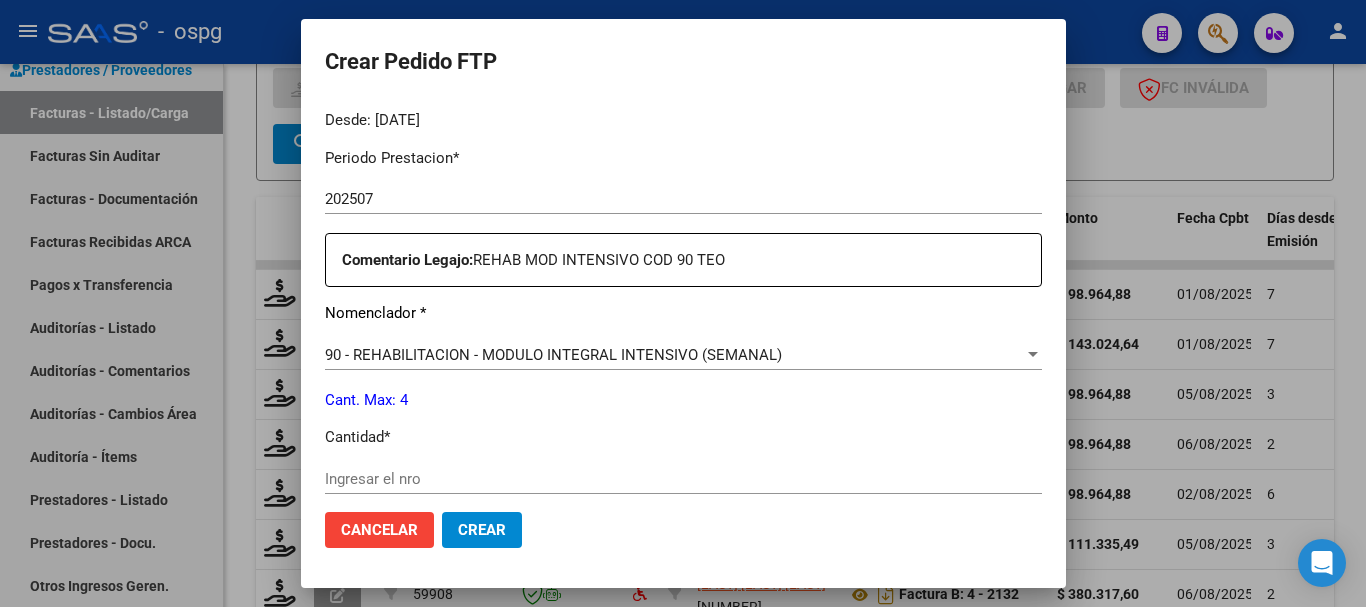 scroll, scrollTop: 700, scrollLeft: 0, axis: vertical 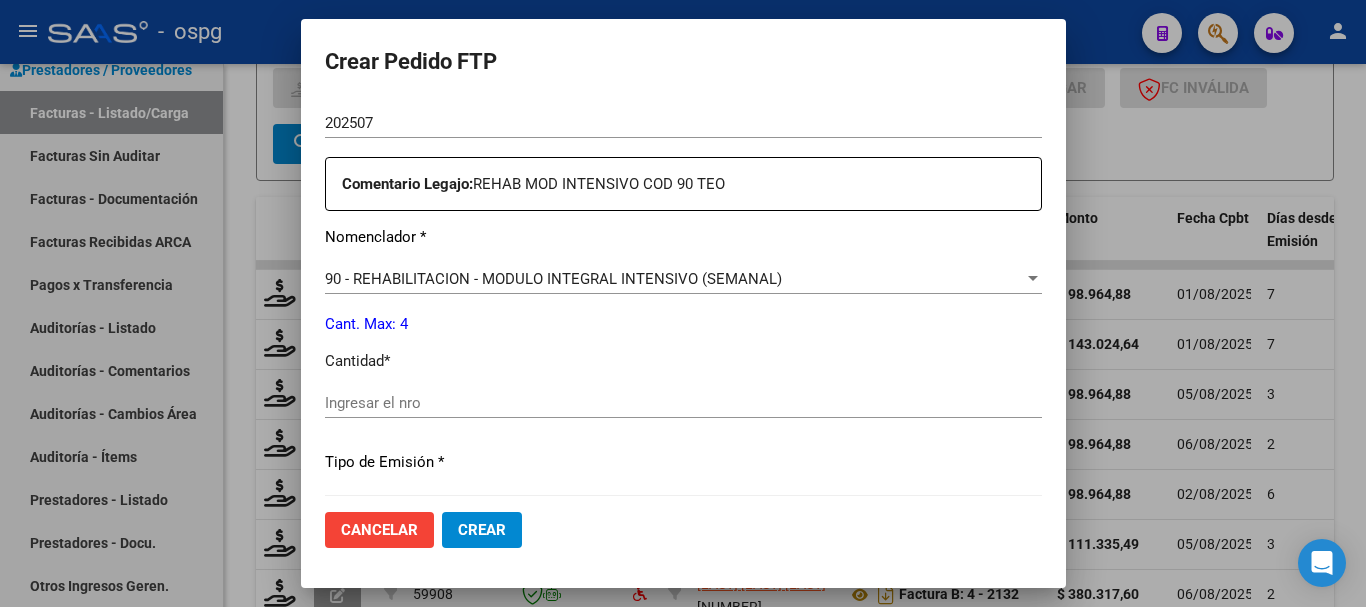 click on "Ingresar el nro" at bounding box center [683, 403] 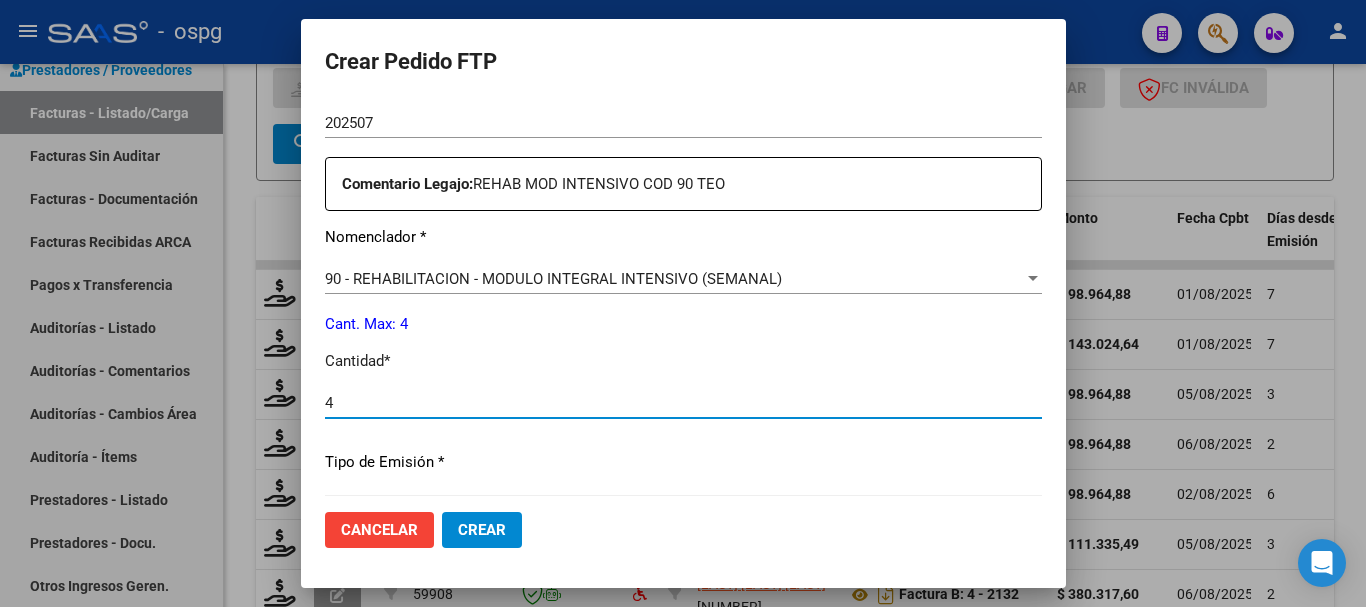 type on "4" 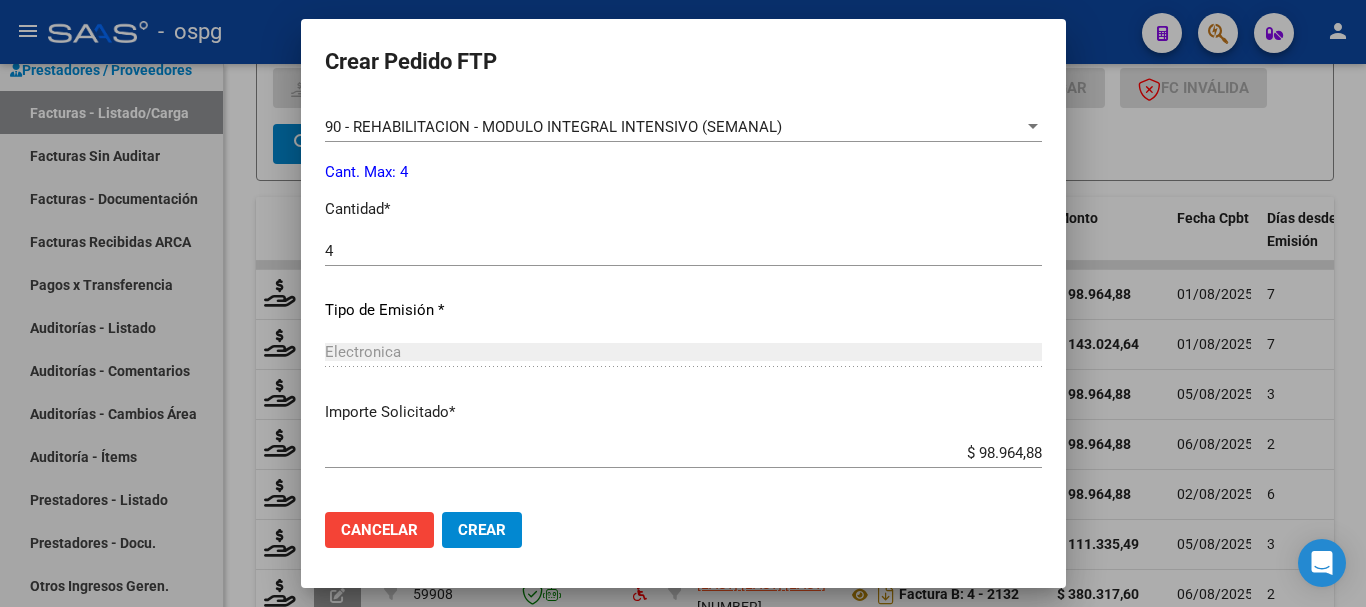 scroll, scrollTop: 900, scrollLeft: 0, axis: vertical 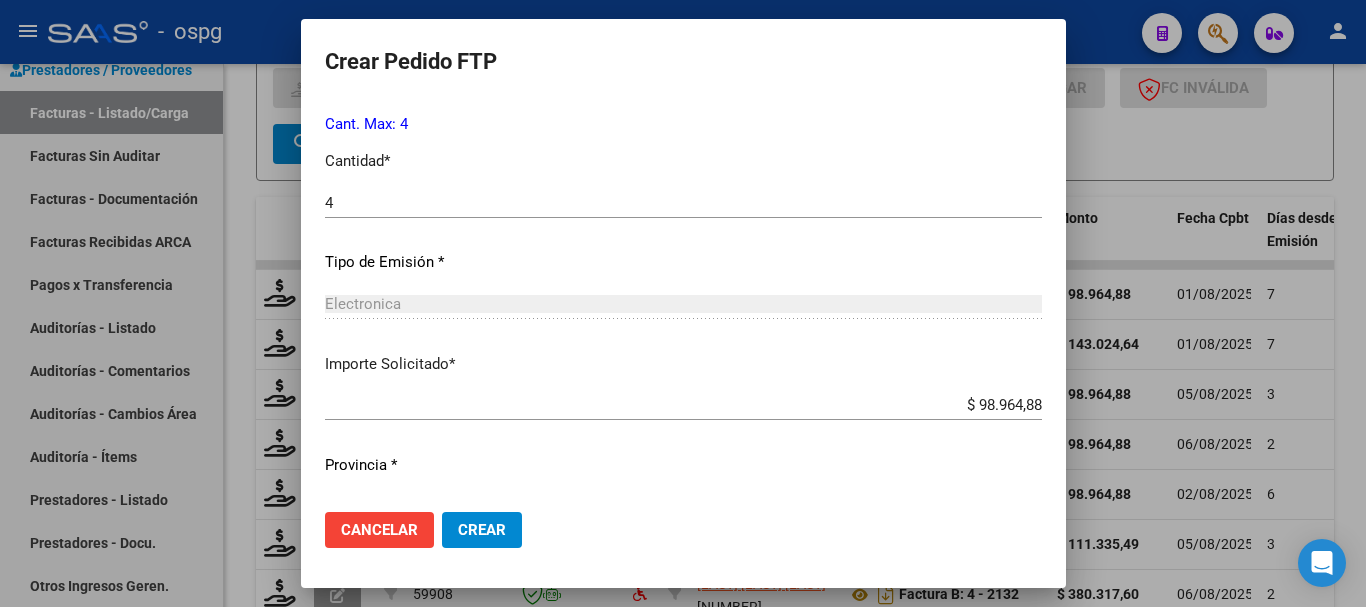 click on "Crear" 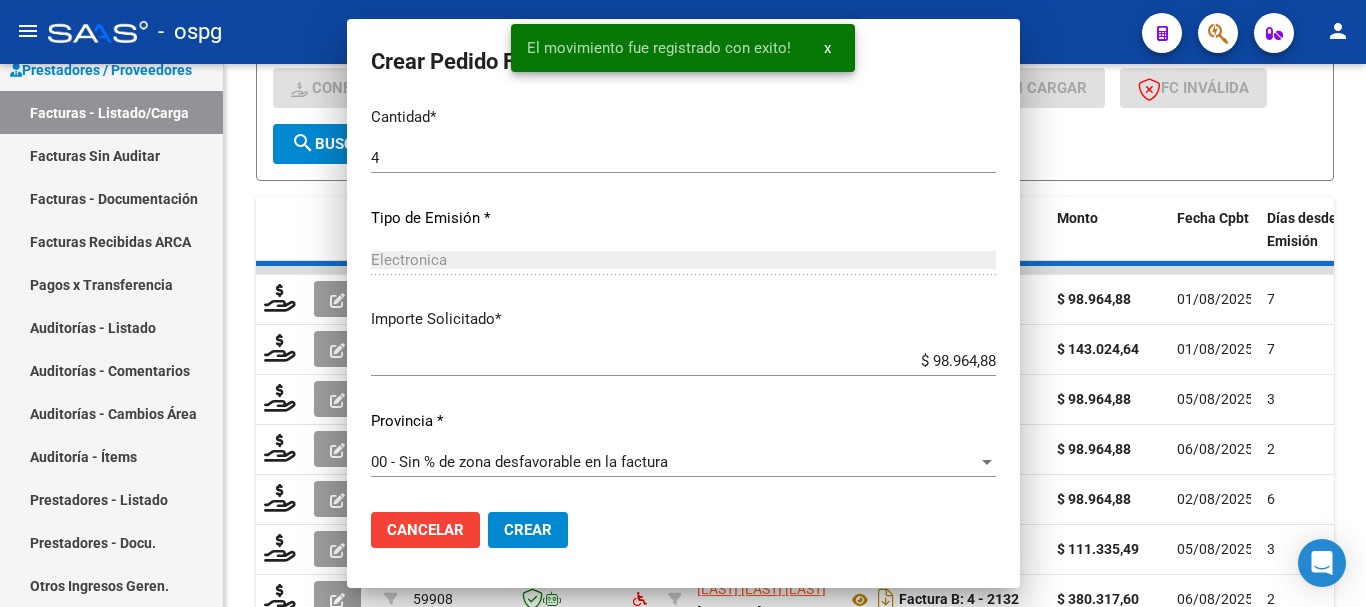 scroll, scrollTop: 0, scrollLeft: 0, axis: both 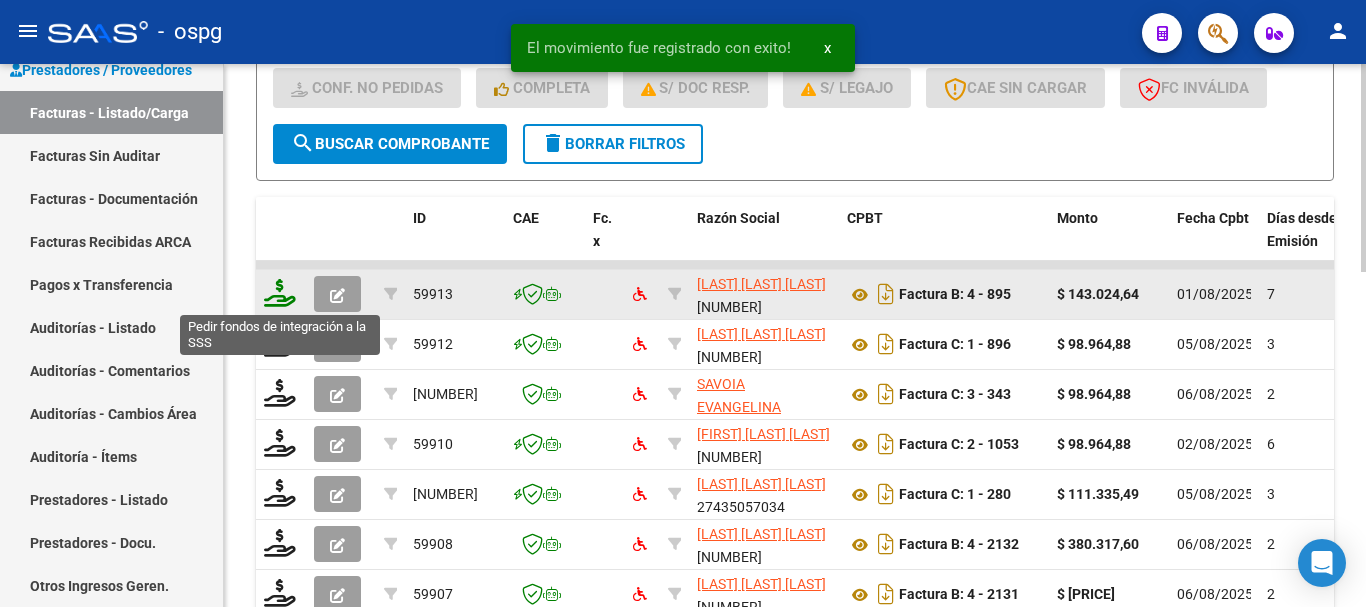 click 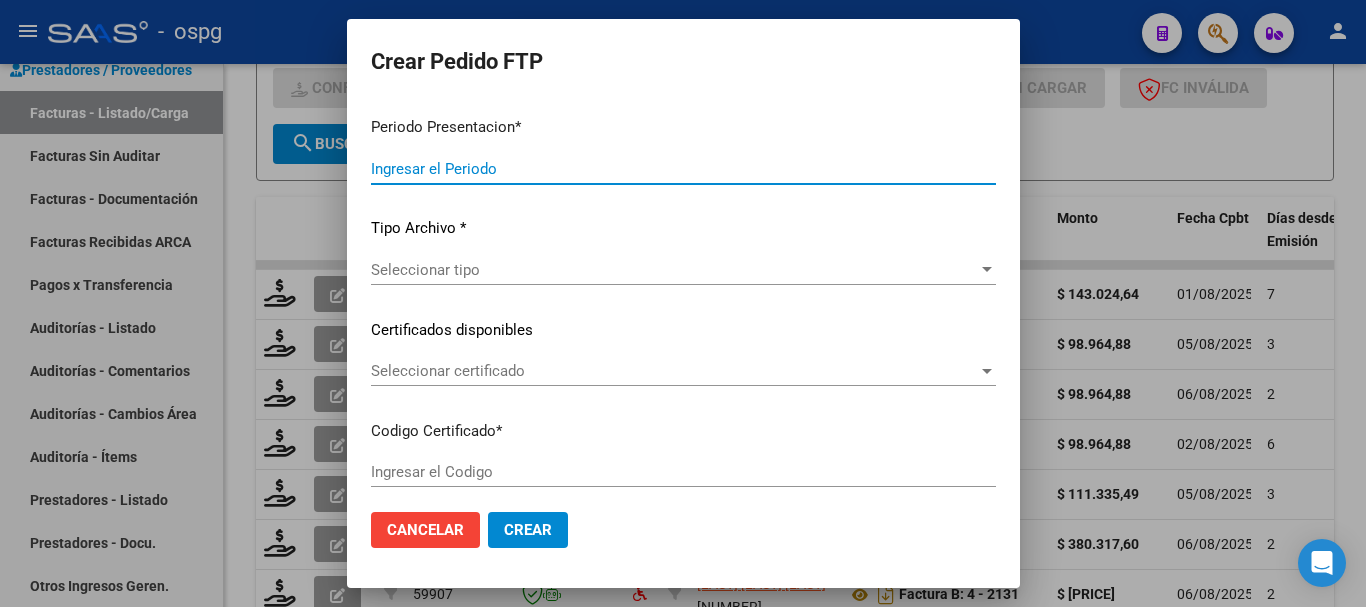 type on "202507" 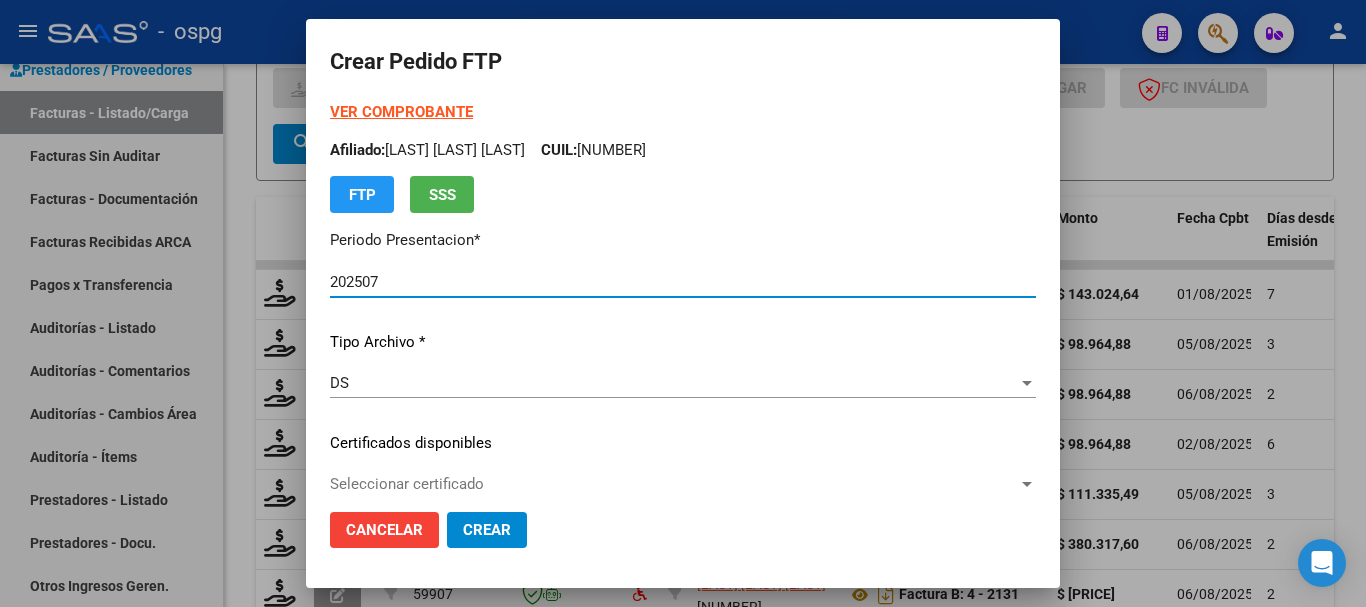 type on "1921337" 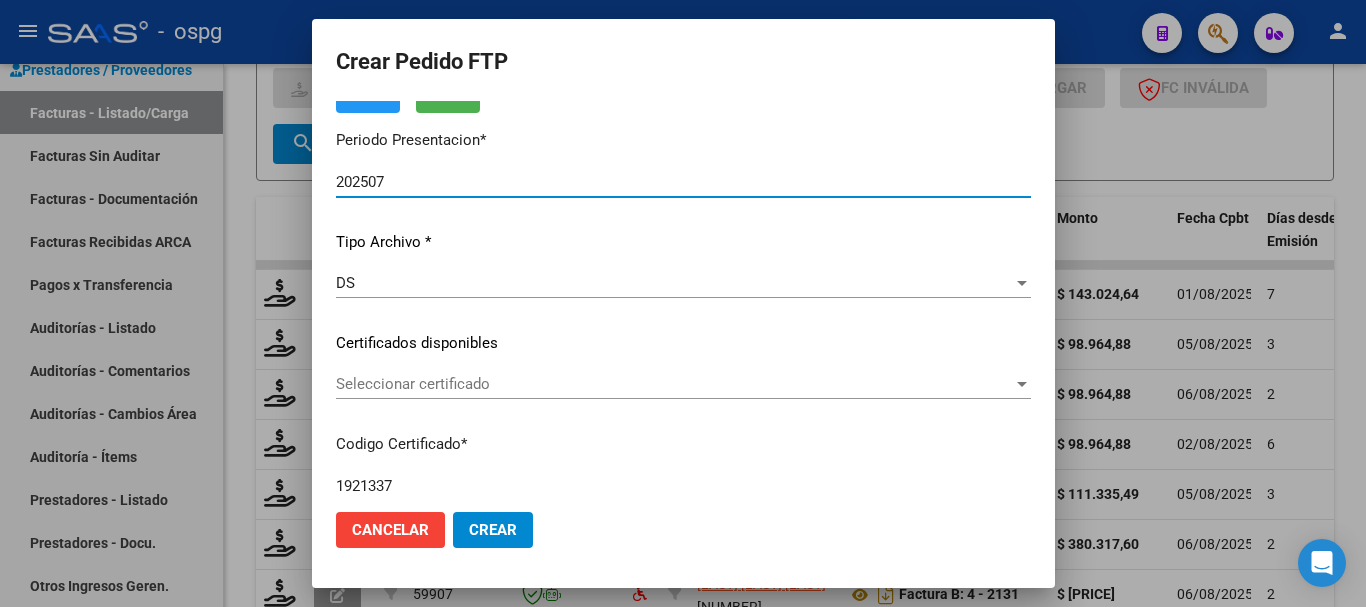 scroll, scrollTop: 0, scrollLeft: 0, axis: both 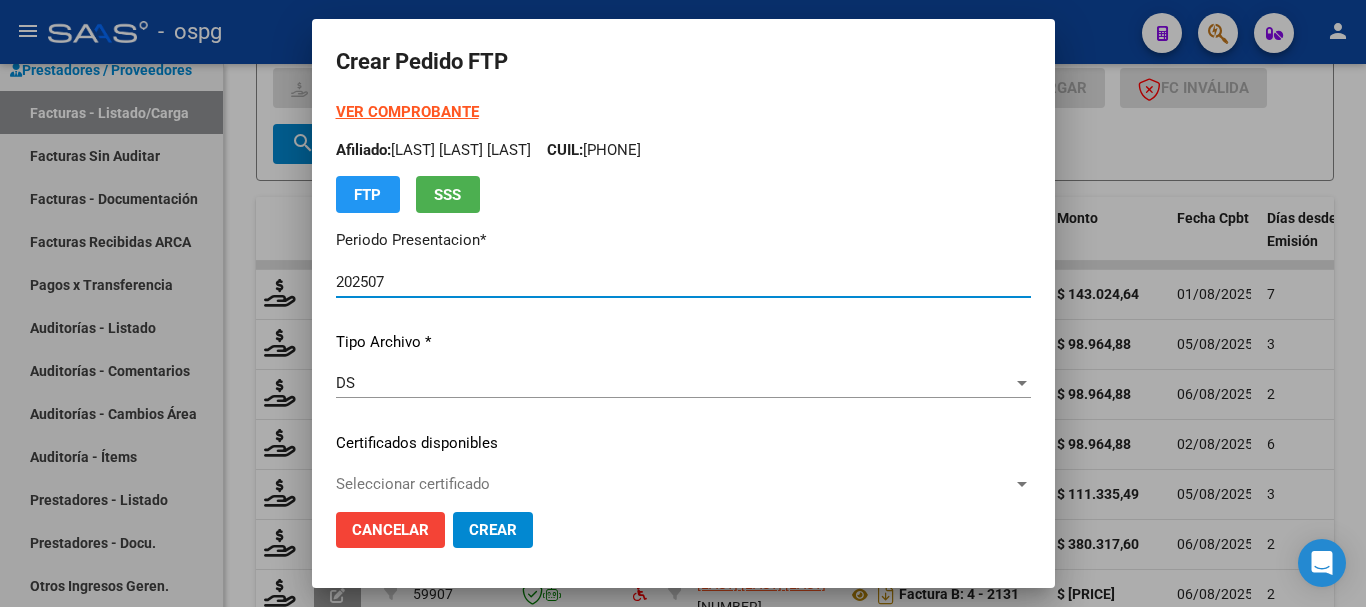 click on "VER COMPROBANTE" at bounding box center (407, 112) 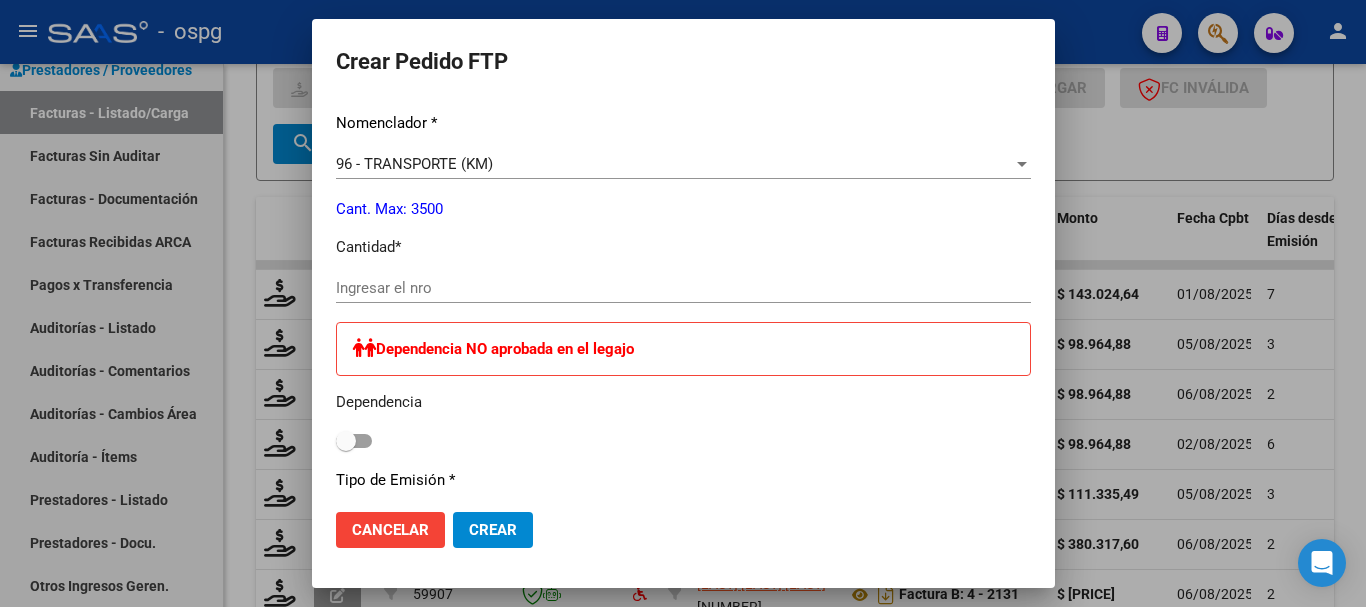 scroll, scrollTop: 800, scrollLeft: 0, axis: vertical 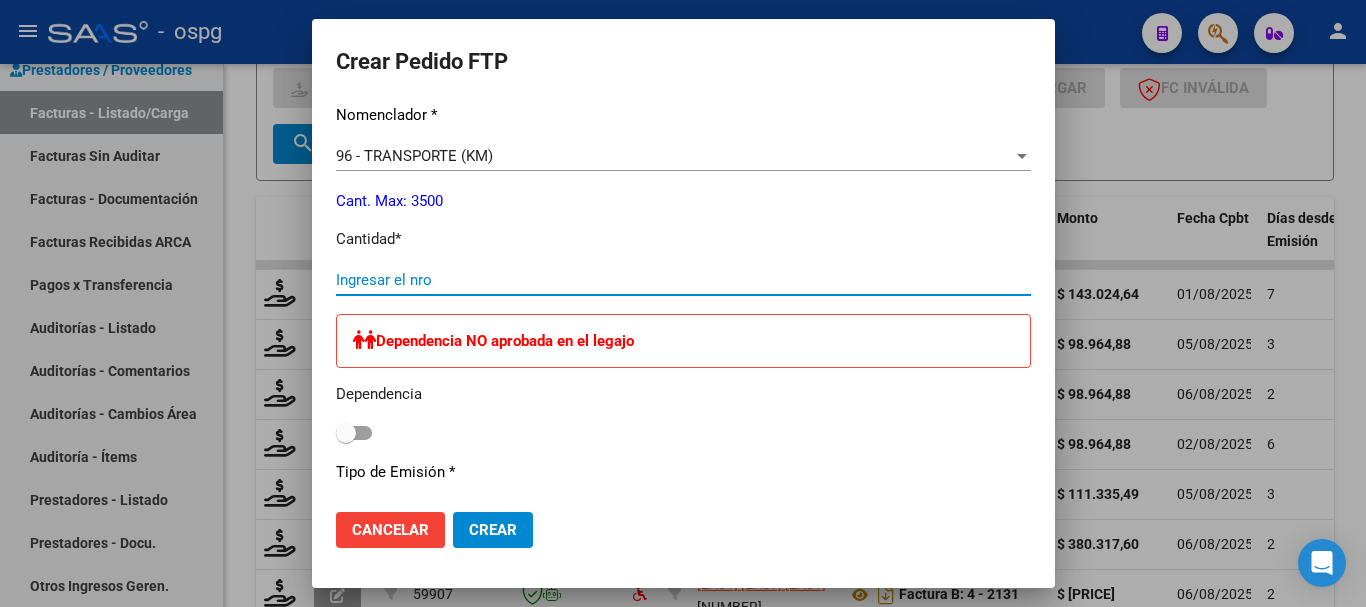 click on "Ingresar el nro" at bounding box center (683, 280) 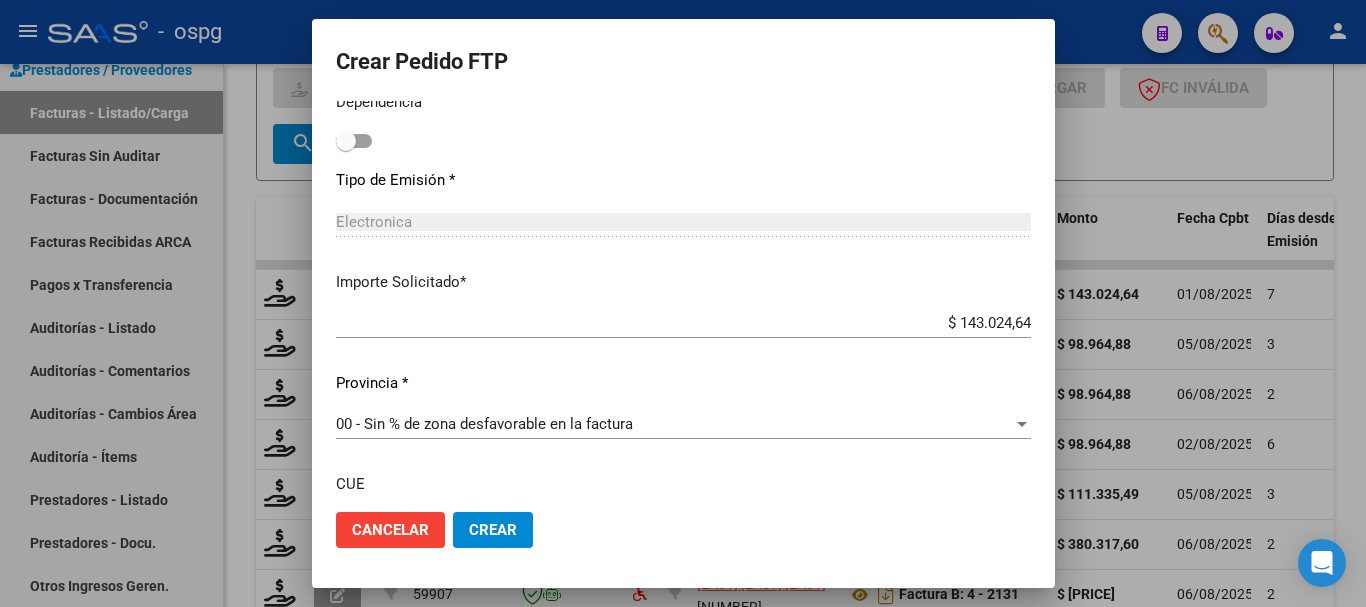 scroll, scrollTop: 1100, scrollLeft: 0, axis: vertical 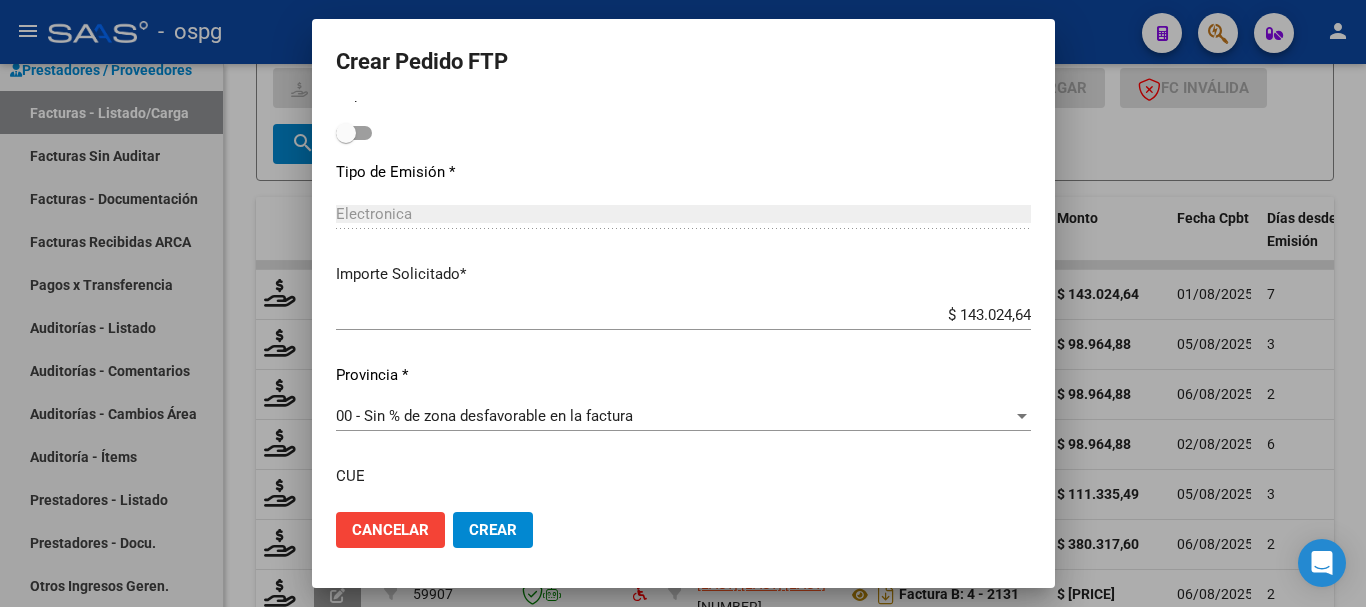 type on "264" 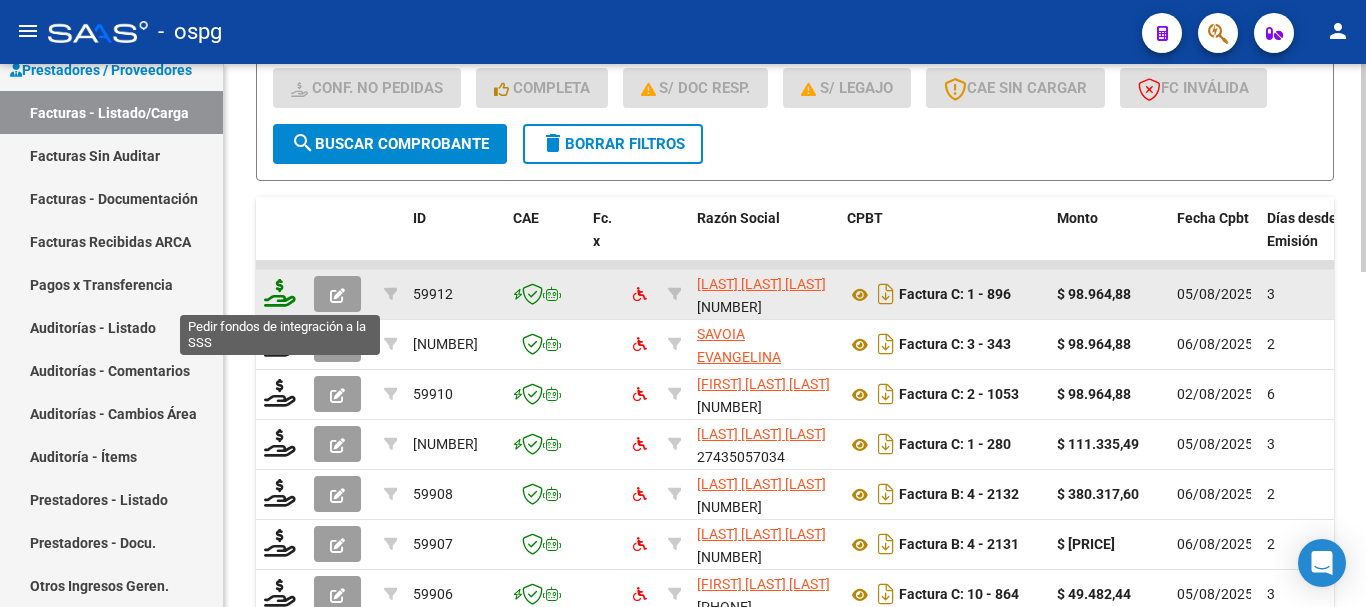 click 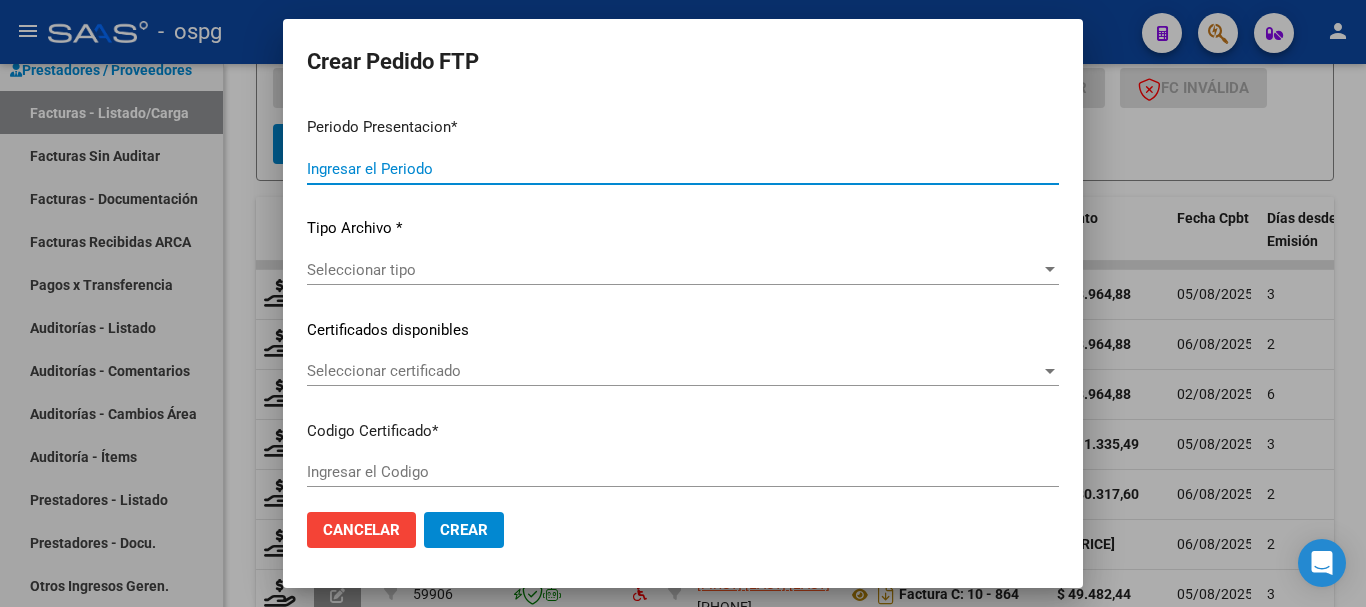 type on "202507" 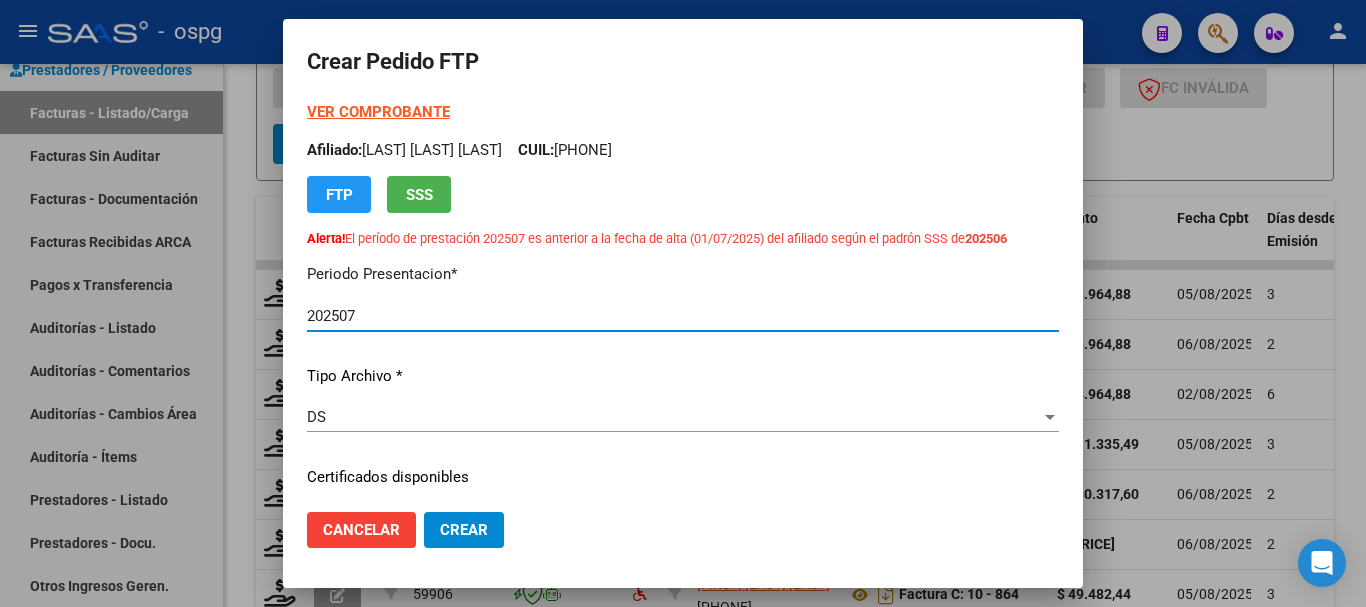 type on "7350314798" 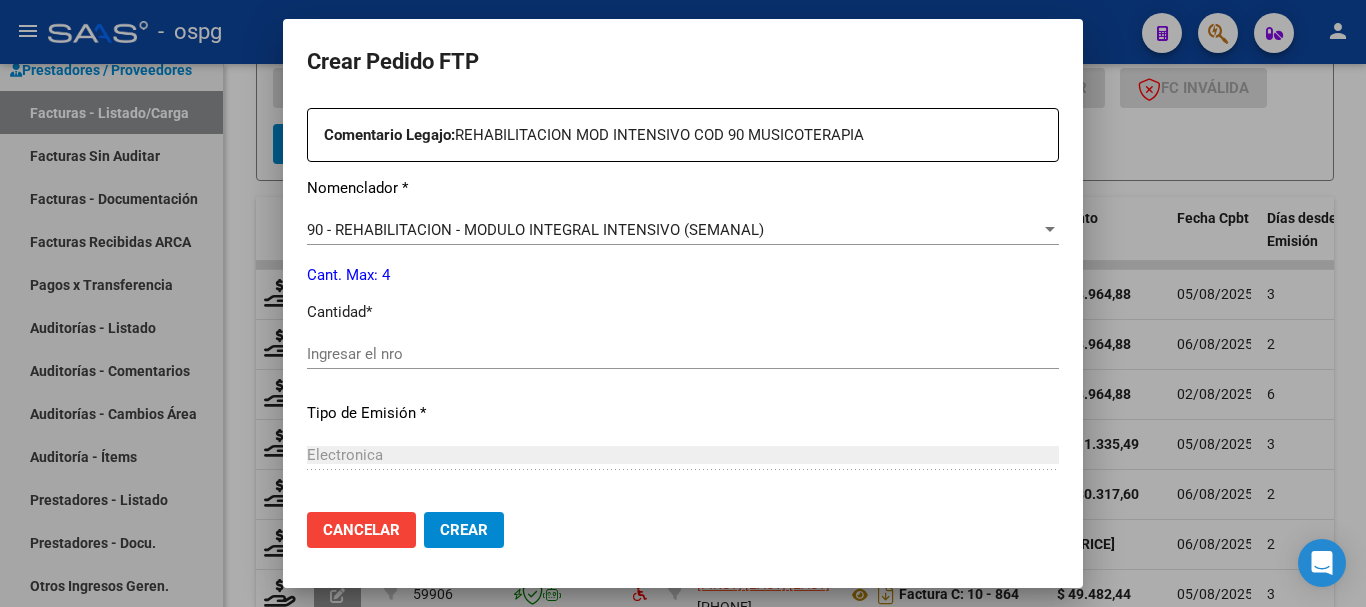 scroll, scrollTop: 800, scrollLeft: 0, axis: vertical 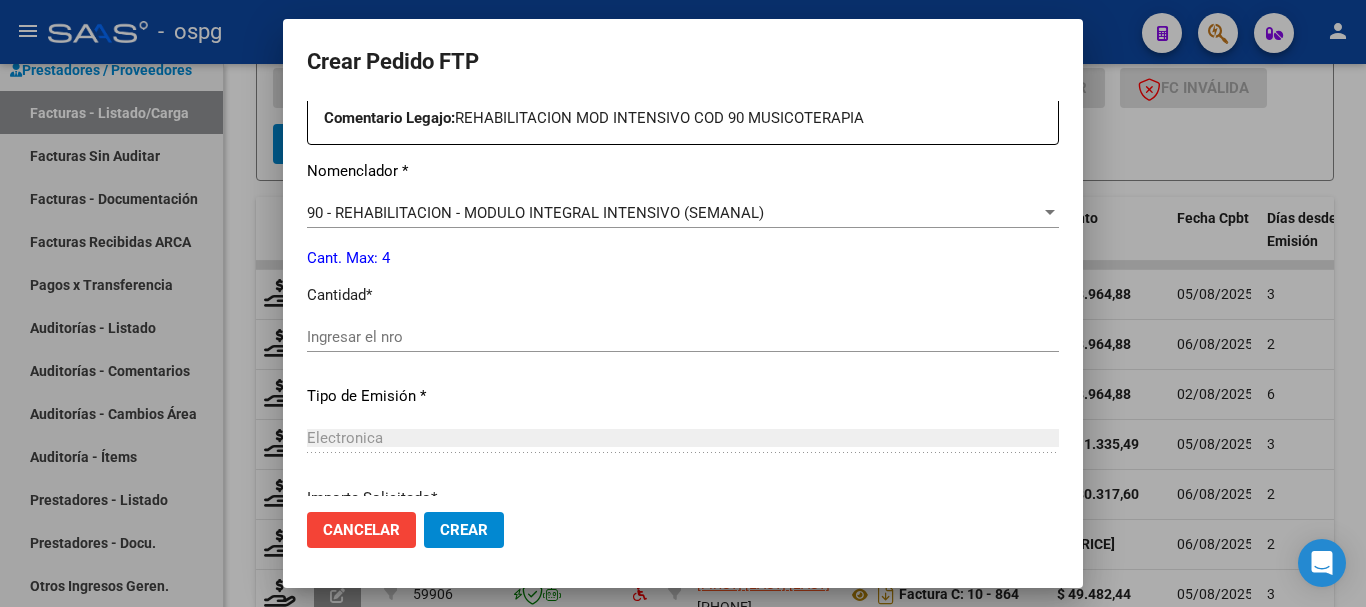 click on "Ingresar el nro" at bounding box center (683, 337) 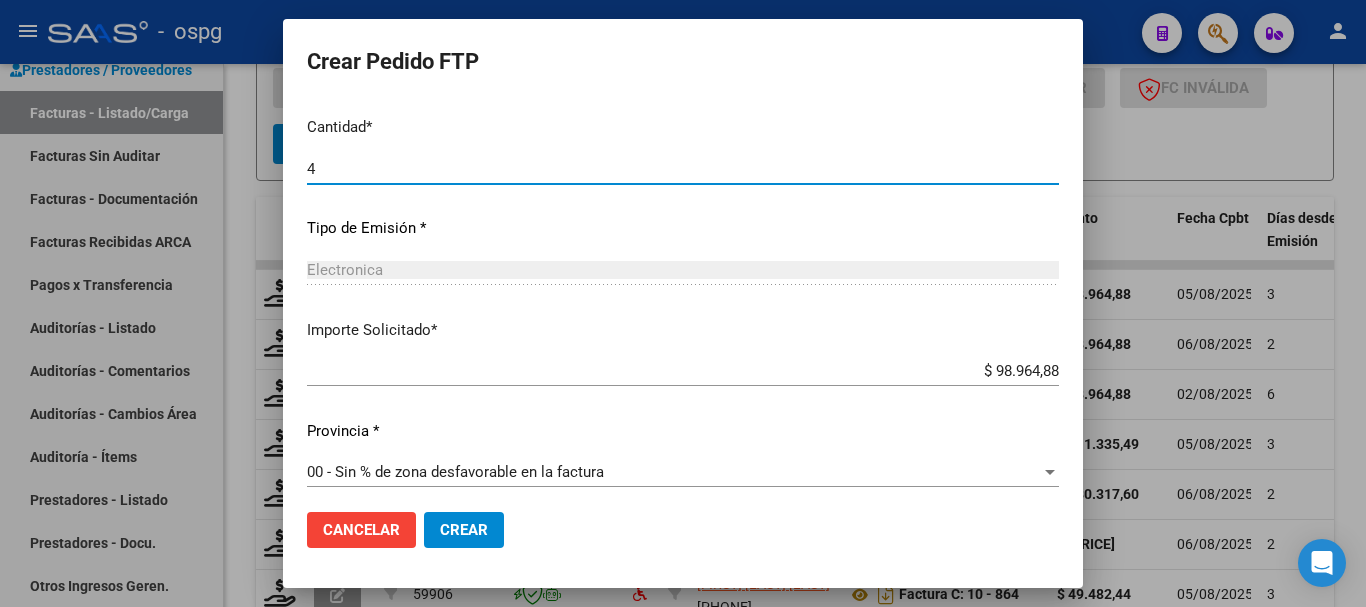 scroll, scrollTop: 978, scrollLeft: 0, axis: vertical 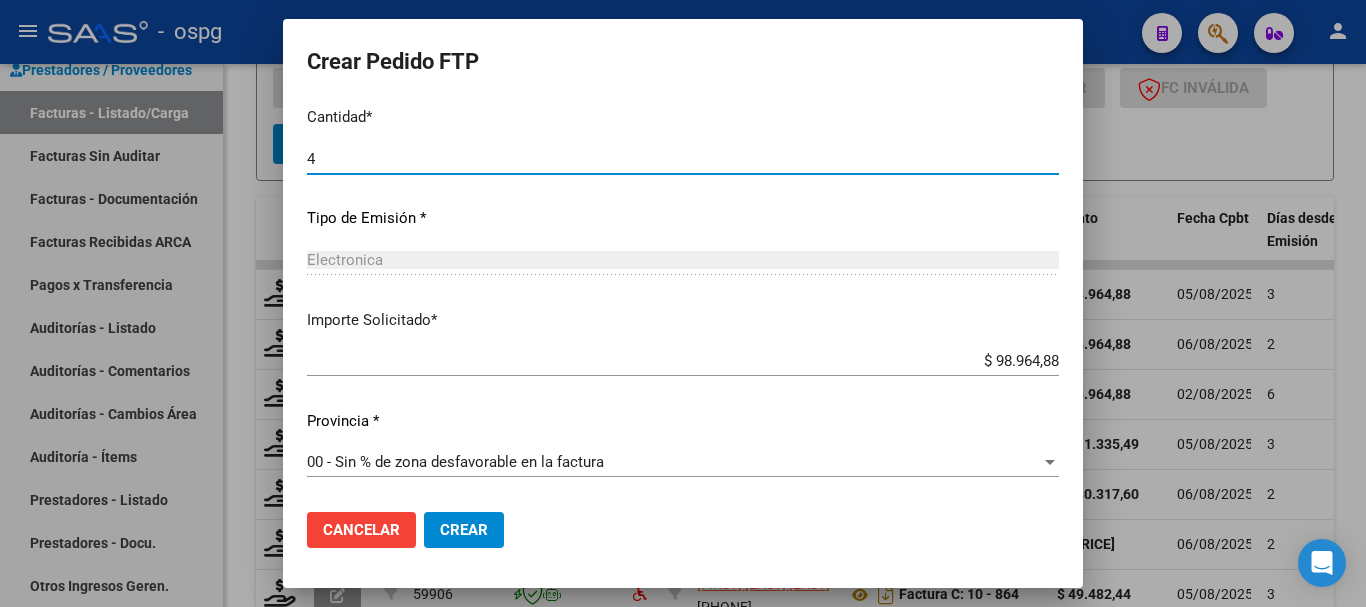 type on "4" 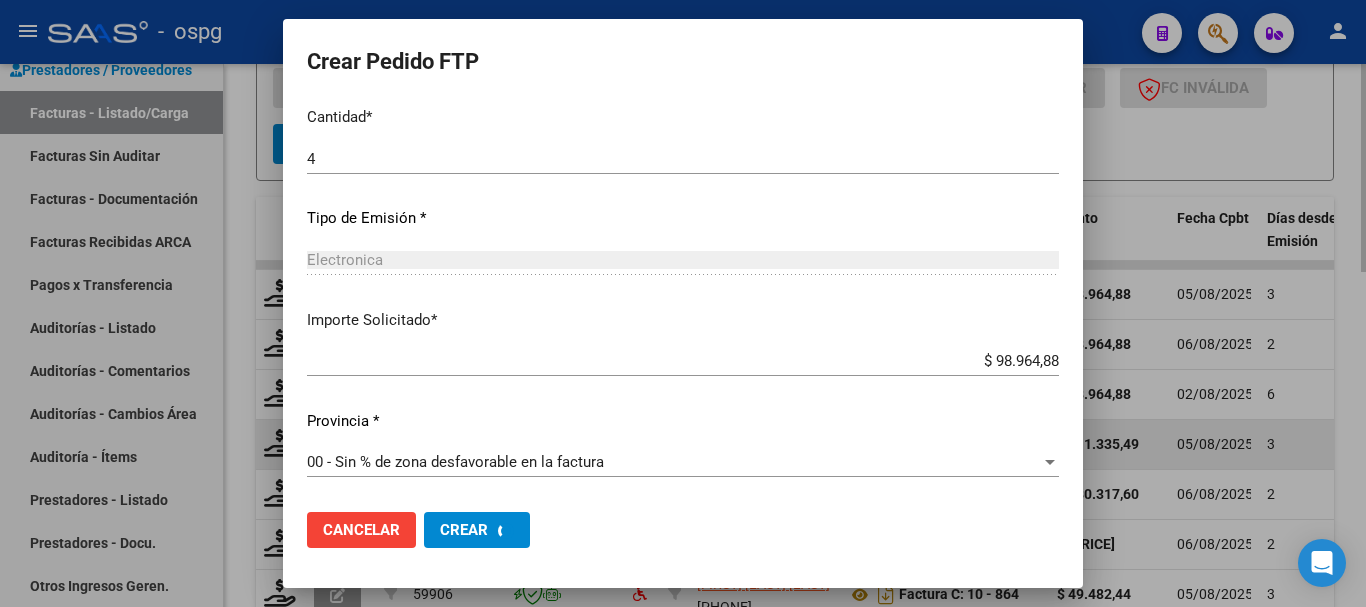 scroll, scrollTop: 0, scrollLeft: 0, axis: both 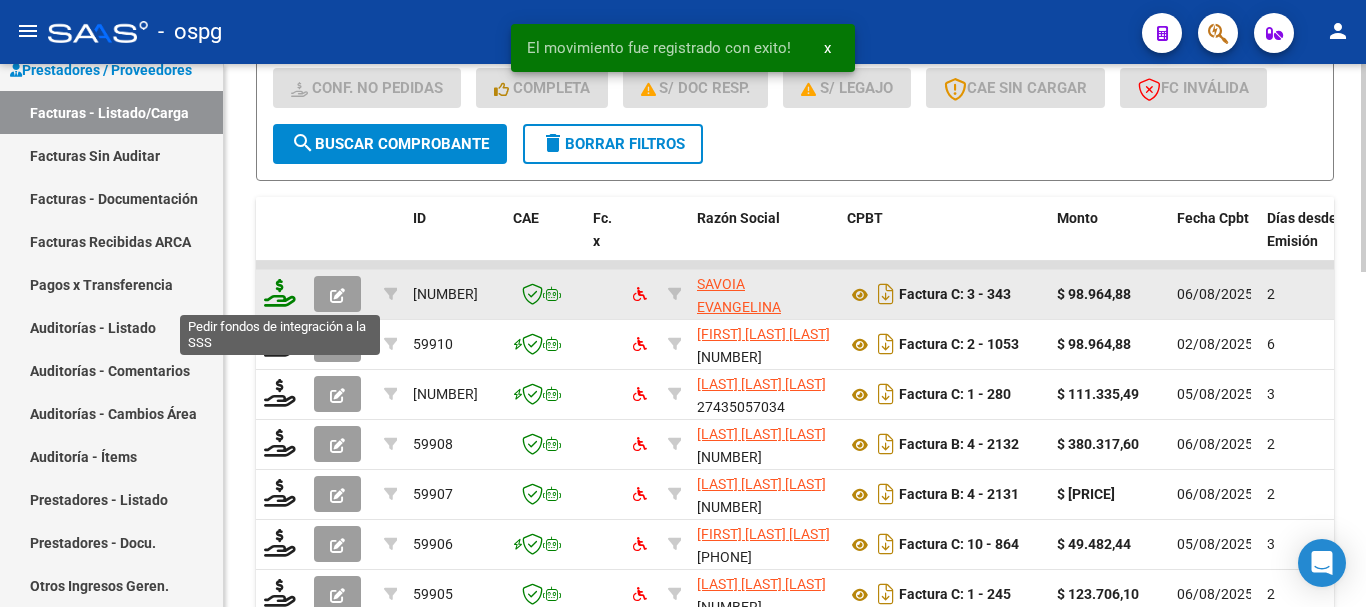 click 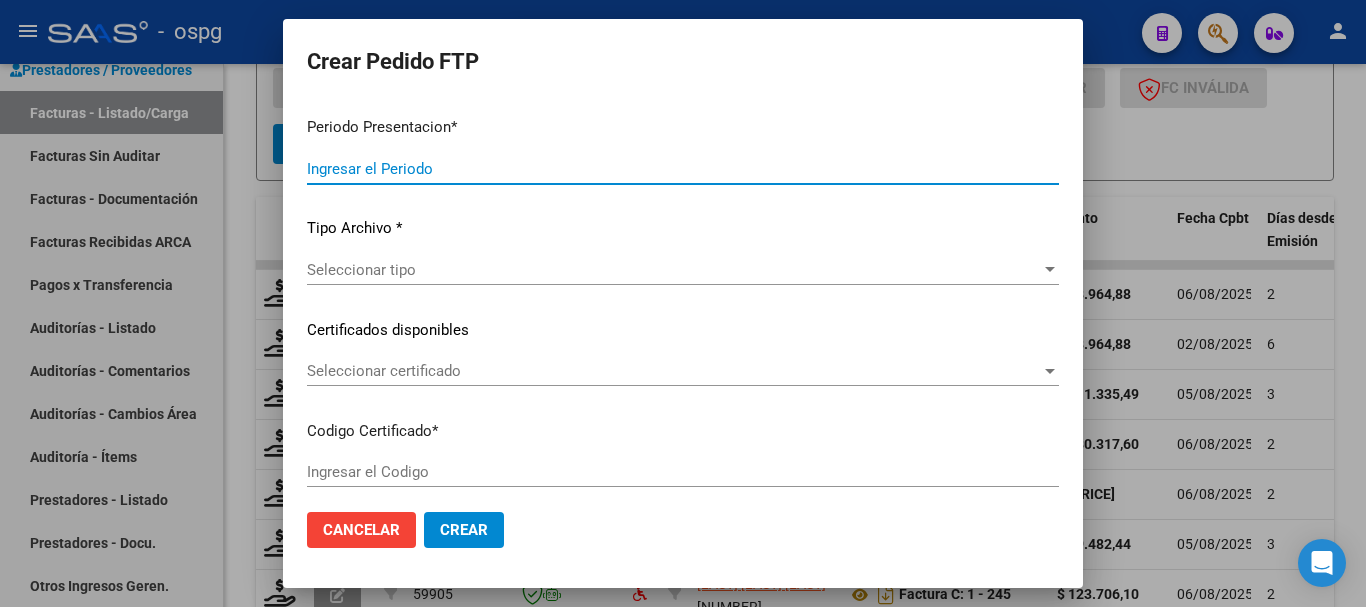 type on "202507" 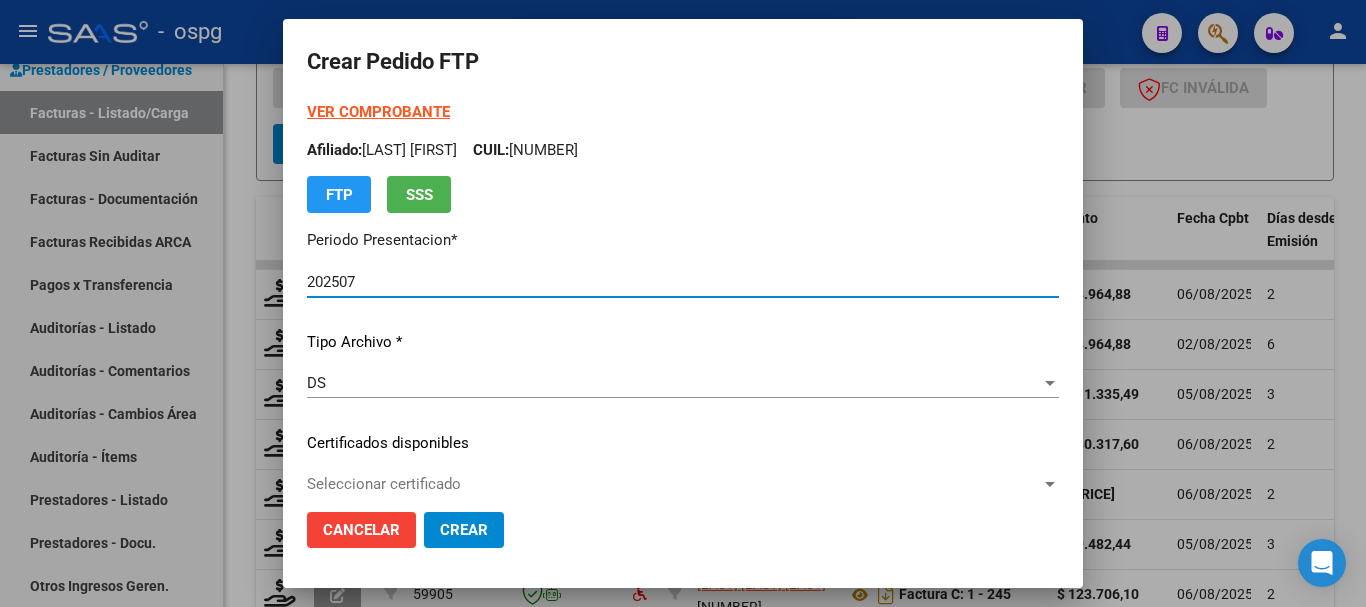 type on "2712561" 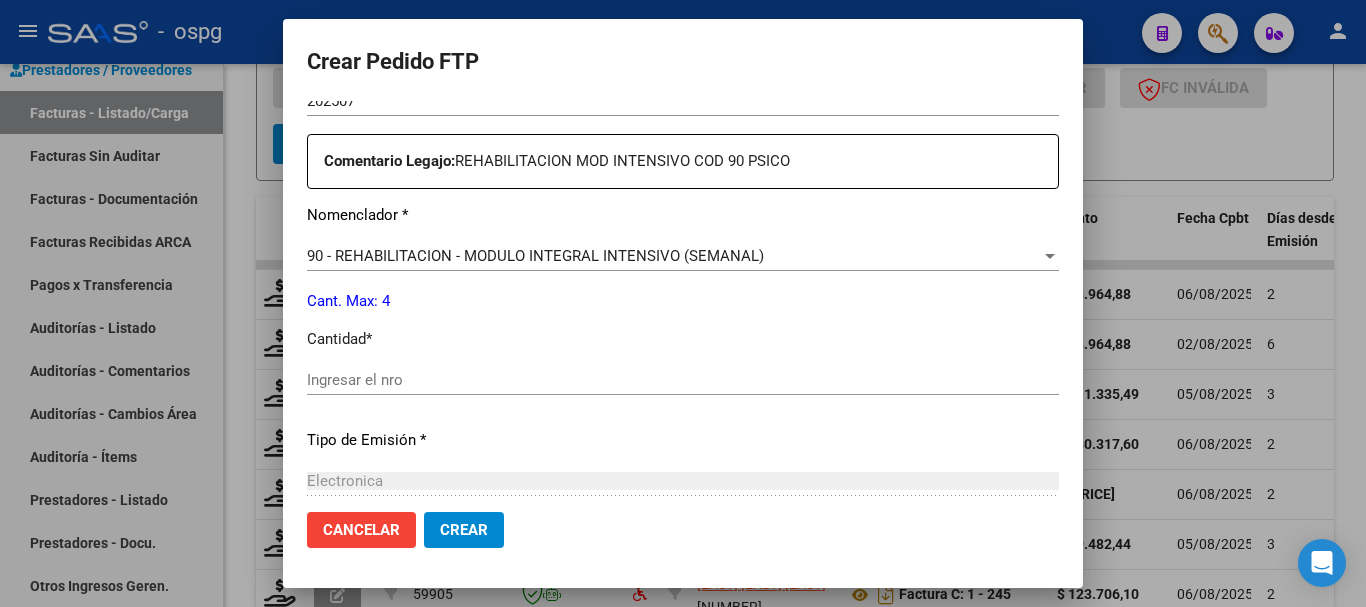 scroll, scrollTop: 800, scrollLeft: 0, axis: vertical 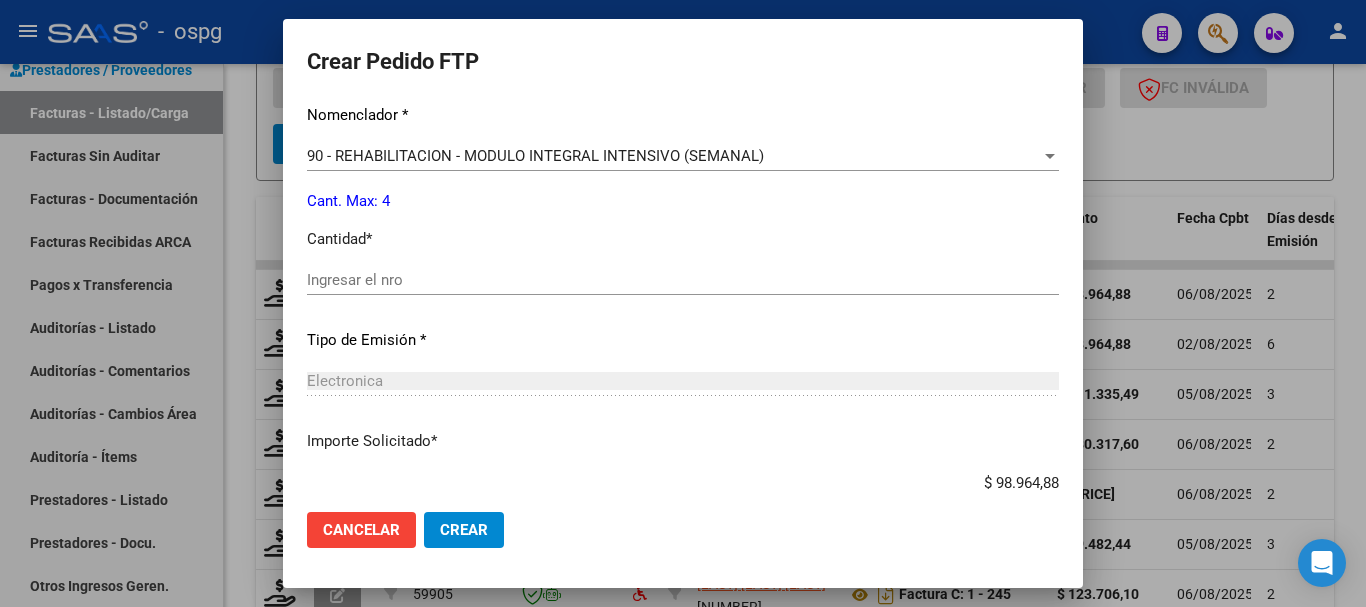 click on "Ingresar el nro" at bounding box center (683, 280) 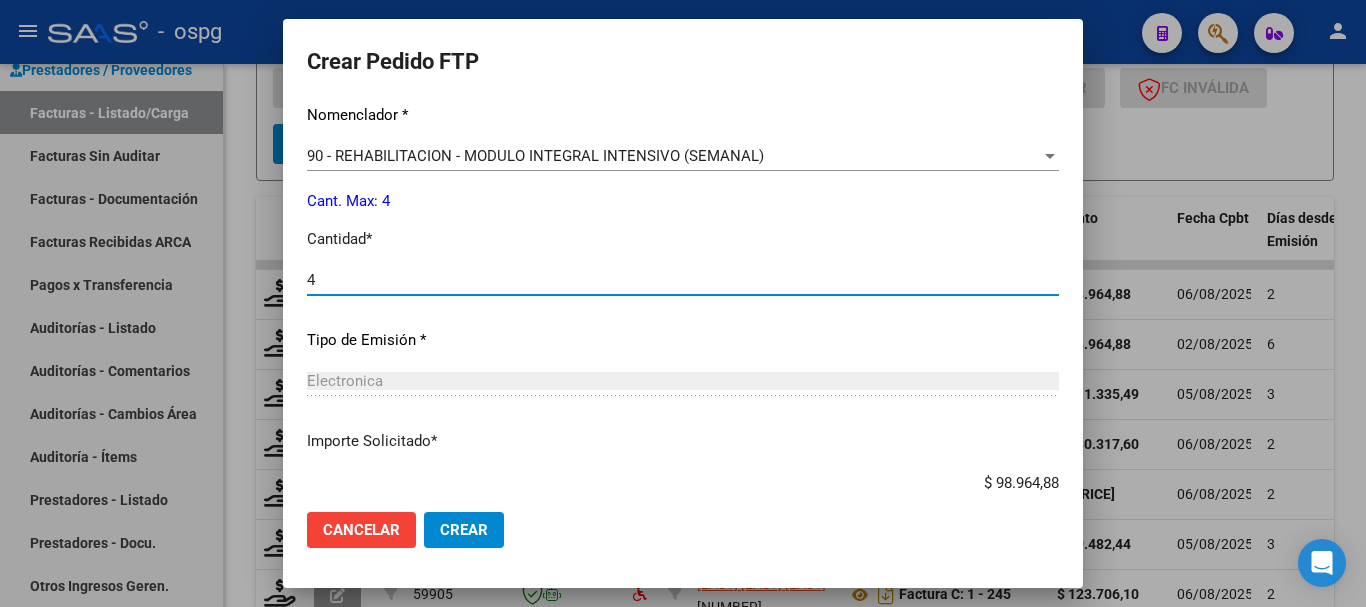type on "4" 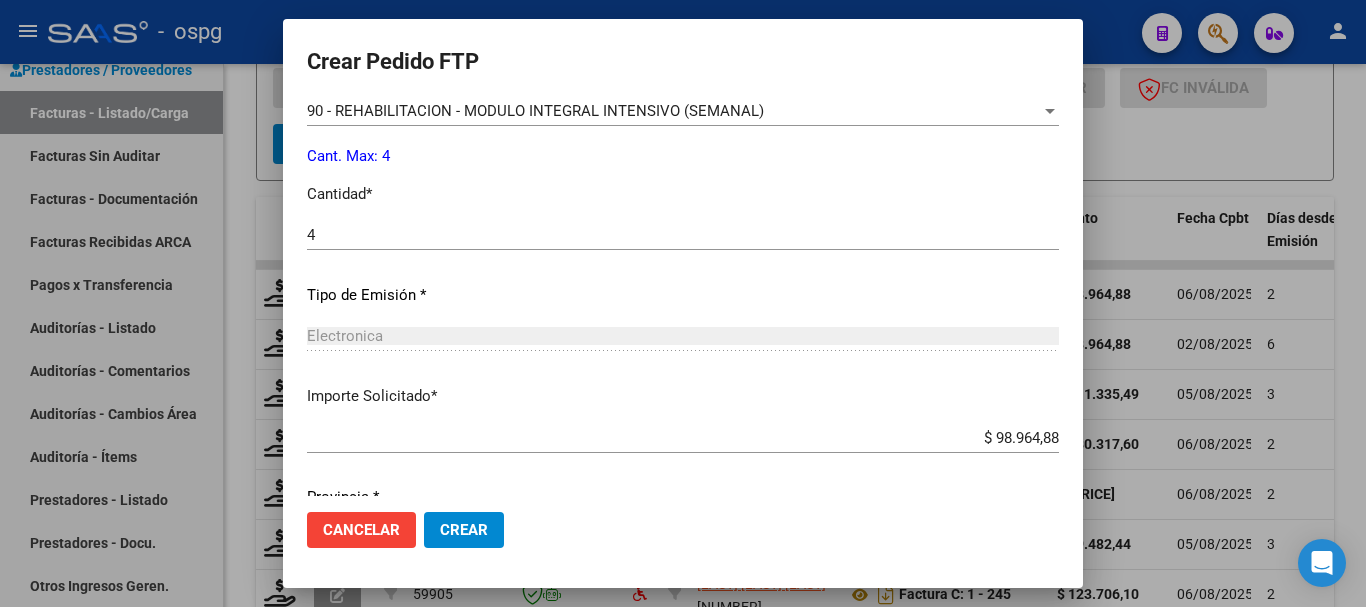 scroll, scrollTop: 921, scrollLeft: 0, axis: vertical 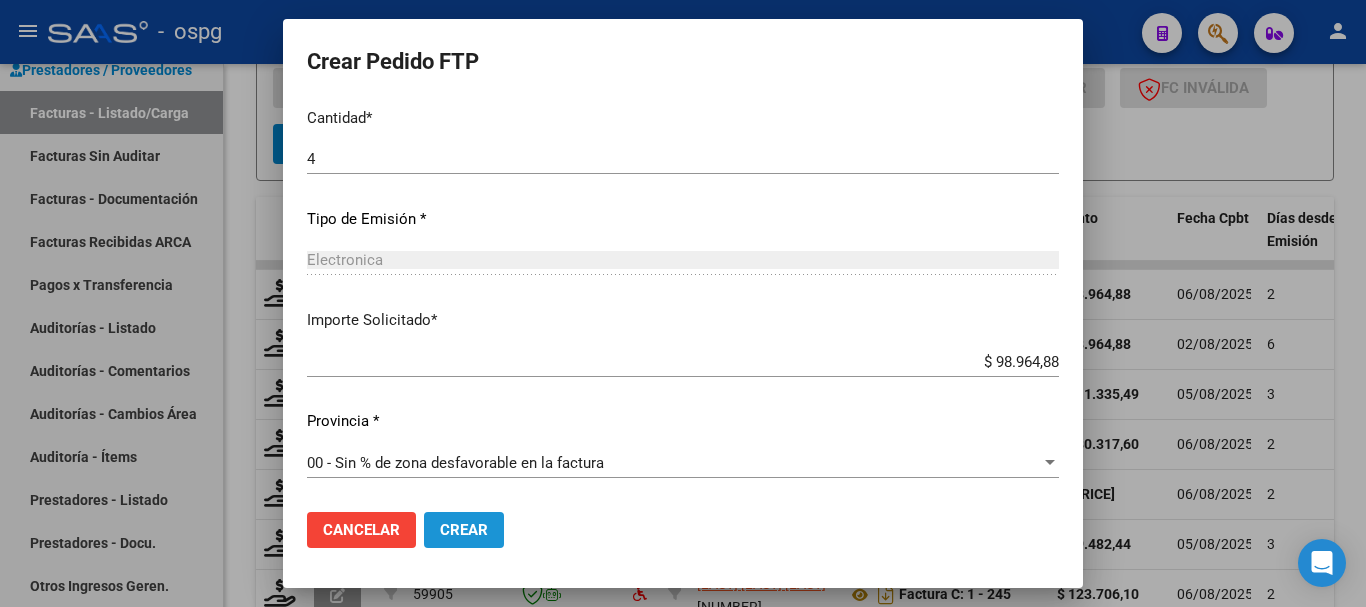 click on "Crear" 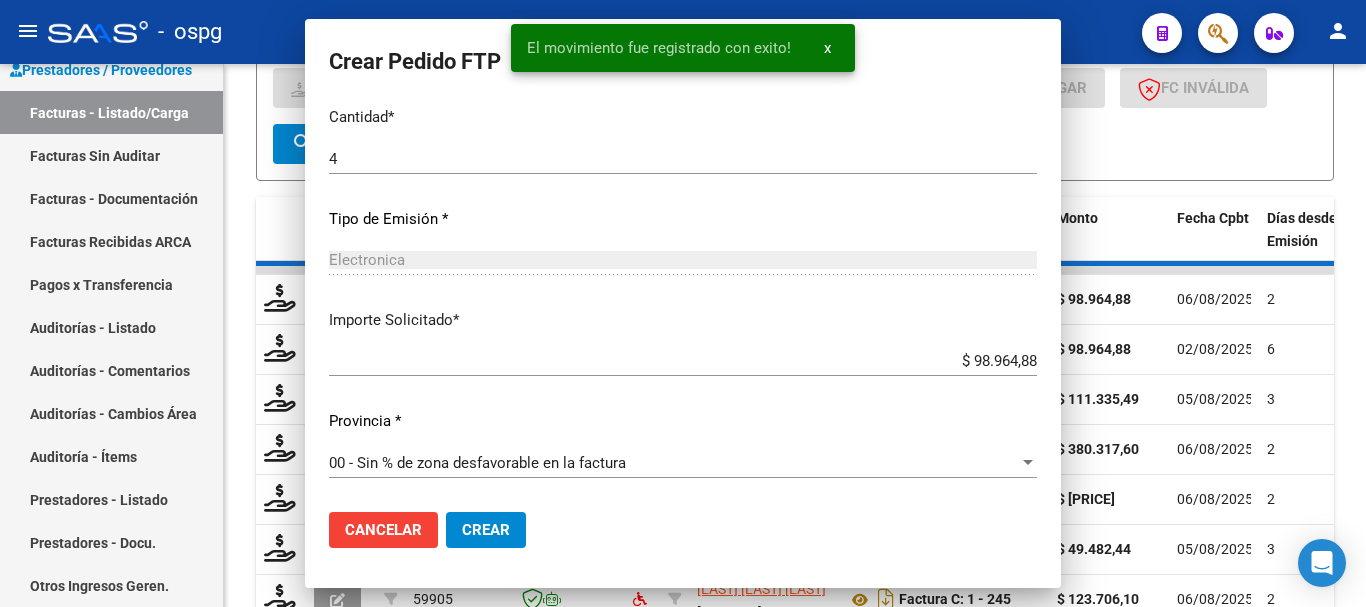 scroll, scrollTop: 808, scrollLeft: 0, axis: vertical 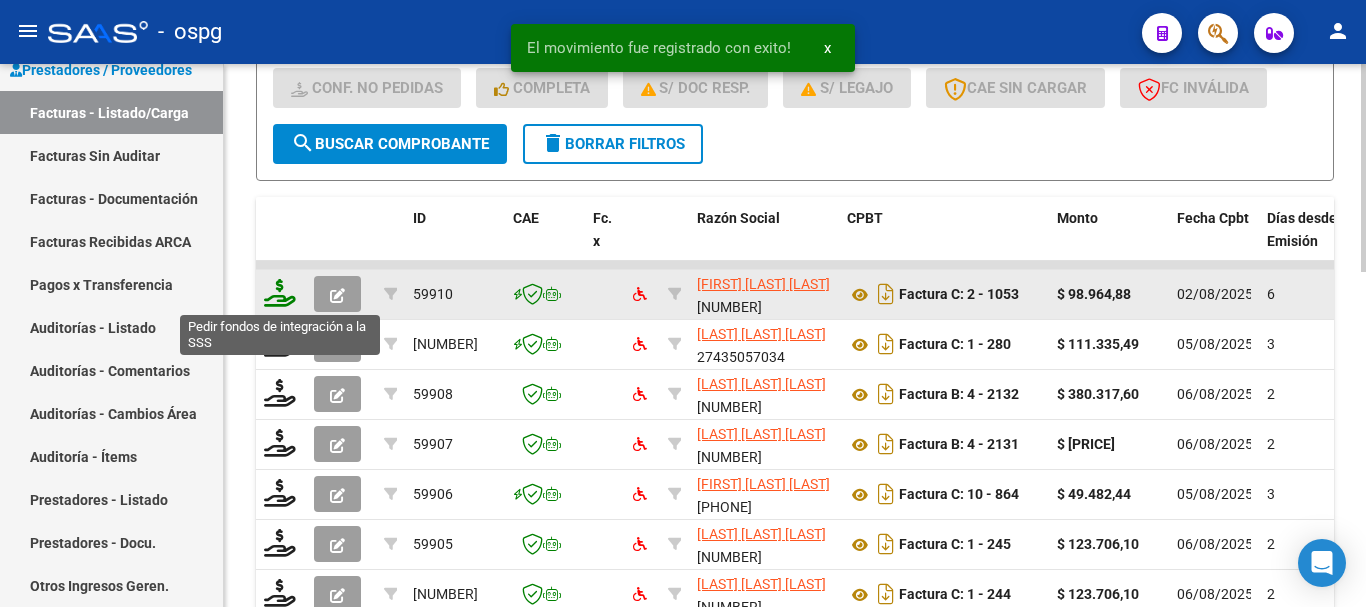 click 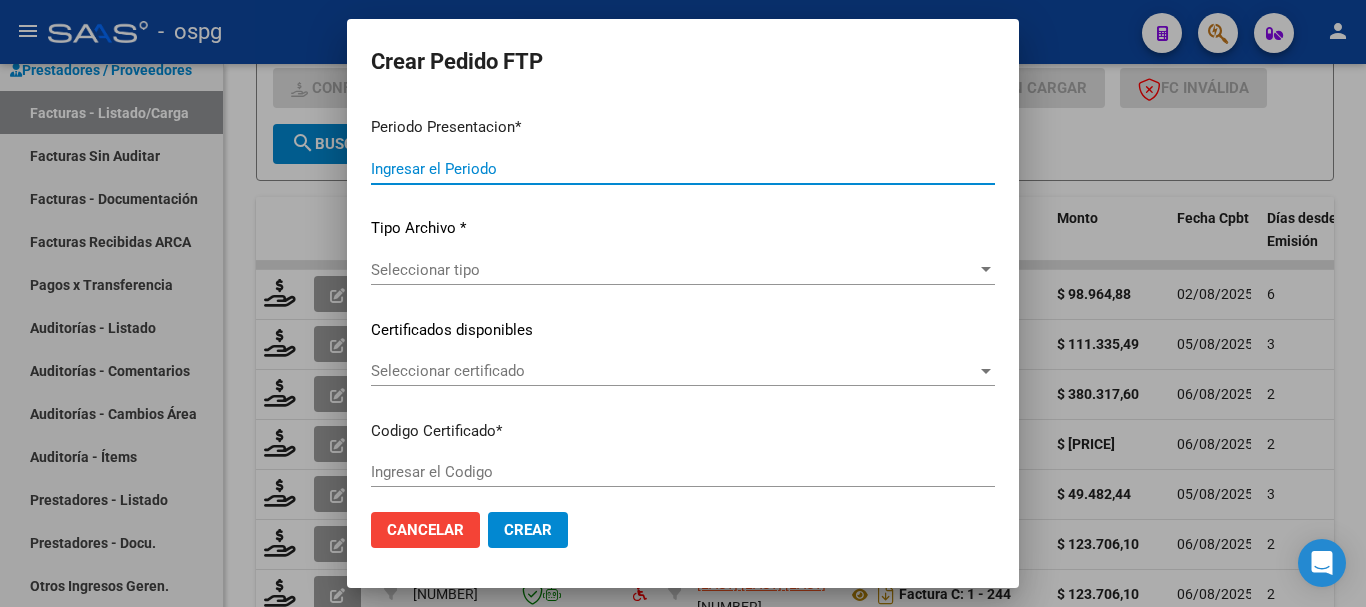 type on "202507" 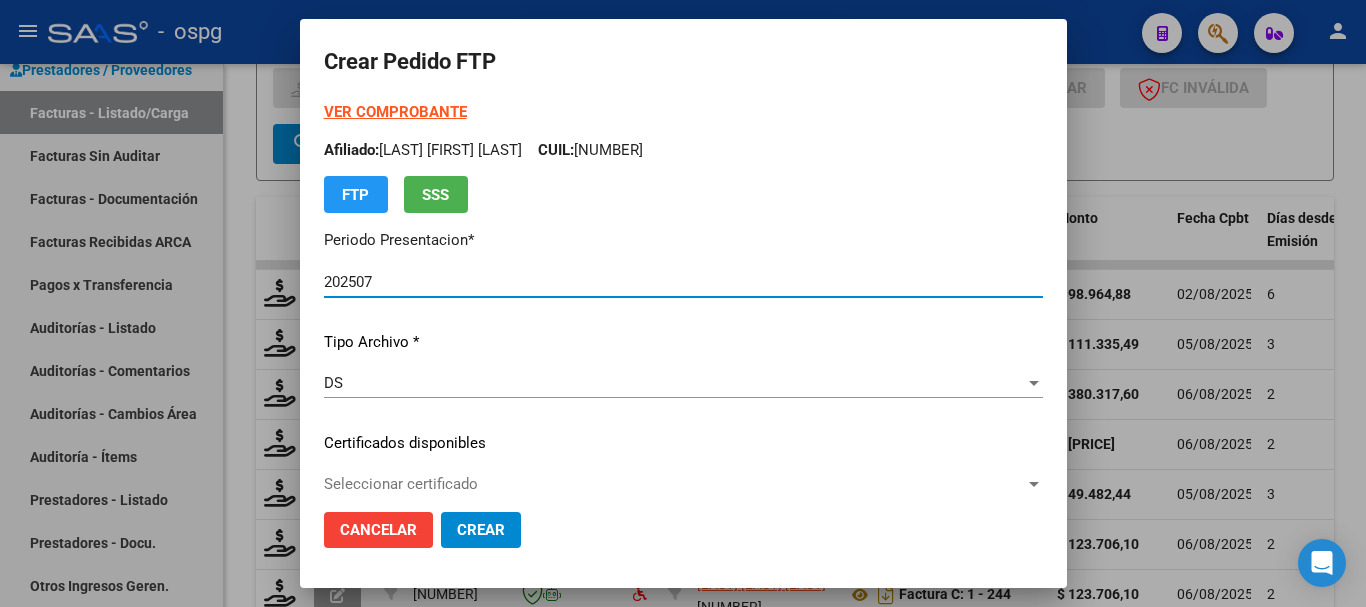 type on "7155320226" 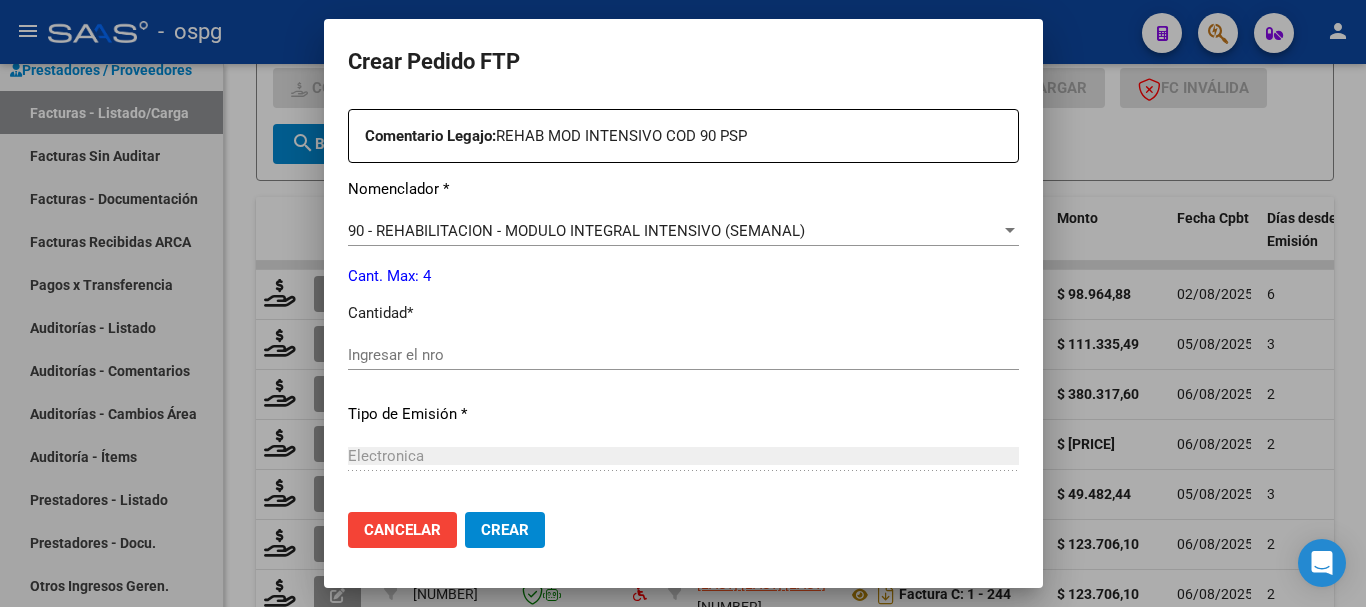 scroll, scrollTop: 800, scrollLeft: 0, axis: vertical 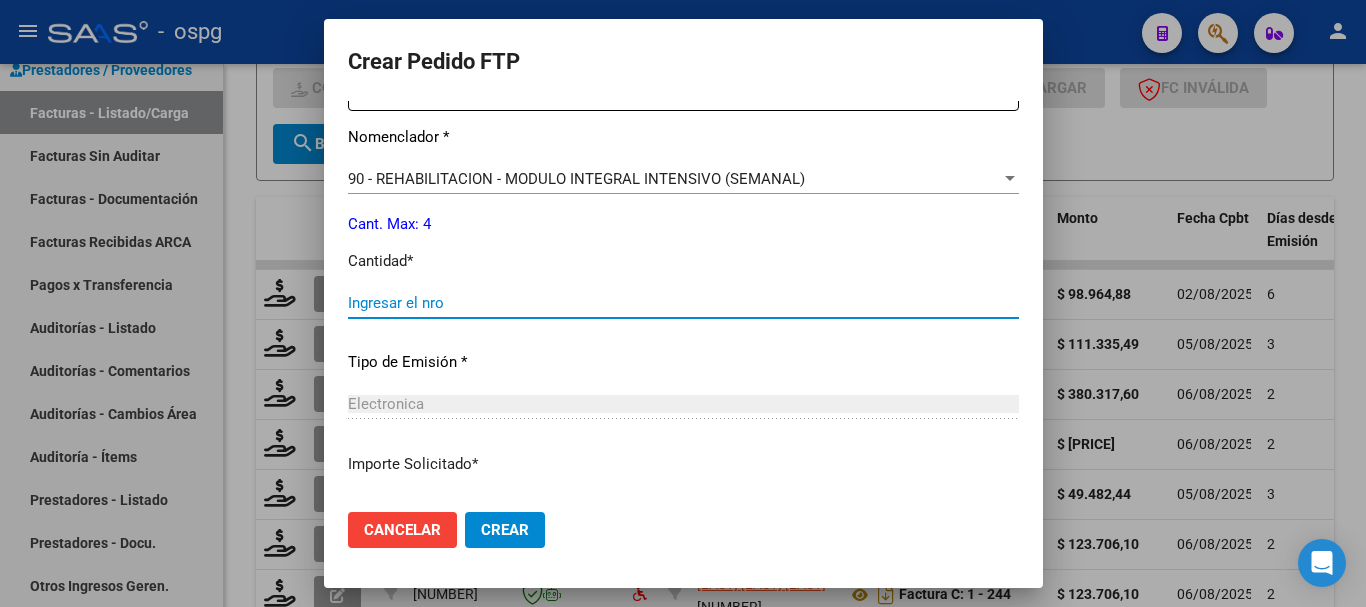 click on "Ingresar el nro" at bounding box center (683, 303) 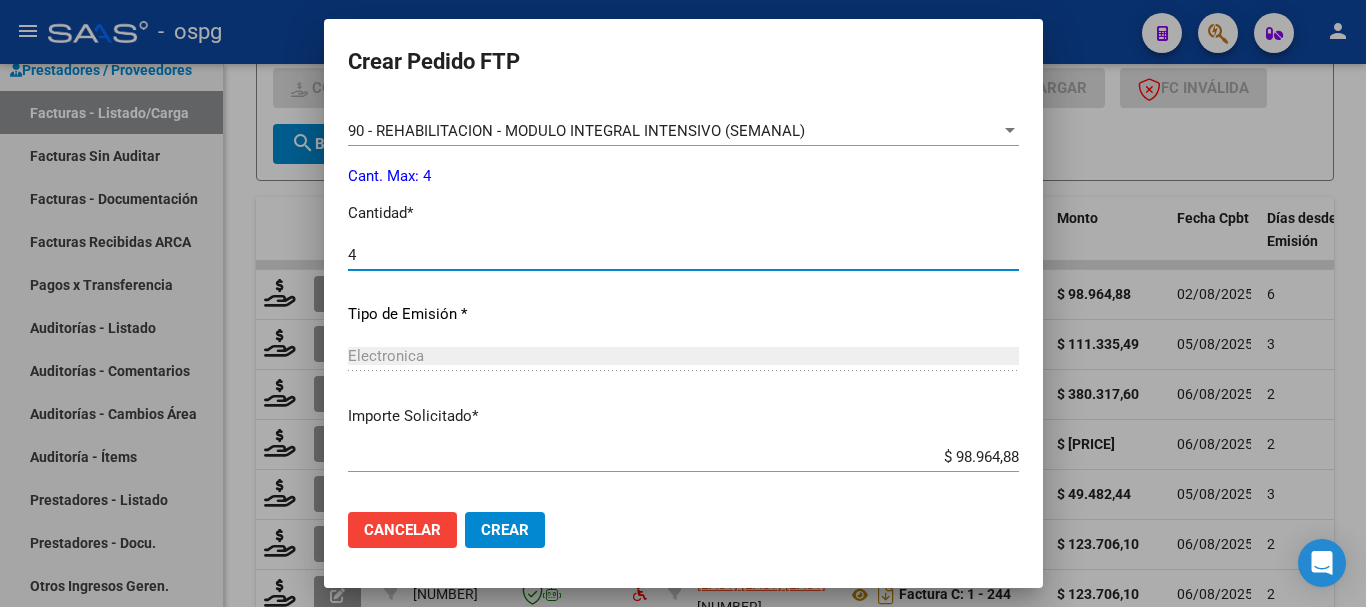 scroll, scrollTop: 900, scrollLeft: 0, axis: vertical 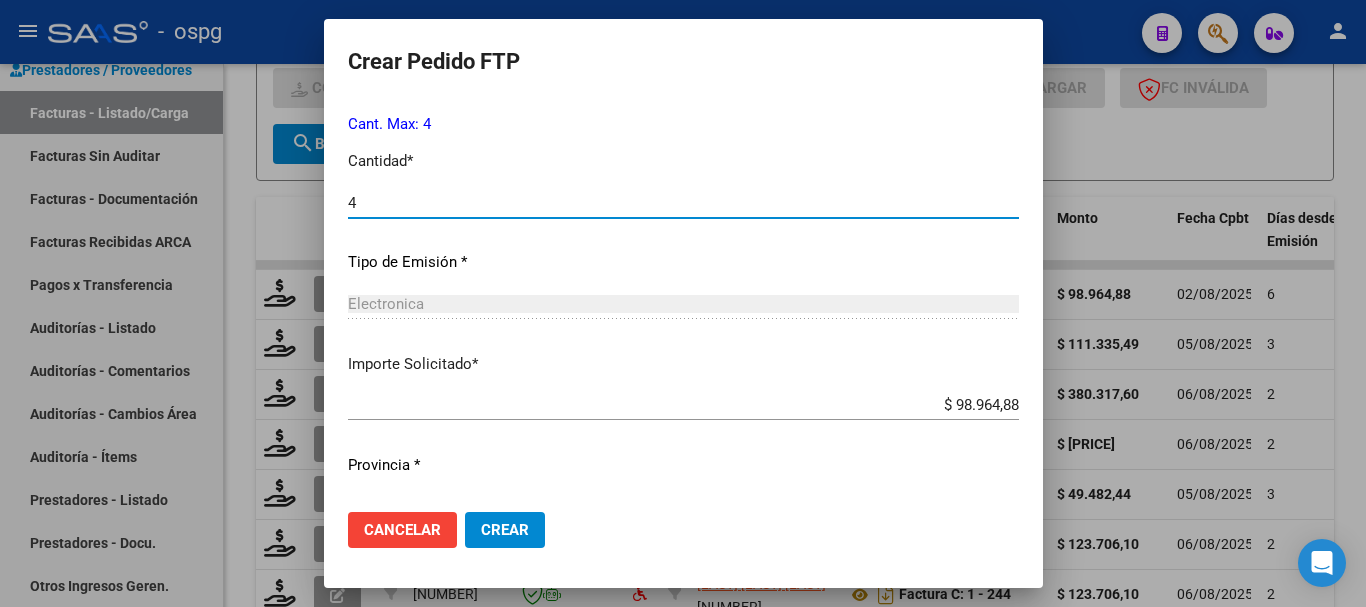 type on "4" 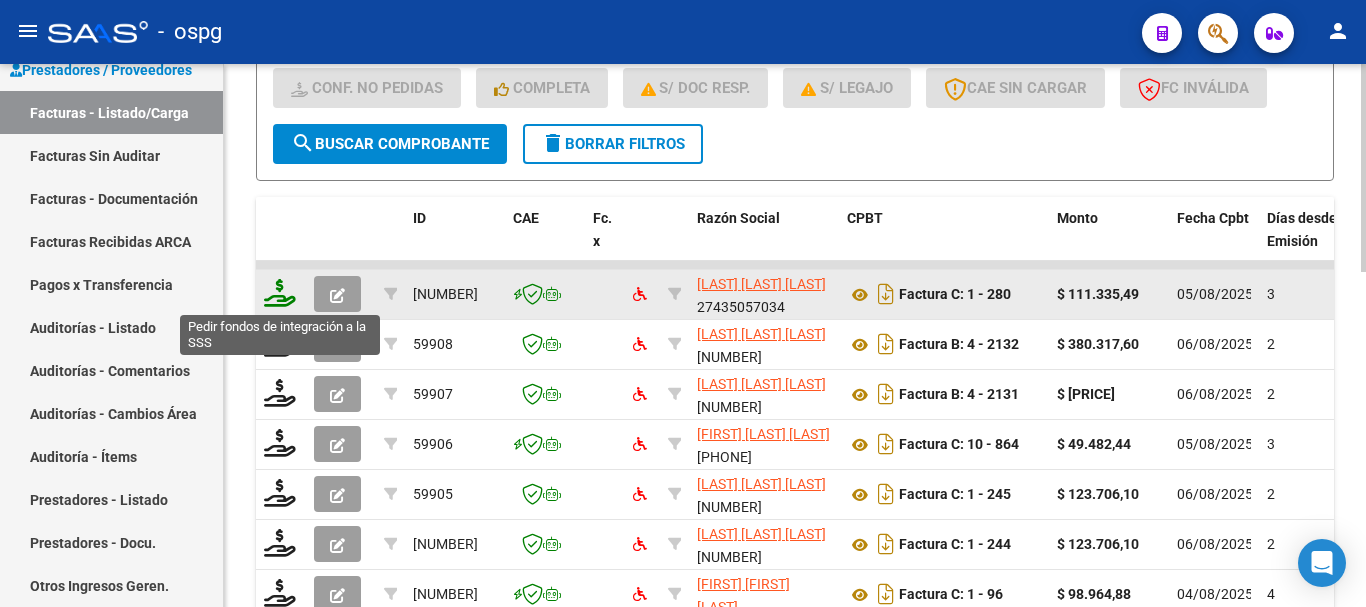click 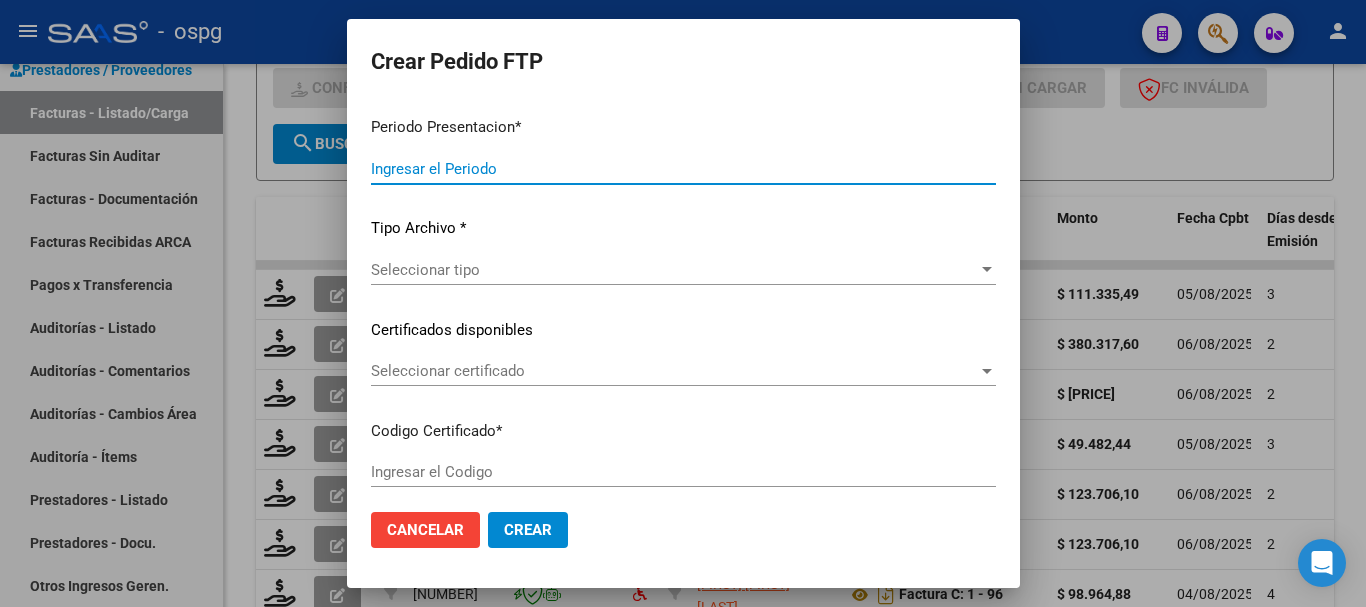type on "202507" 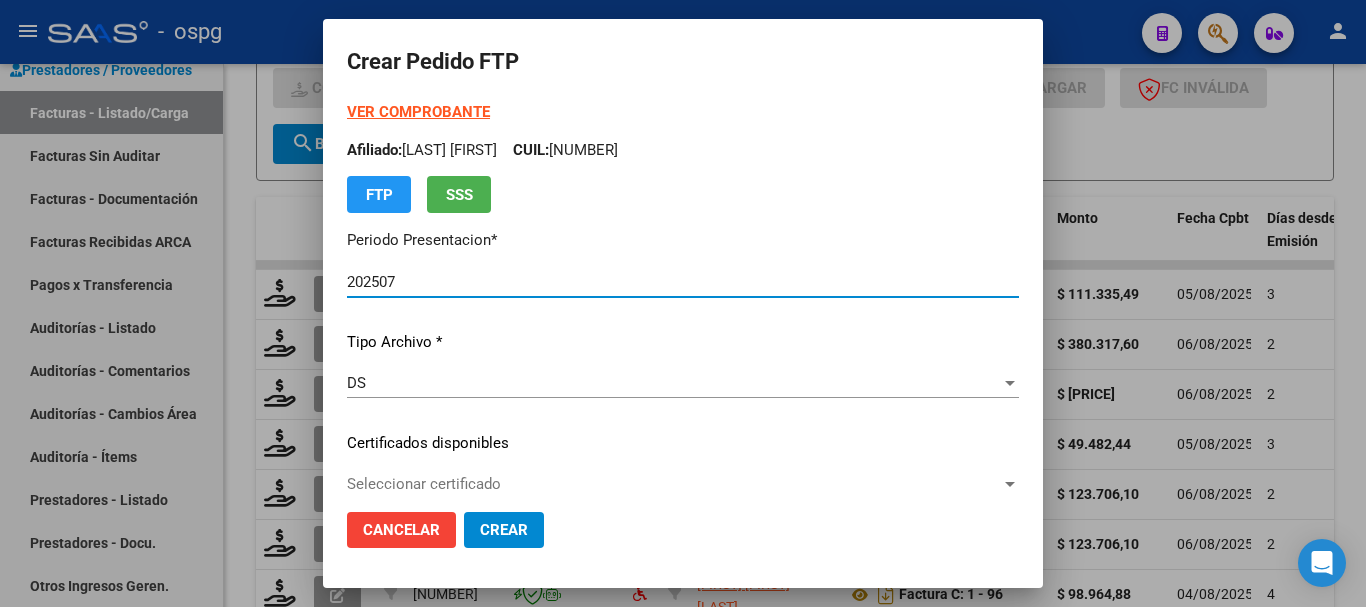 type on "2615766" 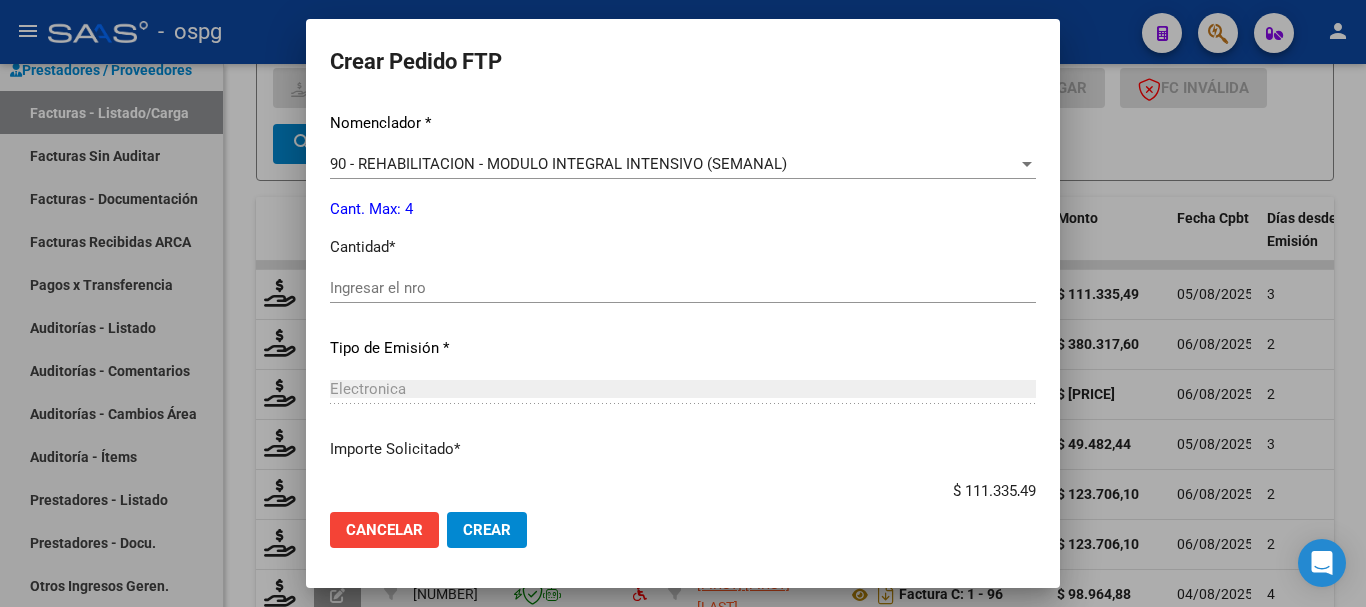 scroll, scrollTop: 800, scrollLeft: 0, axis: vertical 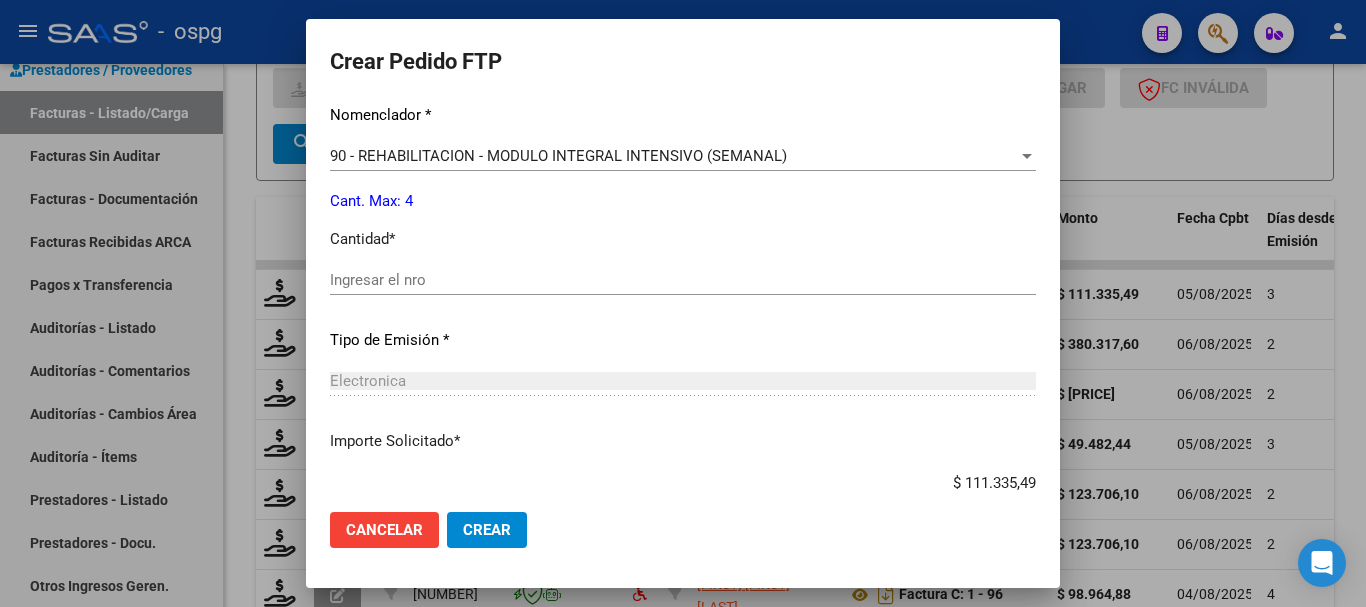 click on "Ingresar el nro" at bounding box center [683, 280] 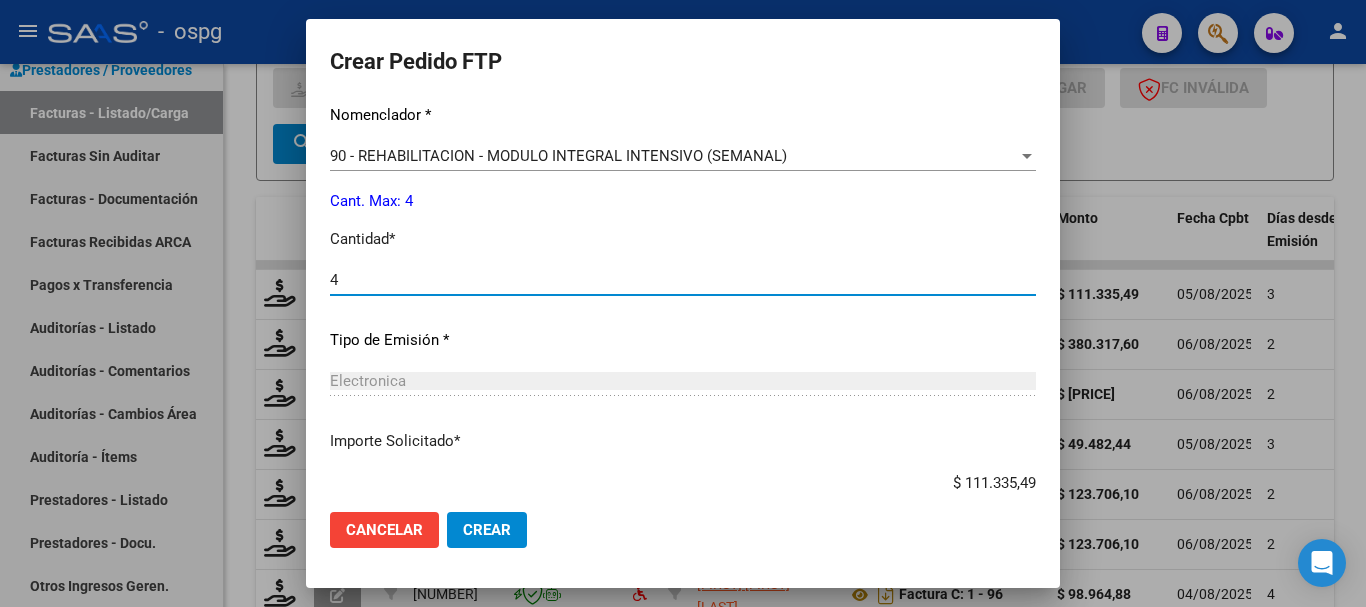 type on "4" 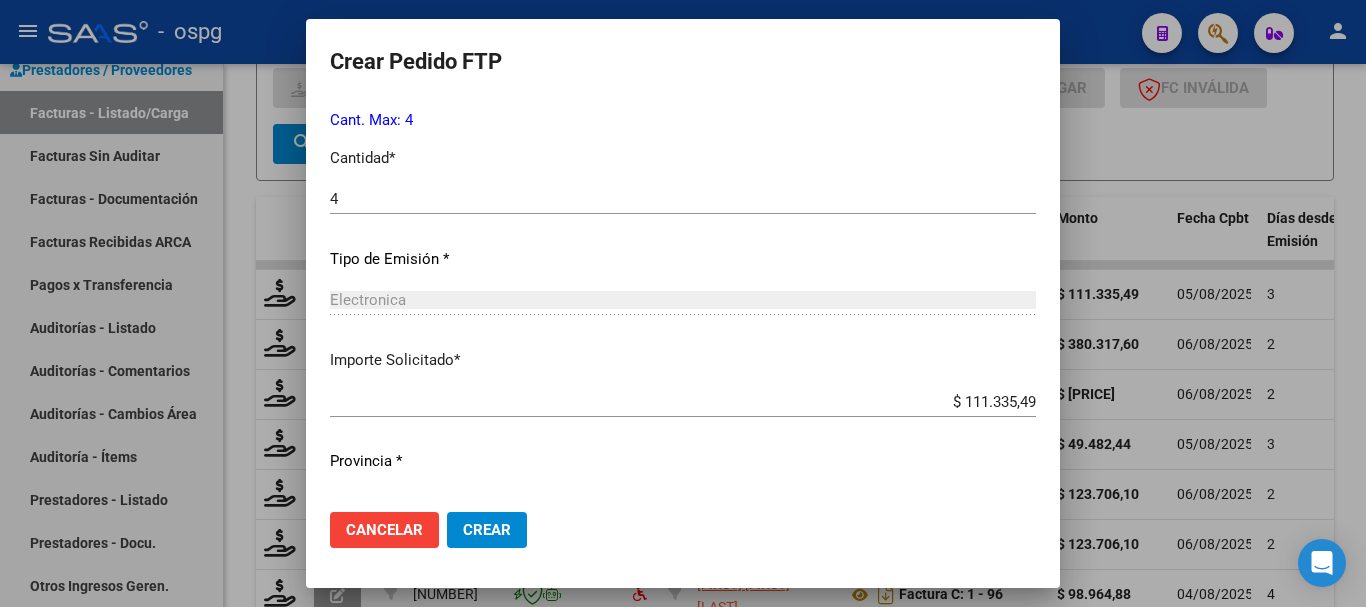 scroll, scrollTop: 921, scrollLeft: 0, axis: vertical 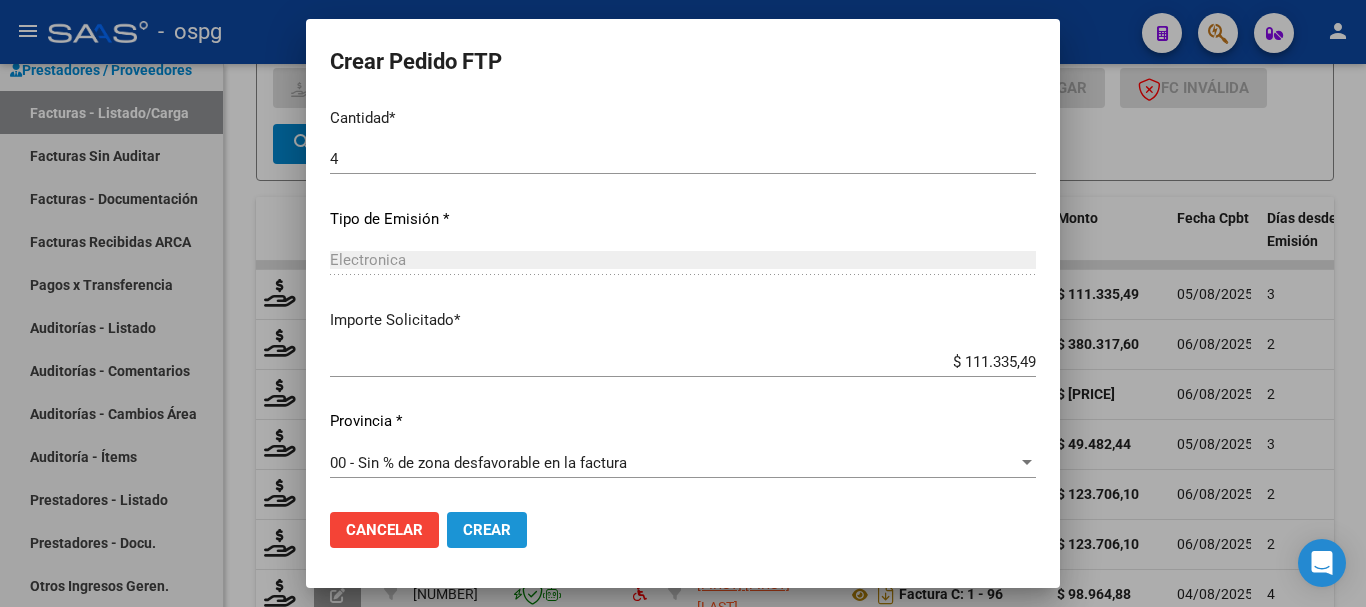 click on "Crear" 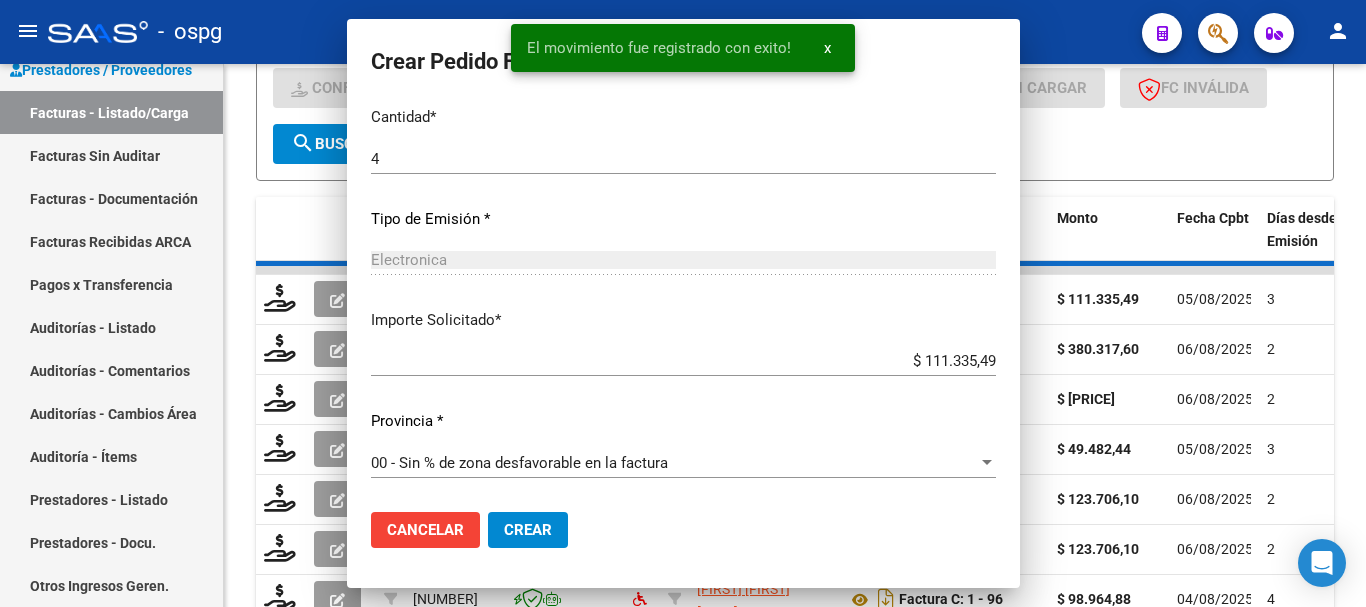 scroll, scrollTop: 0, scrollLeft: 0, axis: both 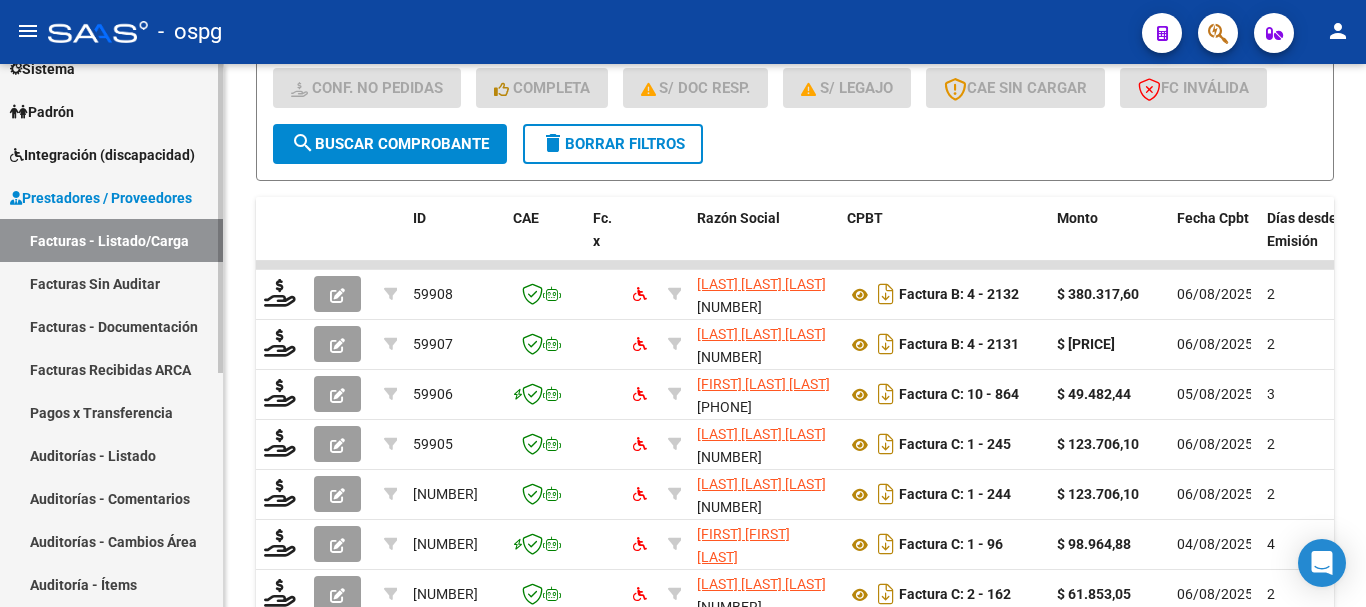 click on "Integración (discapacidad)" at bounding box center [102, 155] 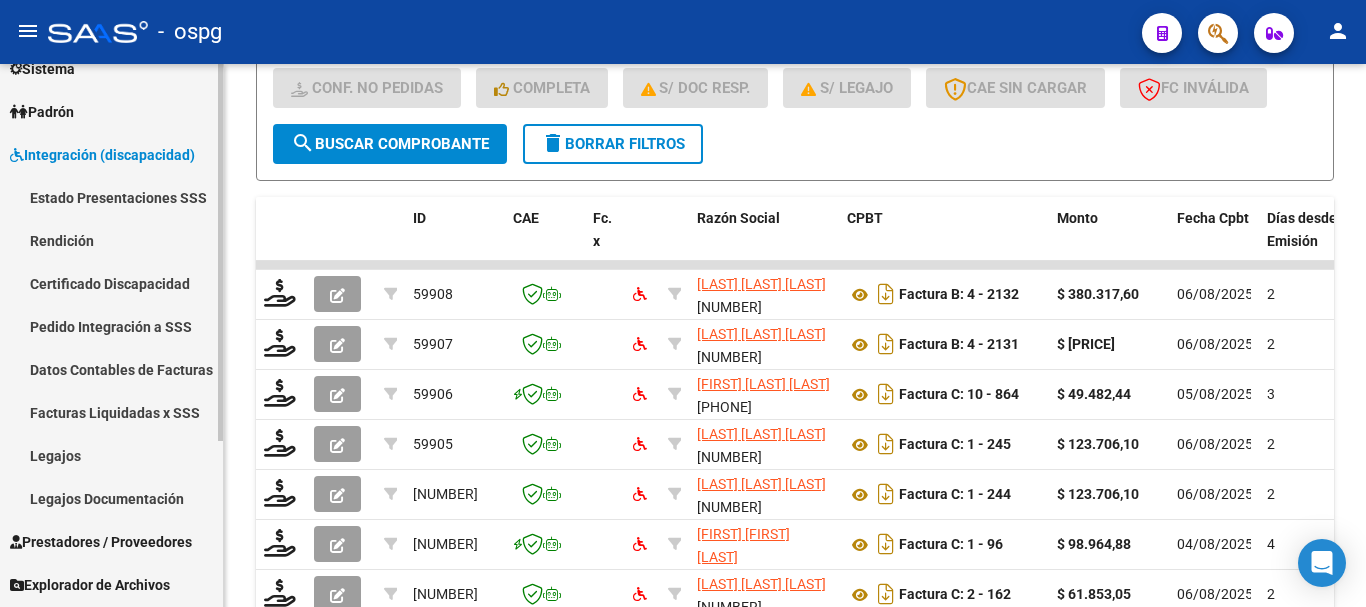 click on "Pedido Integración a SSS" at bounding box center (111, 326) 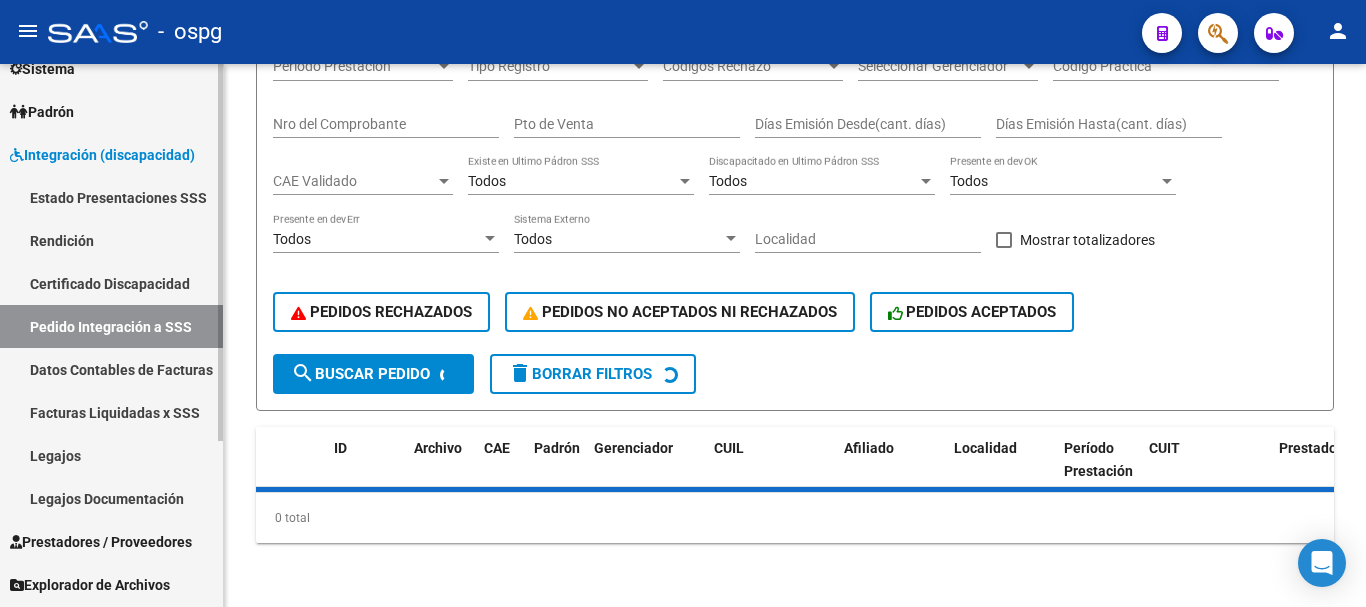 scroll, scrollTop: 307, scrollLeft: 0, axis: vertical 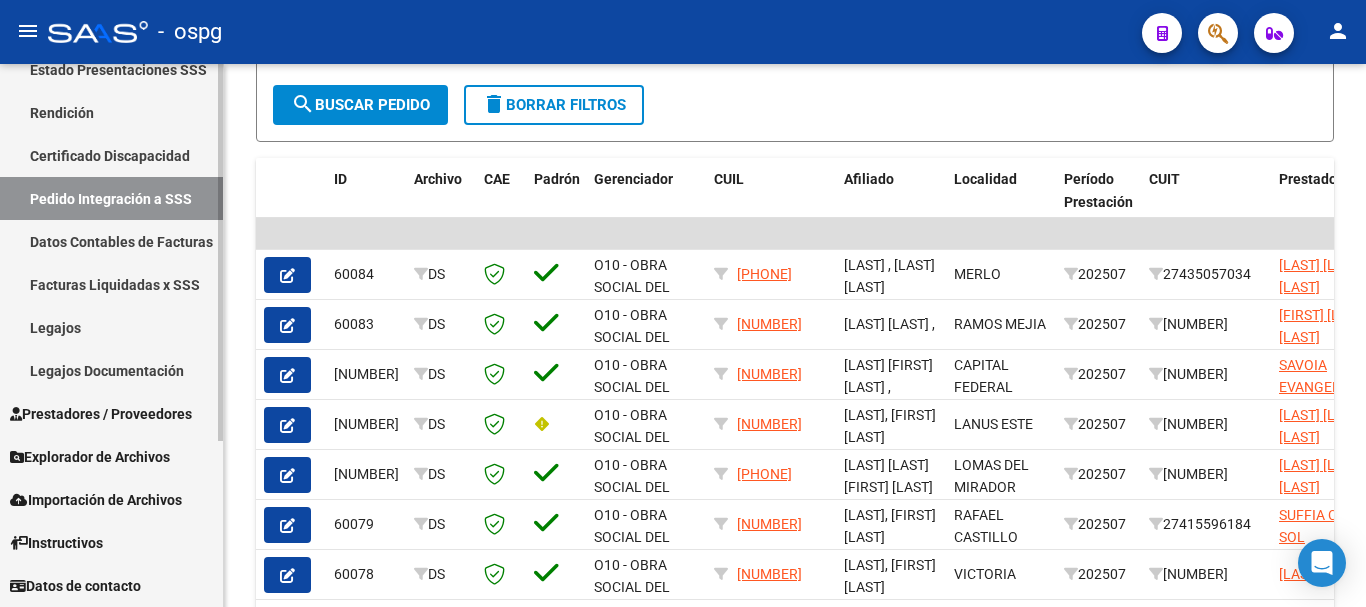 click on "Facturas Liquidadas x SSS" at bounding box center (111, 284) 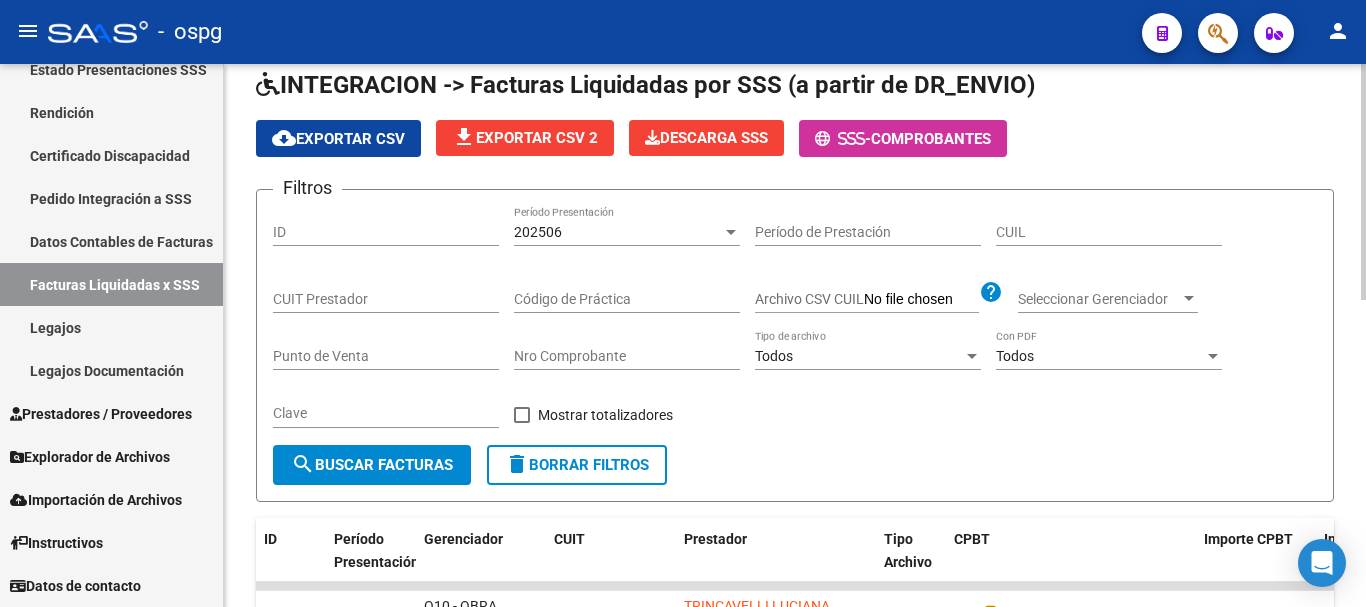 scroll, scrollTop: 80, scrollLeft: 0, axis: vertical 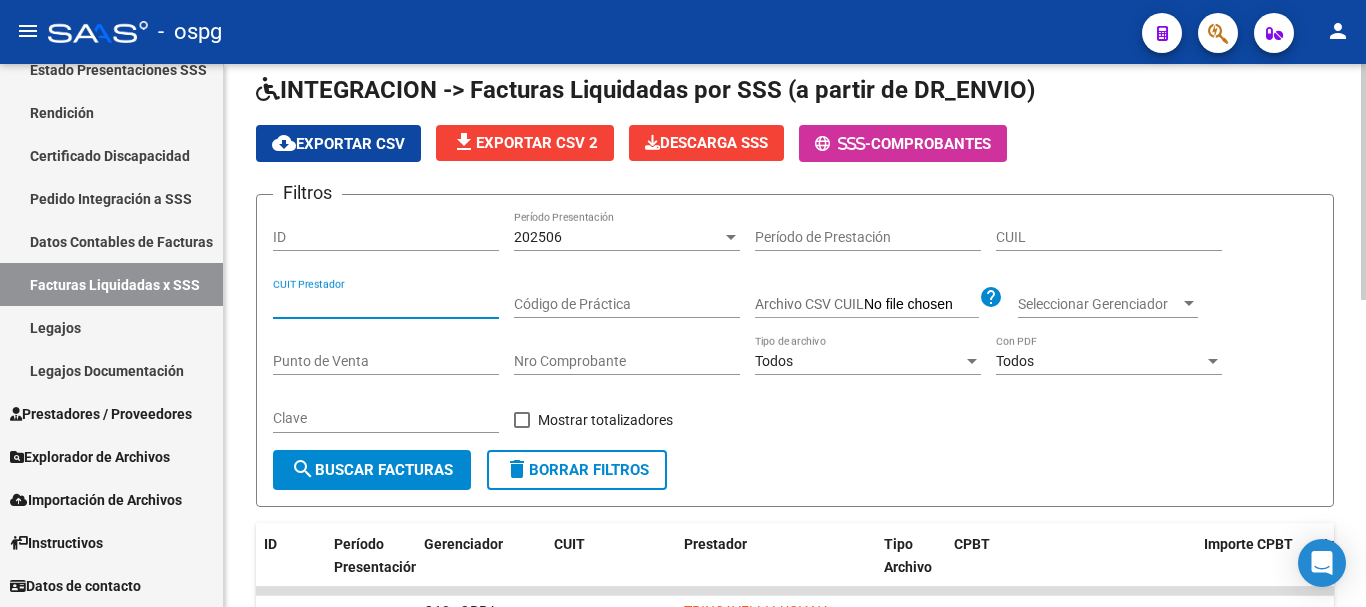 click on "CUIT Prestador" at bounding box center (386, 304) 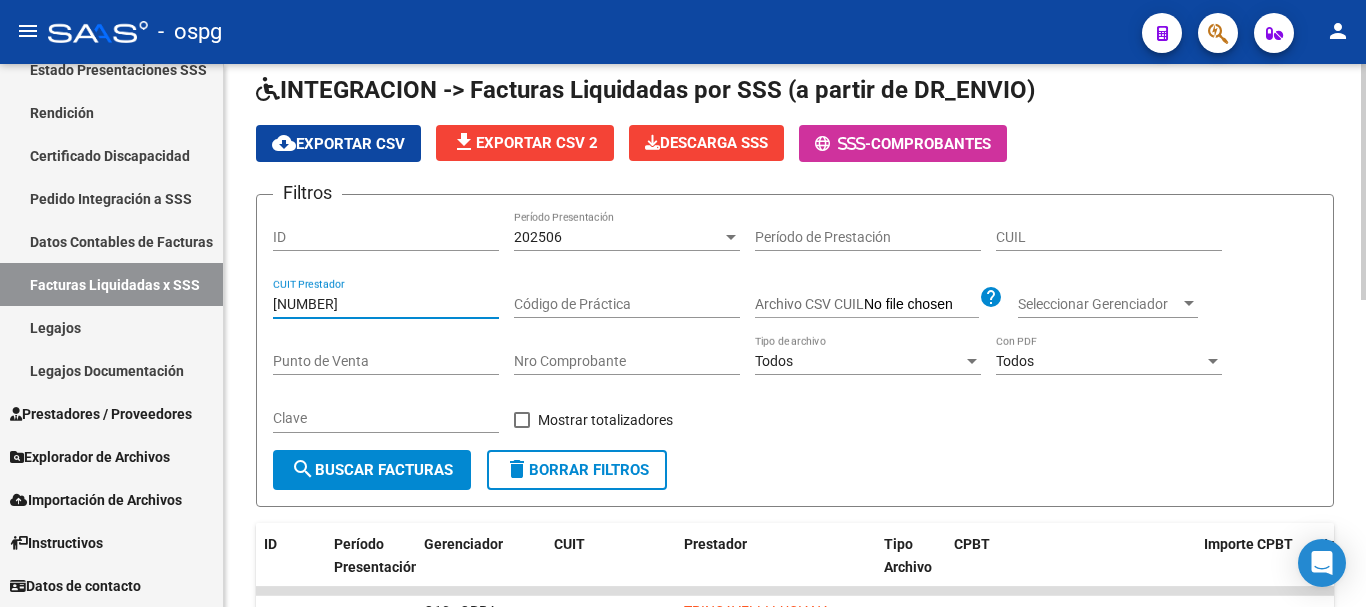 type on "27-34049357-0" 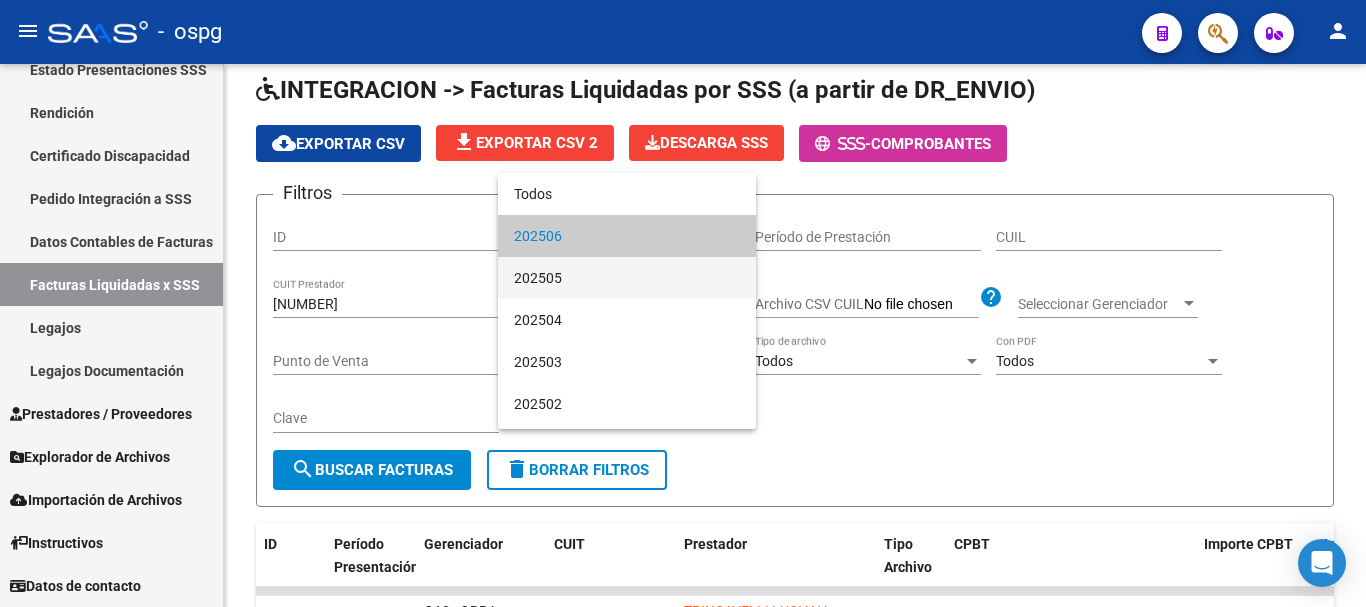 click on "202505" at bounding box center [627, 278] 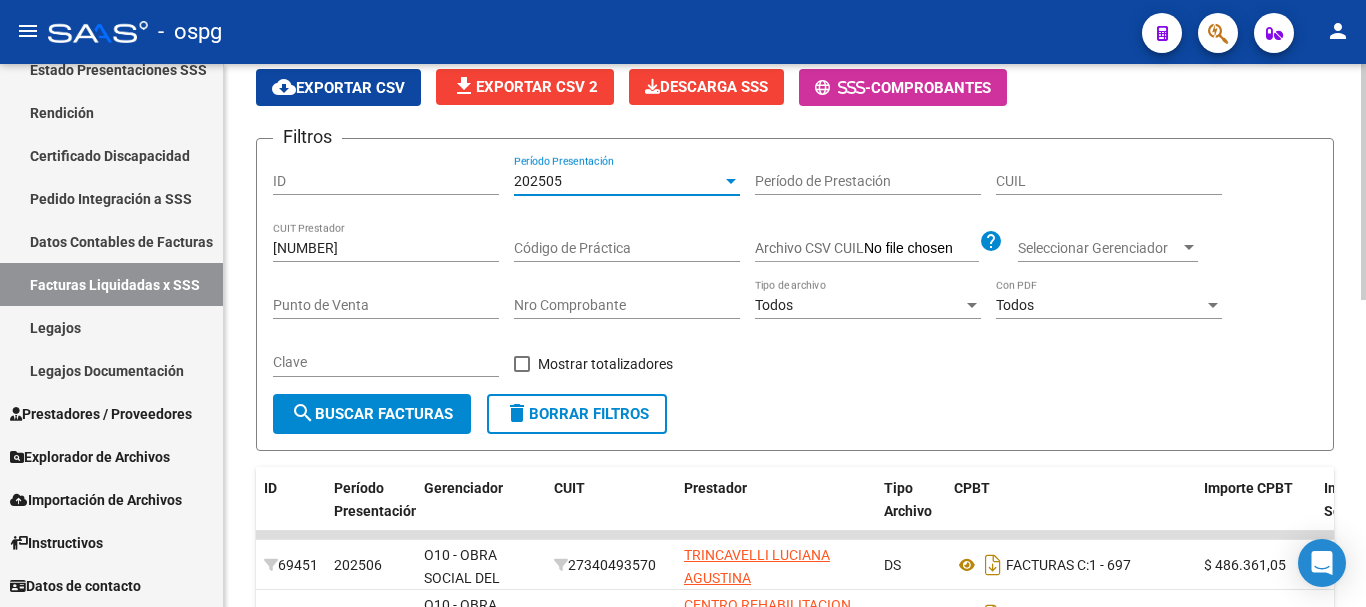 scroll, scrollTop: 180, scrollLeft: 0, axis: vertical 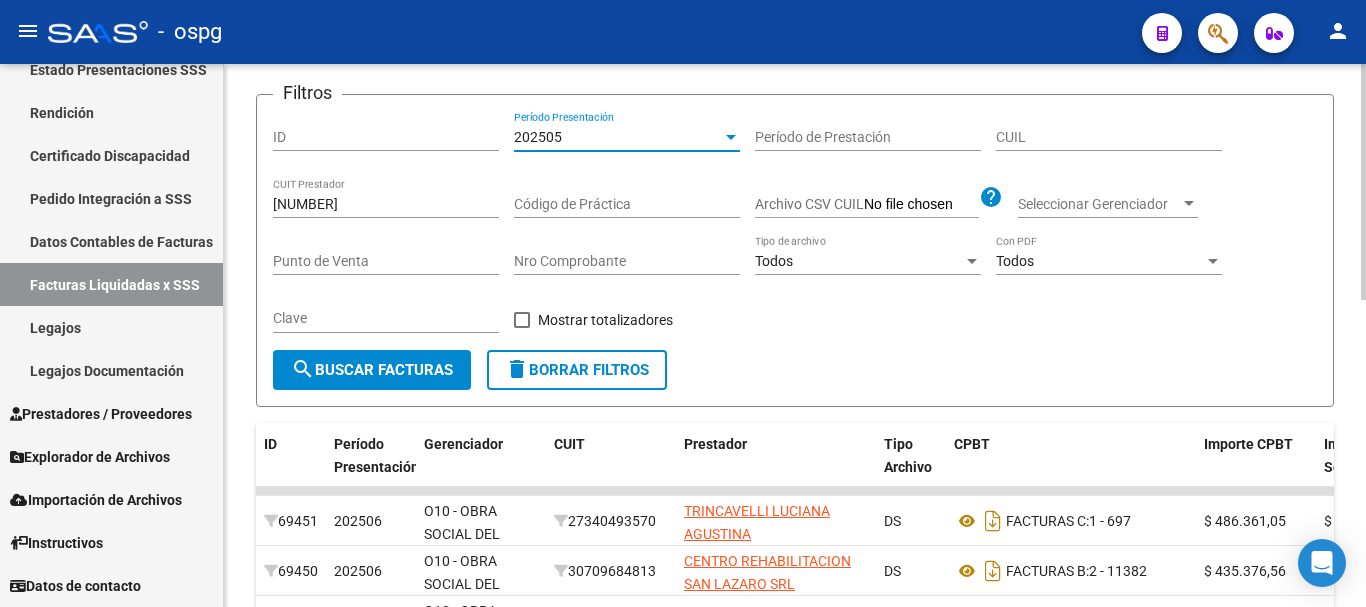 click on "search  Buscar Facturas" 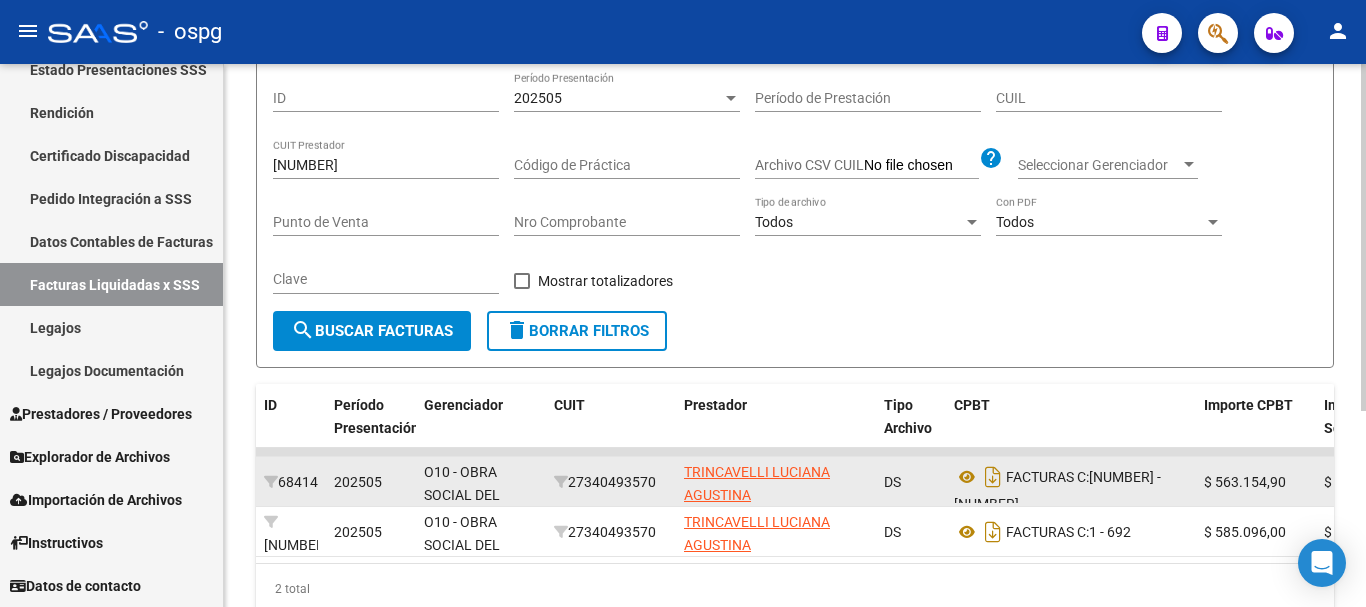 scroll, scrollTop: 0, scrollLeft: 0, axis: both 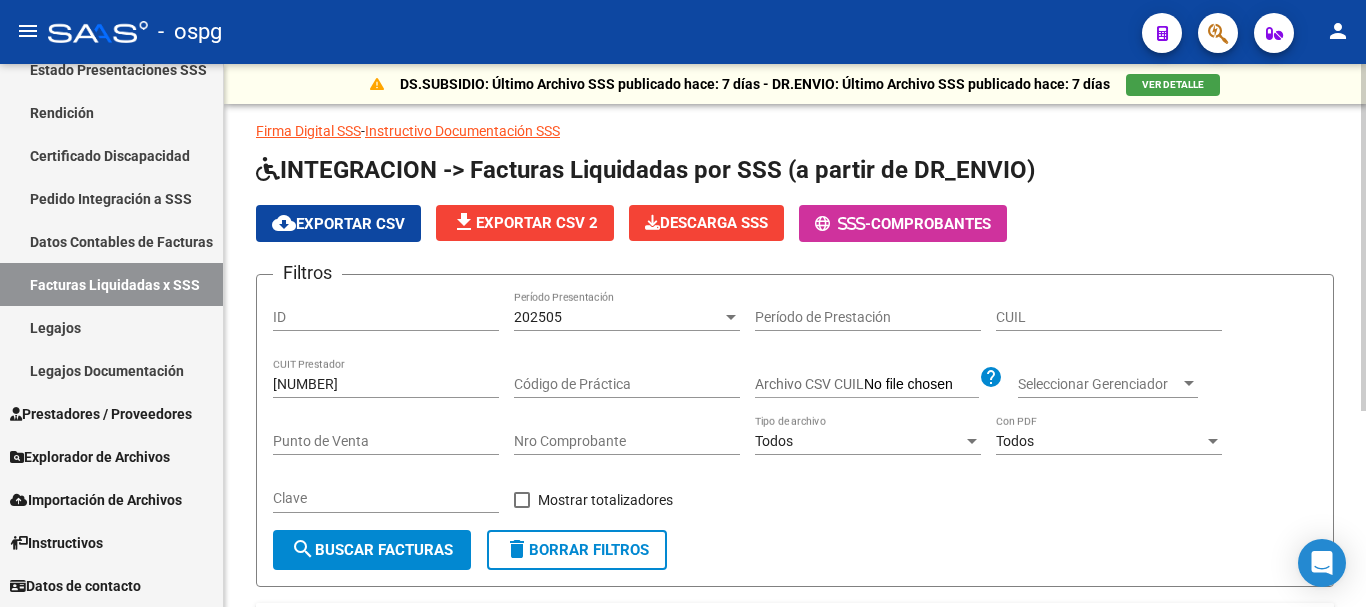 click at bounding box center [731, 317] 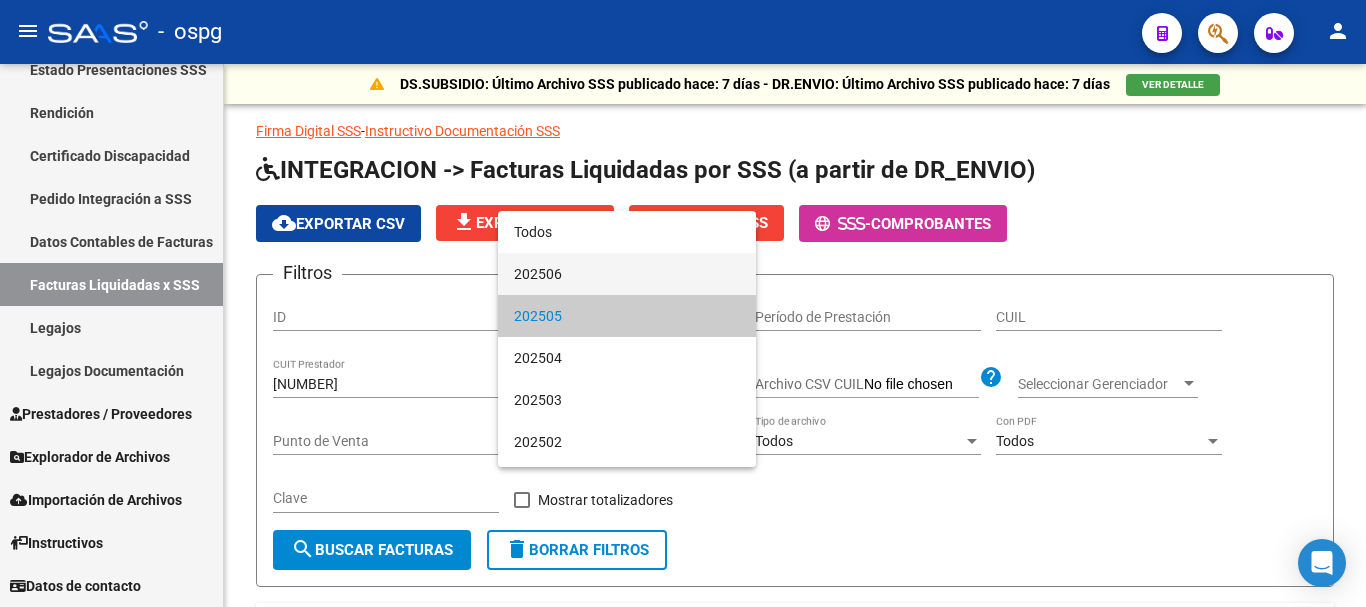 click on "202506" at bounding box center [627, 274] 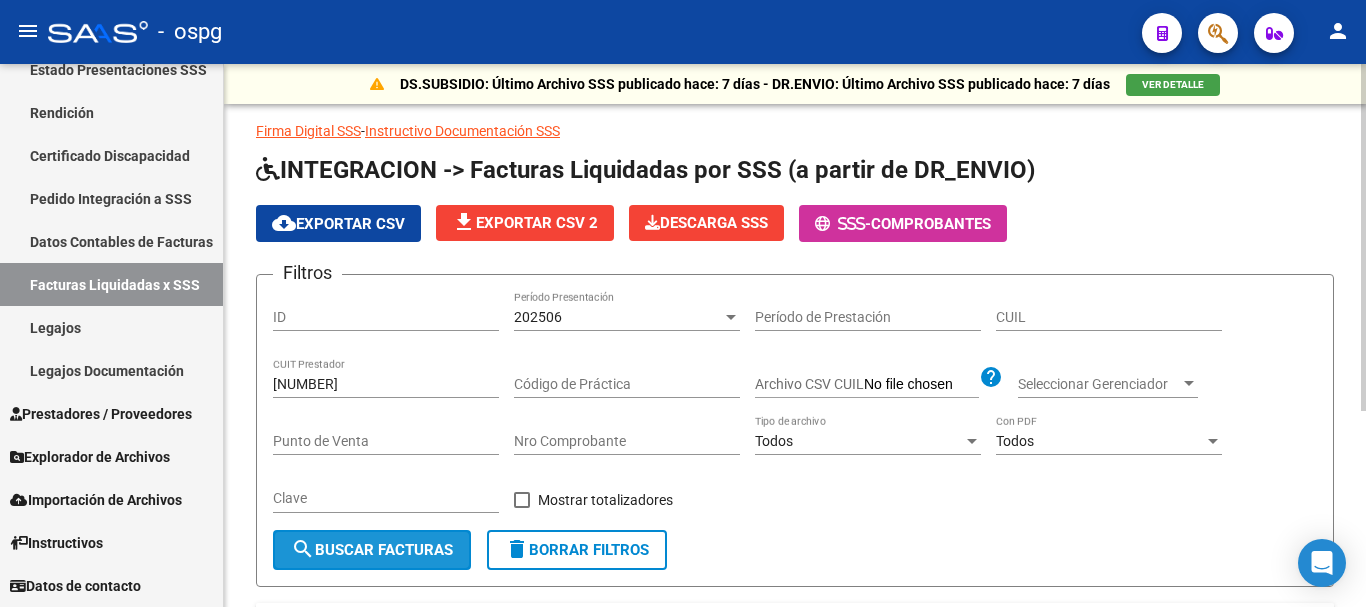 click on "search  Buscar Facturas" 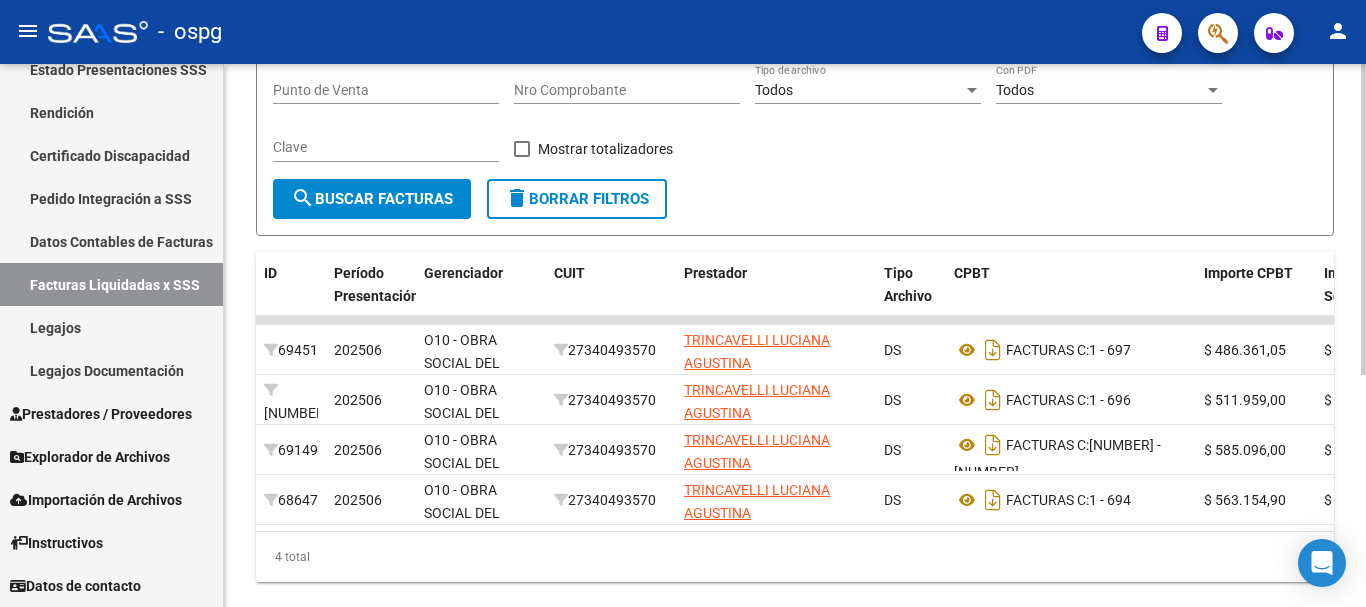 scroll, scrollTop: 400, scrollLeft: 0, axis: vertical 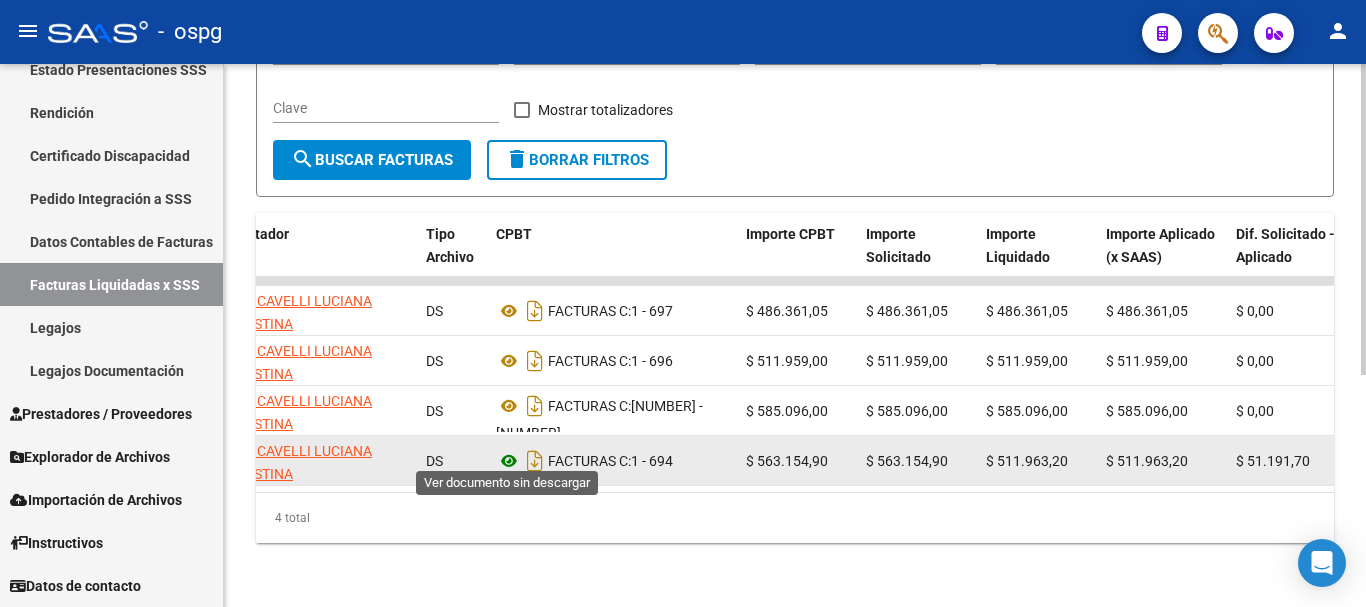 click 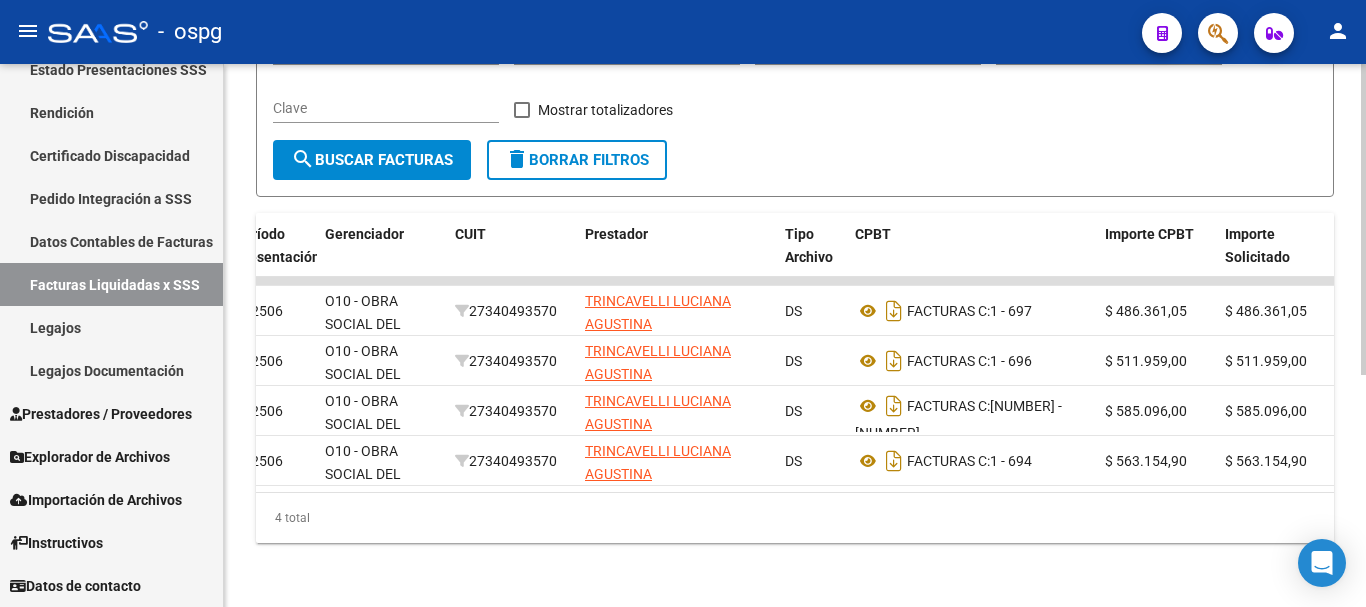 scroll, scrollTop: 0, scrollLeft: 0, axis: both 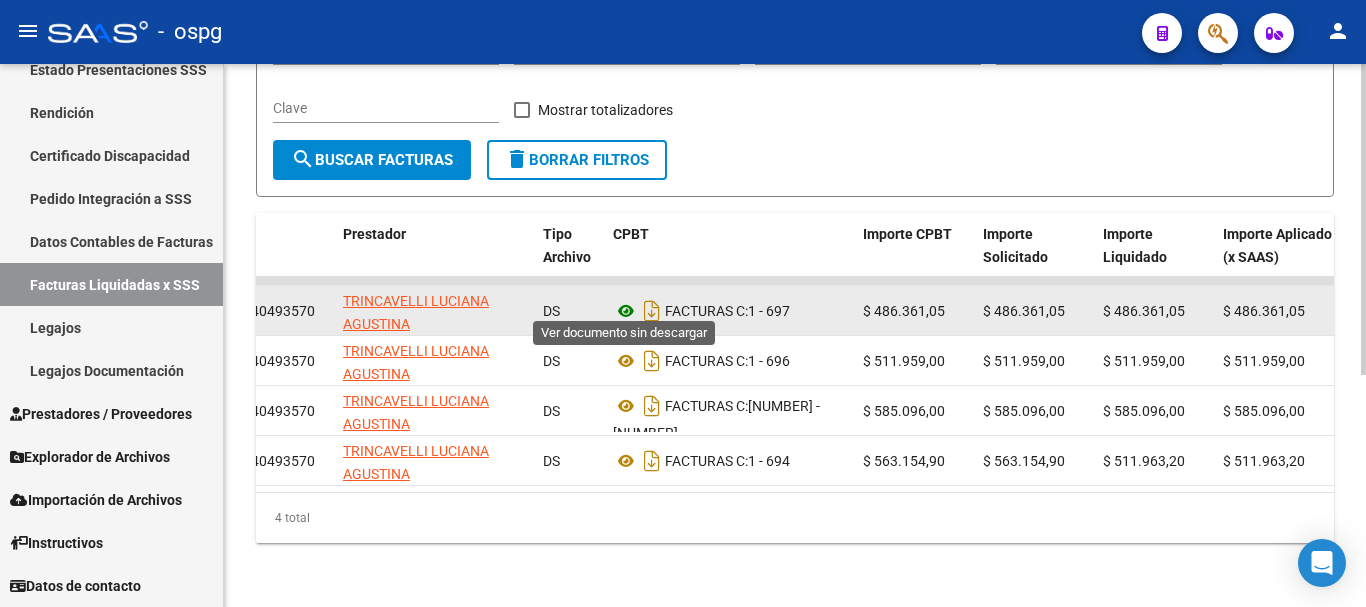 click 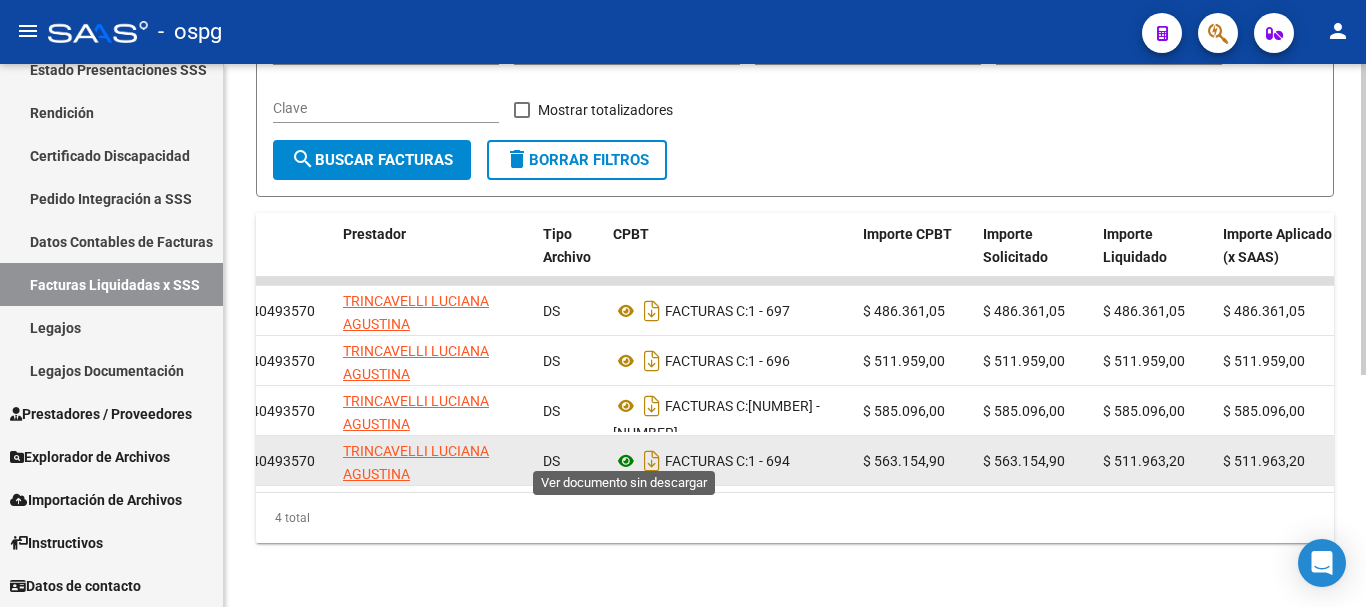 click 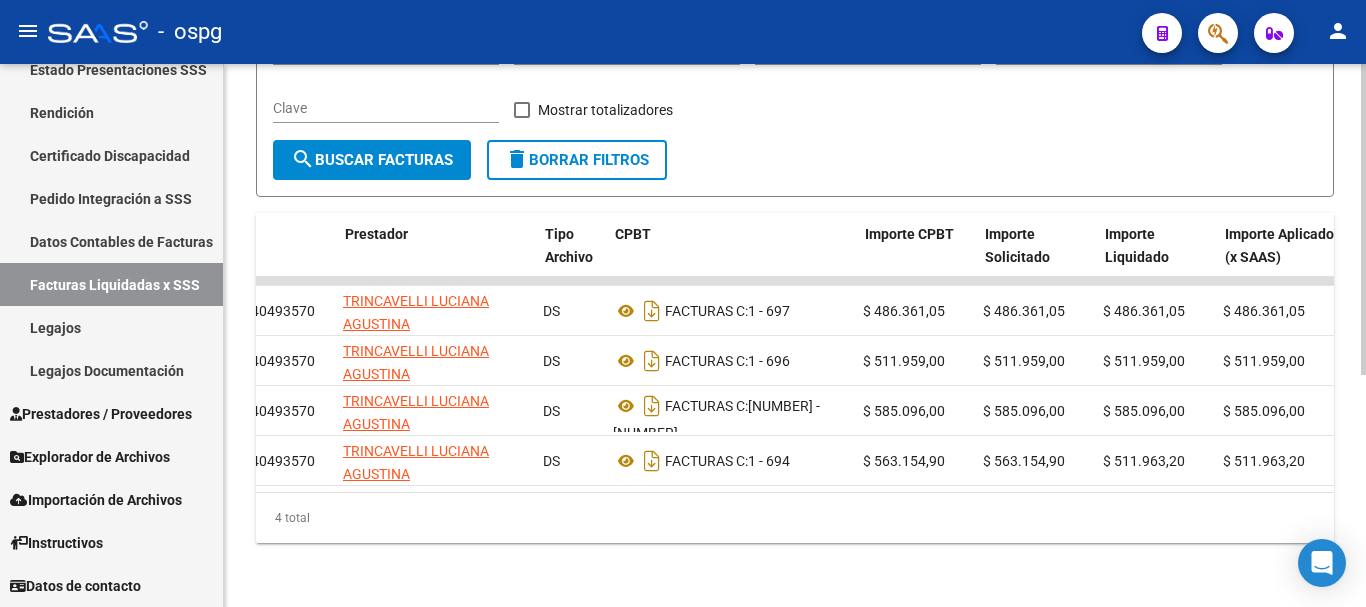 scroll, scrollTop: 0, scrollLeft: 0, axis: both 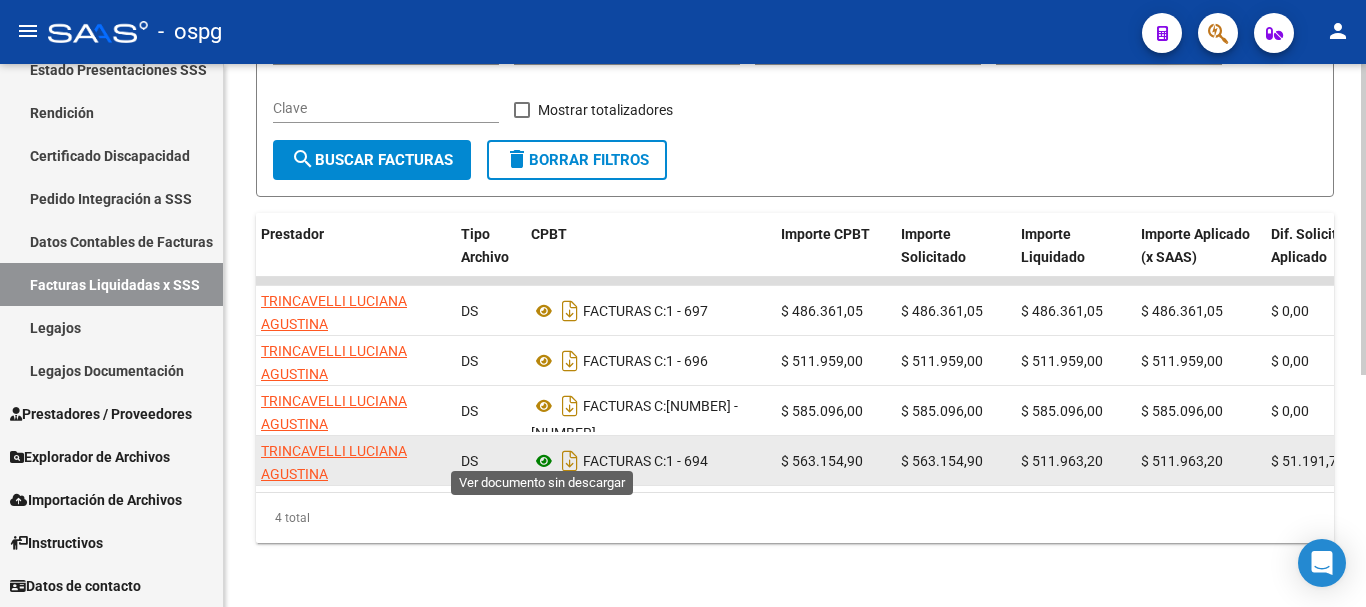click 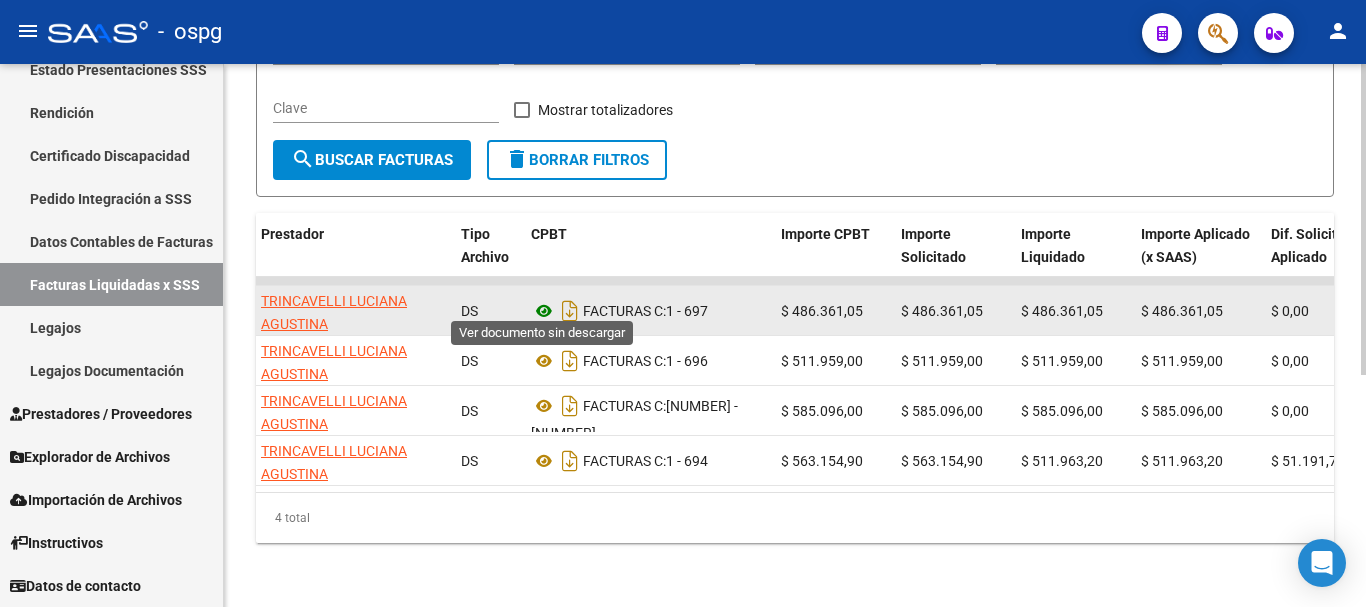 click 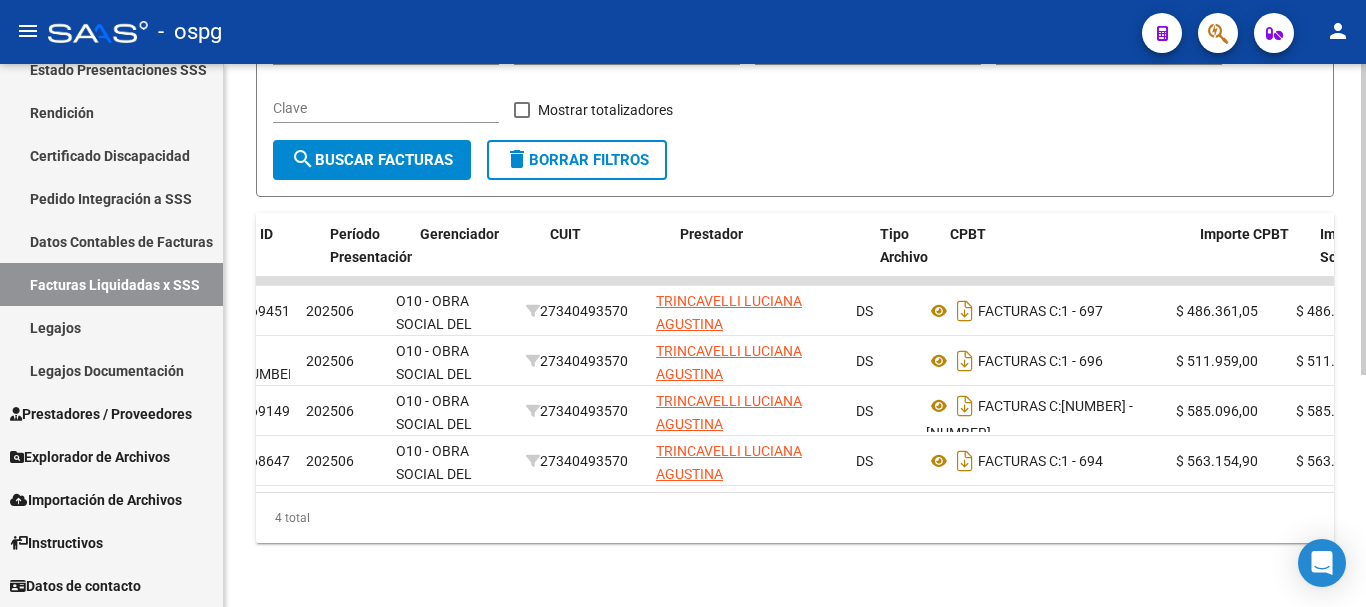 scroll, scrollTop: 0, scrollLeft: 0, axis: both 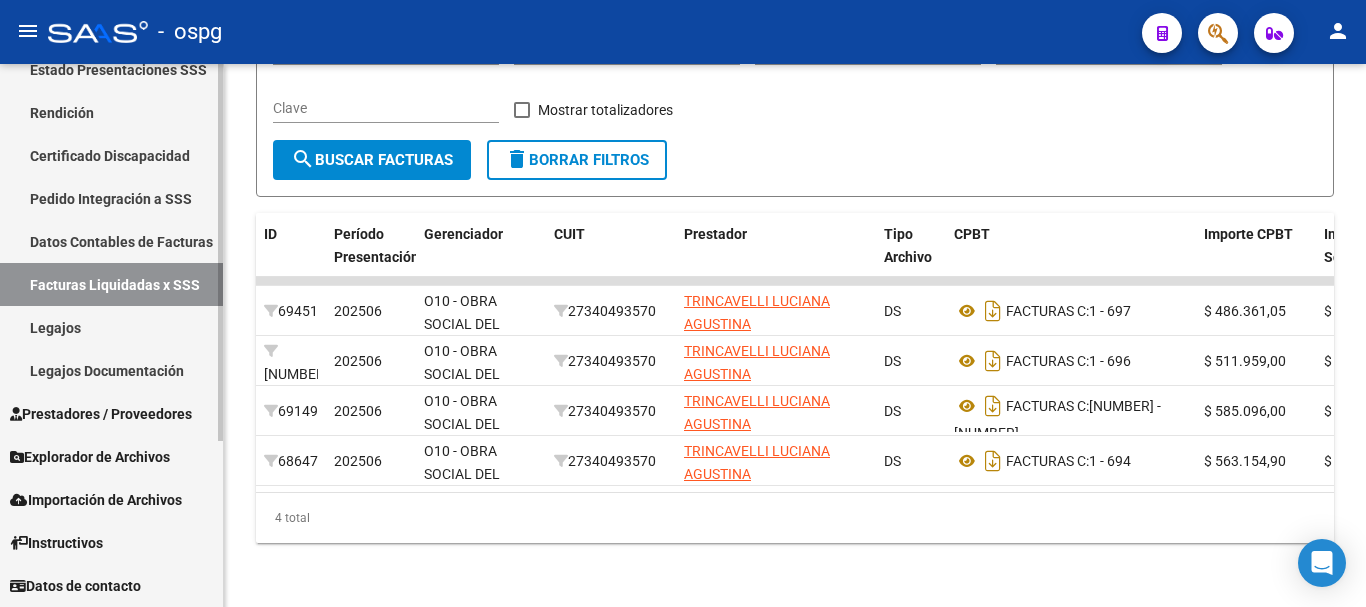 click on "Pedido Integración a SSS" at bounding box center [111, 198] 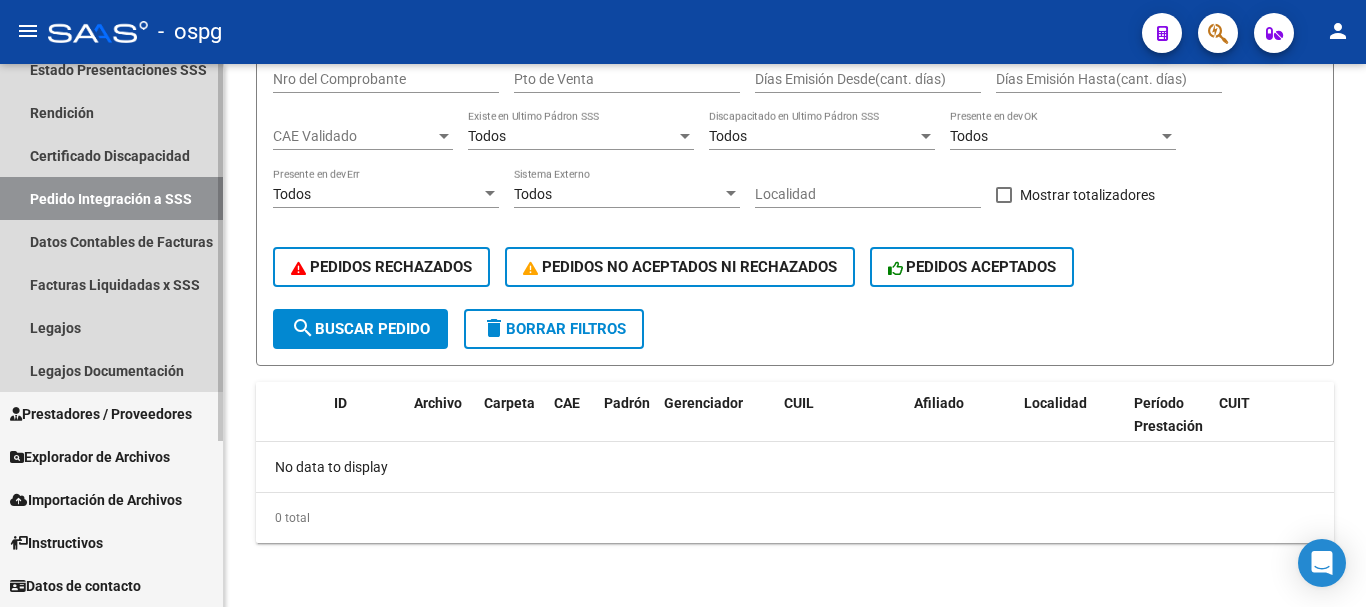 scroll, scrollTop: 0, scrollLeft: 0, axis: both 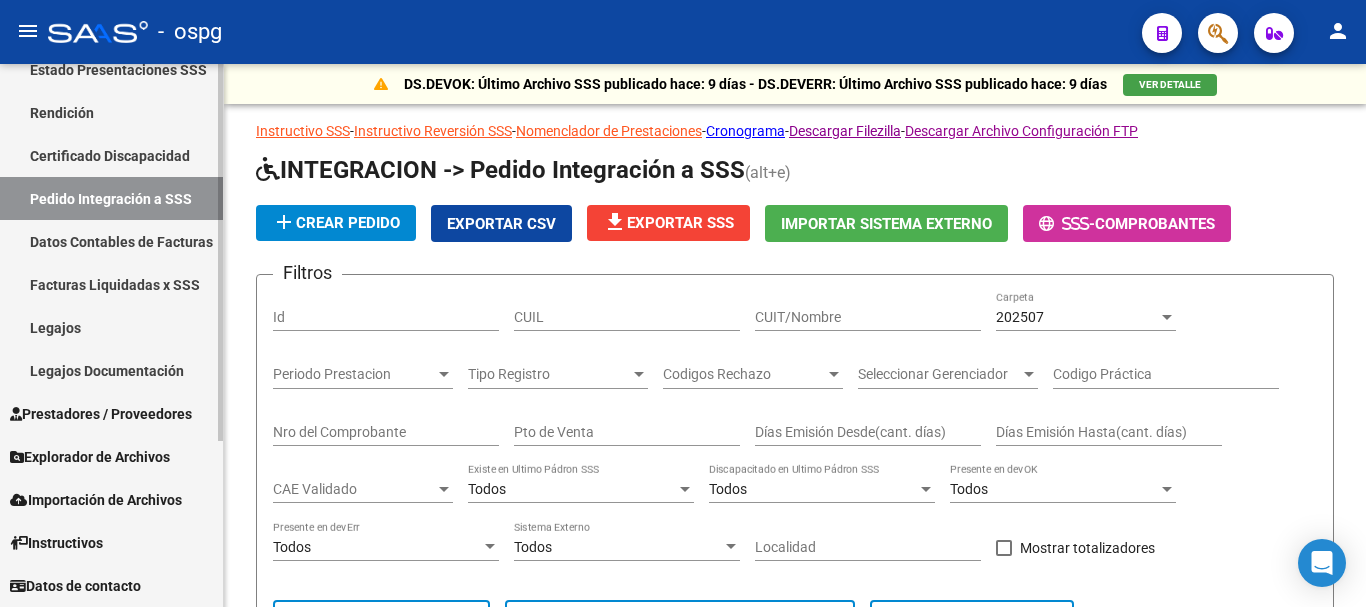 click on "Legajos" at bounding box center (111, 327) 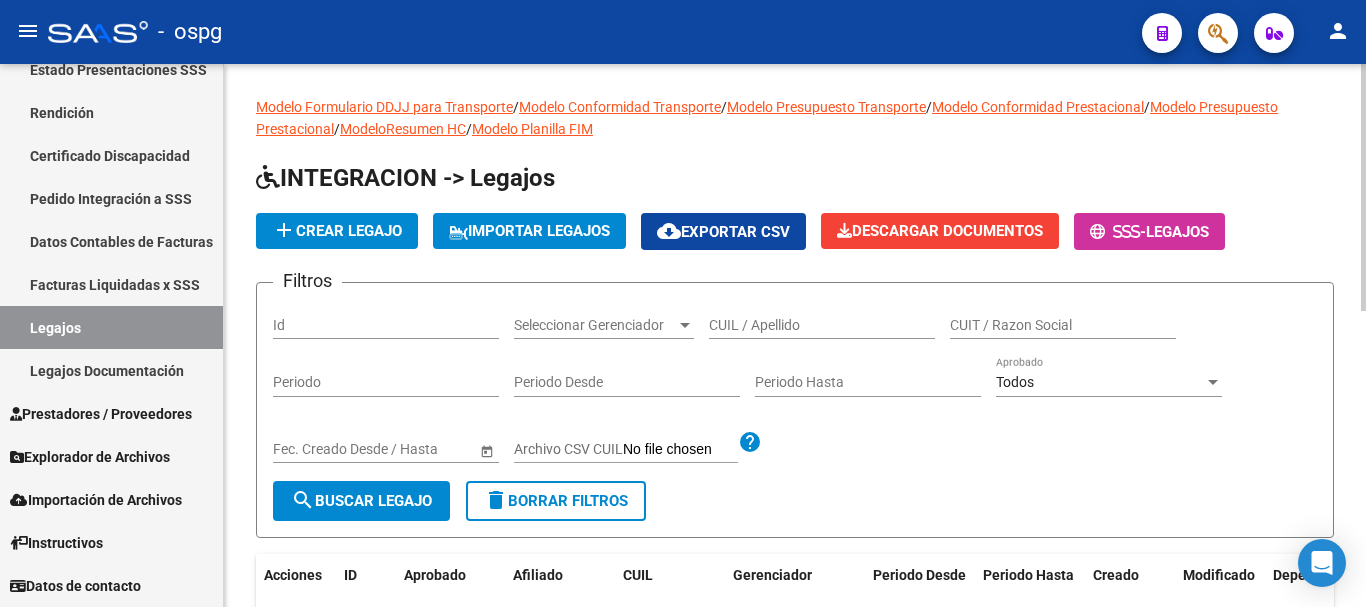 click on "CUIL / Apellido" at bounding box center (822, 325) 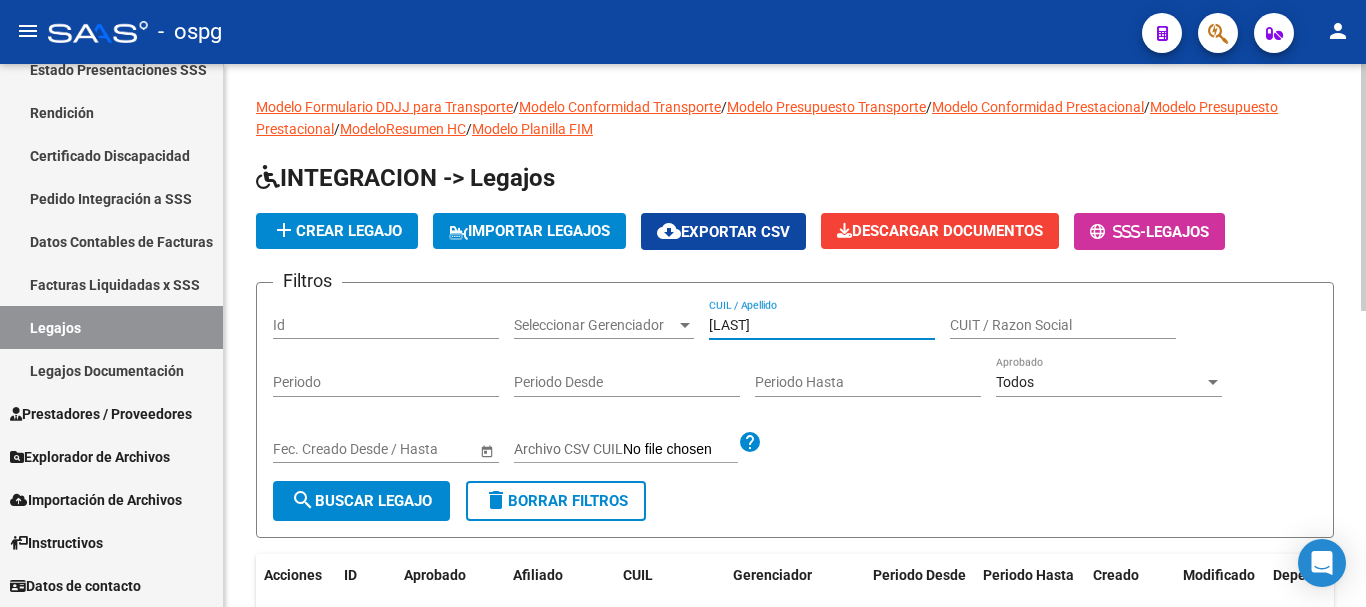 type on "BARCIA" 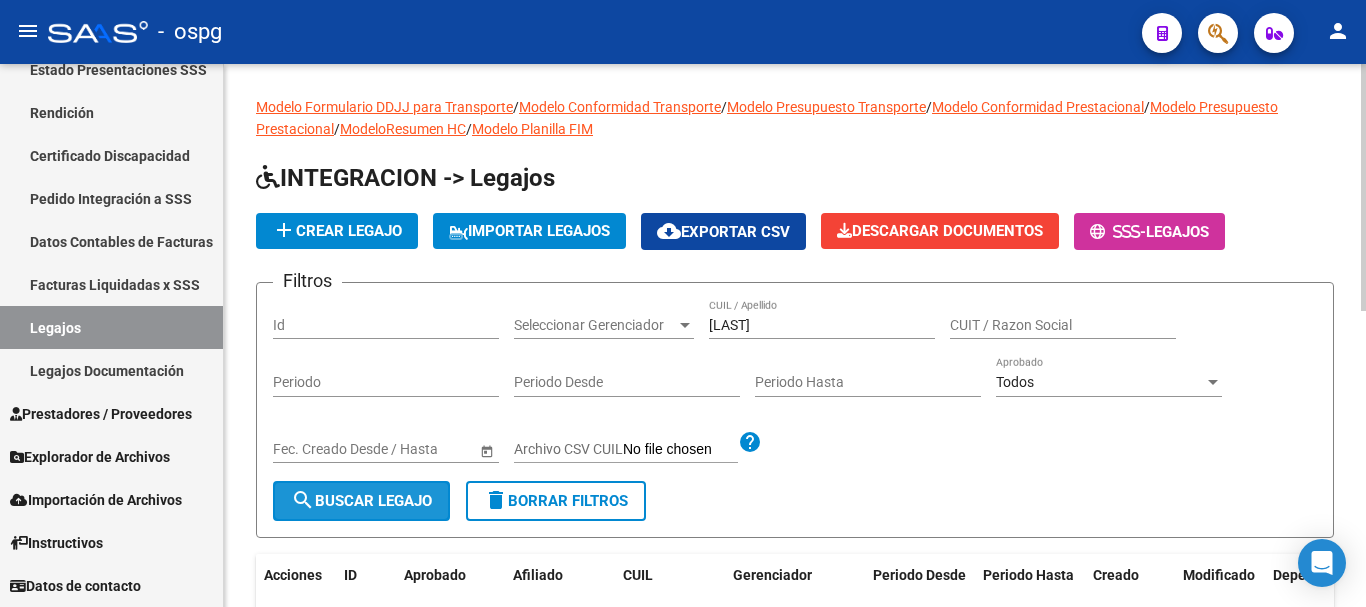 click on "search  Buscar Legajo" 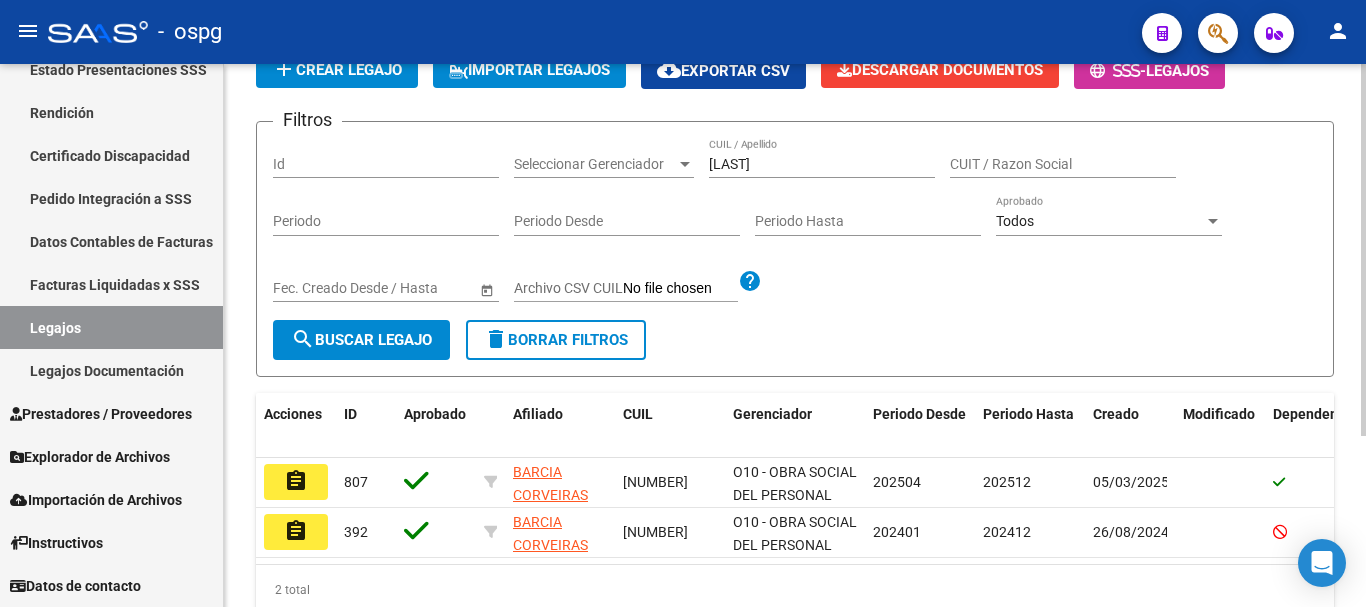 scroll, scrollTop: 200, scrollLeft: 0, axis: vertical 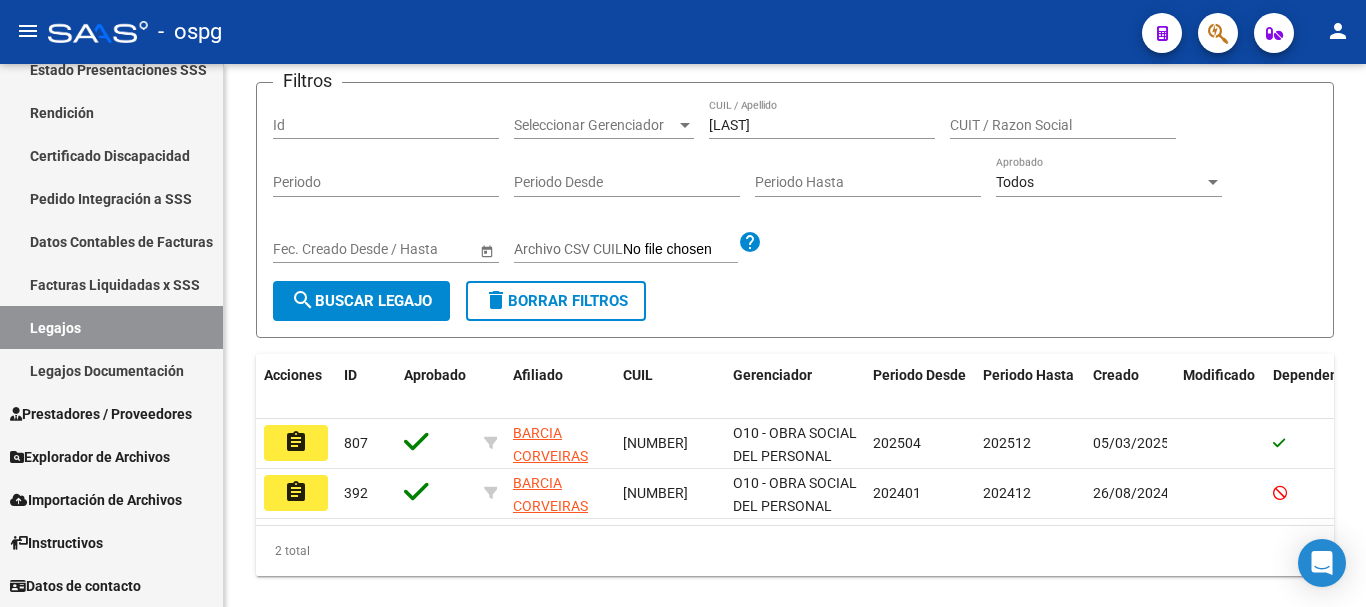 click on "assignment" 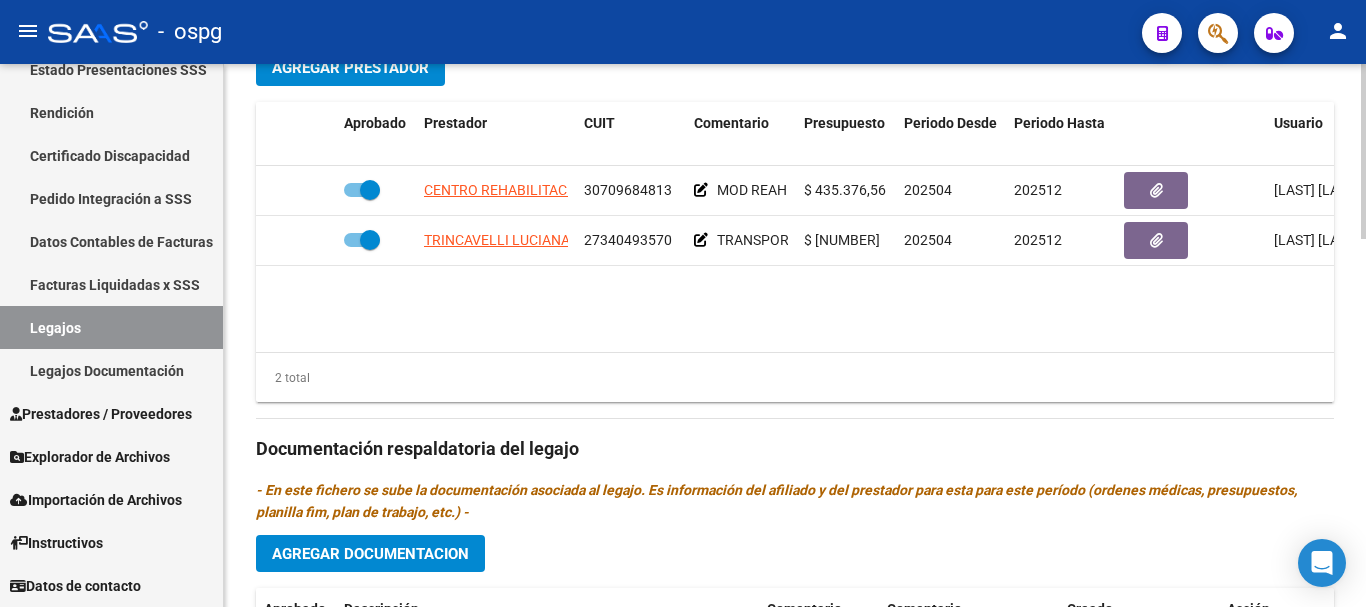 scroll, scrollTop: 800, scrollLeft: 0, axis: vertical 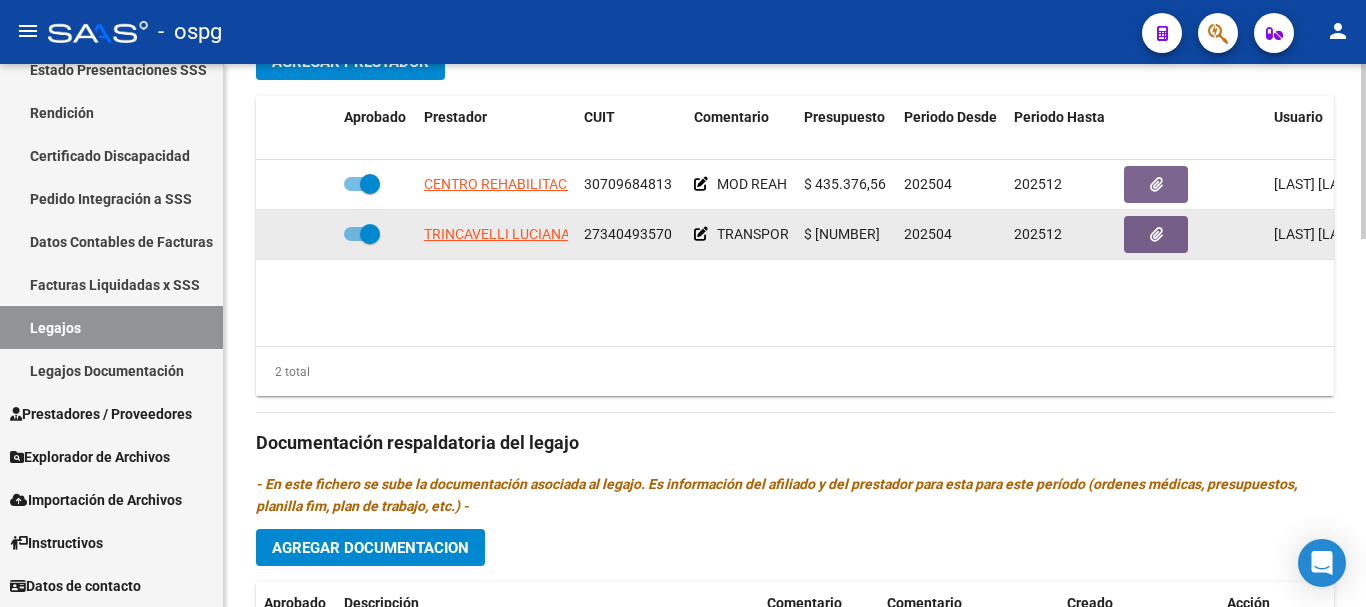click 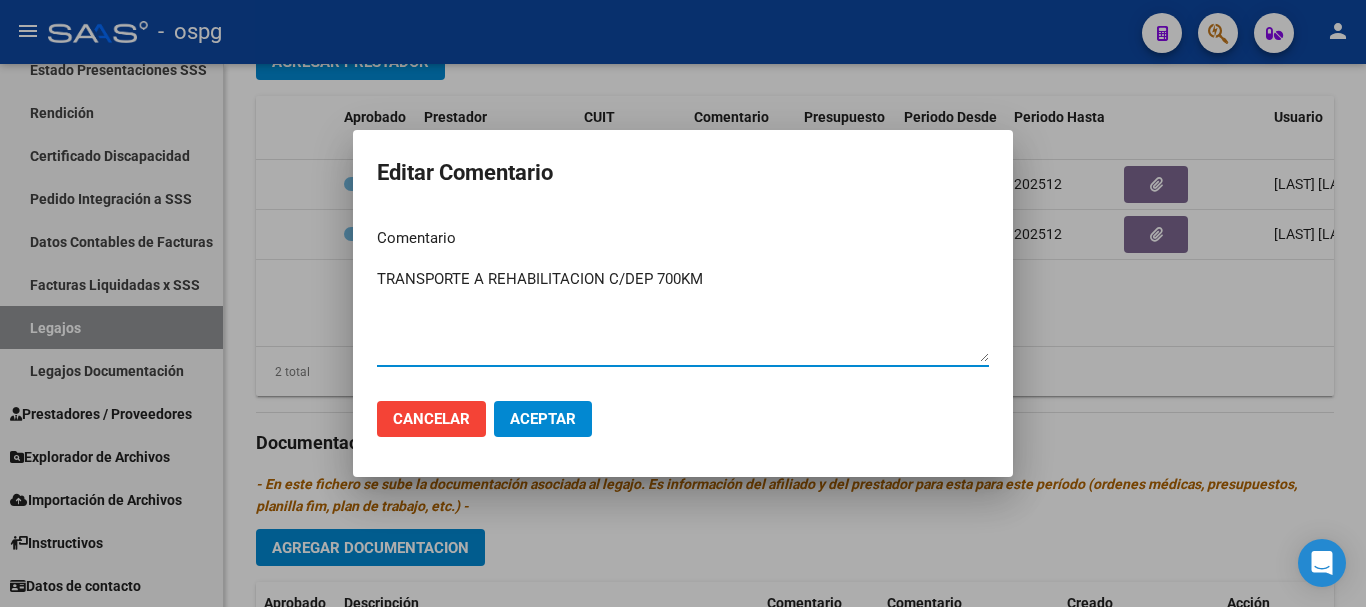 click at bounding box center (683, 303) 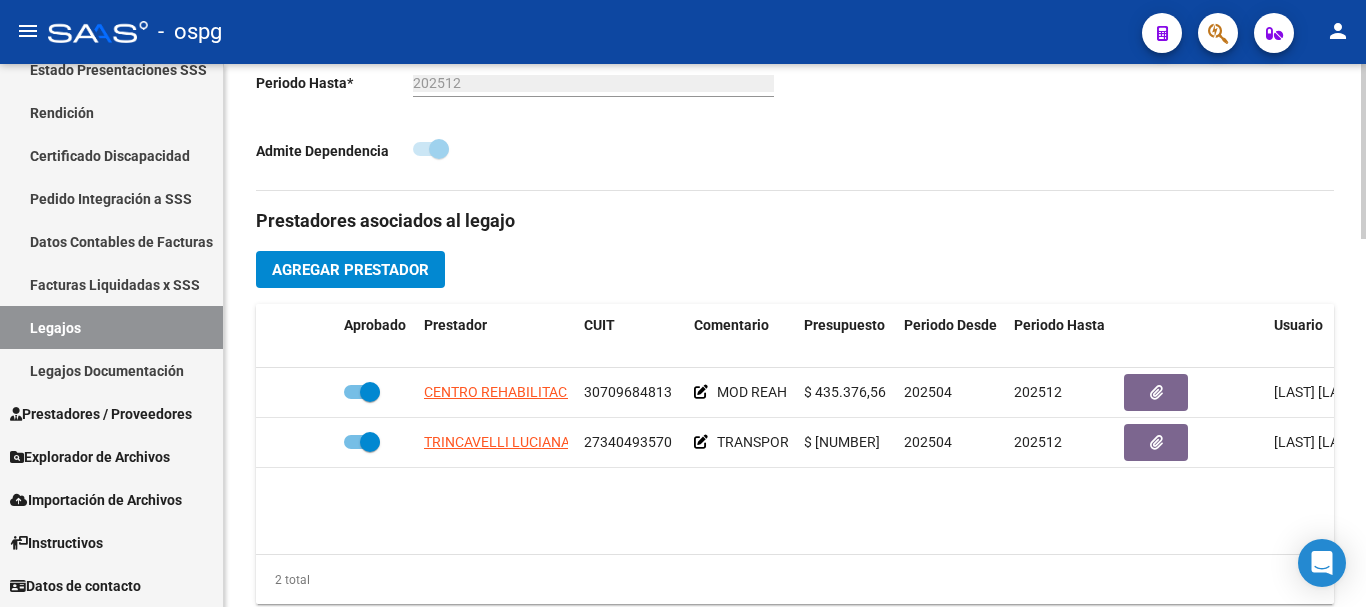 scroll, scrollTop: 600, scrollLeft: 0, axis: vertical 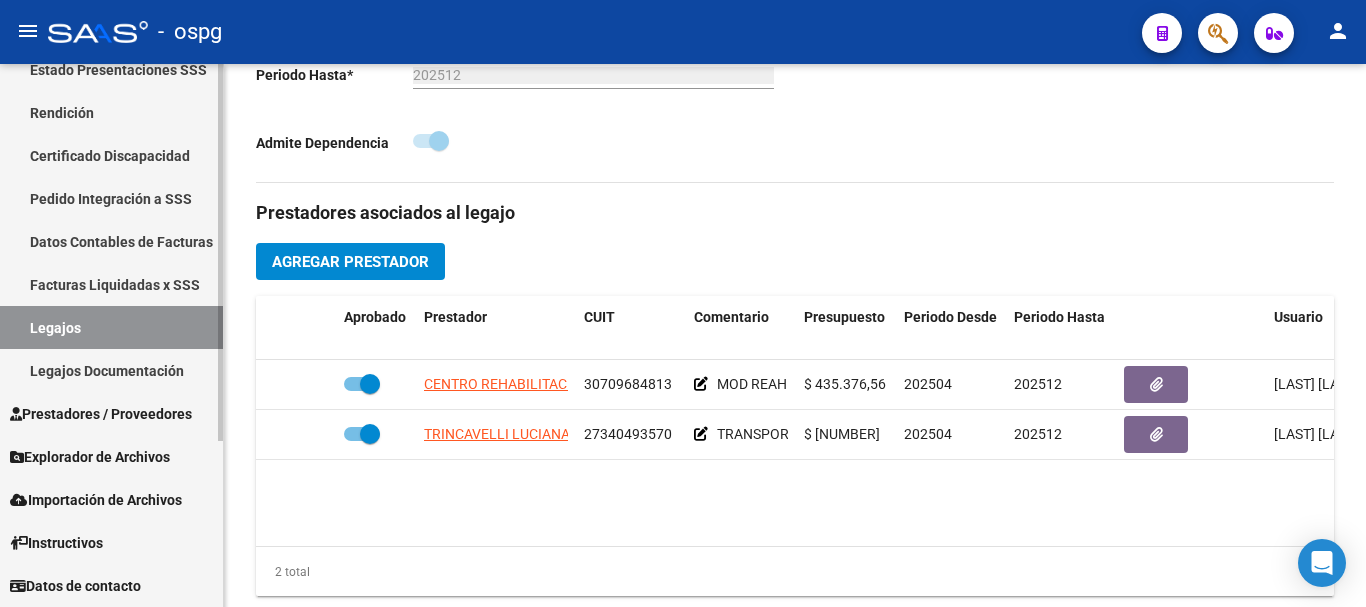 click on "Prestadores / Proveedores" at bounding box center [101, 414] 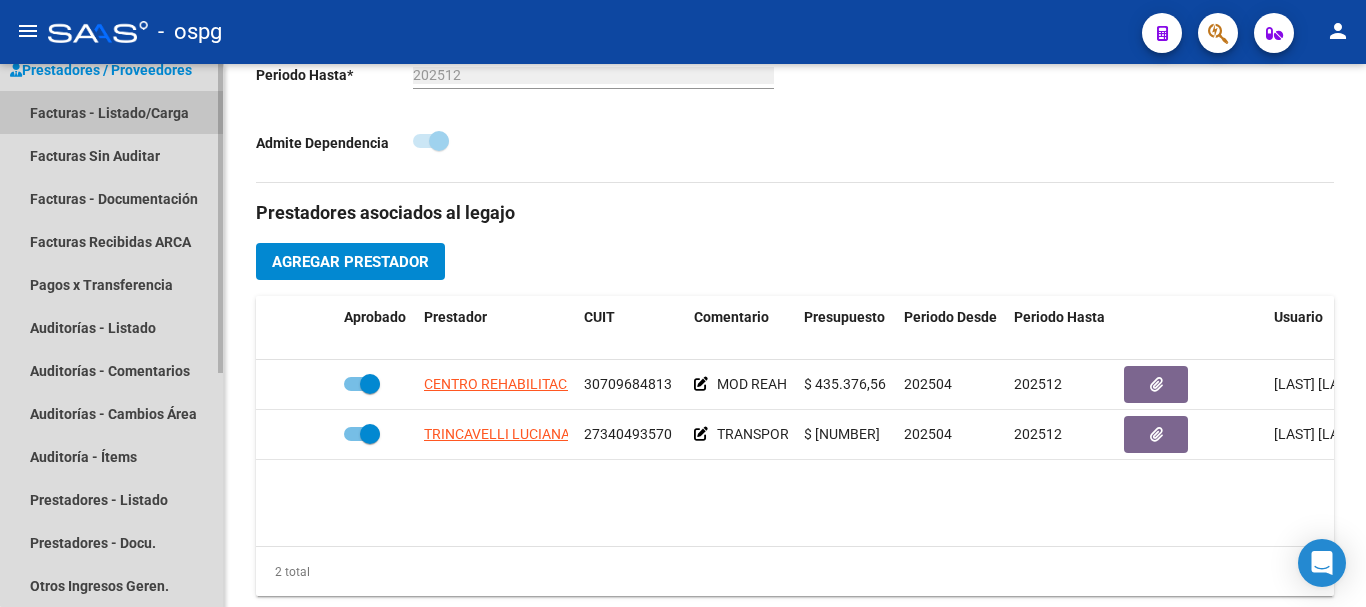 click on "Facturas - Listado/Carga" at bounding box center (111, 112) 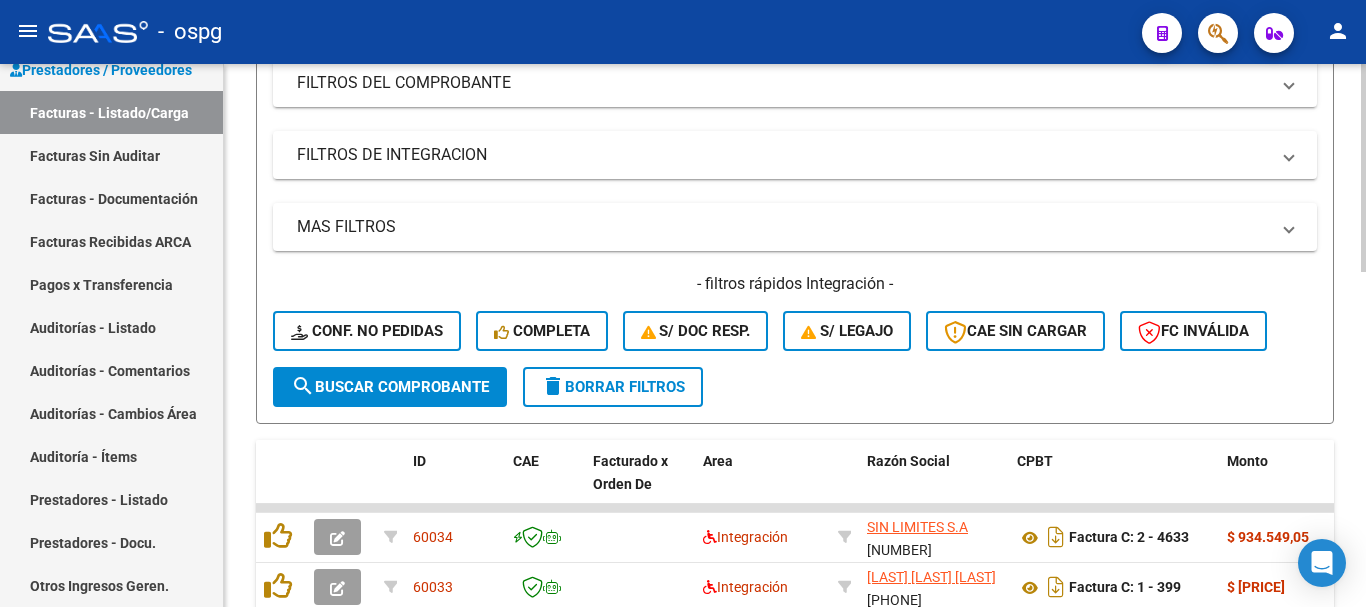 scroll, scrollTop: 277, scrollLeft: 0, axis: vertical 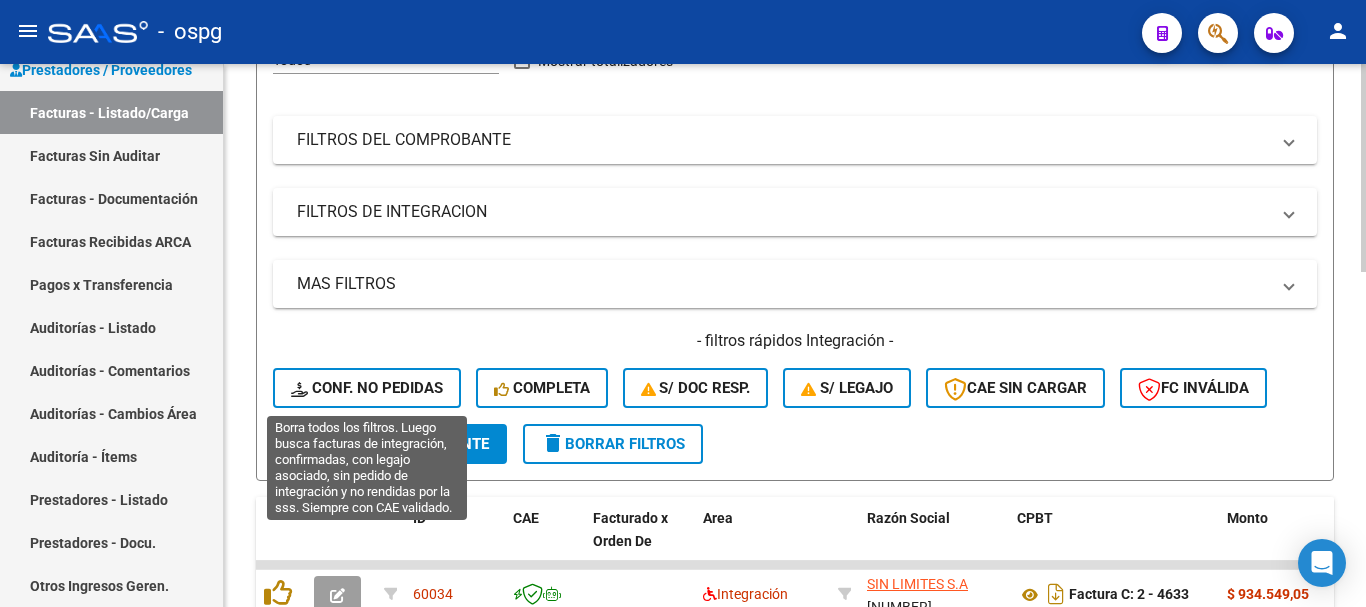 click on "Conf. no pedidas" 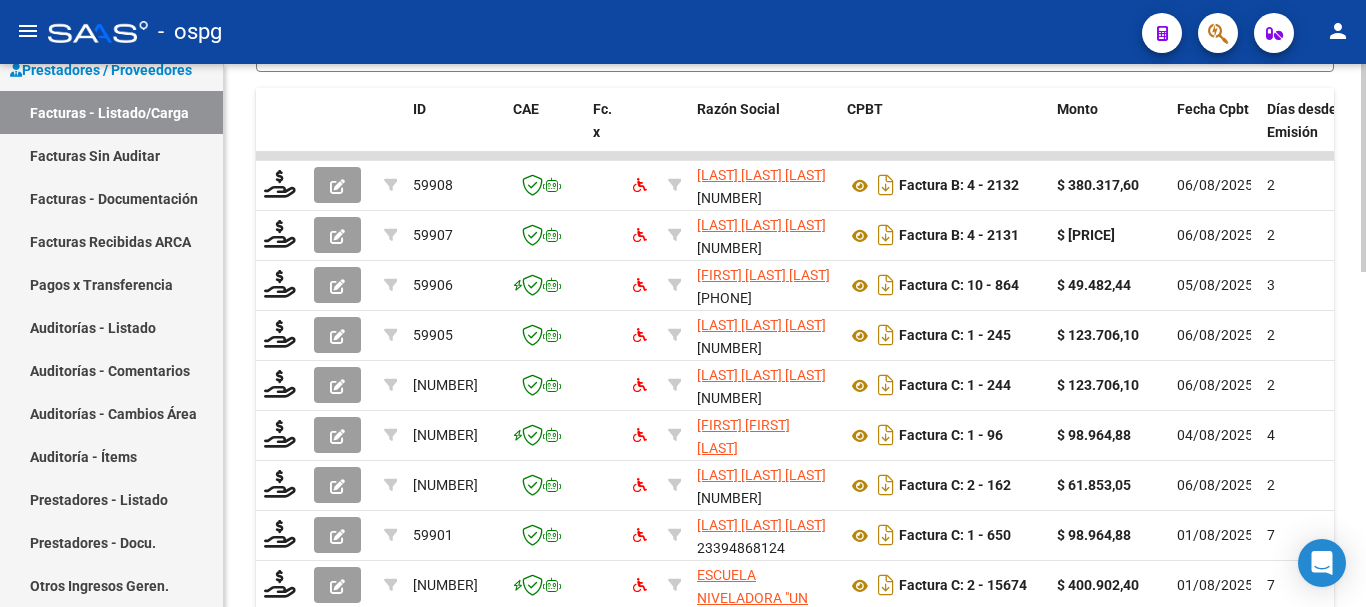 scroll, scrollTop: 677, scrollLeft: 0, axis: vertical 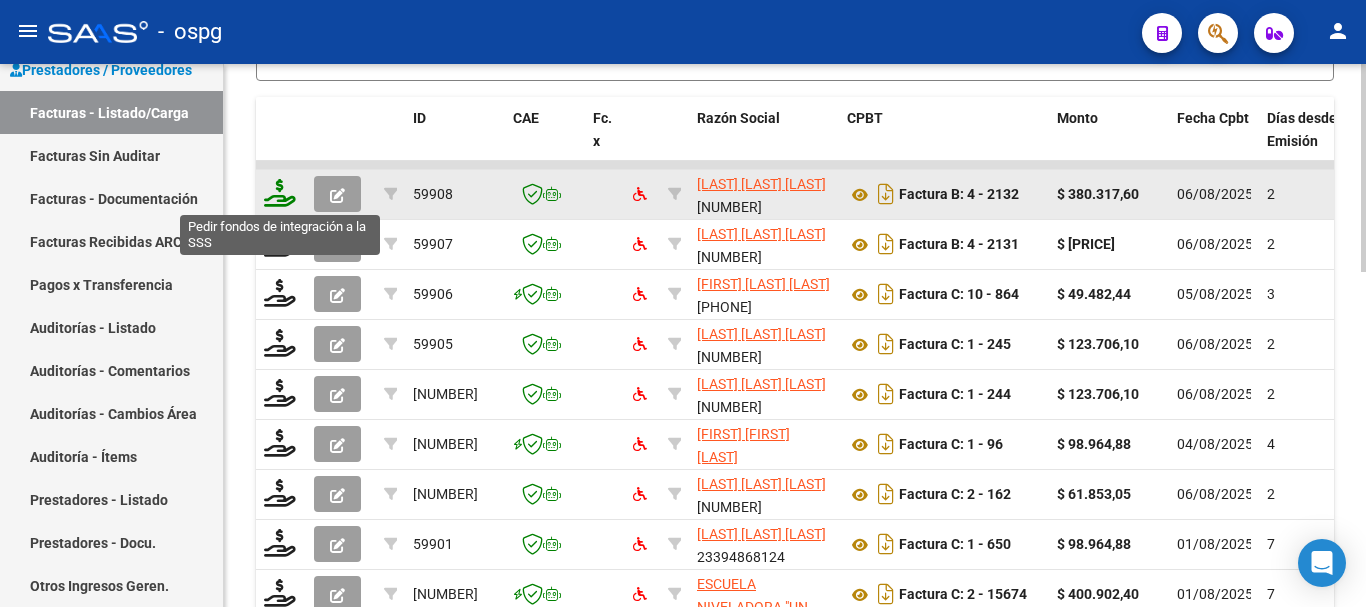 click 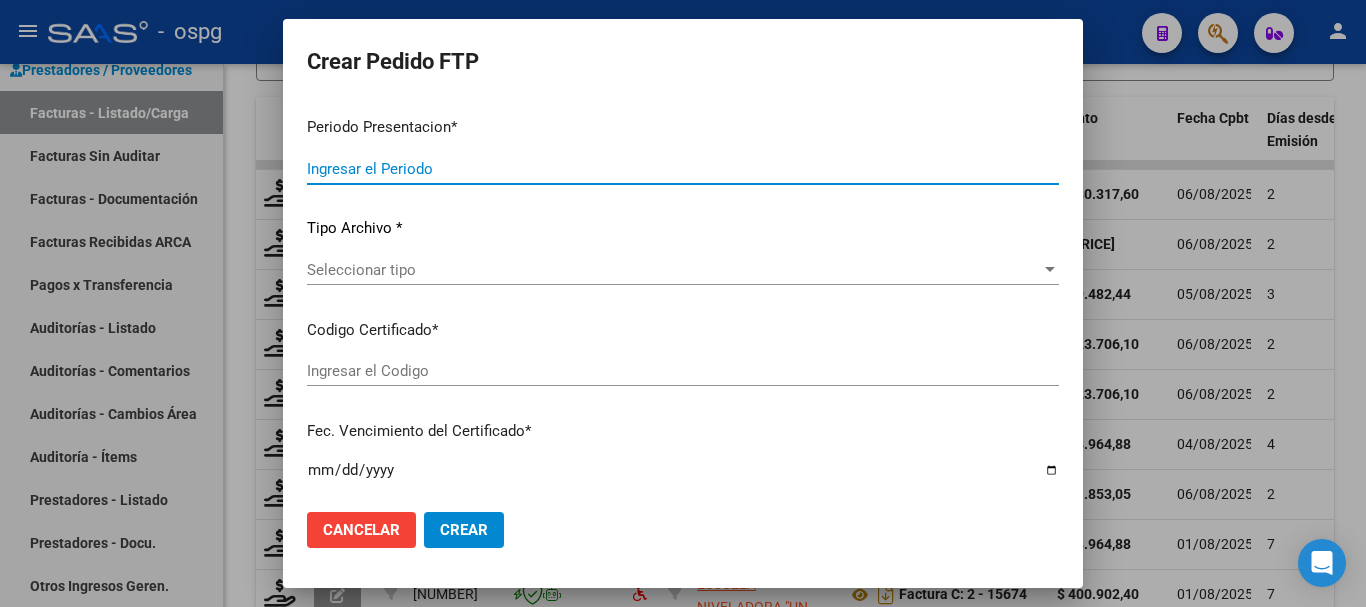 type on "202507" 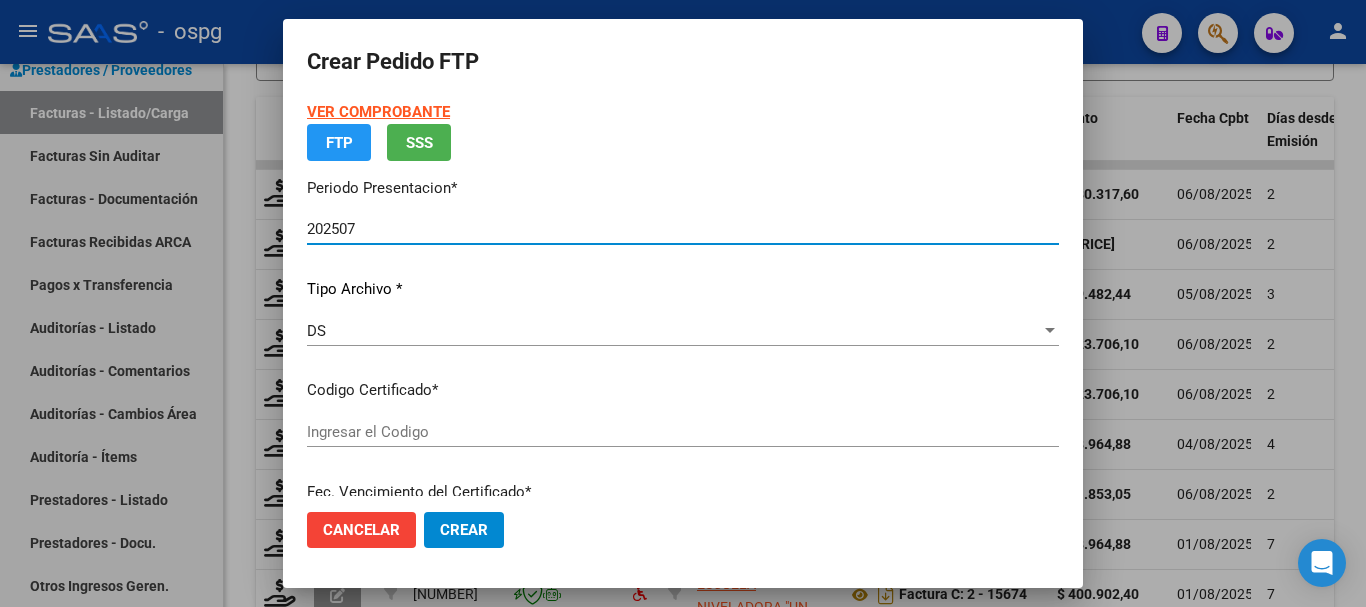 type on "8139568246" 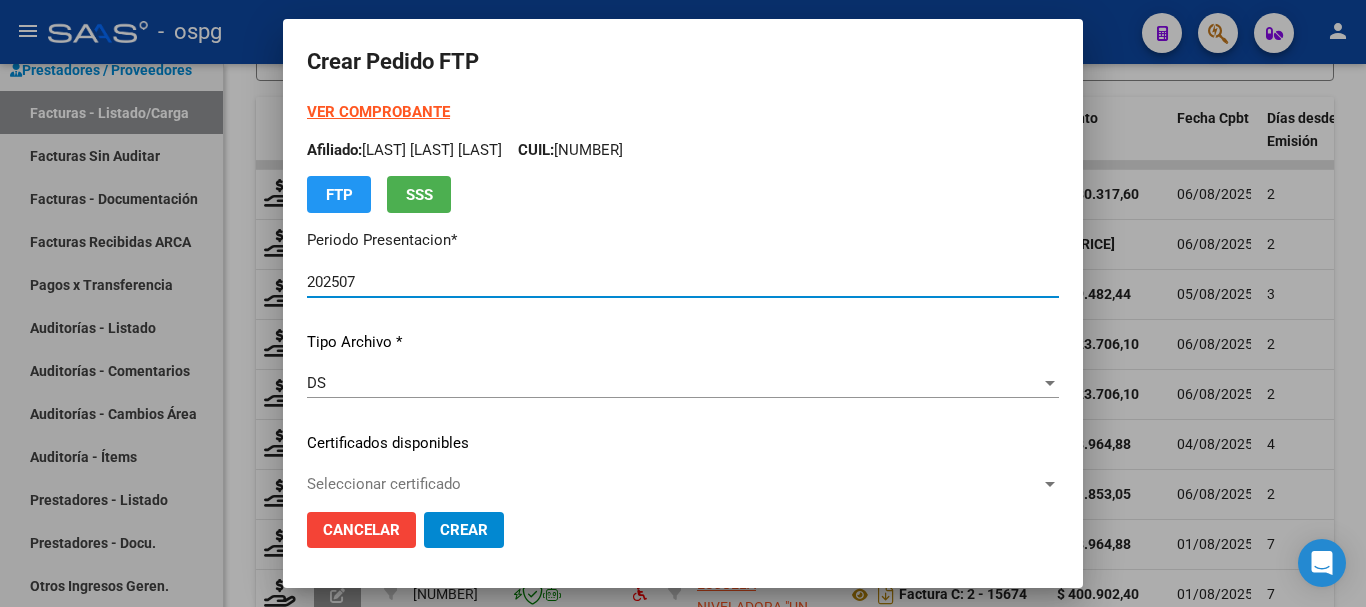 click on "VER COMPROBANTE" at bounding box center [378, 112] 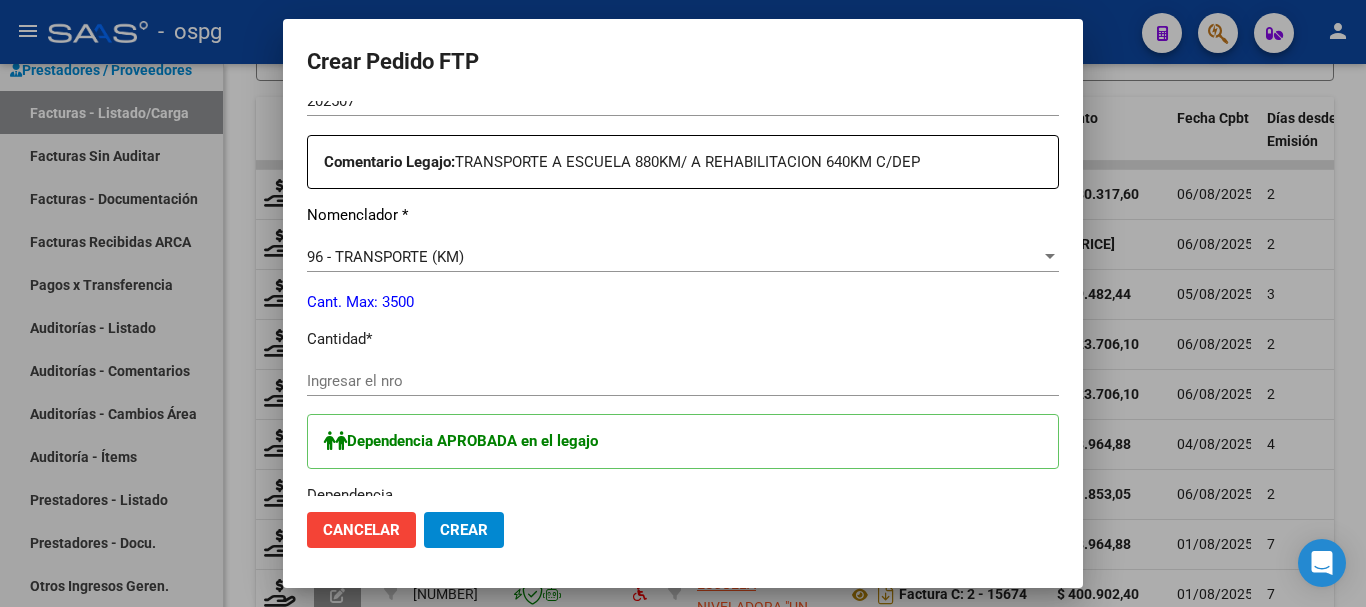 scroll, scrollTop: 800, scrollLeft: 0, axis: vertical 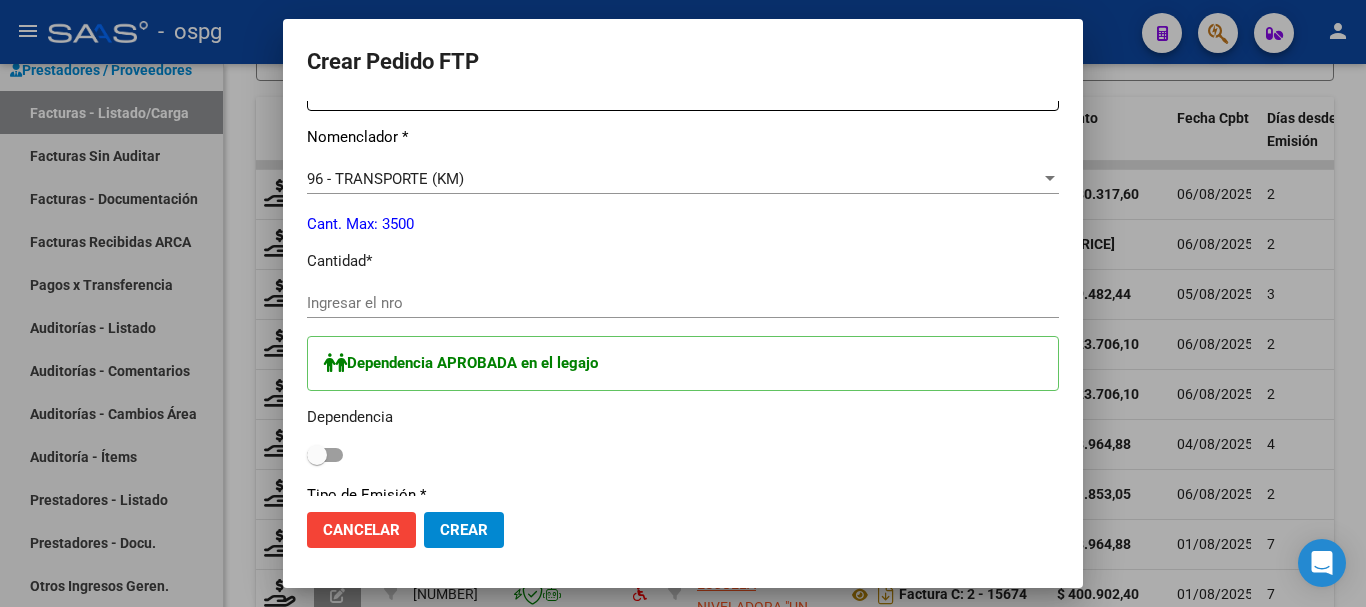 click on "Ingresar el nro" at bounding box center (683, 303) 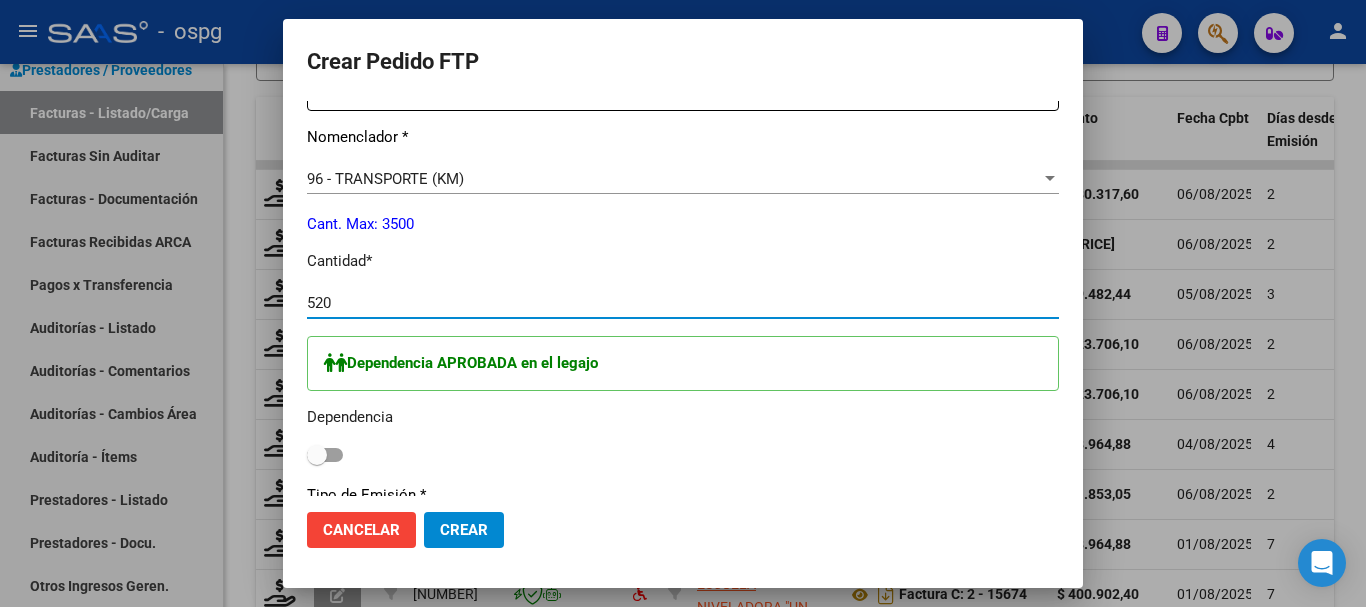 type on "520" 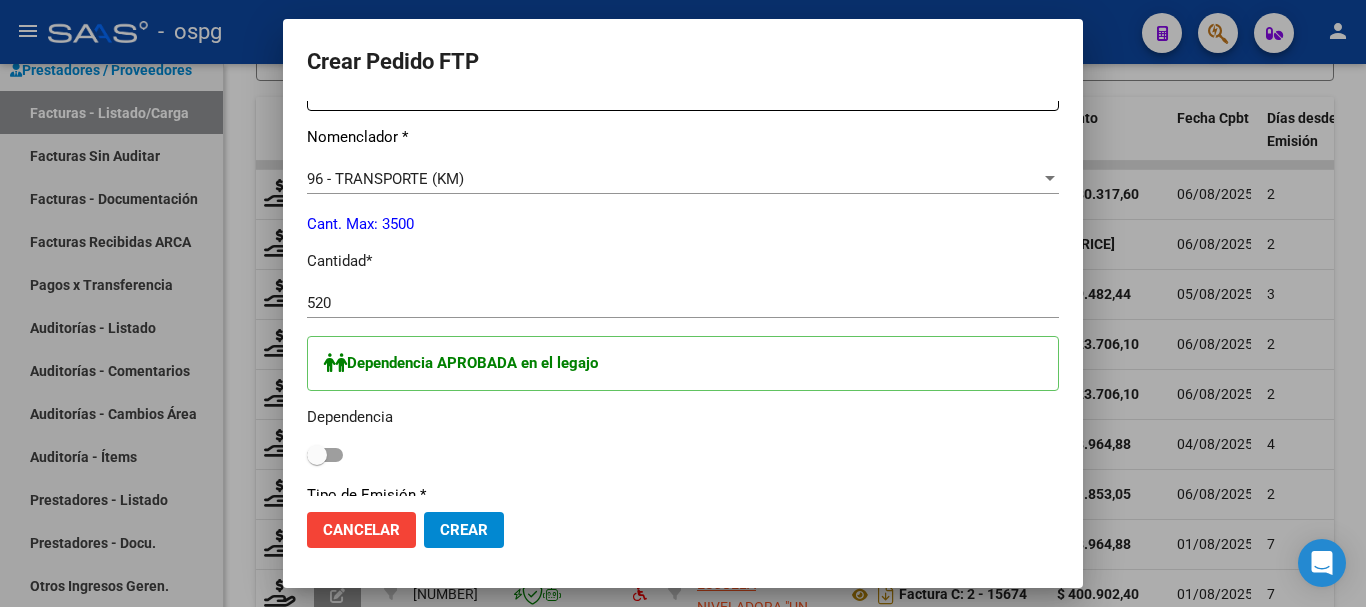 drag, startPoint x: 319, startPoint y: 452, endPoint x: 333, endPoint y: 452, distance: 14 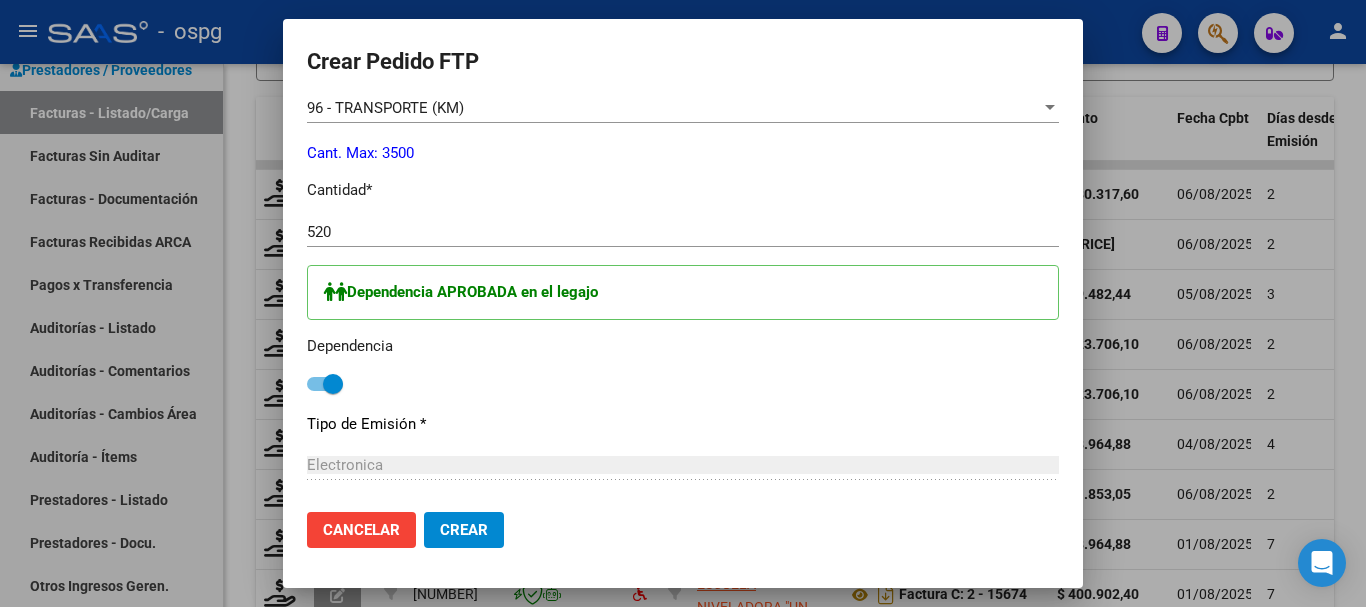 scroll, scrollTop: 879, scrollLeft: 0, axis: vertical 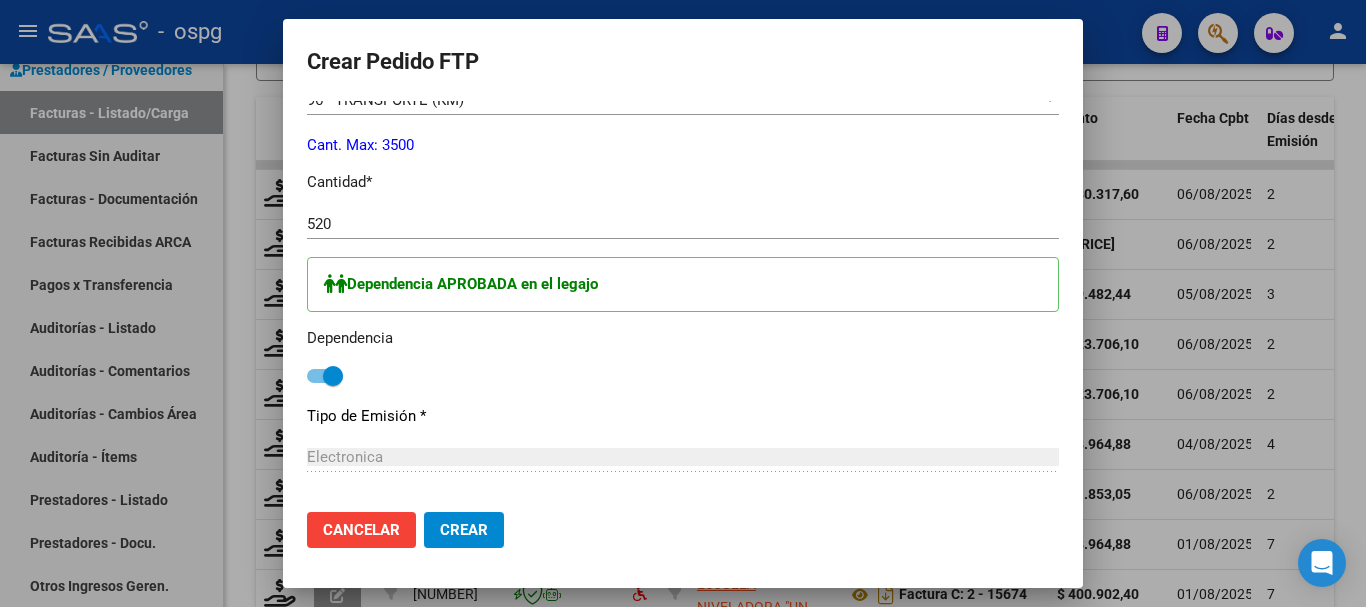 click on "Crear" 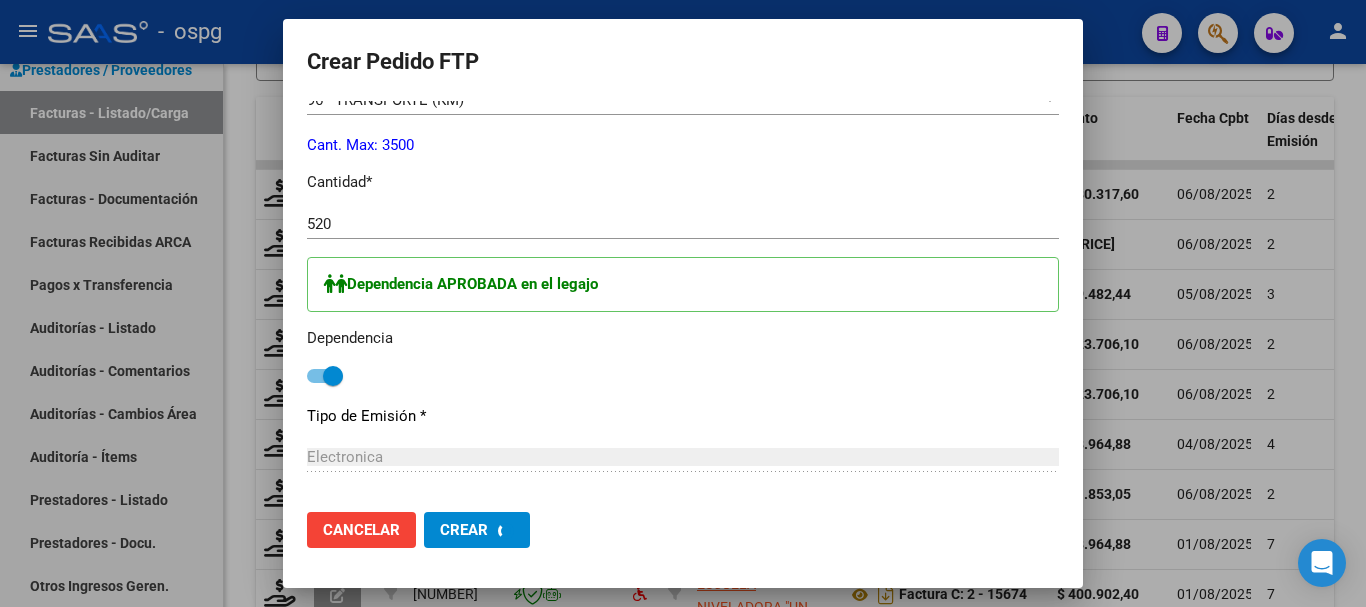 scroll, scrollTop: 766, scrollLeft: 0, axis: vertical 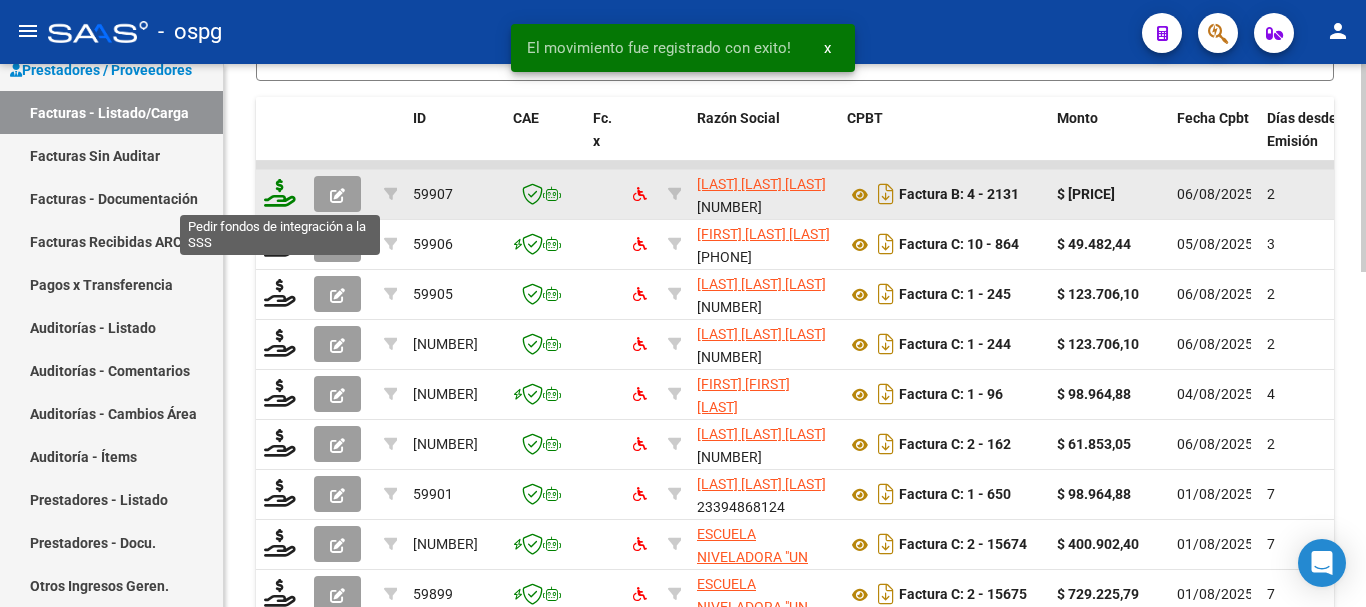 click 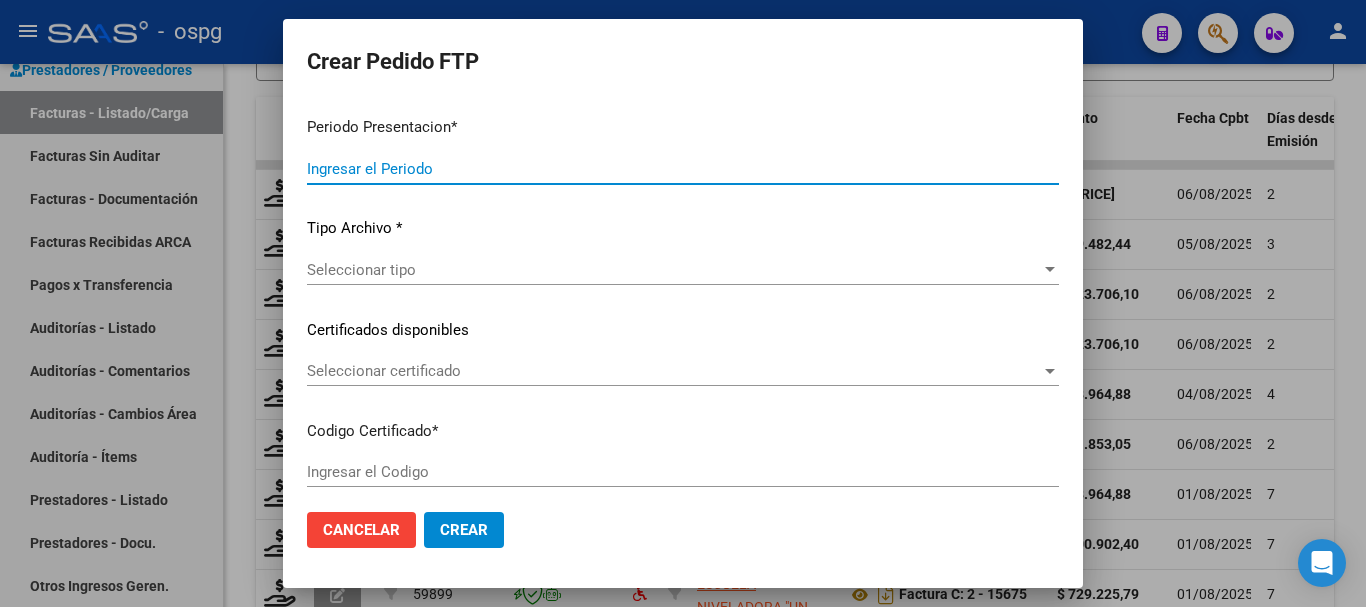 type on "202507" 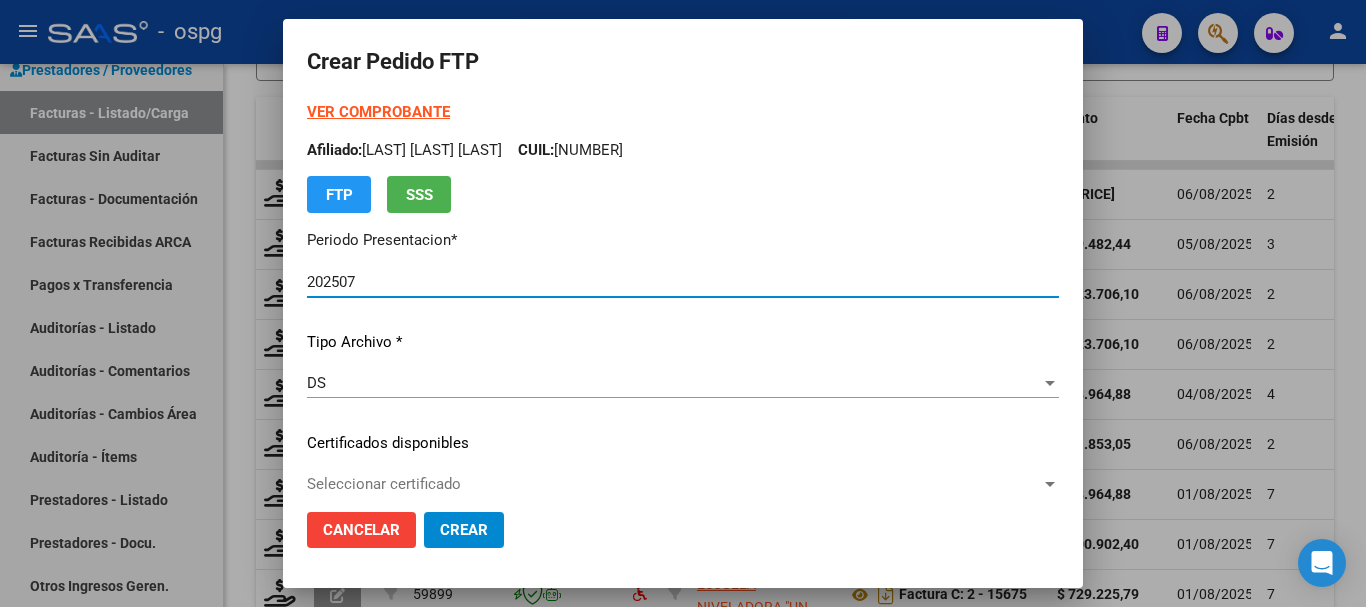 type on "8139568246" 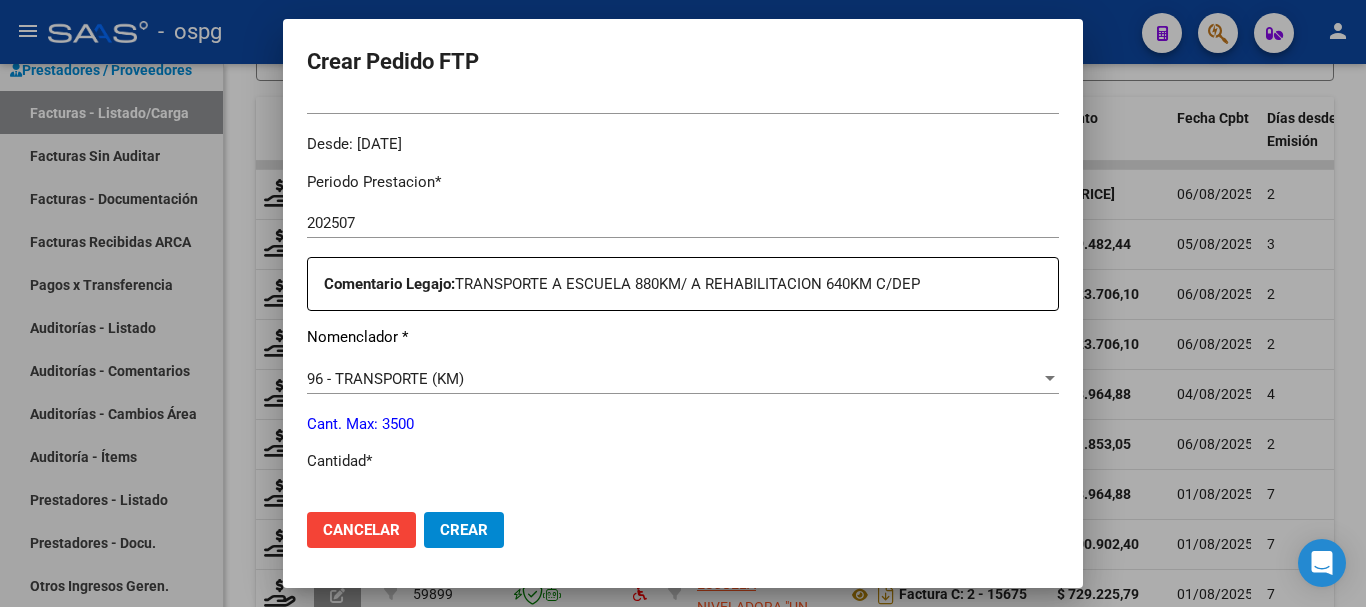 scroll, scrollTop: 700, scrollLeft: 0, axis: vertical 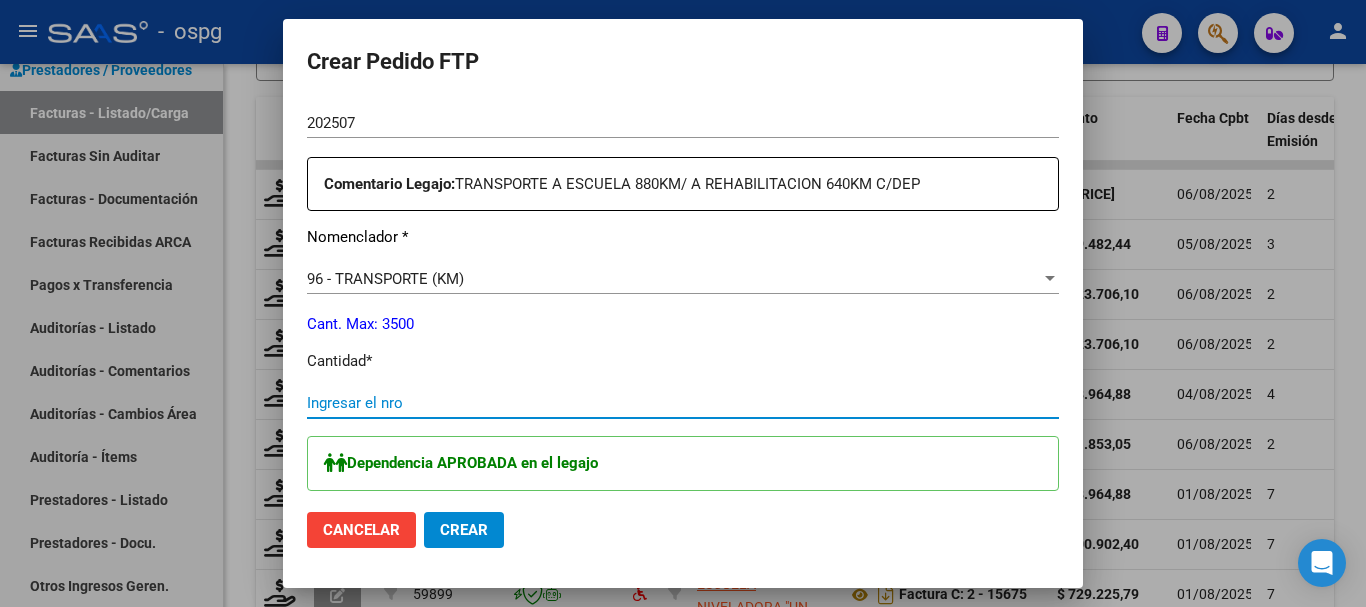 click on "Ingresar el nro" at bounding box center [683, 403] 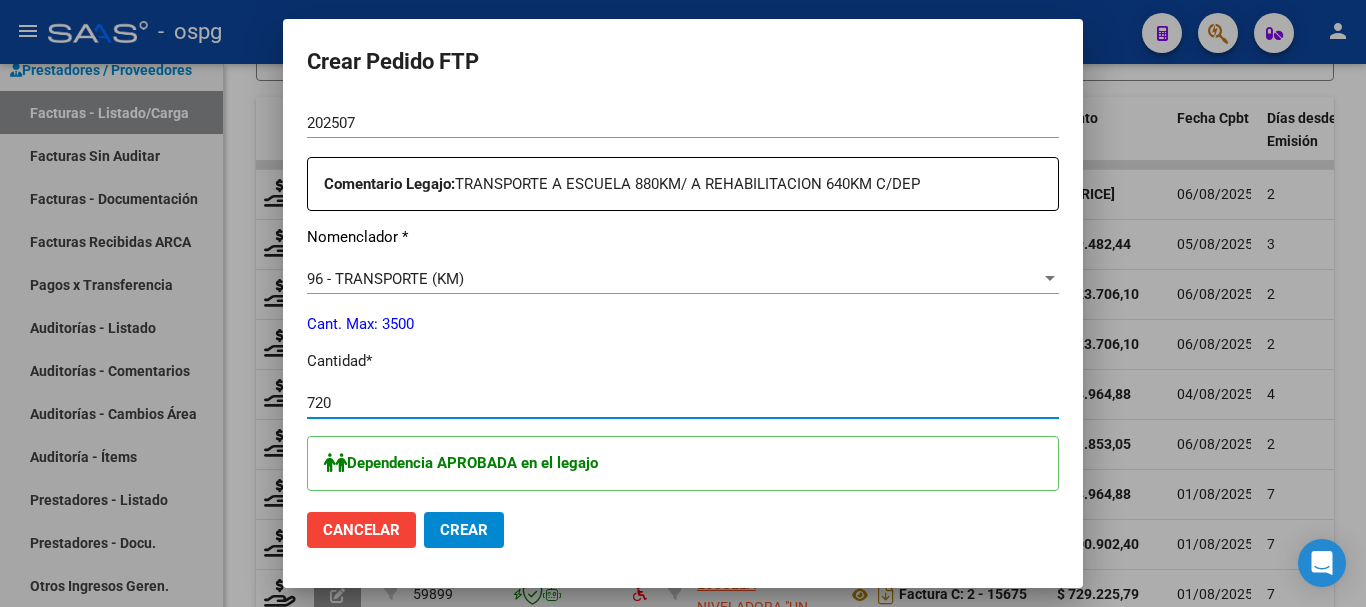 type on "720" 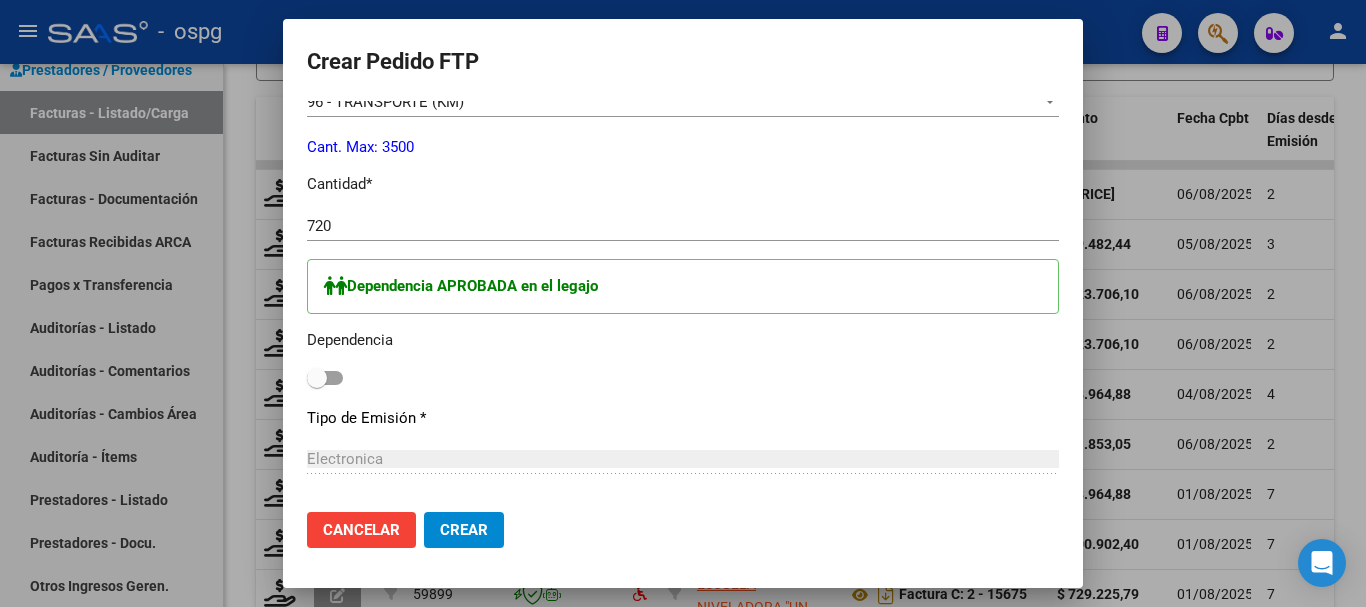 scroll, scrollTop: 900, scrollLeft: 0, axis: vertical 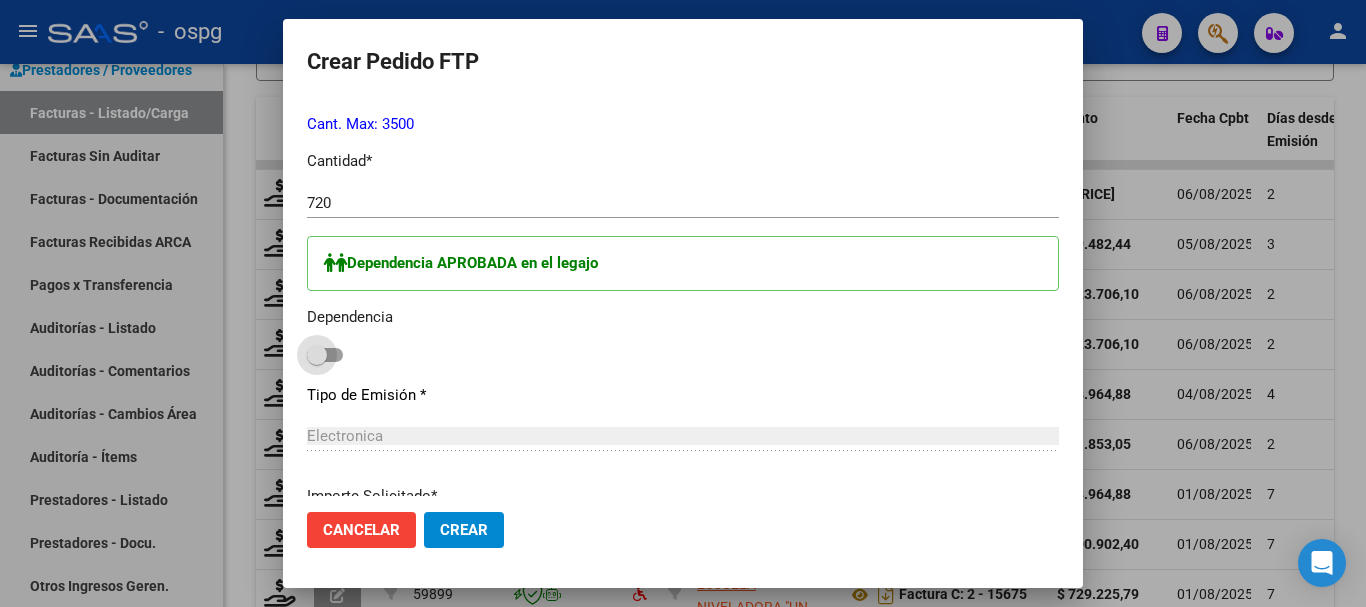 drag, startPoint x: 319, startPoint y: 350, endPoint x: 335, endPoint y: 353, distance: 16.27882 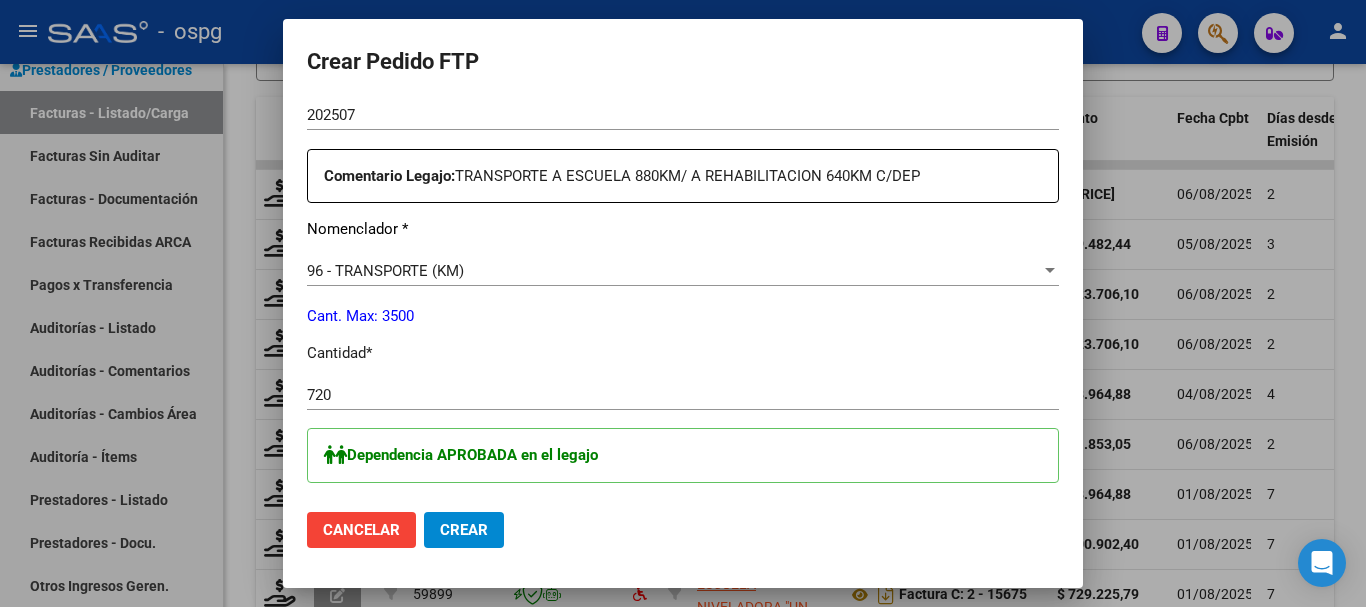 scroll, scrollTop: 700, scrollLeft: 0, axis: vertical 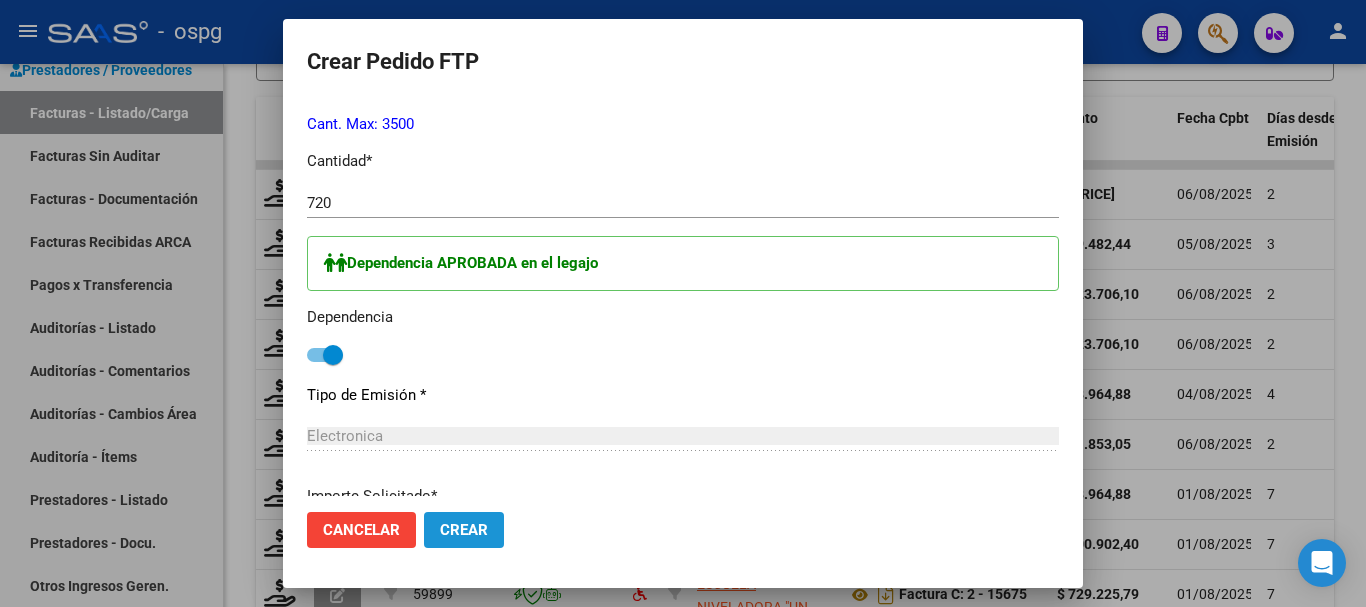 click on "Crear" 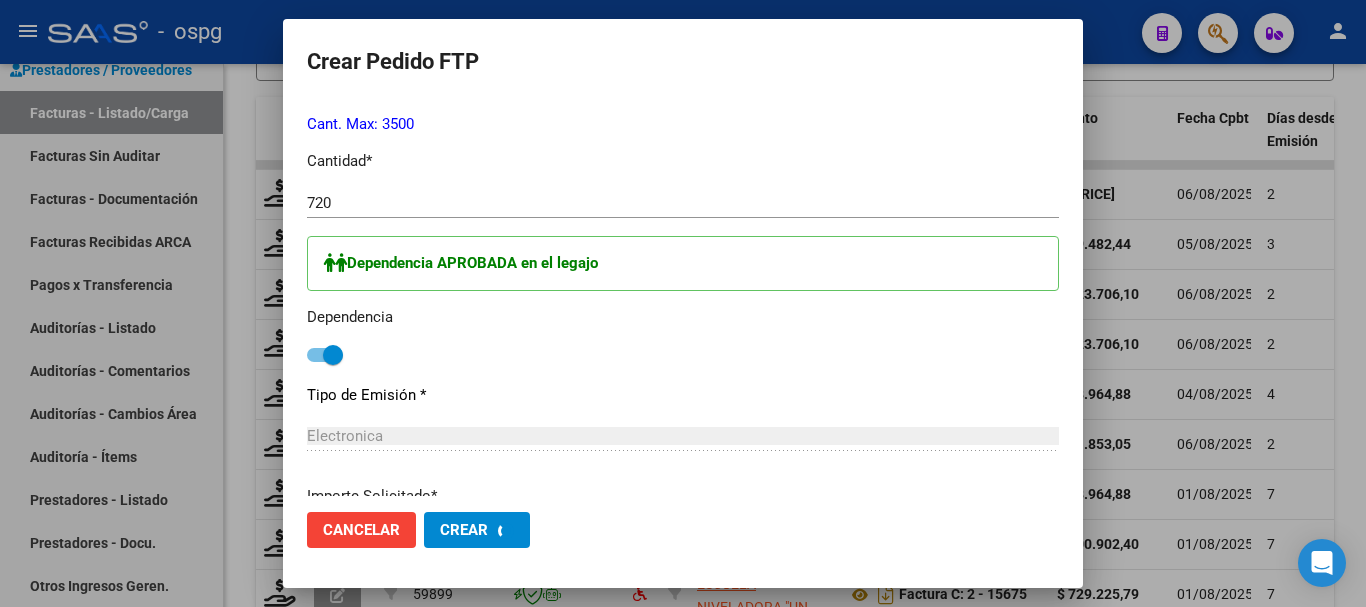 scroll, scrollTop: 0, scrollLeft: 0, axis: both 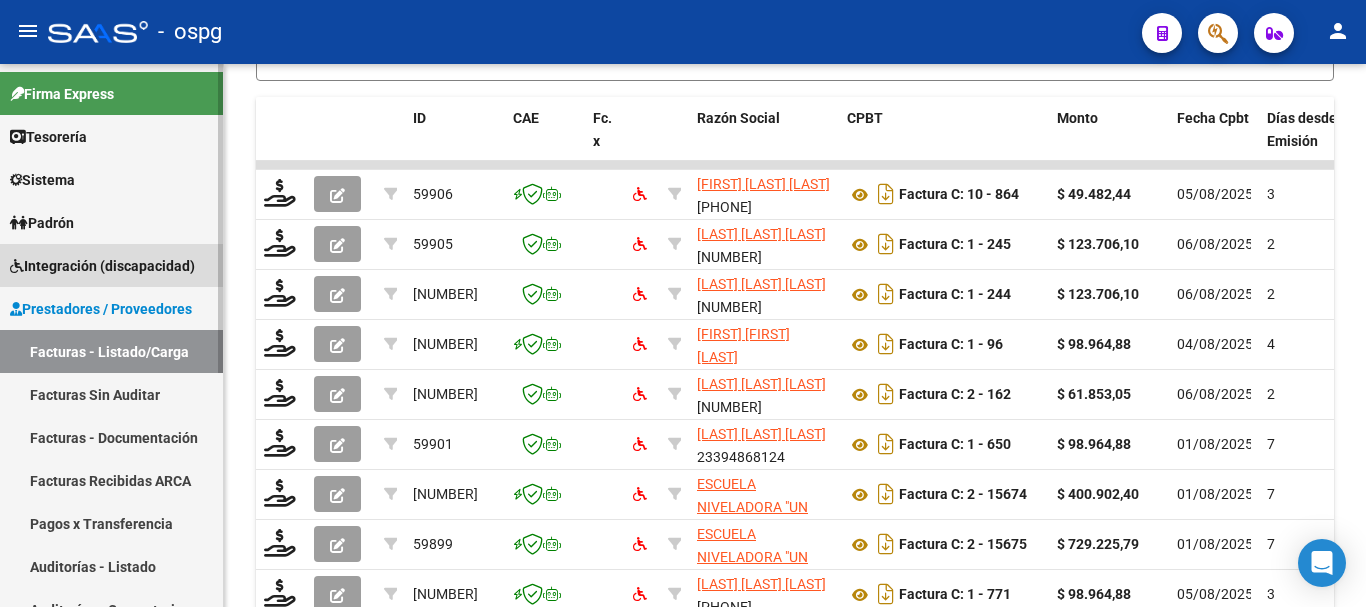 click on "Integración (discapacidad)" at bounding box center [102, 266] 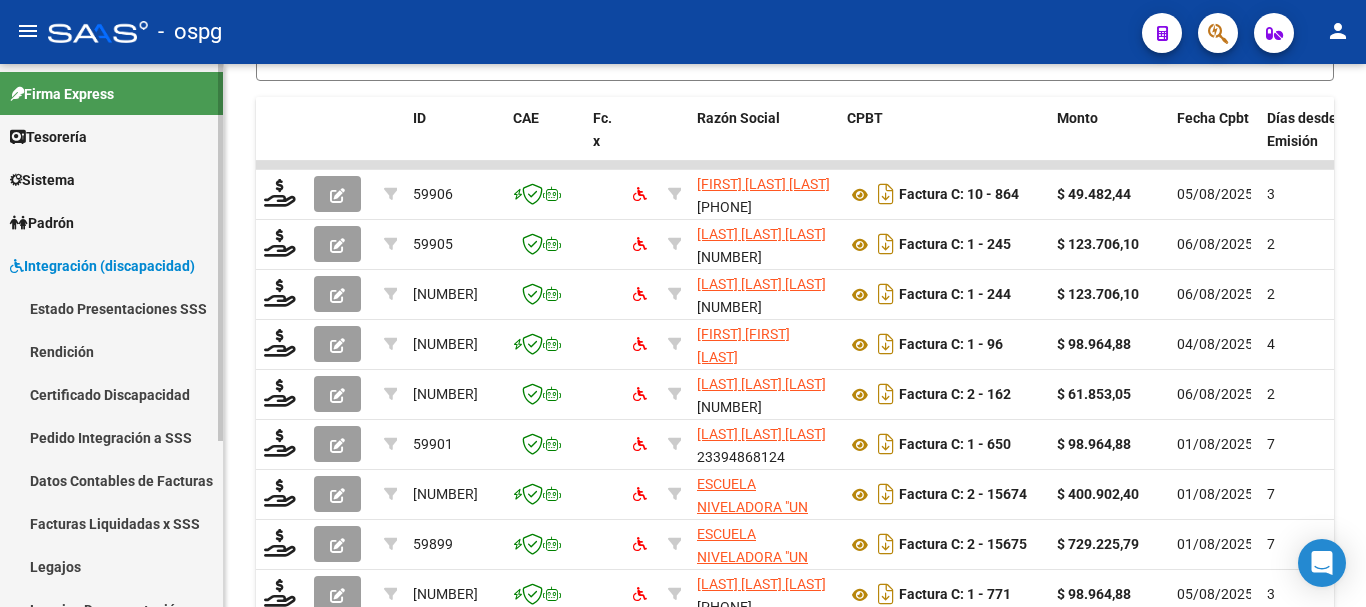 click on "Facturas Liquidadas x SSS" at bounding box center (111, 523) 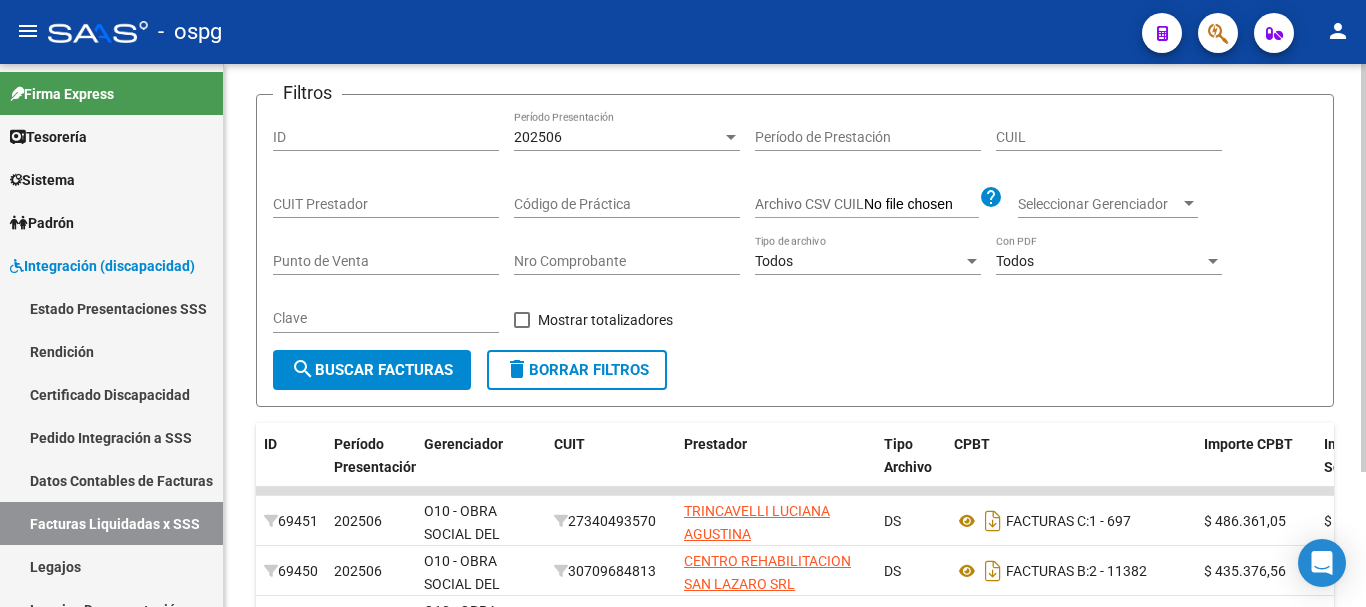 scroll, scrollTop: 677, scrollLeft: 0, axis: vertical 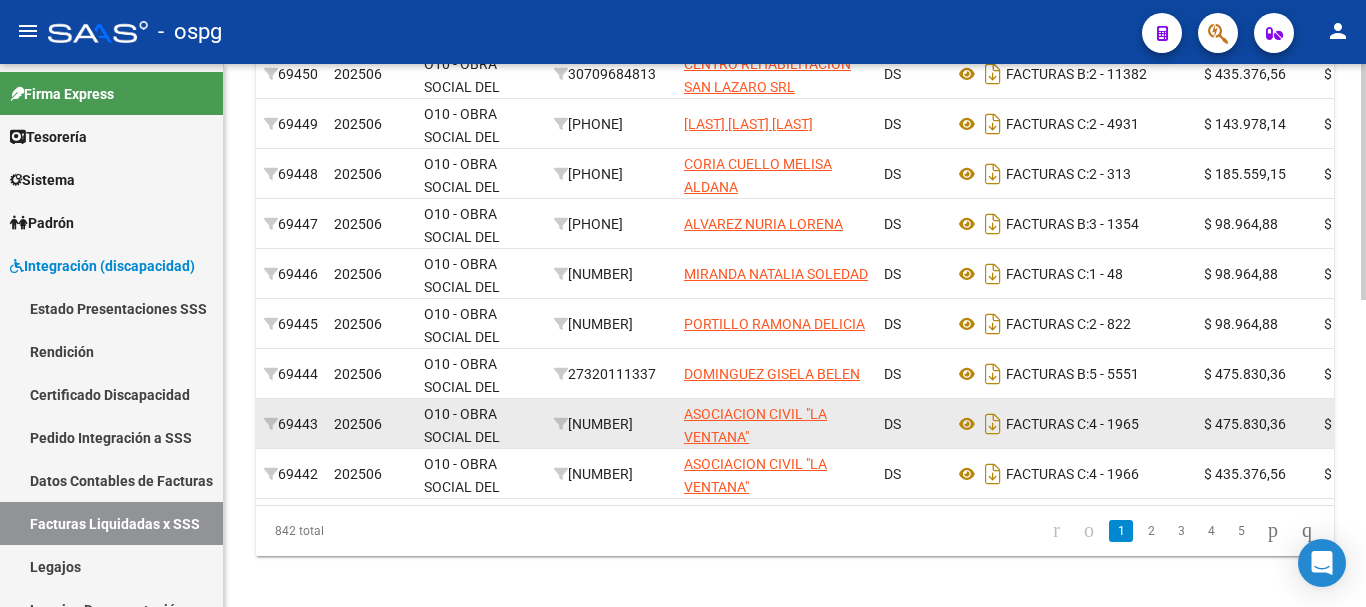 drag, startPoint x: 393, startPoint y: 208, endPoint x: 925, endPoint y: 438, distance: 579.58954 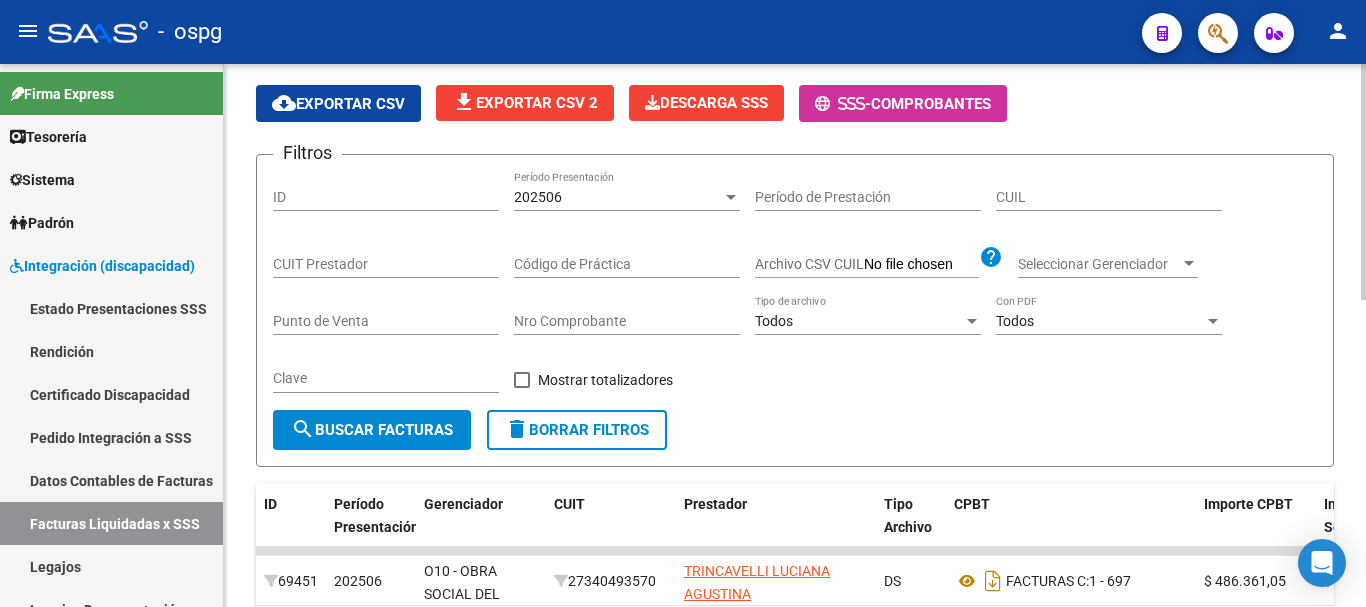 scroll, scrollTop: 0, scrollLeft: 0, axis: both 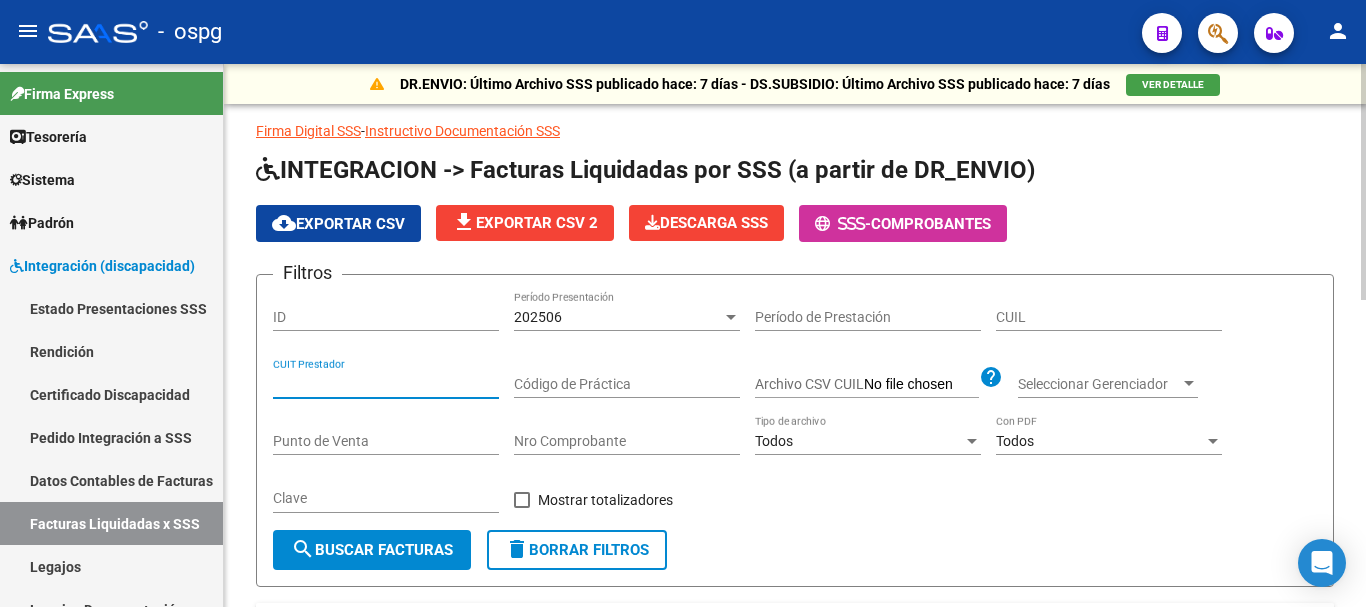 drag, startPoint x: 402, startPoint y: 384, endPoint x: 337, endPoint y: 394, distance: 65.76473 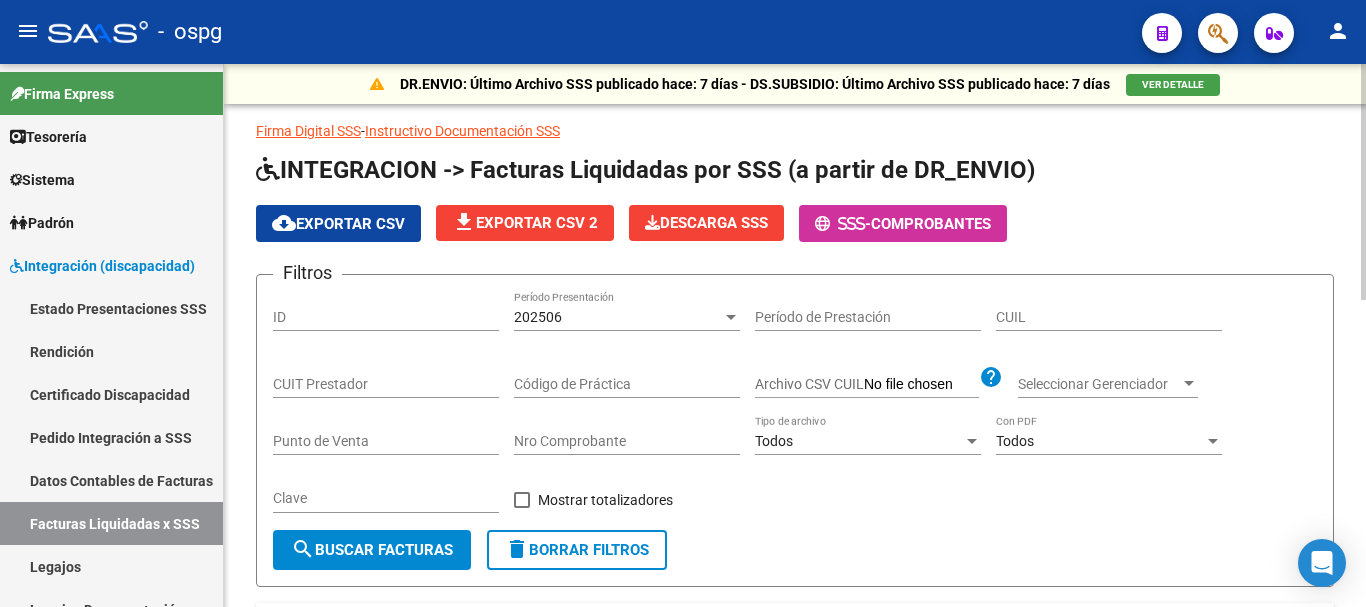 click on "CUIT Prestador" at bounding box center (386, 384) 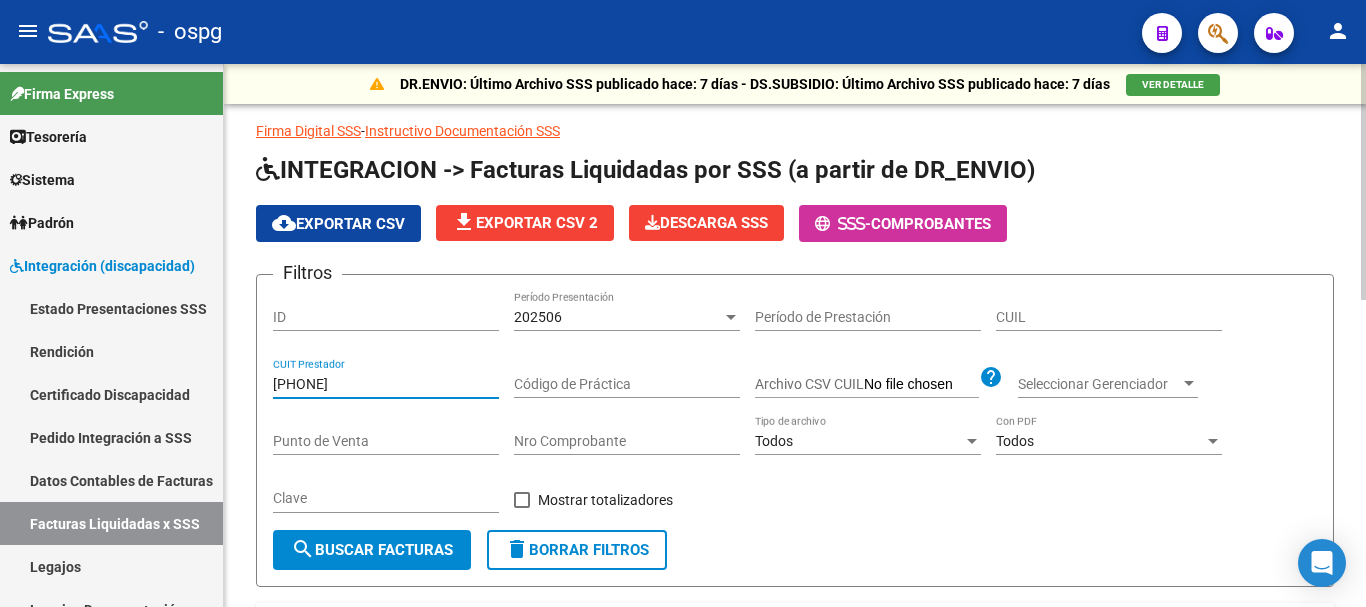 type on "27-06512927-8" 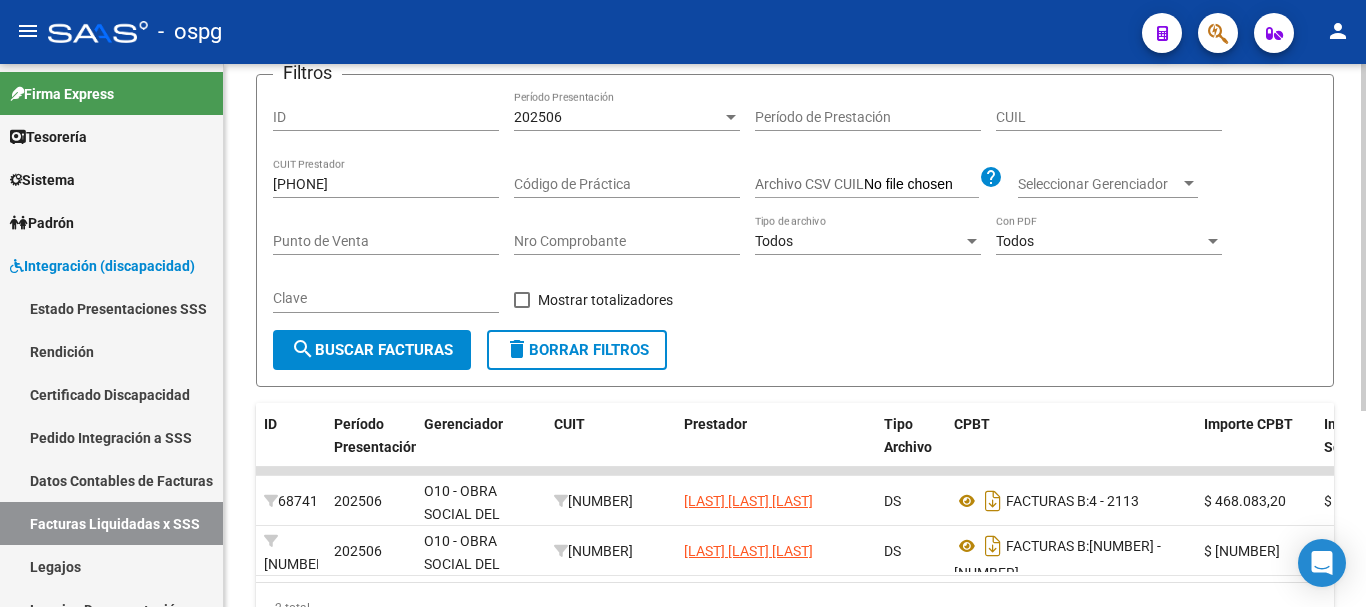 scroll, scrollTop: 306, scrollLeft: 0, axis: vertical 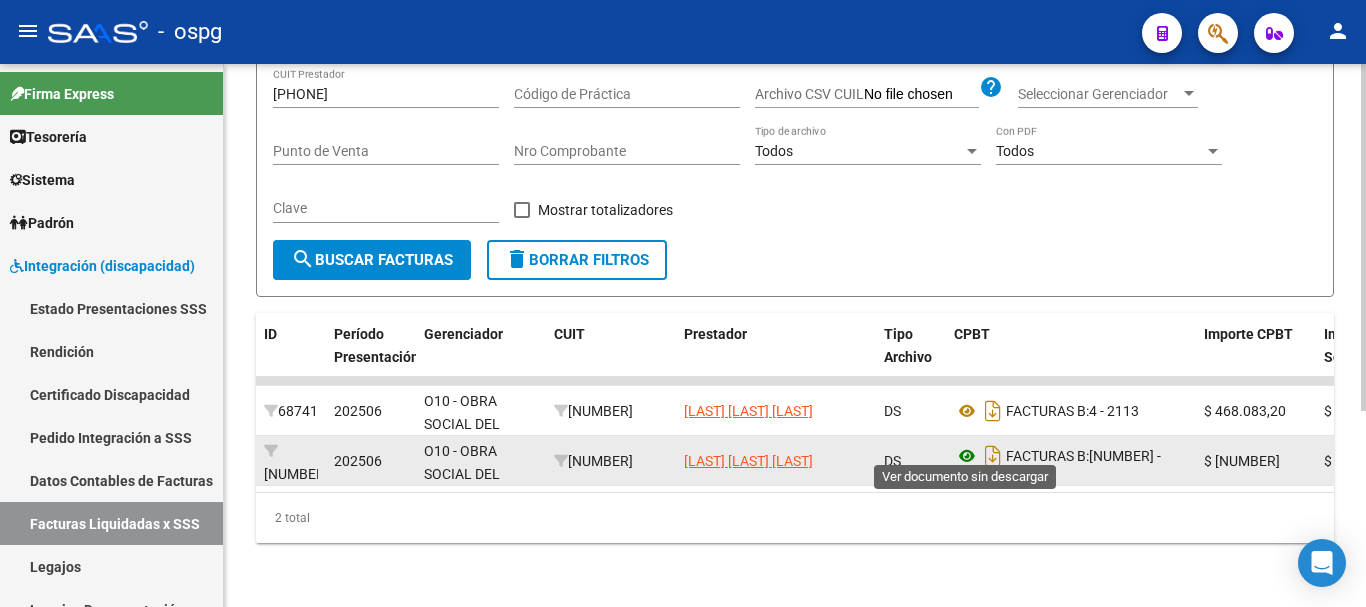 click 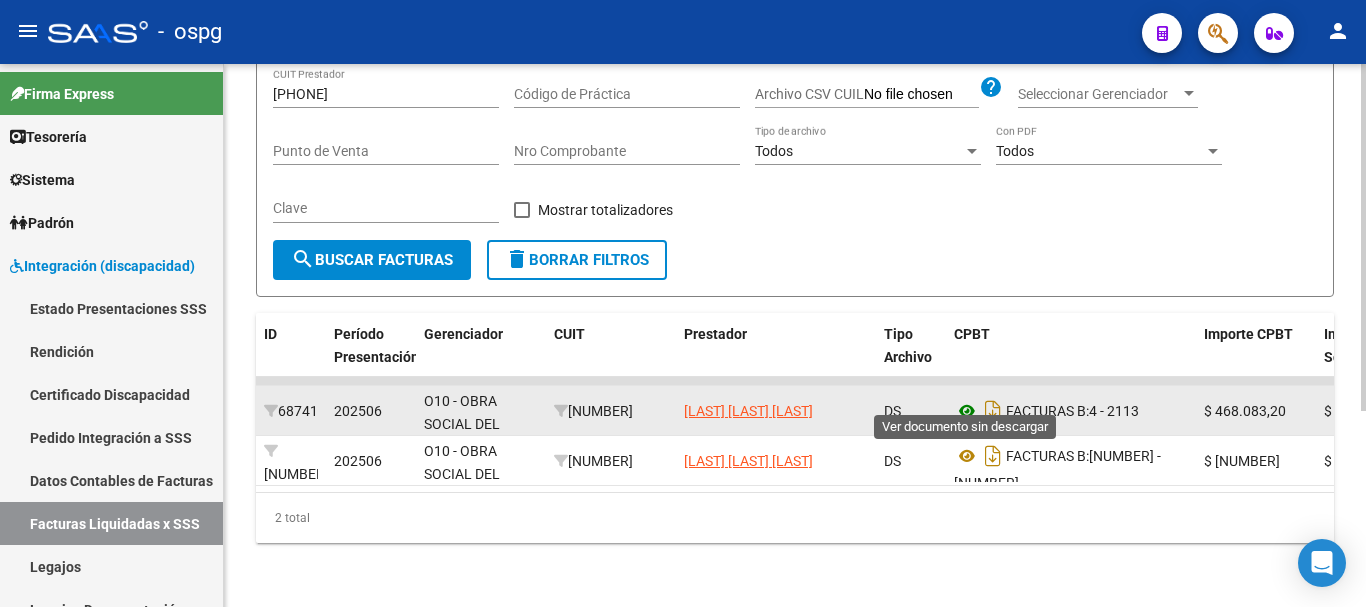 click 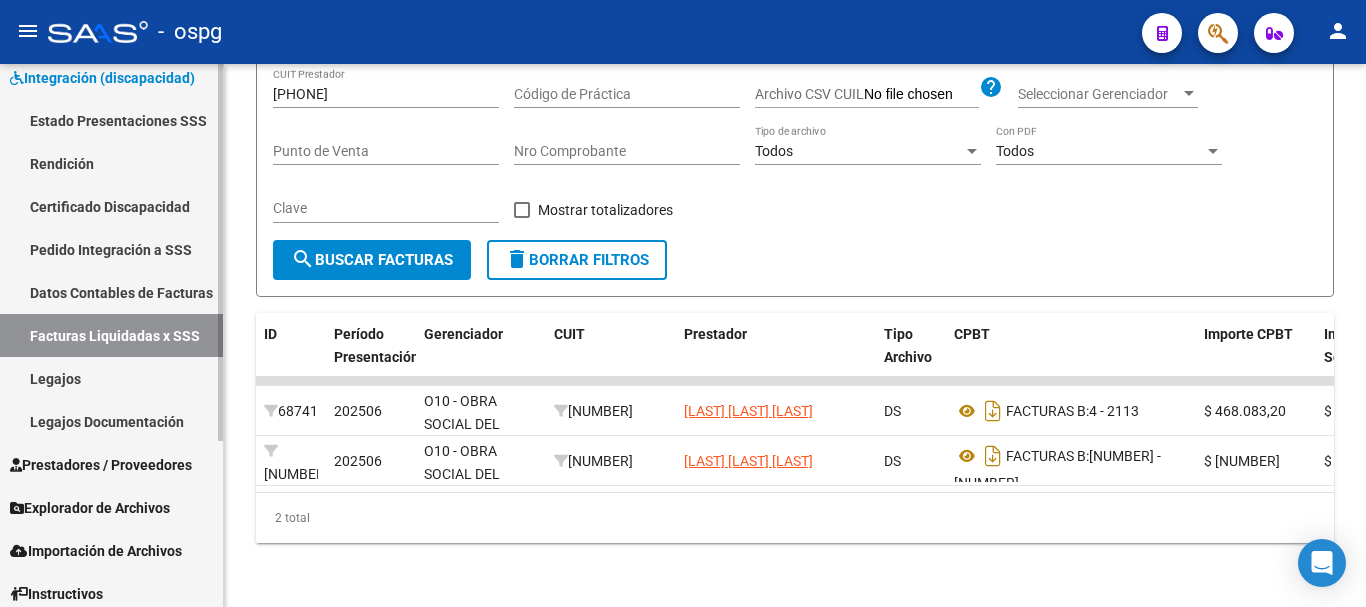 scroll, scrollTop: 200, scrollLeft: 0, axis: vertical 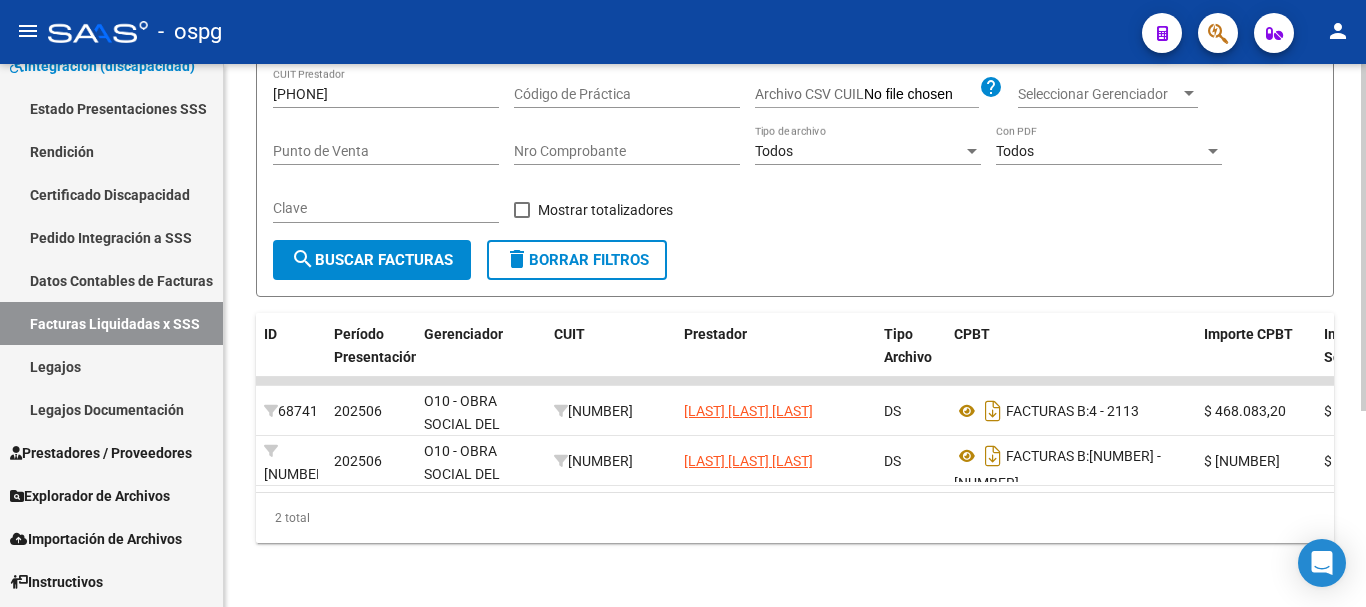 click on "delete  Borrar Filtros" 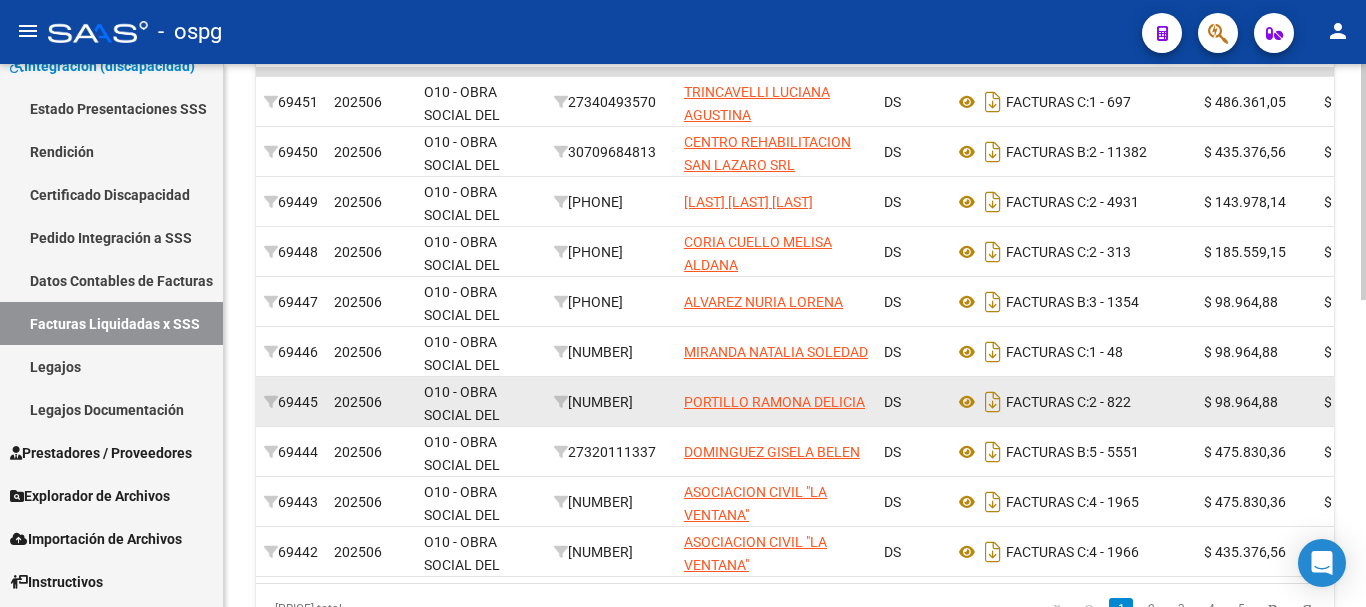 scroll, scrollTop: 706, scrollLeft: 0, axis: vertical 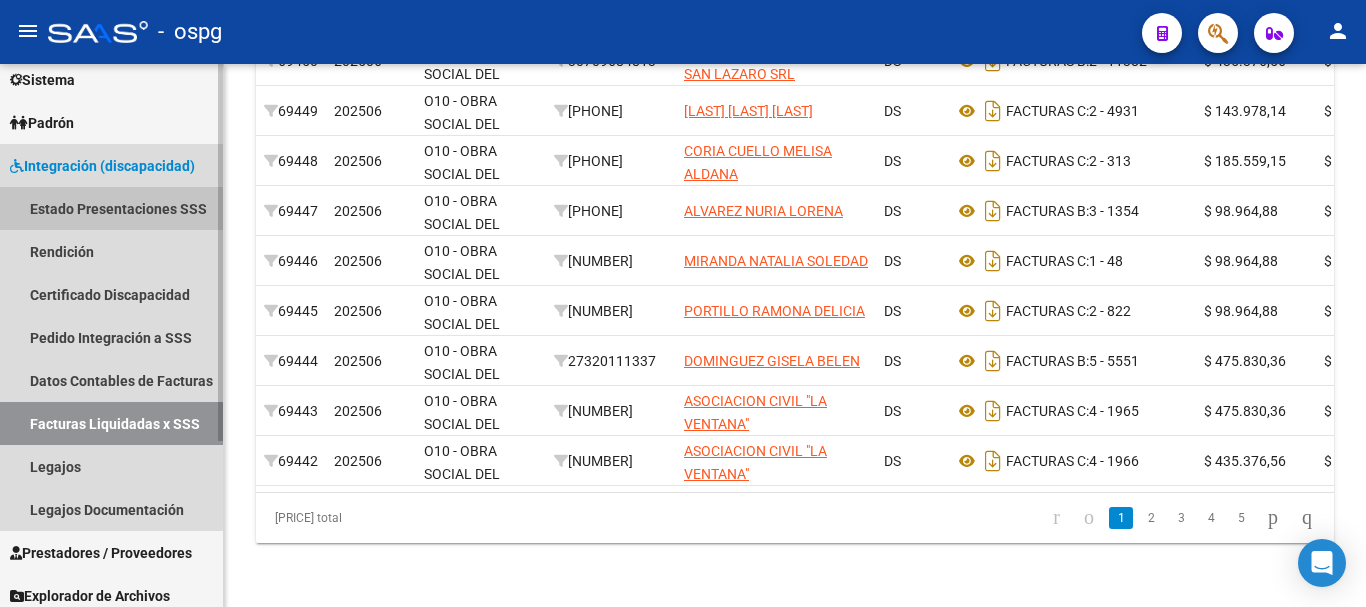 click on "Estado Presentaciones SSS" at bounding box center (111, 208) 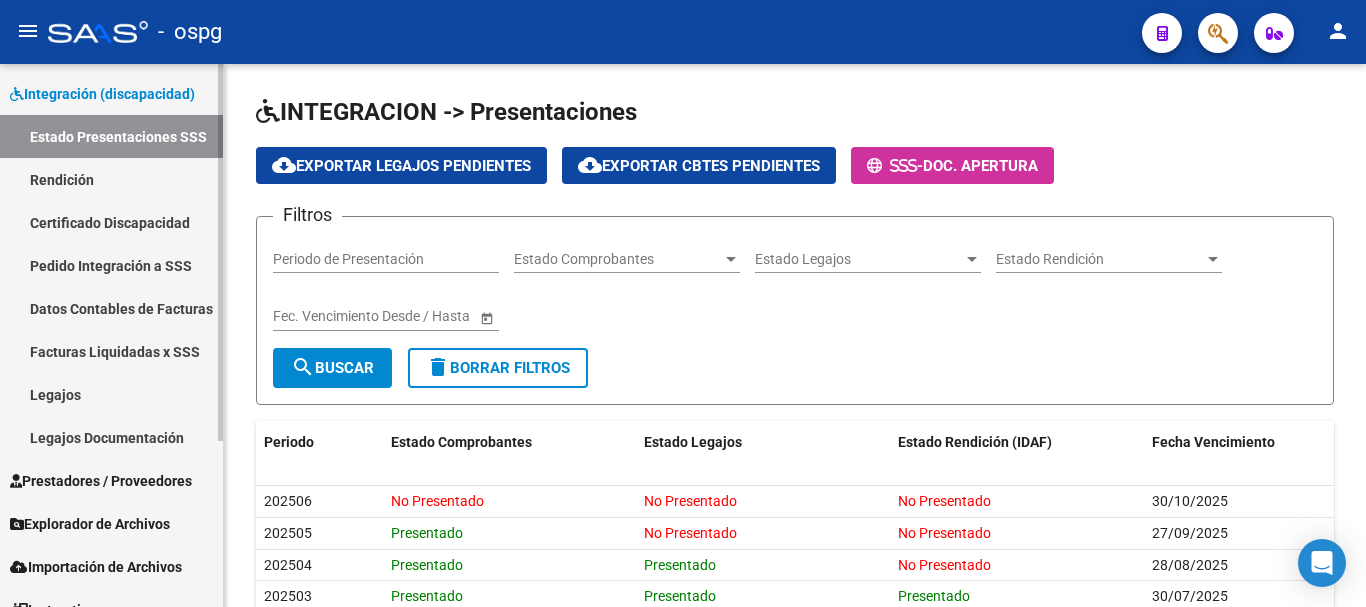 scroll, scrollTop: 239, scrollLeft: 0, axis: vertical 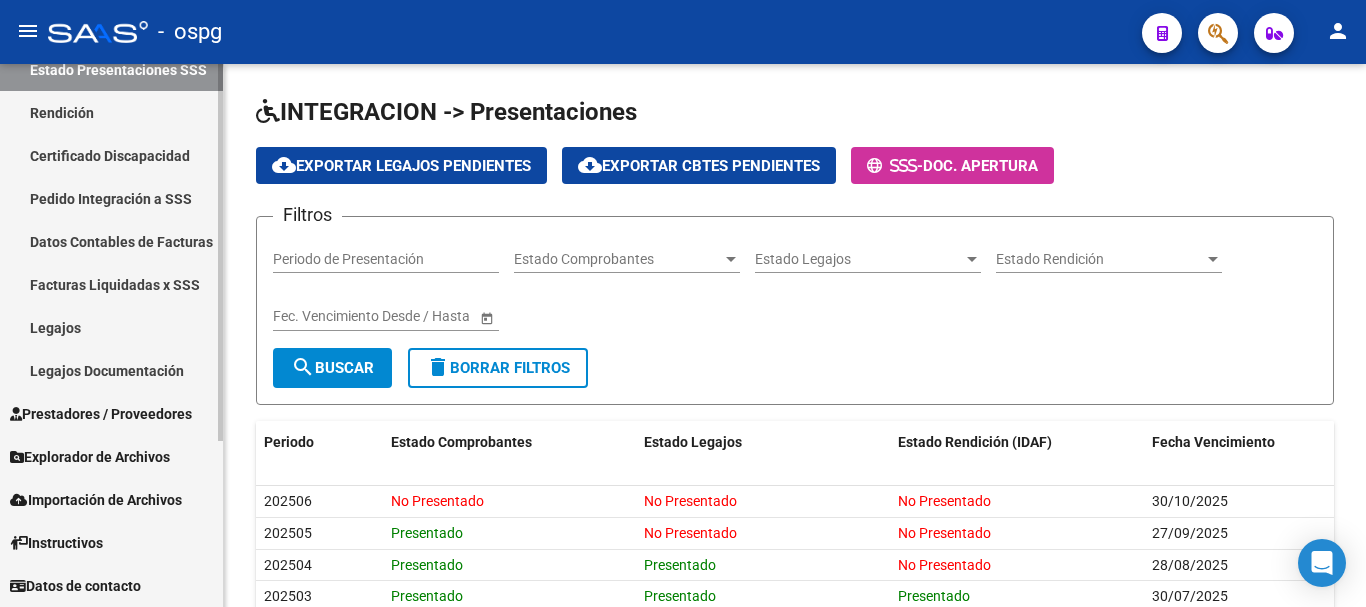 click on "Facturas Liquidadas x SSS" at bounding box center (111, 284) 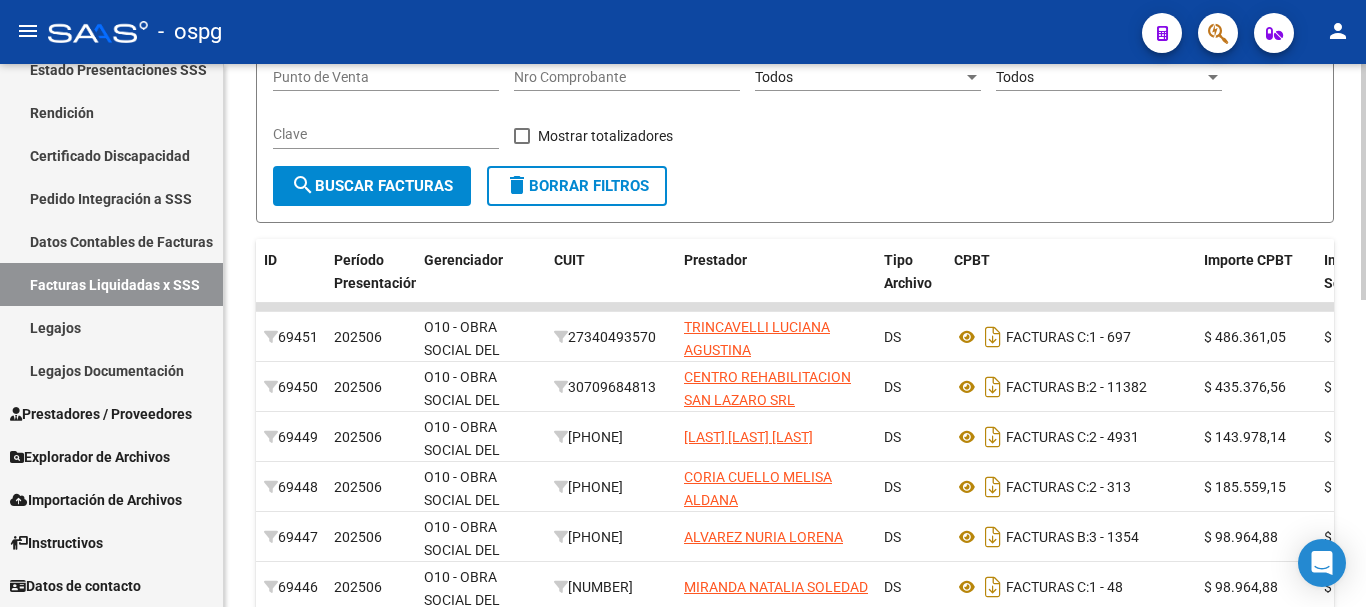 scroll, scrollTop: 306, scrollLeft: 0, axis: vertical 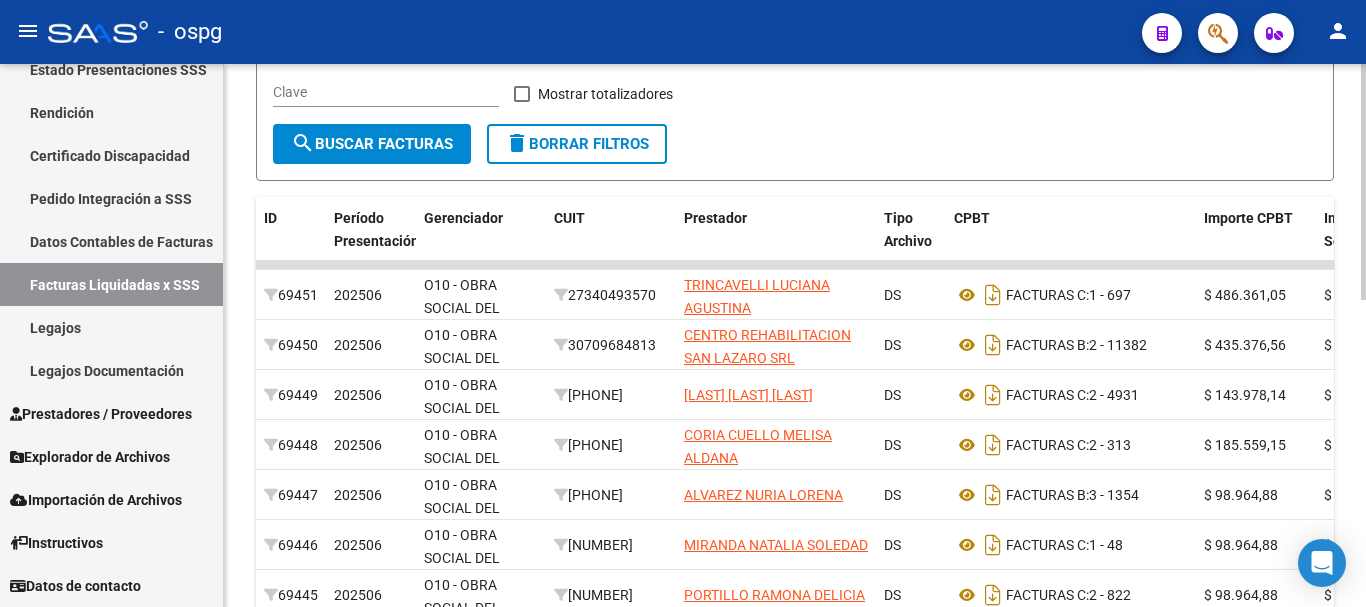 click on "delete  Borrar Filtros" 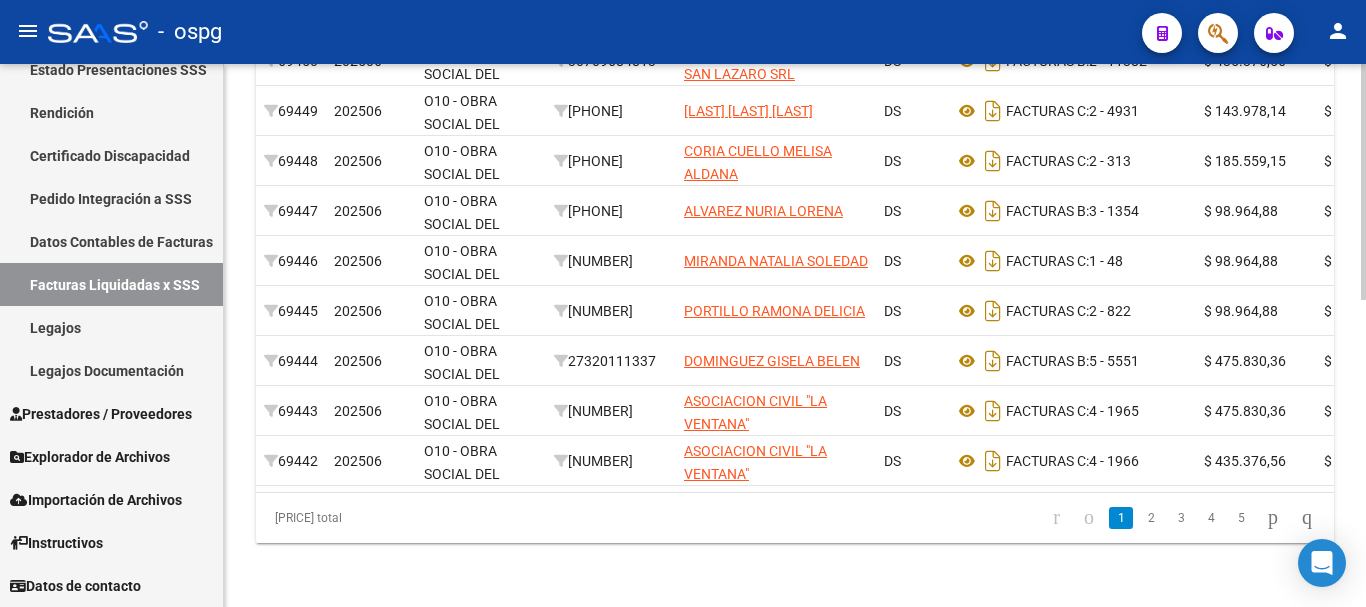 scroll, scrollTop: 706, scrollLeft: 0, axis: vertical 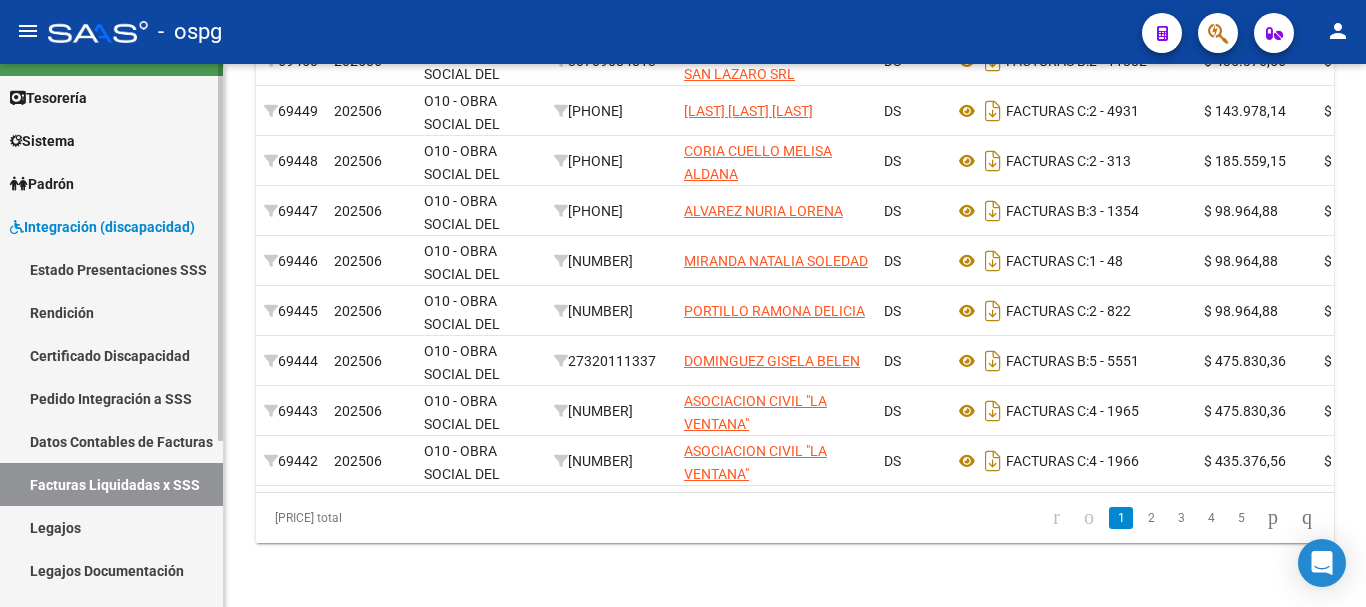 click on "Pedido Integración a SSS" at bounding box center [111, 398] 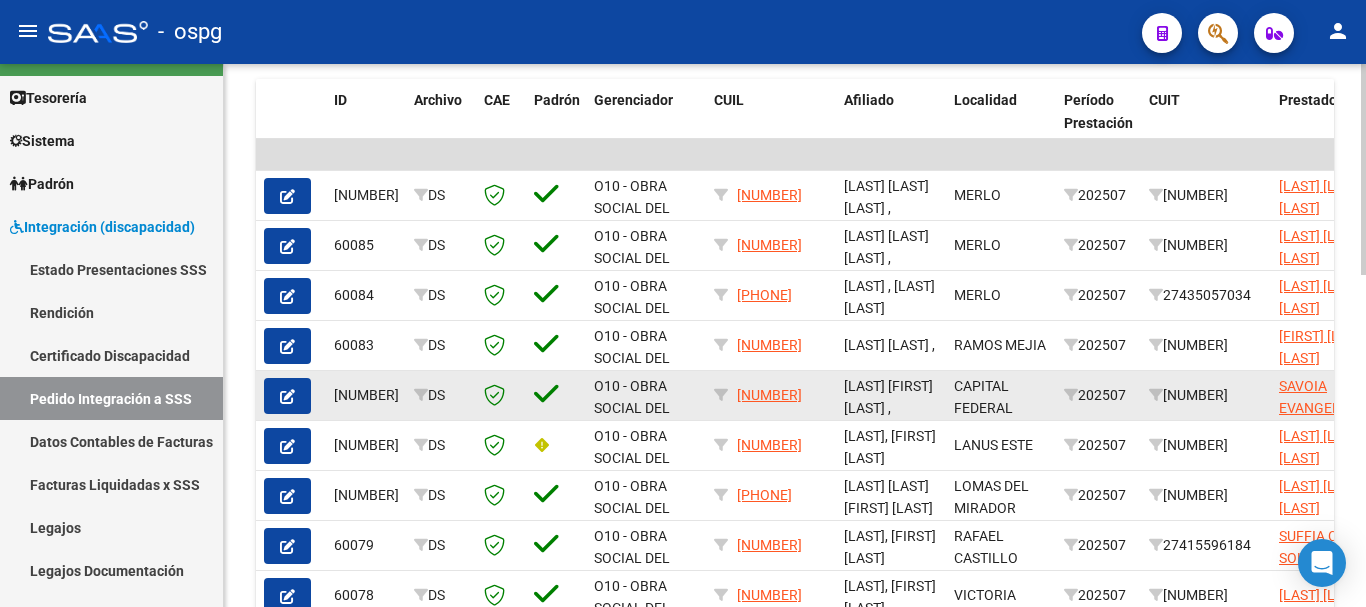 scroll, scrollTop: 700, scrollLeft: 0, axis: vertical 